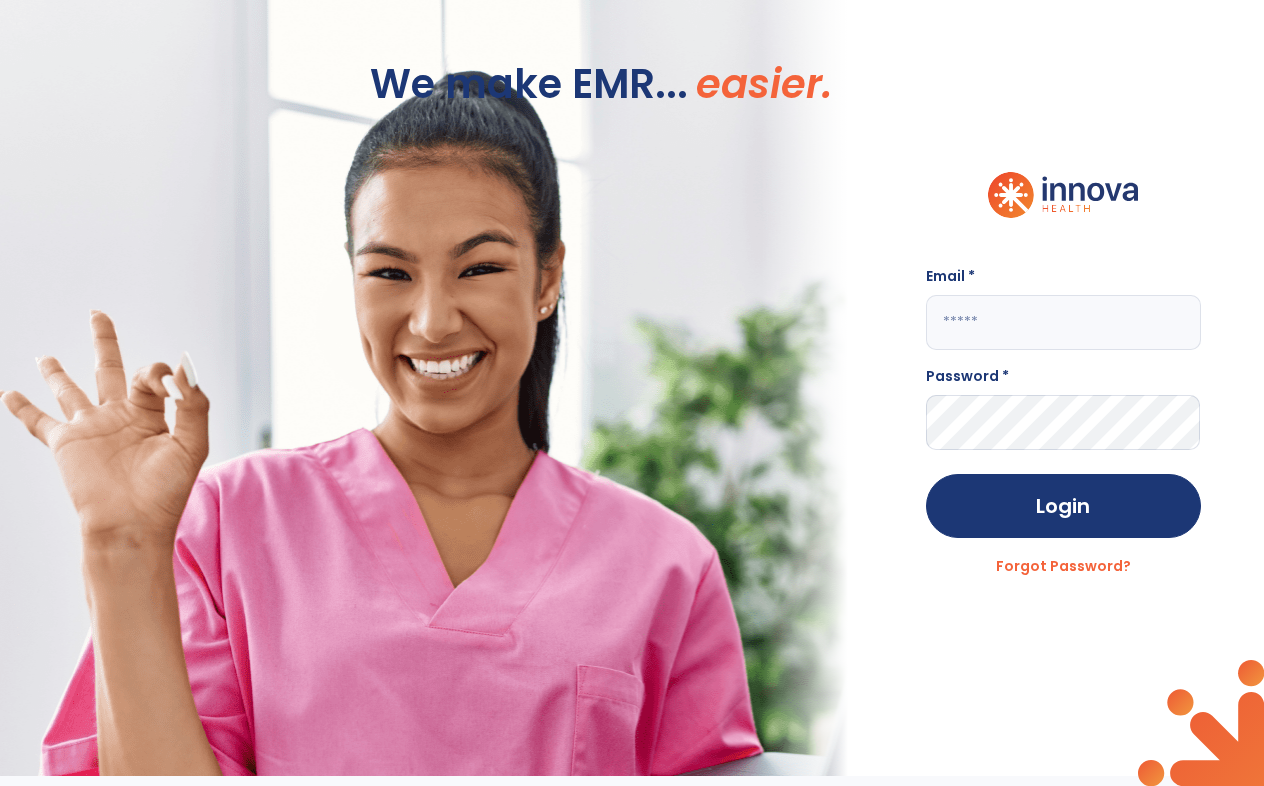 scroll, scrollTop: 0, scrollLeft: 0, axis: both 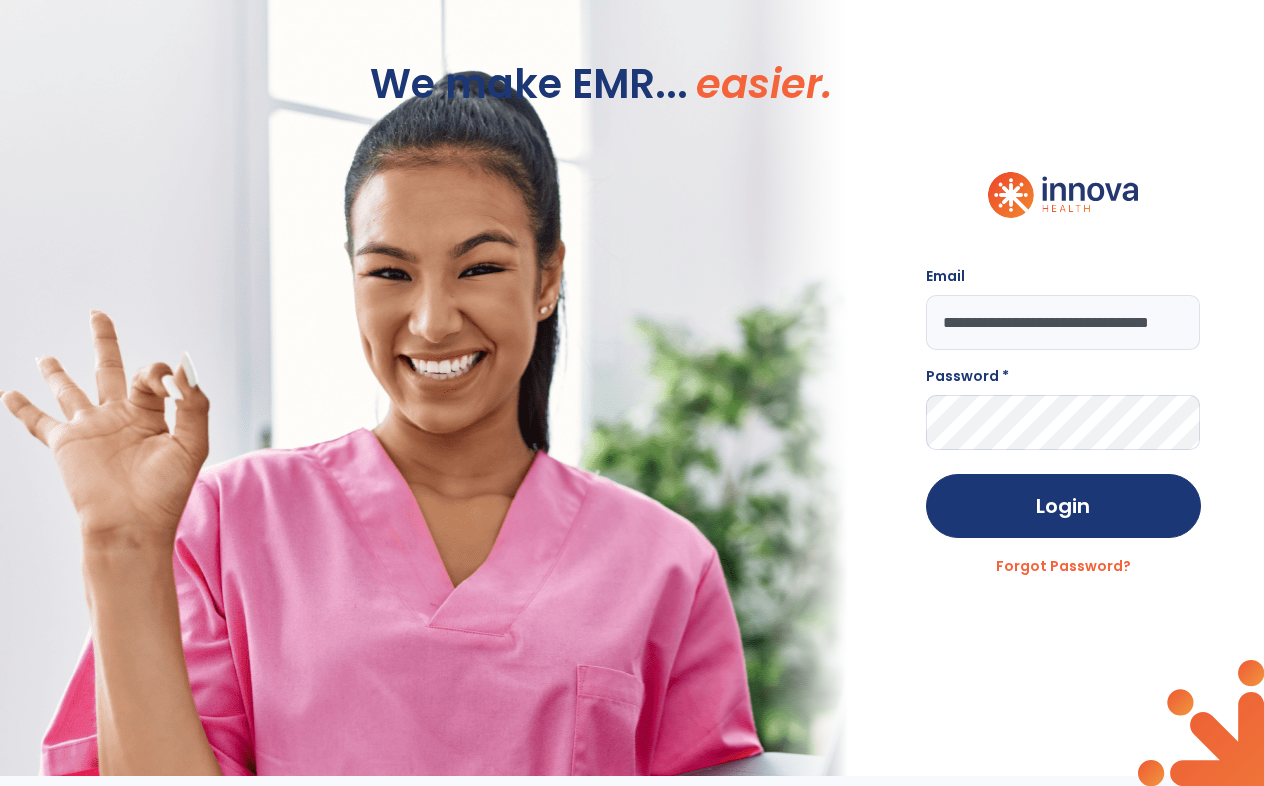 type on "**********" 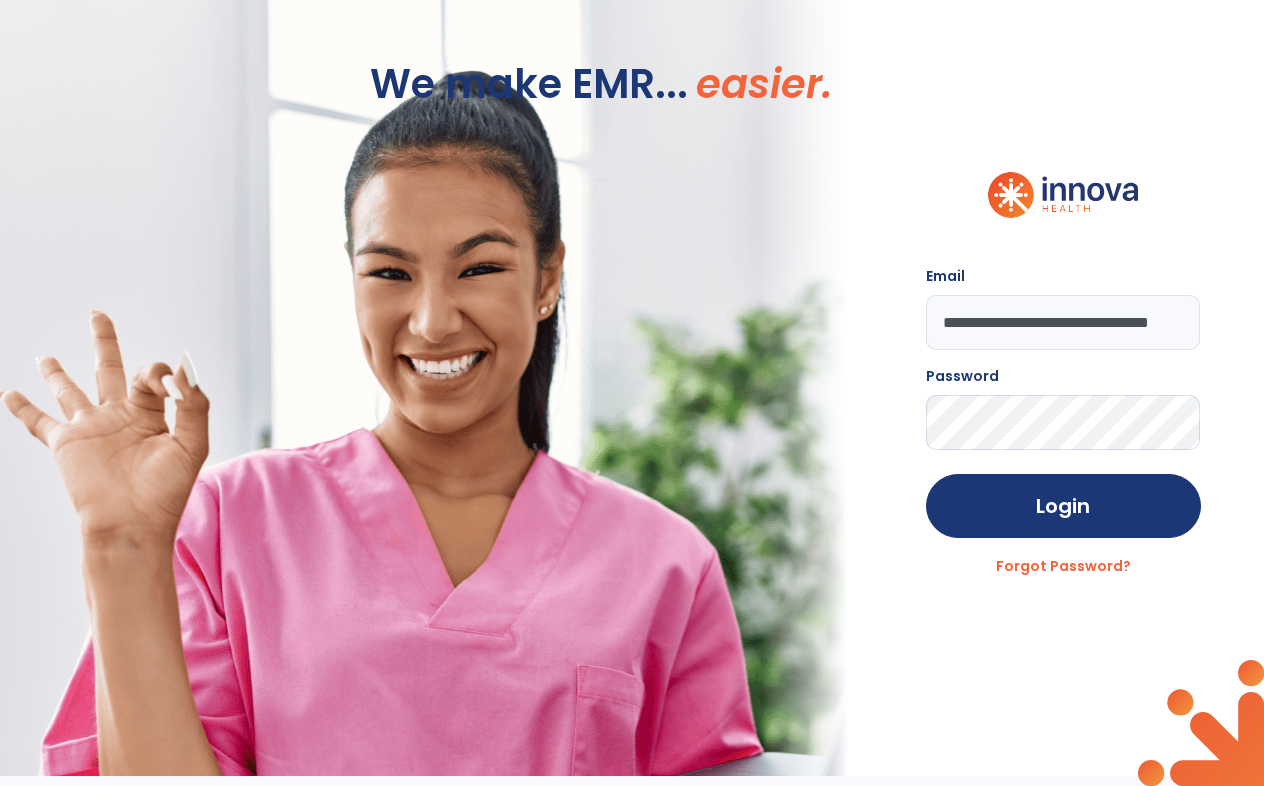 click on "Login" 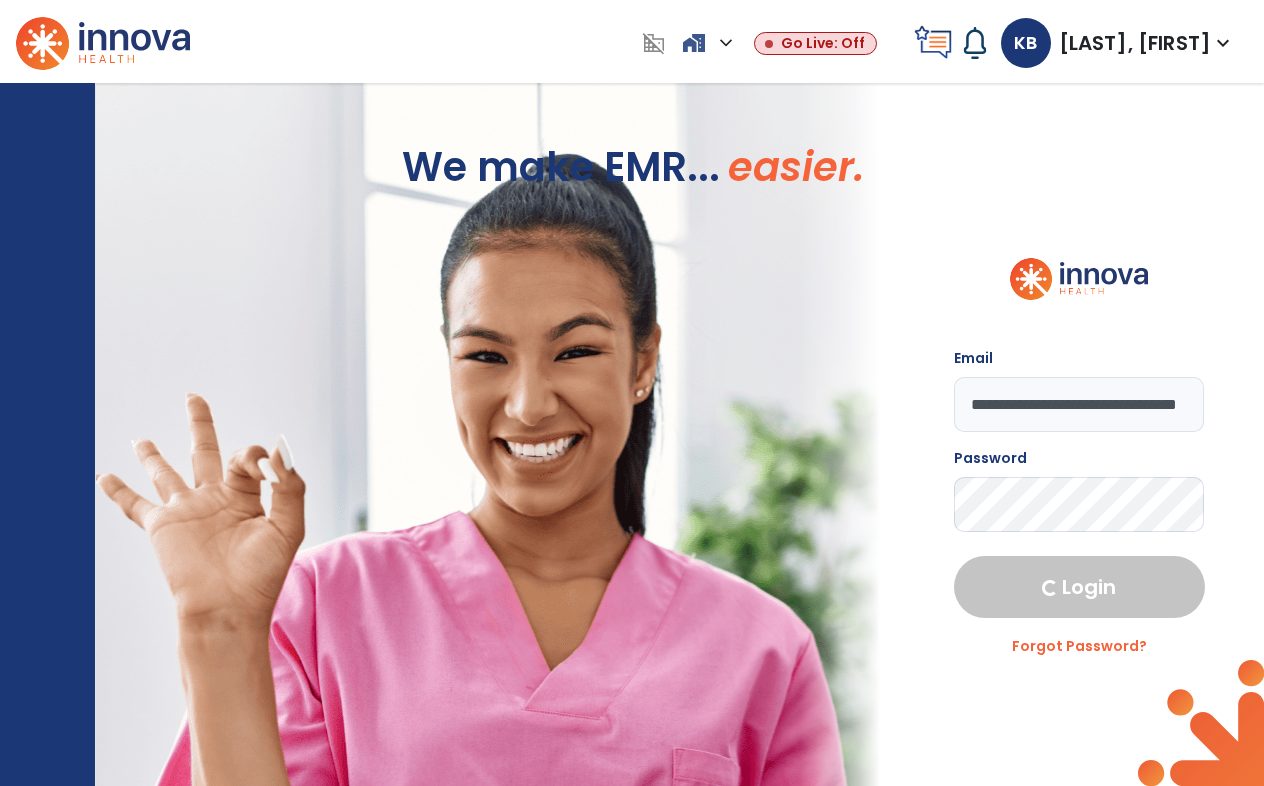 select on "***" 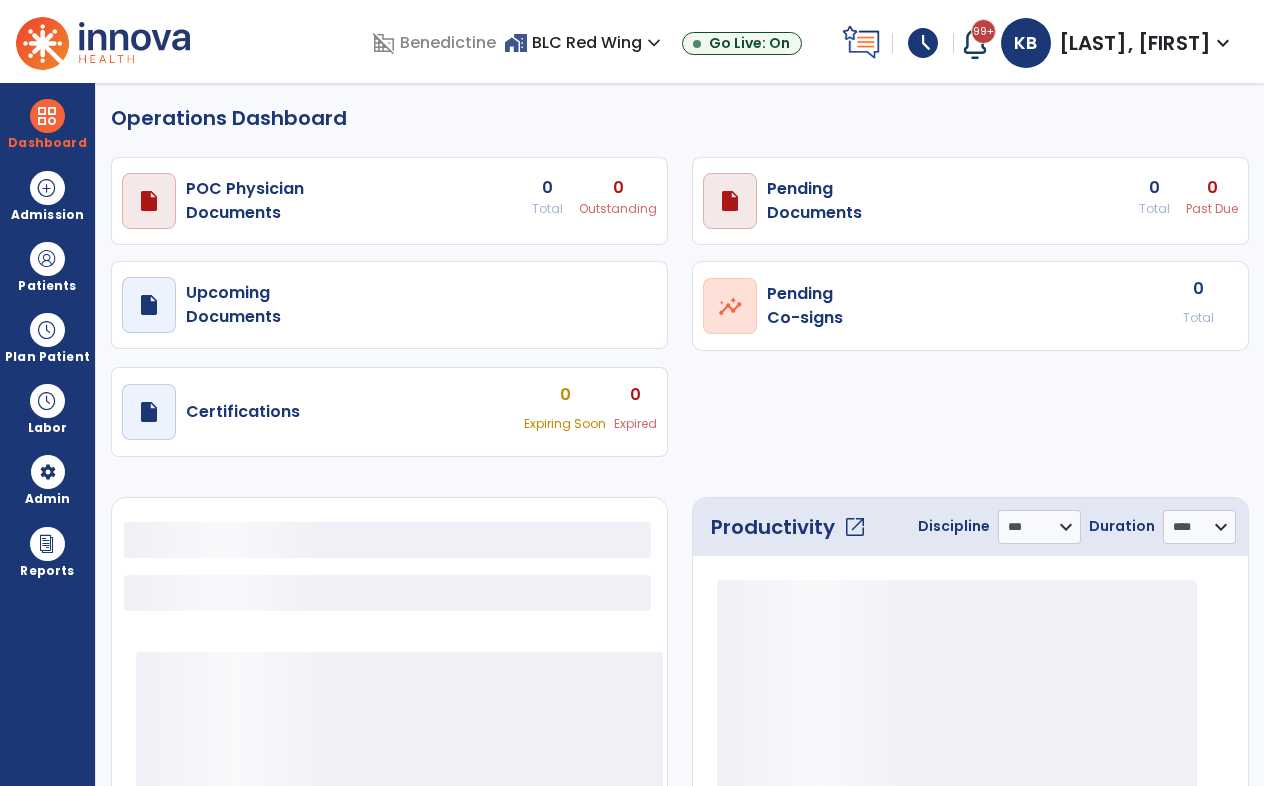 select on "***" 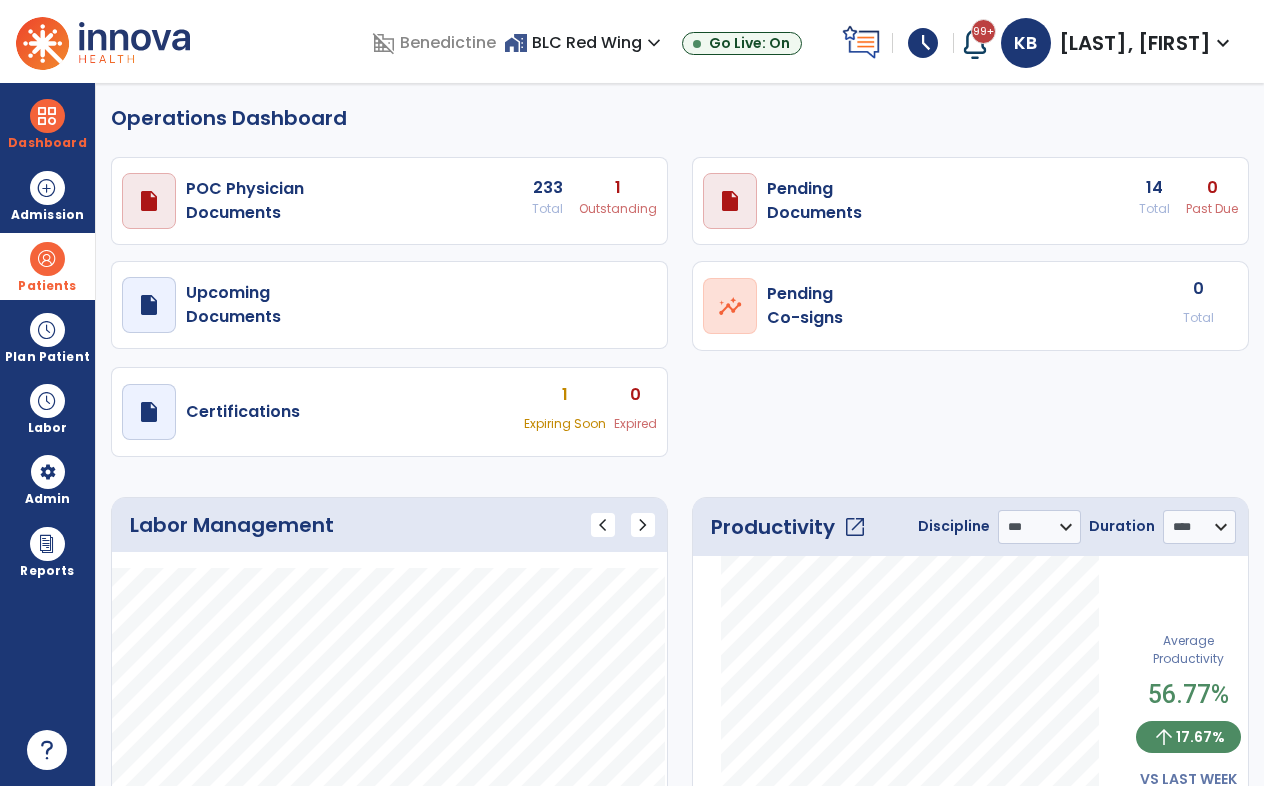 click at bounding box center (47, 259) 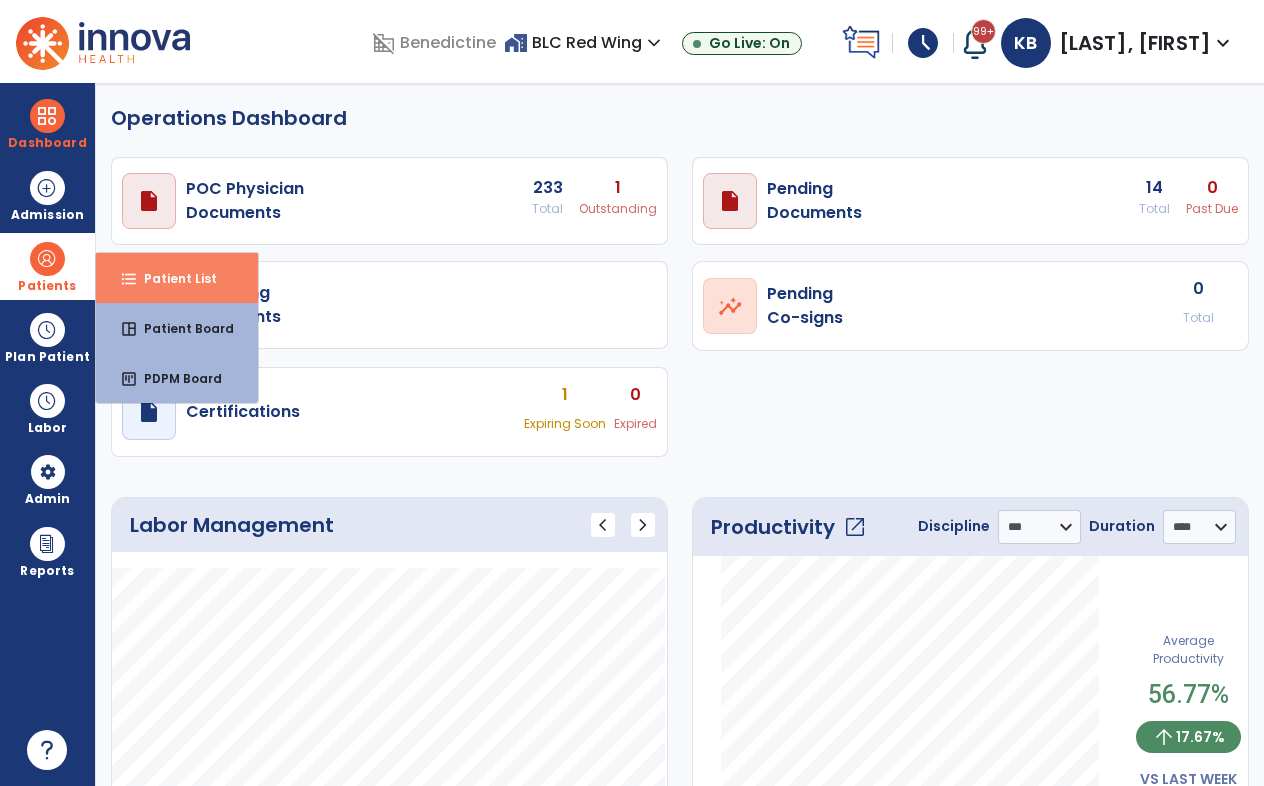 click on "Patient List" at bounding box center [172, 278] 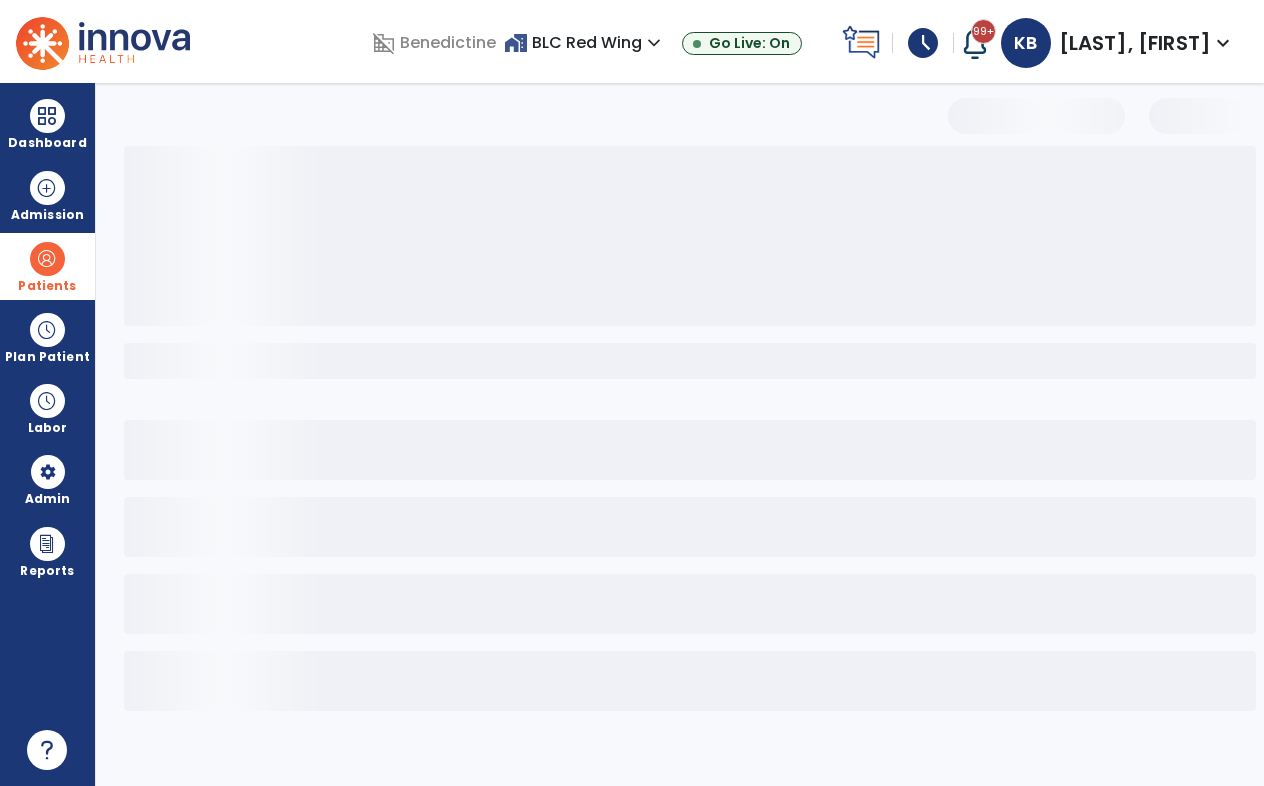 select on "***" 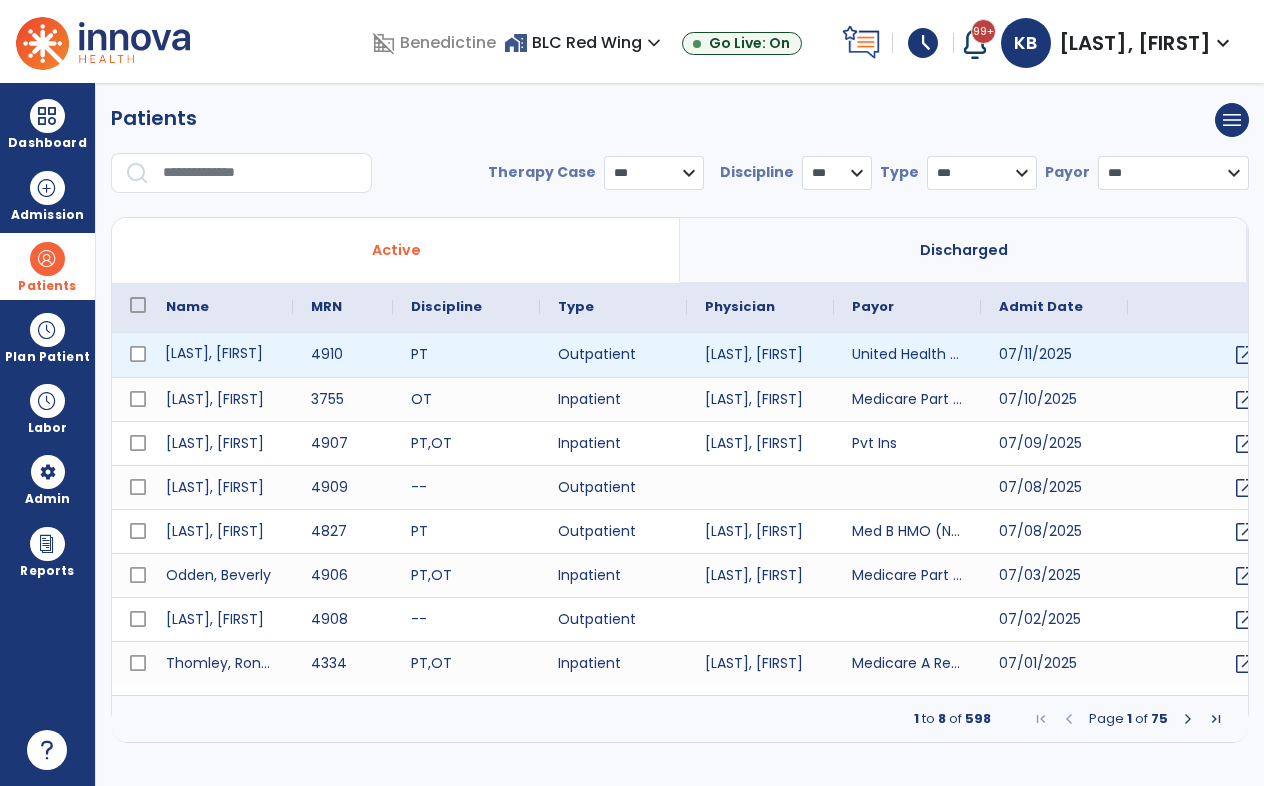 click on "[LAST], [FIRST]" at bounding box center (220, 355) 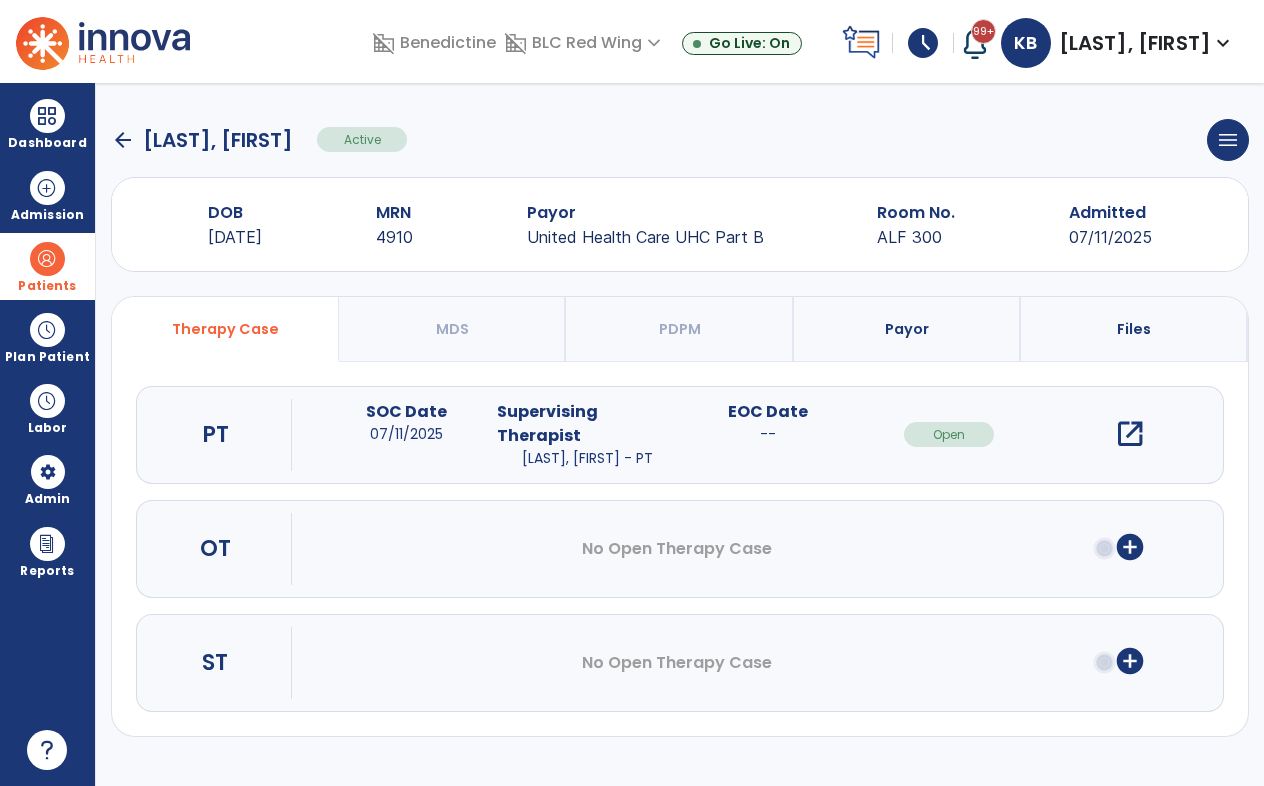 click on "open_in_new" at bounding box center (1130, 434) 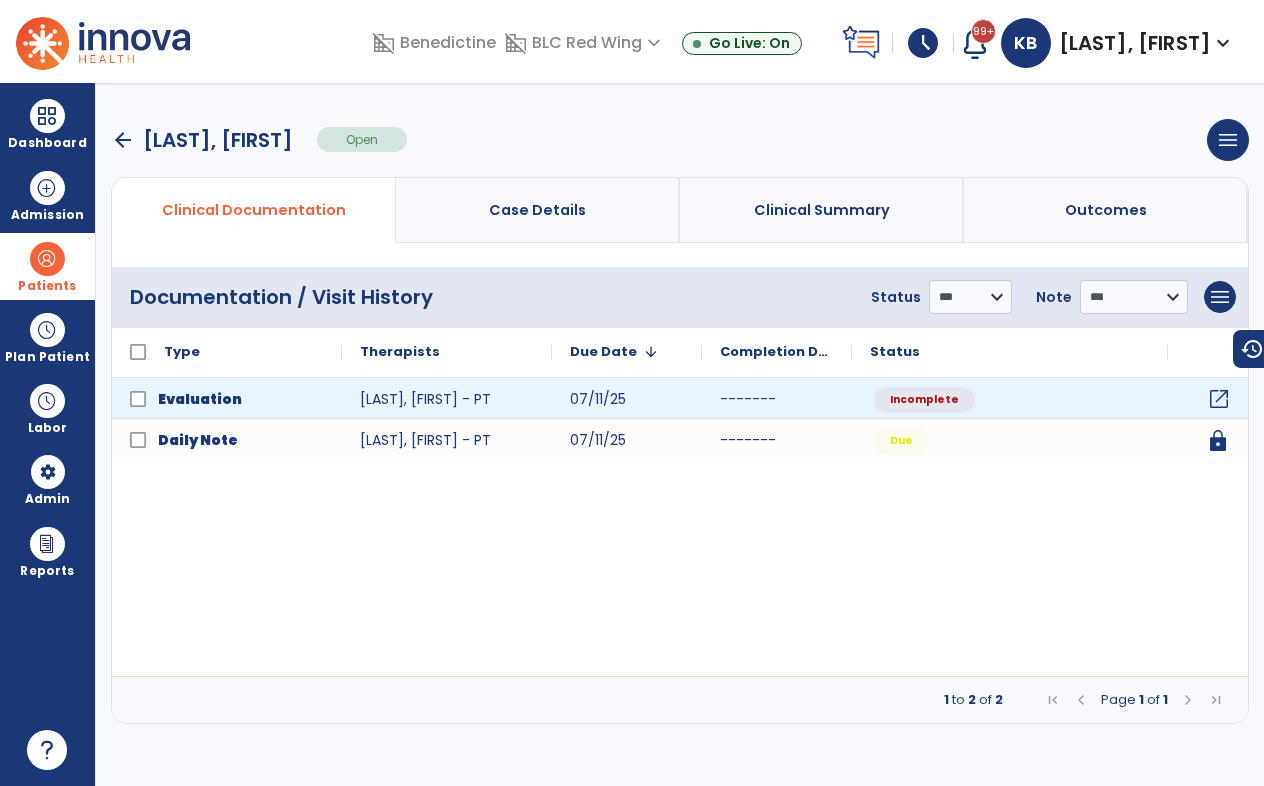 click on "open_in_new" 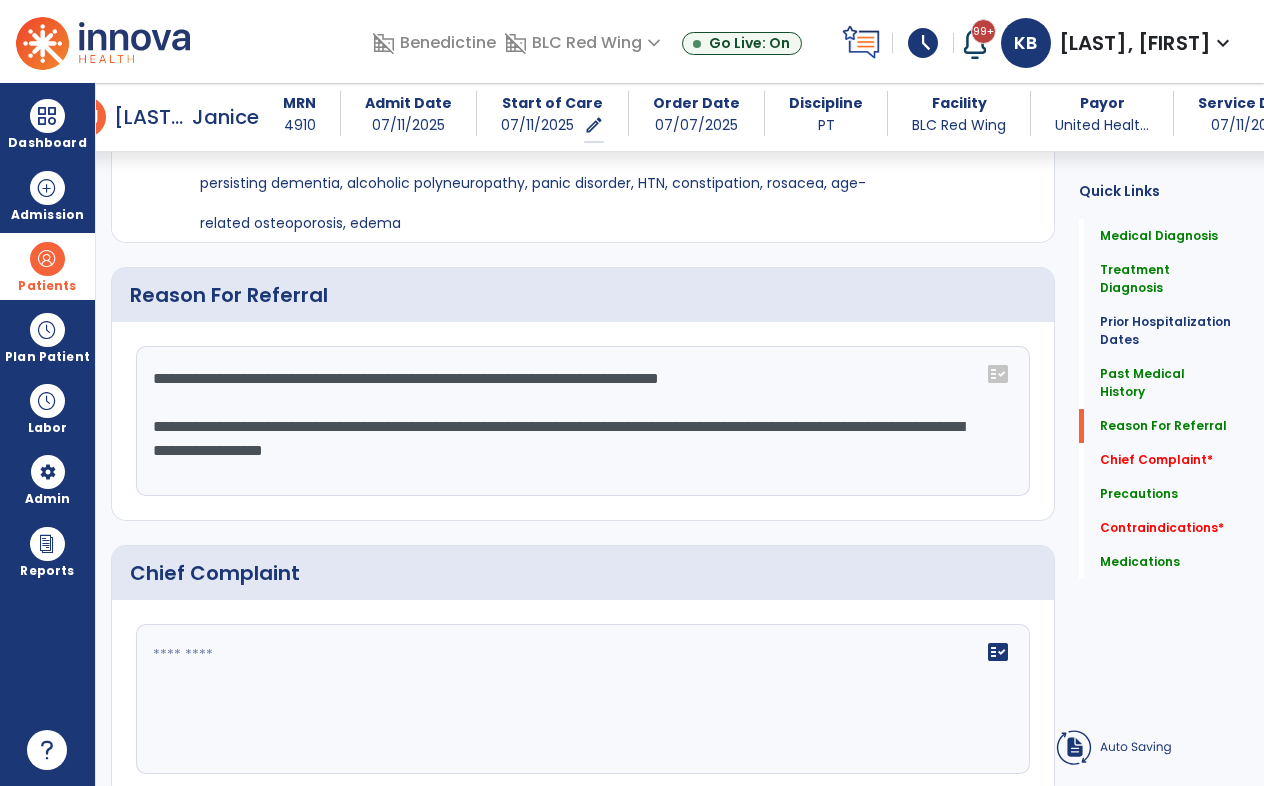 scroll, scrollTop: 1400, scrollLeft: 0, axis: vertical 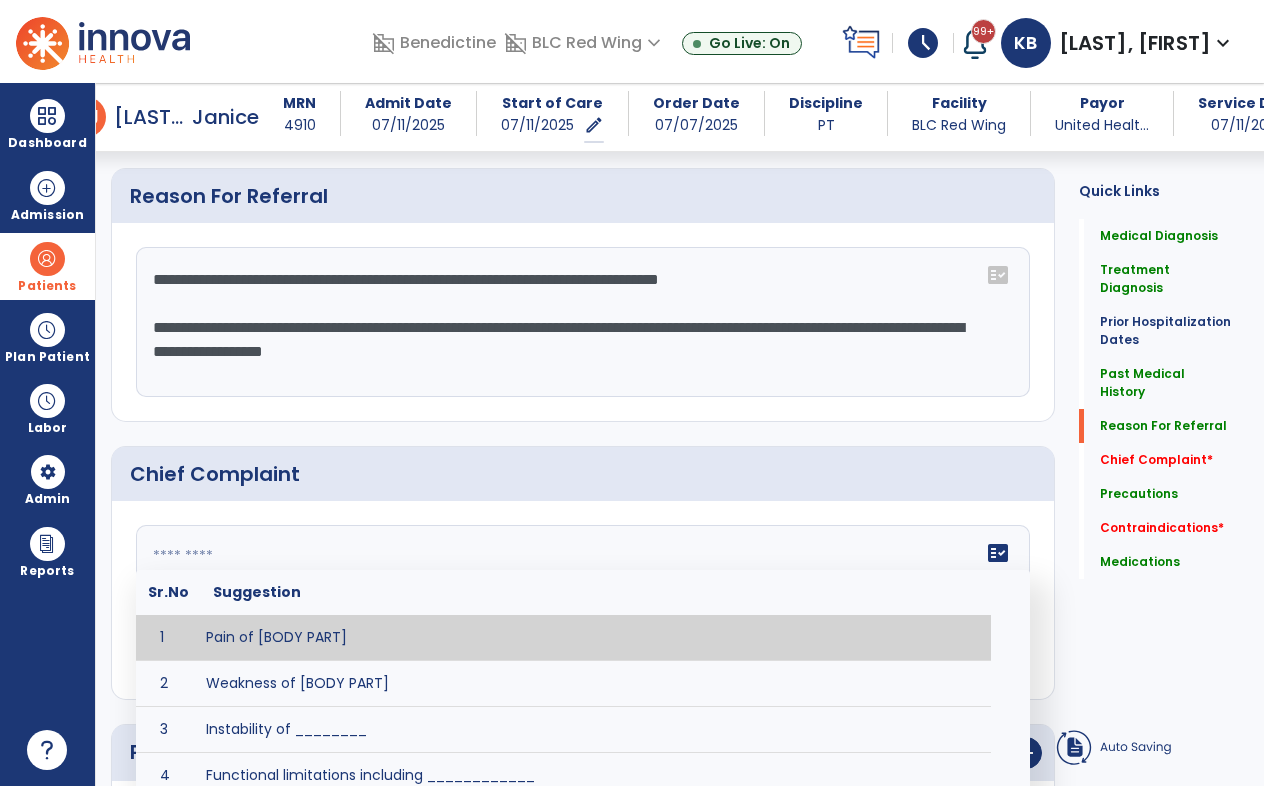 click 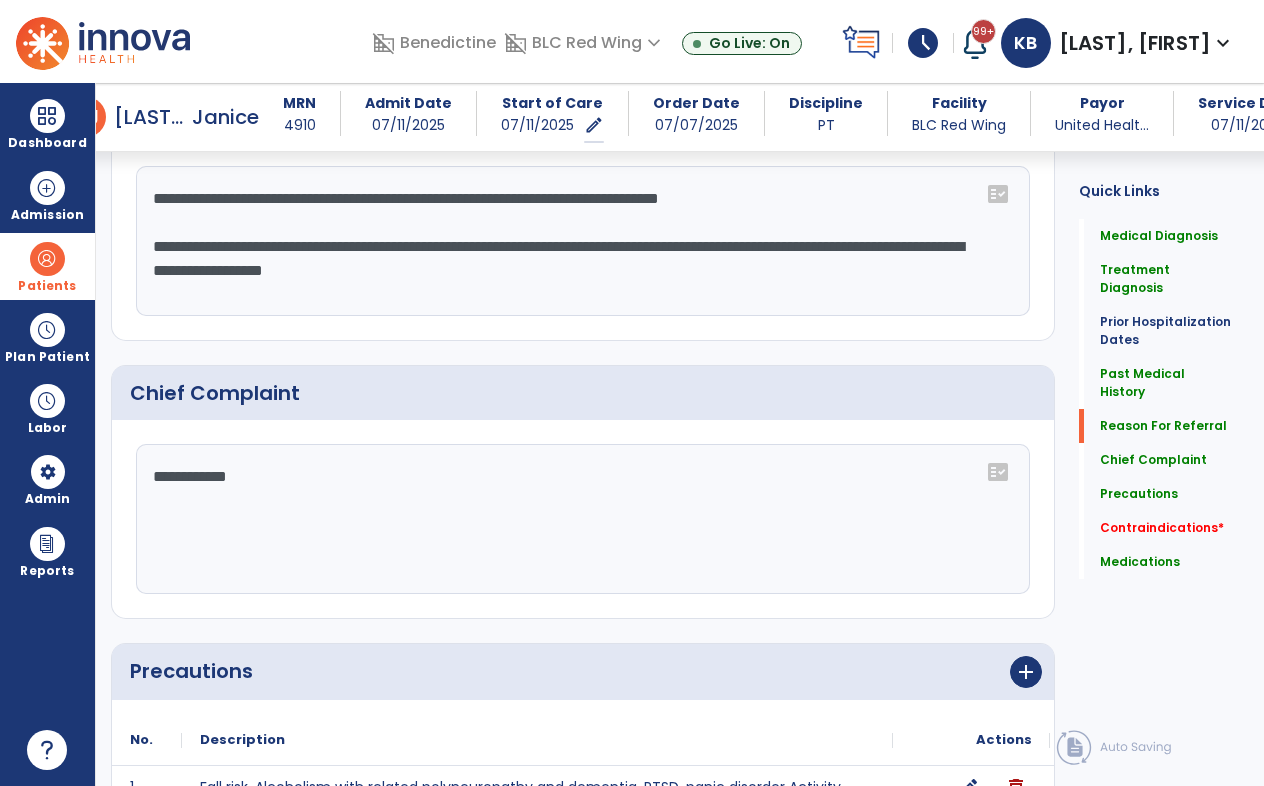 scroll, scrollTop: 1400, scrollLeft: 0, axis: vertical 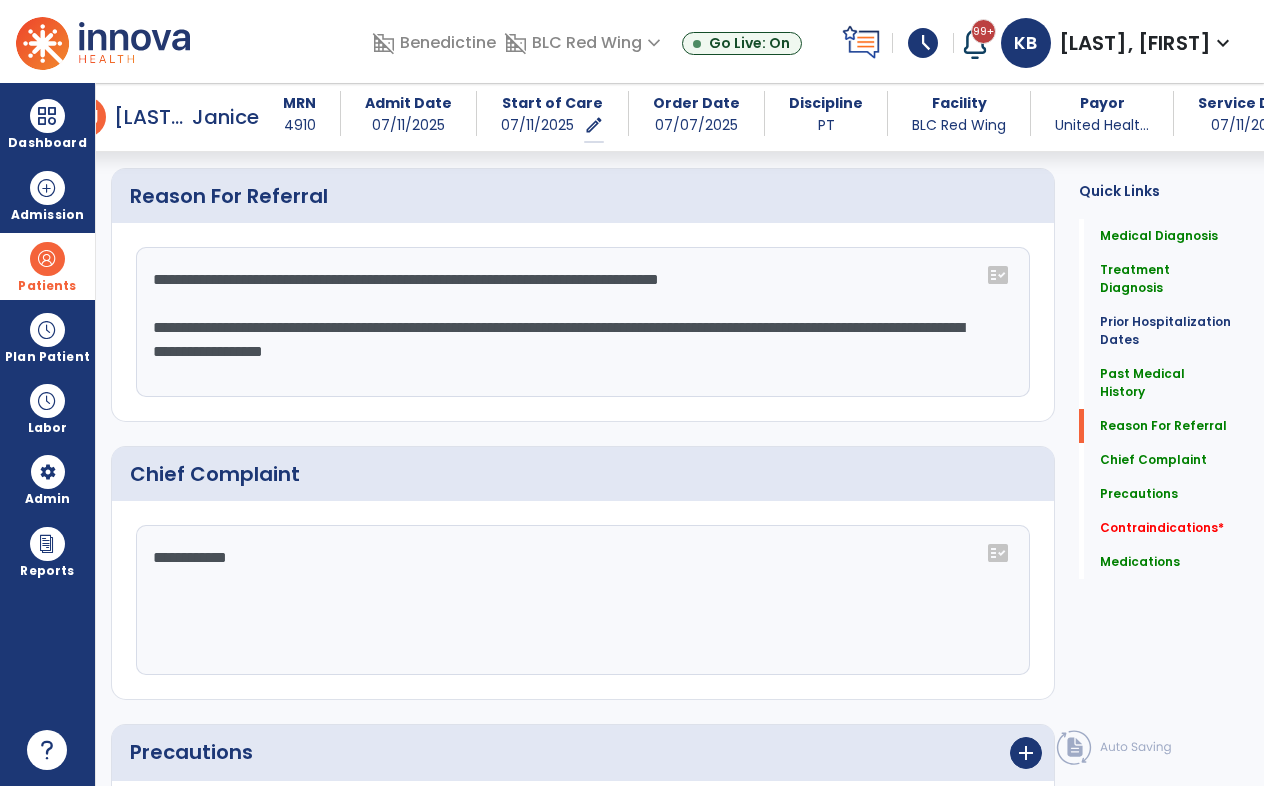 type on "**********" 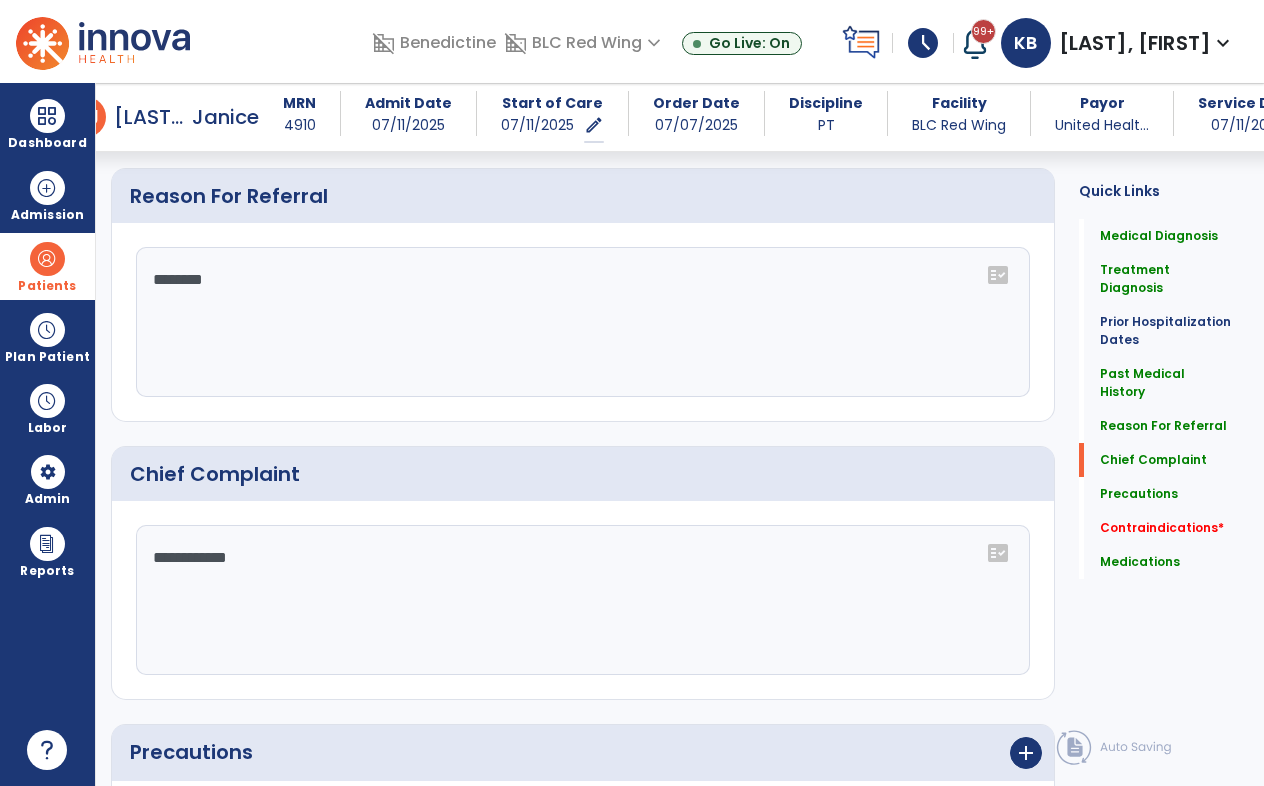 scroll, scrollTop: 1530, scrollLeft: 0, axis: vertical 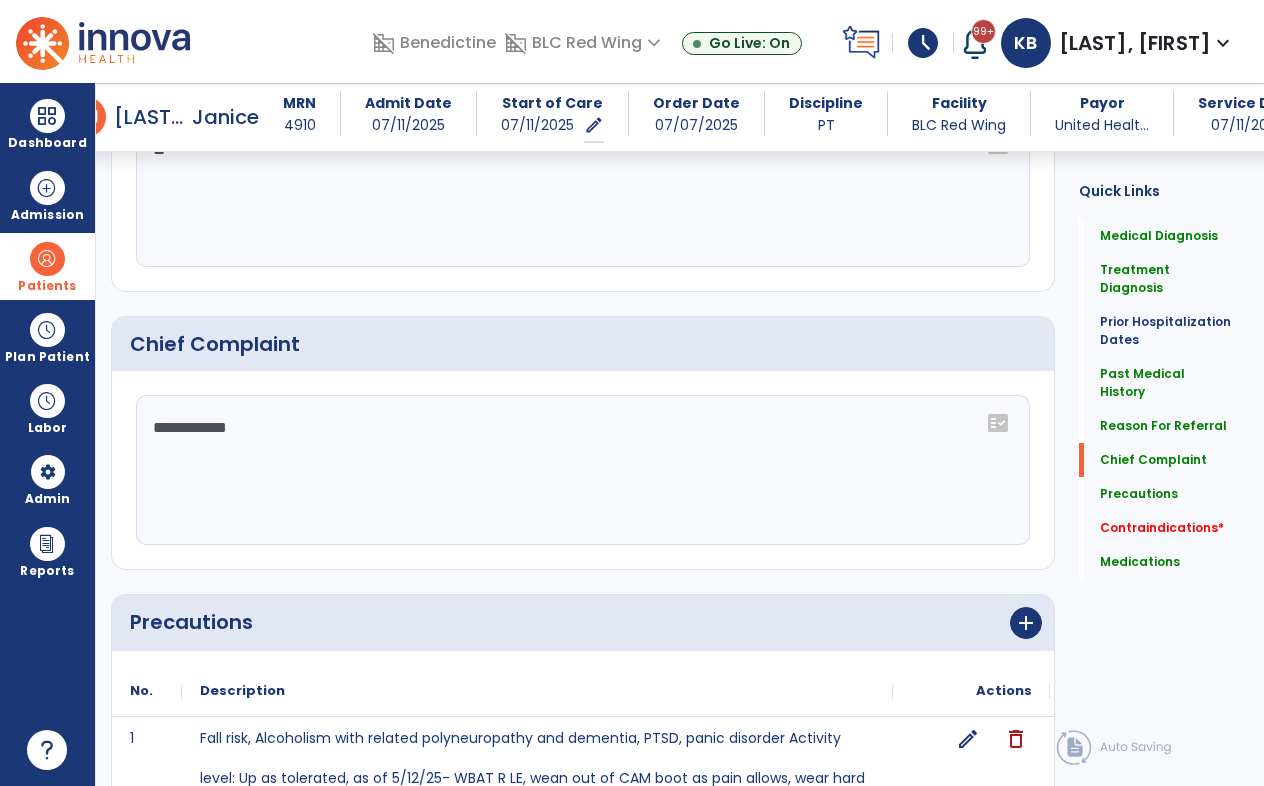 type on "*" 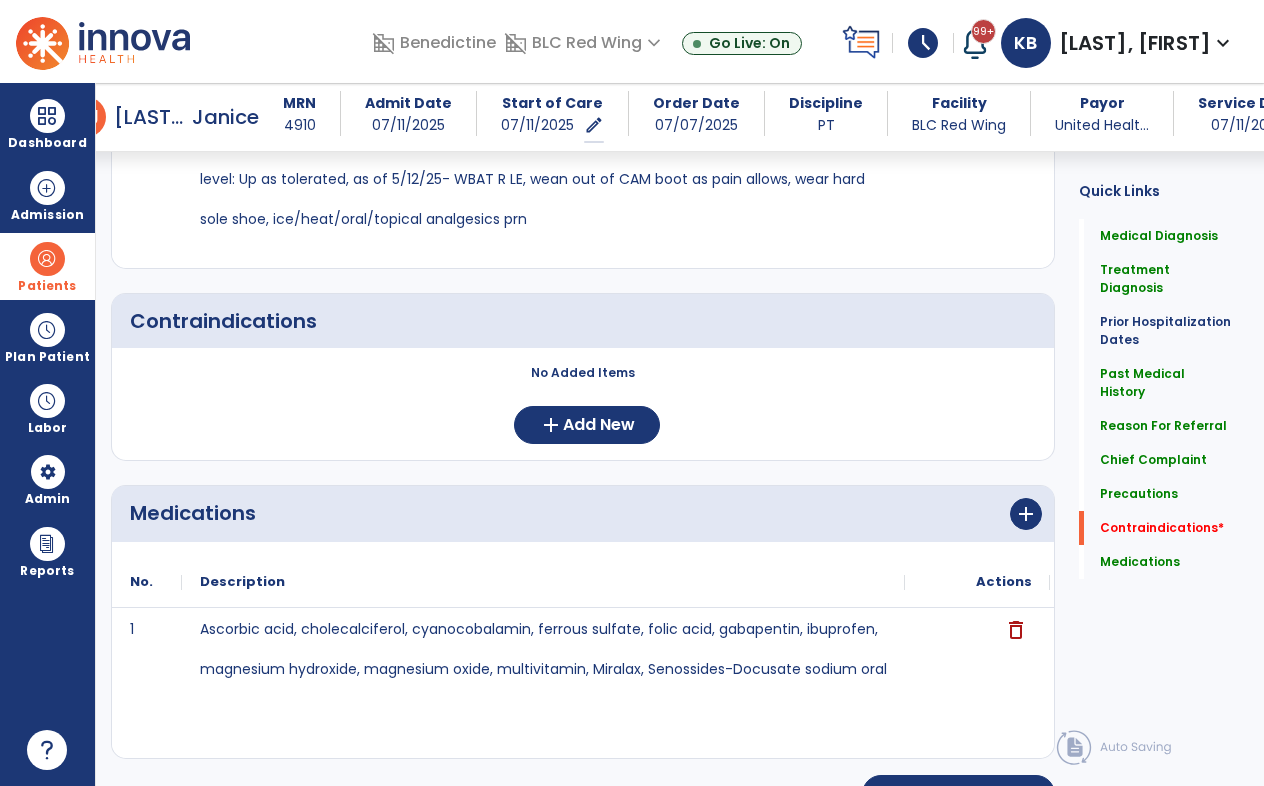 scroll, scrollTop: 2130, scrollLeft: 0, axis: vertical 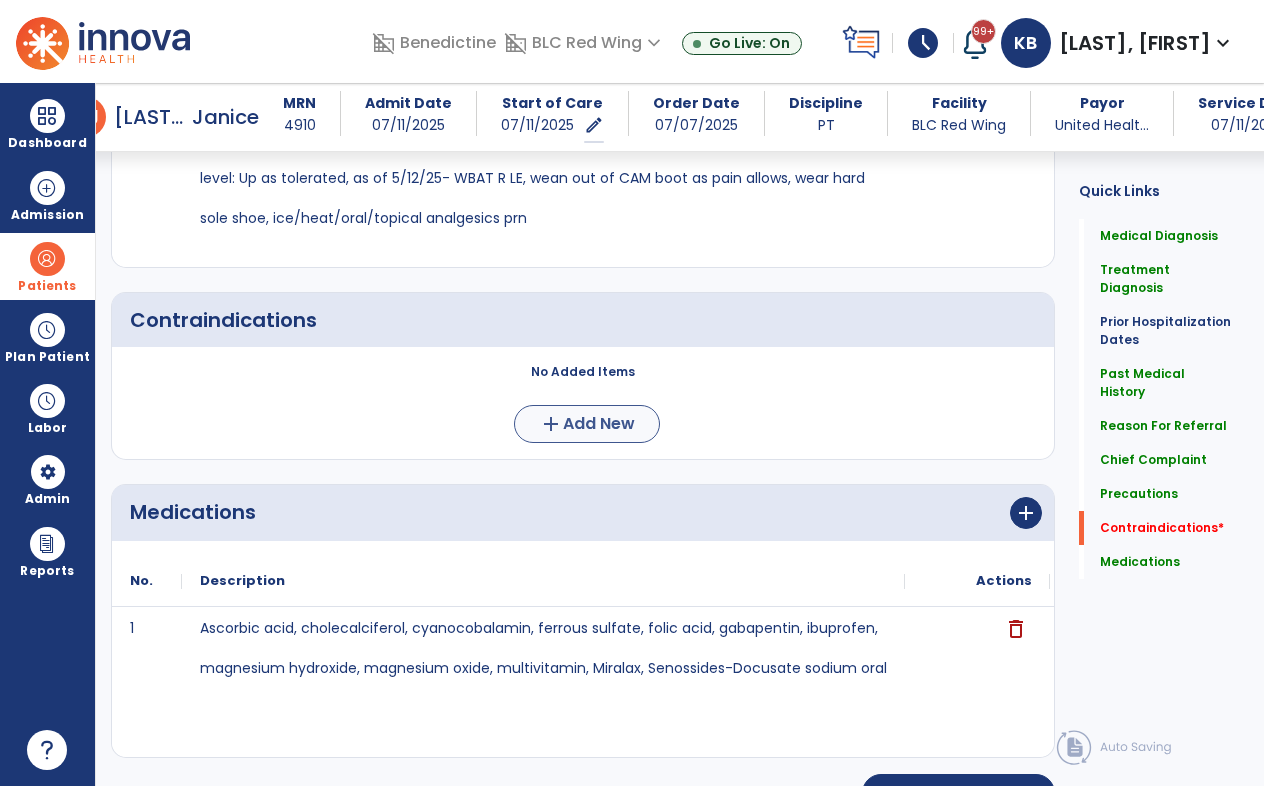 type on "**********" 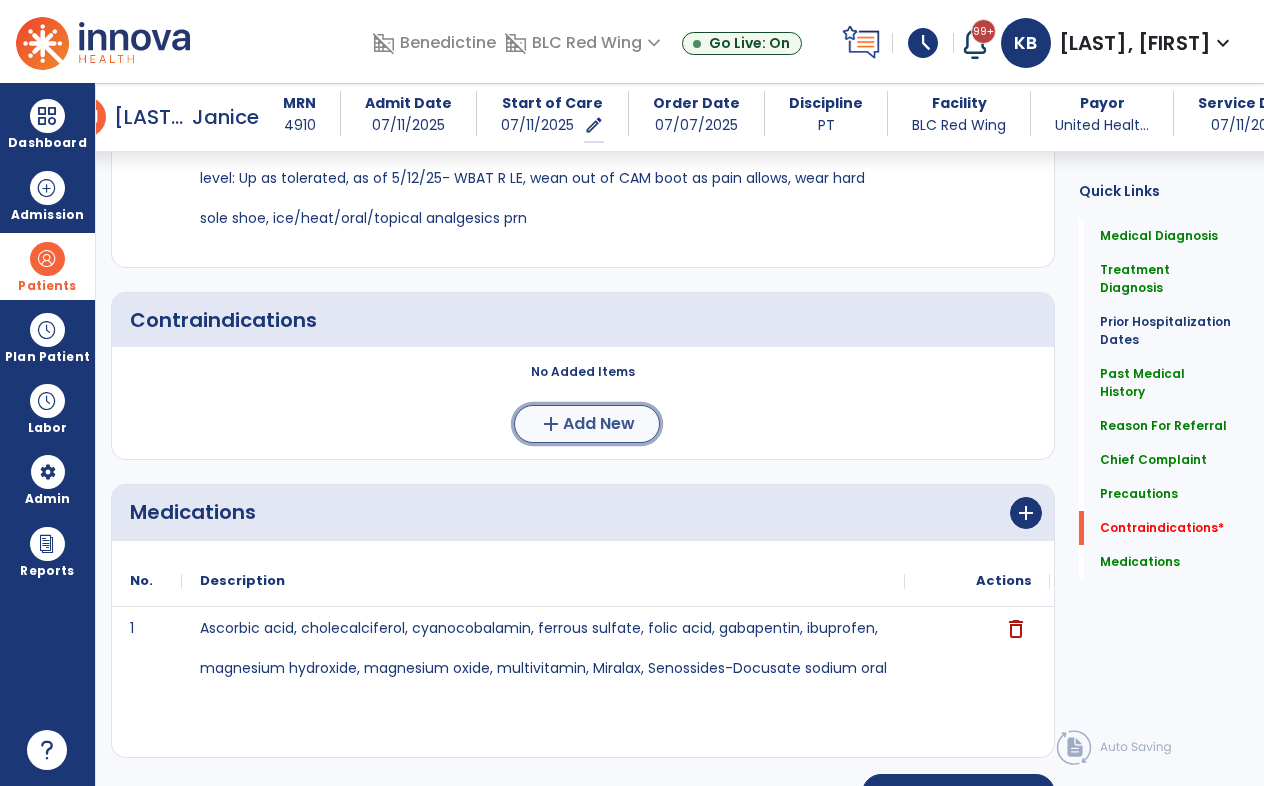 click on "Add New" 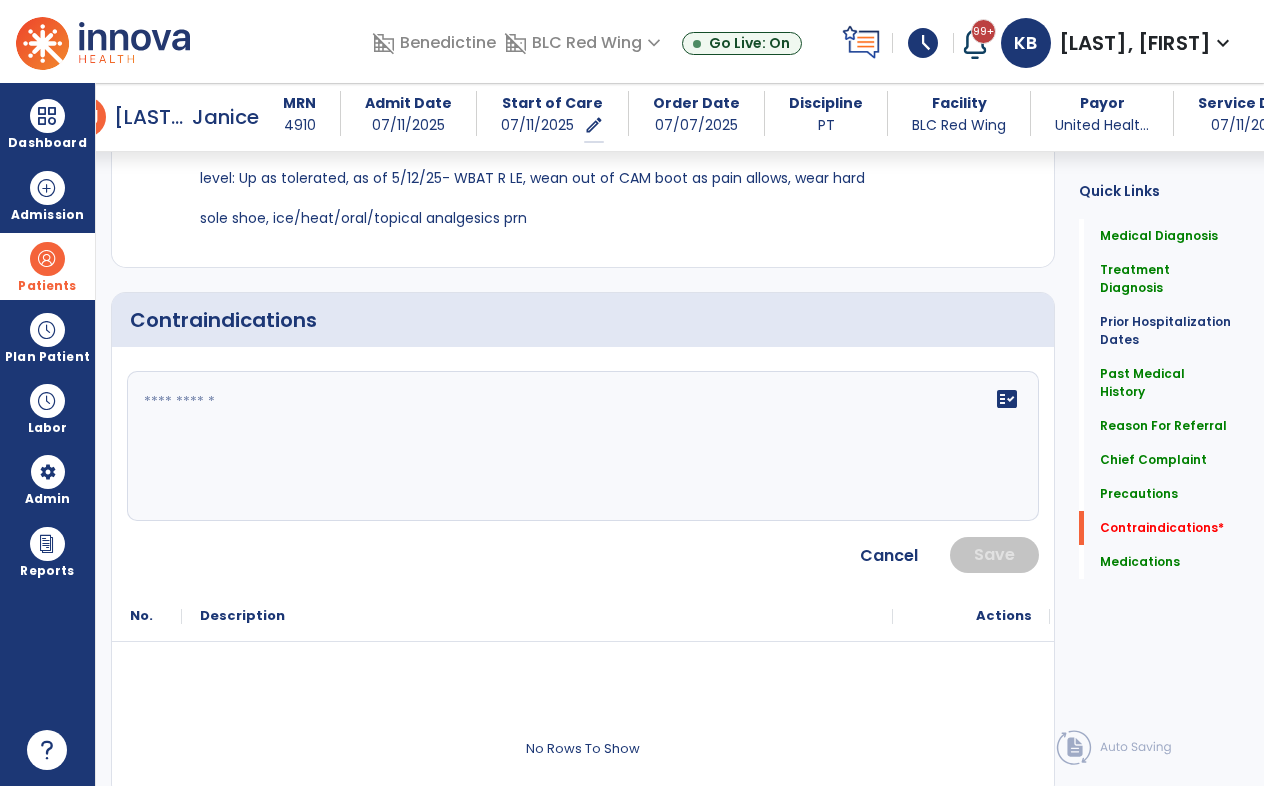 click on "fact_check" 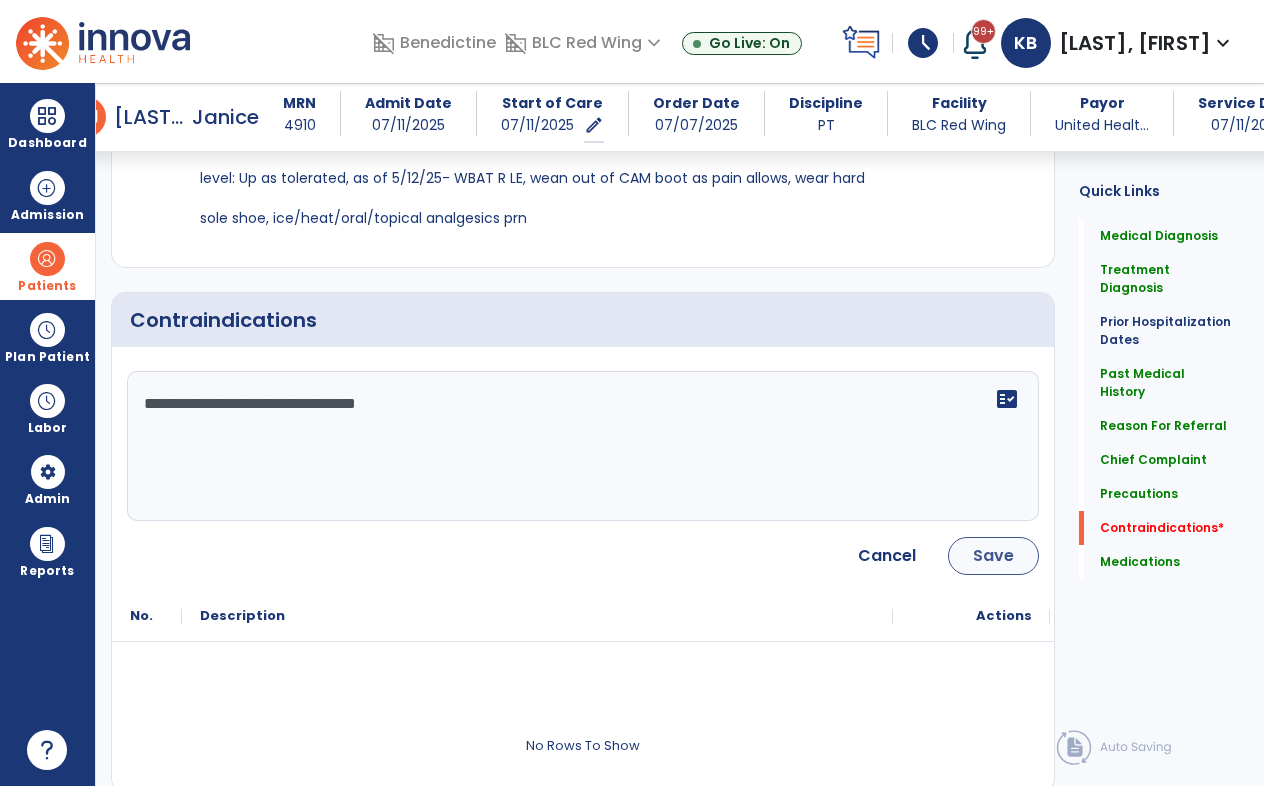 type on "**********" 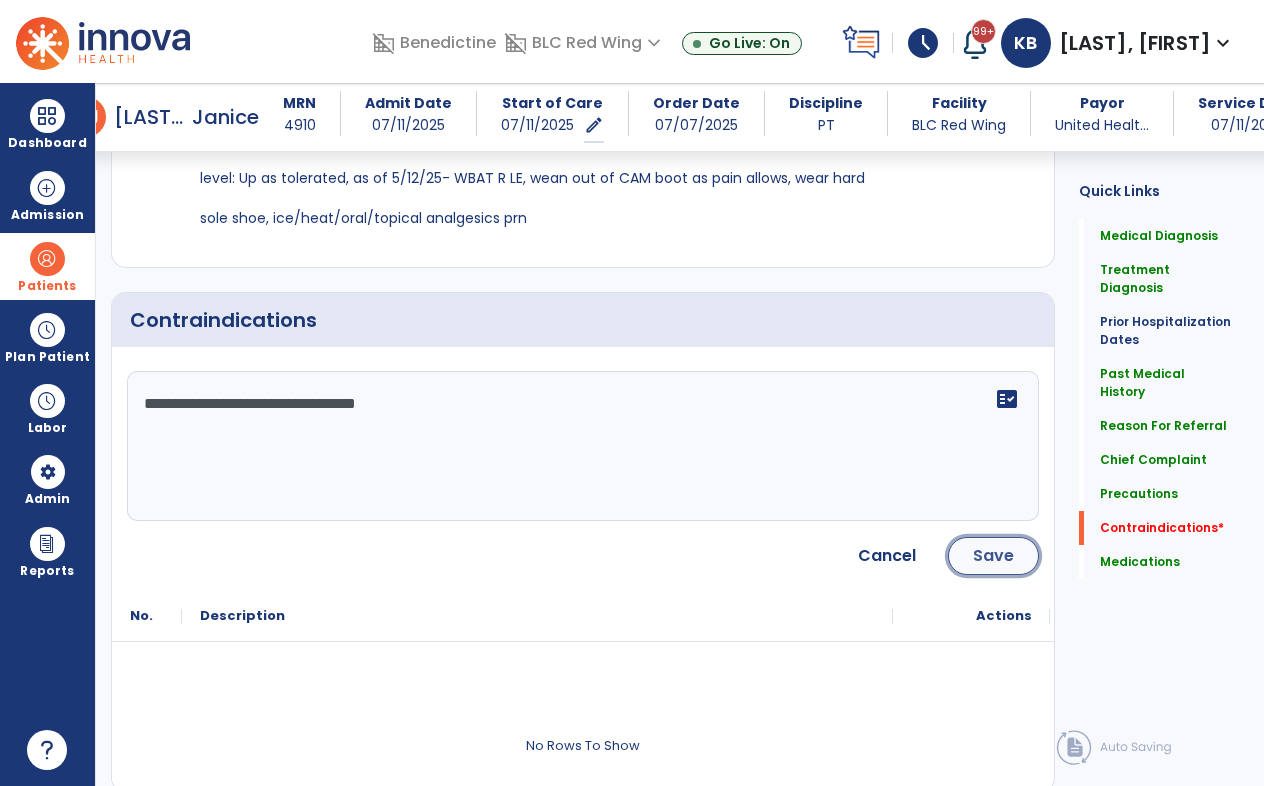 click on "Save" 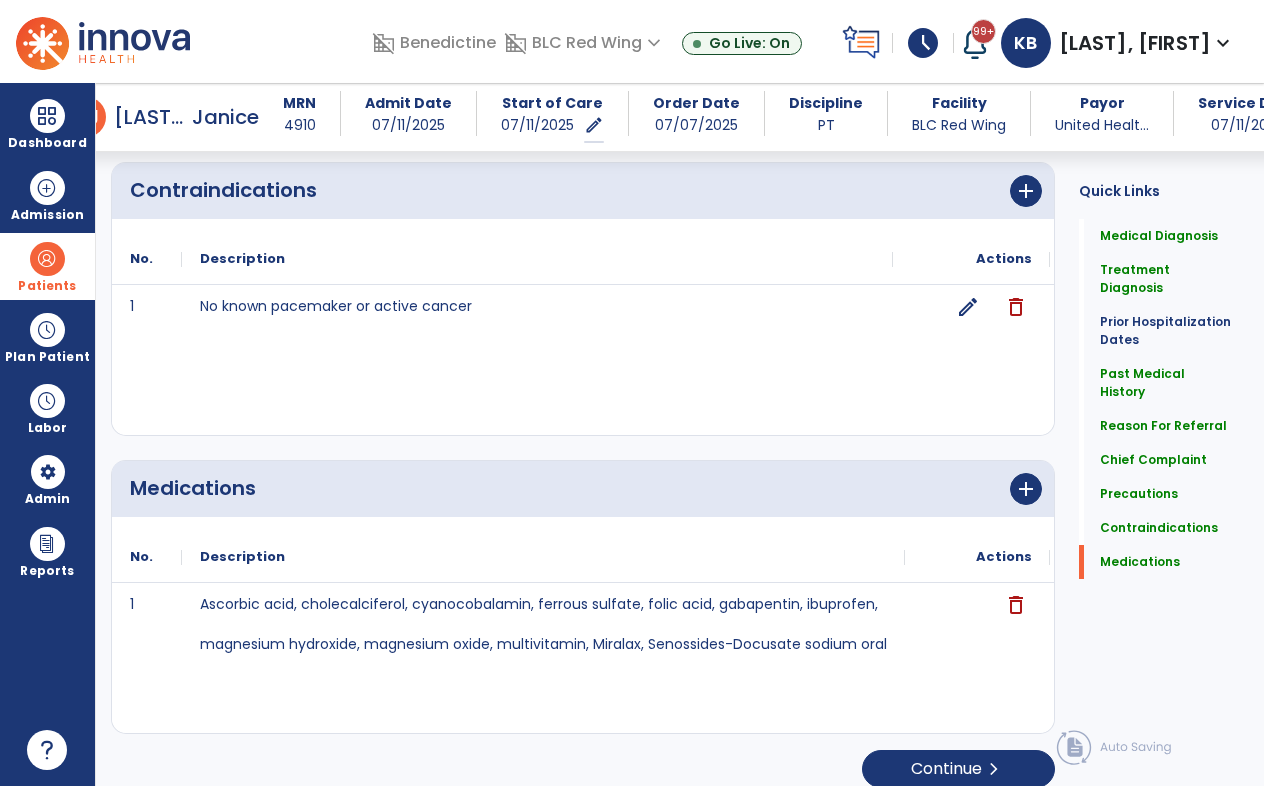 scroll, scrollTop: 2130, scrollLeft: 0, axis: vertical 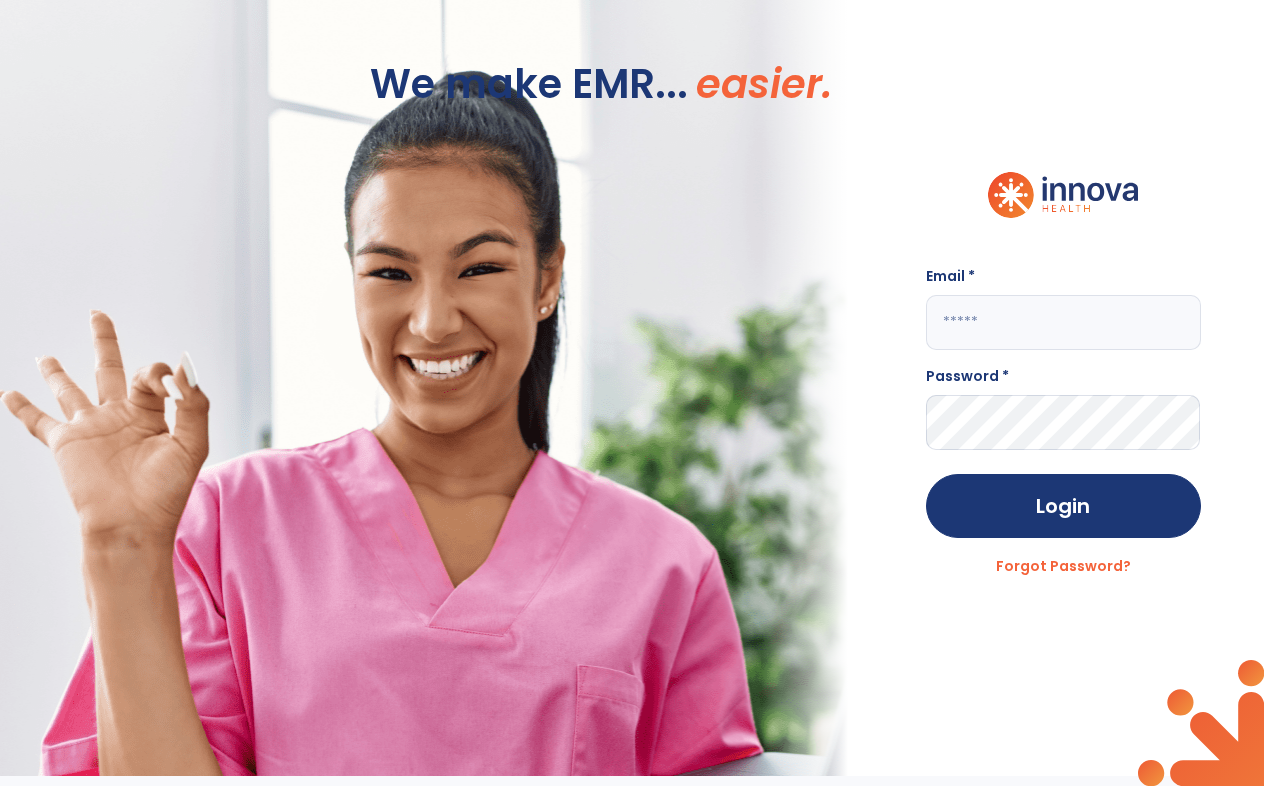 click 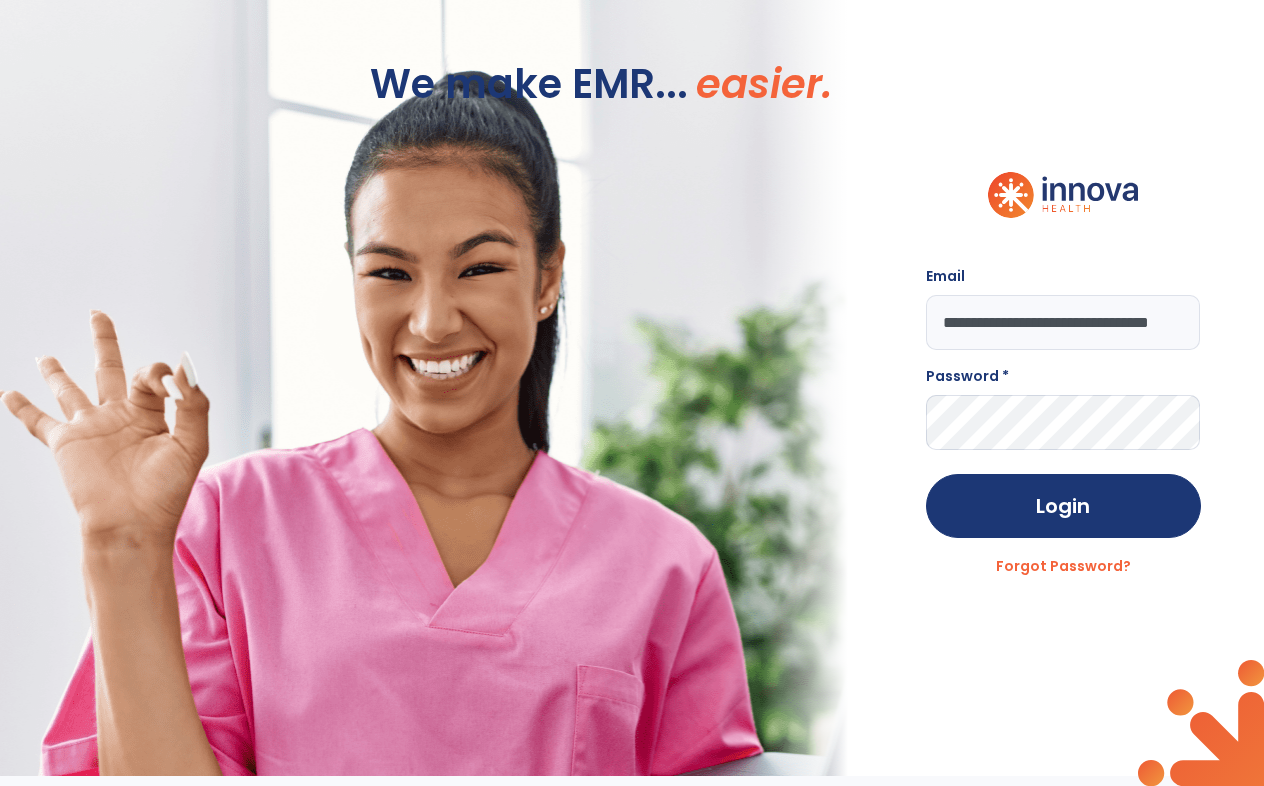 scroll, scrollTop: 0, scrollLeft: 45, axis: horizontal 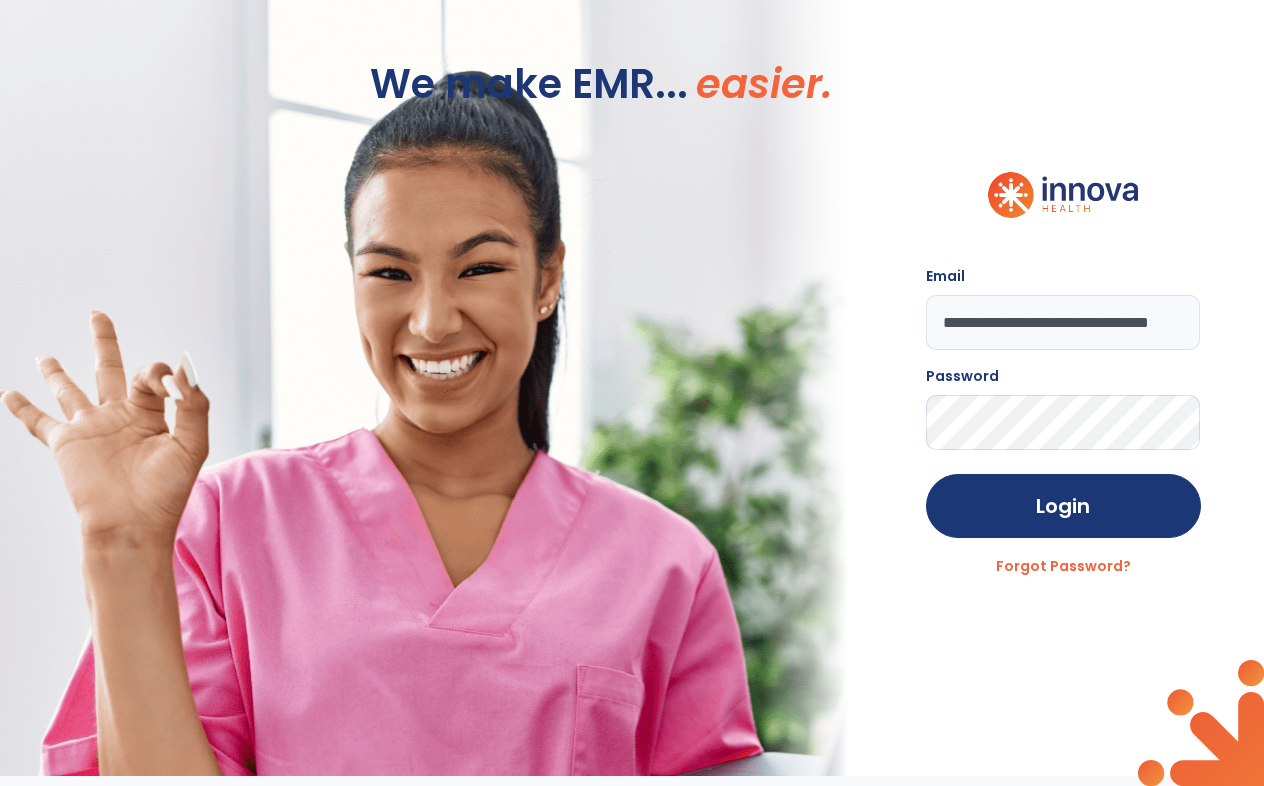 click on "Login" 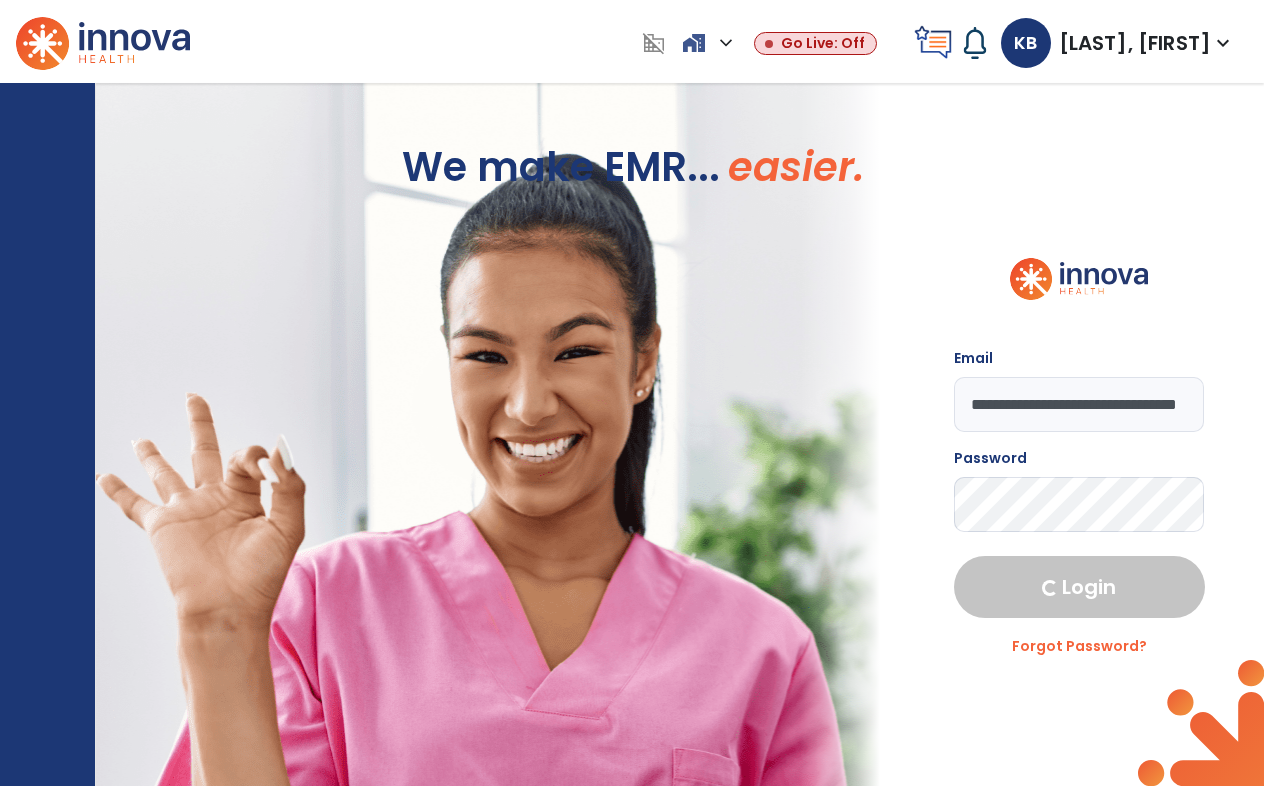select on "***" 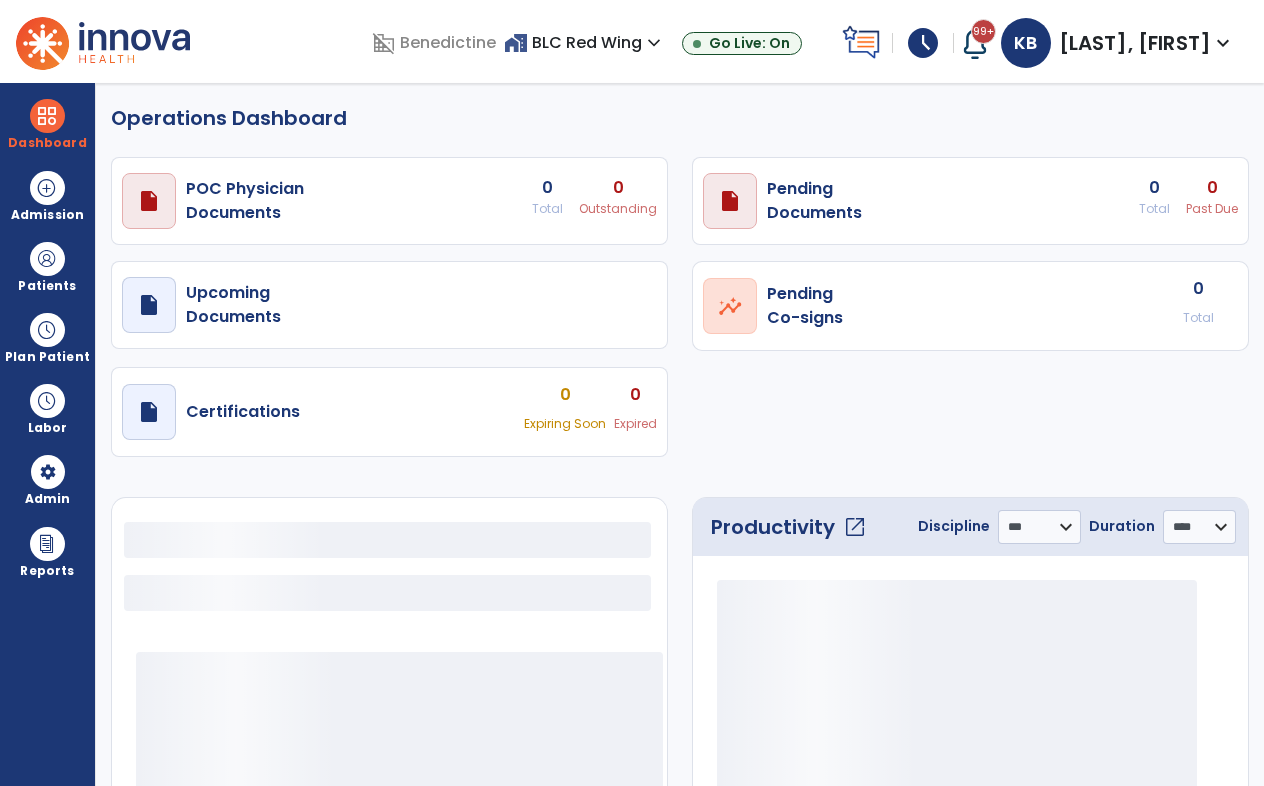 select on "***" 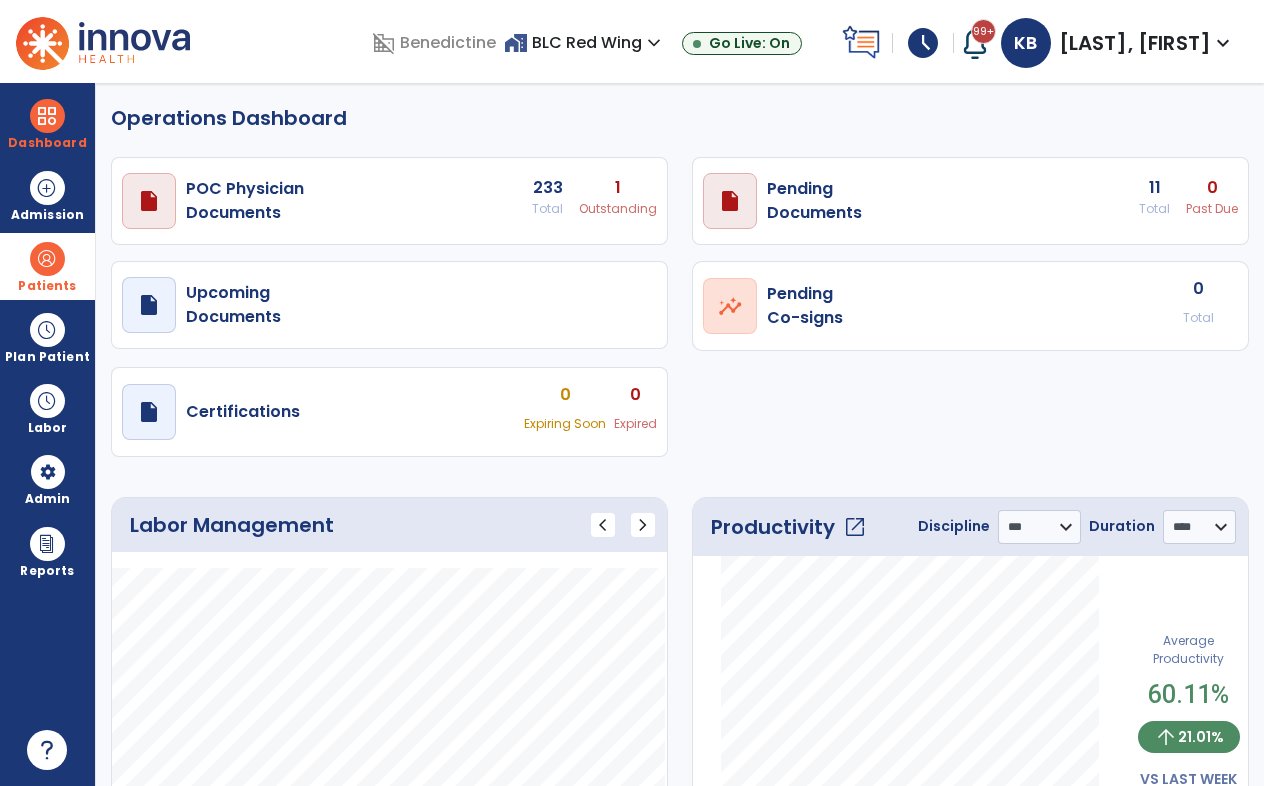 click on "Patients" at bounding box center [47, 266] 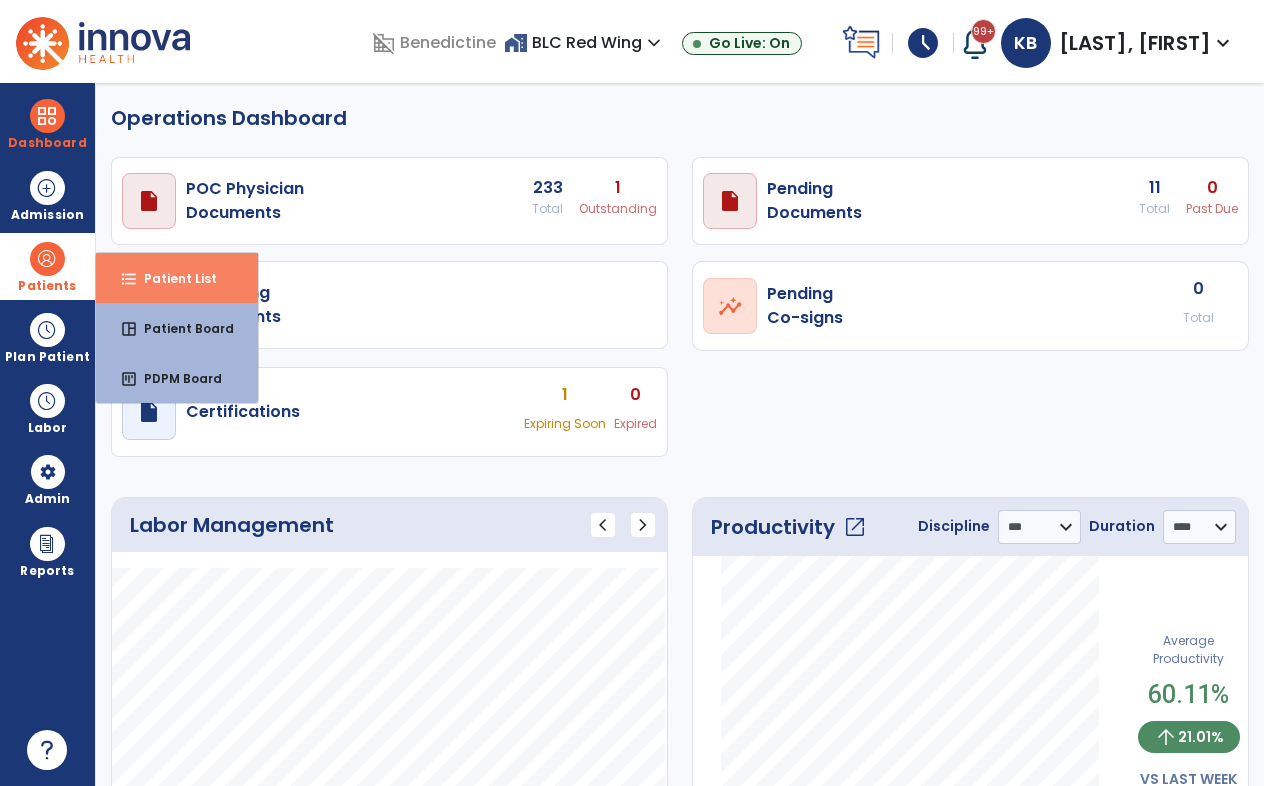 click on "format_list_bulleted  Patient List" at bounding box center [177, 278] 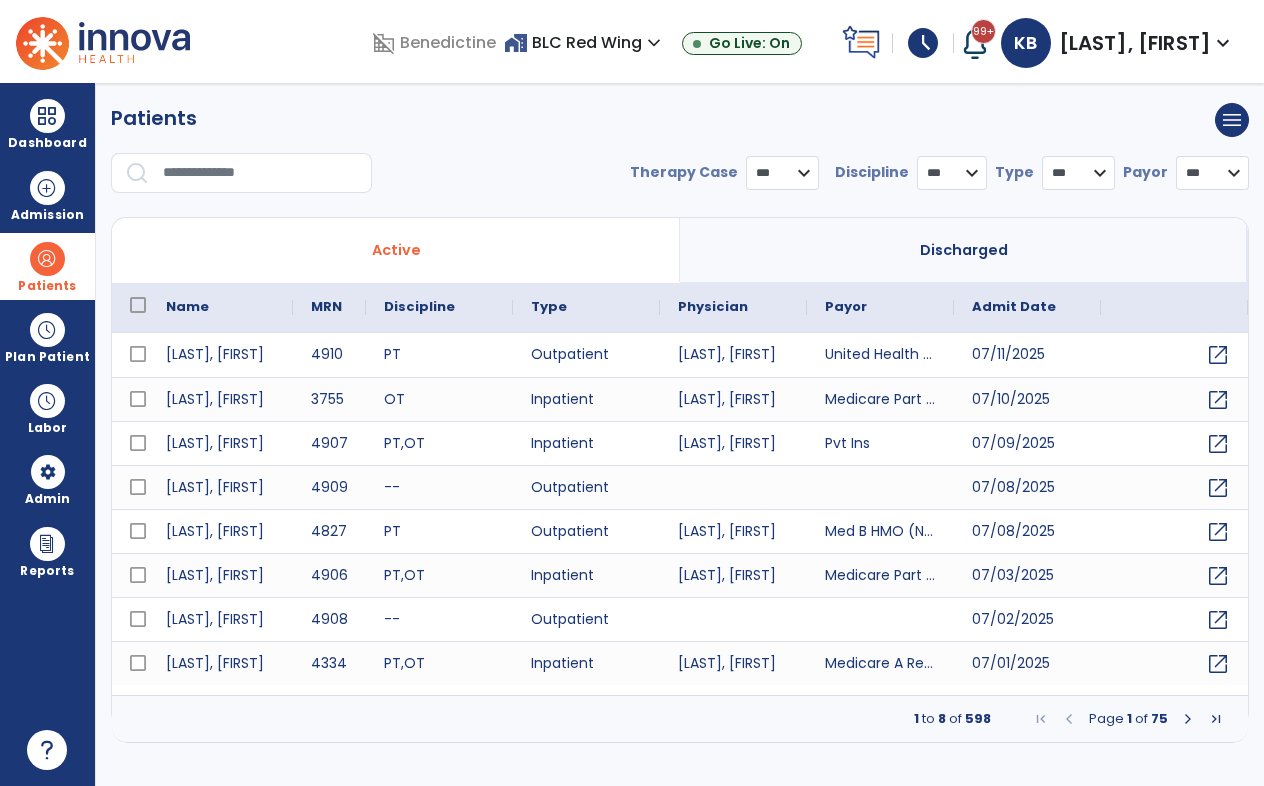 select on "***" 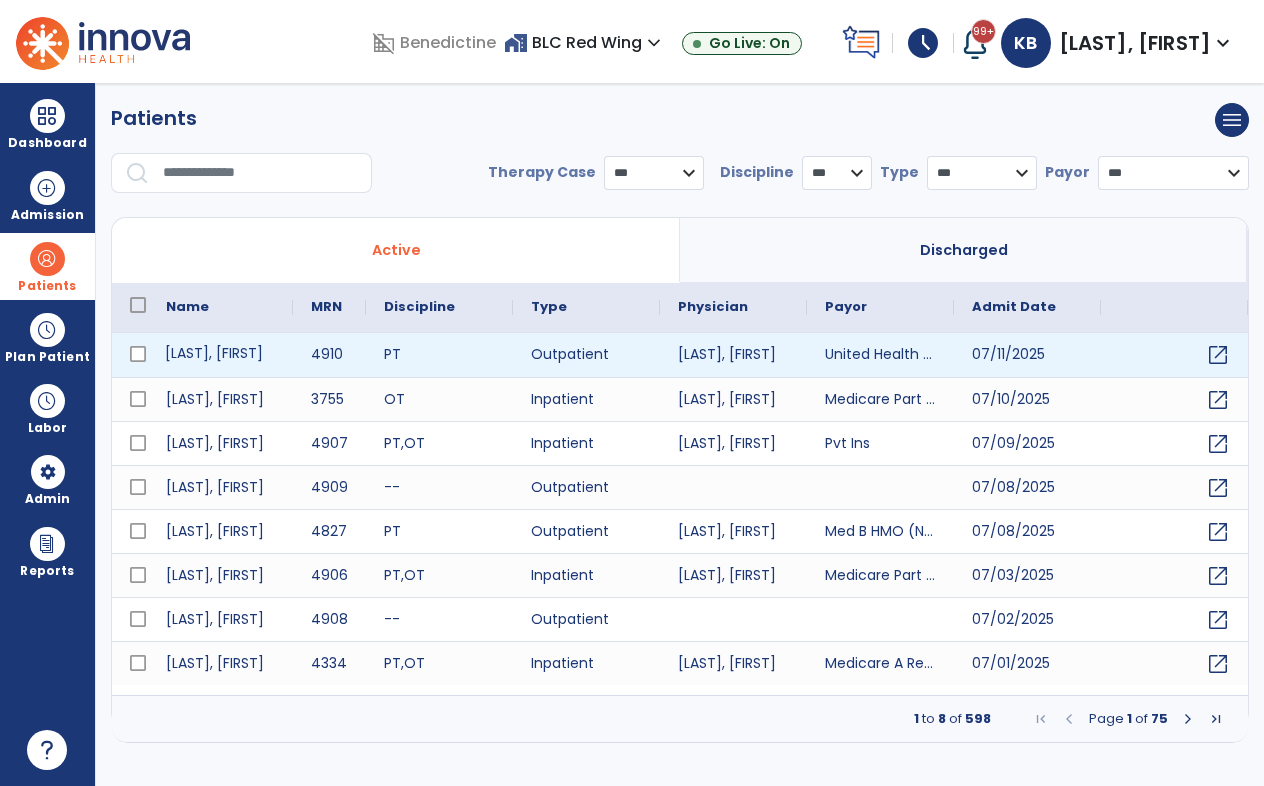 click on "[LAST], [FIRST]" at bounding box center [220, 355] 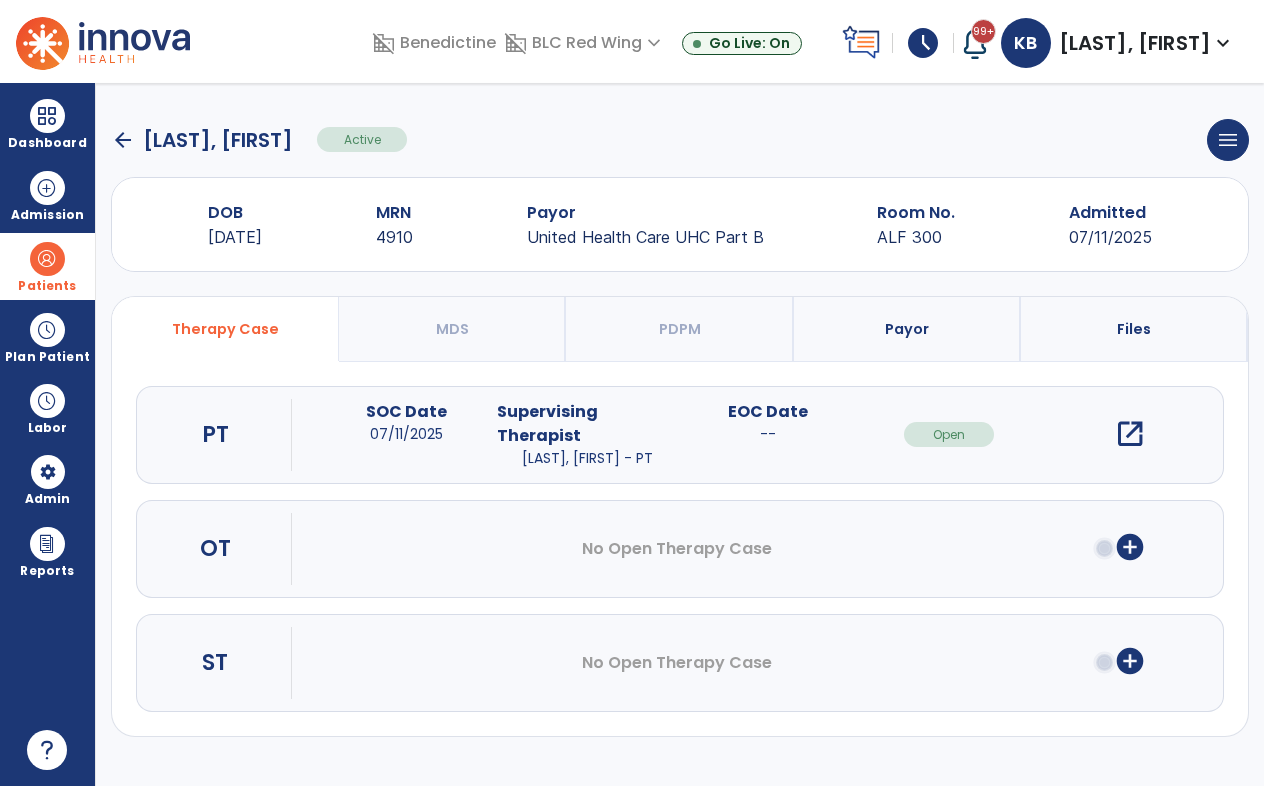 click on "open_in_new" at bounding box center (1130, 434) 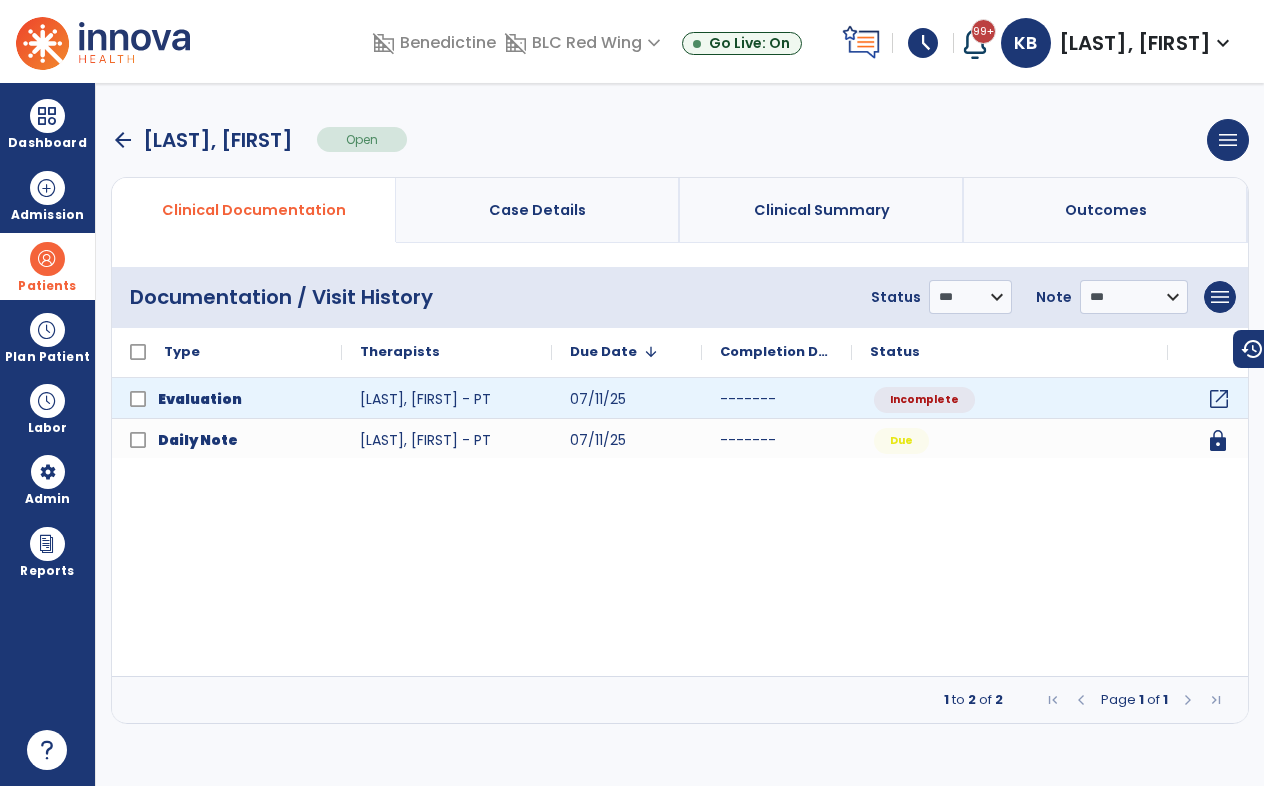 click on "open_in_new" 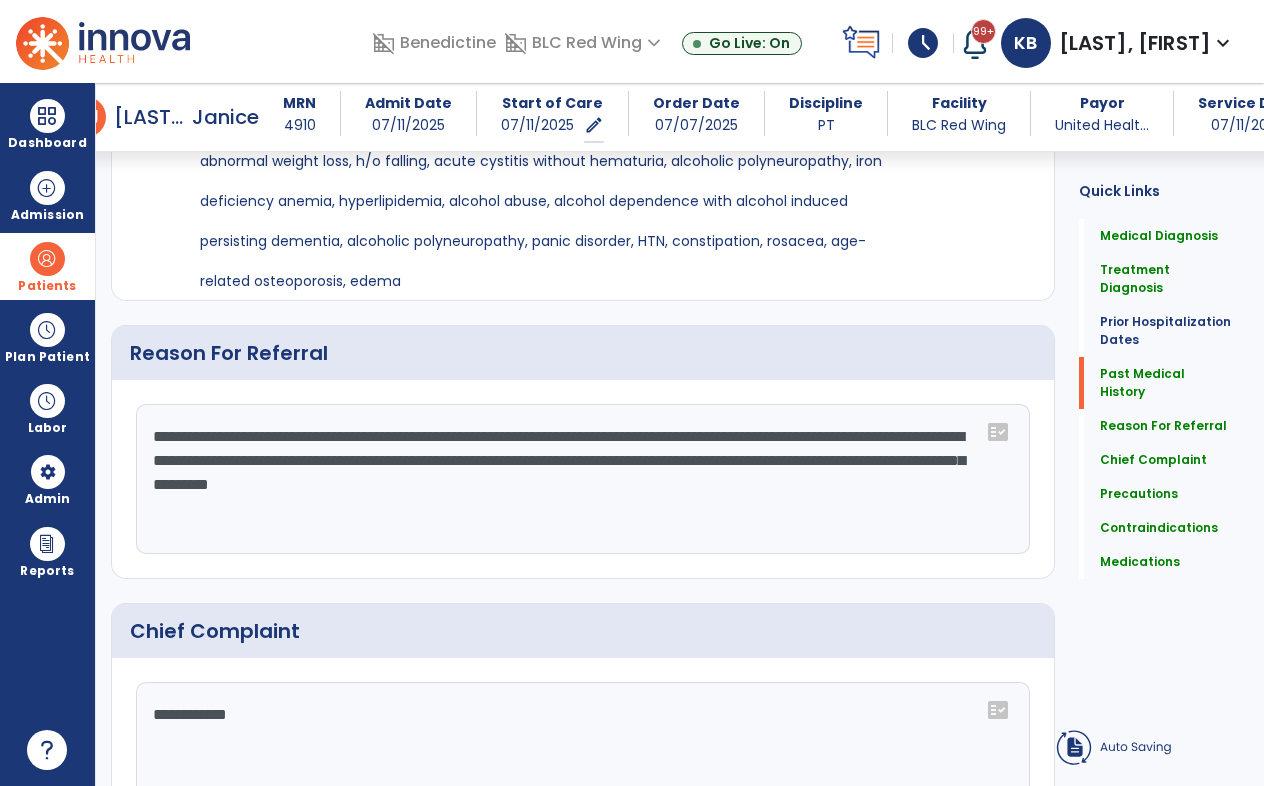 scroll, scrollTop: 1300, scrollLeft: 0, axis: vertical 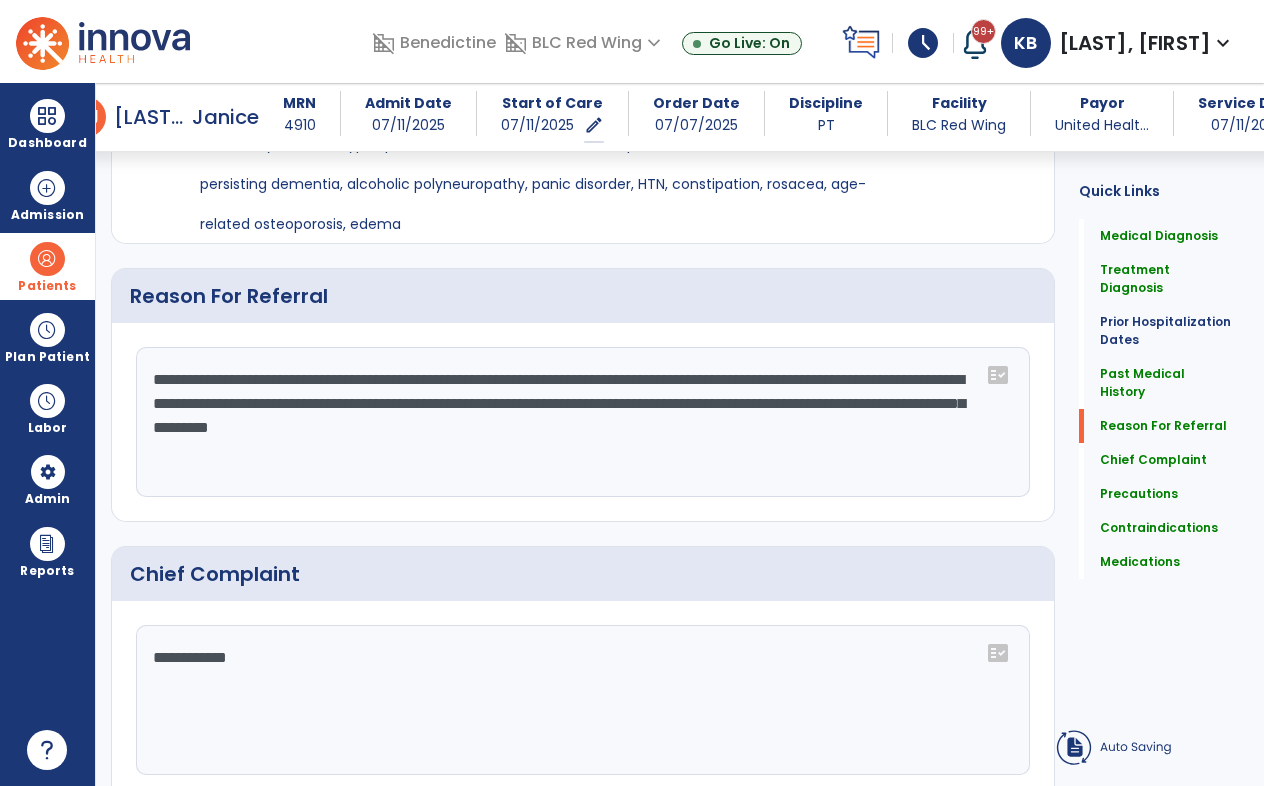 click on "**********" 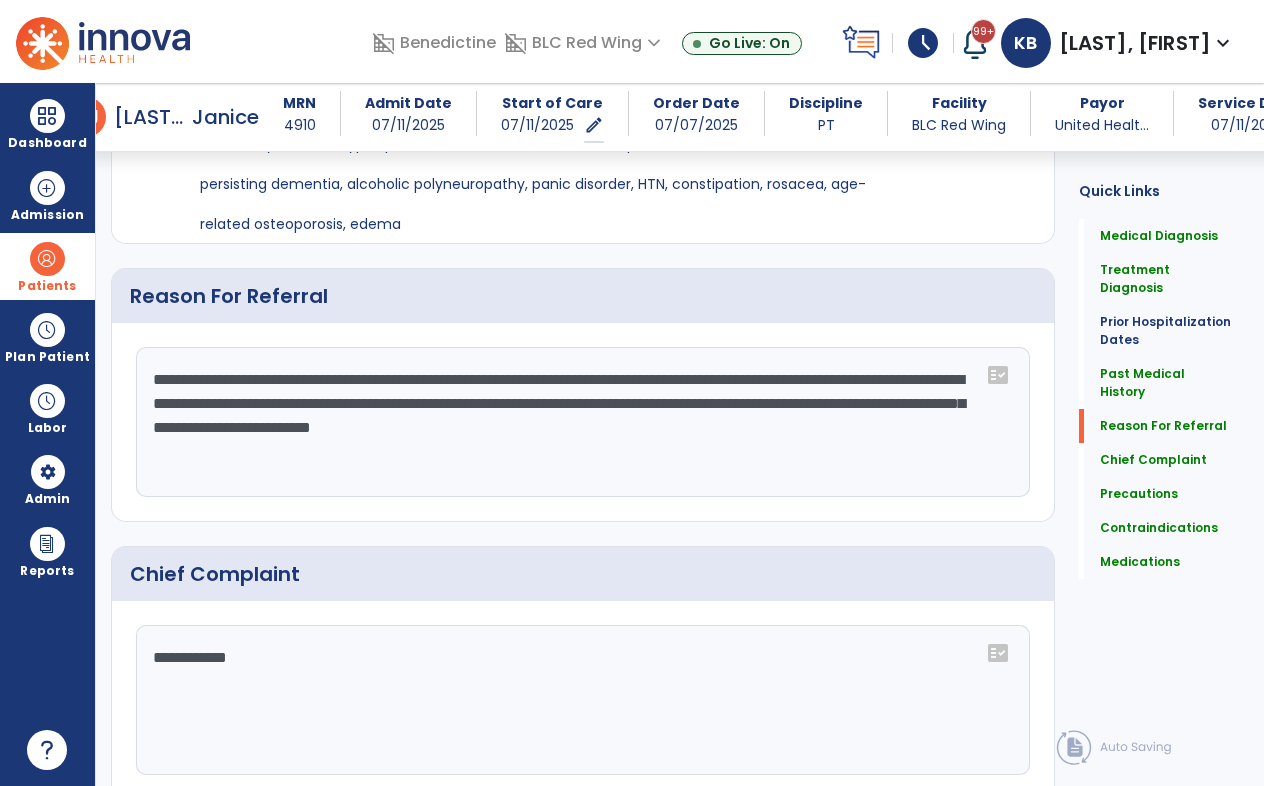 click on "**********" 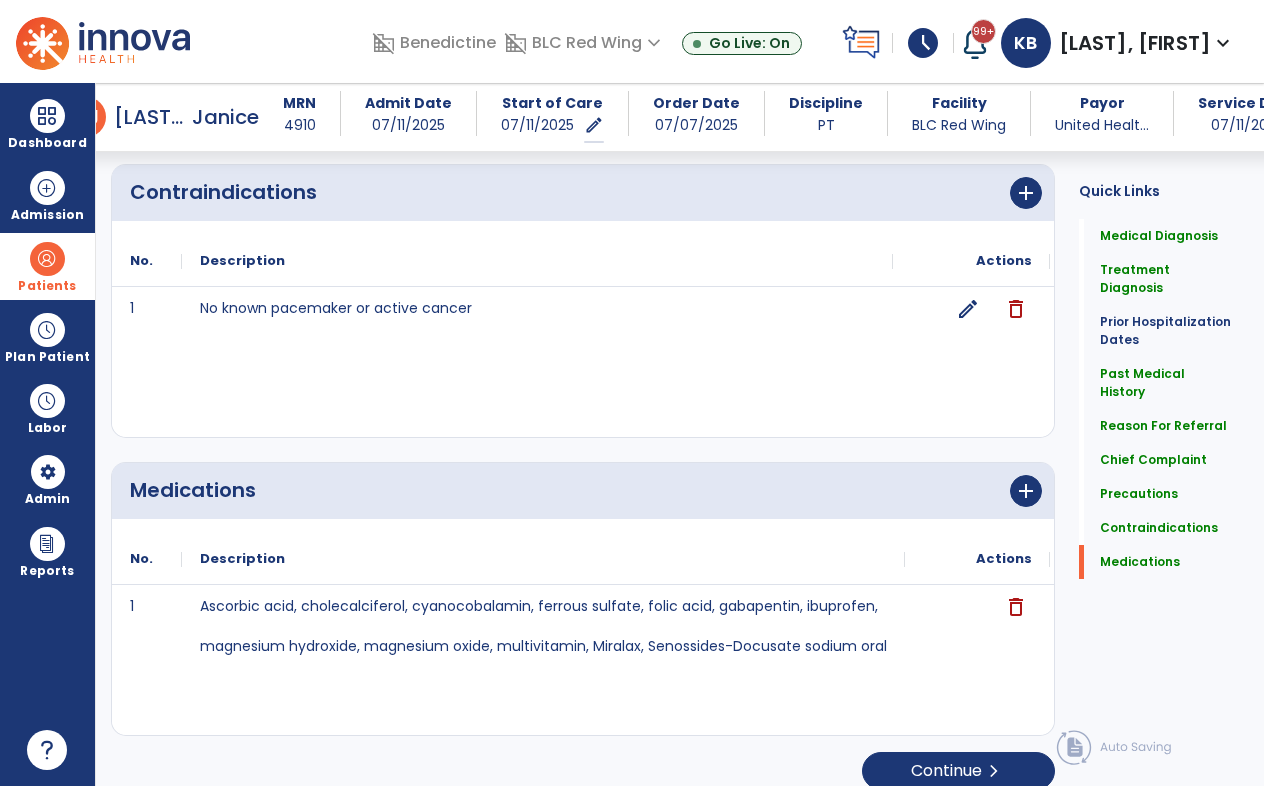 scroll, scrollTop: 2278, scrollLeft: 0, axis: vertical 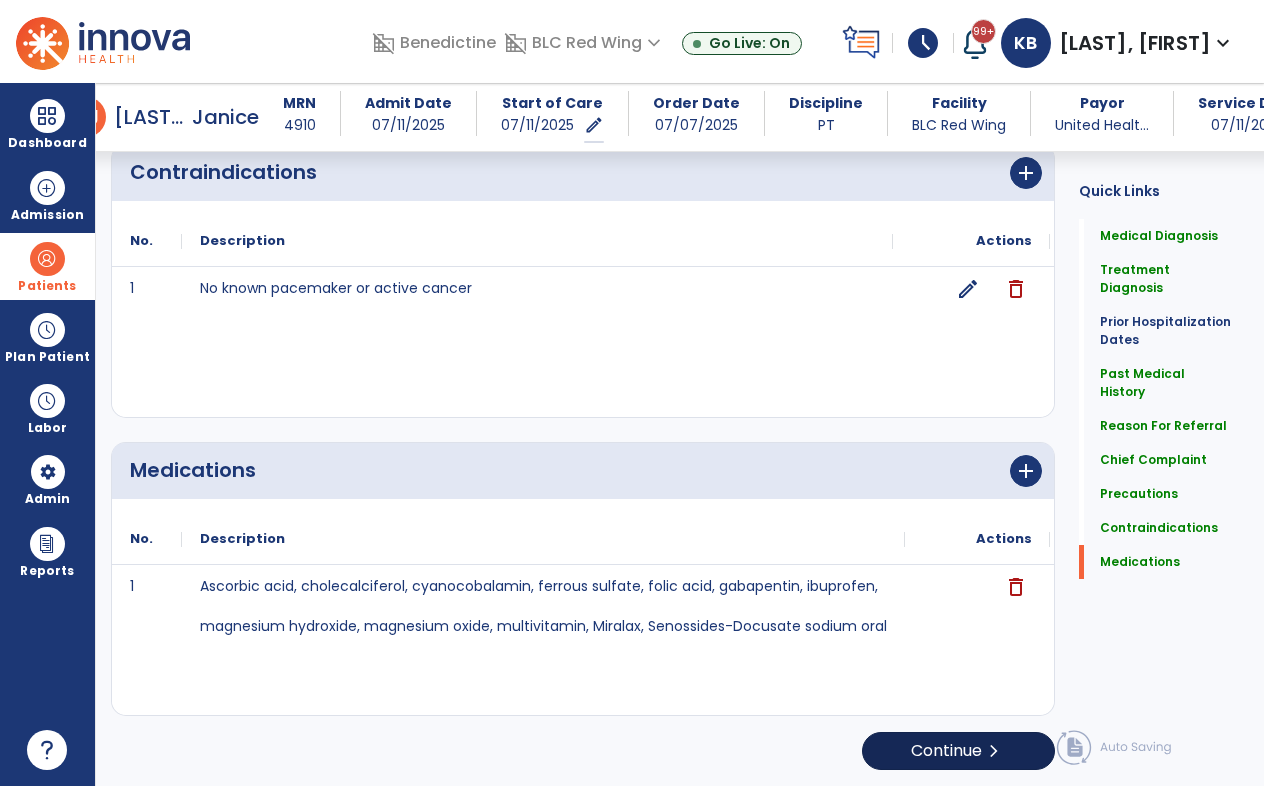type on "**********" 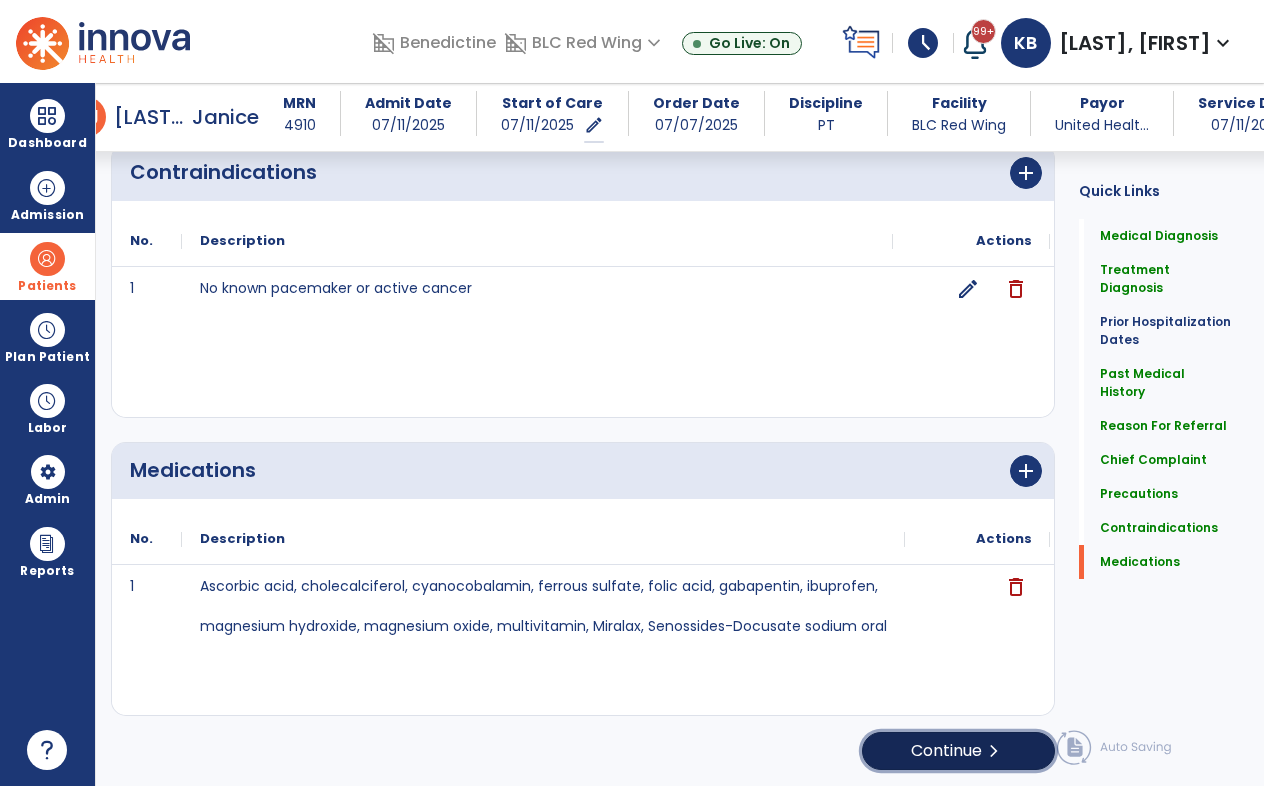 click on "Continue  chevron_right" 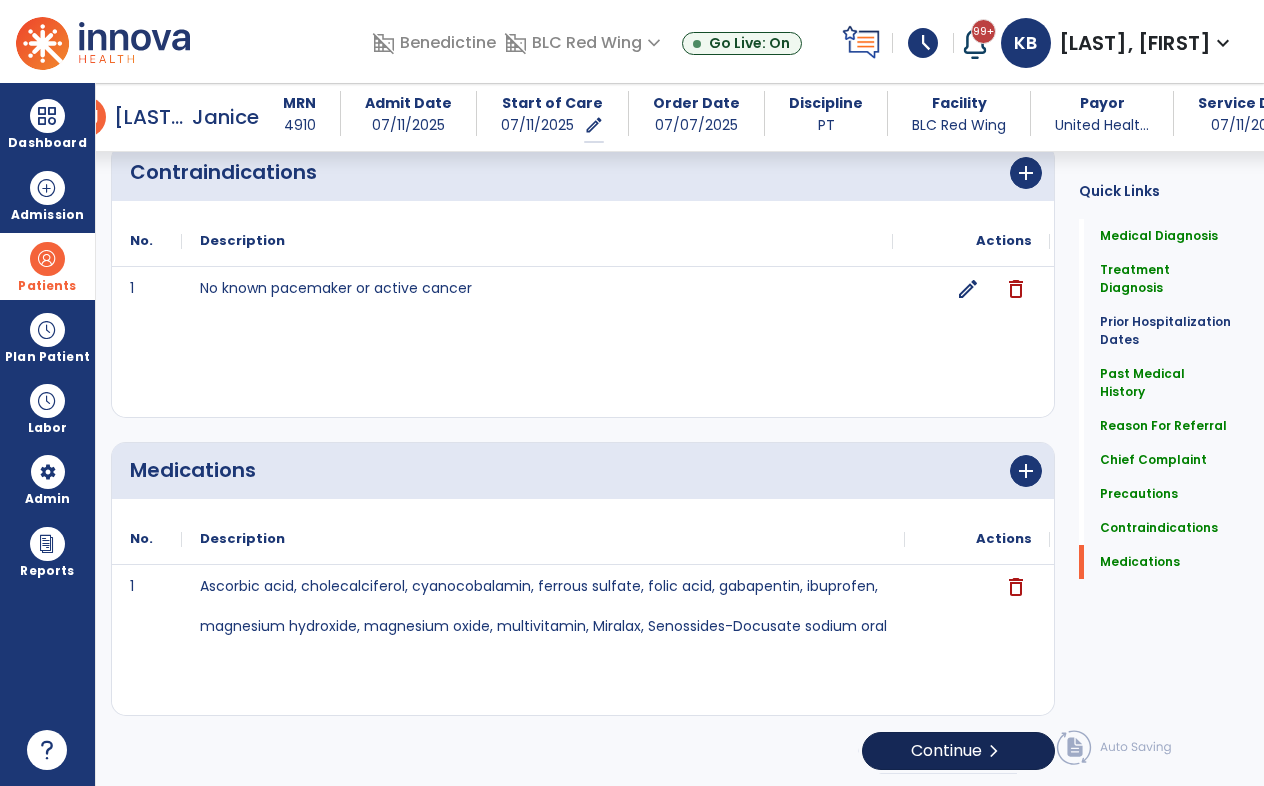 scroll, scrollTop: 134, scrollLeft: 0, axis: vertical 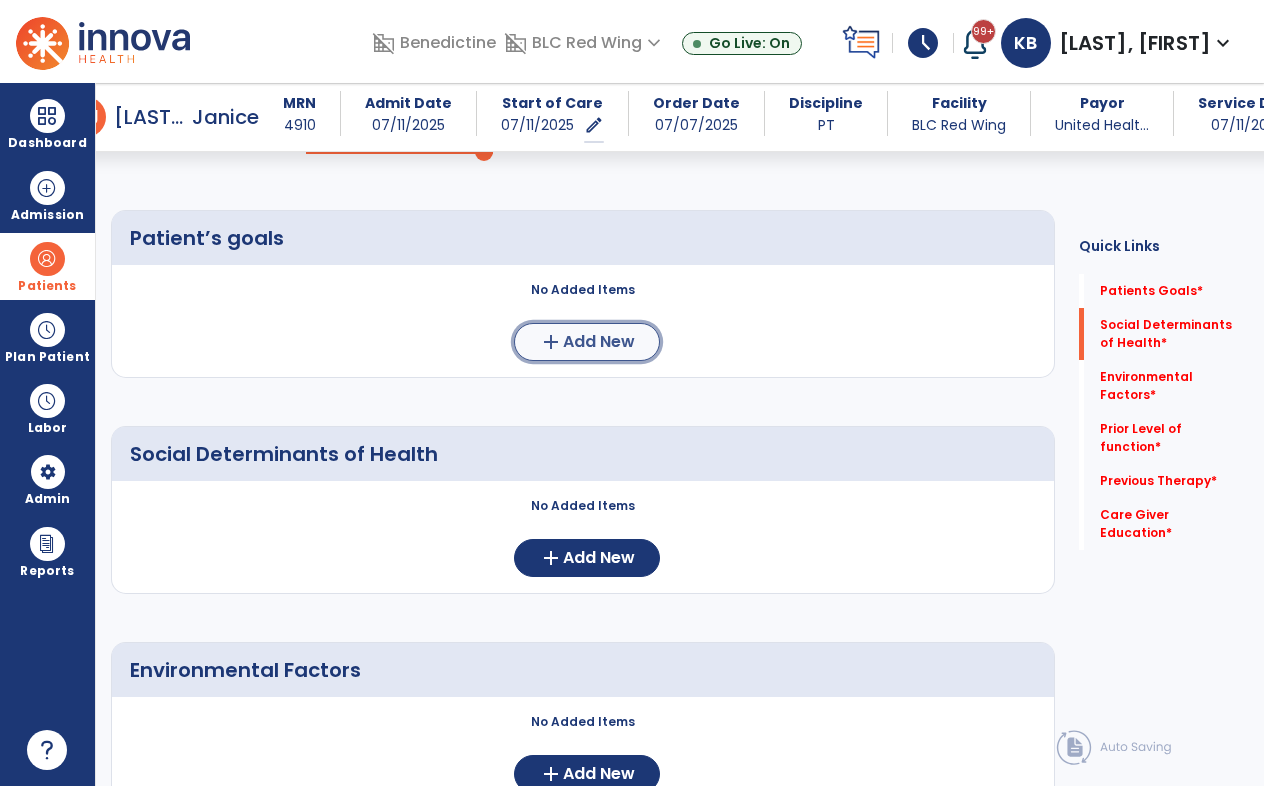 click on "Add New" 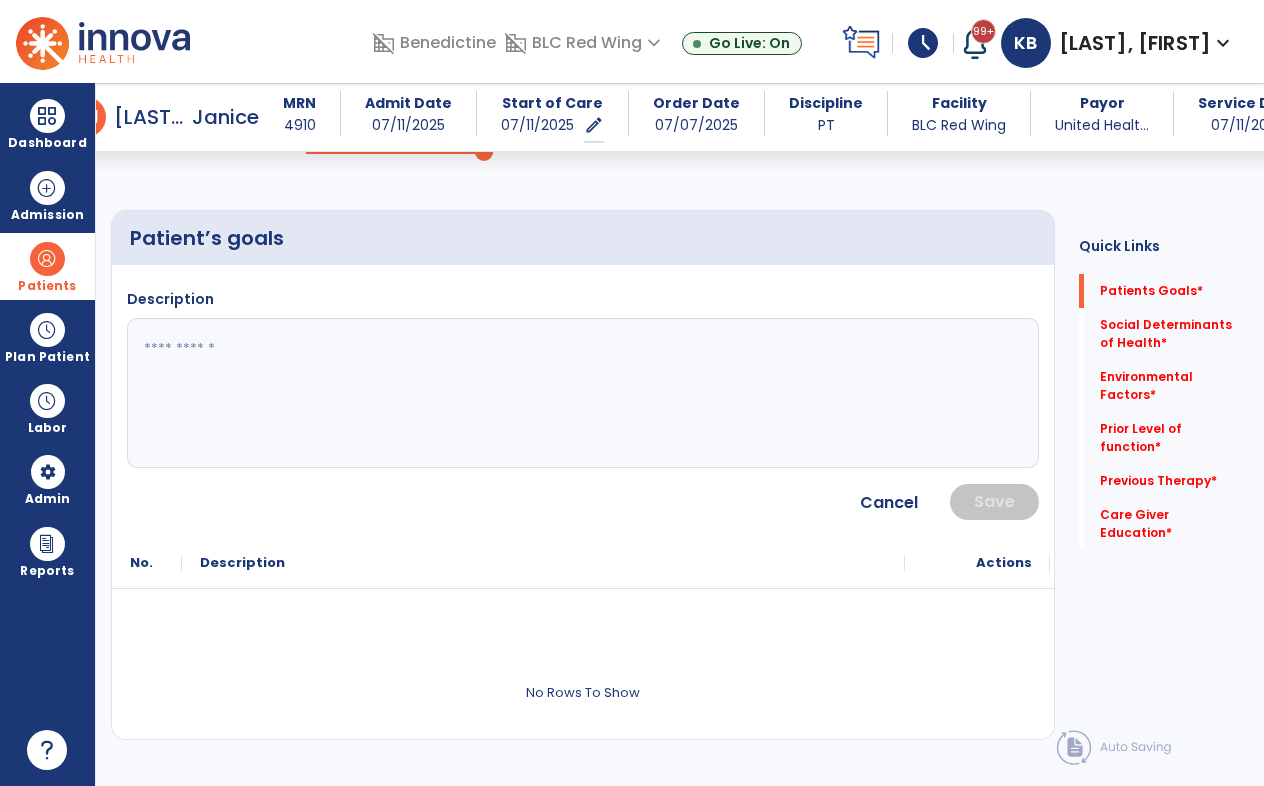 click 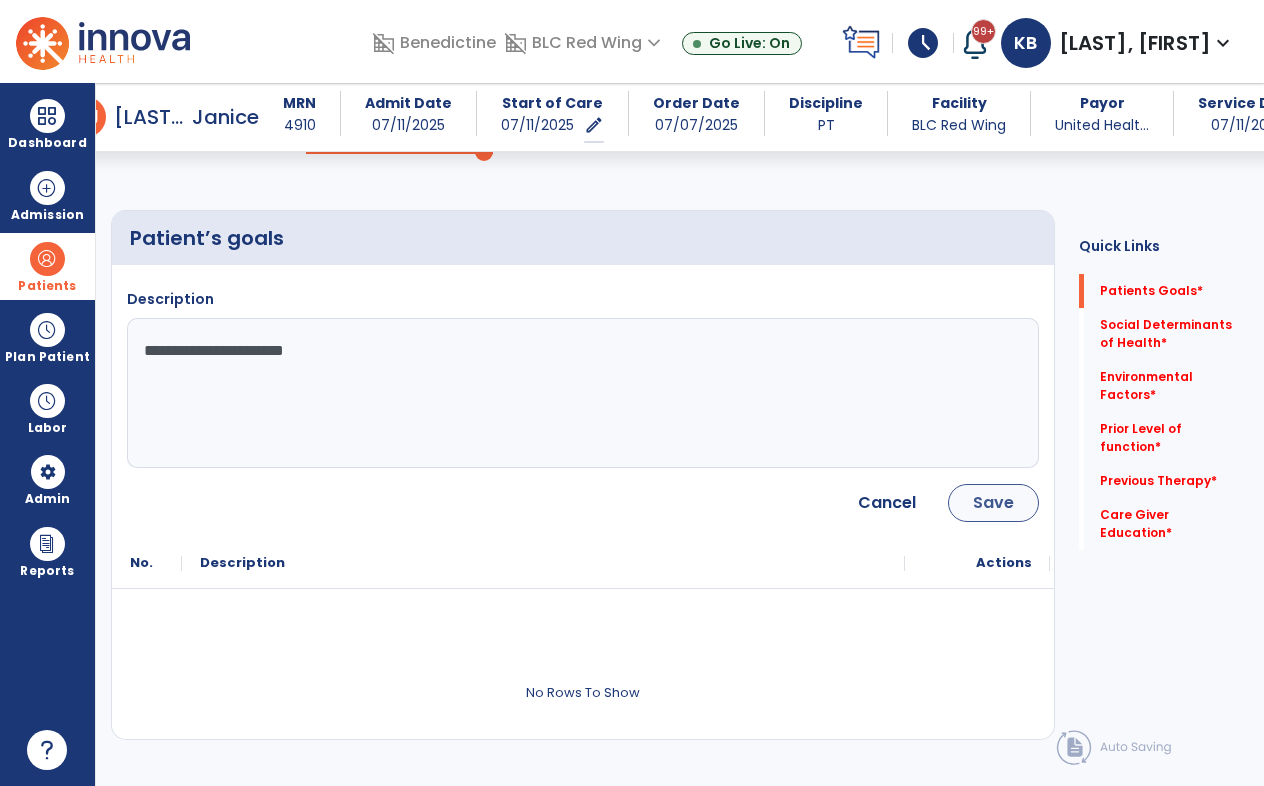 type on "**********" 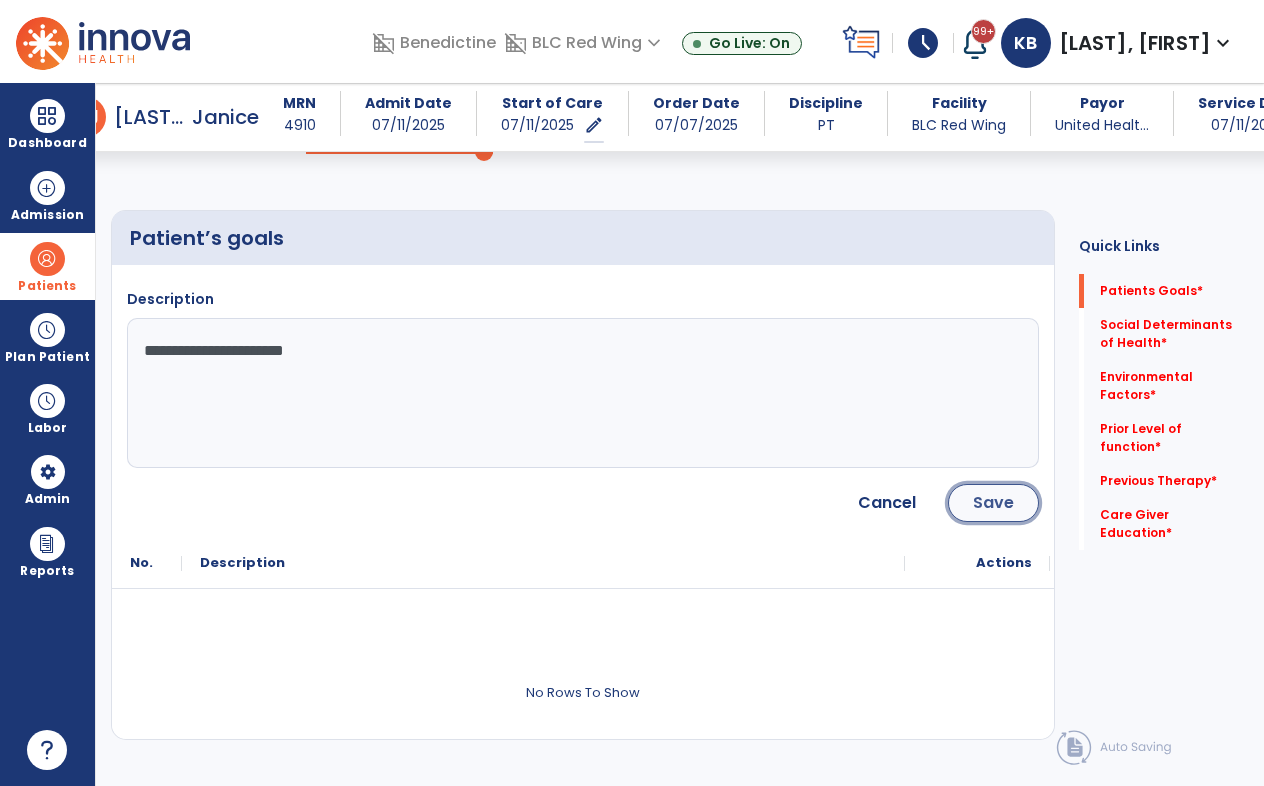 click on "Save" 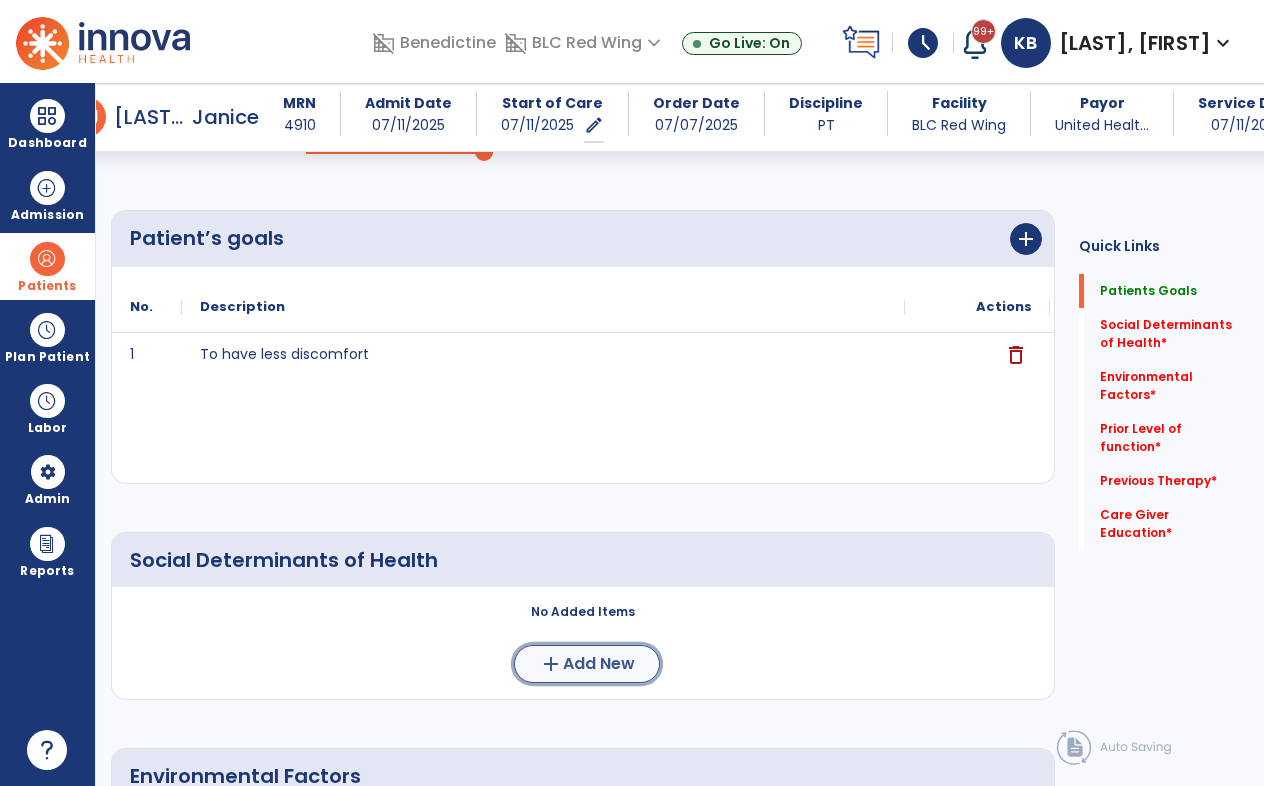 click on "Add New" 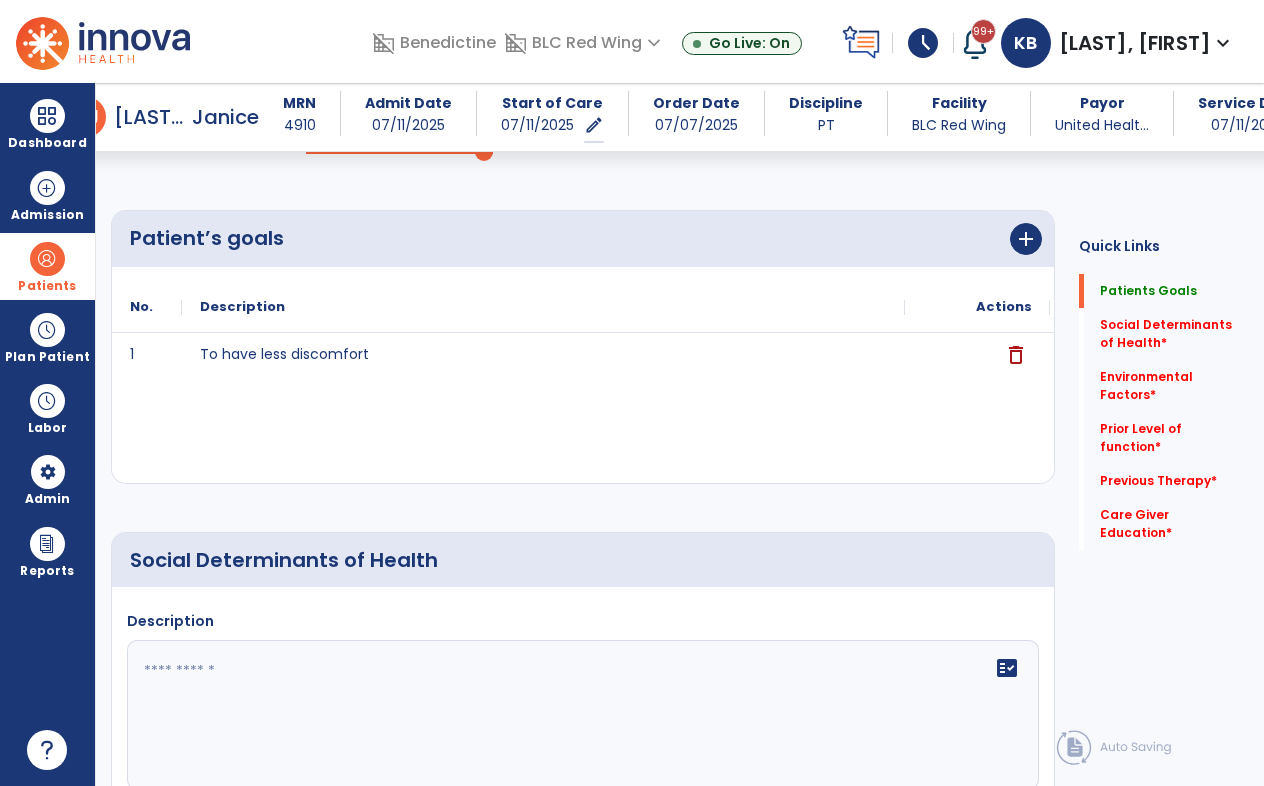 click on "fact_check" 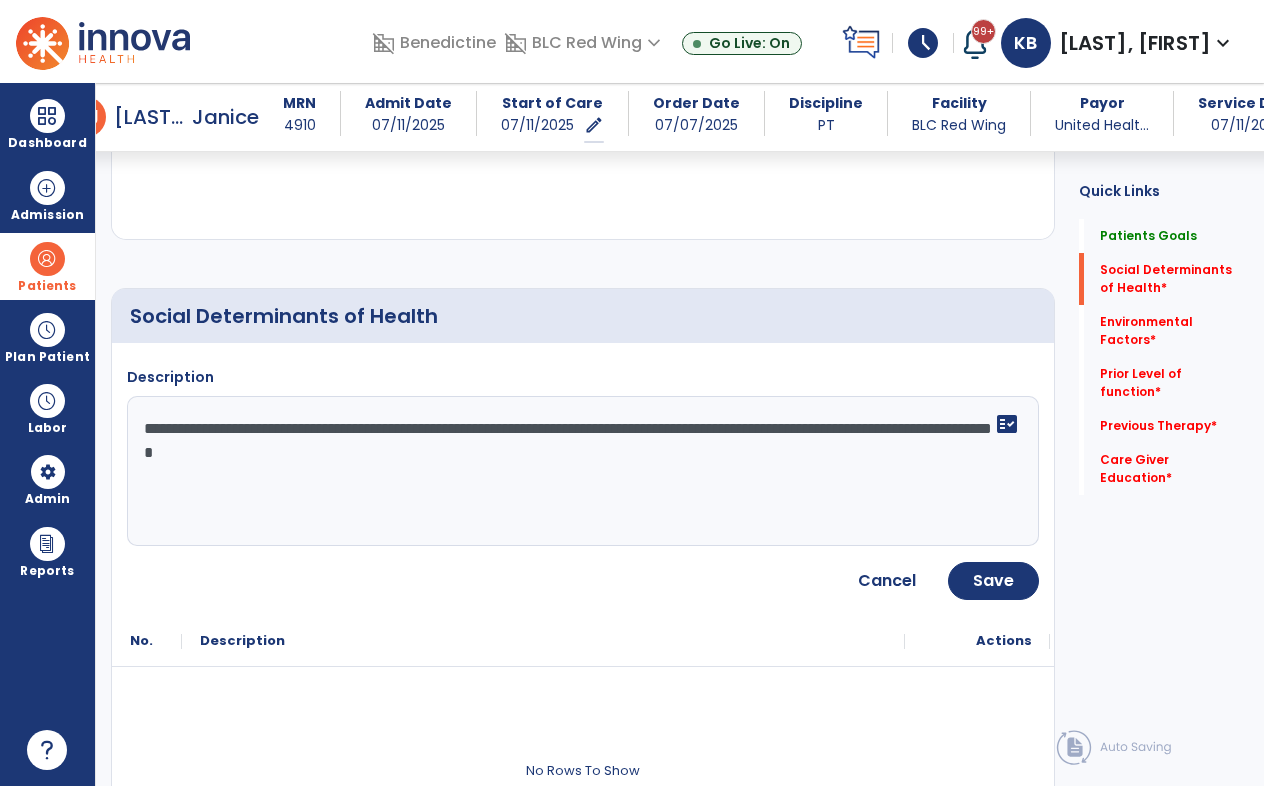scroll, scrollTop: 434, scrollLeft: 0, axis: vertical 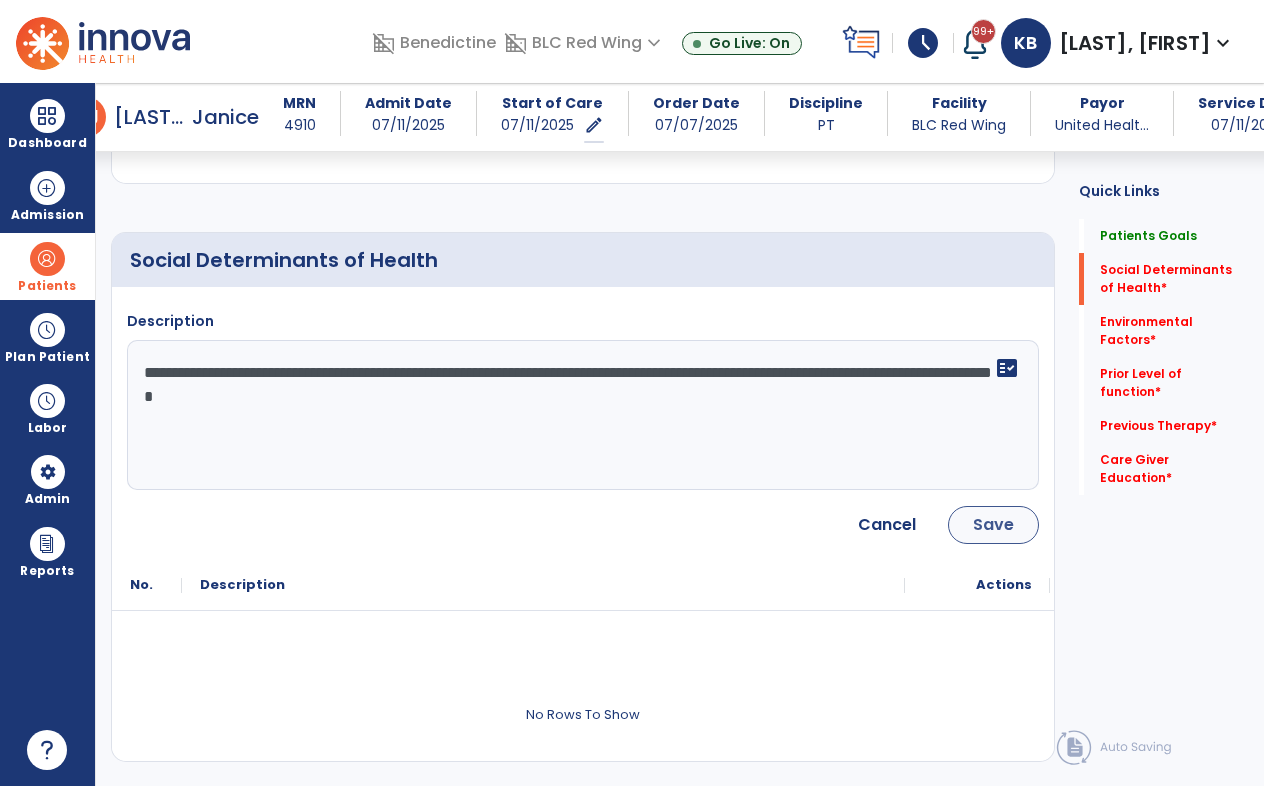 type on "**********" 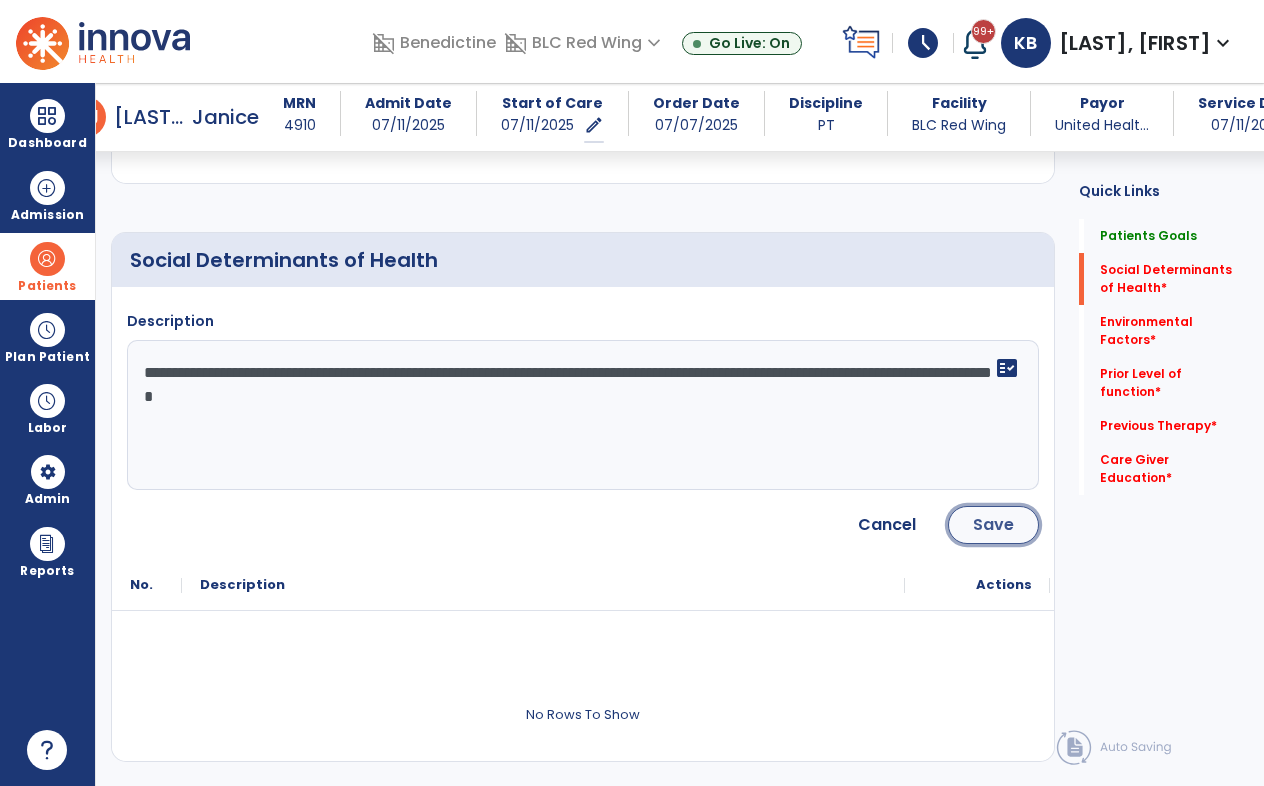 click on "Save" 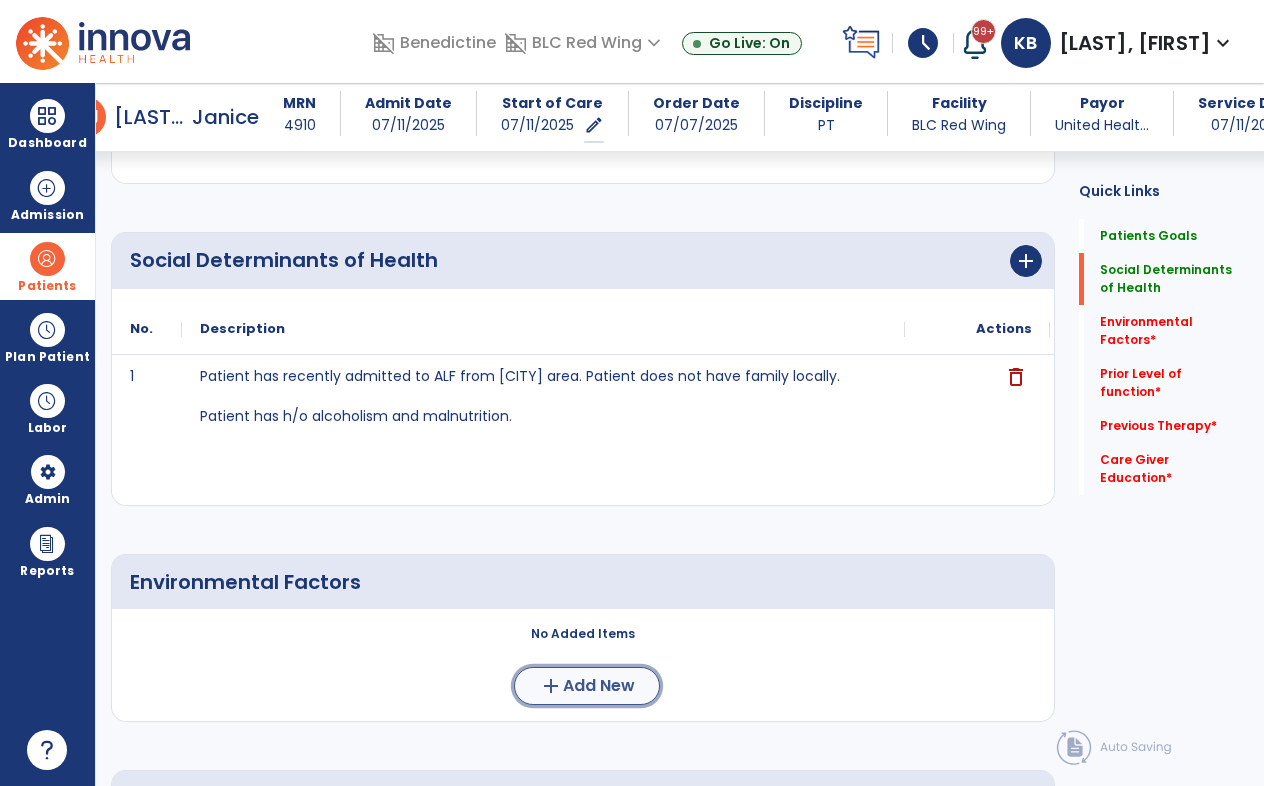 click on "Add New" 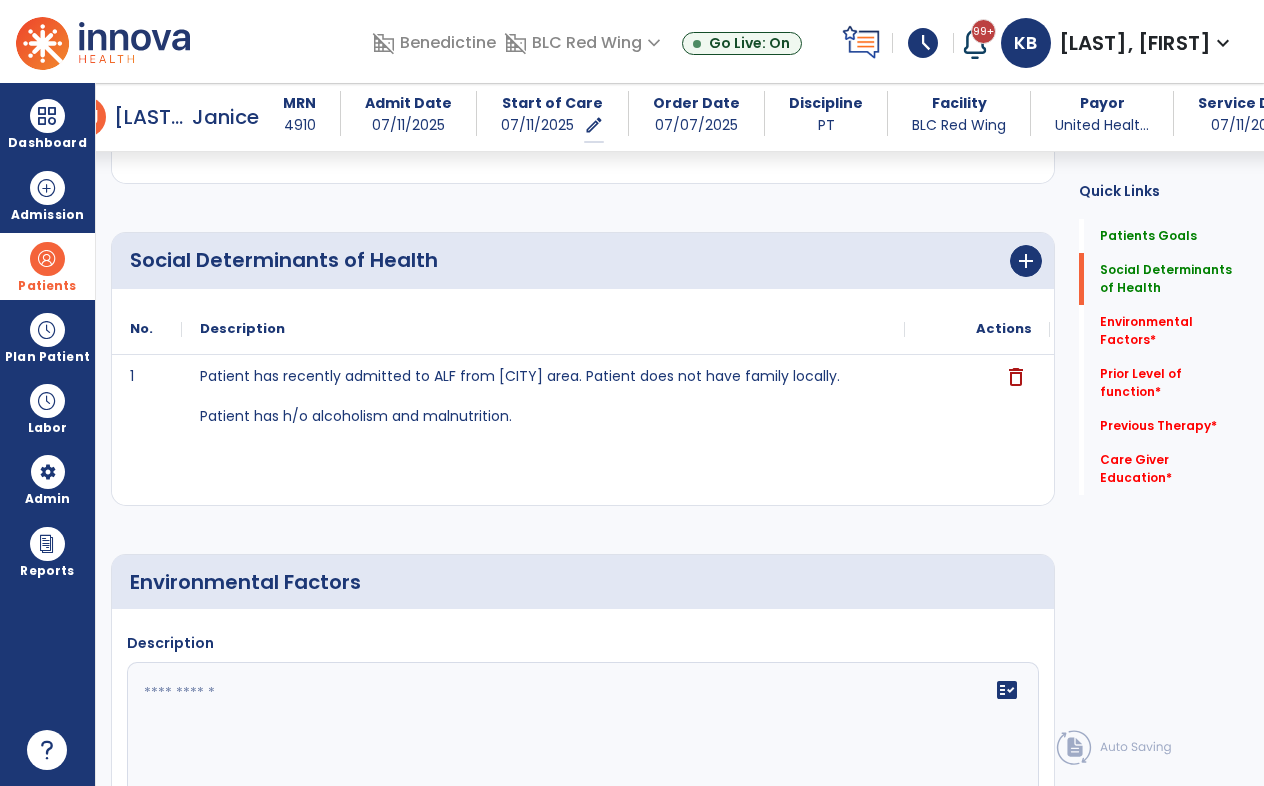 click 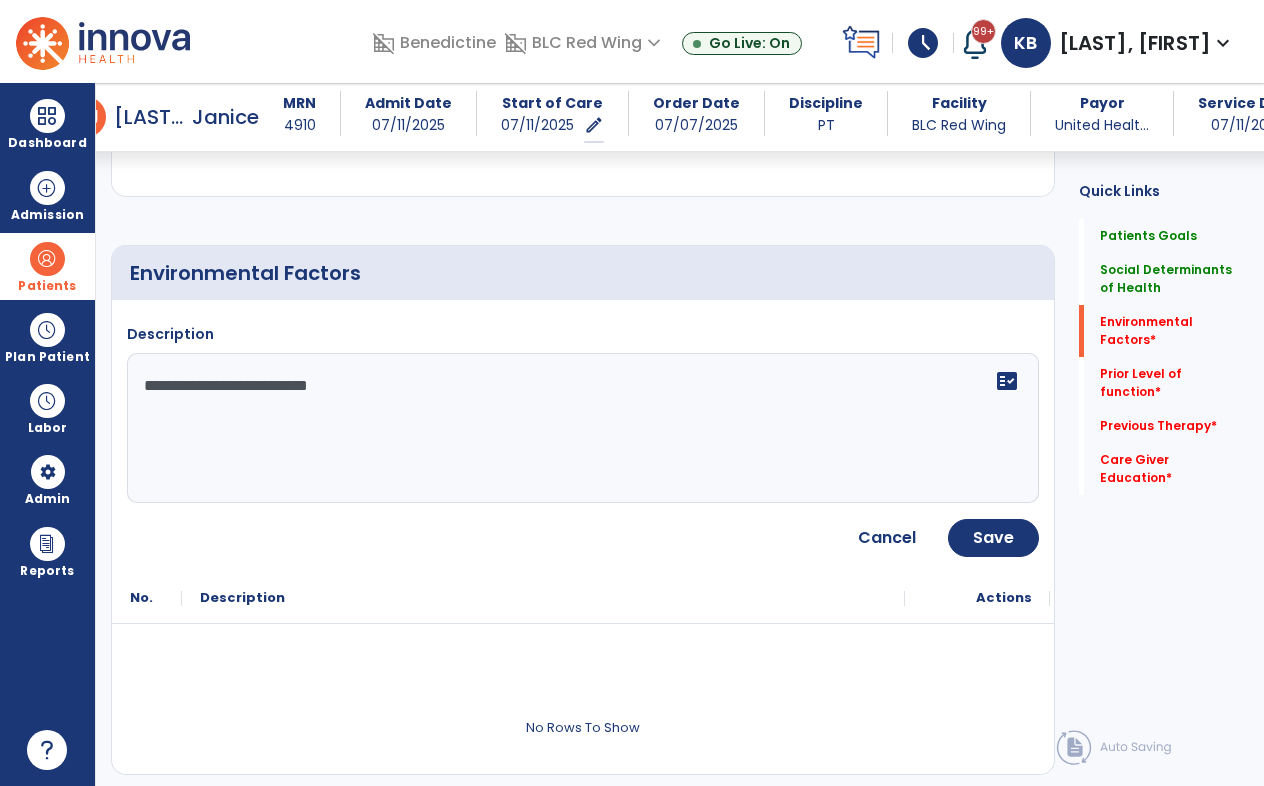 scroll, scrollTop: 745, scrollLeft: 0, axis: vertical 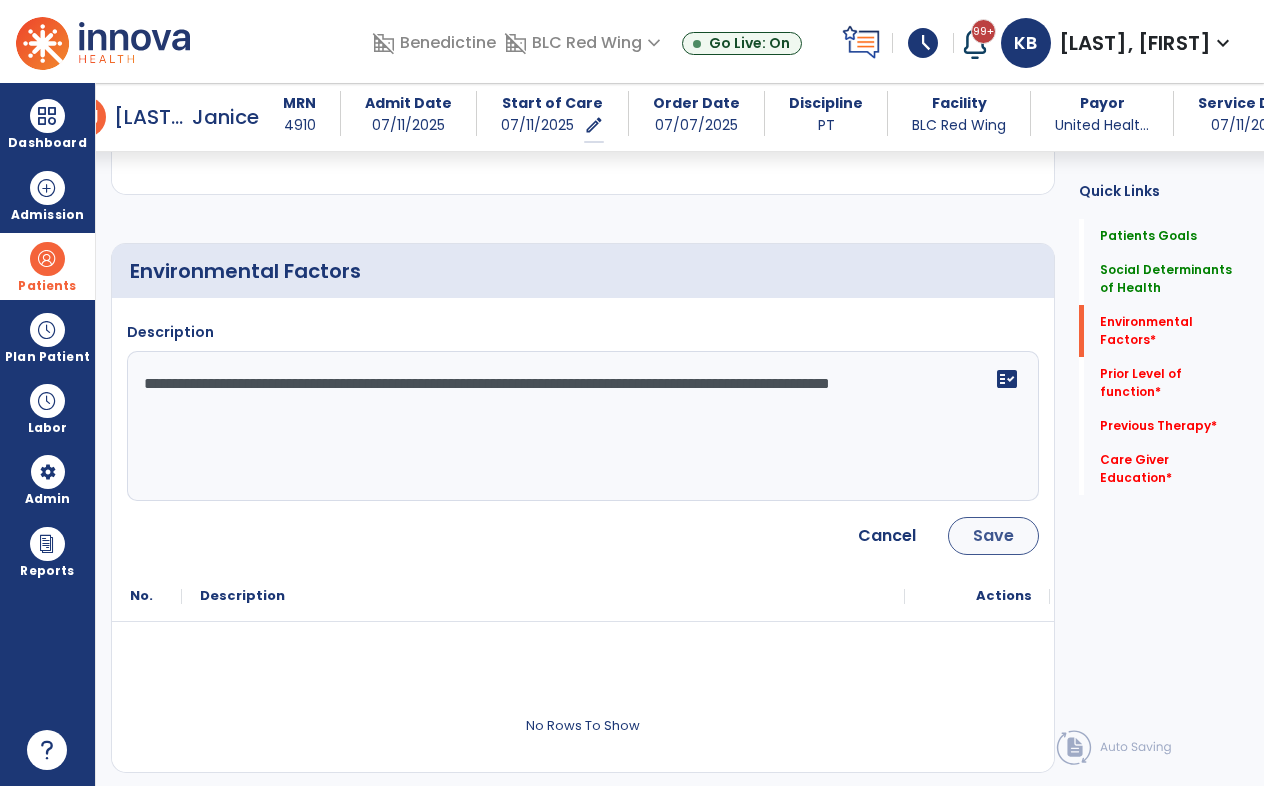 type on "**********" 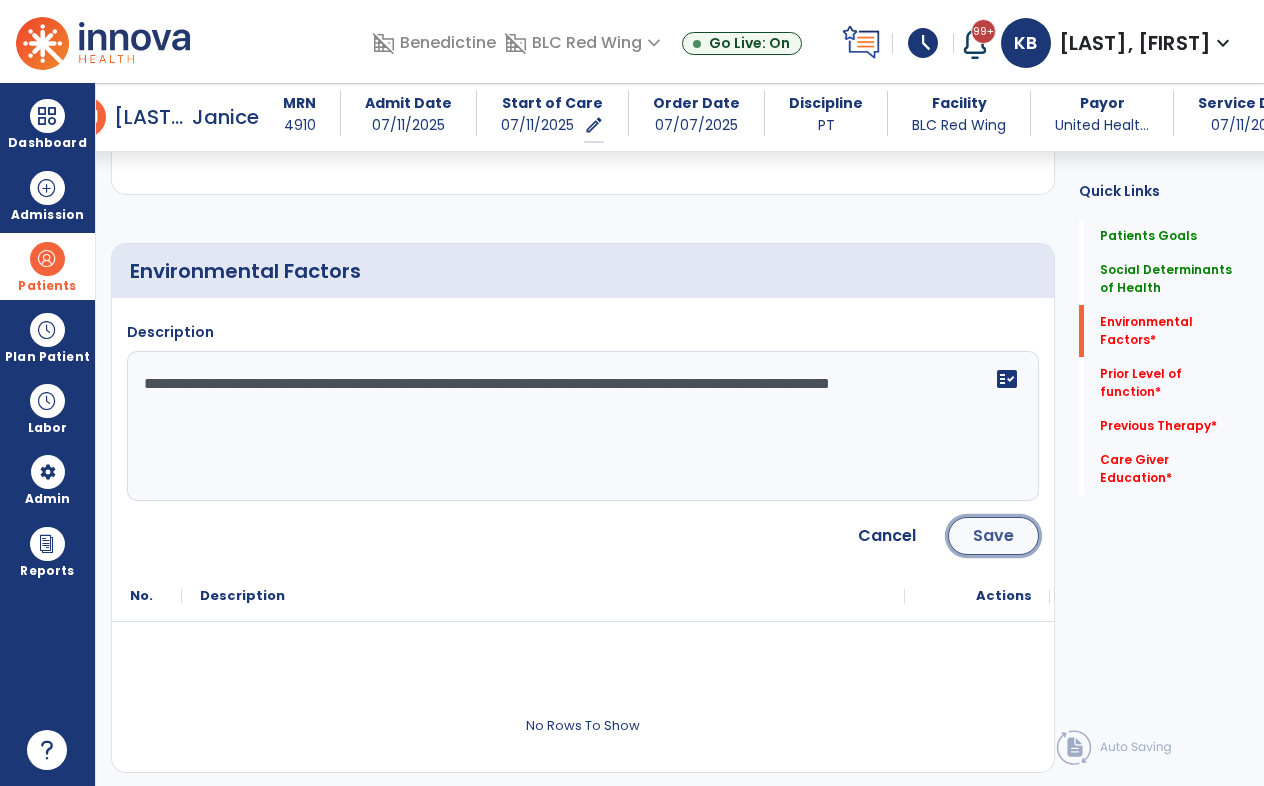 click on "Save" 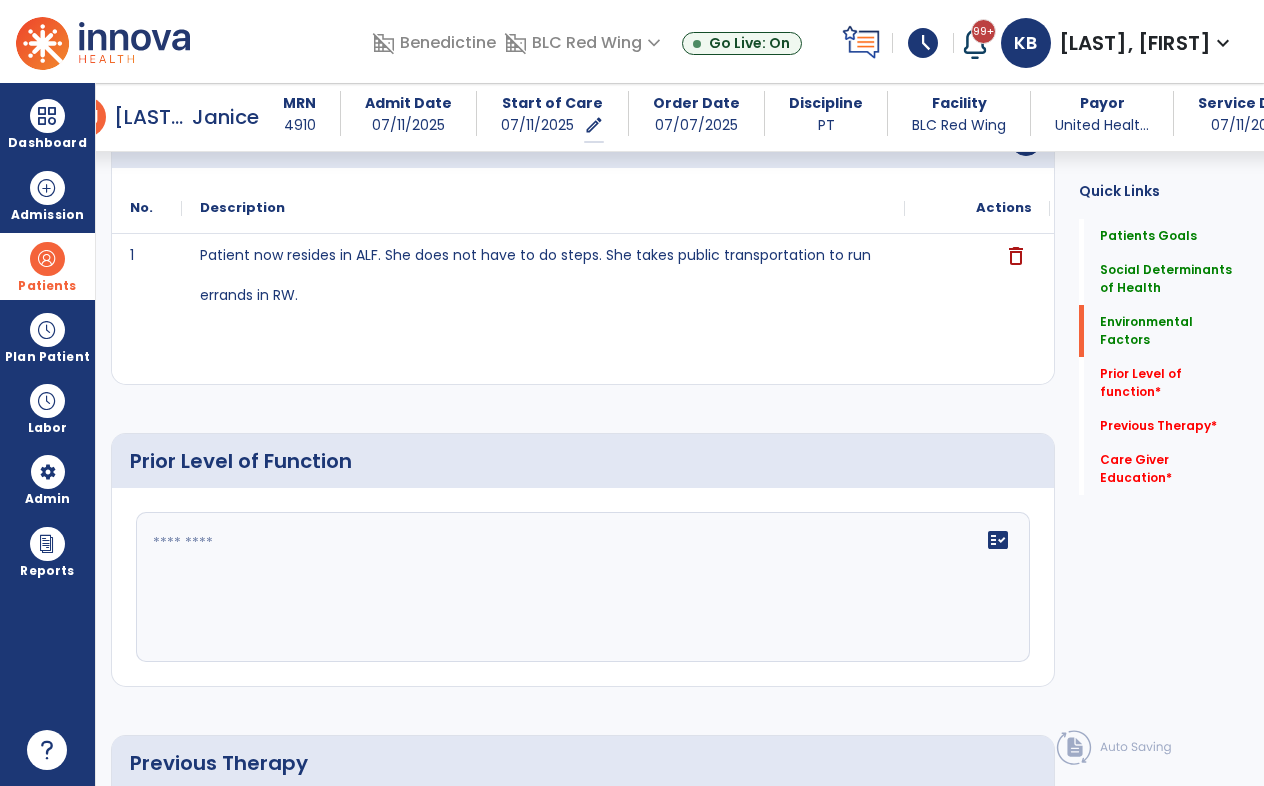 scroll, scrollTop: 945, scrollLeft: 0, axis: vertical 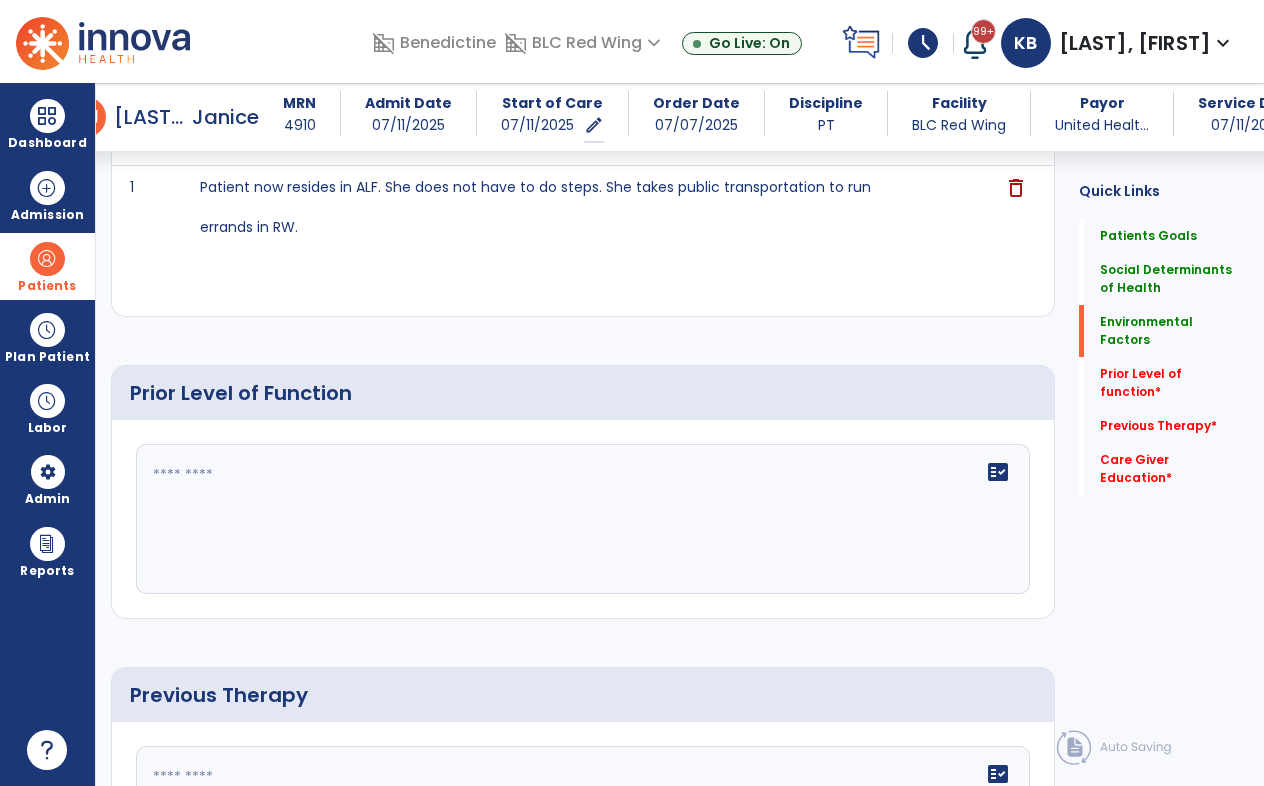 click on "fact_check" 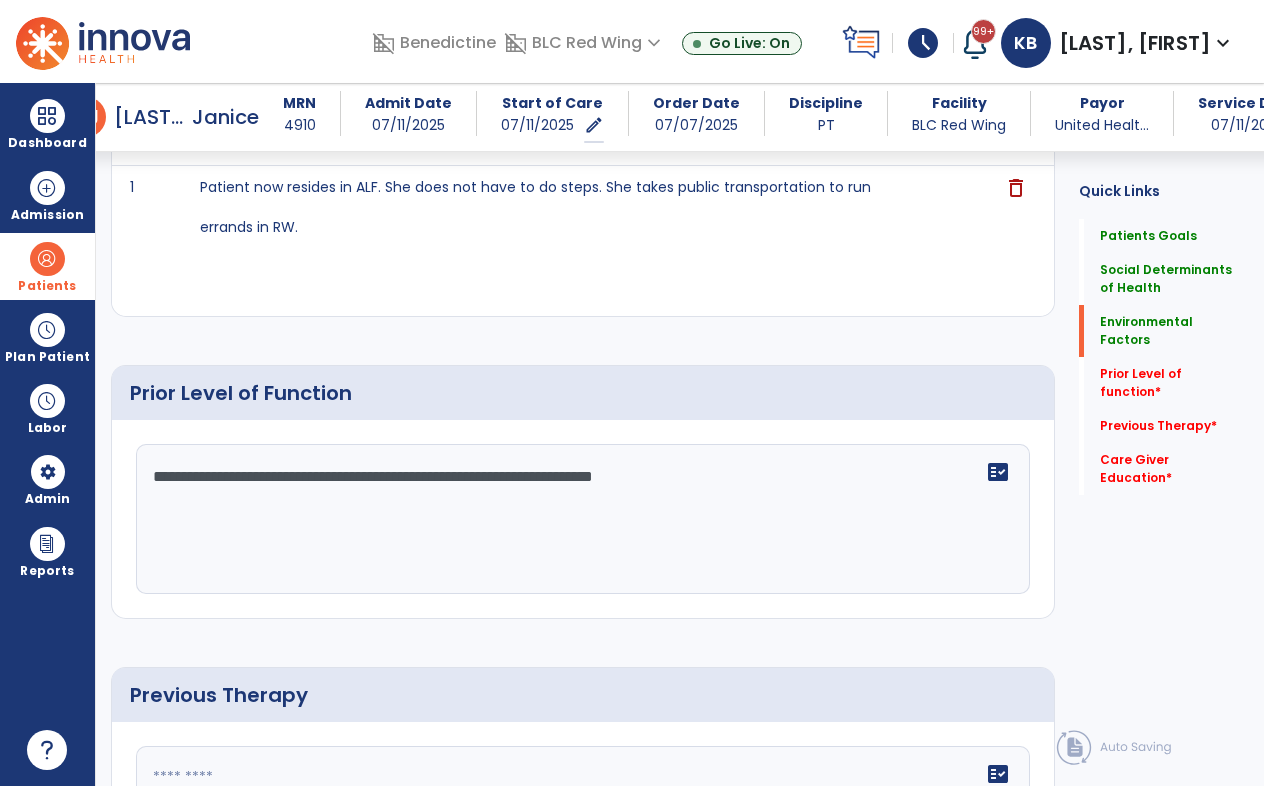 click on "**********" 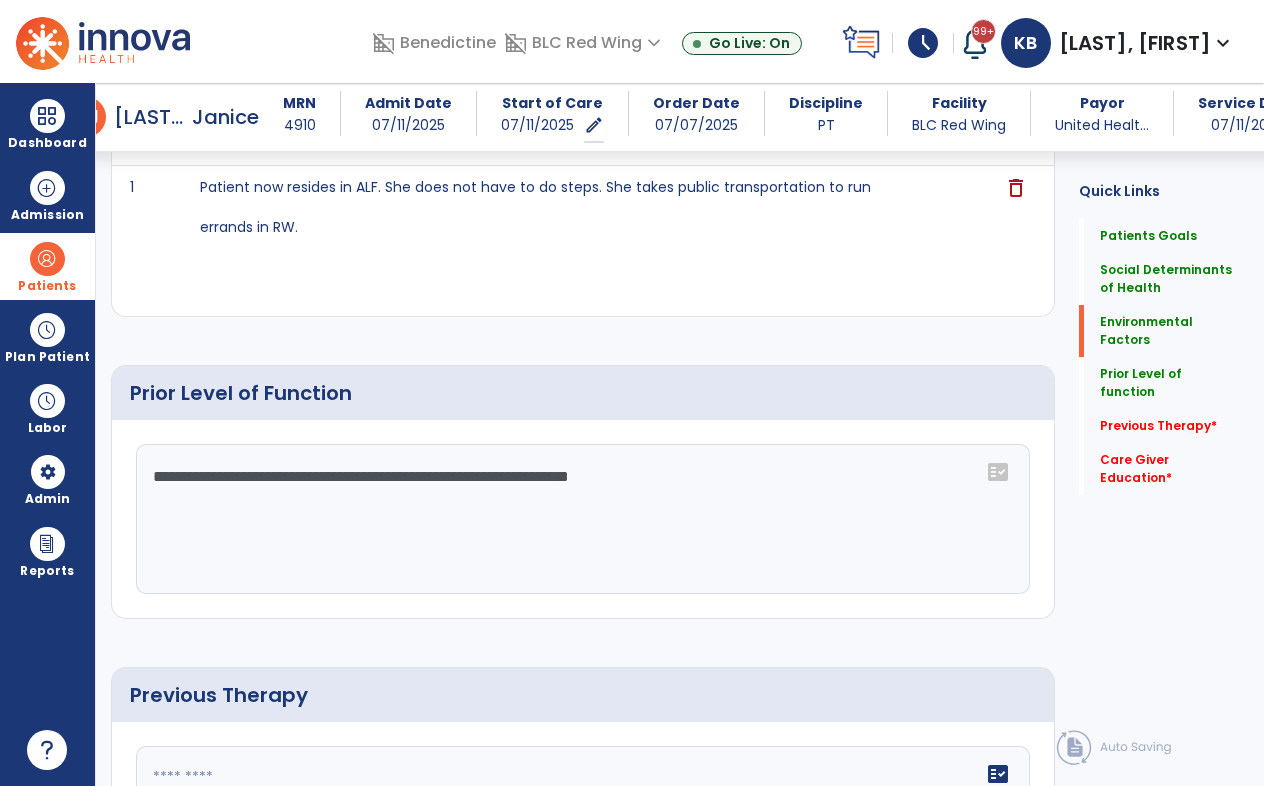 click on "**********" 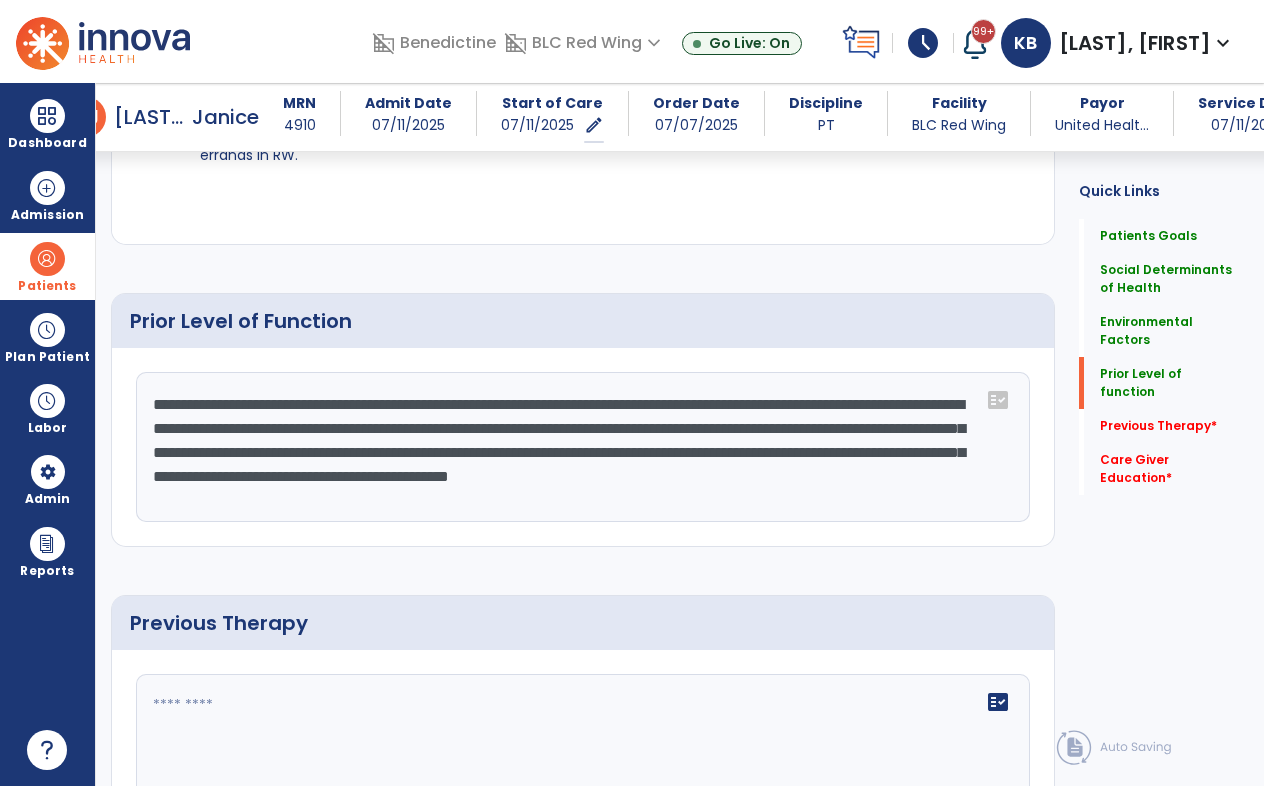 scroll, scrollTop: 1045, scrollLeft: 0, axis: vertical 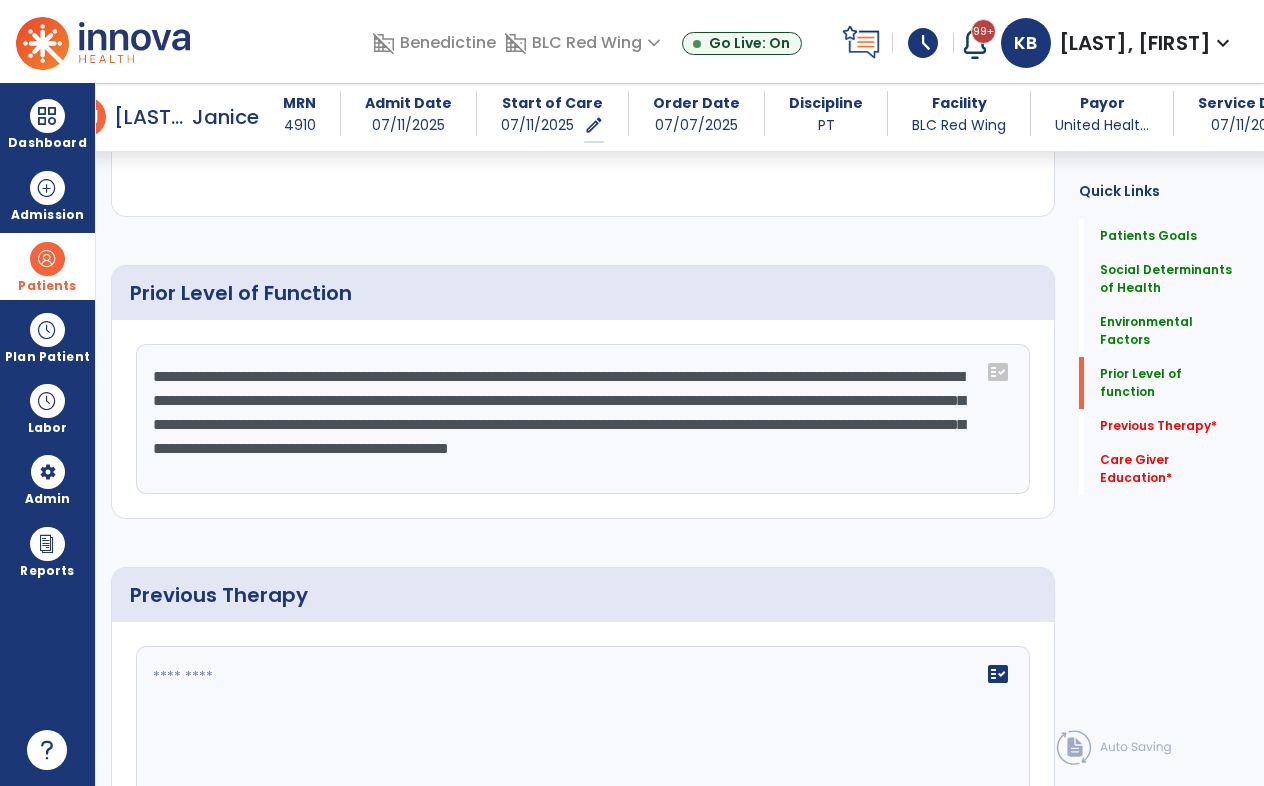 type on "**********" 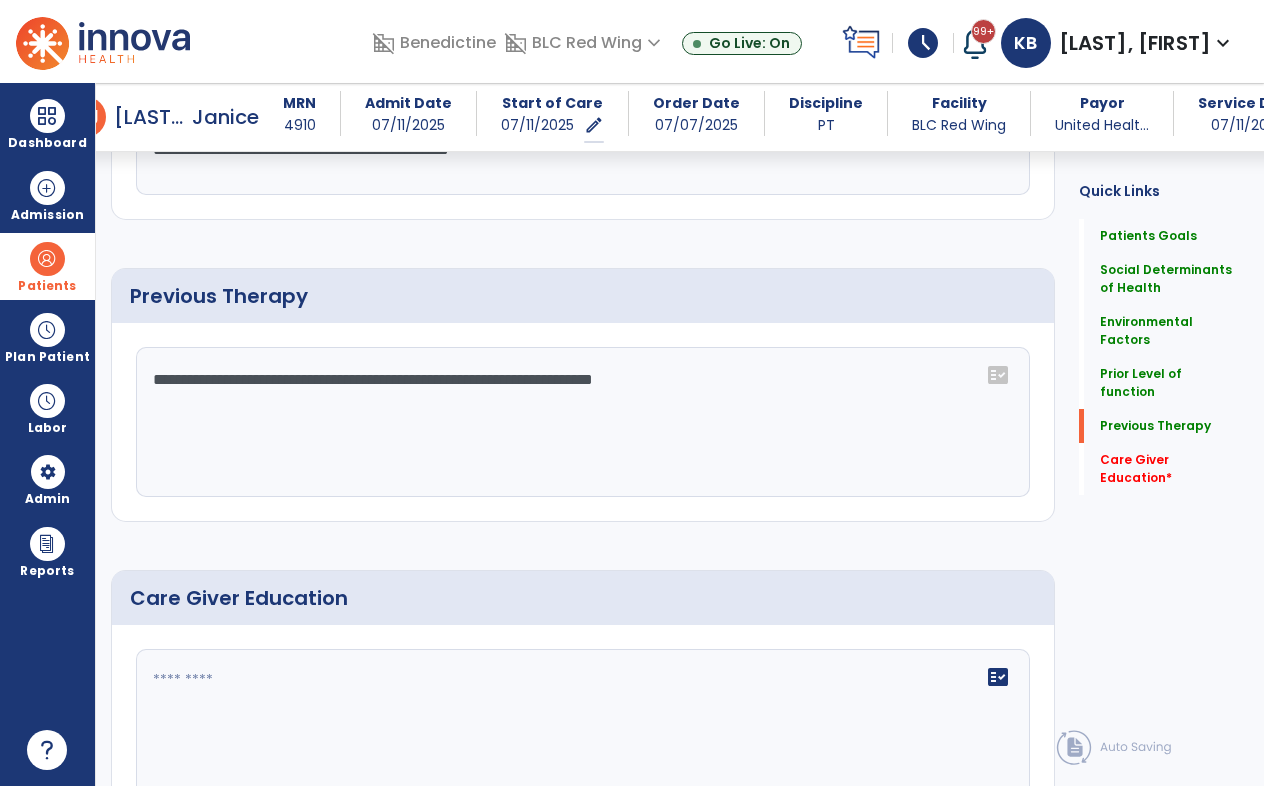 scroll, scrollTop: 1345, scrollLeft: 0, axis: vertical 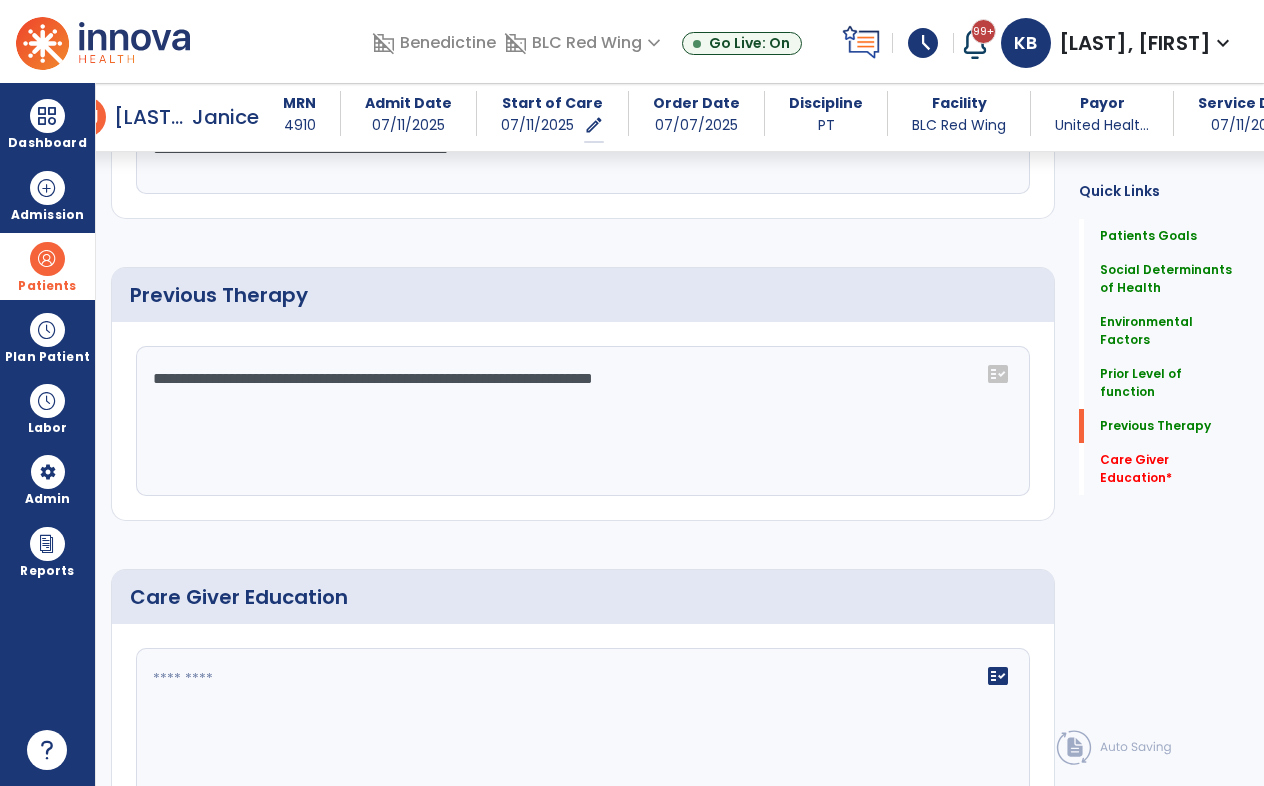 type on "**********" 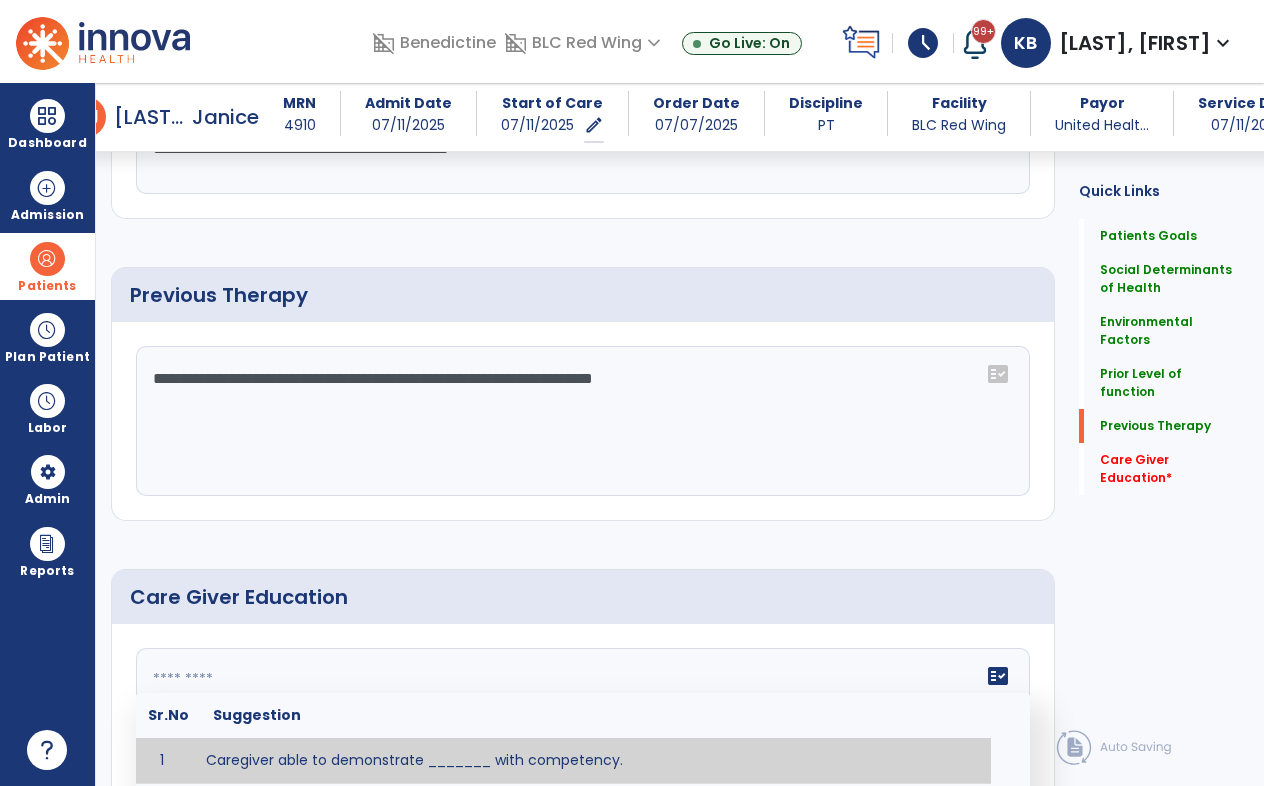 click 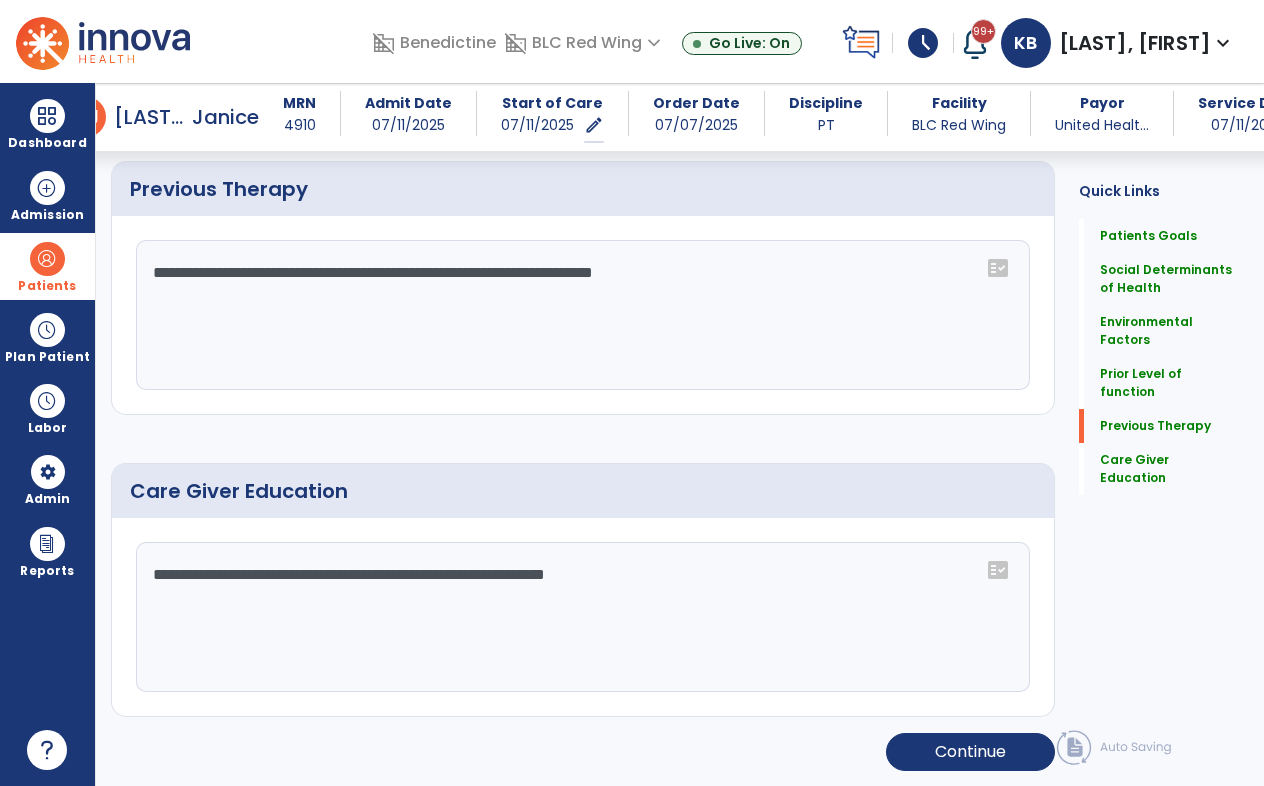 scroll, scrollTop: 1452, scrollLeft: 0, axis: vertical 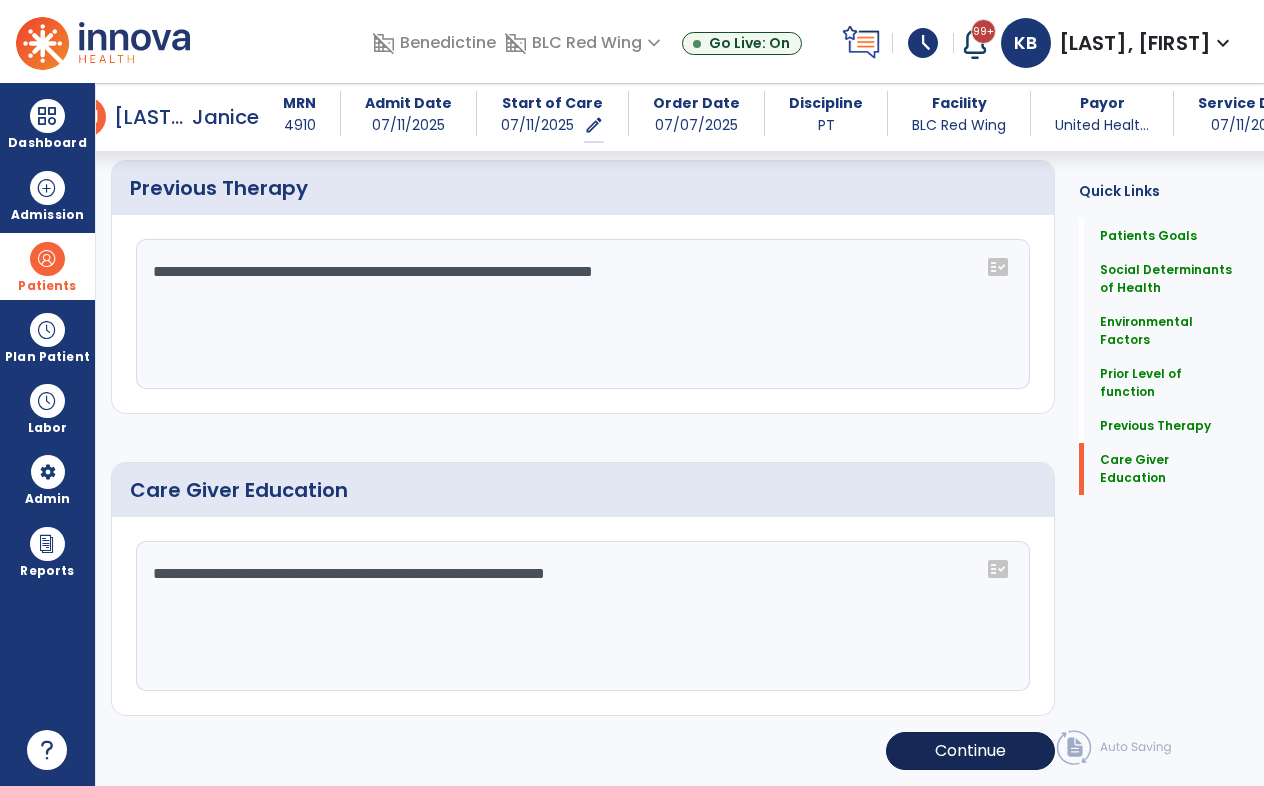 type on "**********" 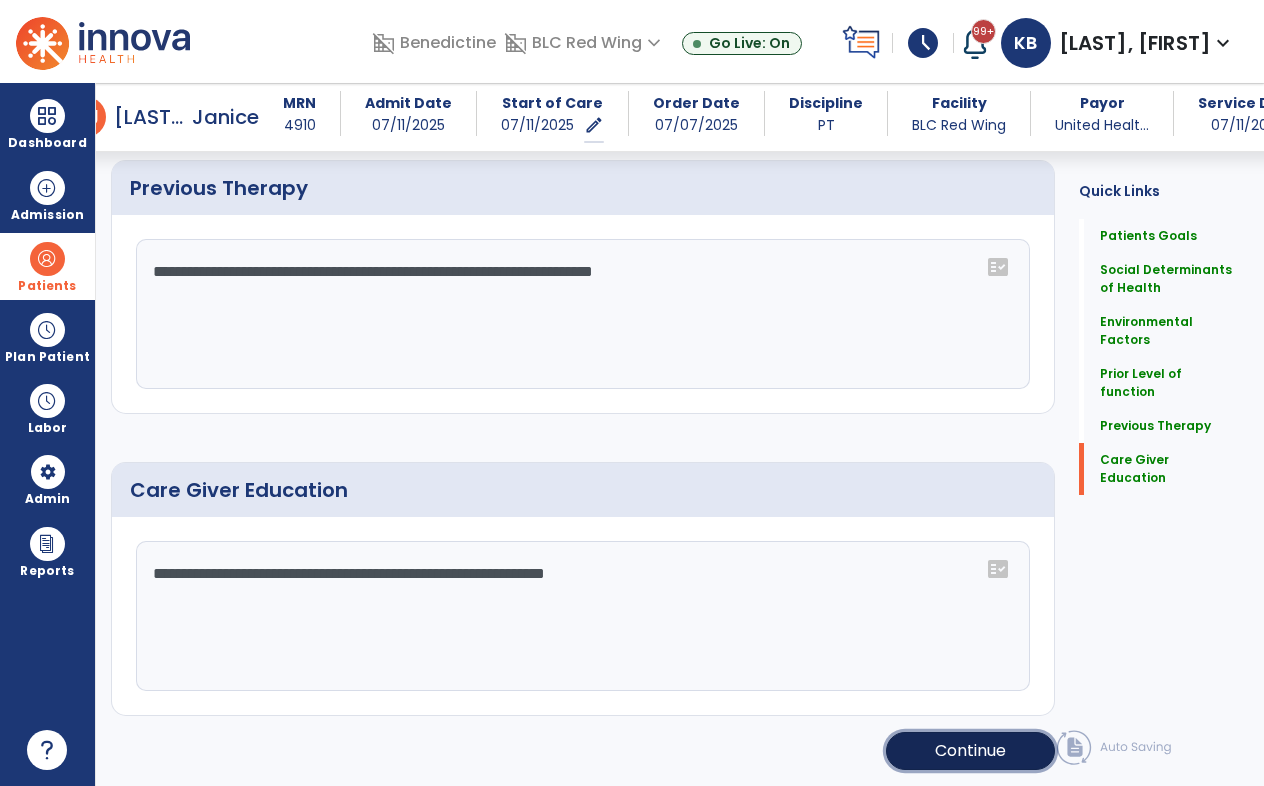 click on "Continue" 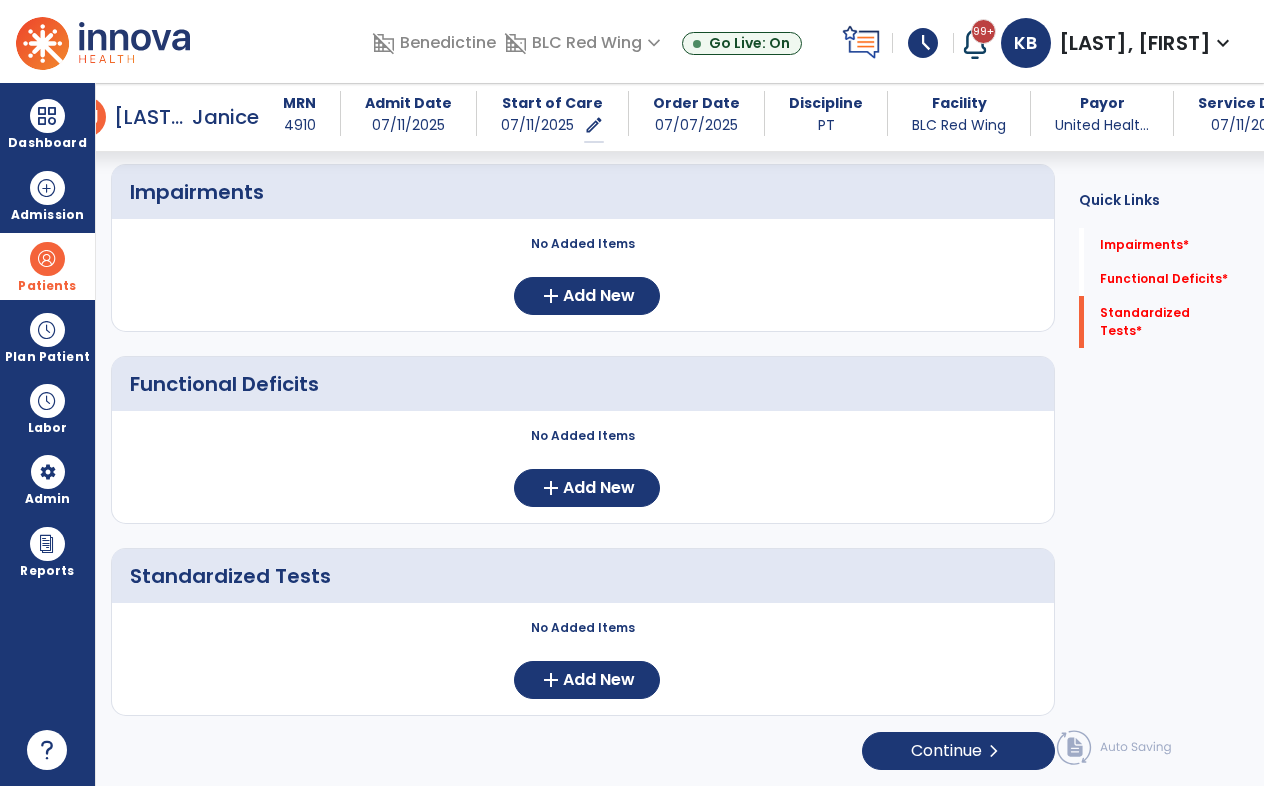 scroll, scrollTop: 180, scrollLeft: 0, axis: vertical 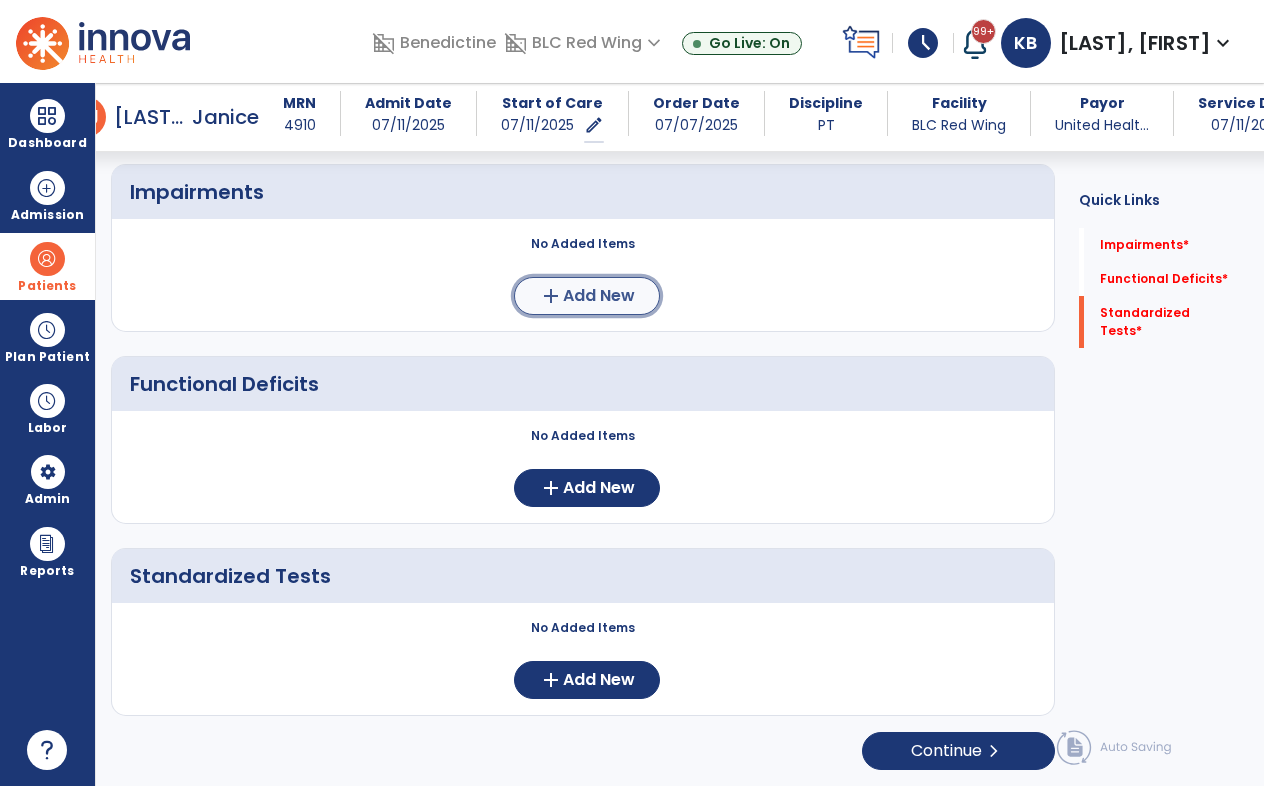 click on "Add New" 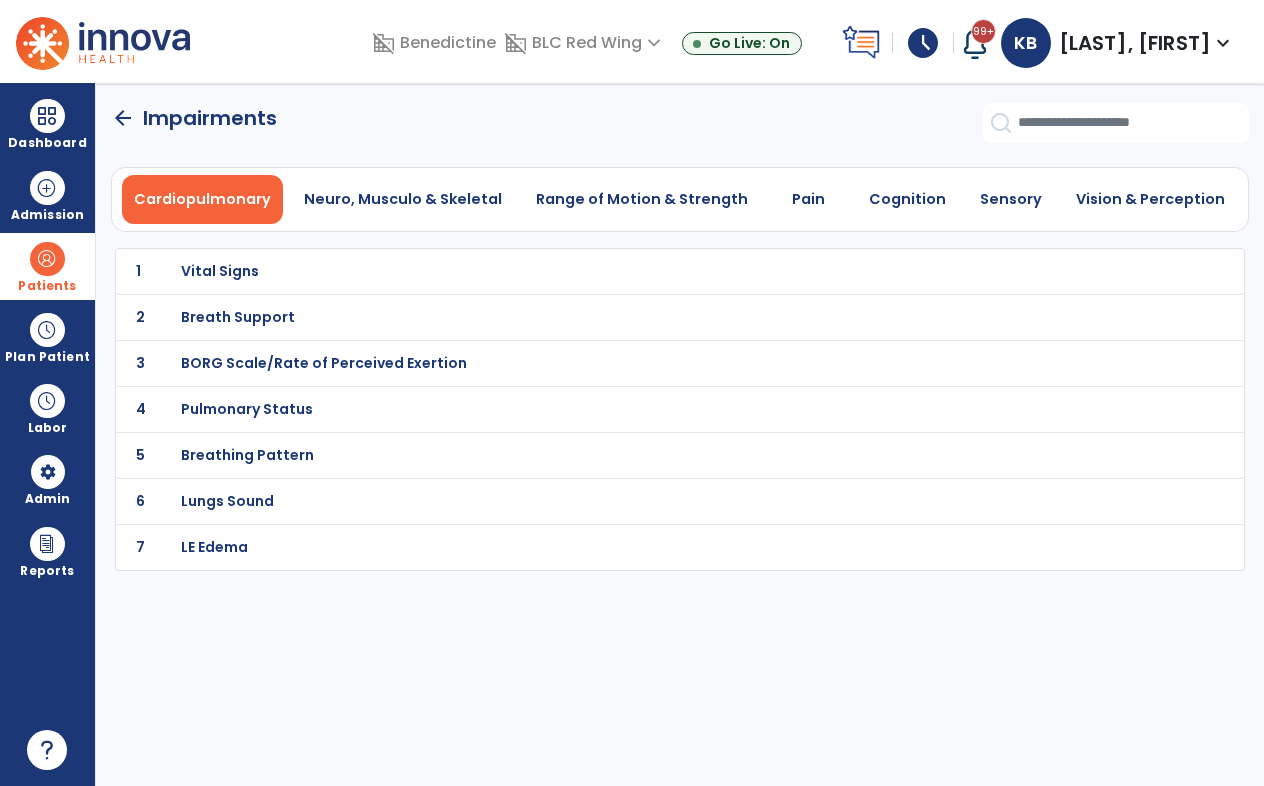 scroll, scrollTop: 0, scrollLeft: 0, axis: both 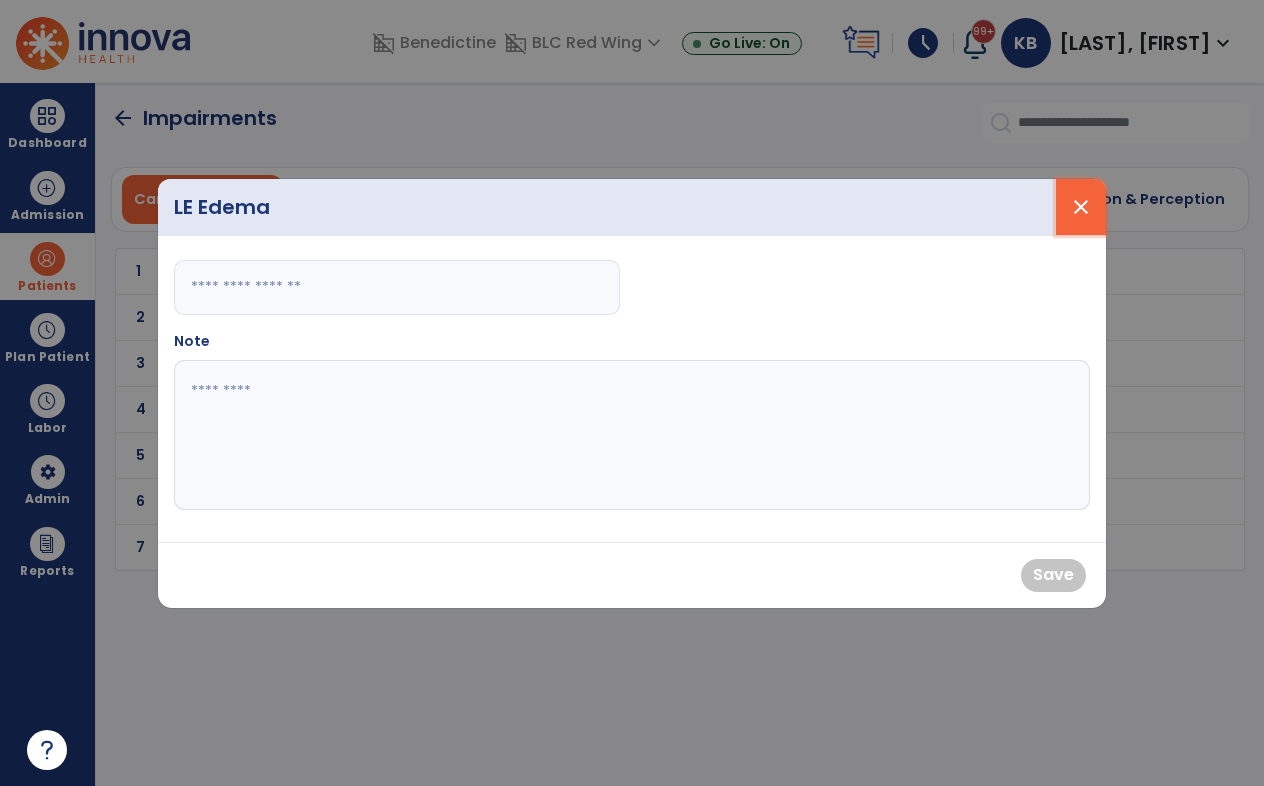 click on "close" at bounding box center (1081, 207) 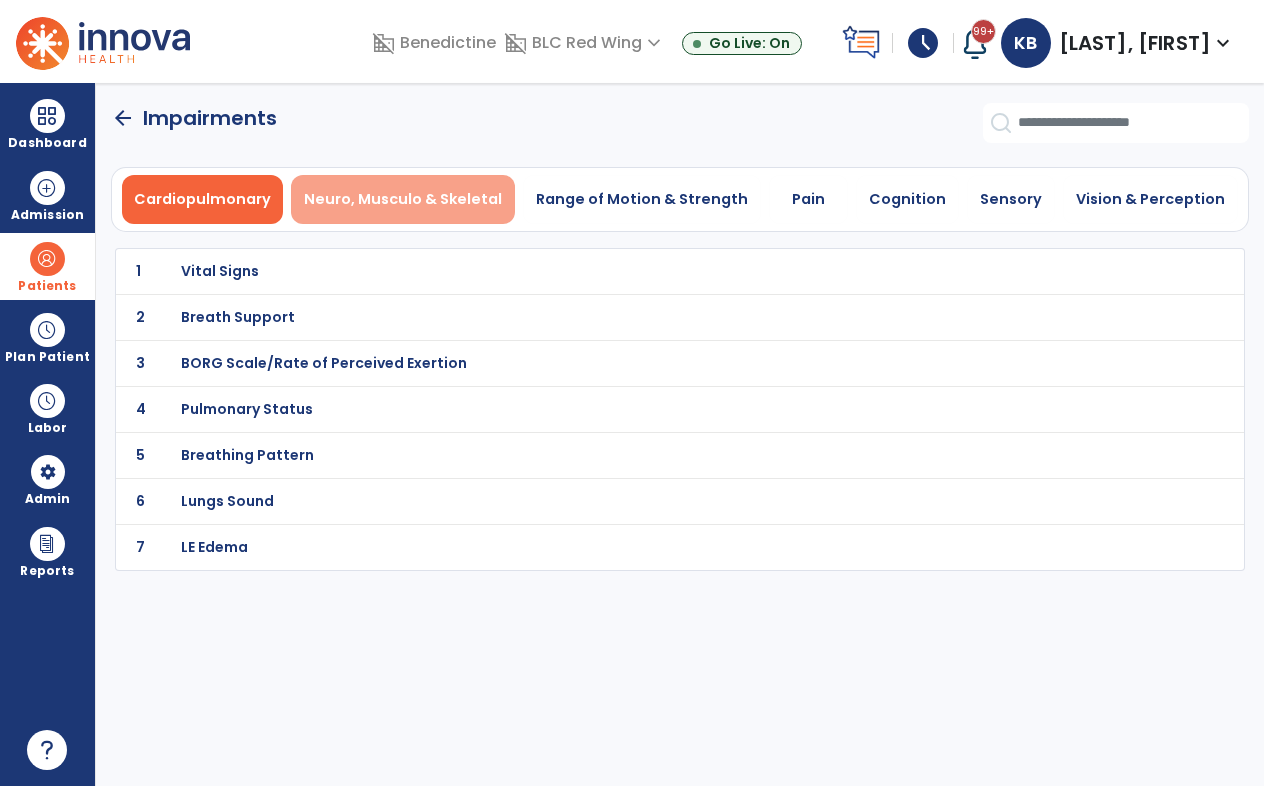 click on "Neuro, Musculo & Skeletal" at bounding box center [403, 199] 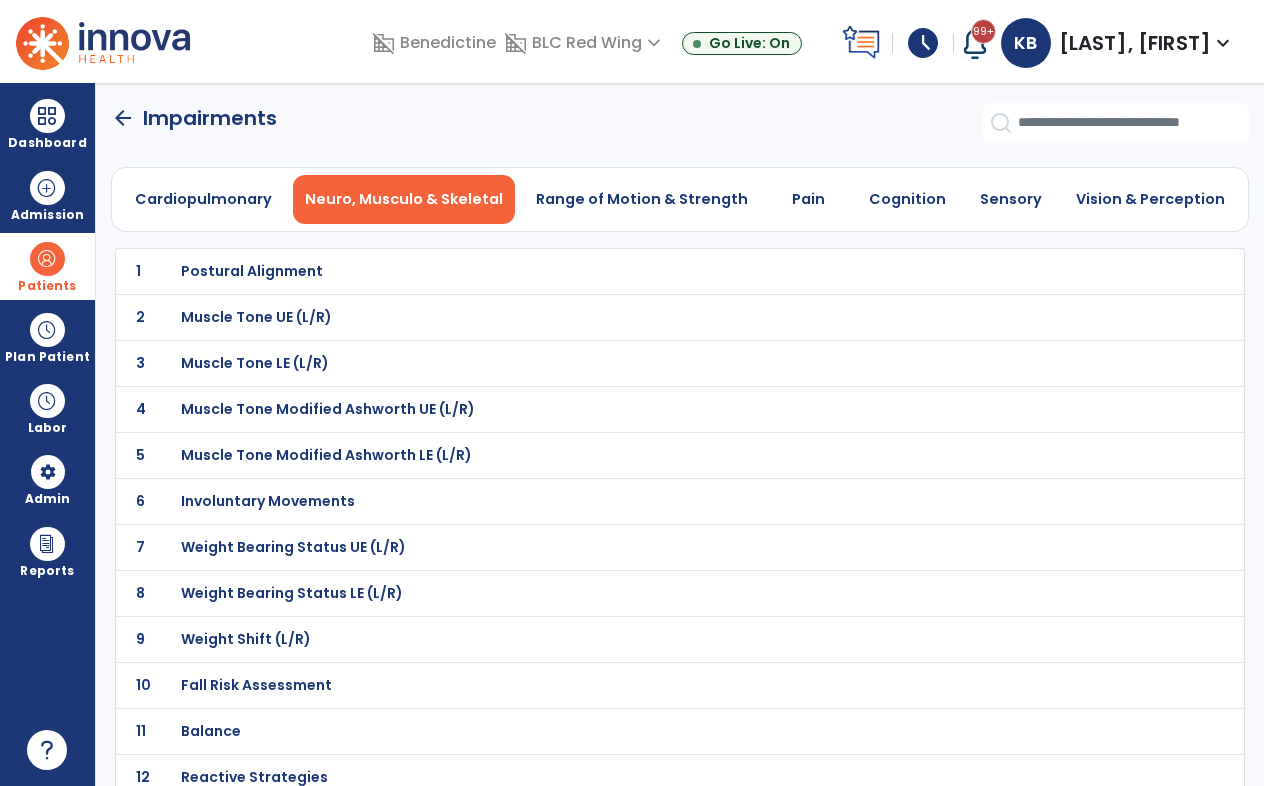 click on "Weight Bearing Status UE (L/R)" at bounding box center (252, 271) 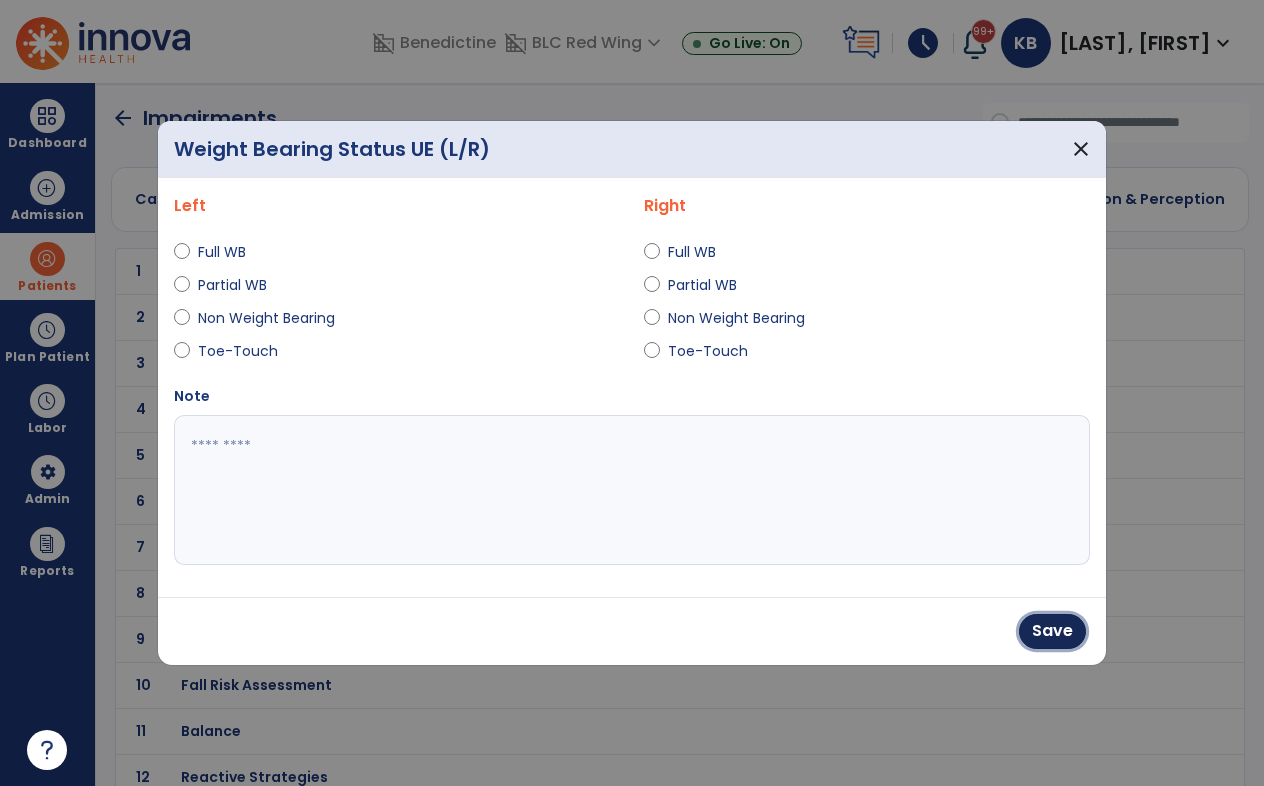 click on "Save" at bounding box center (1052, 631) 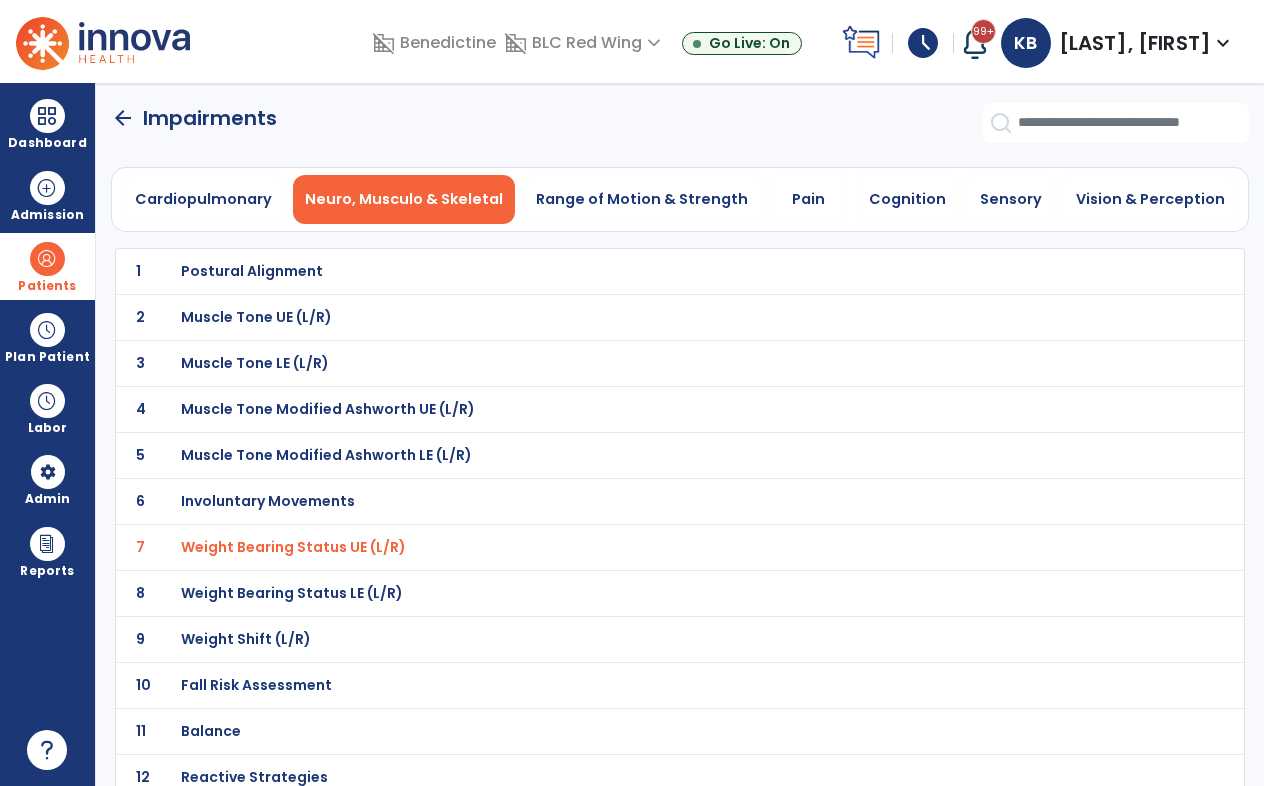 click on "Weight Bearing Status LE (L/R)" at bounding box center (252, 271) 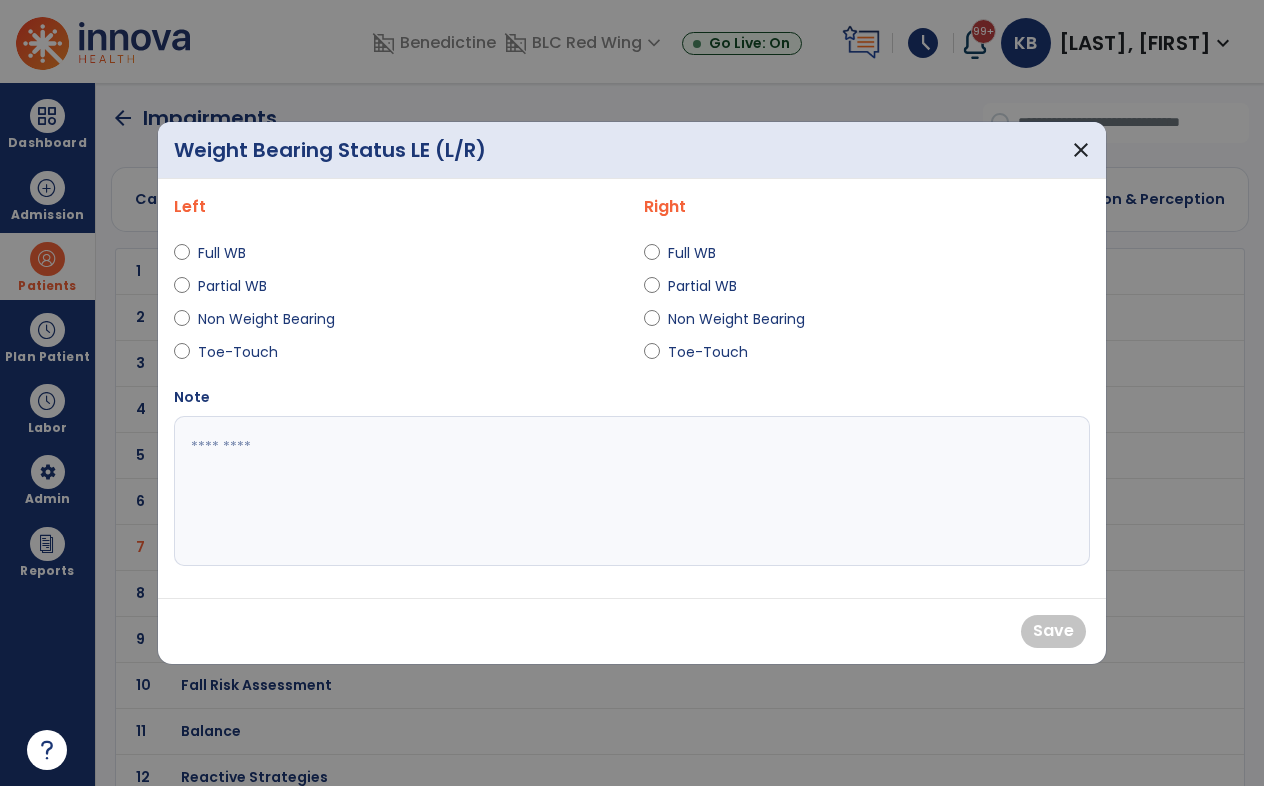 click on "Full WB Partial WB Non Weight Bearing Toe-Touch" at bounding box center (397, 295) 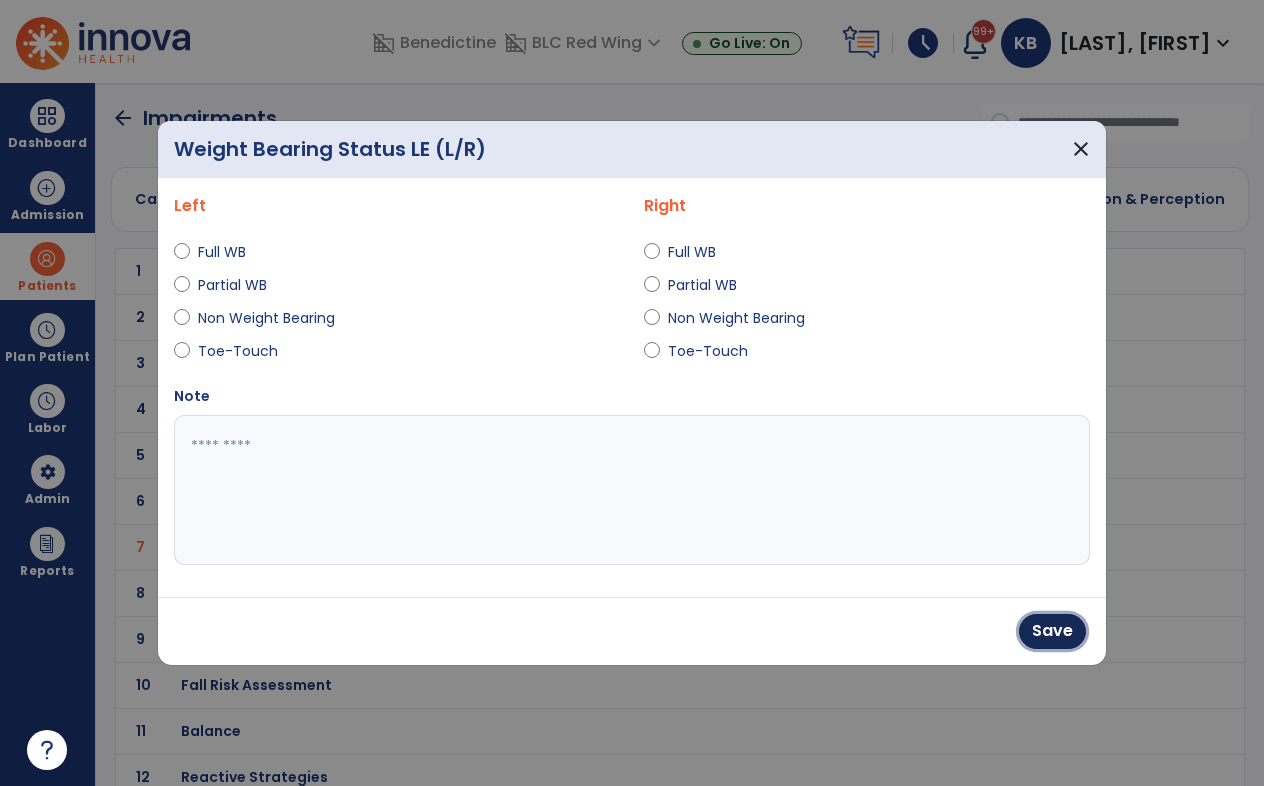 click on "Save" at bounding box center [1052, 631] 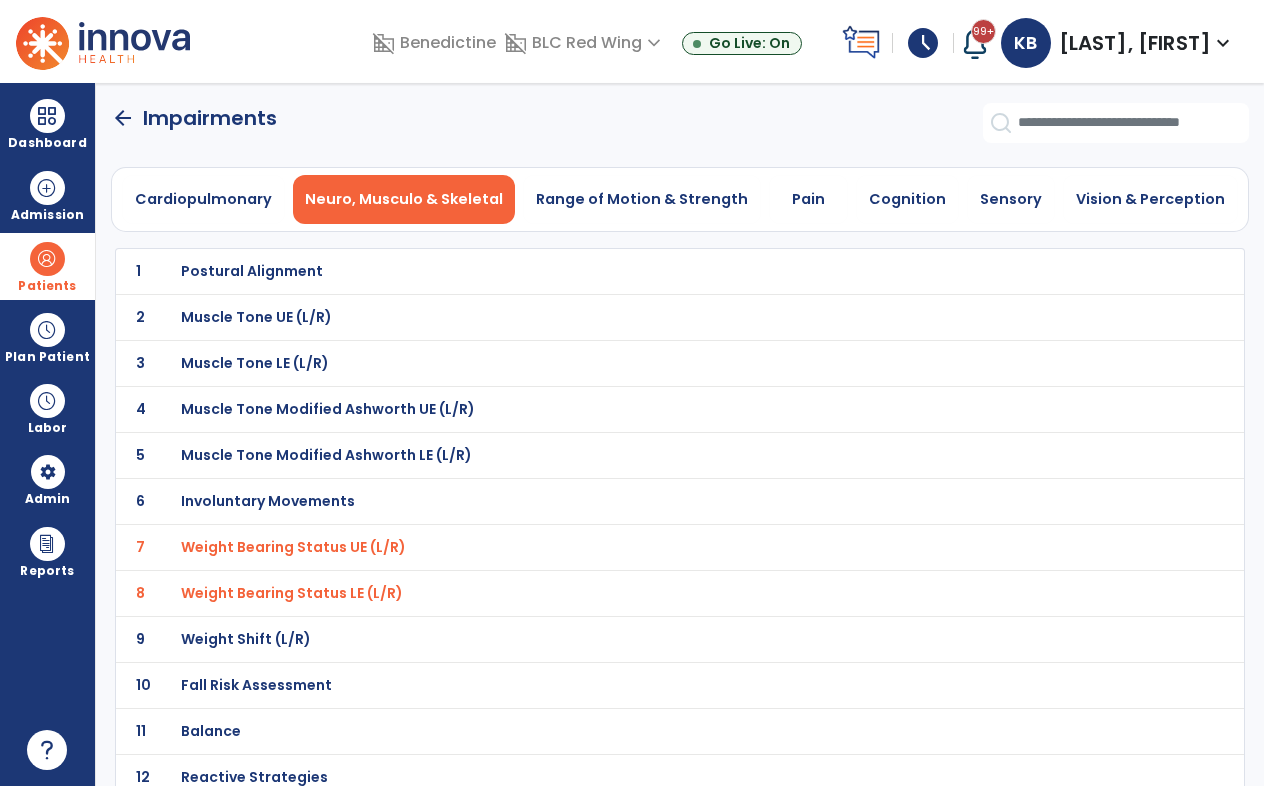 click on "Fall Risk Assessment" at bounding box center [252, 271] 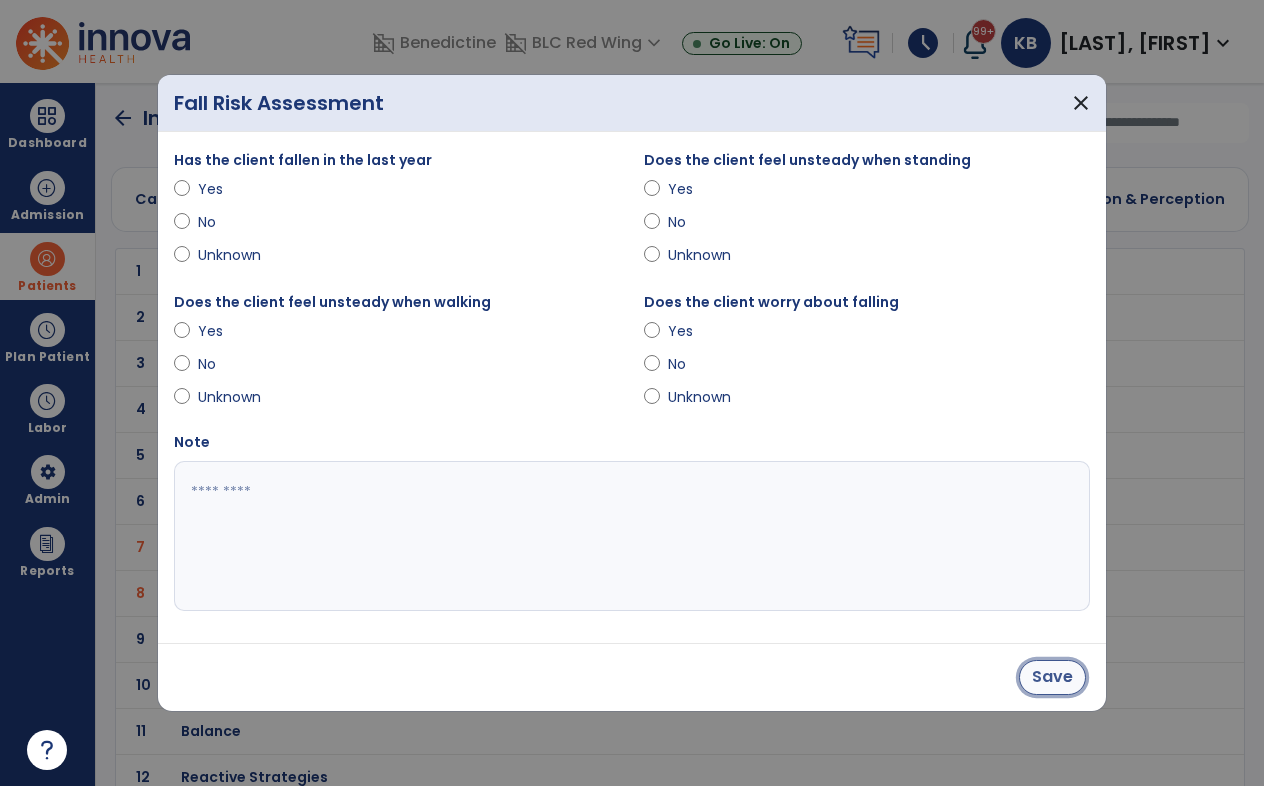 click on "Save" at bounding box center (1052, 677) 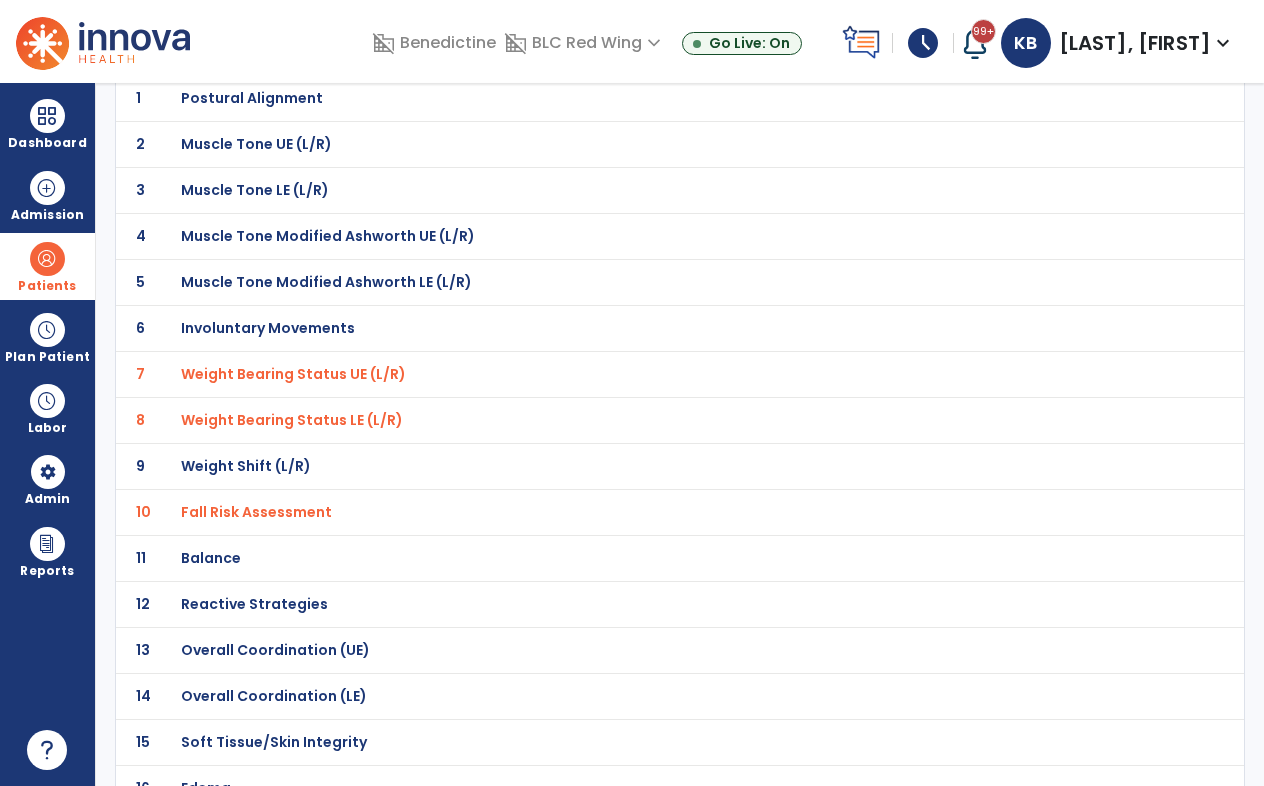 scroll, scrollTop: 200, scrollLeft: 0, axis: vertical 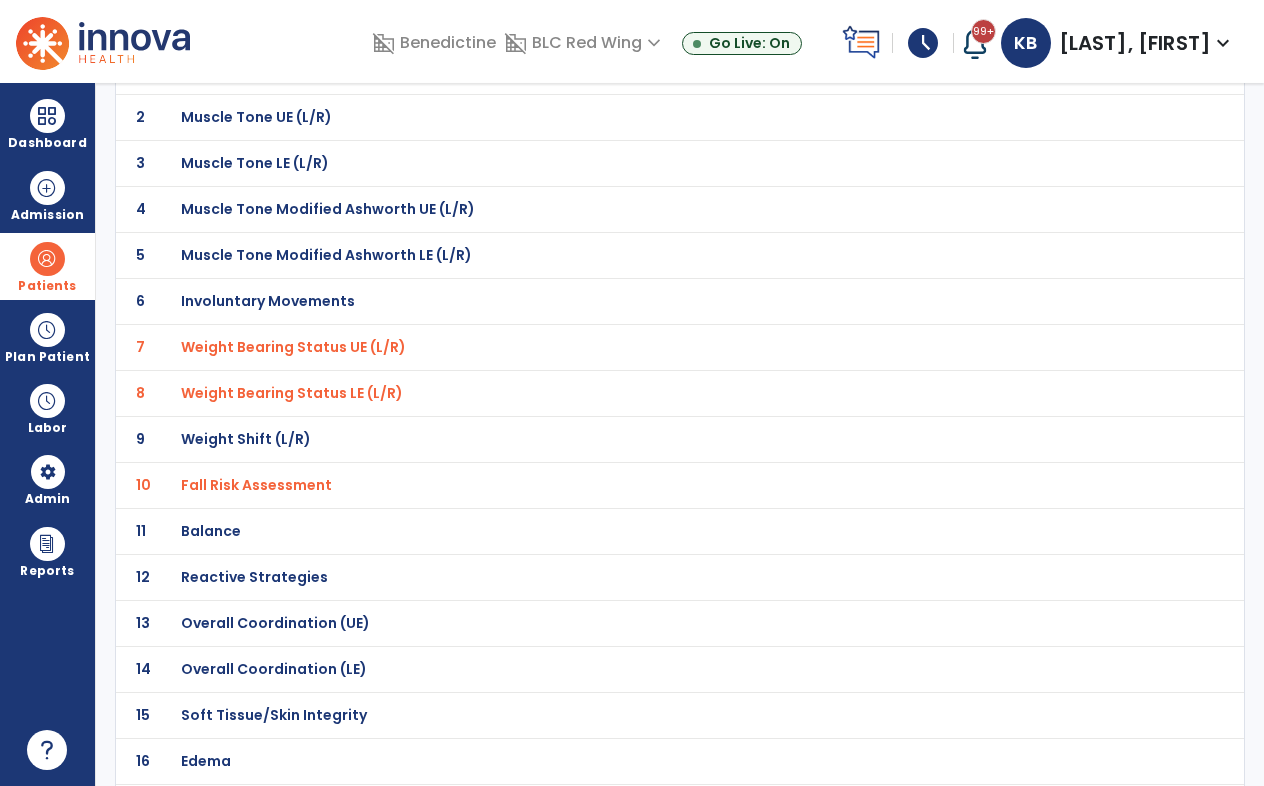 click on "Balance" at bounding box center (635, 71) 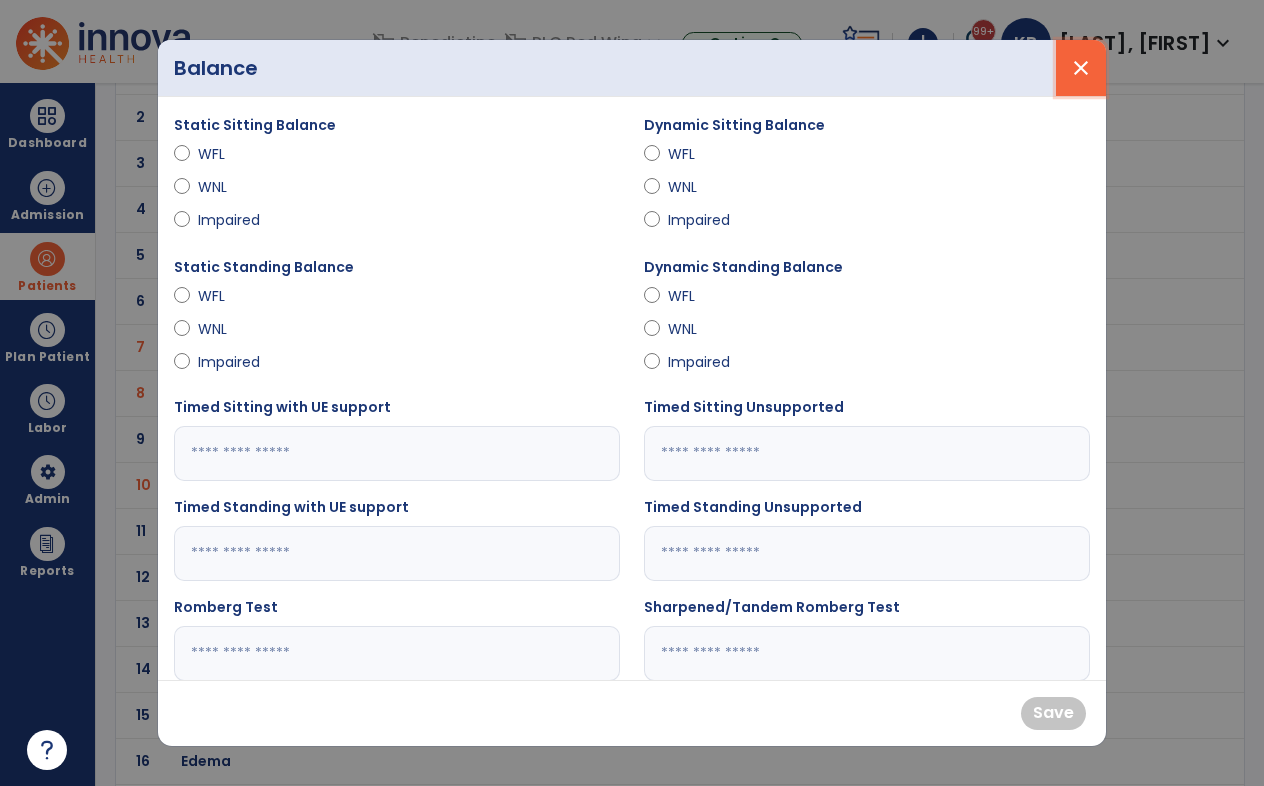 click on "close" at bounding box center [1081, 68] 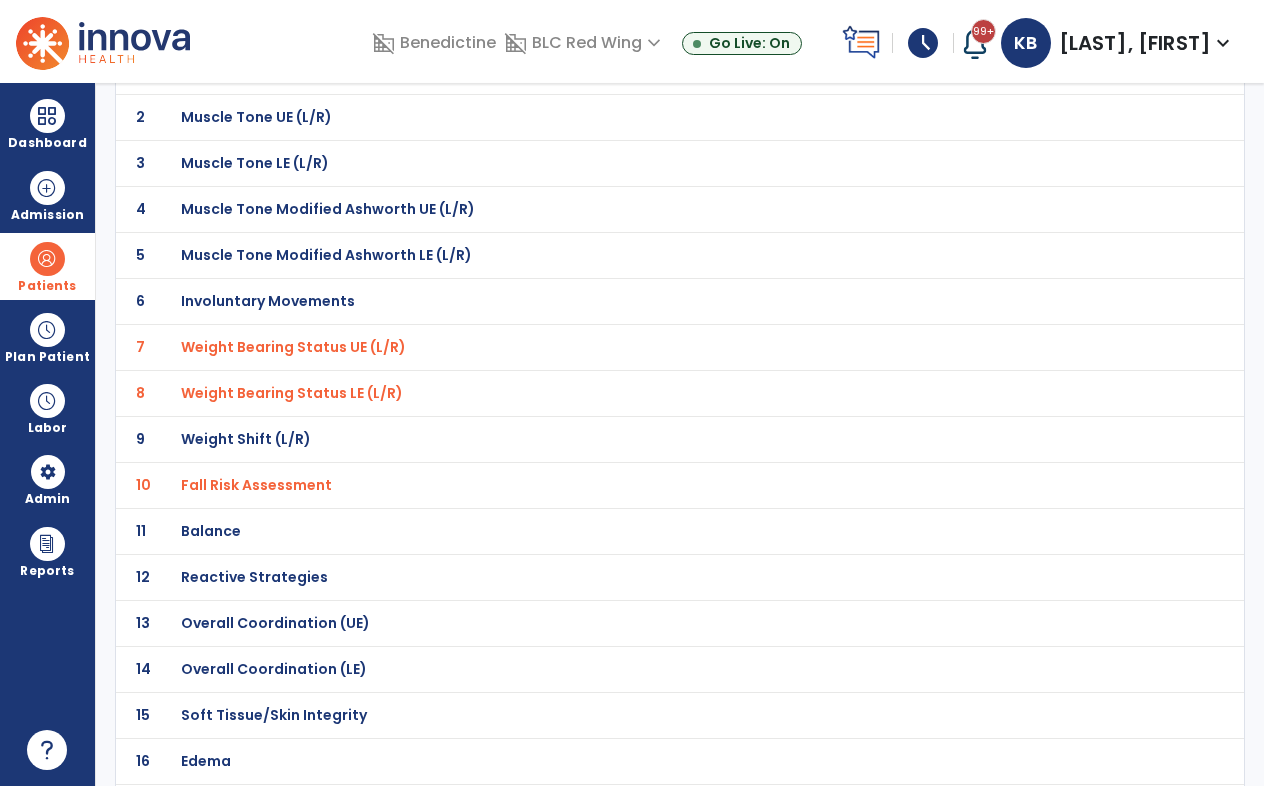 click on "Reactive Strategies" at bounding box center [252, 71] 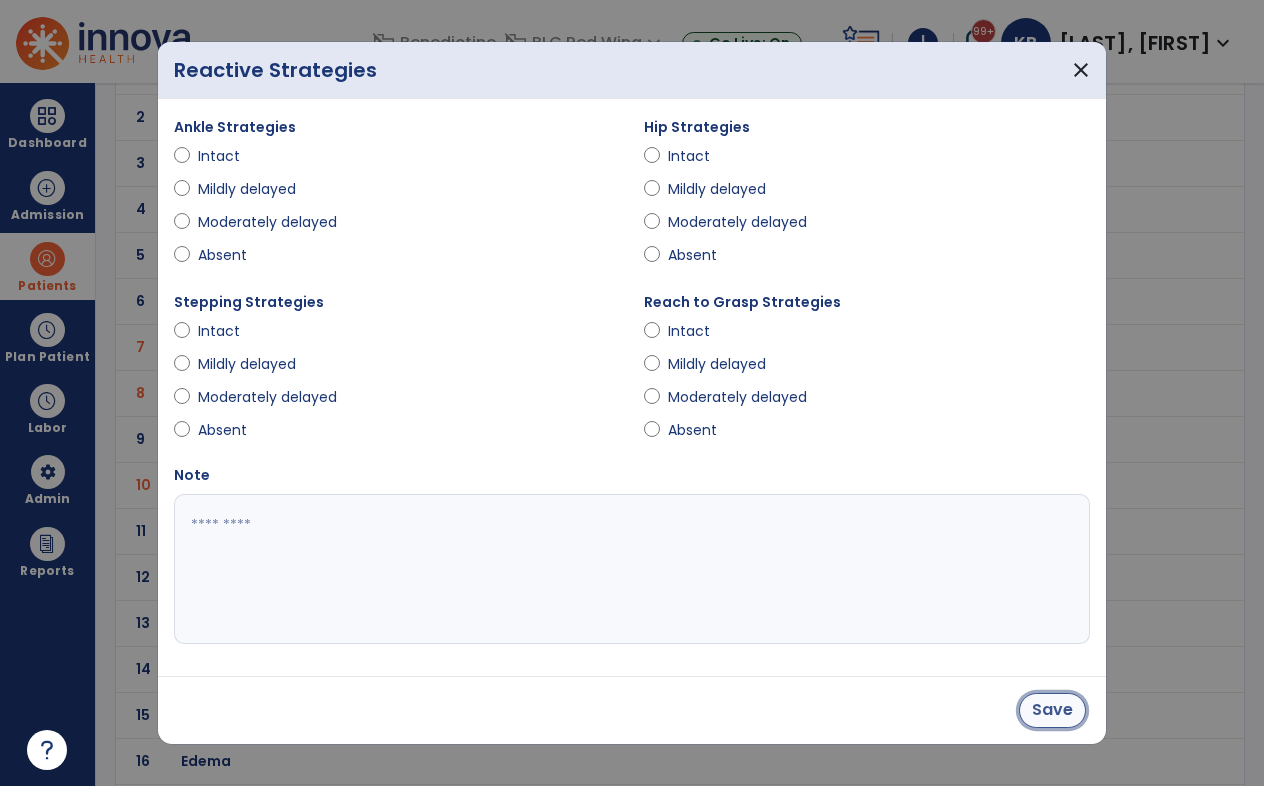 click on "Save" at bounding box center (1052, 710) 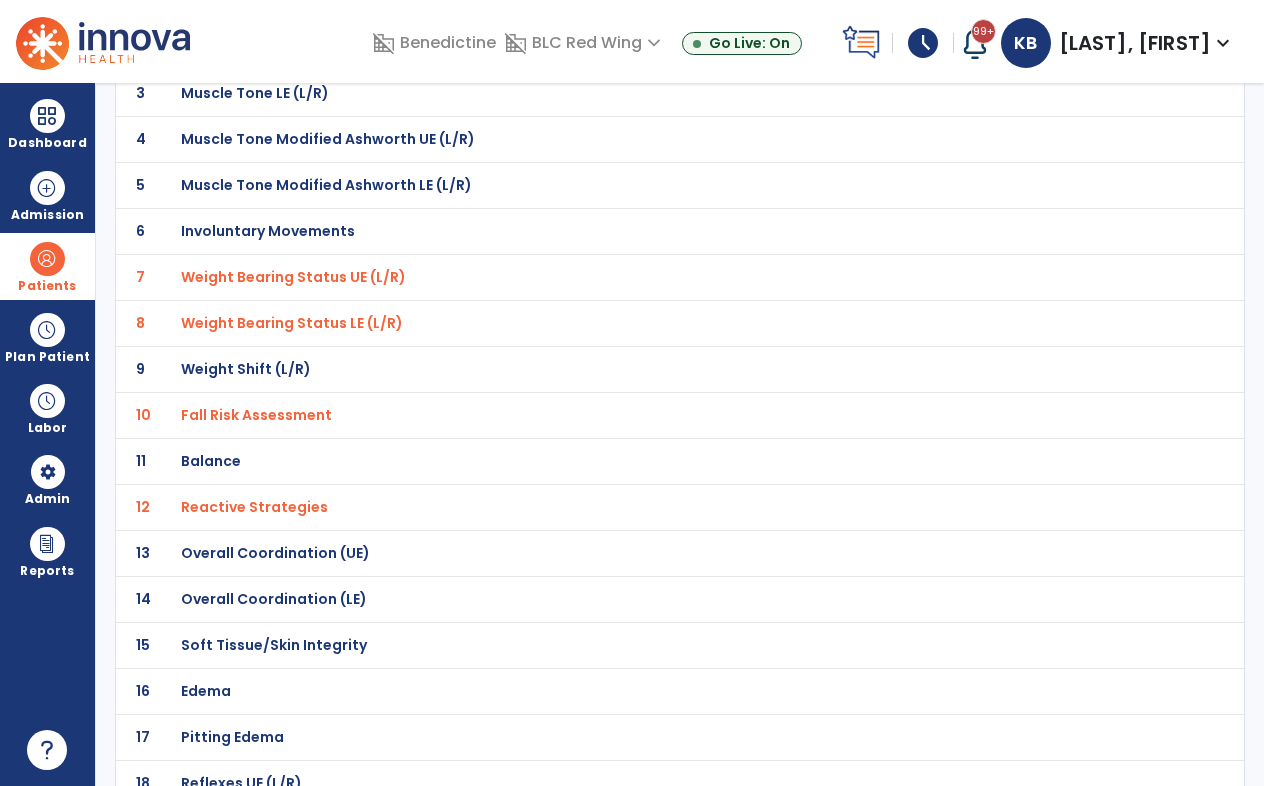 scroll, scrollTop: 300, scrollLeft: 0, axis: vertical 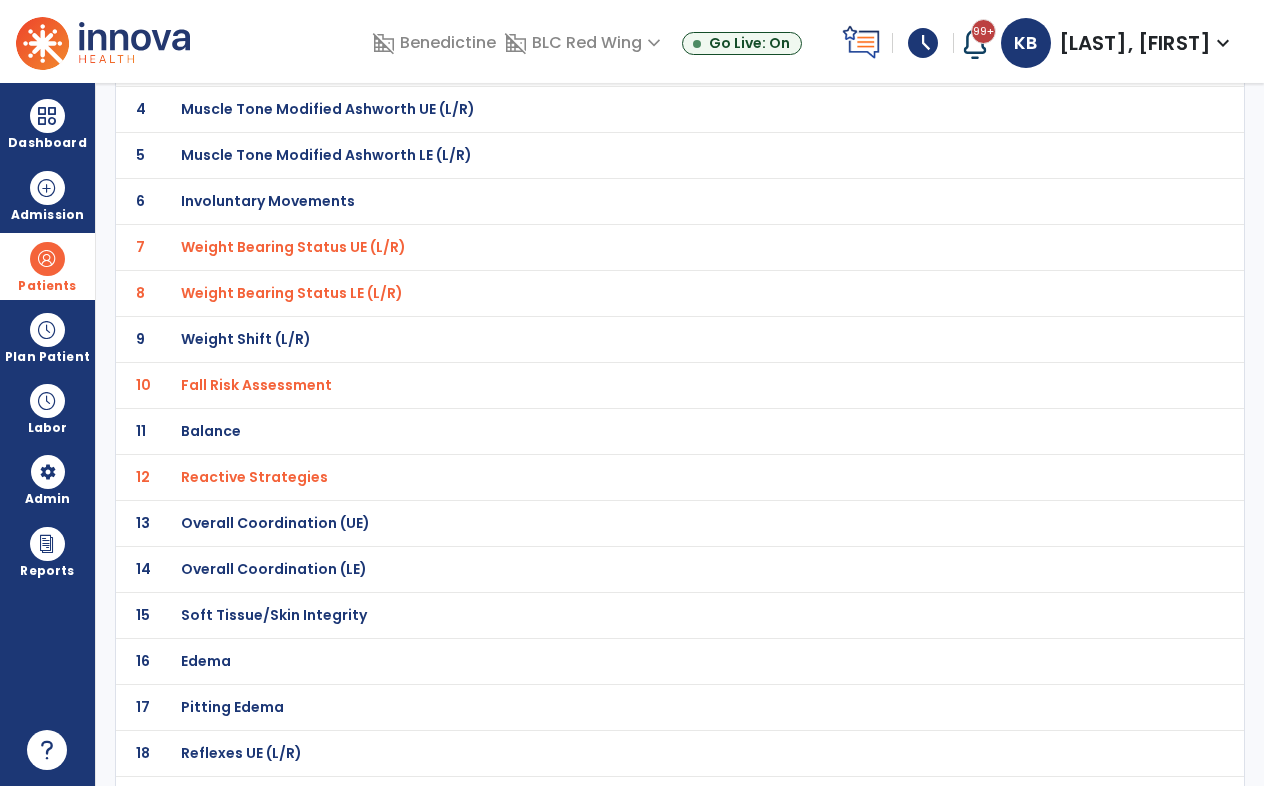 click on "Soft Tissue/Skin Integrity" at bounding box center (252, -29) 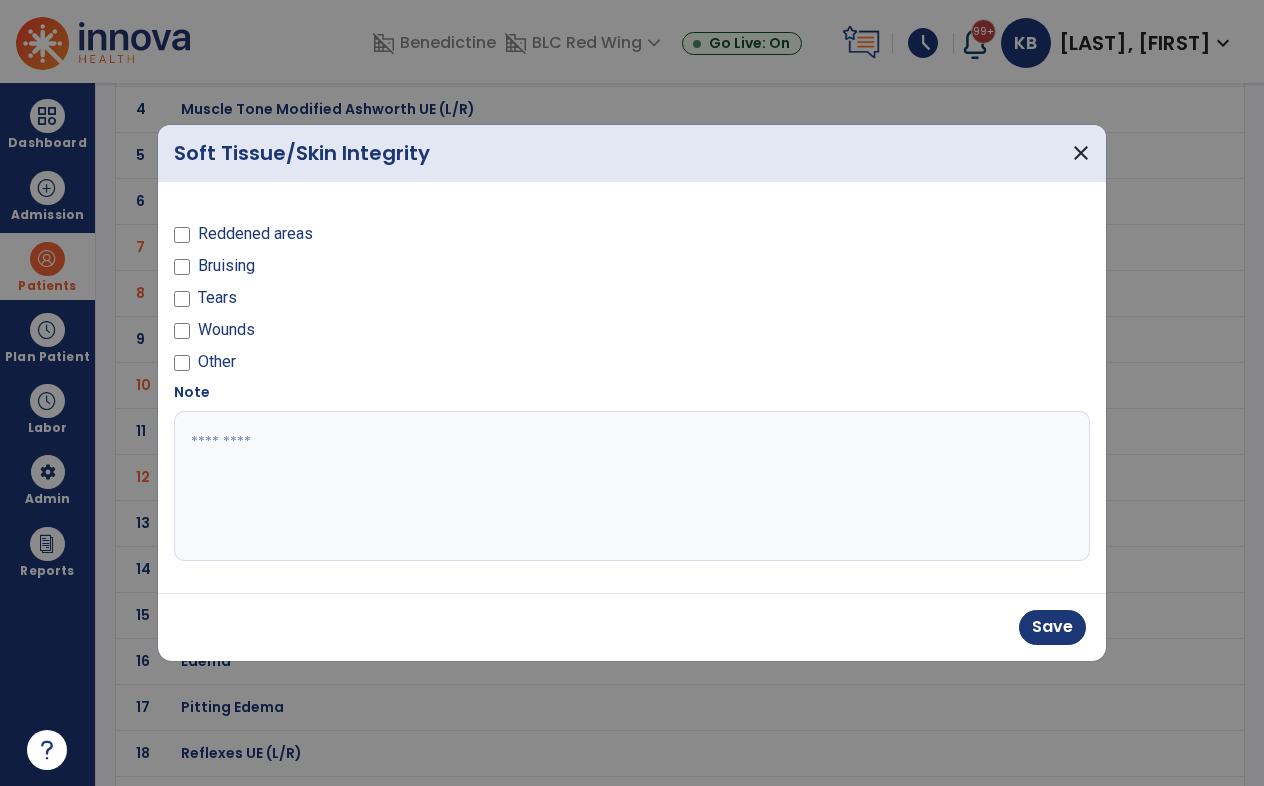 click at bounding box center [632, 486] 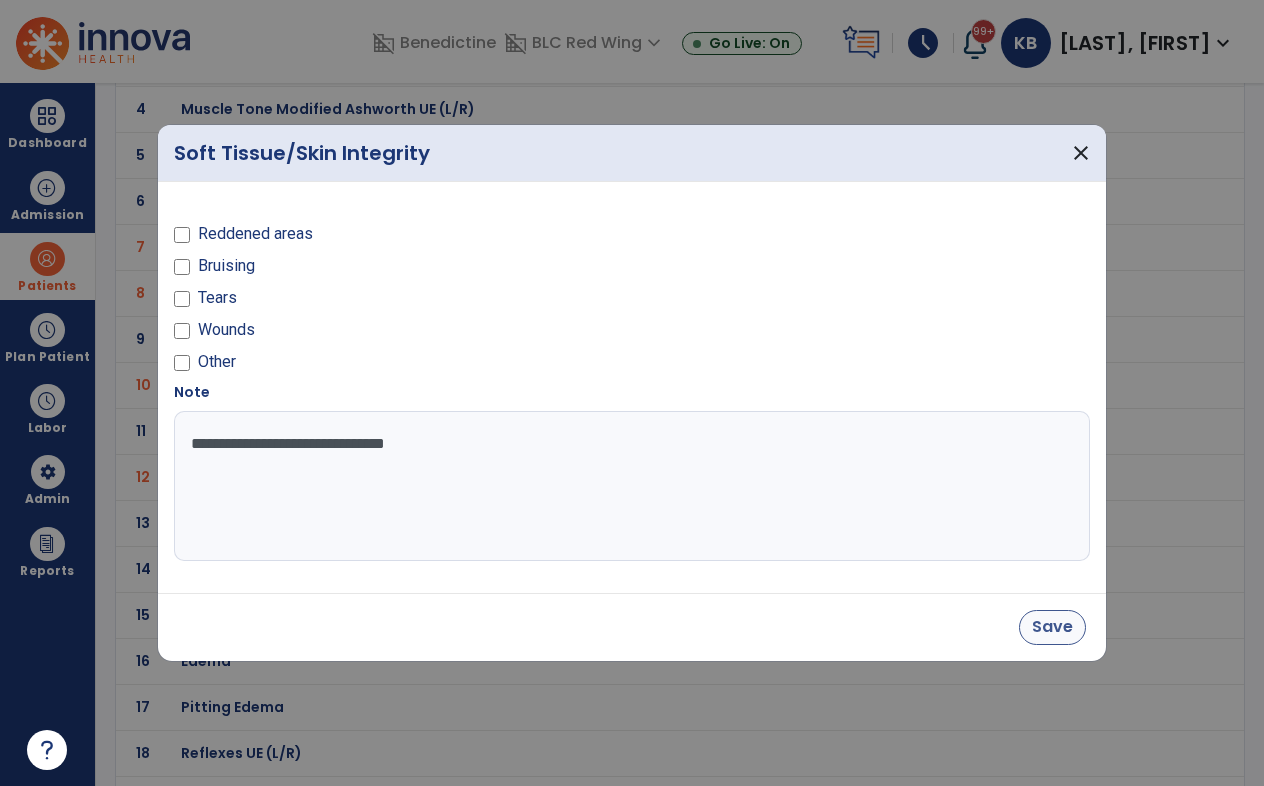type on "**********" 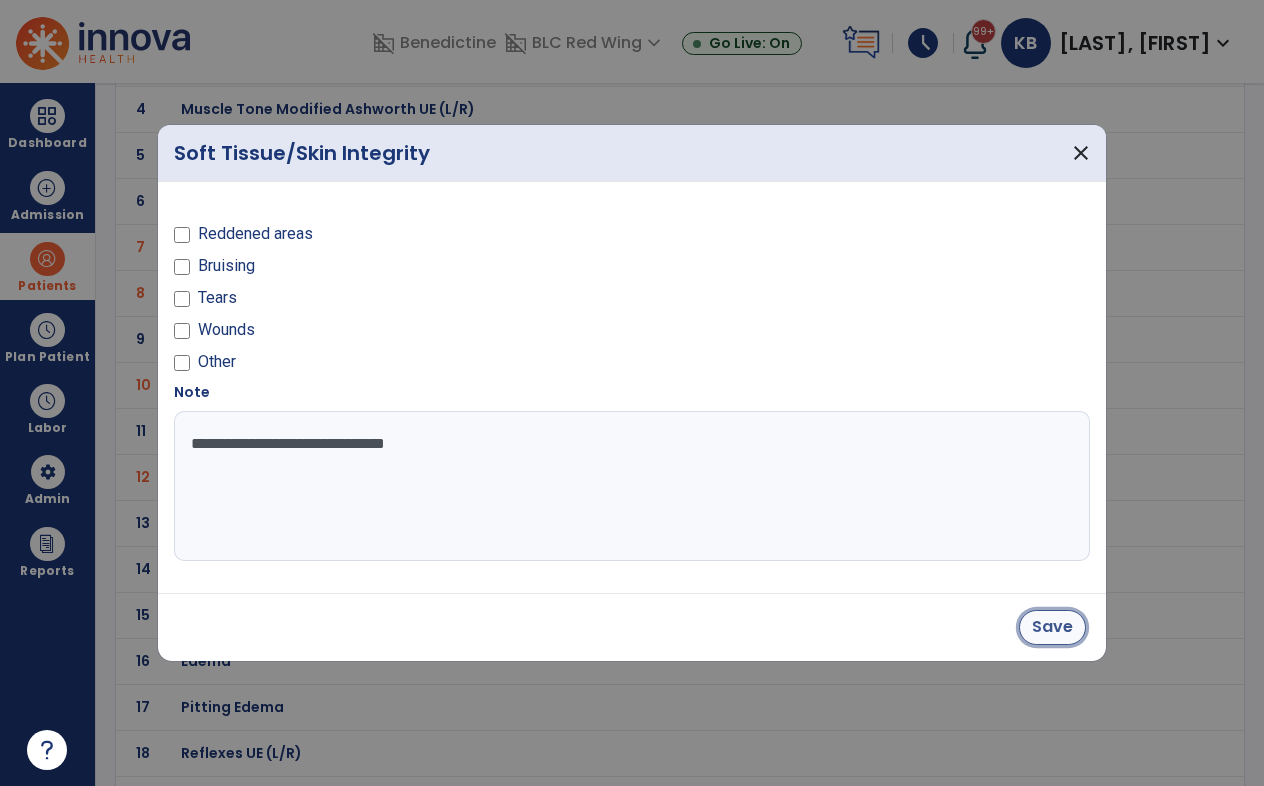 click on "Save" at bounding box center (1052, 627) 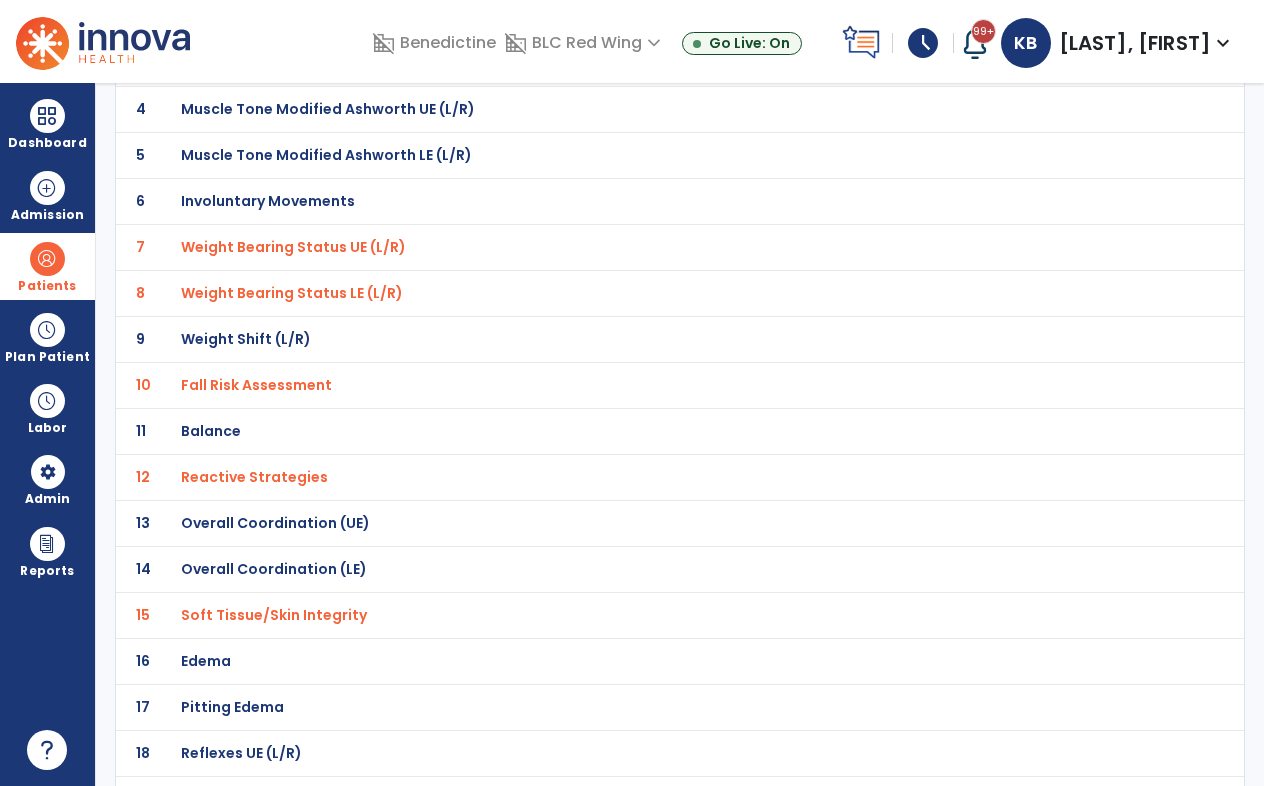 click on "Edema" at bounding box center [252, -29] 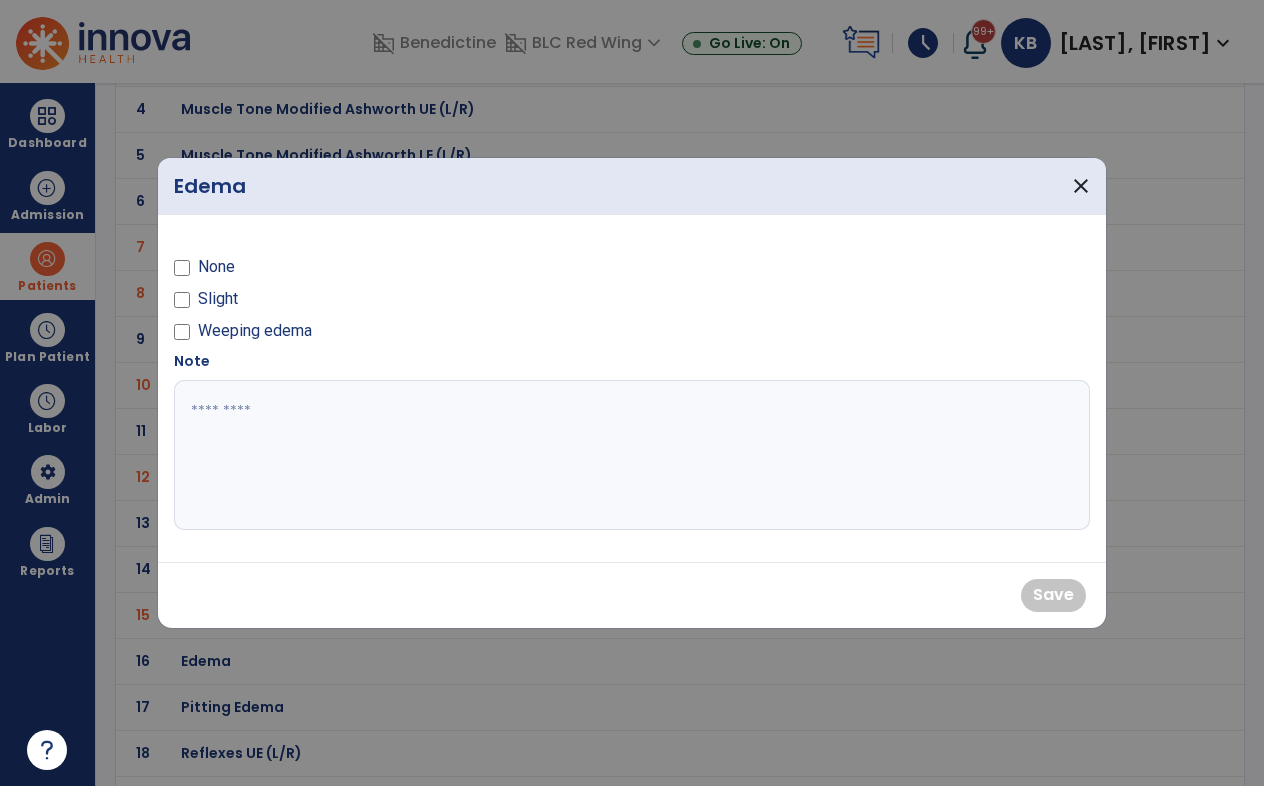 click at bounding box center (632, 455) 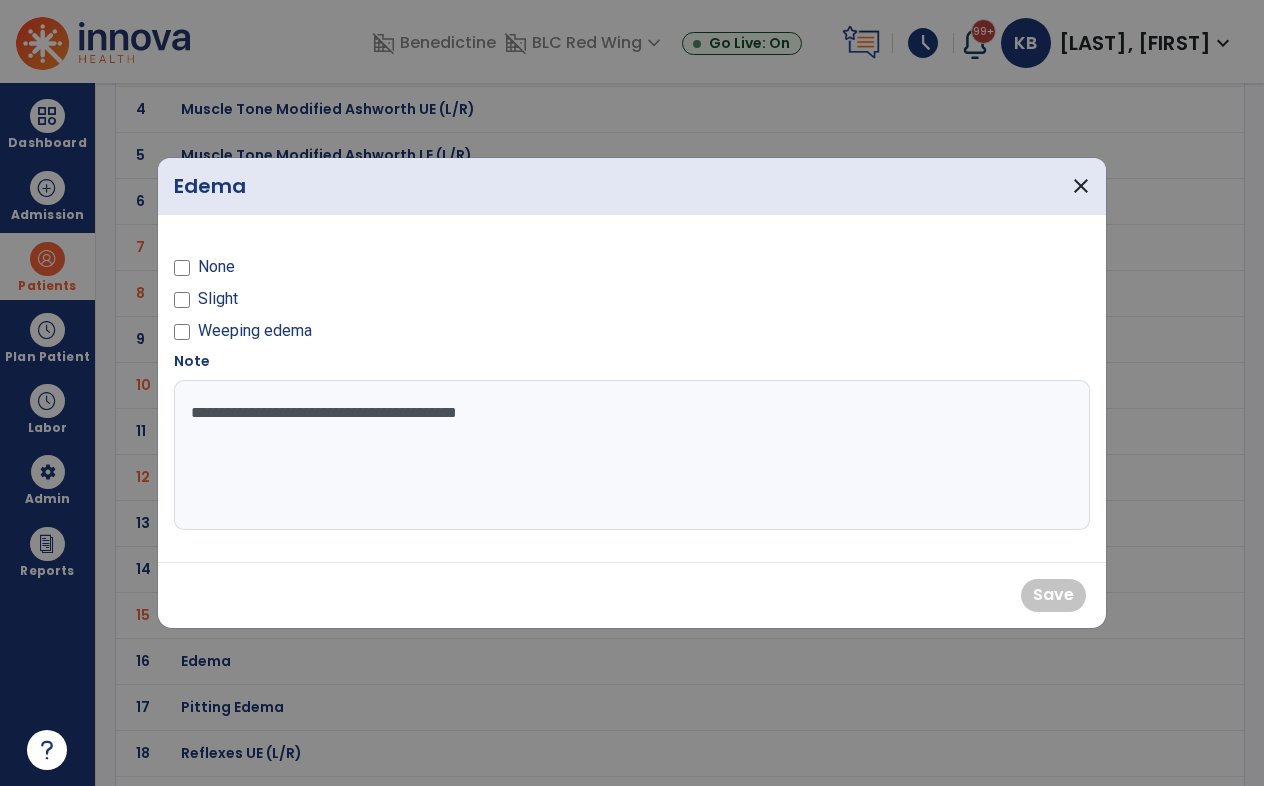 click on "**********" at bounding box center [632, 455] 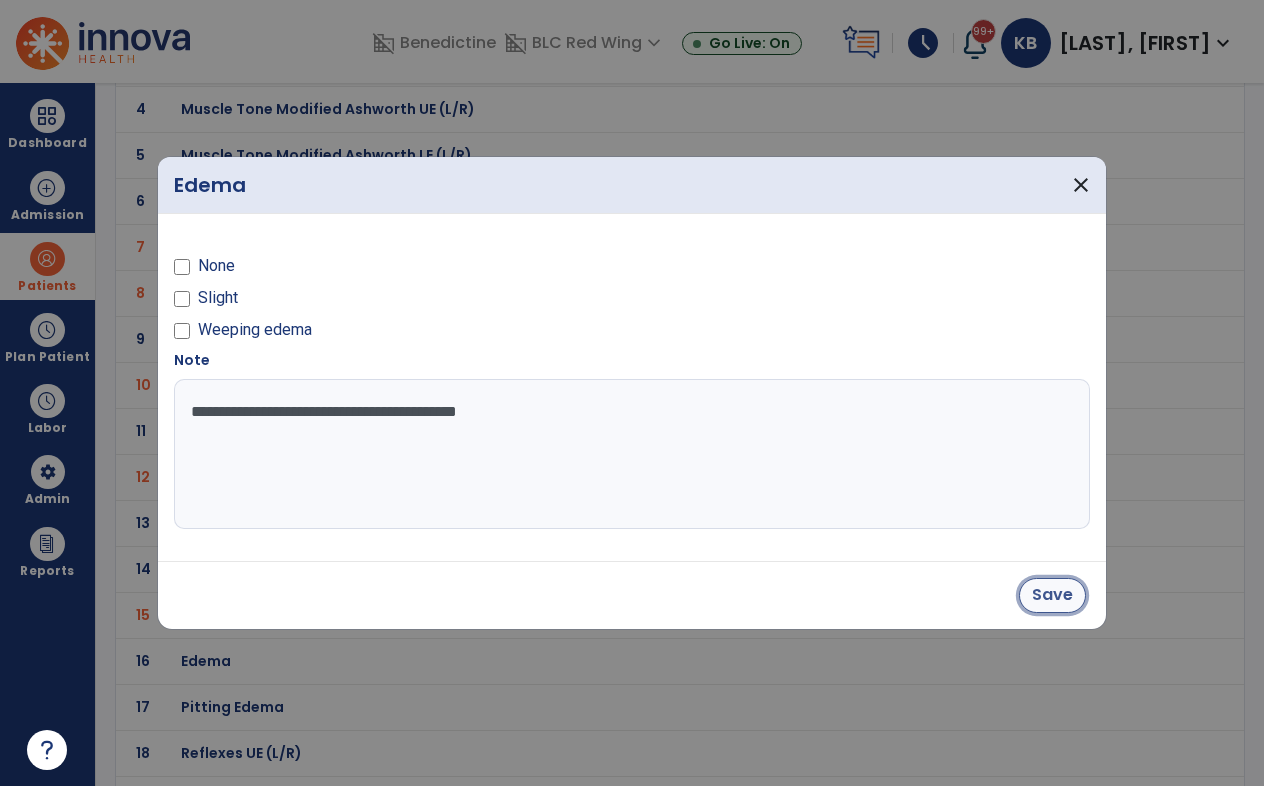 click on "Save" at bounding box center (1052, 595) 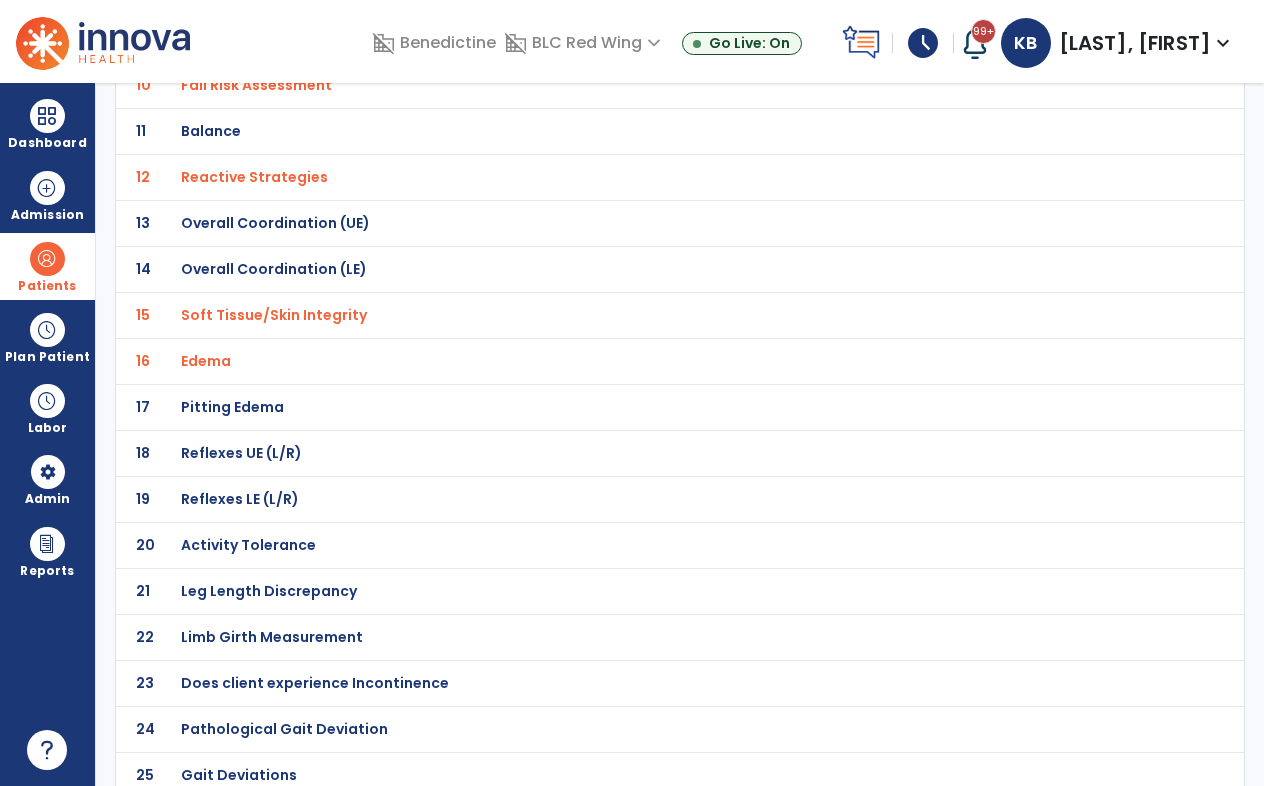 scroll, scrollTop: 613, scrollLeft: 0, axis: vertical 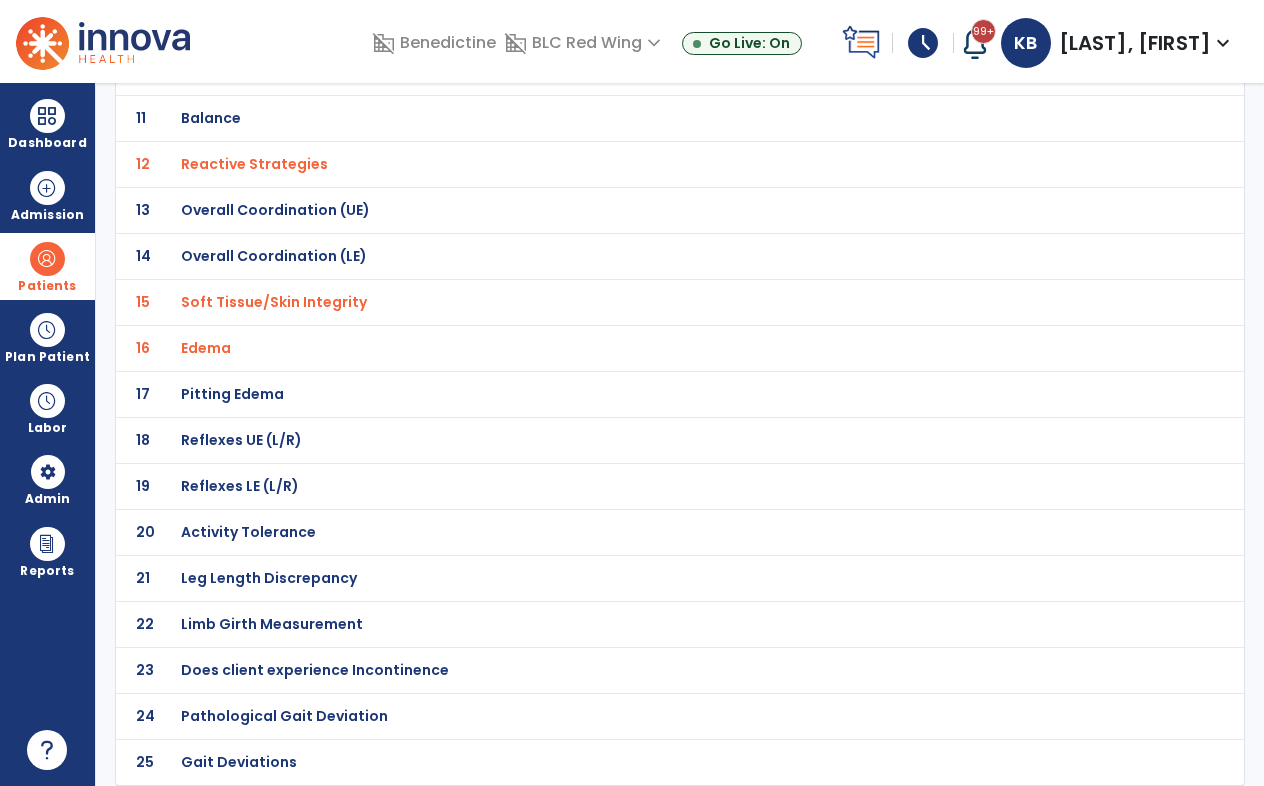 click on "Pathological Gait Deviation" at bounding box center [252, -342] 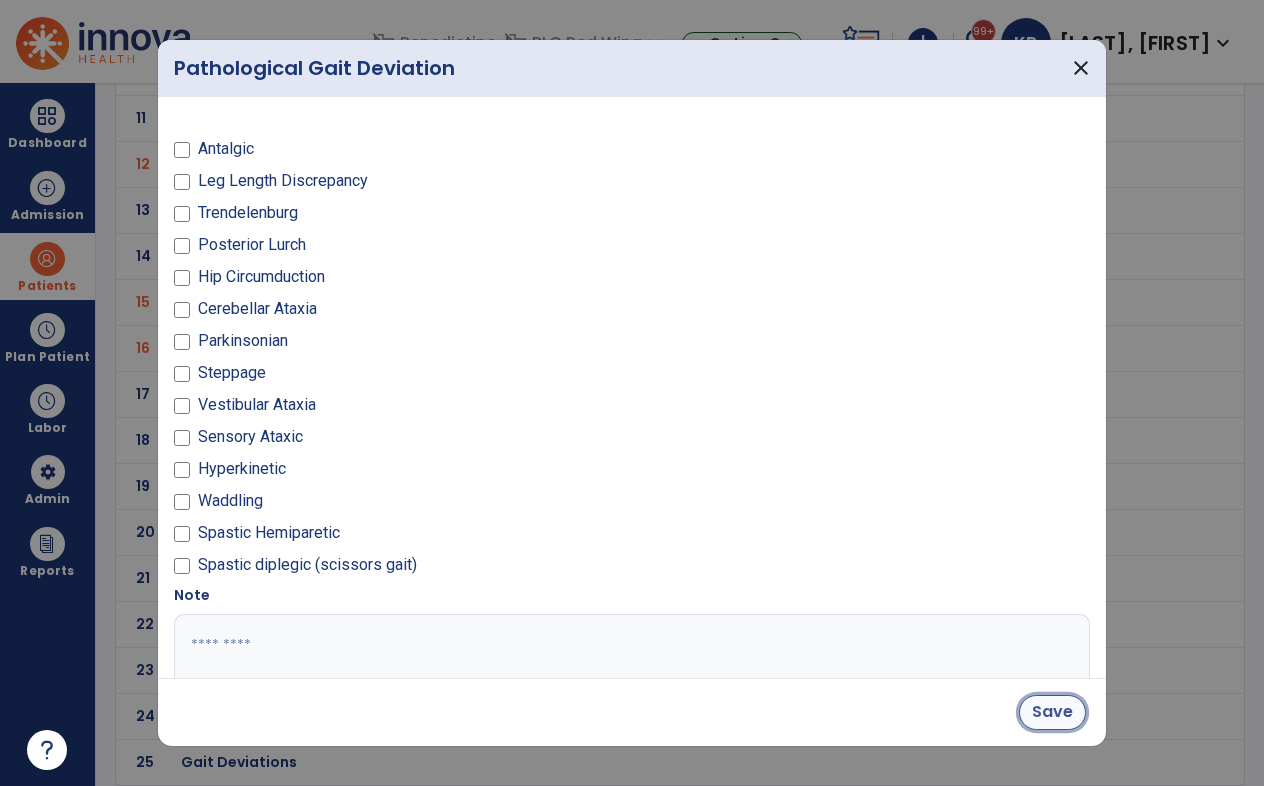 click on "Save" at bounding box center [1052, 712] 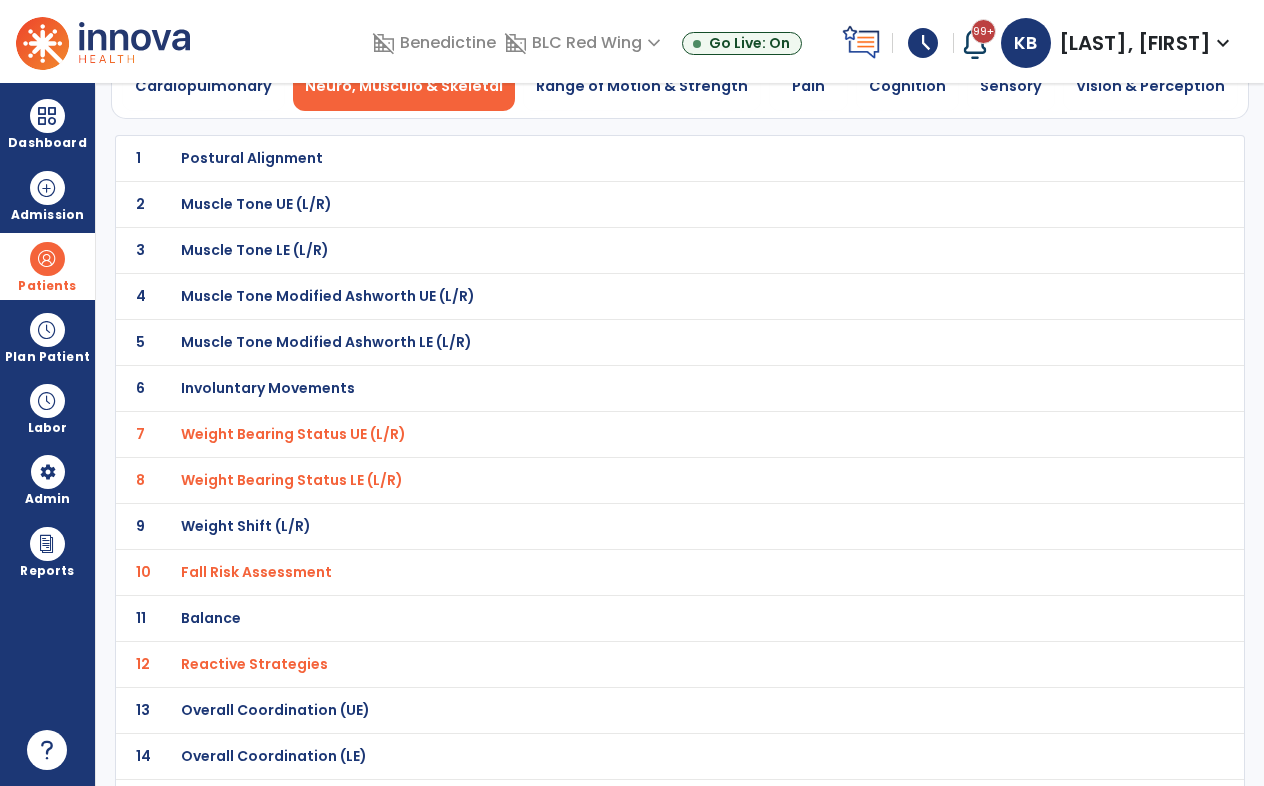 scroll, scrollTop: 0, scrollLeft: 0, axis: both 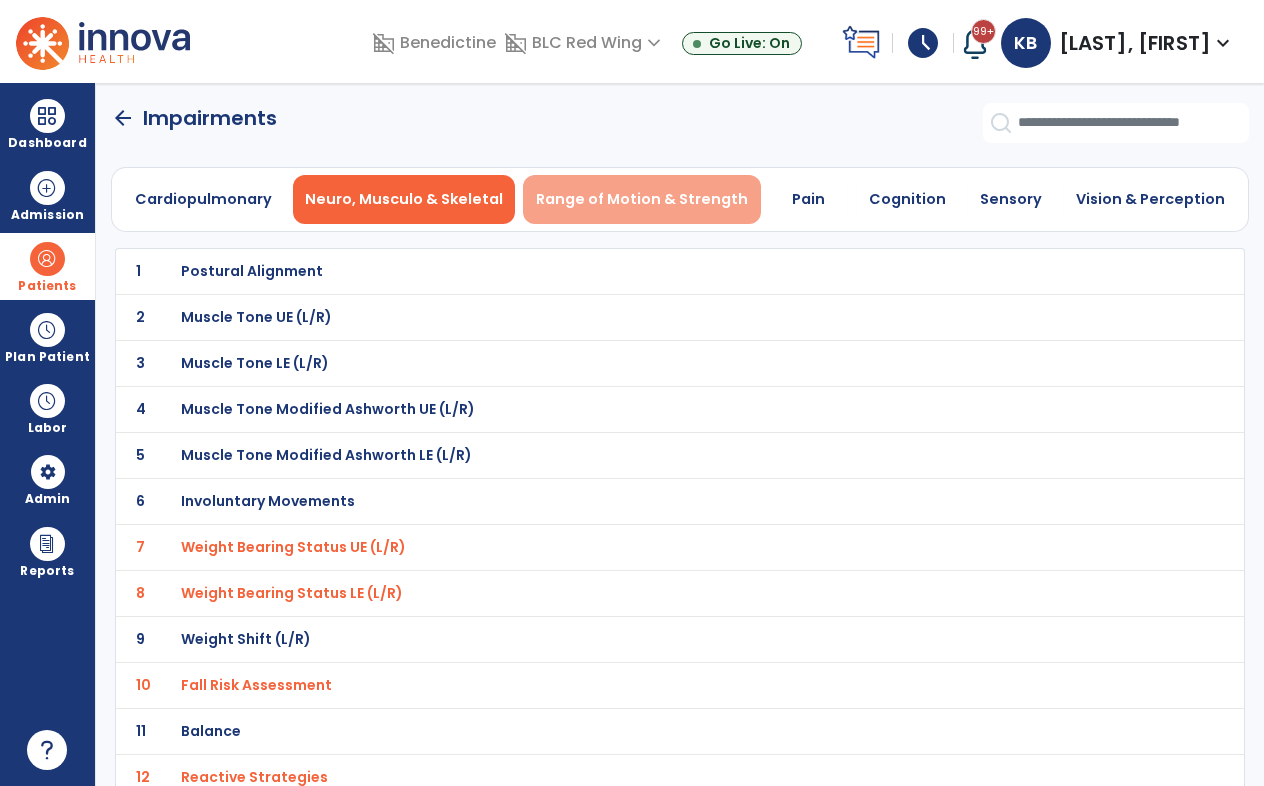 click on "Range of Motion & Strength" at bounding box center (642, 199) 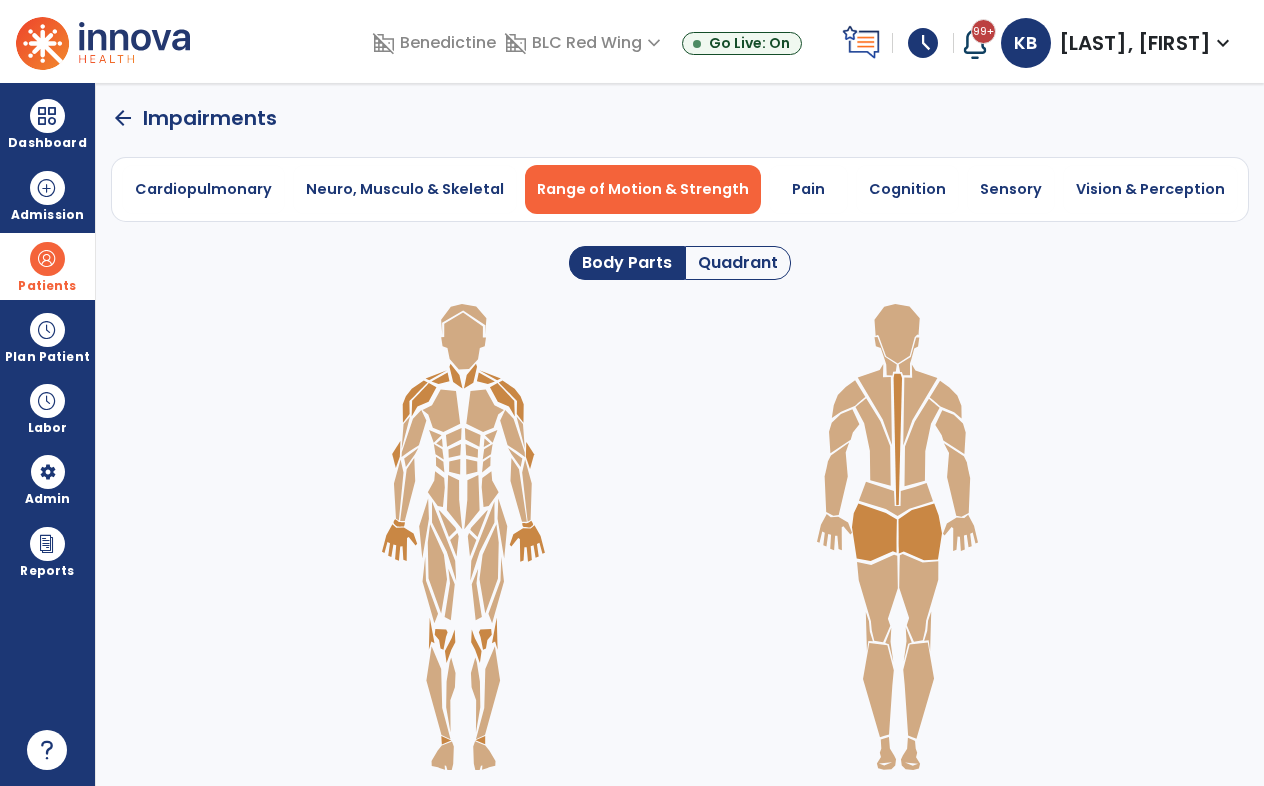 click on "Quadrant" 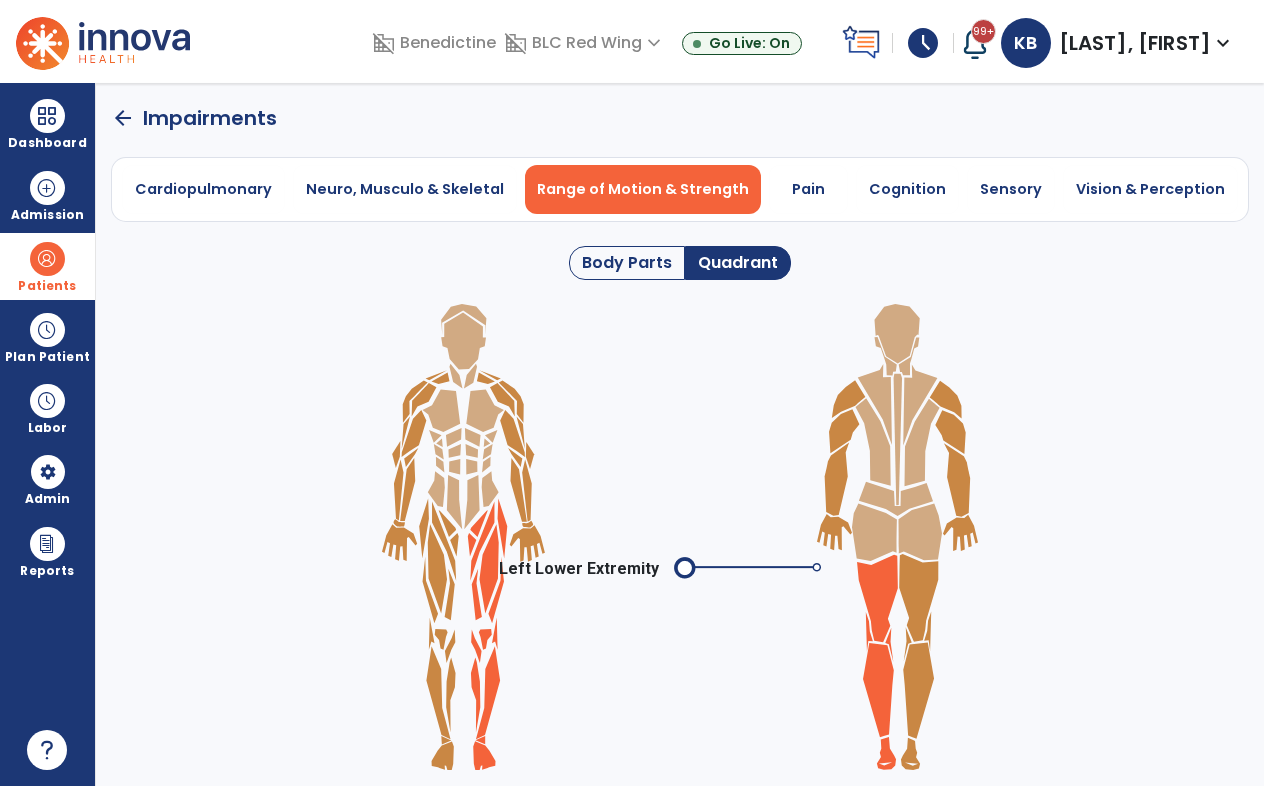 click 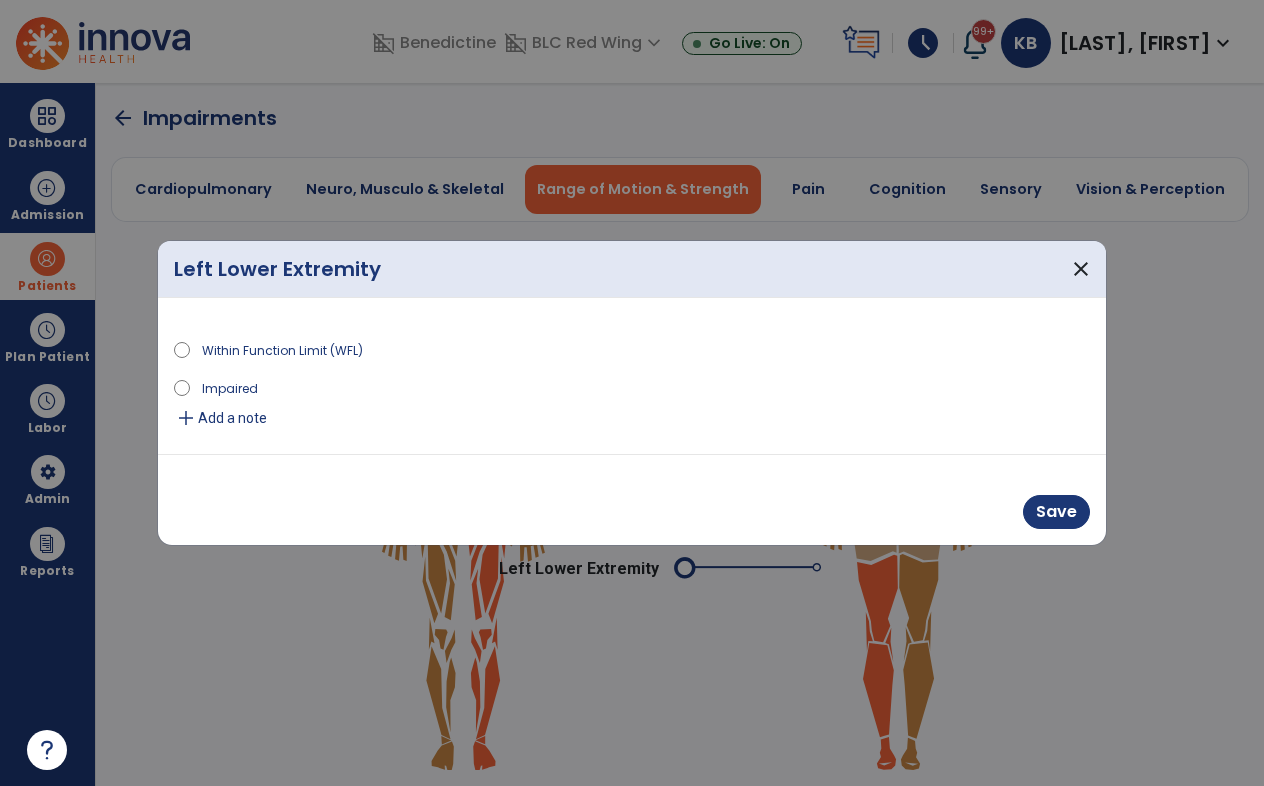 click on "add" at bounding box center [186, 418] 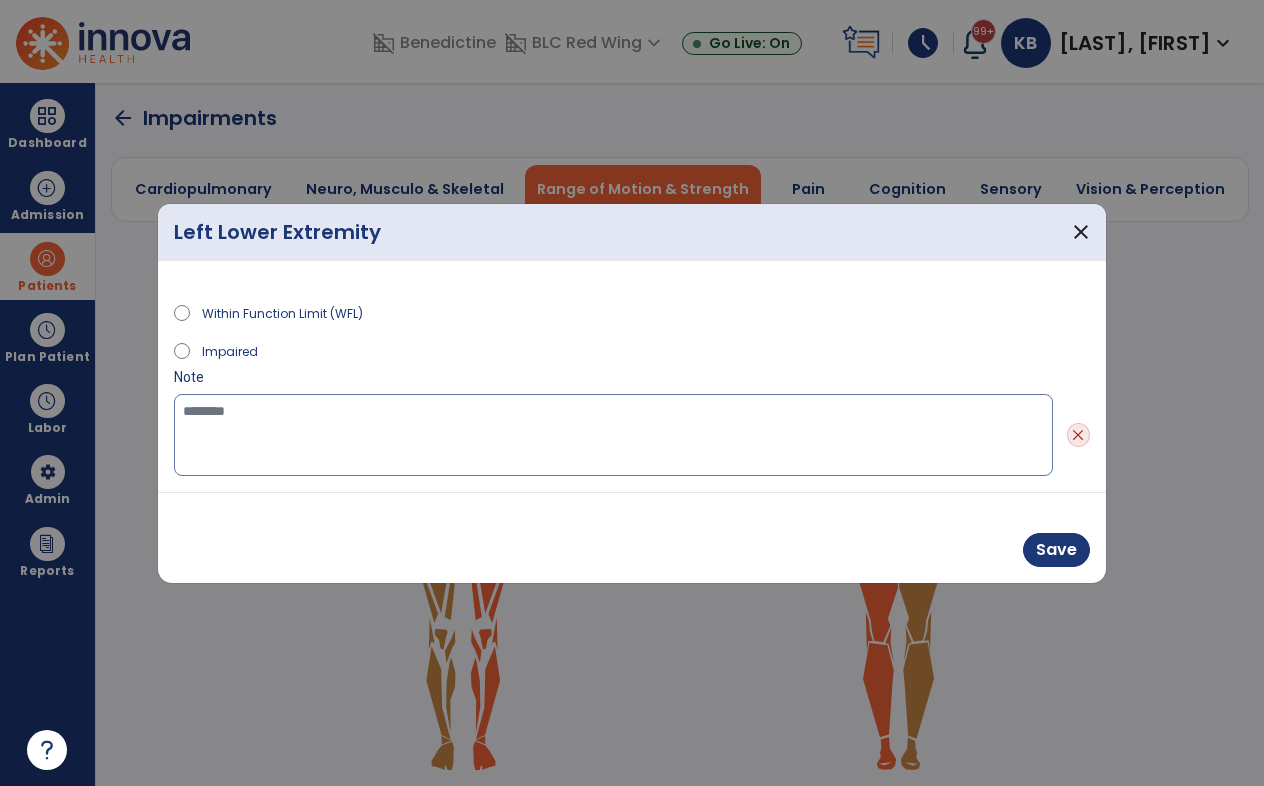 click at bounding box center (613, 435) 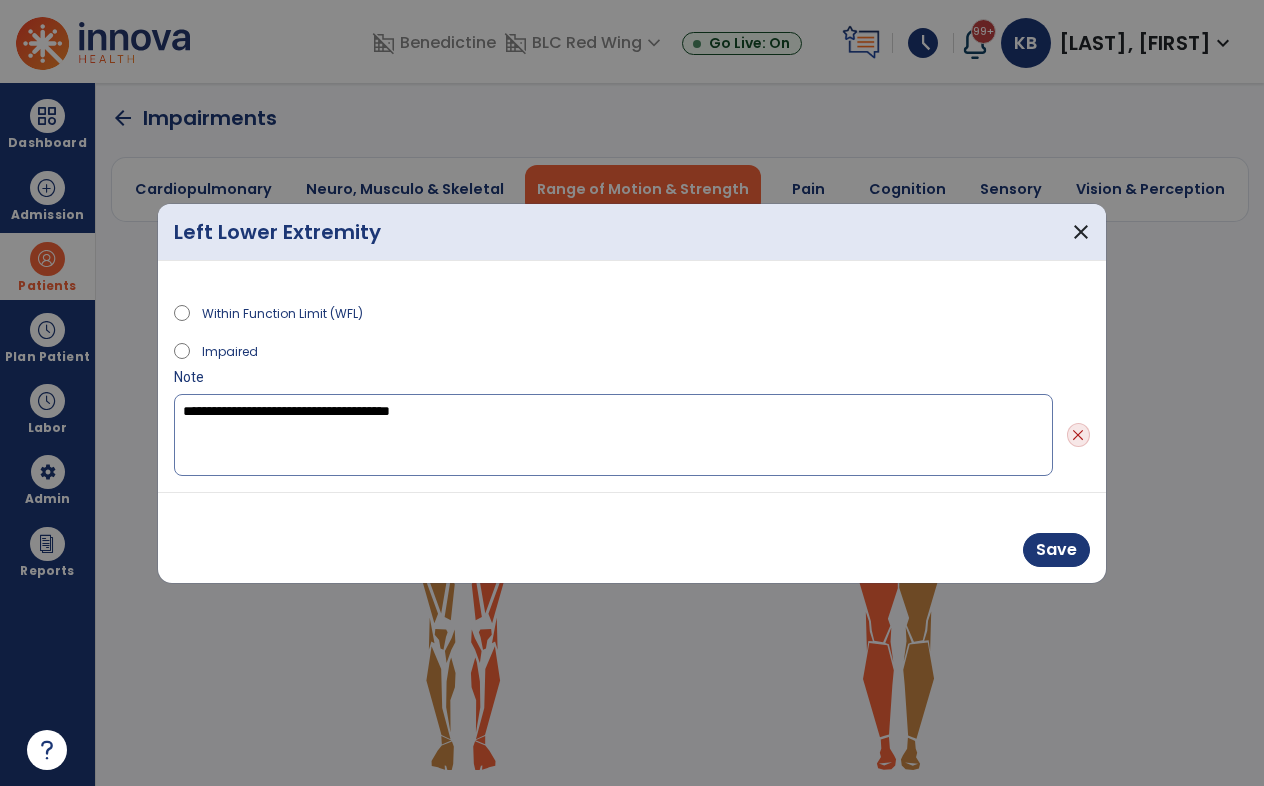click on "**********" at bounding box center [613, 435] 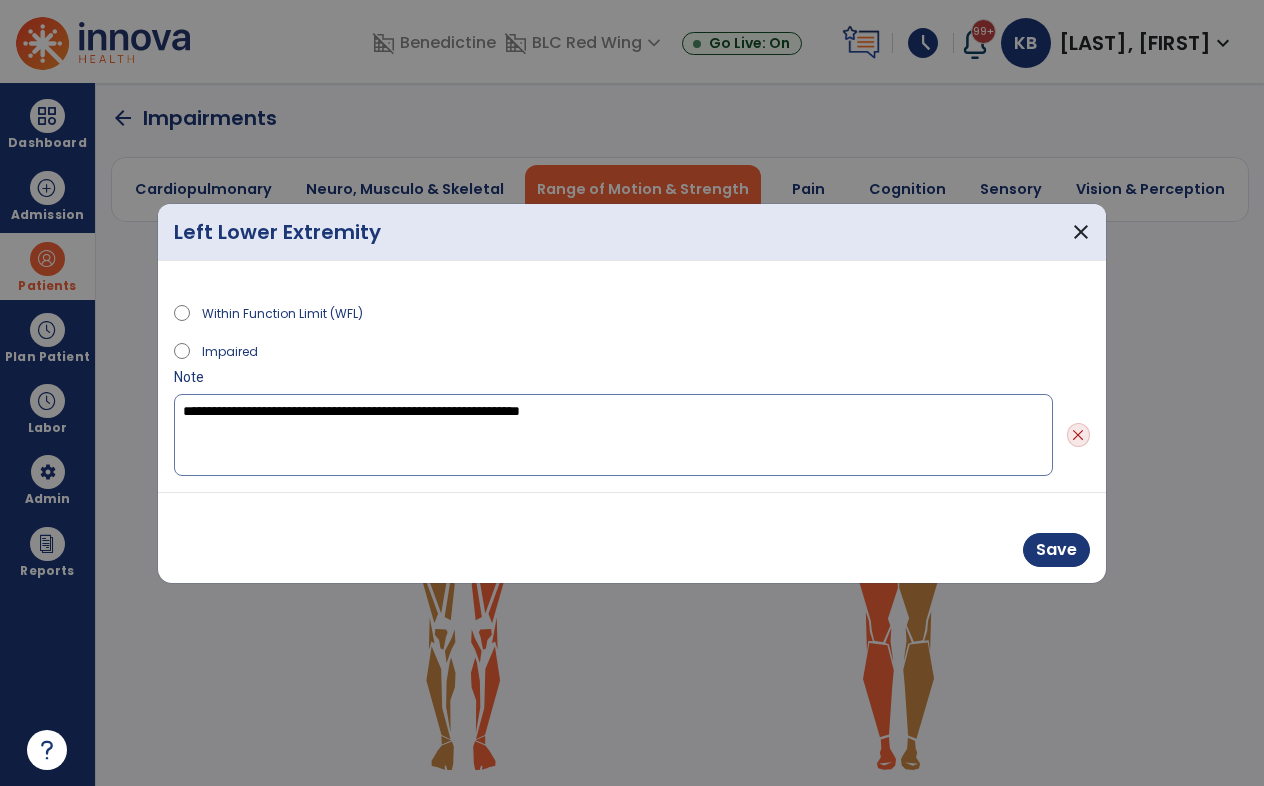 drag, startPoint x: 653, startPoint y: 417, endPoint x: 163, endPoint y: 427, distance: 490.10202 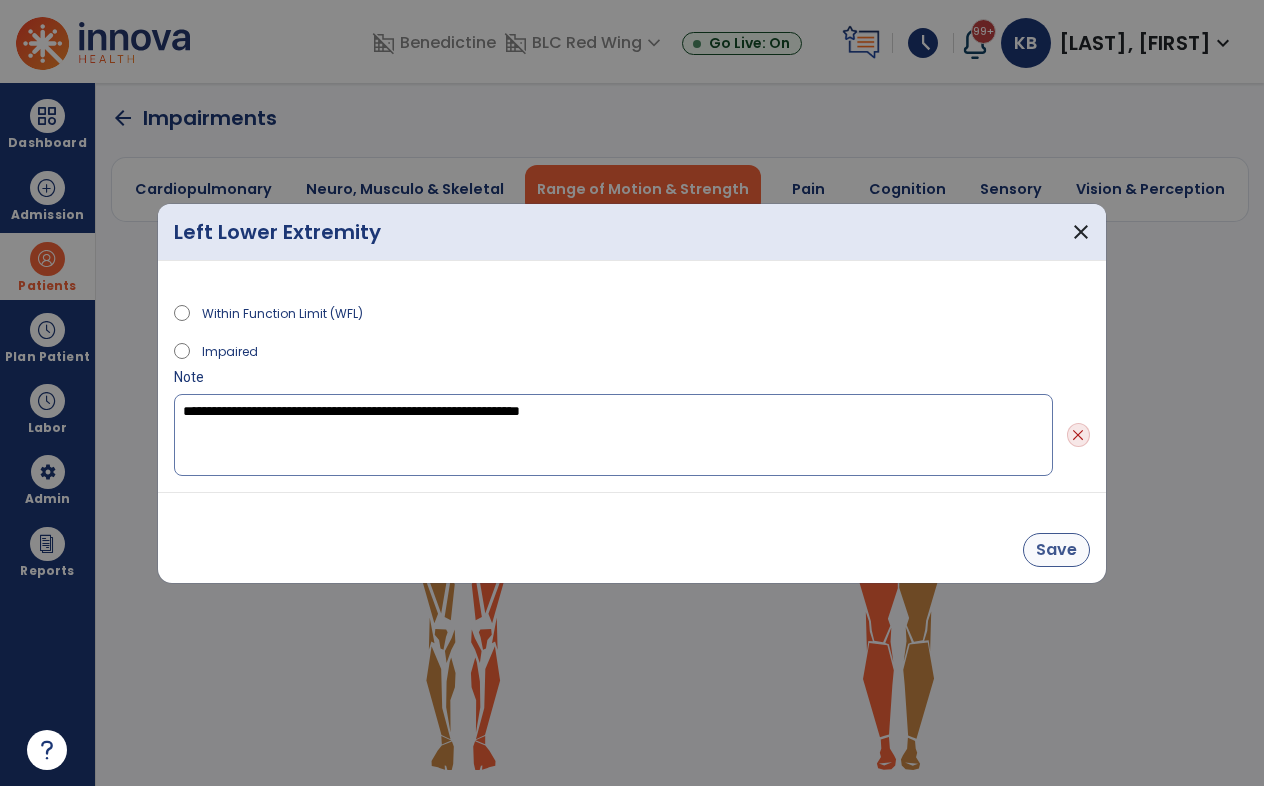 type on "**********" 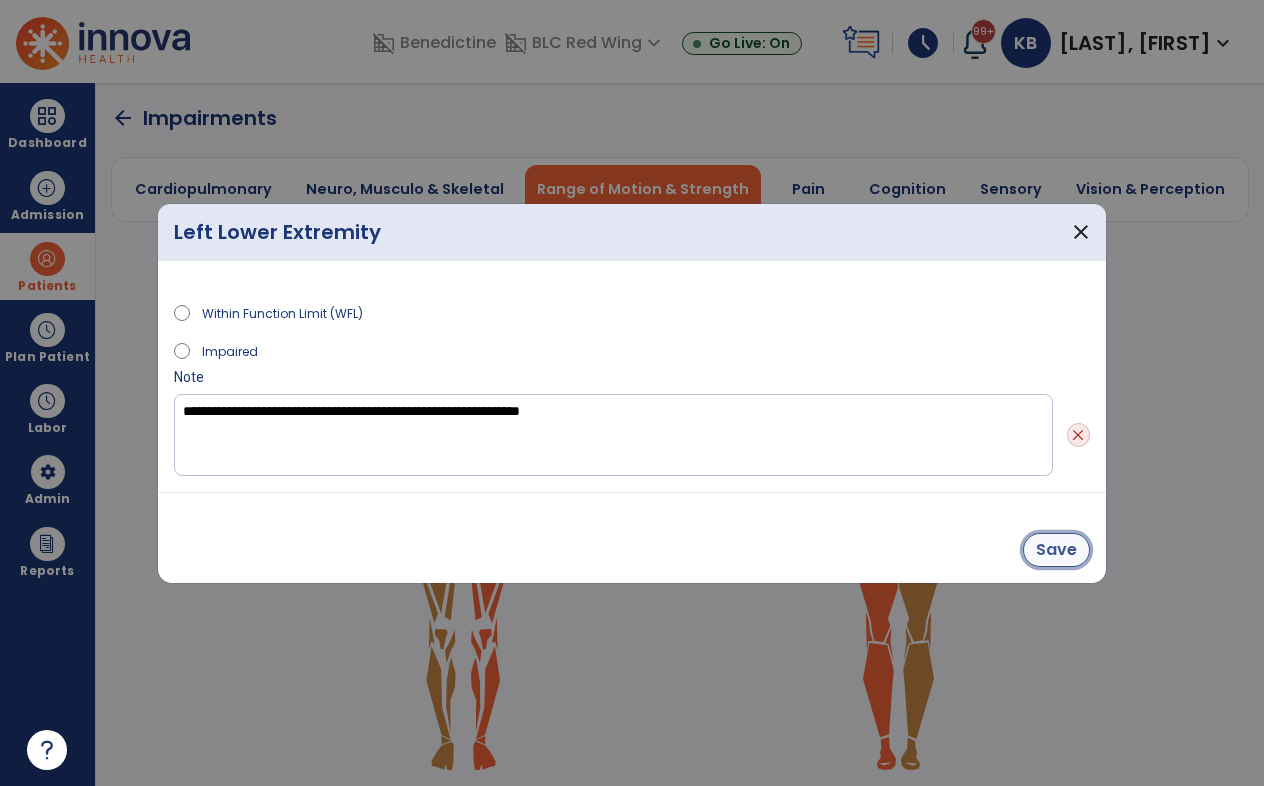 click on "Save" at bounding box center [1056, 550] 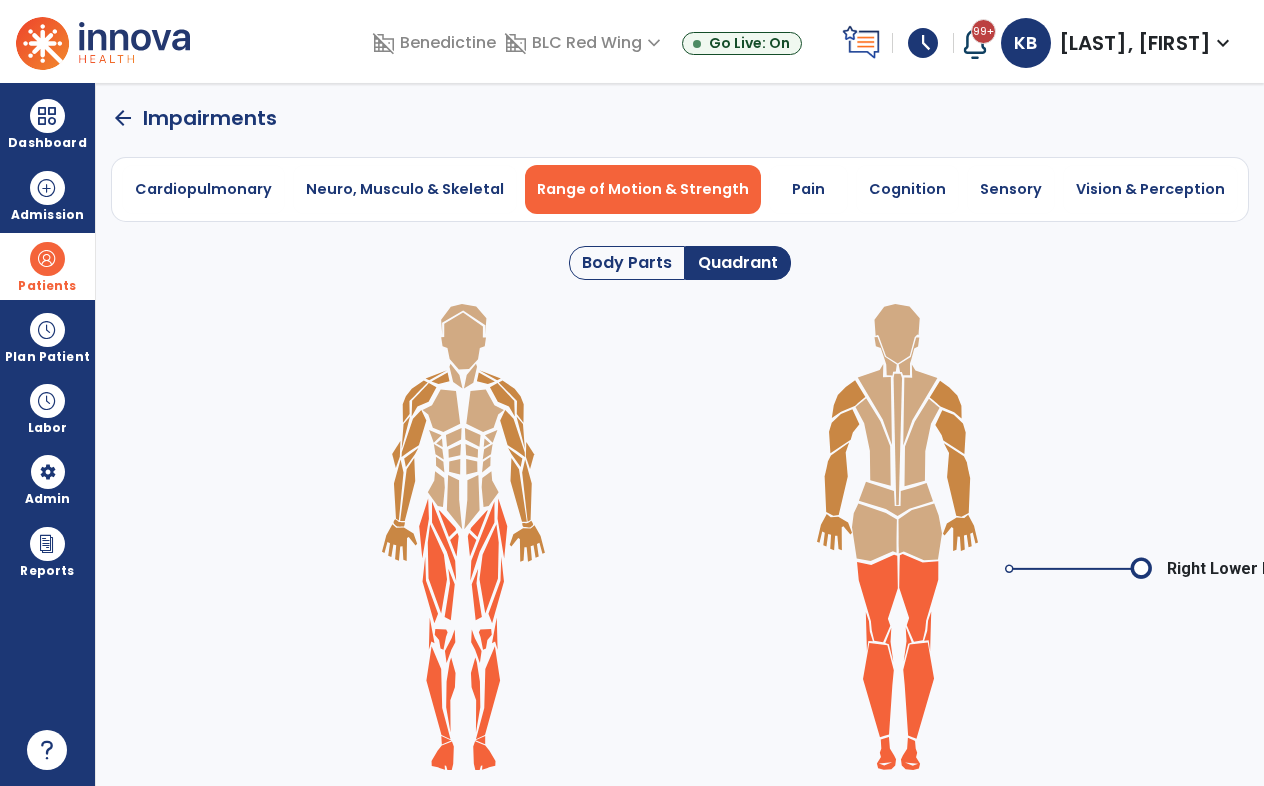 click 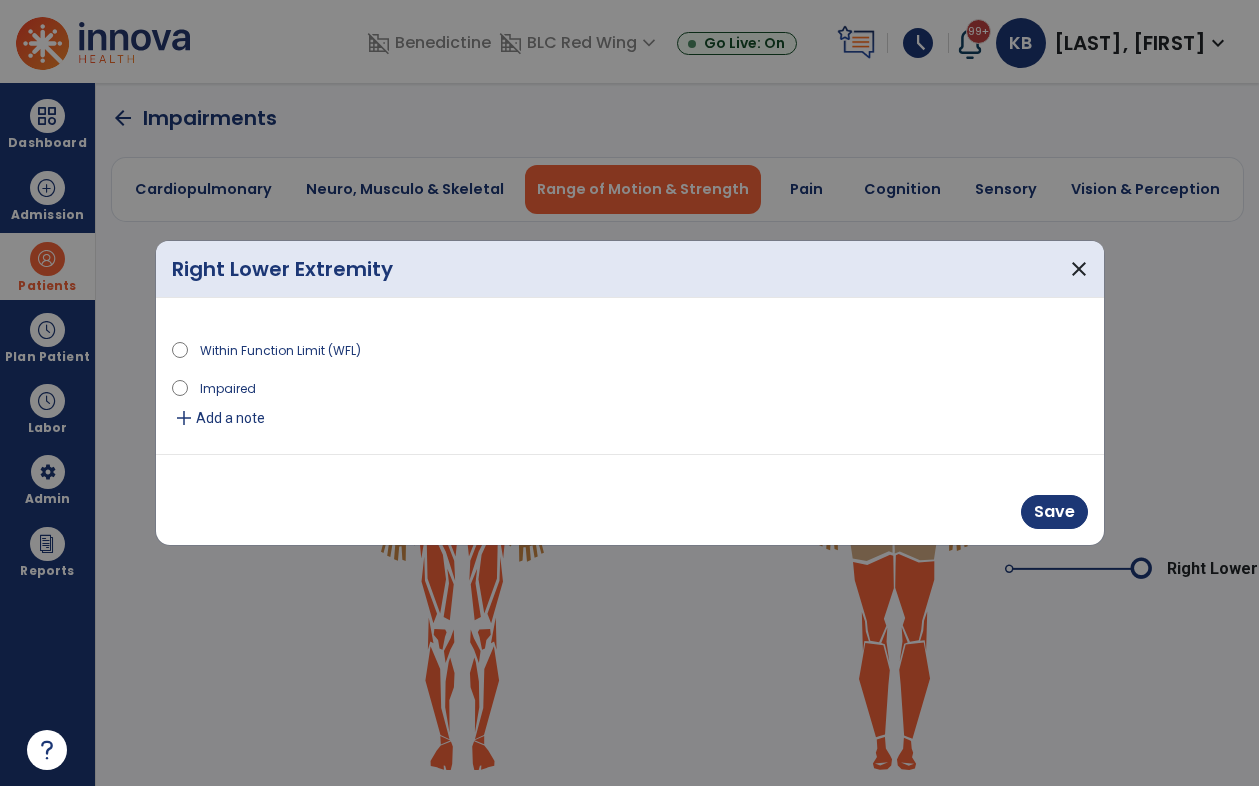 click on "add" at bounding box center [184, 418] 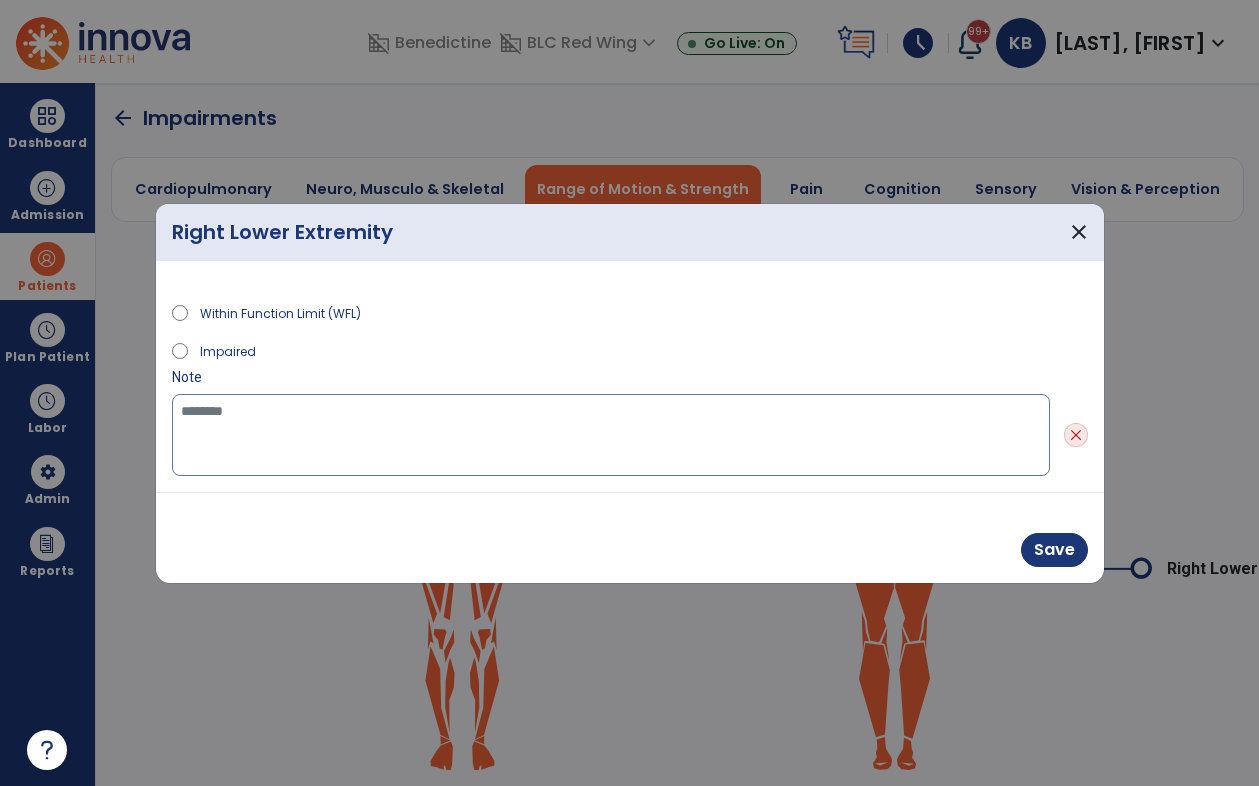 click at bounding box center (611, 435) 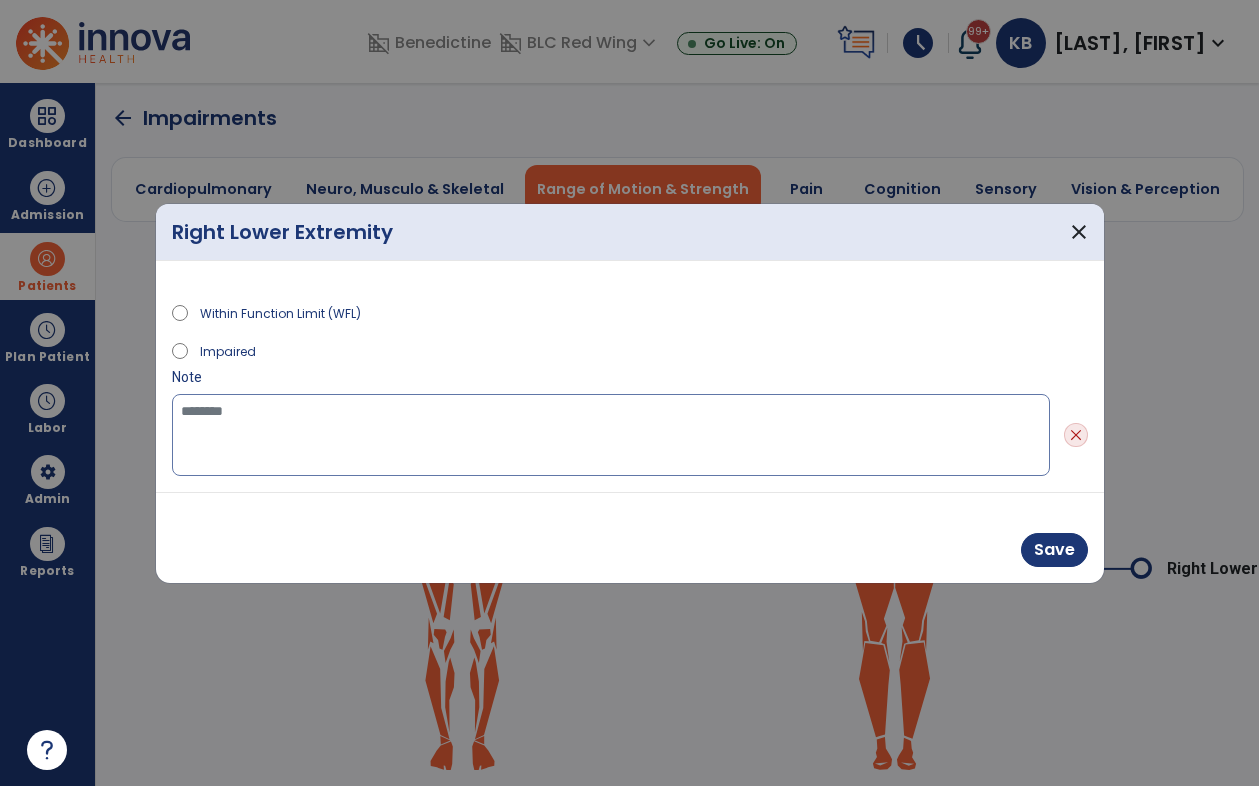 paste on "**********" 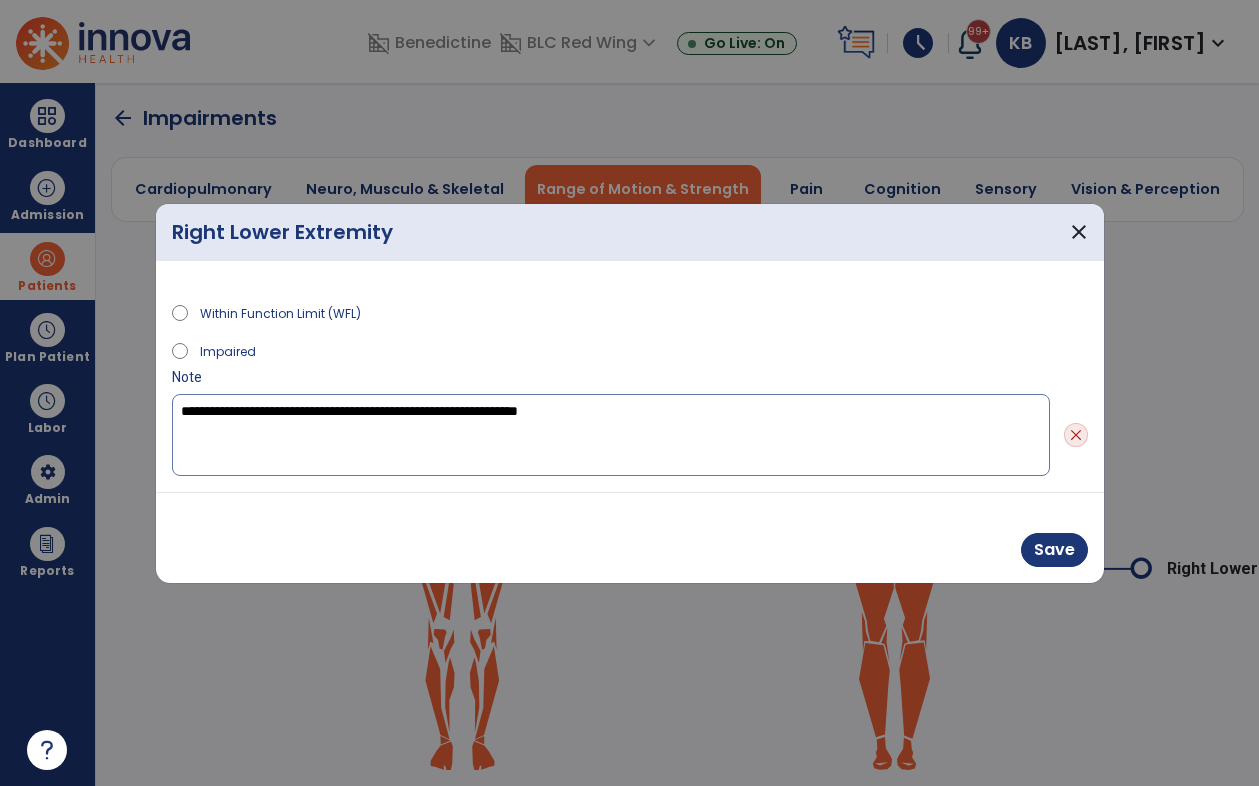 click on "**********" at bounding box center (611, 435) 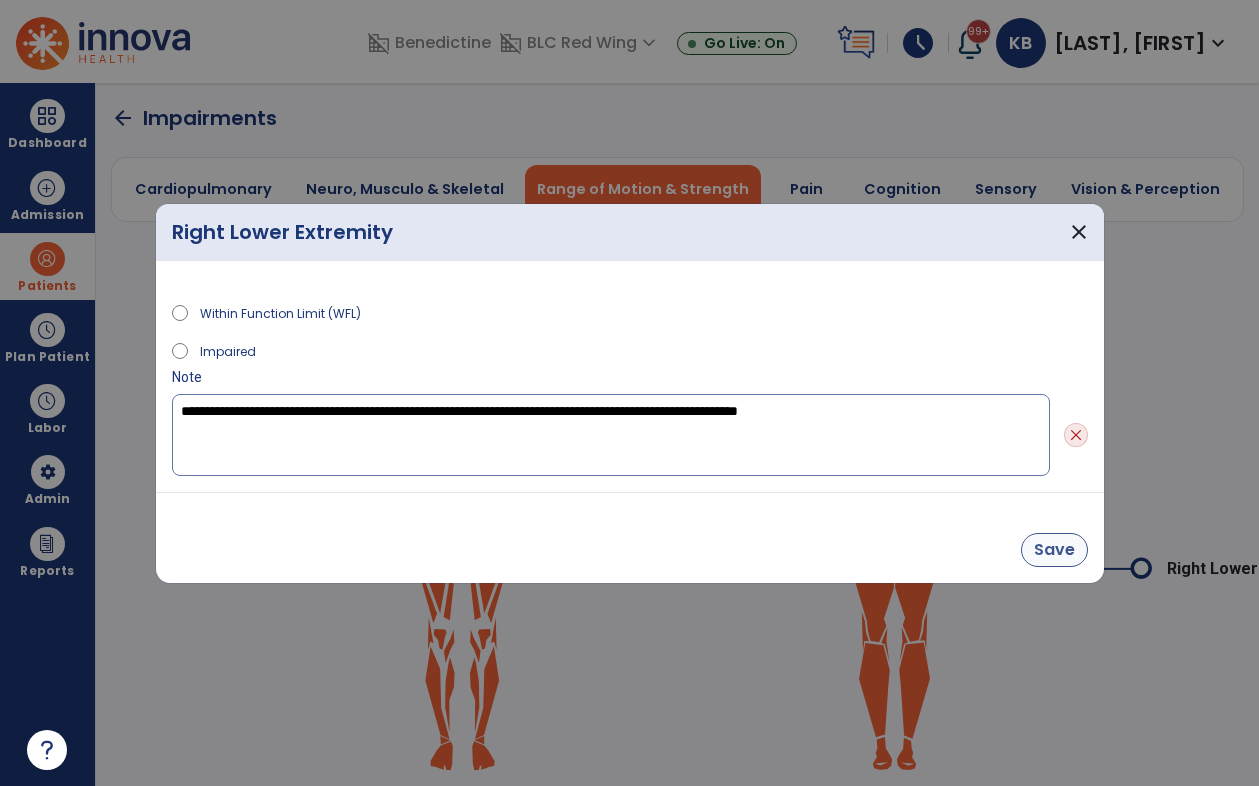 type on "**********" 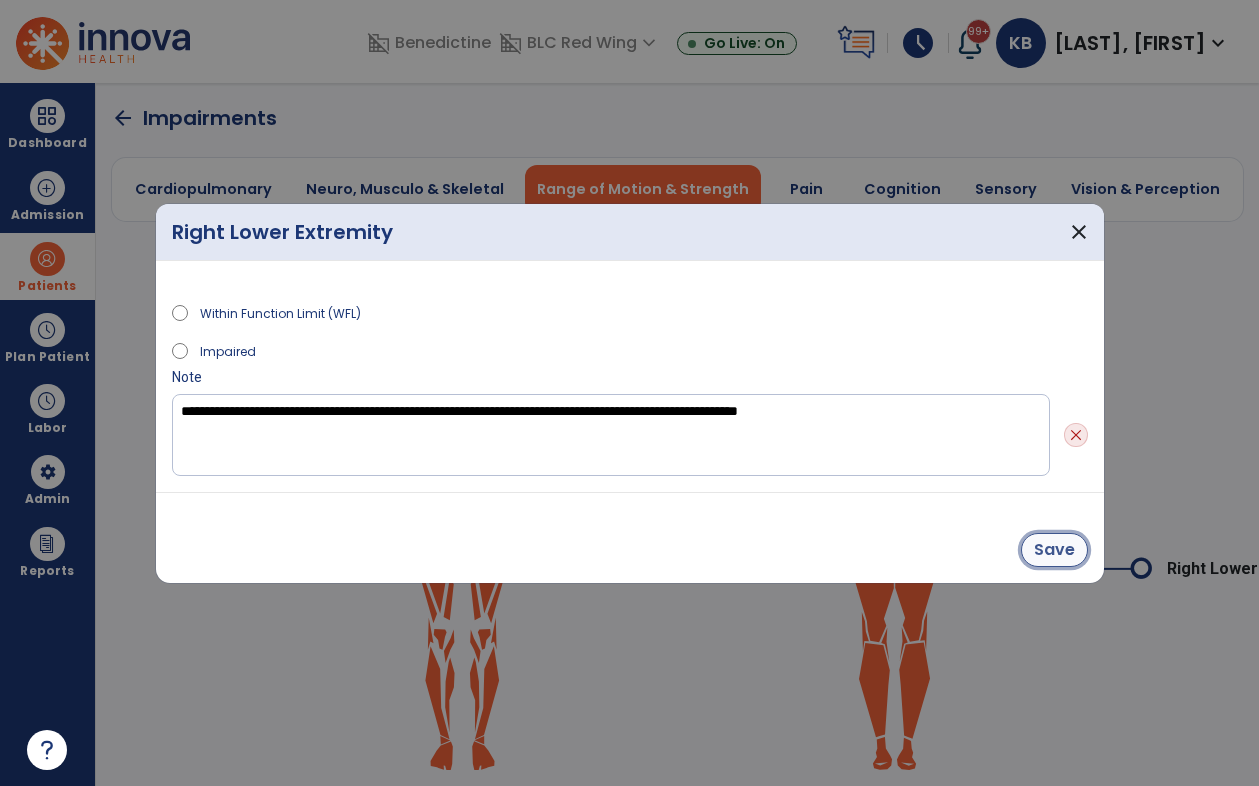 click on "Save" at bounding box center (1054, 550) 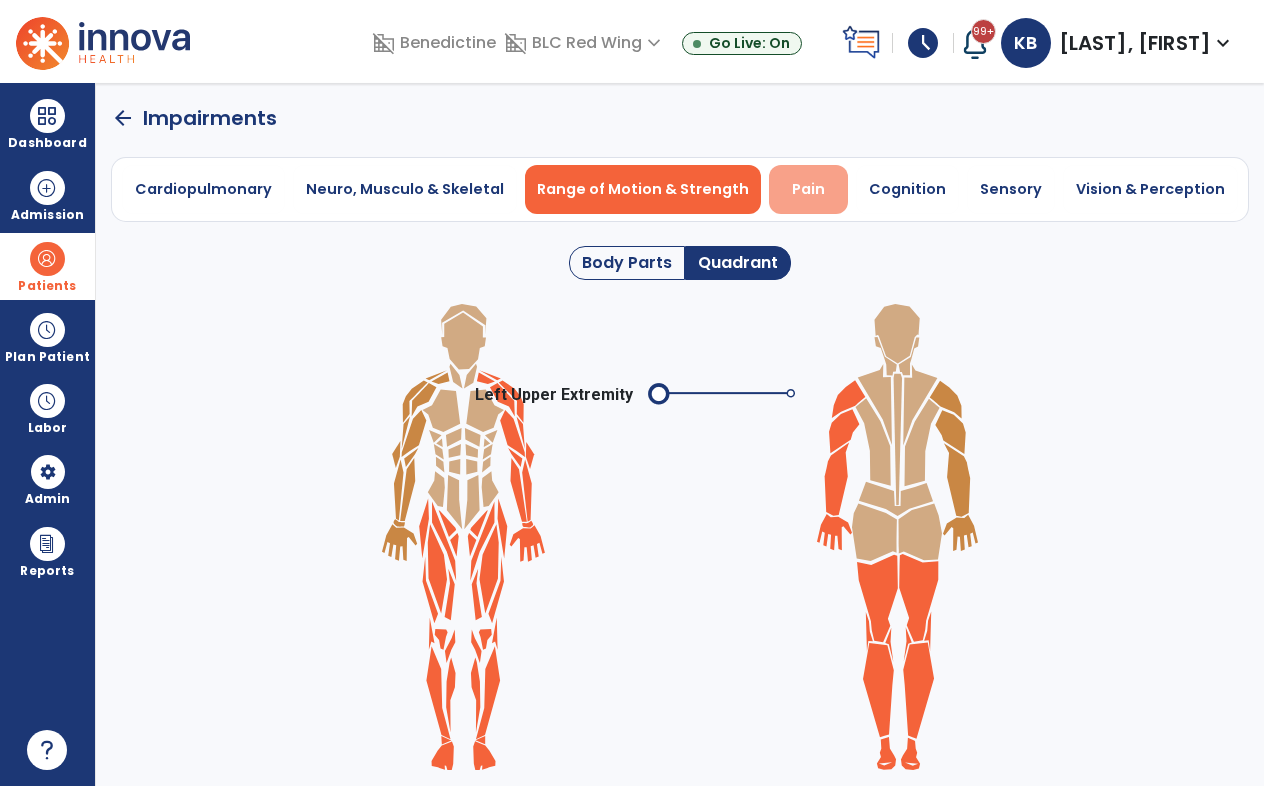 click on "Pain" at bounding box center [808, 189] 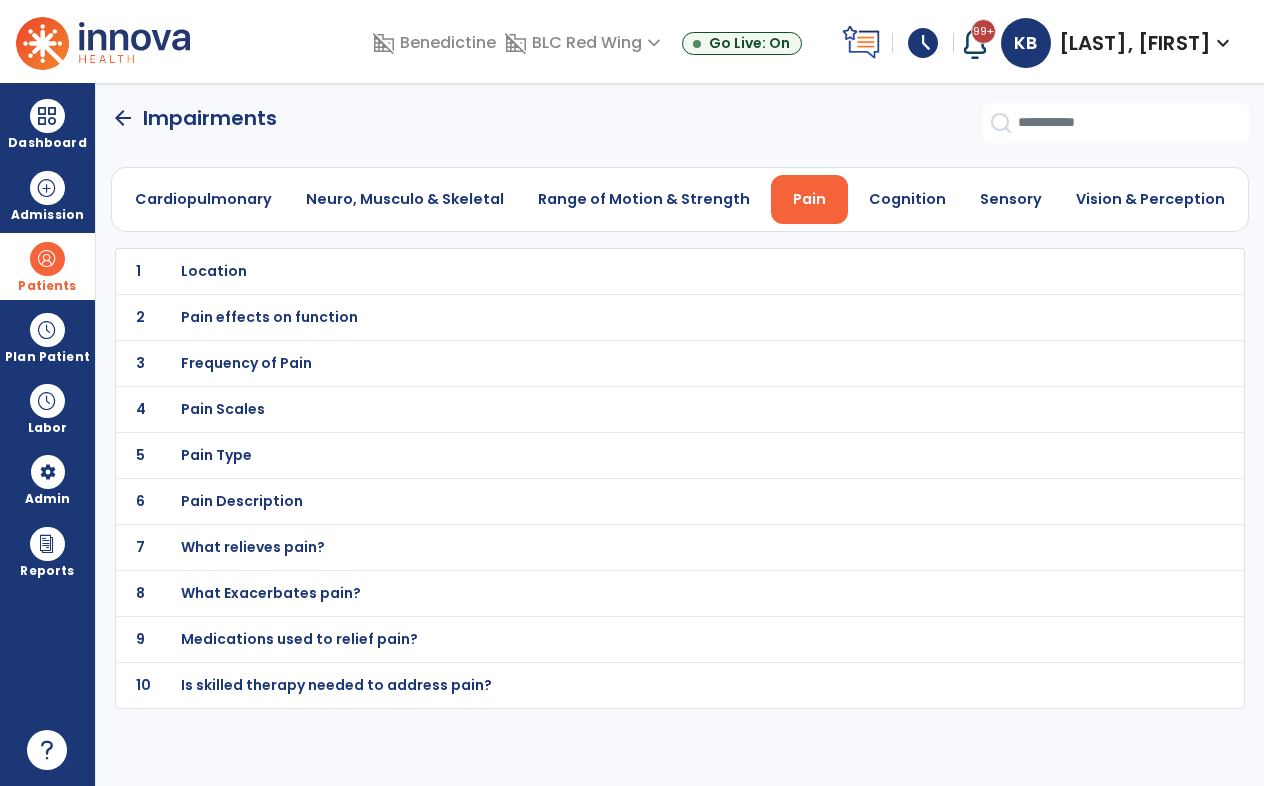 click on "Location" at bounding box center [635, 271] 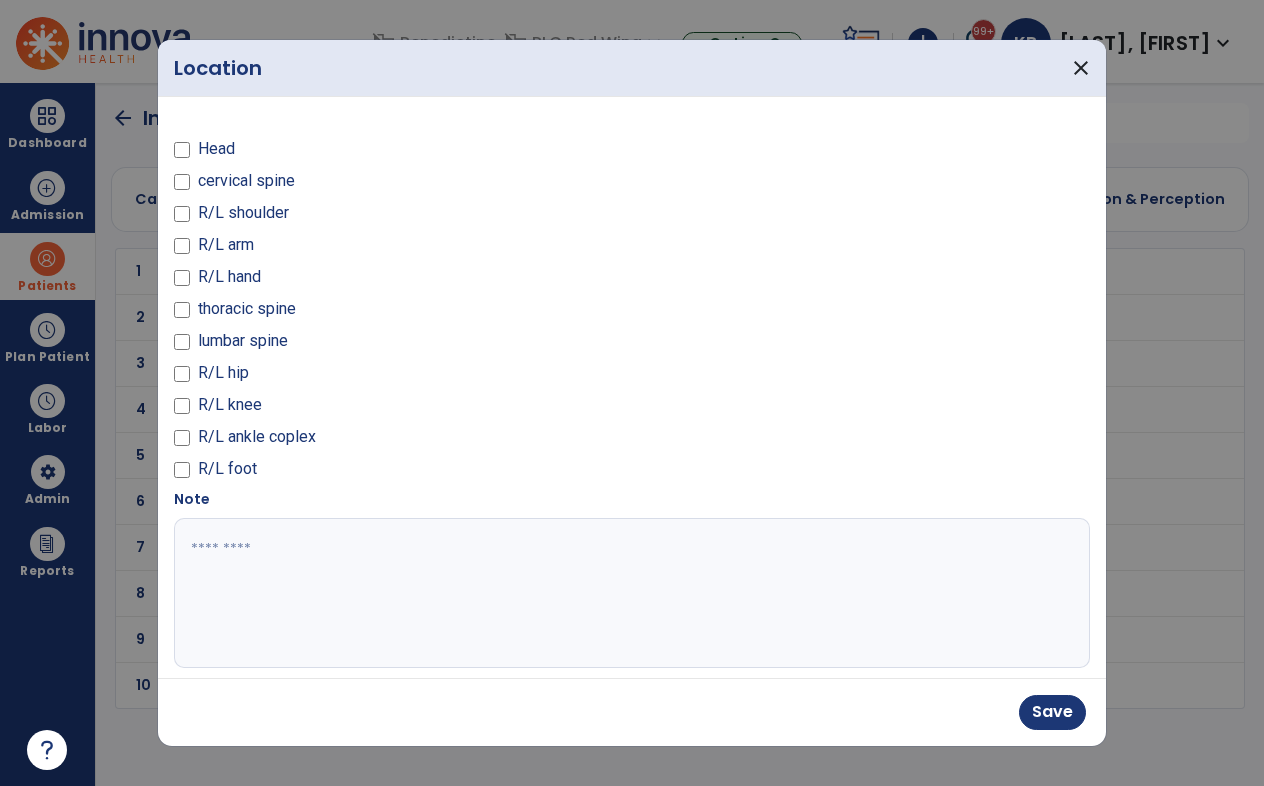 click at bounding box center (629, 593) 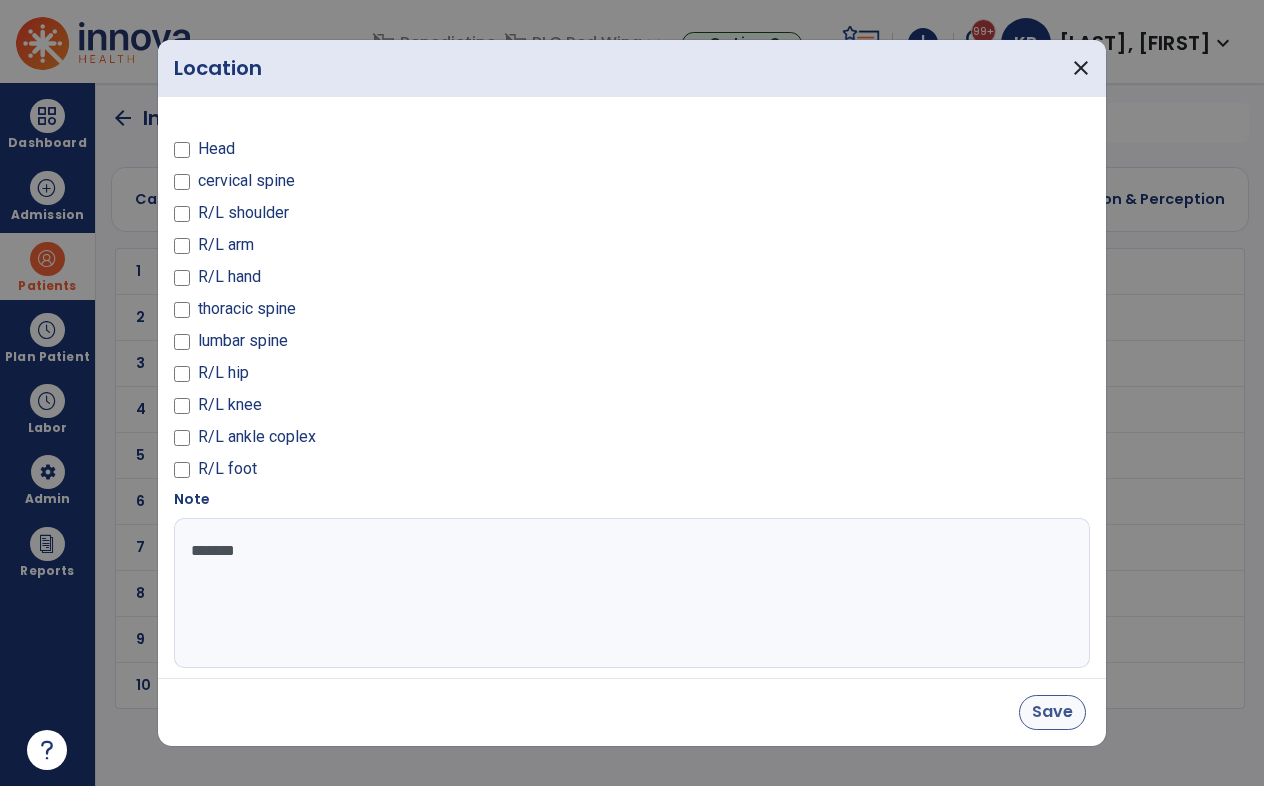 type on "*******" 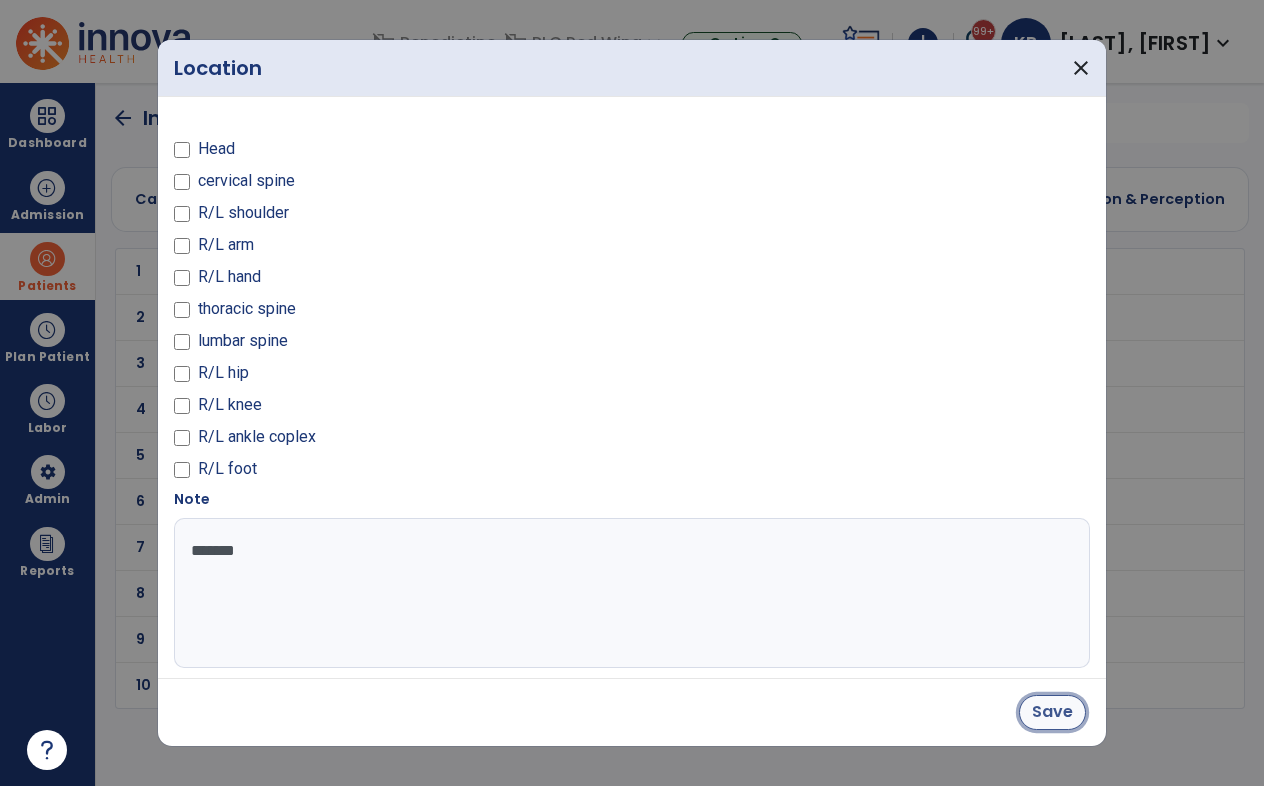 click on "Save" at bounding box center (1052, 712) 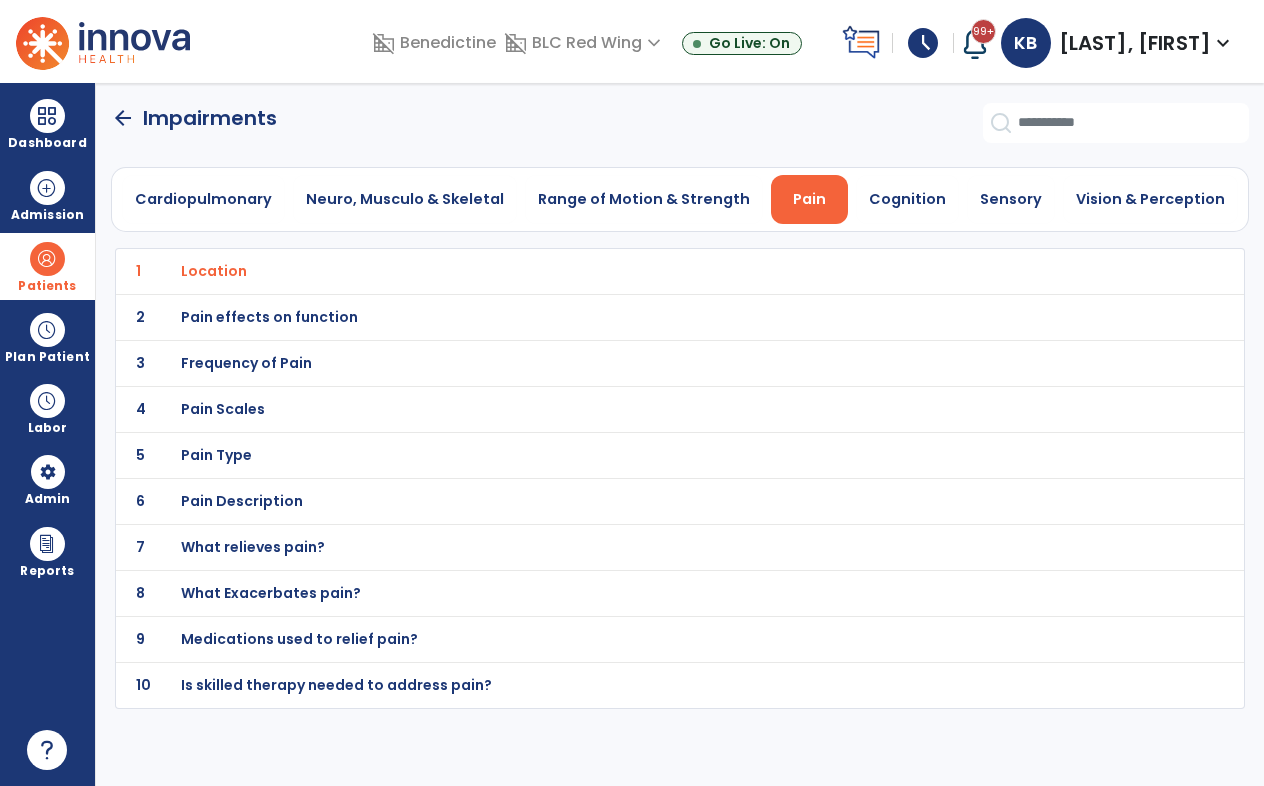 click on "Pain effects on function" at bounding box center [214, 271] 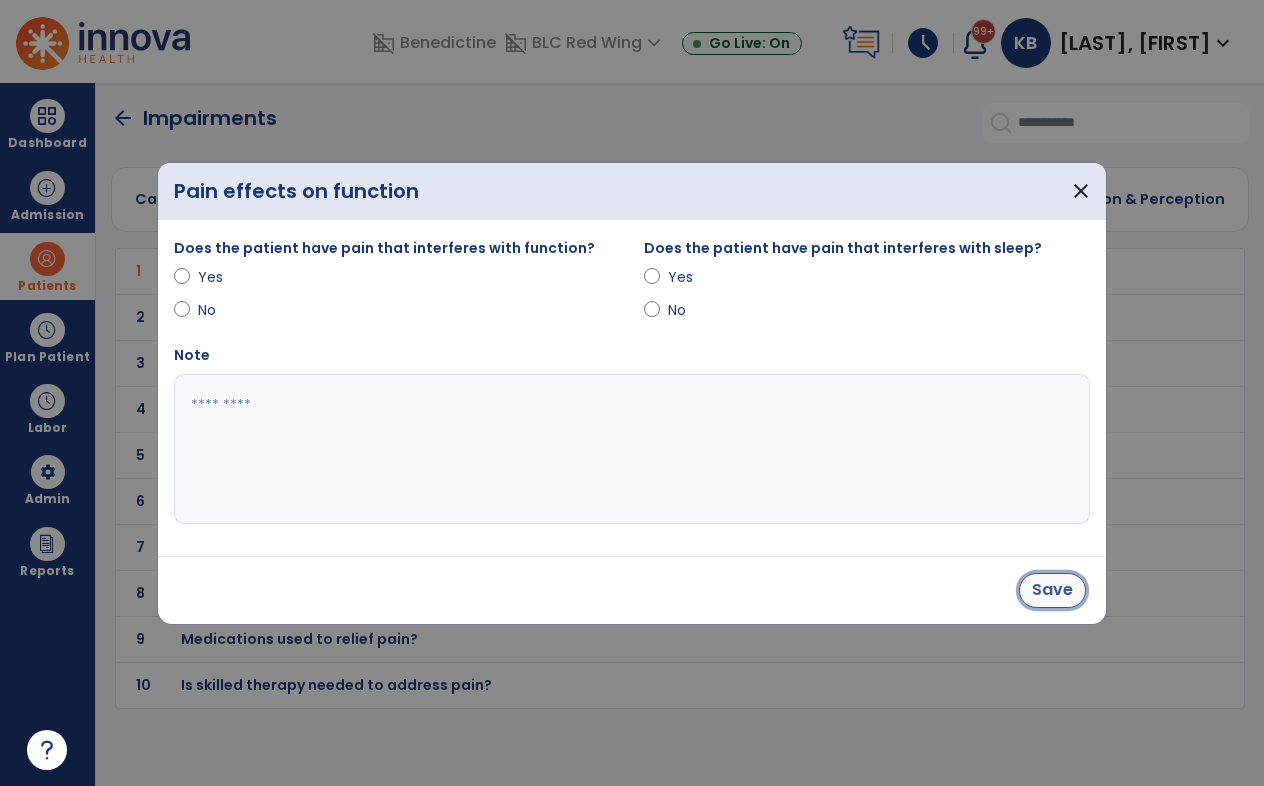 click on "Save" at bounding box center [1052, 590] 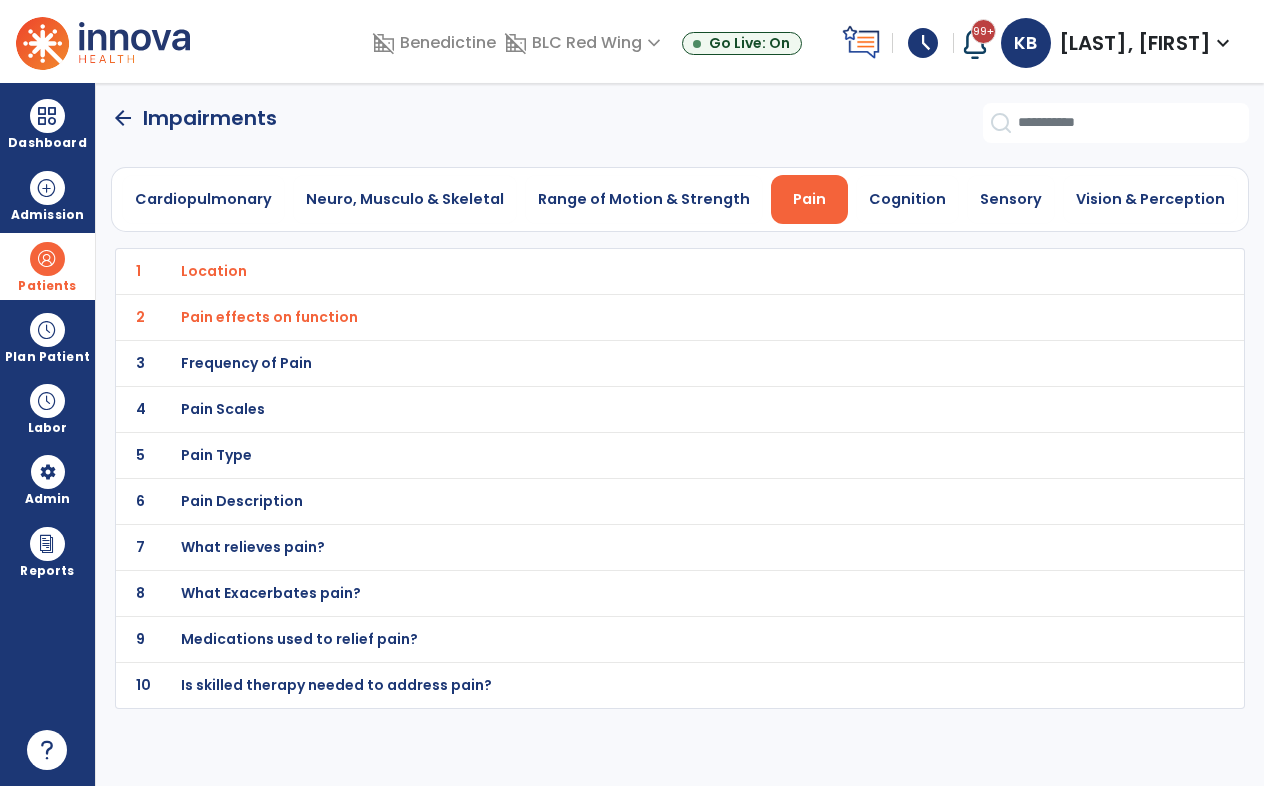 click on "Frequency of Pain" at bounding box center [214, 271] 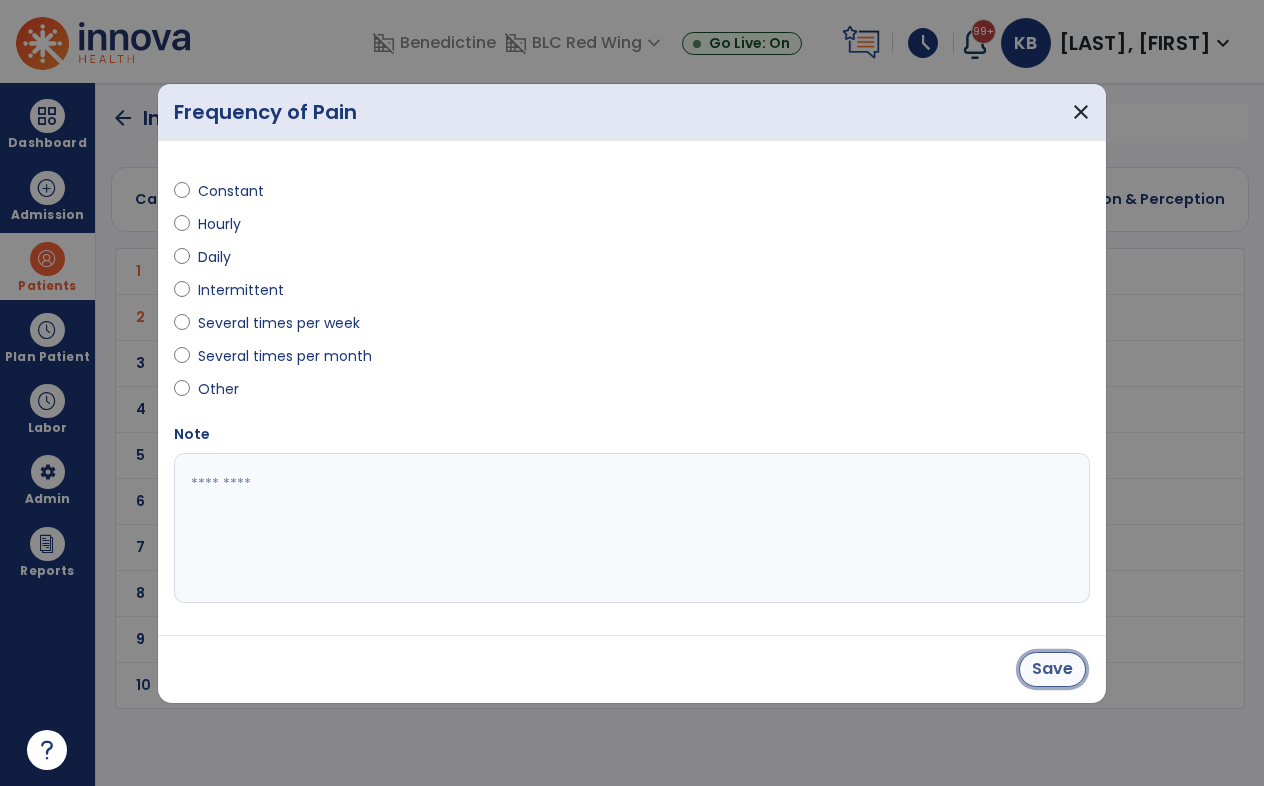click on "Save" at bounding box center [1052, 669] 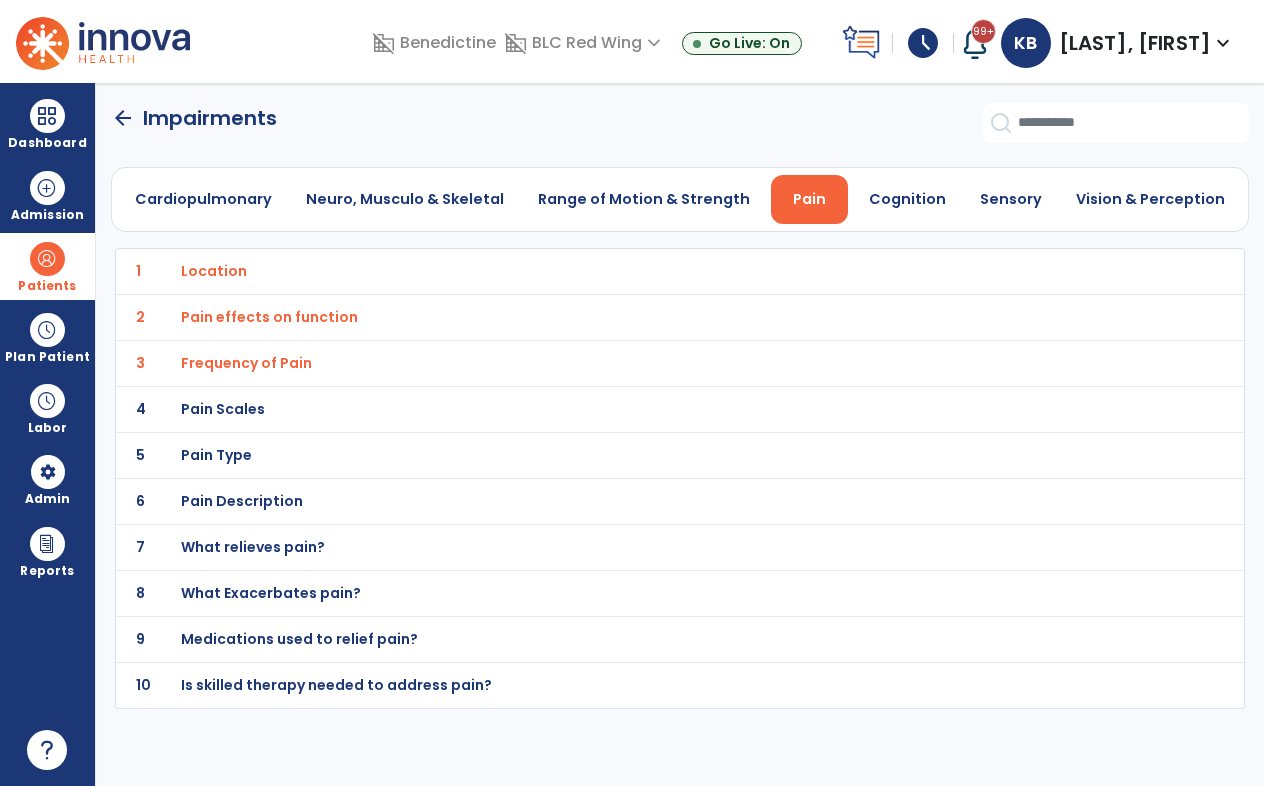 click on "4 Pain Scales" 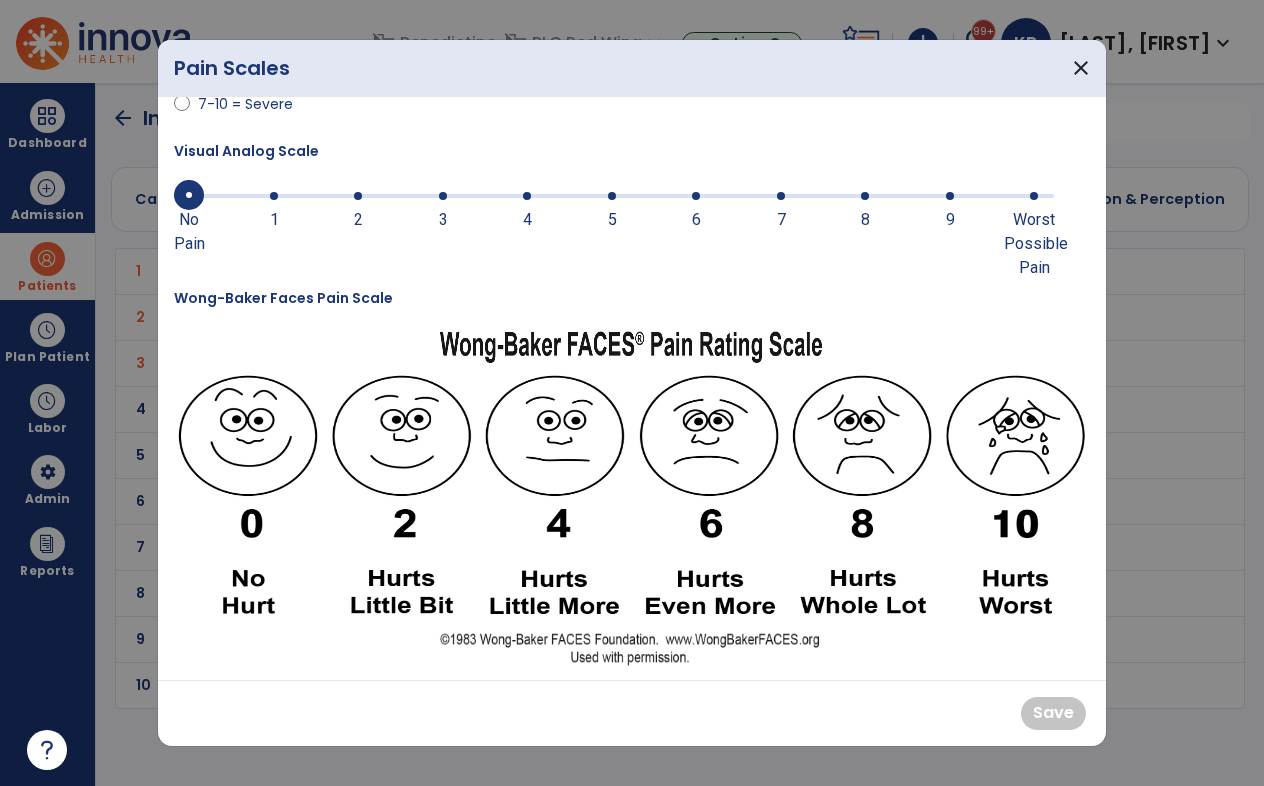 scroll, scrollTop: 300, scrollLeft: 0, axis: vertical 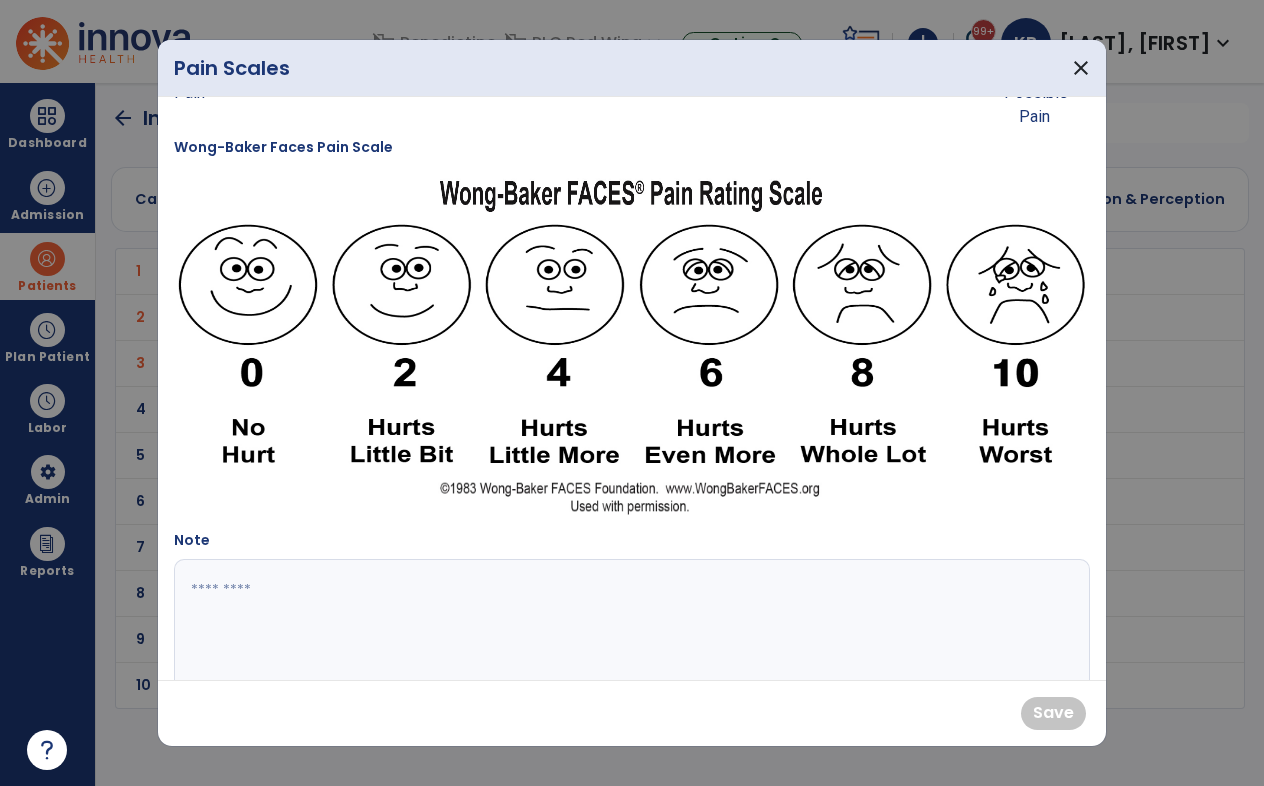 click at bounding box center (629, 634) 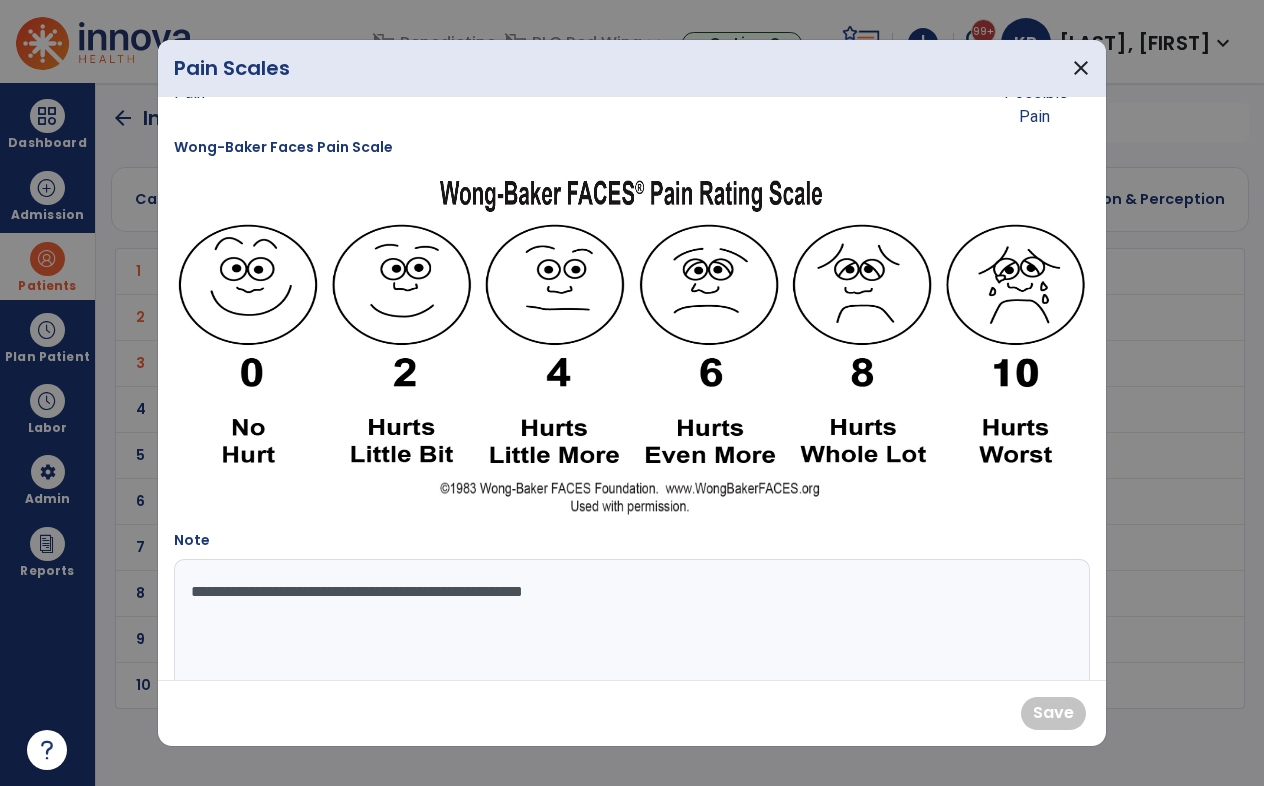 drag, startPoint x: 981, startPoint y: 629, endPoint x: 956, endPoint y: 623, distance: 25.70992 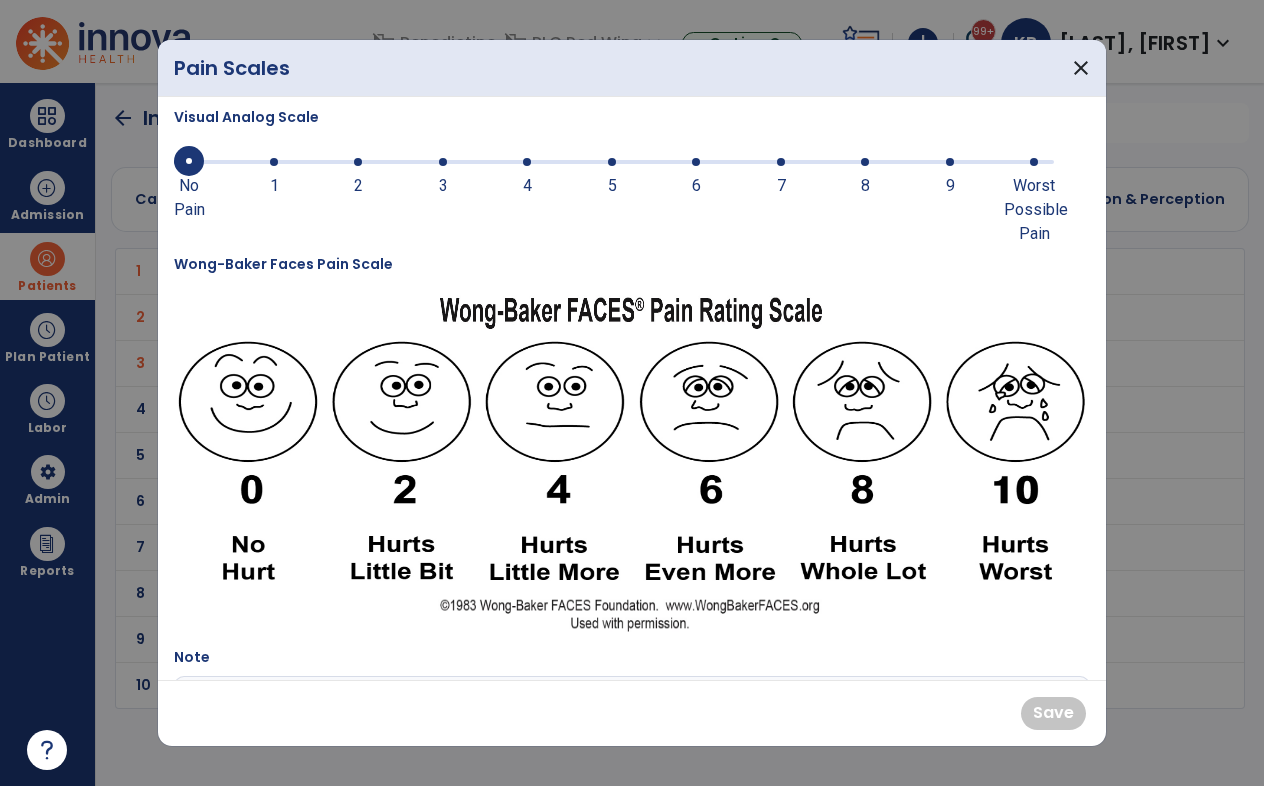 scroll, scrollTop: 0, scrollLeft: 0, axis: both 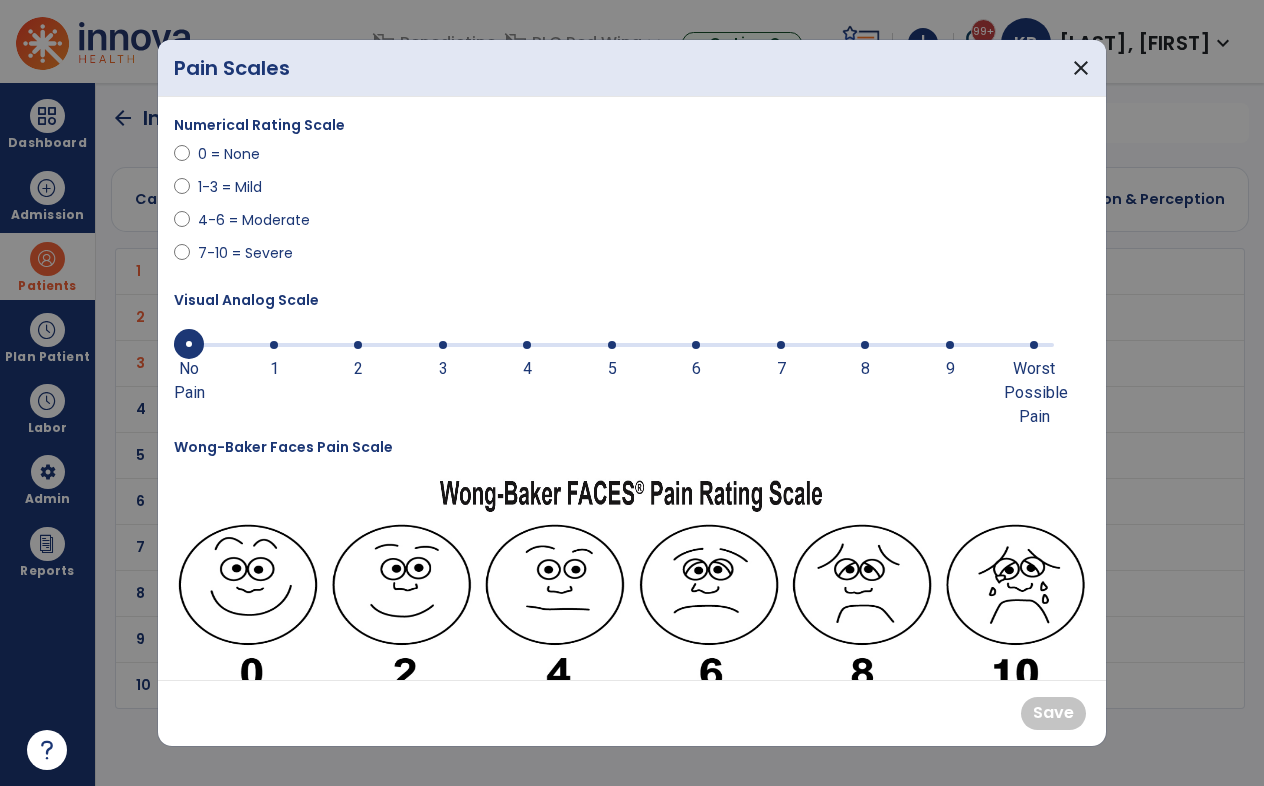 type on "**********" 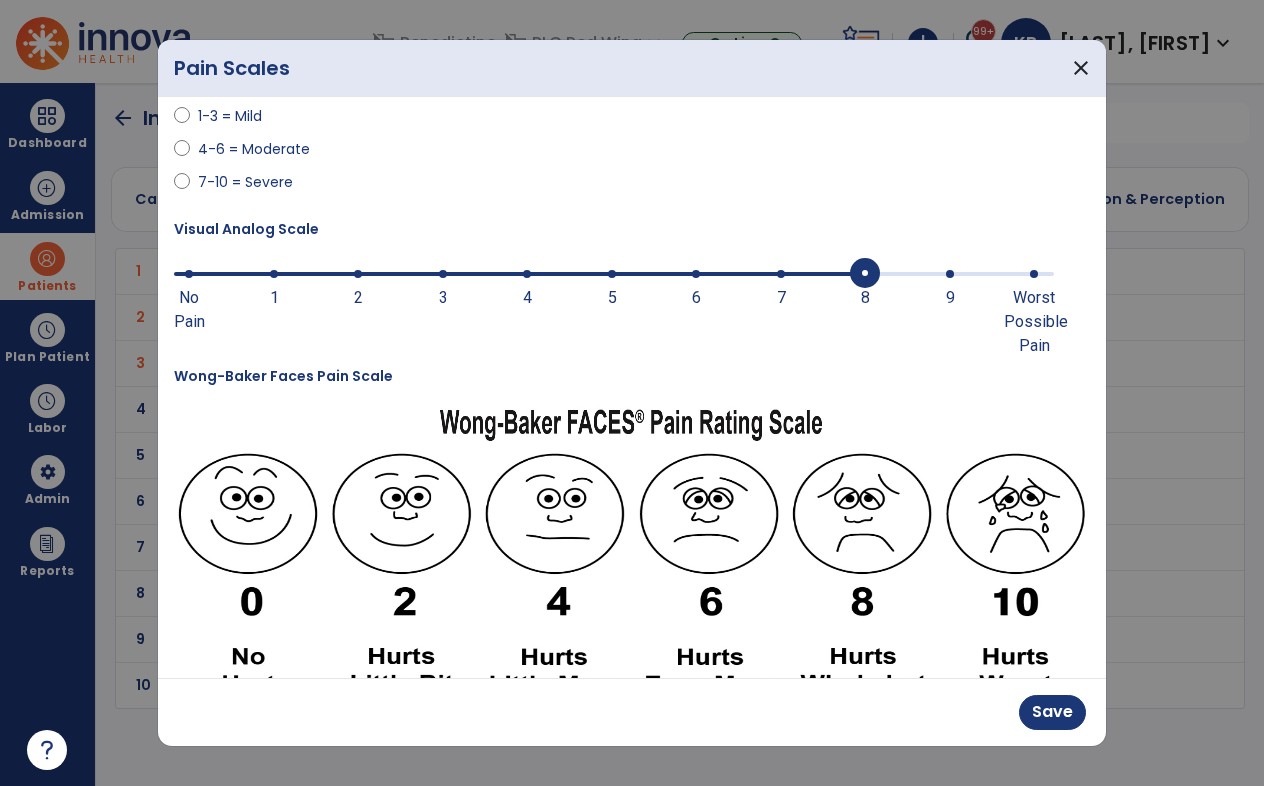 scroll, scrollTop: 100, scrollLeft: 0, axis: vertical 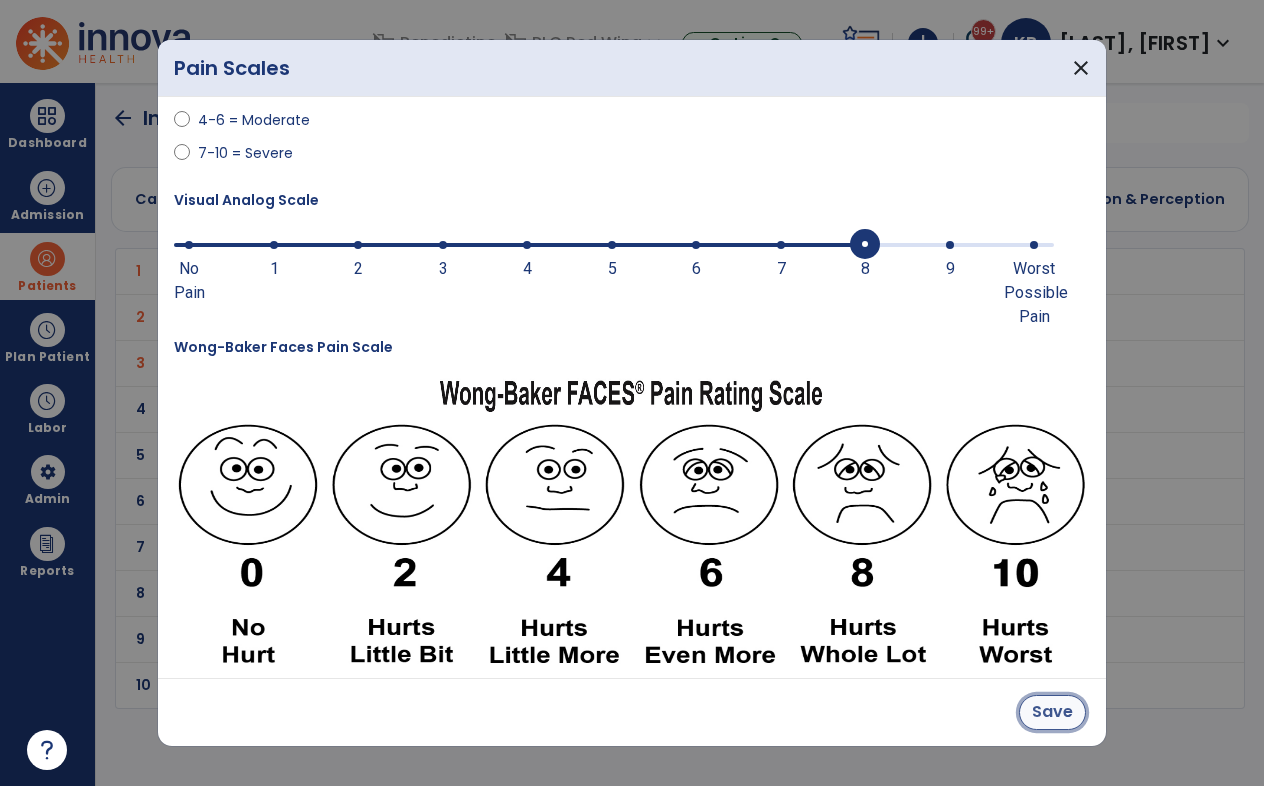 click on "Save" at bounding box center [1052, 712] 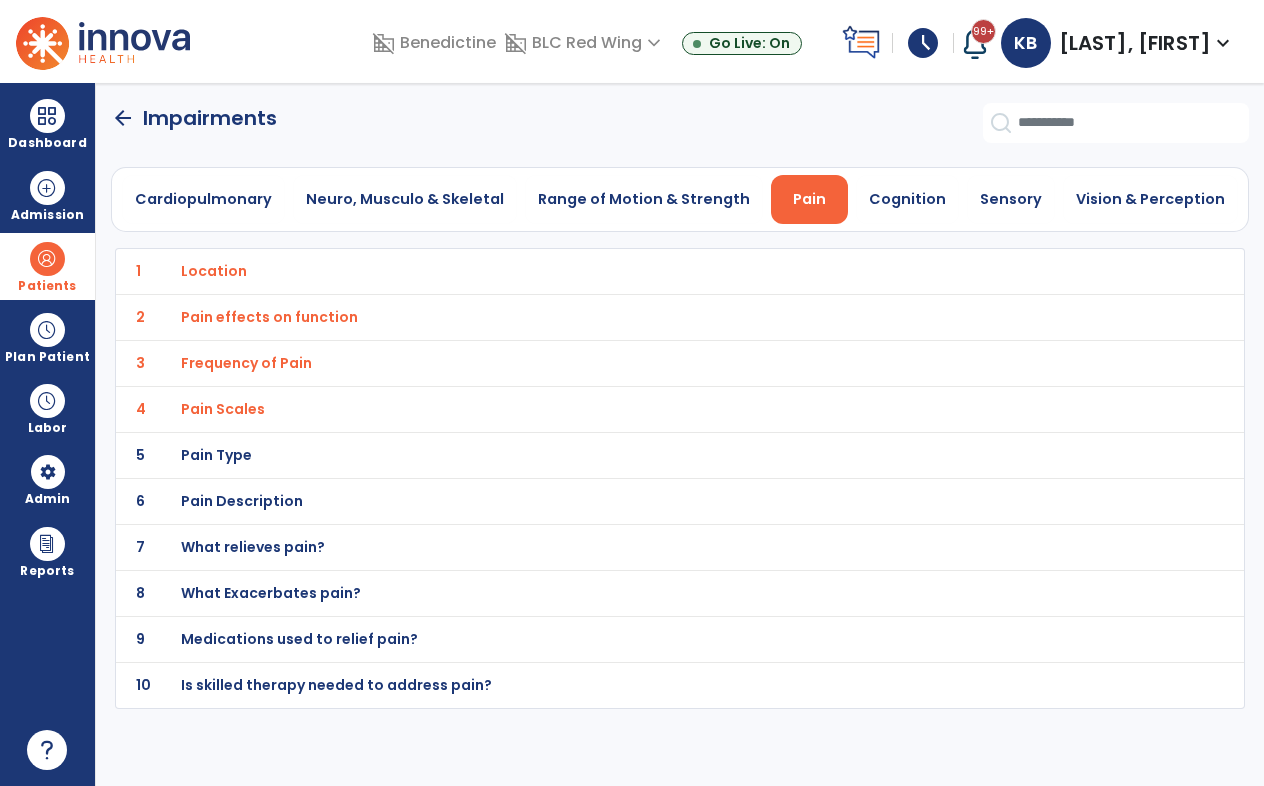 click on "Pain Type" at bounding box center (214, 271) 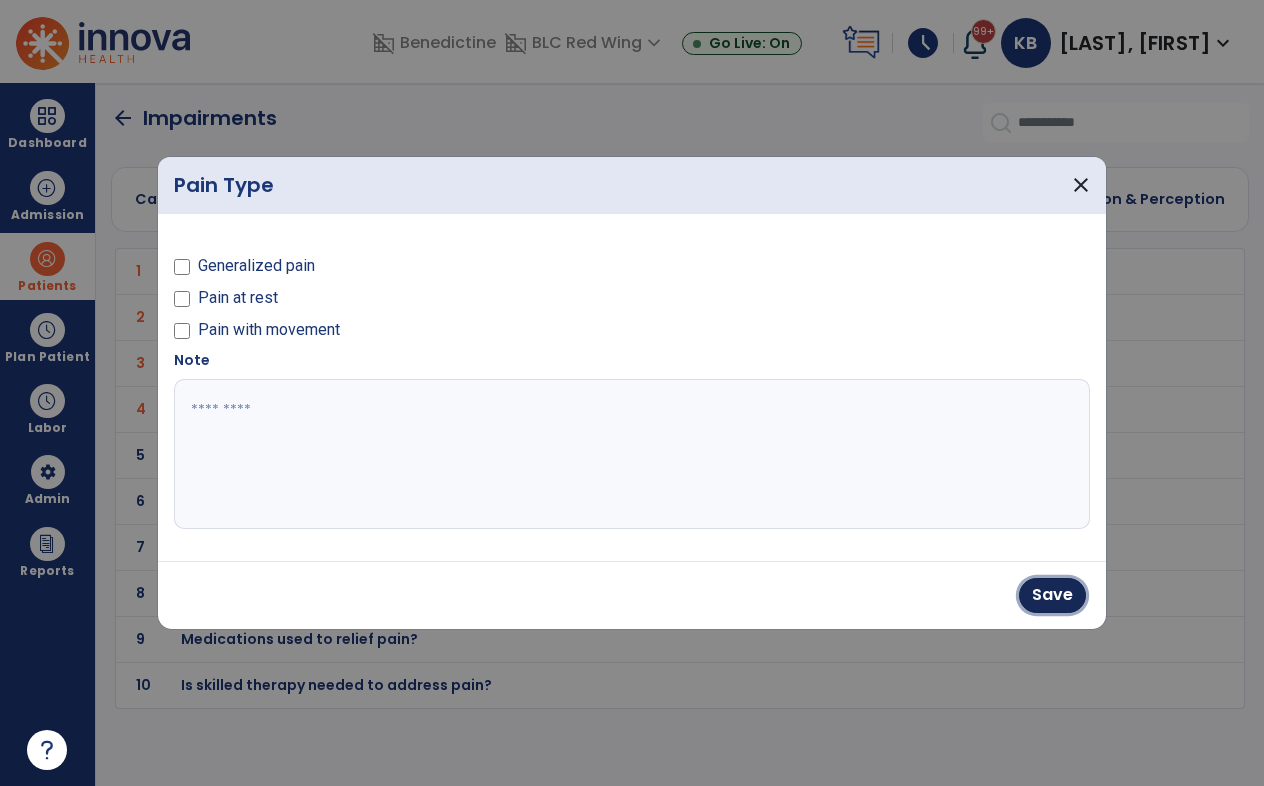 drag, startPoint x: 1055, startPoint y: 578, endPoint x: 1011, endPoint y: 584, distance: 44.407207 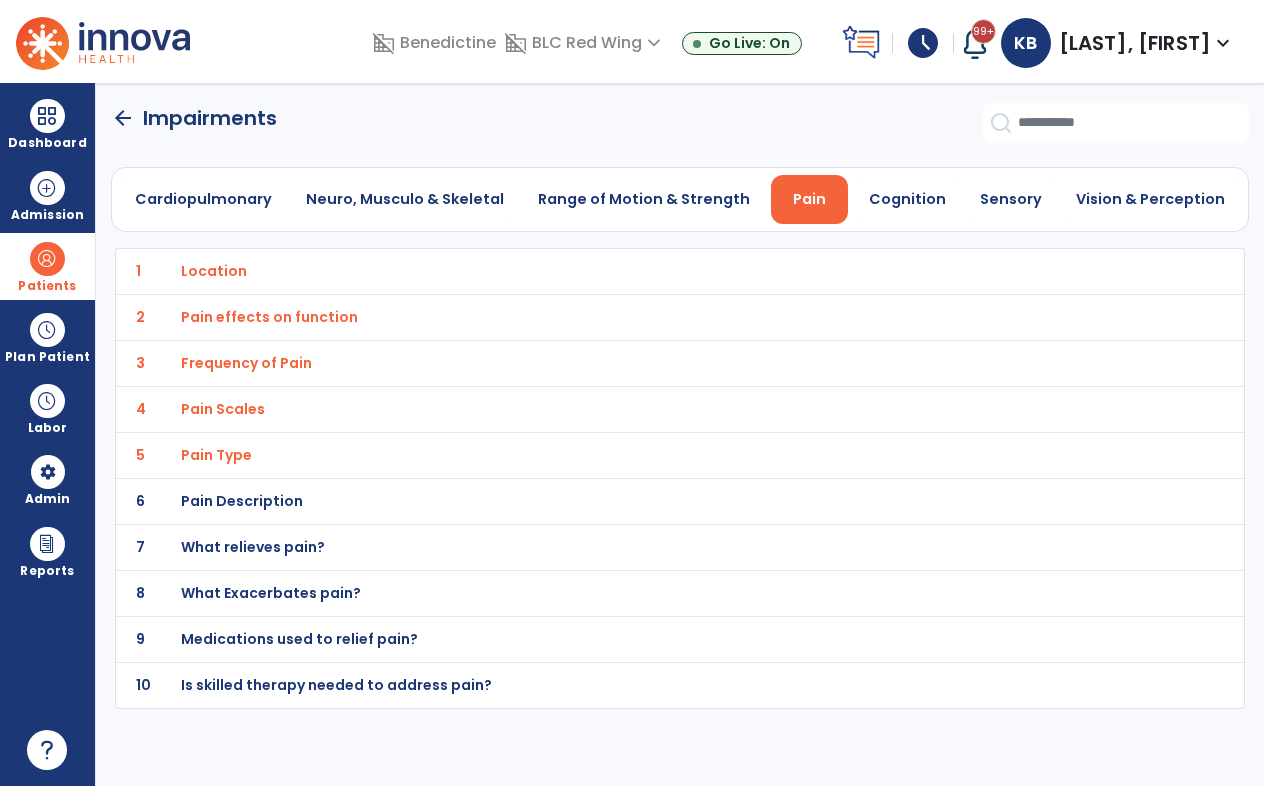 click on "Pain Description" at bounding box center [214, 271] 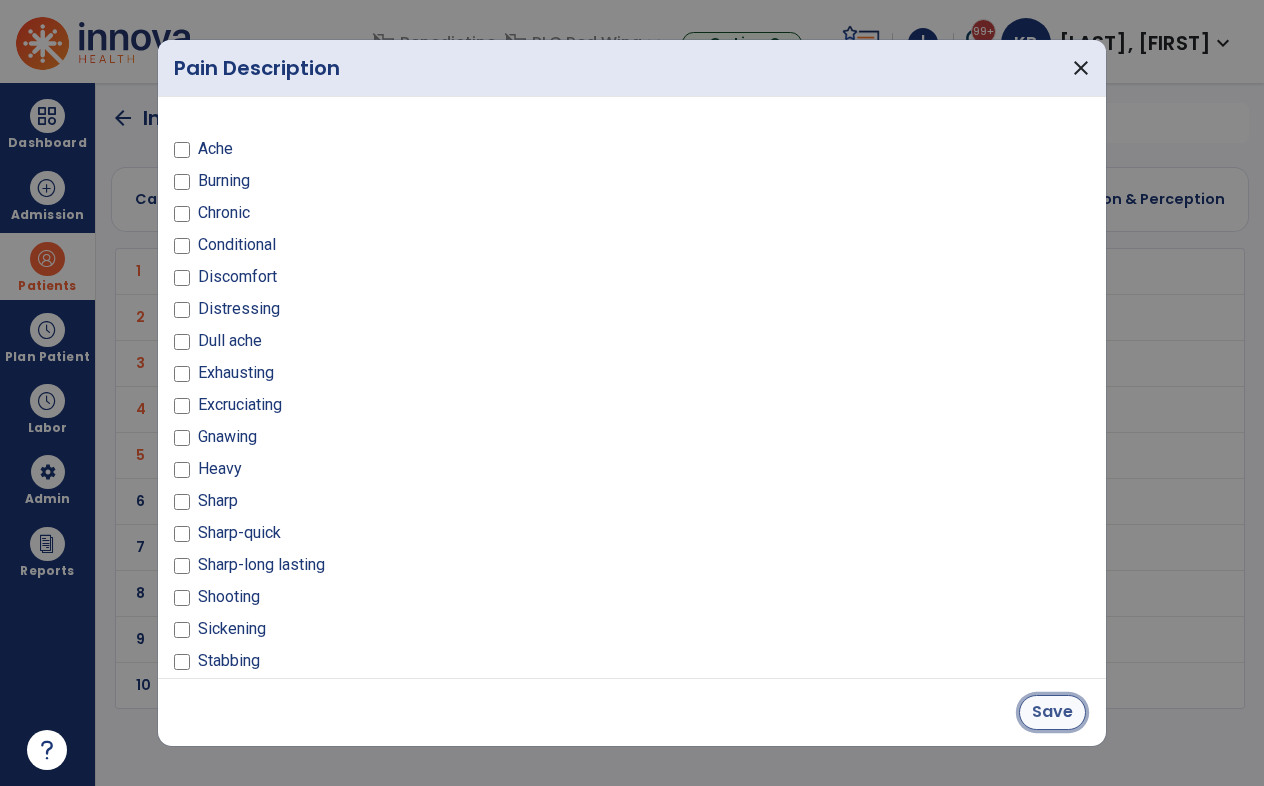 click on "Save" at bounding box center [1052, 712] 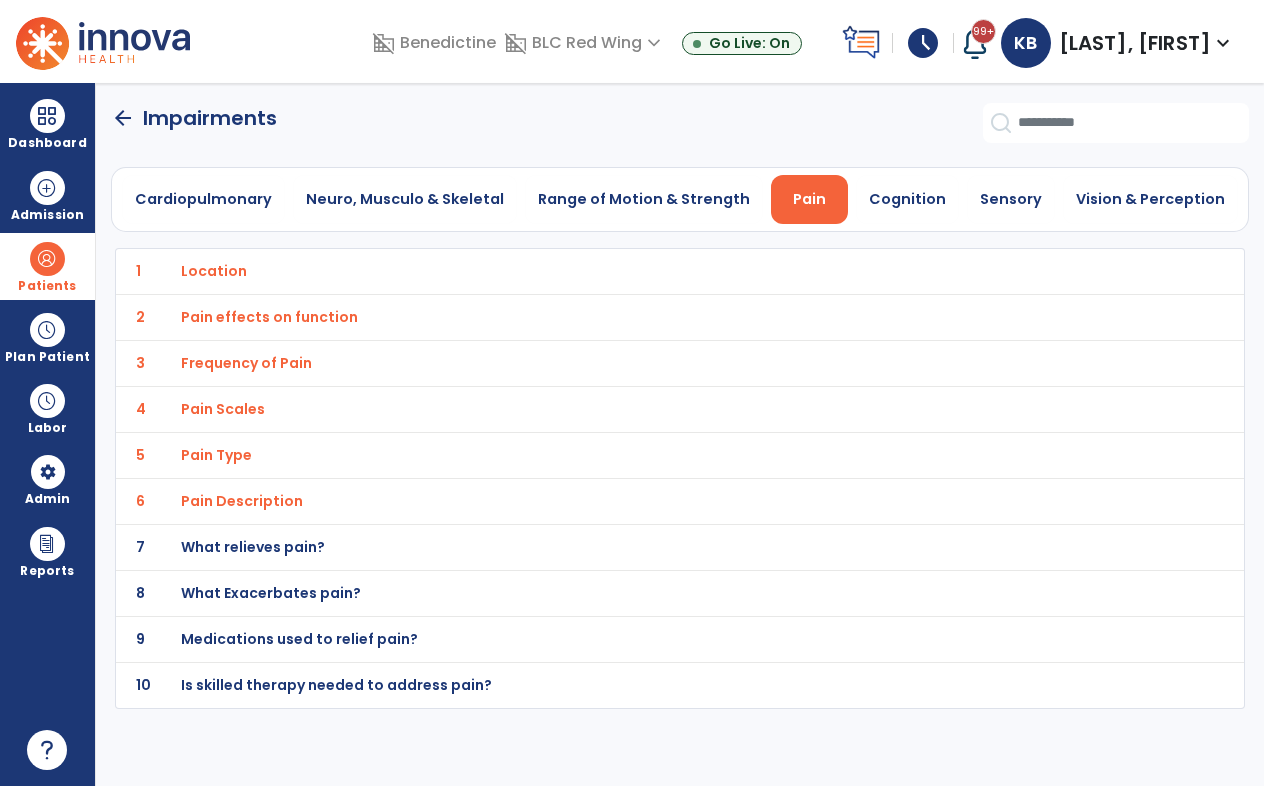 click on "What relieves pain?" at bounding box center (214, 271) 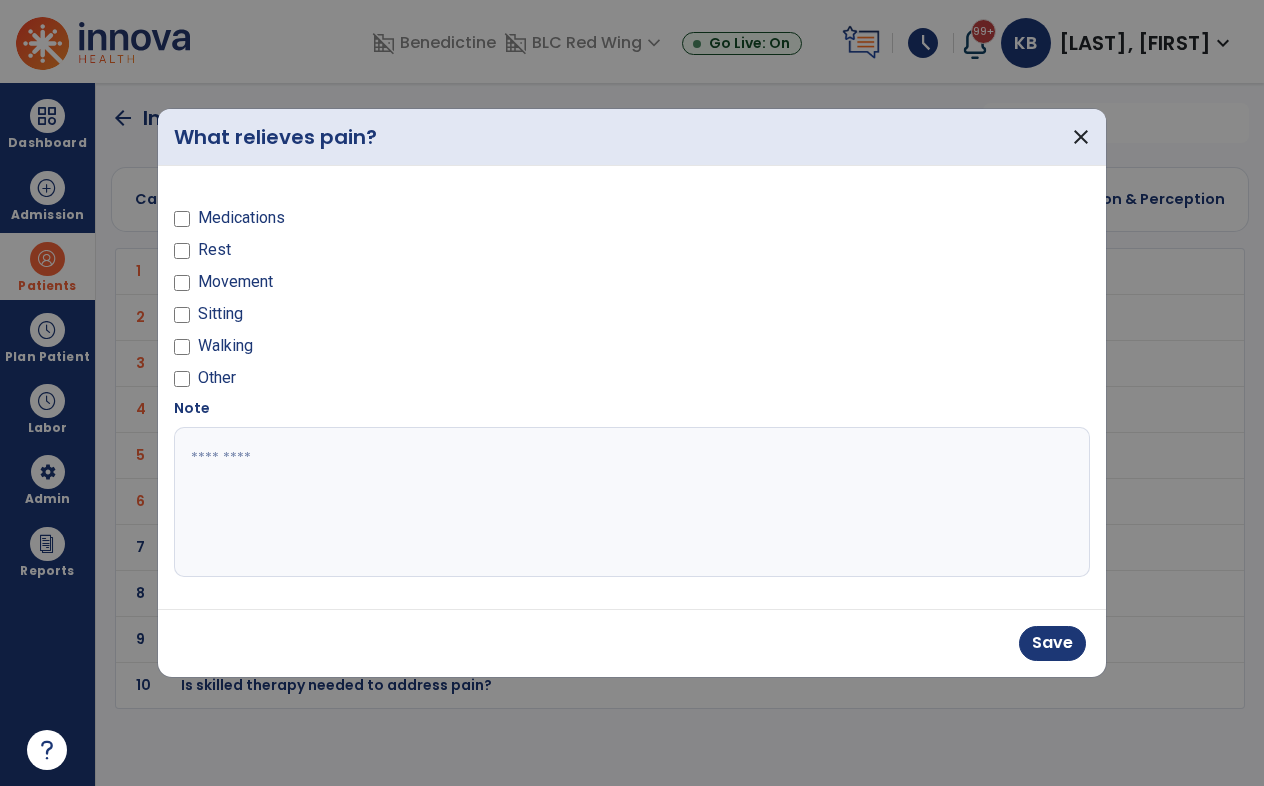 click on "Other" at bounding box center [397, 382] 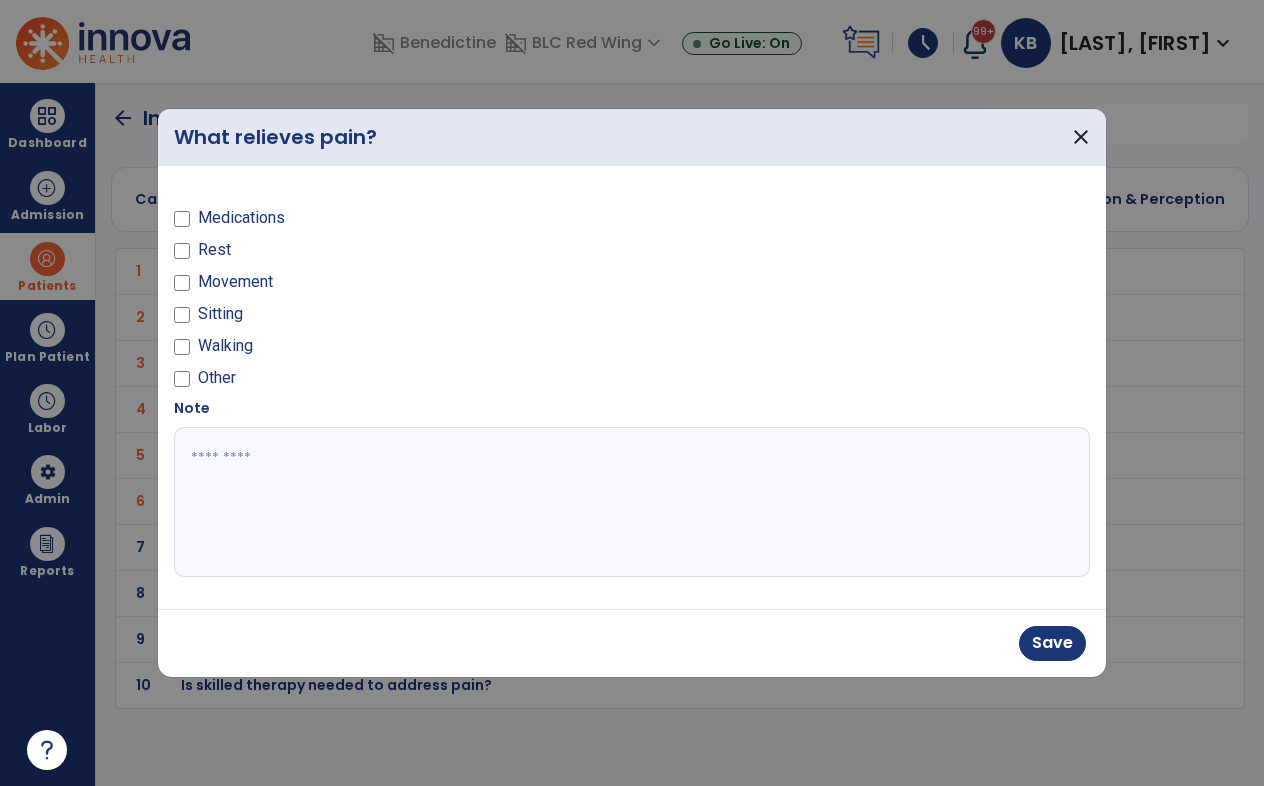 click at bounding box center [632, 502] 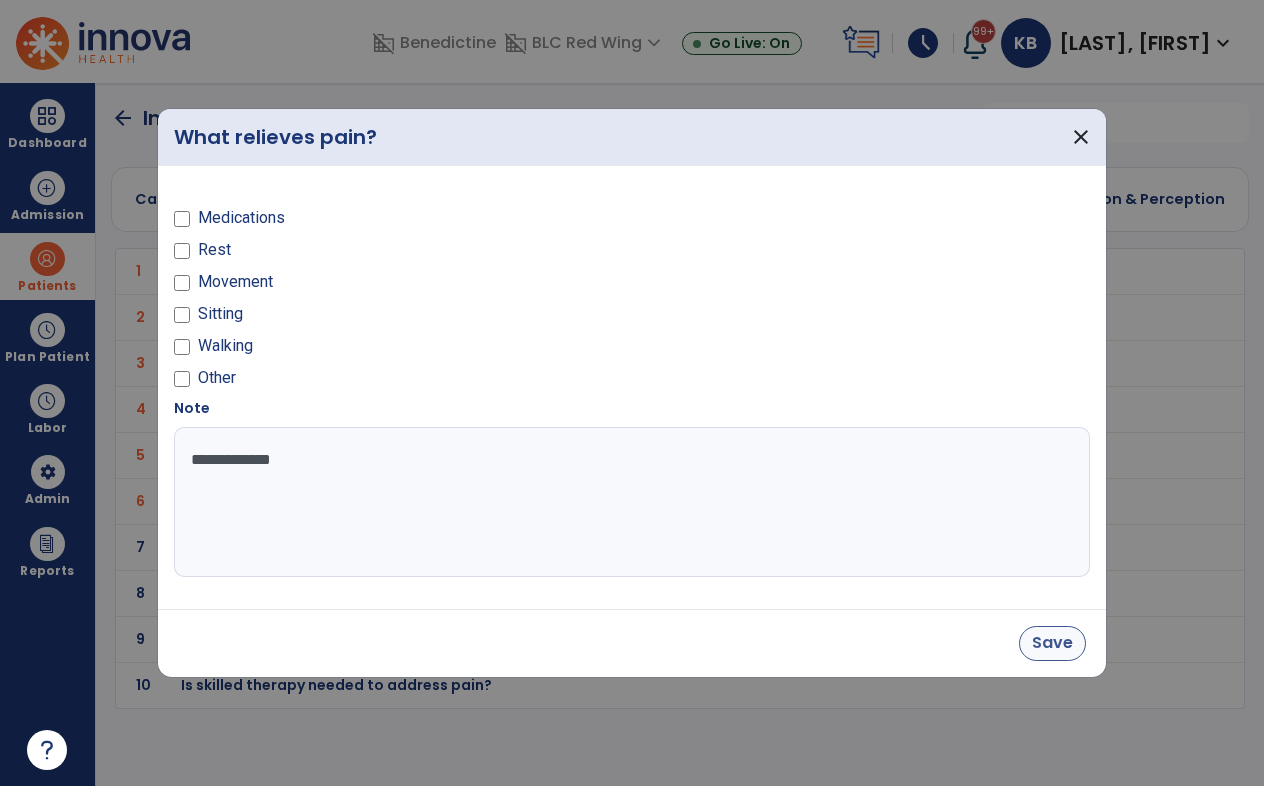 type on "**********" 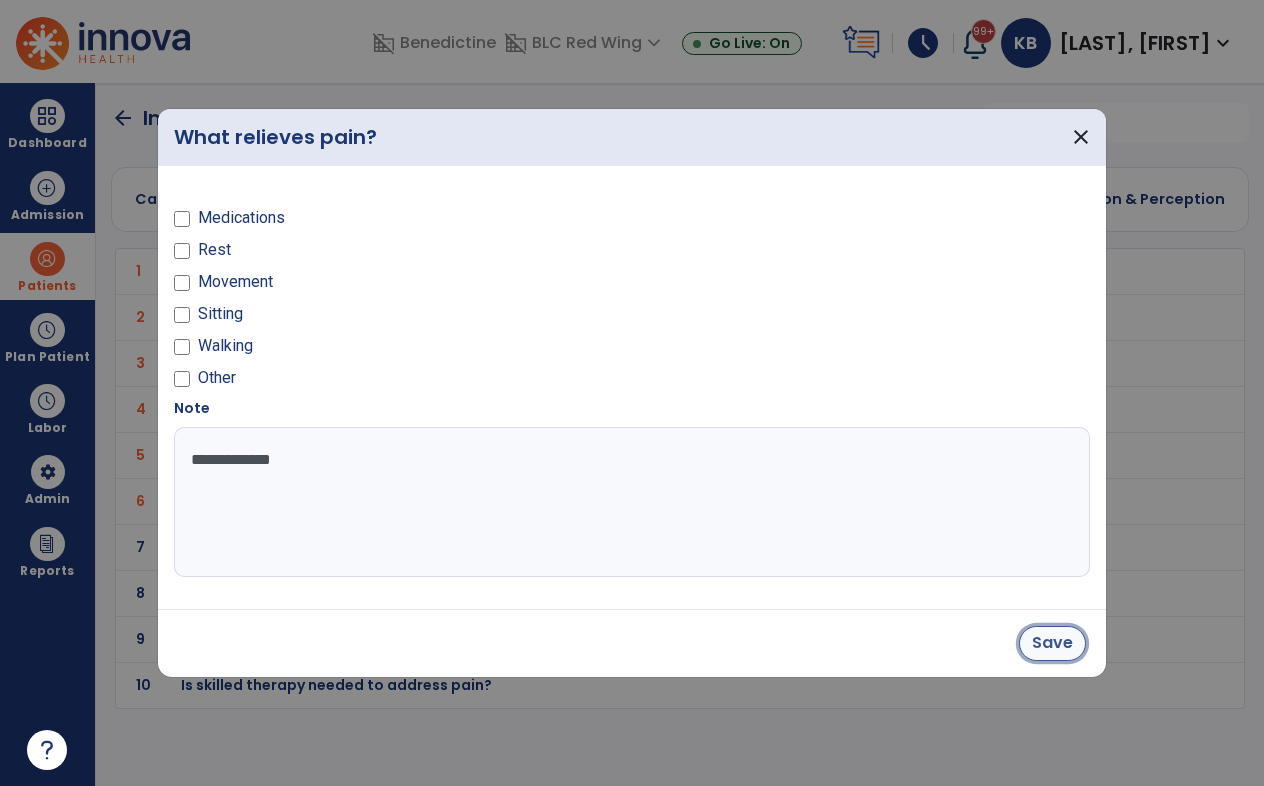 click on "Save" at bounding box center [1052, 643] 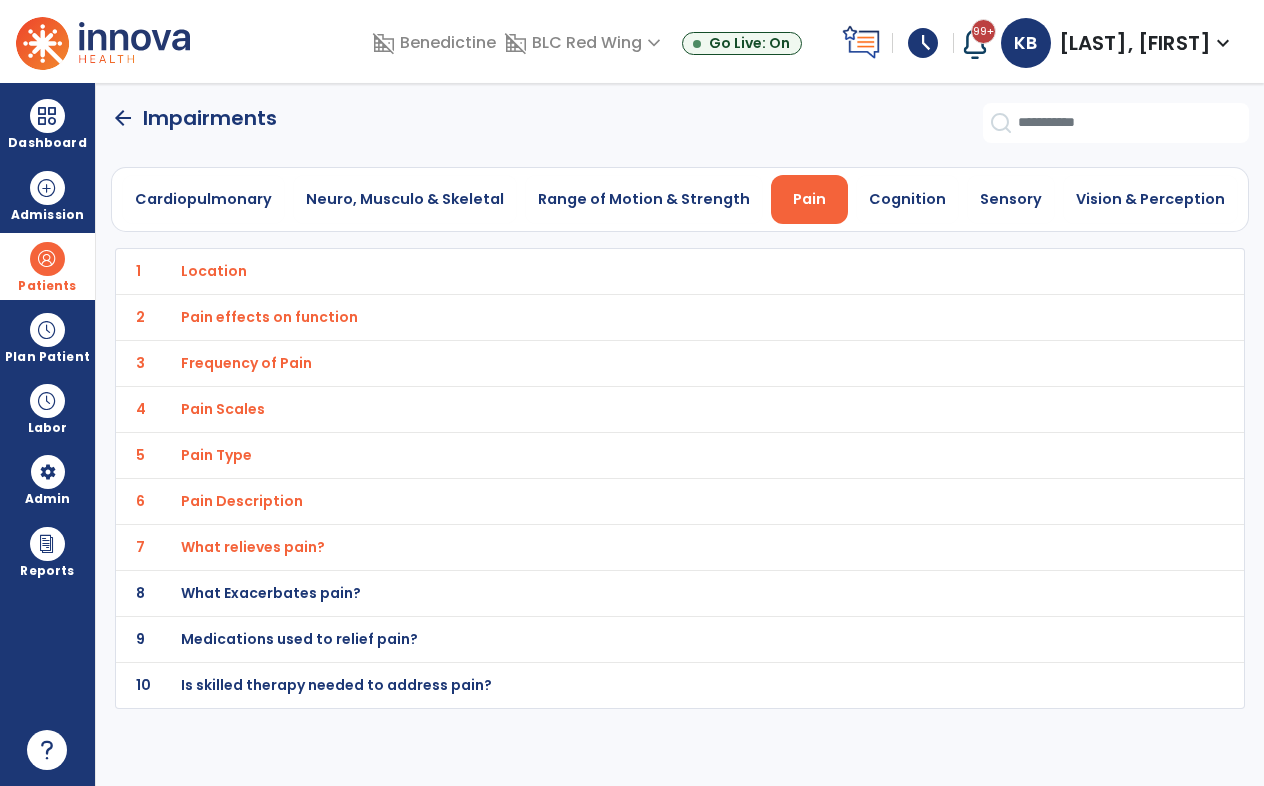 click on "8 What Exacerbates pain?" 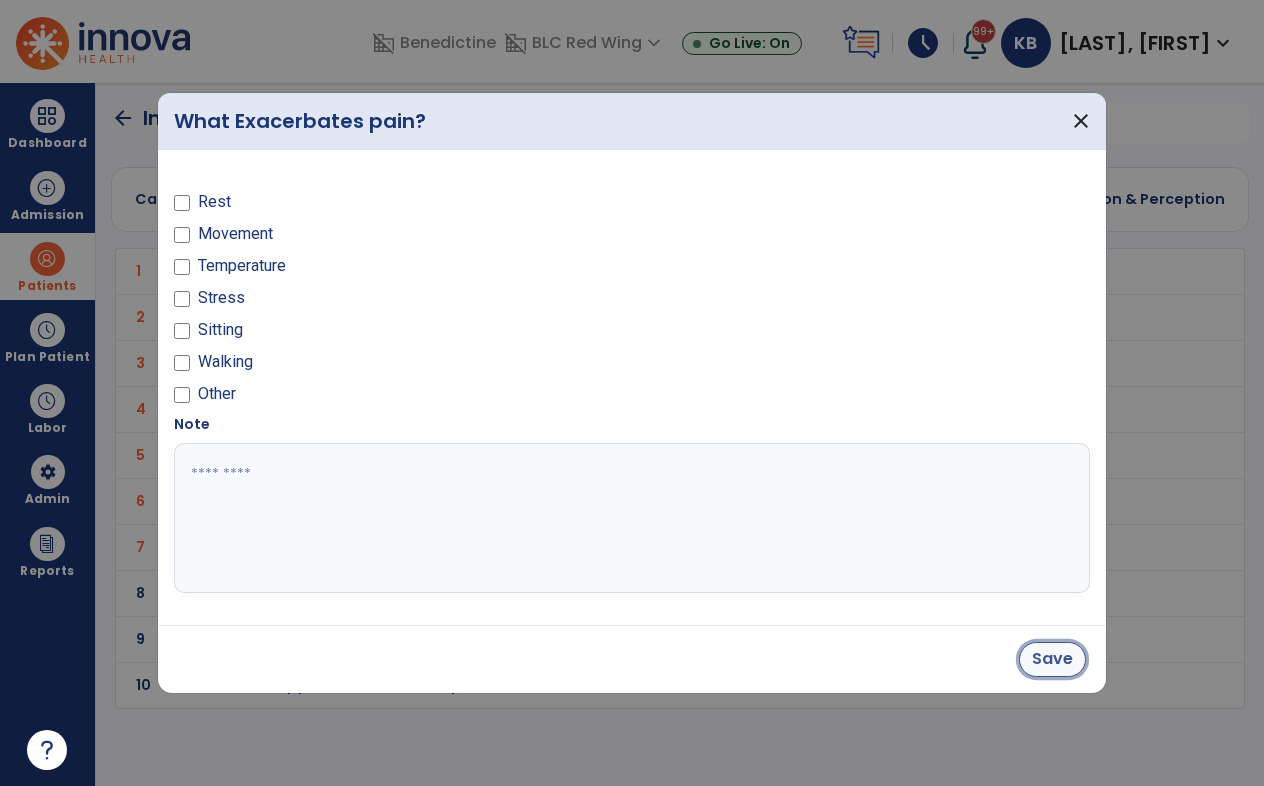 click on "Save" at bounding box center [1052, 659] 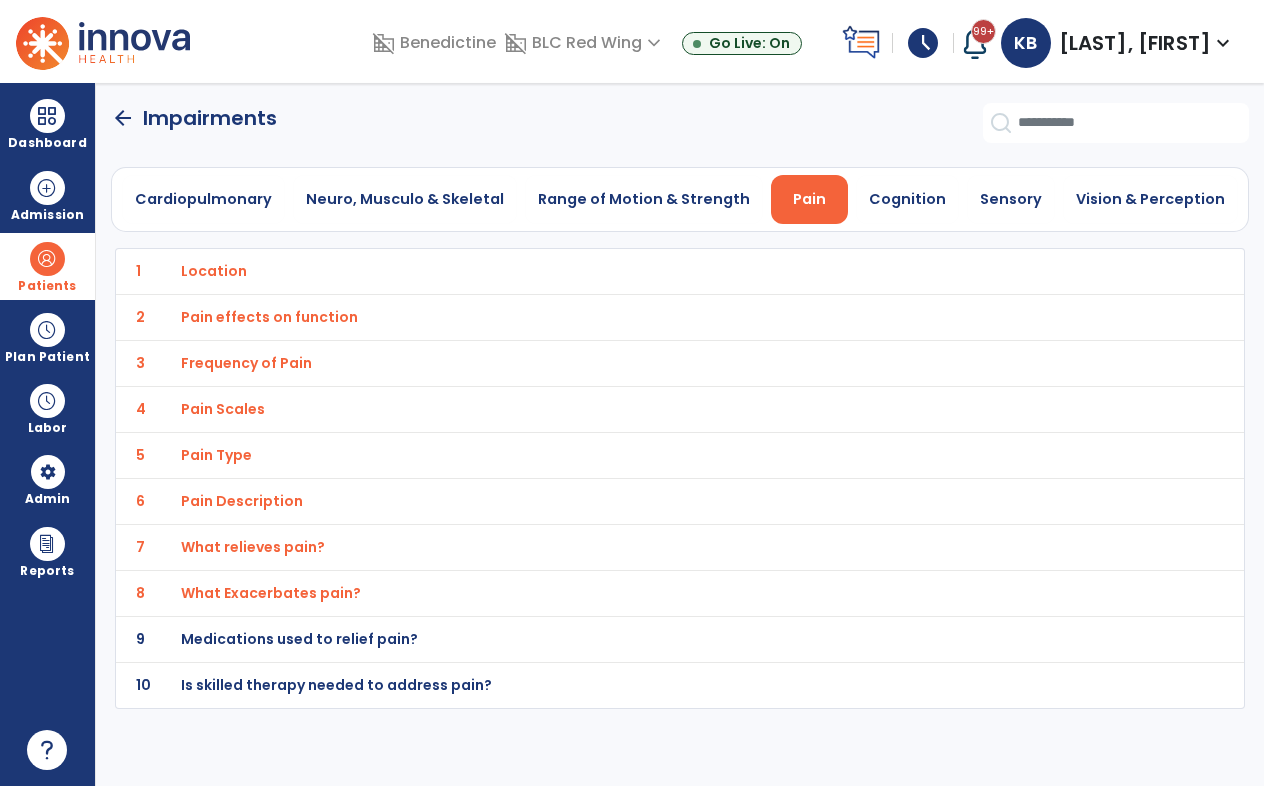 click on "Medications used to relief pain?" at bounding box center (214, 271) 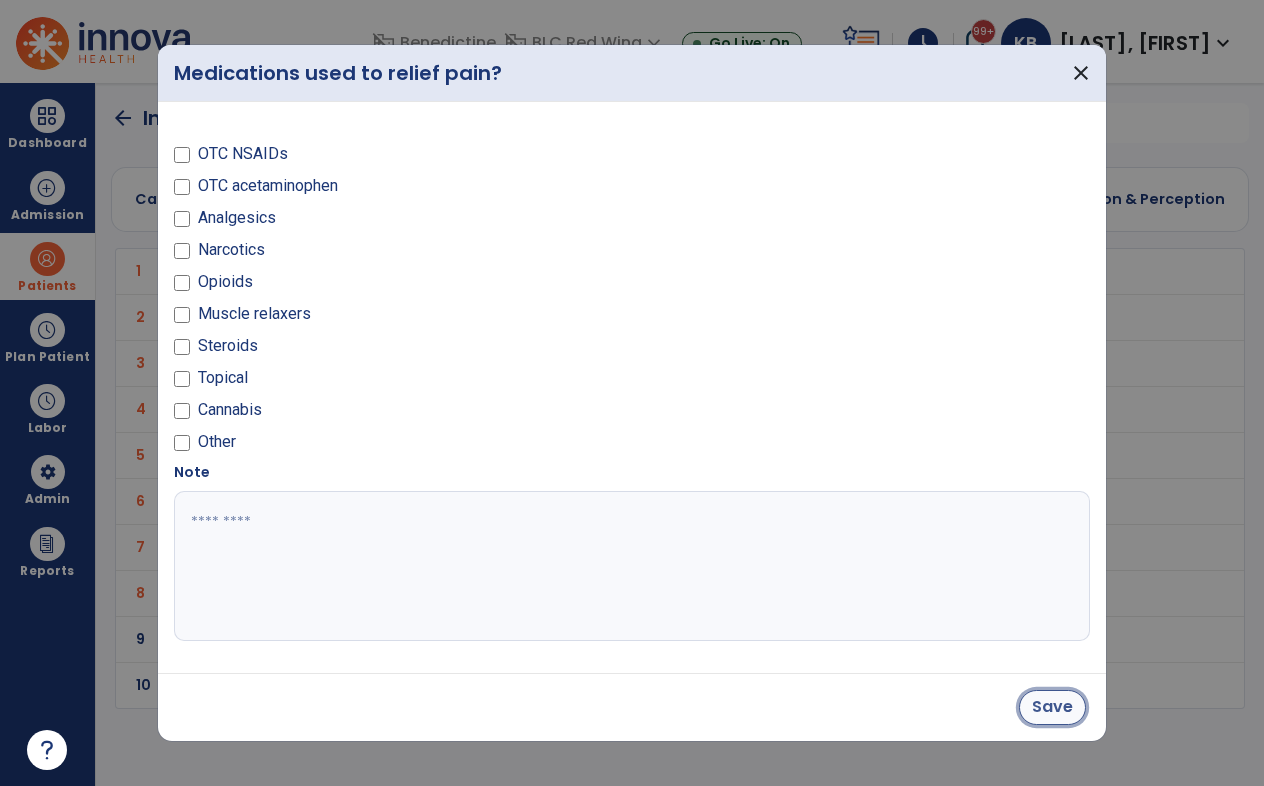 click on "Save" at bounding box center [1052, 707] 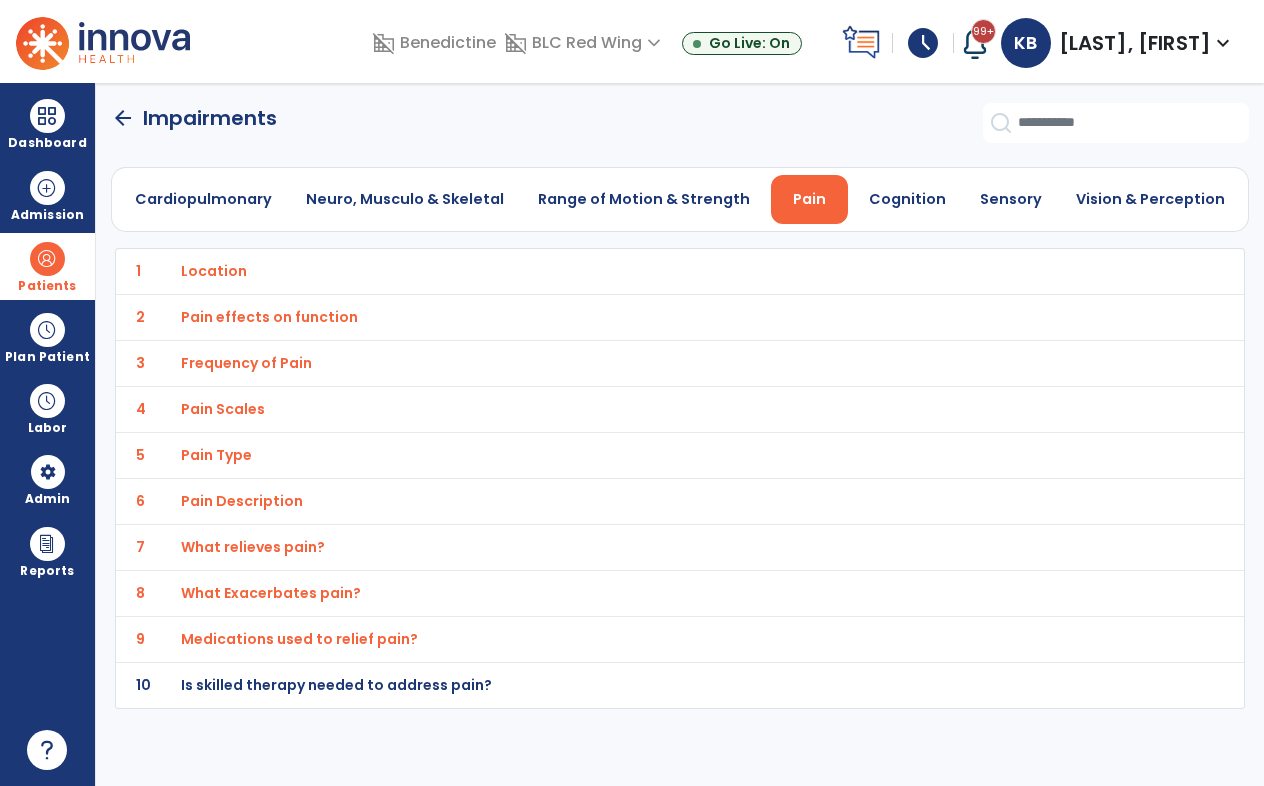 click on "Is skilled therapy needed to address pain?" at bounding box center [214, 271] 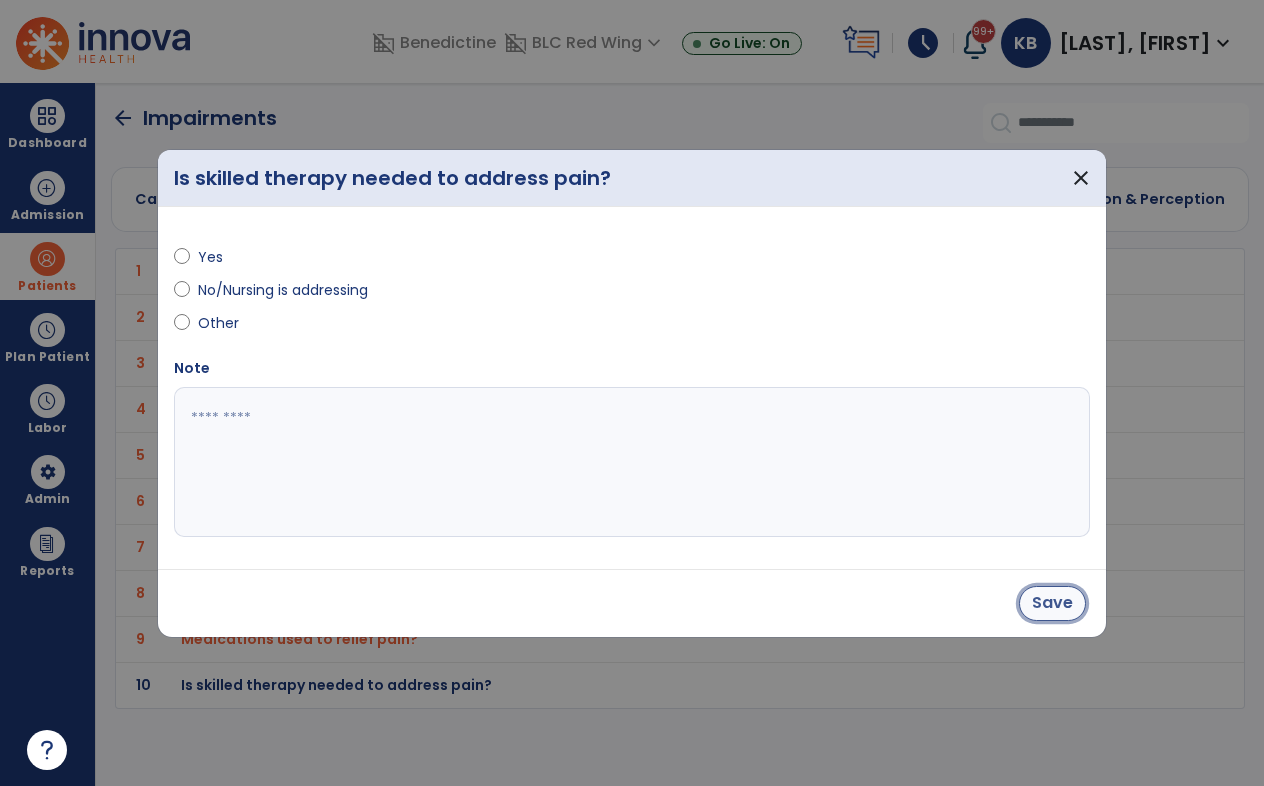 click on "Save" at bounding box center (1052, 603) 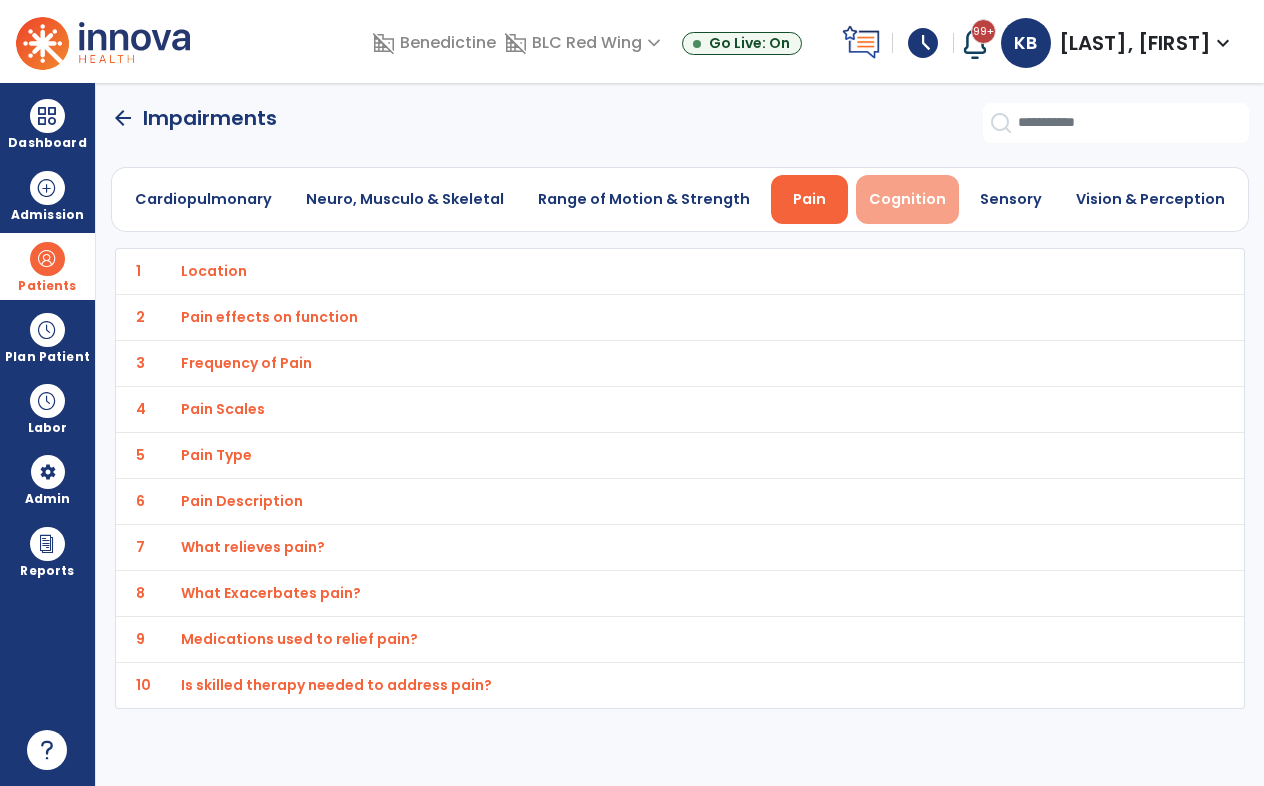 click on "Cognition" at bounding box center (907, 199) 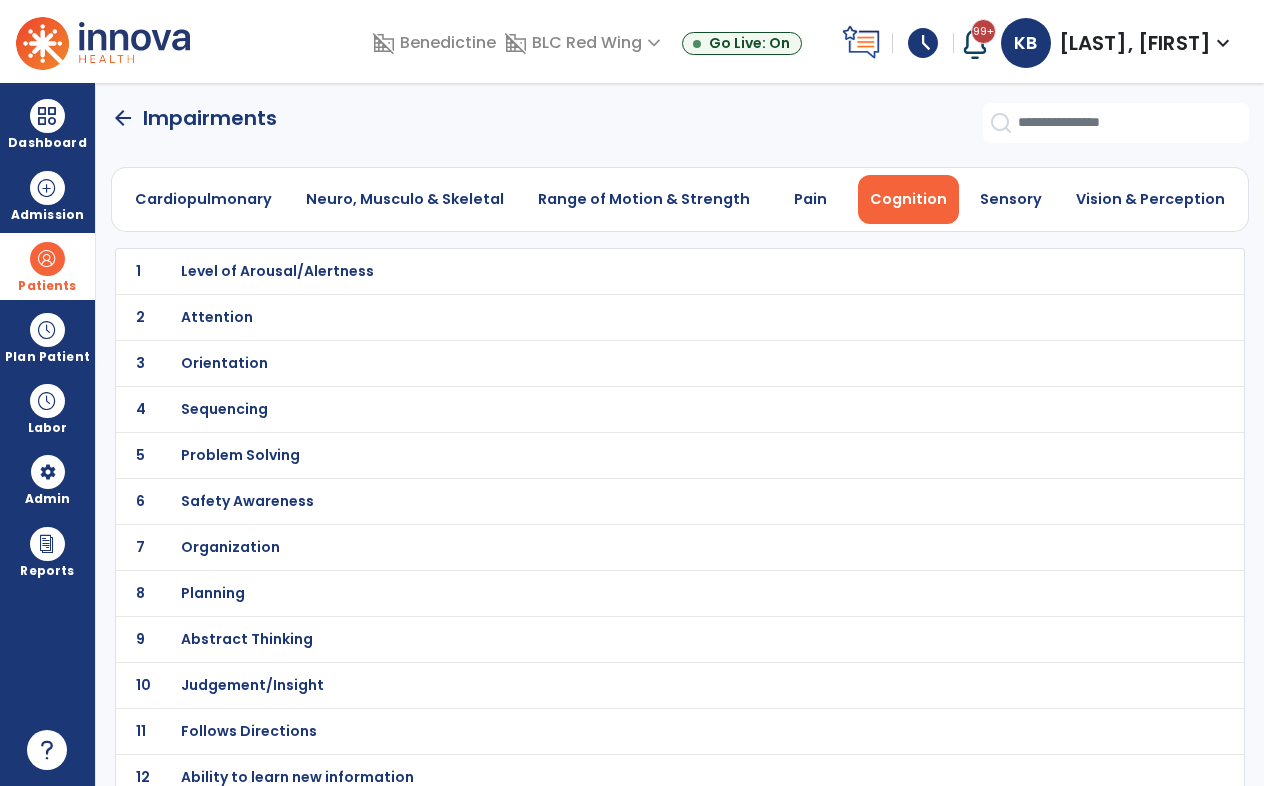 click on "Level of Arousal/Alertness" at bounding box center (277, 271) 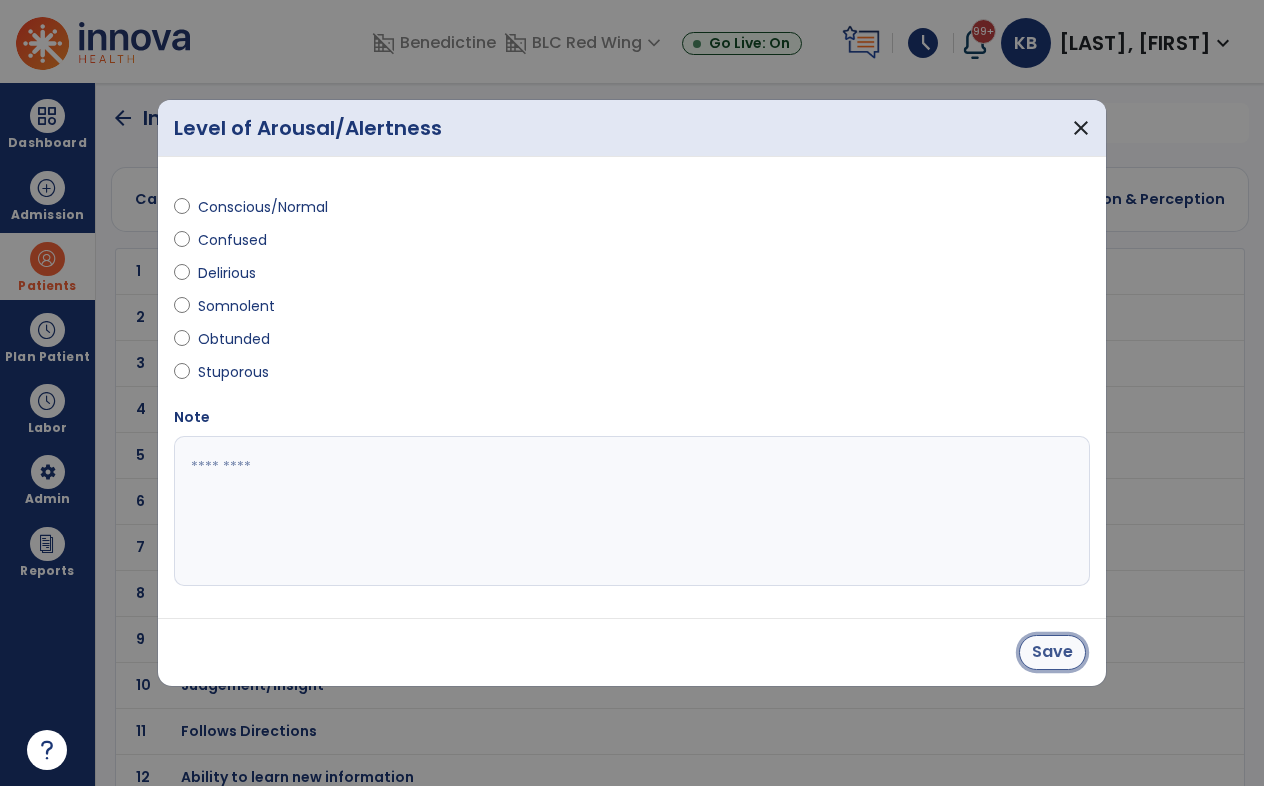 click on "Save" at bounding box center [1052, 652] 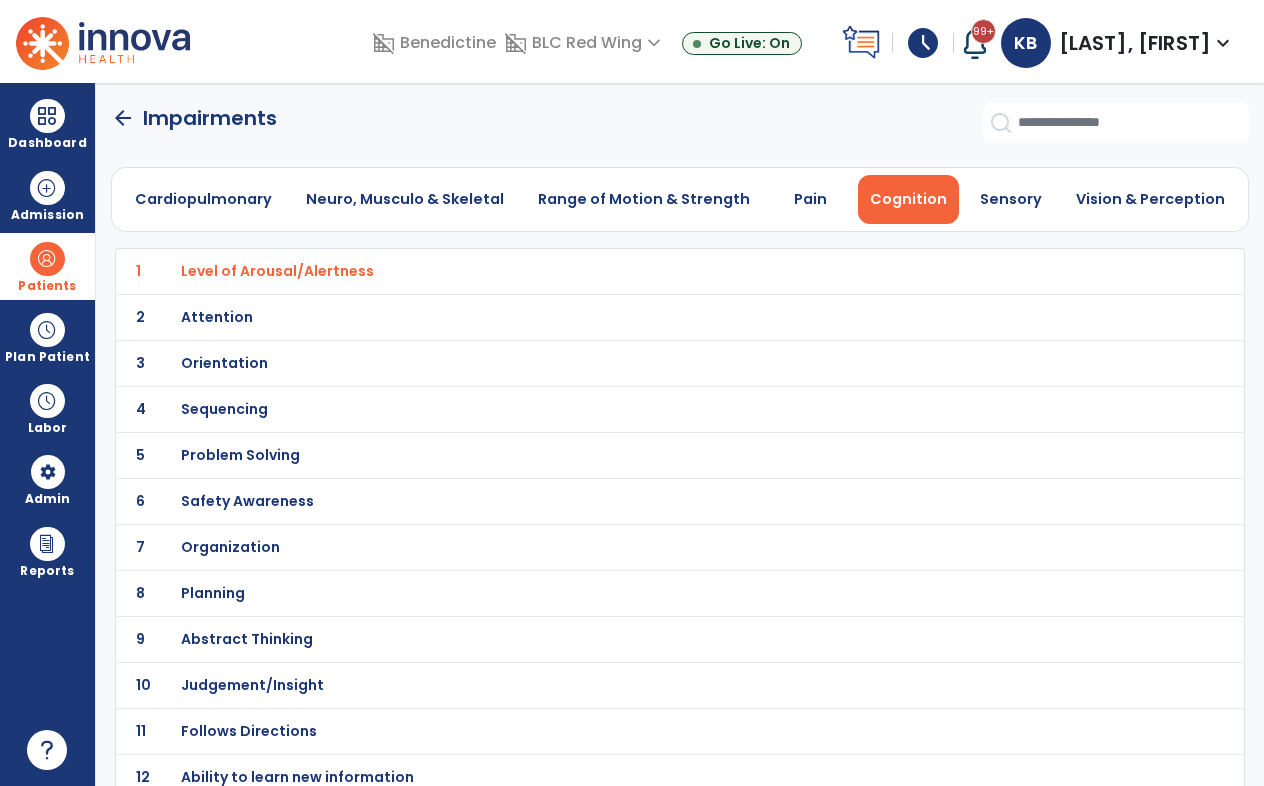 click on "Orientation" at bounding box center (277, 271) 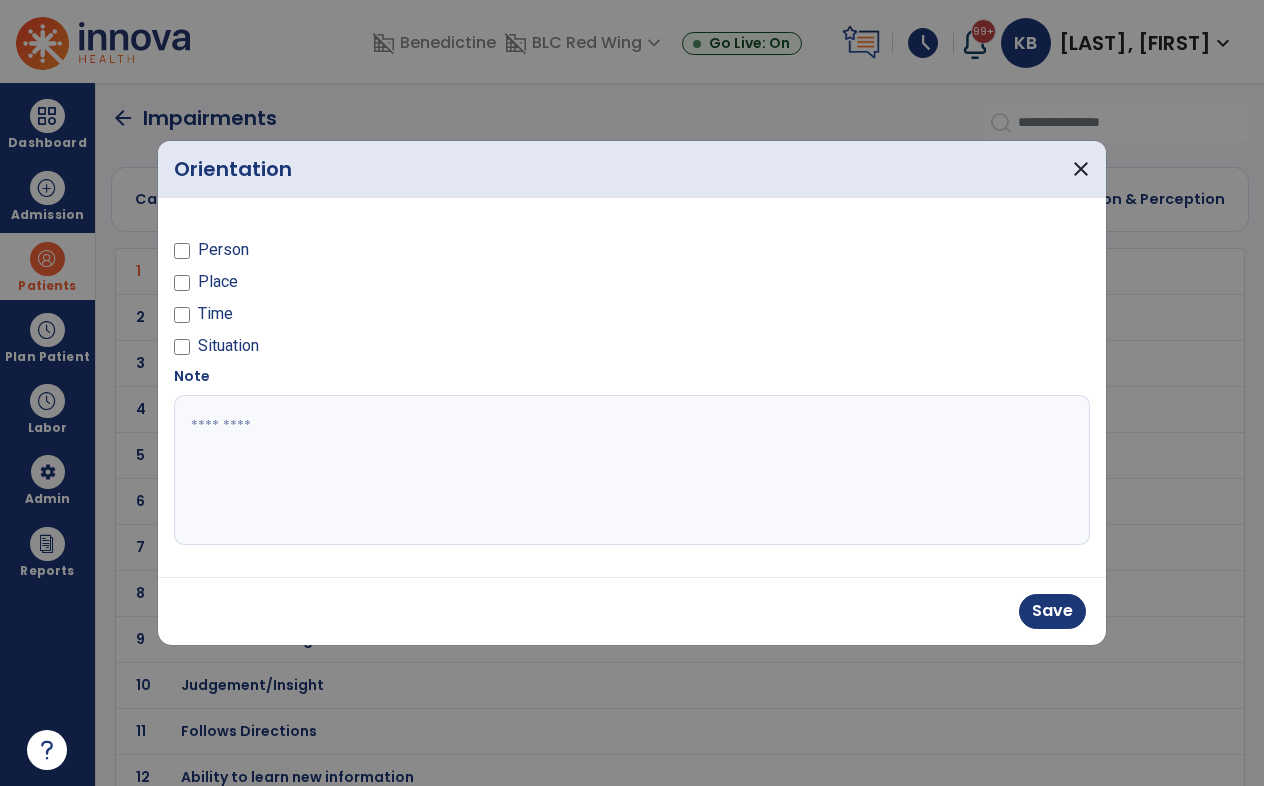 click at bounding box center (632, 470) 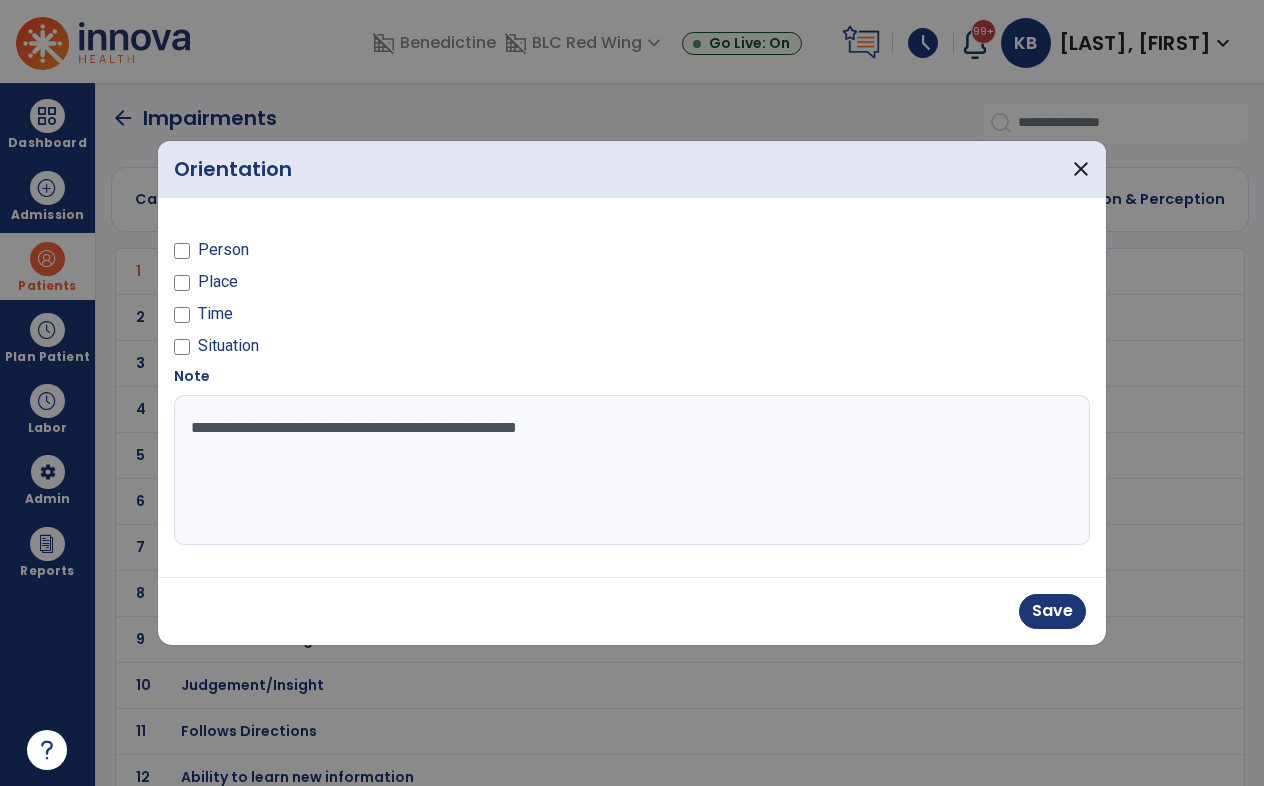 click on "**********" at bounding box center (632, 470) 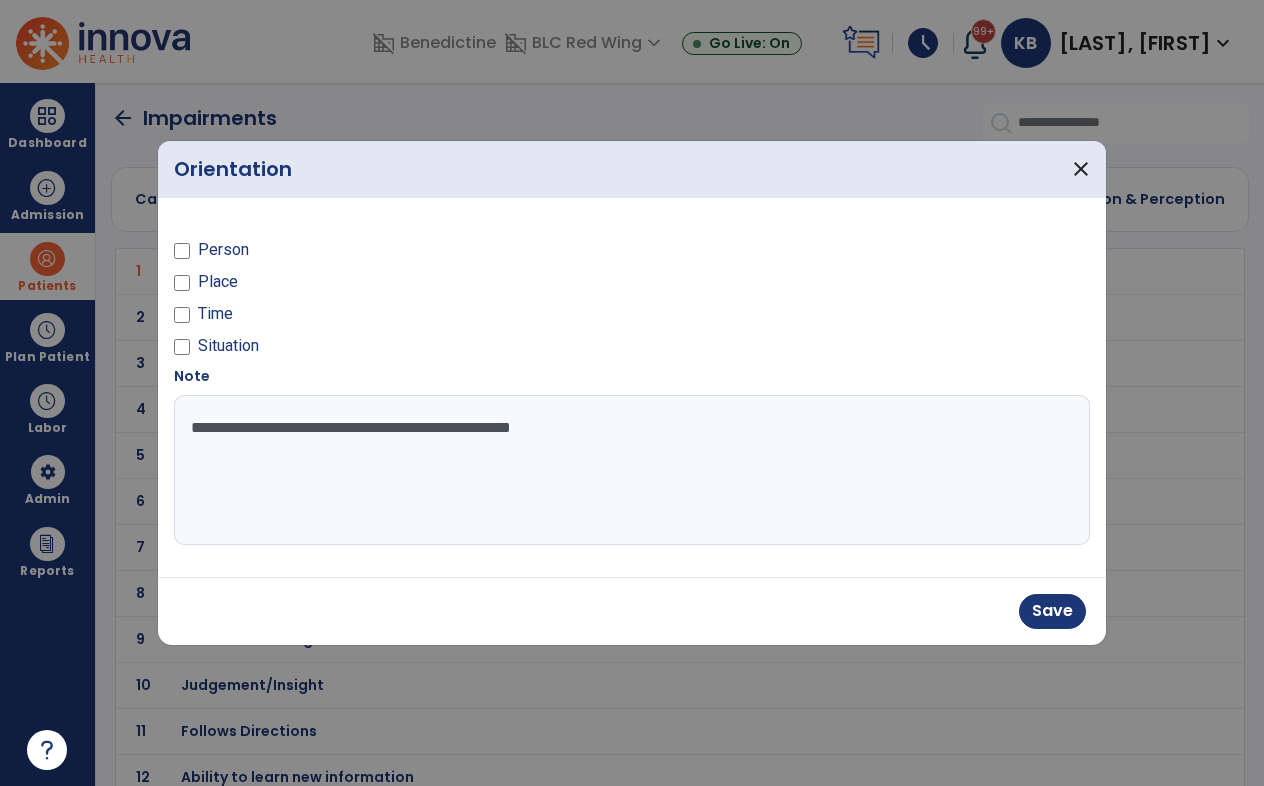 click on "**********" at bounding box center [632, 470] 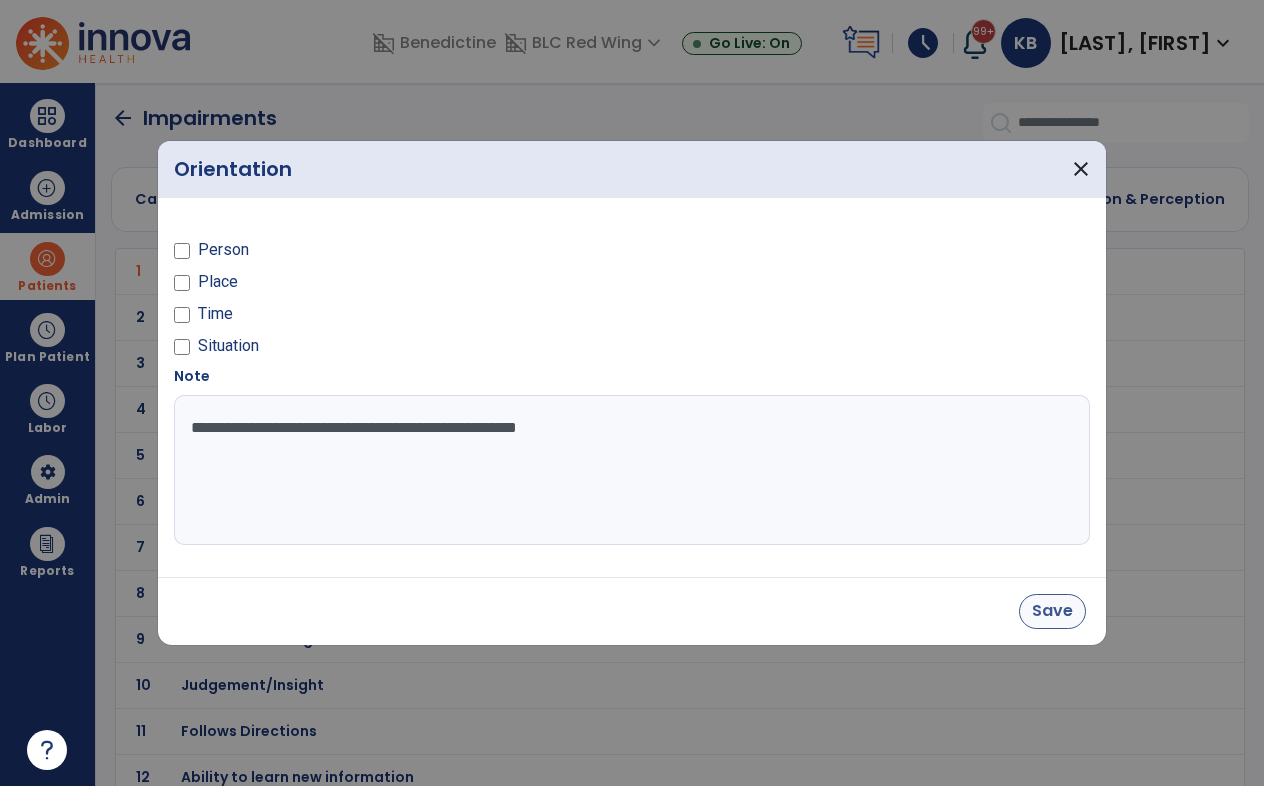 type on "**********" 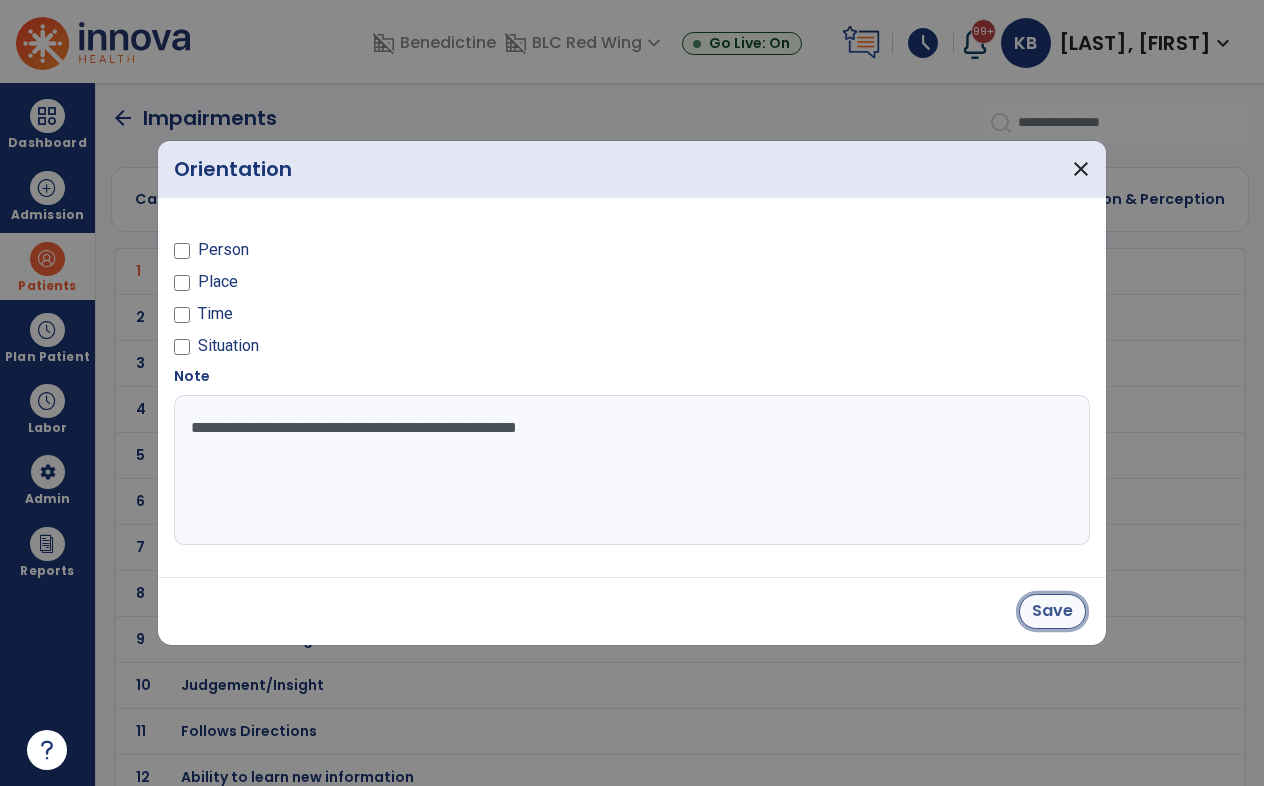 click on "Save" at bounding box center [1052, 611] 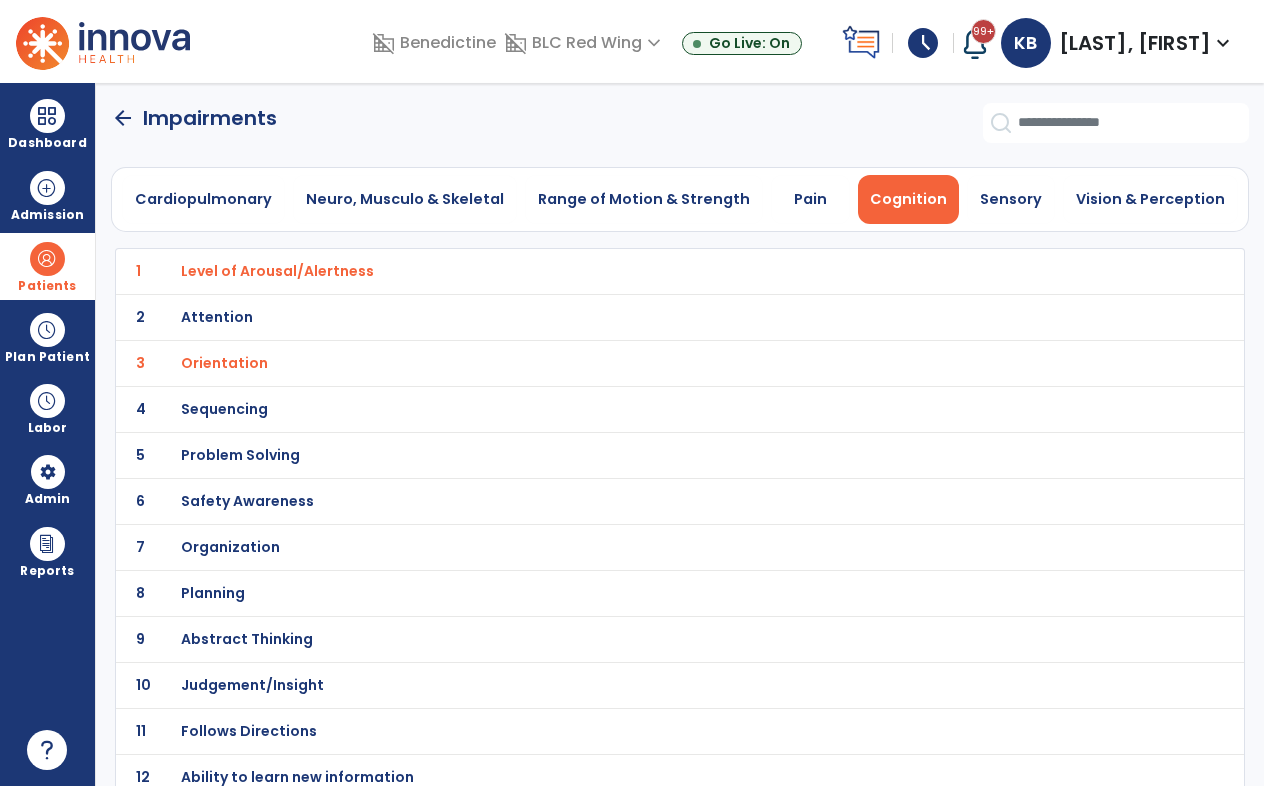 click on "Safety Awareness" at bounding box center [277, 271] 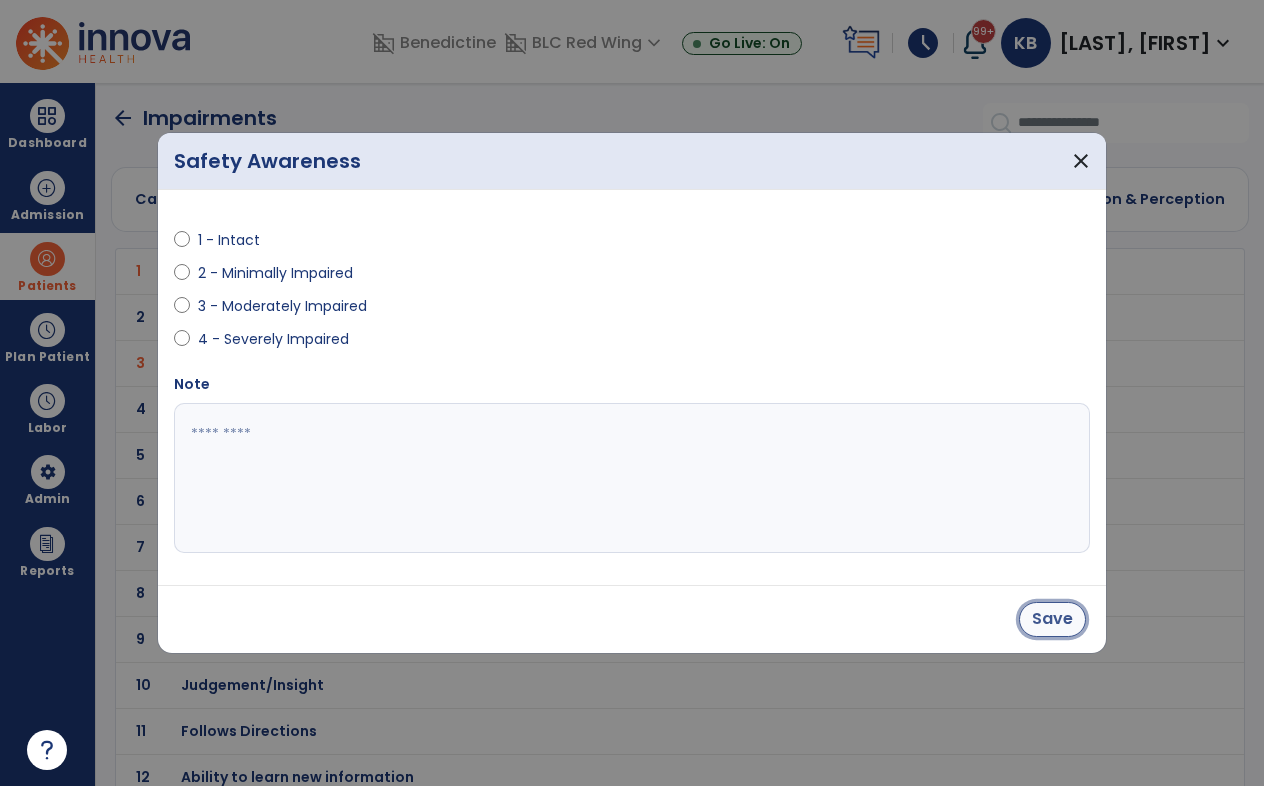 click on "Save" at bounding box center (1052, 619) 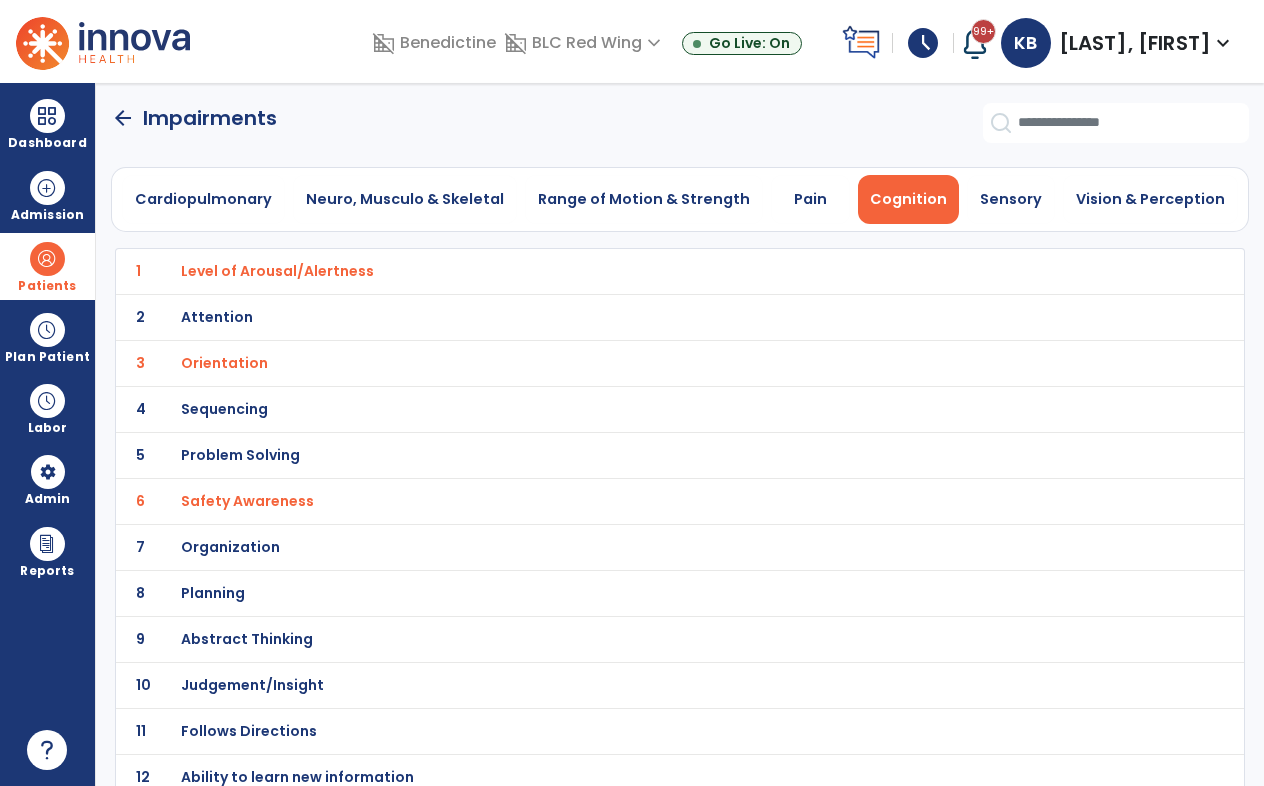 scroll, scrollTop: 61, scrollLeft: 0, axis: vertical 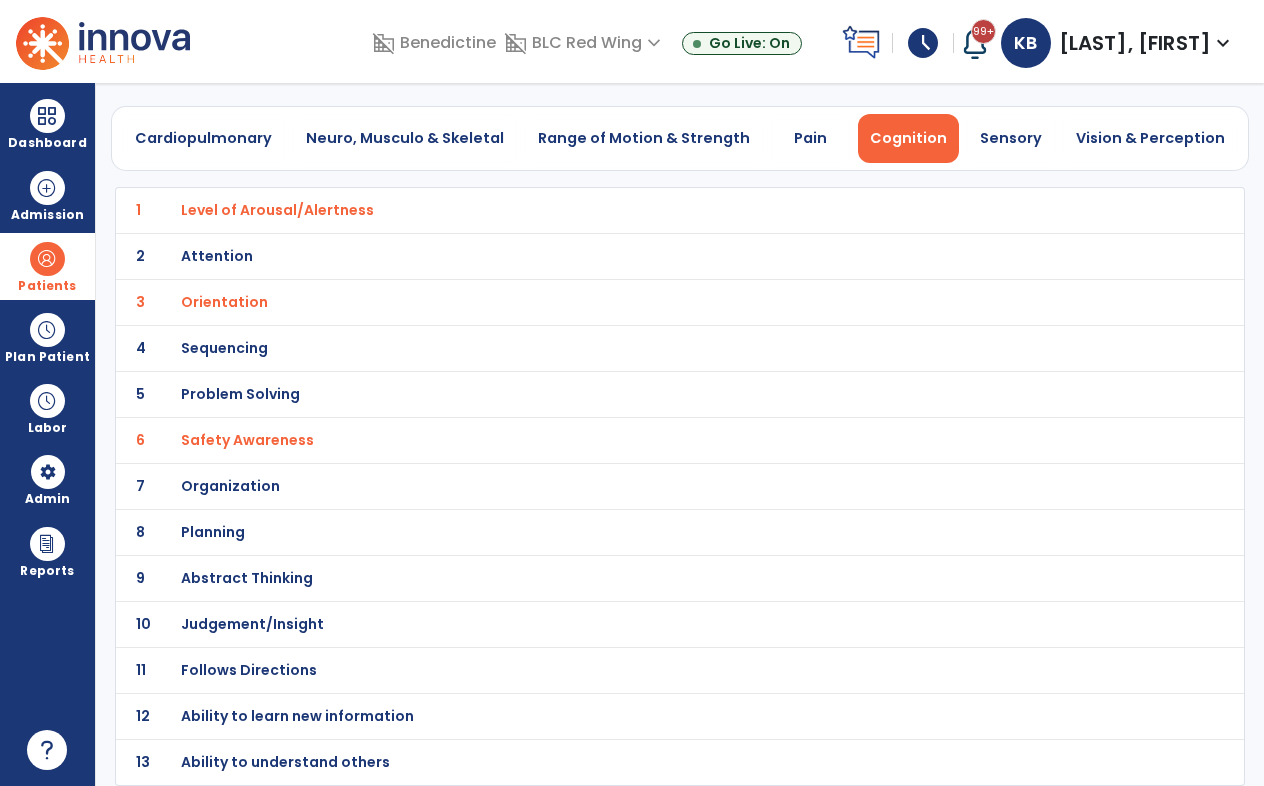 click on "Judgement/Insight" at bounding box center (277, 210) 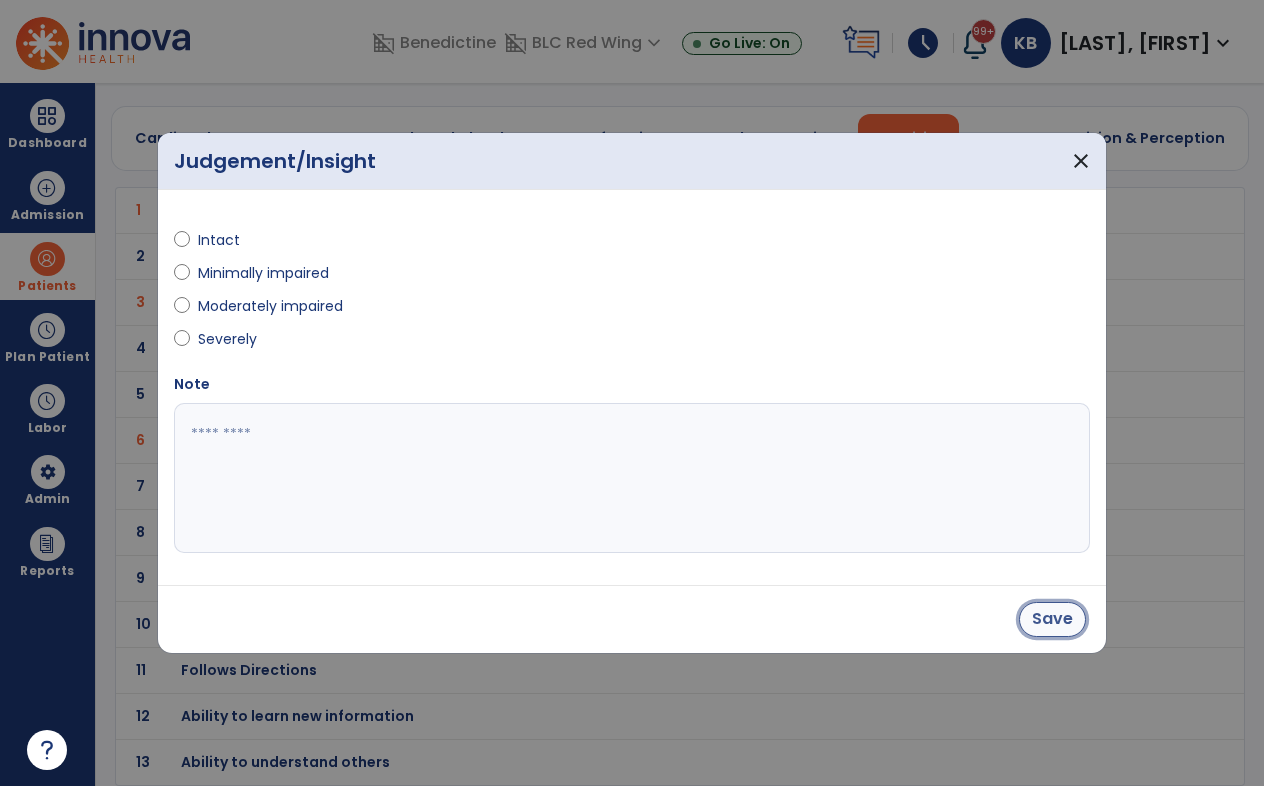 click on "Save" at bounding box center (1052, 619) 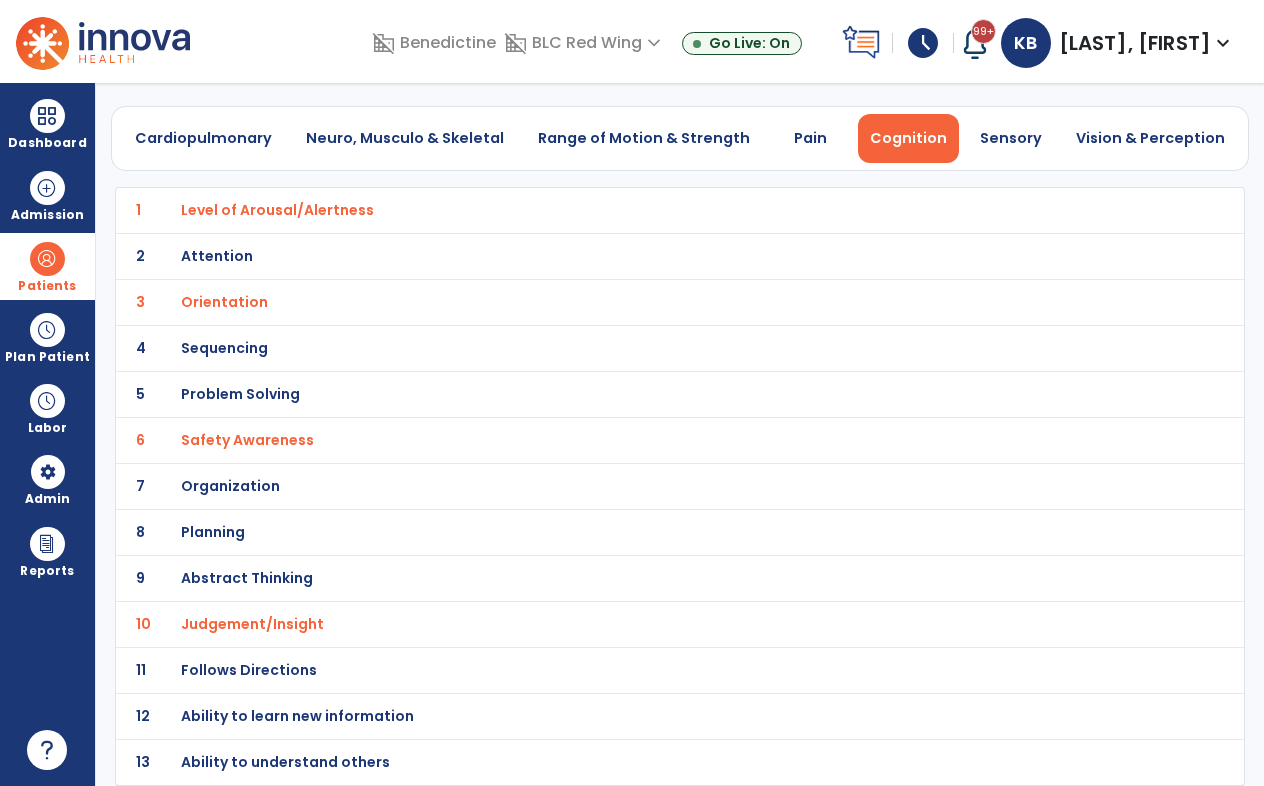 click on "Sensory" at bounding box center (1011, 138) 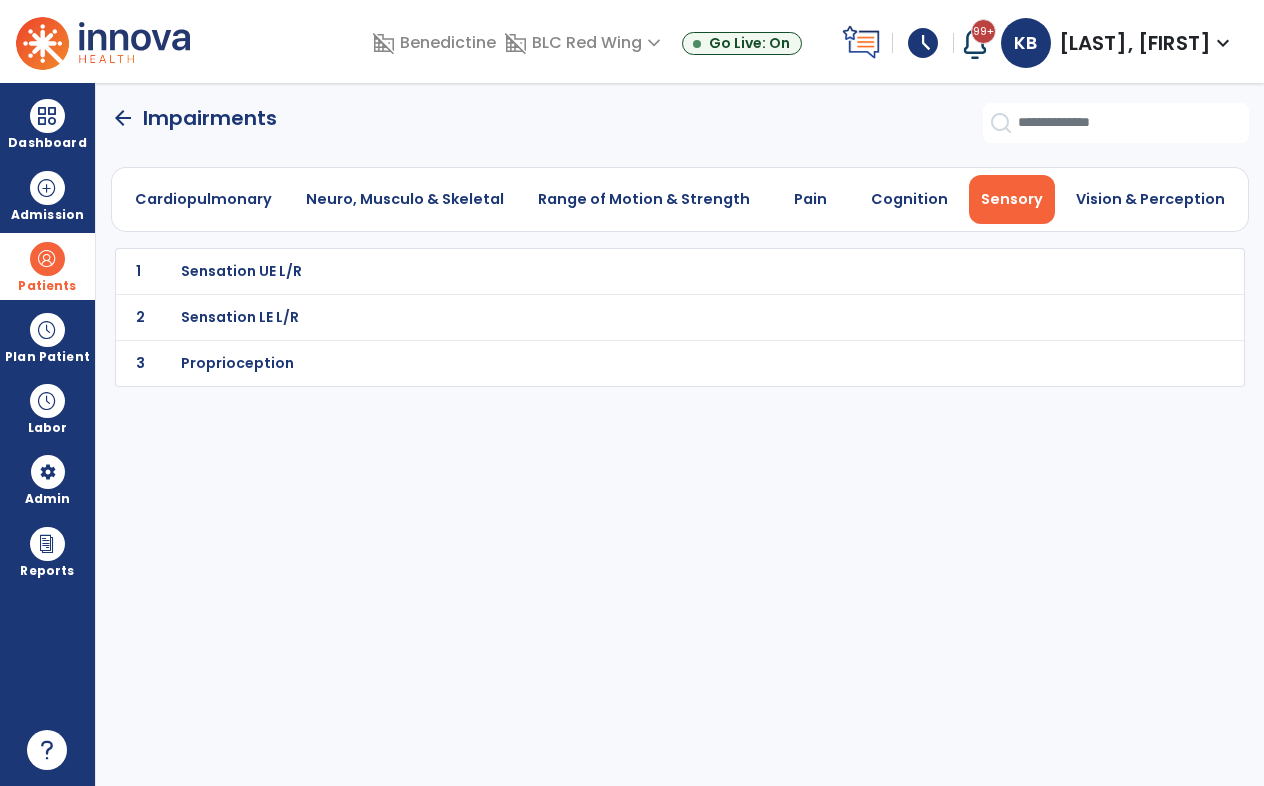 scroll, scrollTop: 0, scrollLeft: 0, axis: both 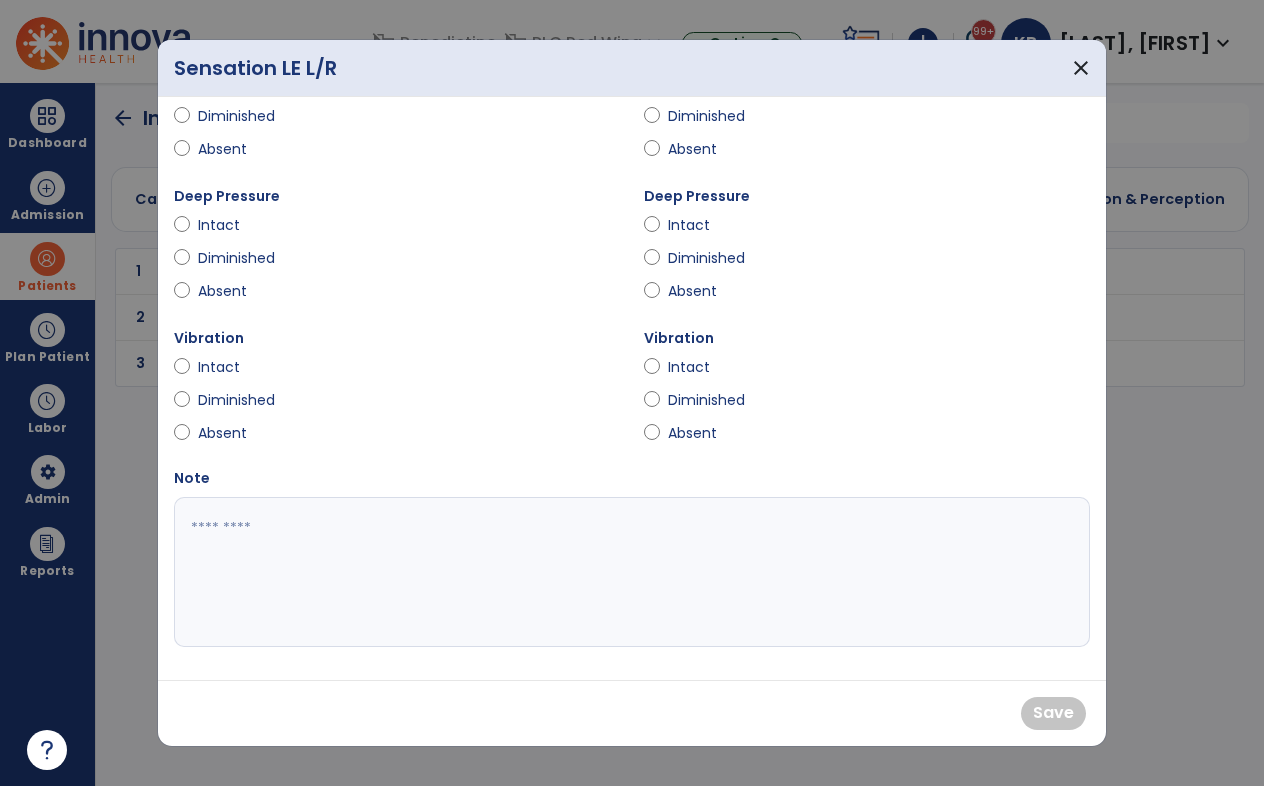 click at bounding box center (629, 572) 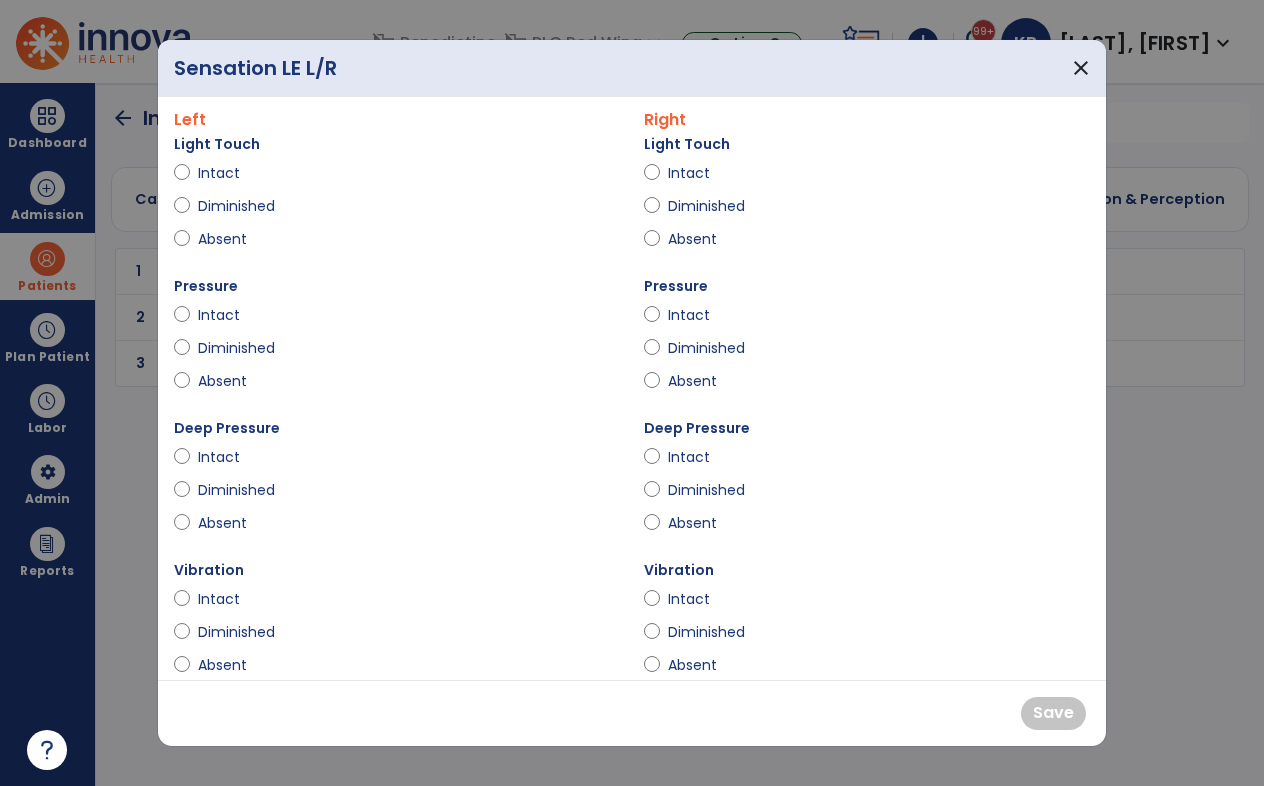 scroll, scrollTop: 0, scrollLeft: 0, axis: both 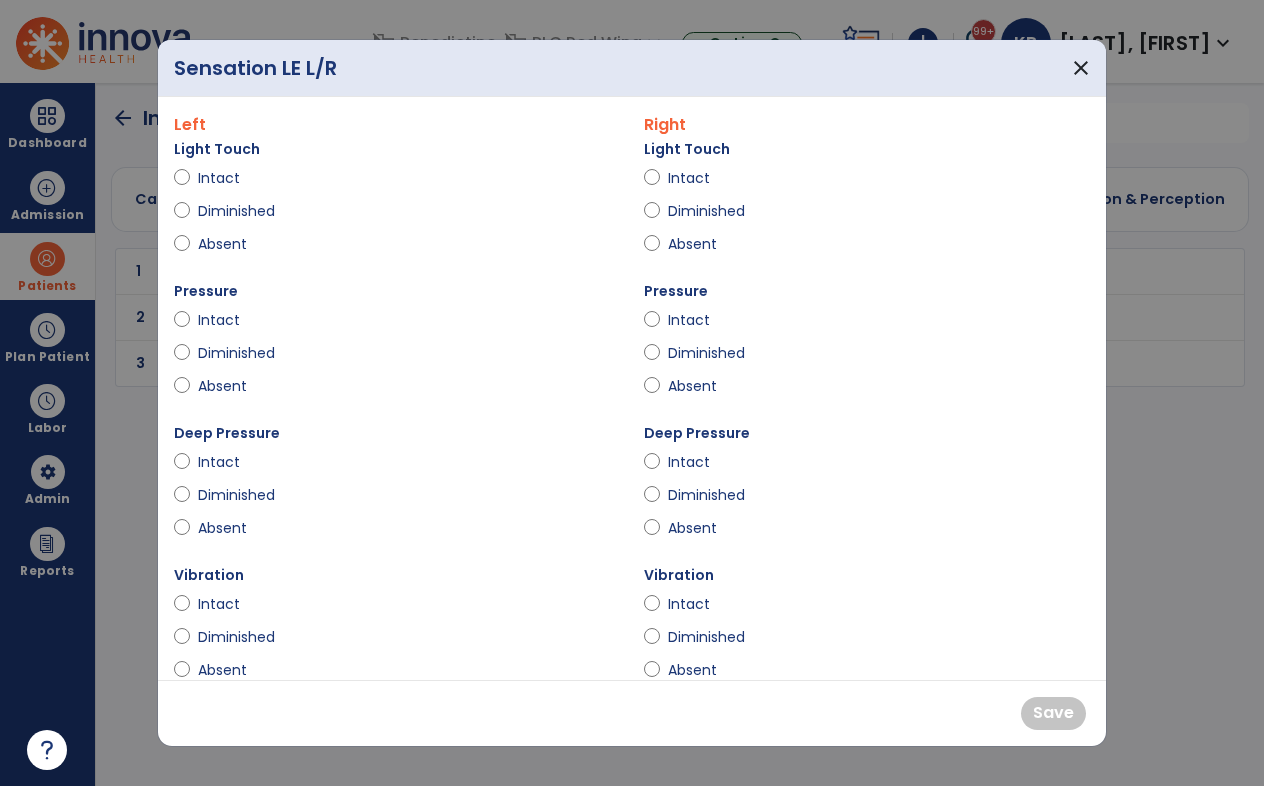 type on "**********" 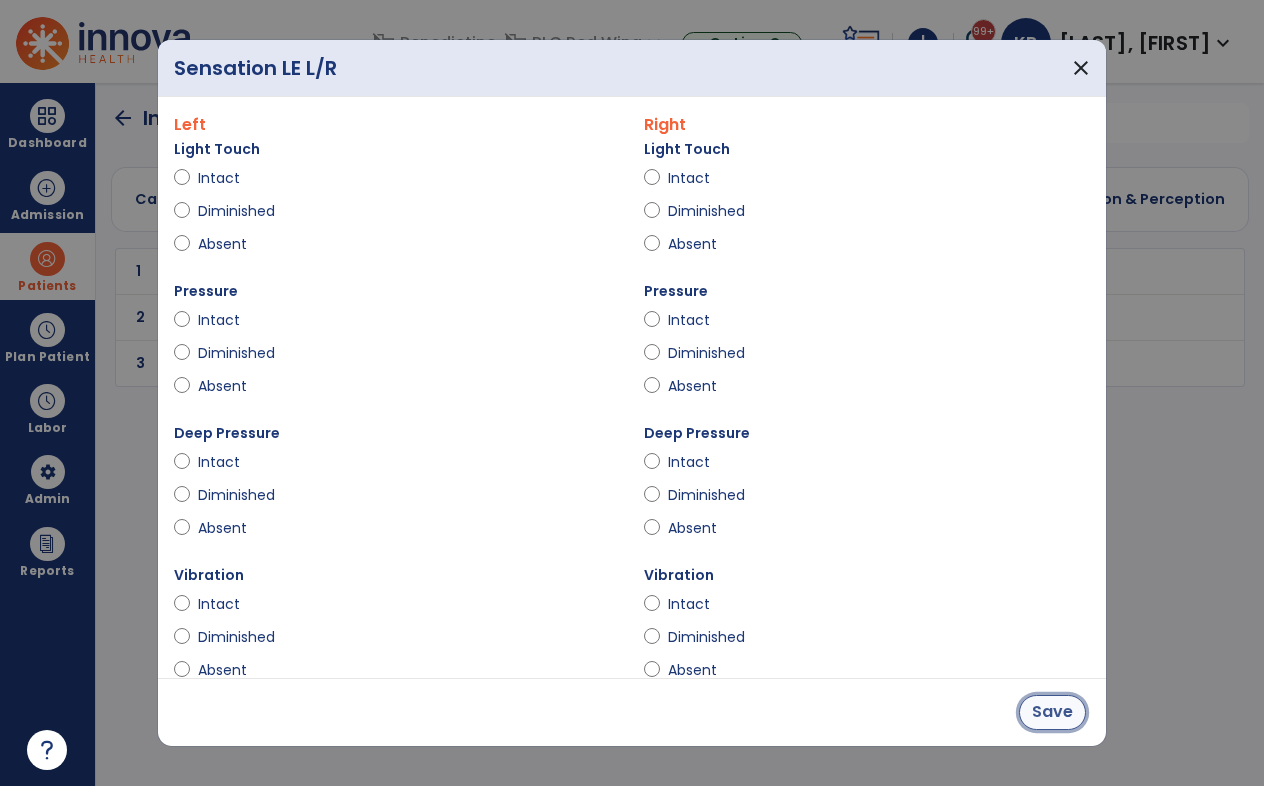 click on "Save" at bounding box center [1052, 712] 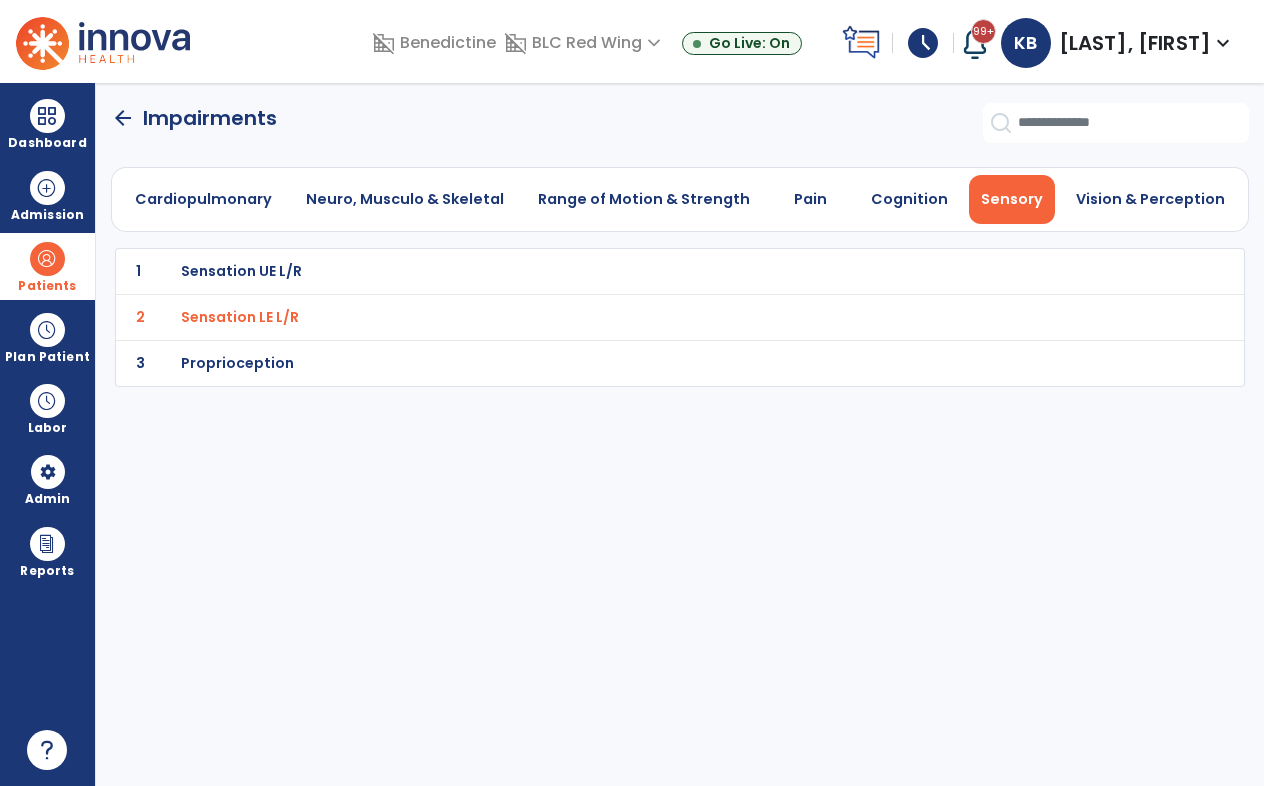 click on "arrow_back" 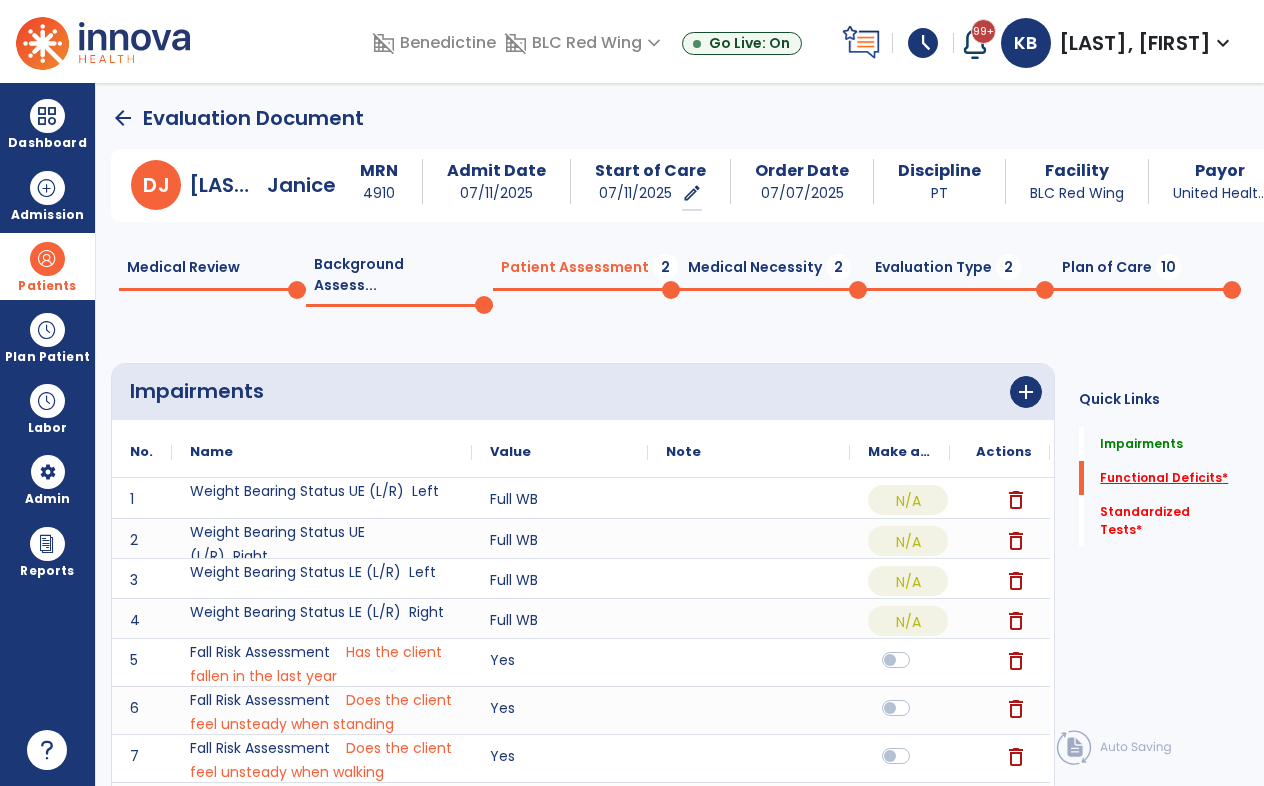 click on "Functional Deficits   *" 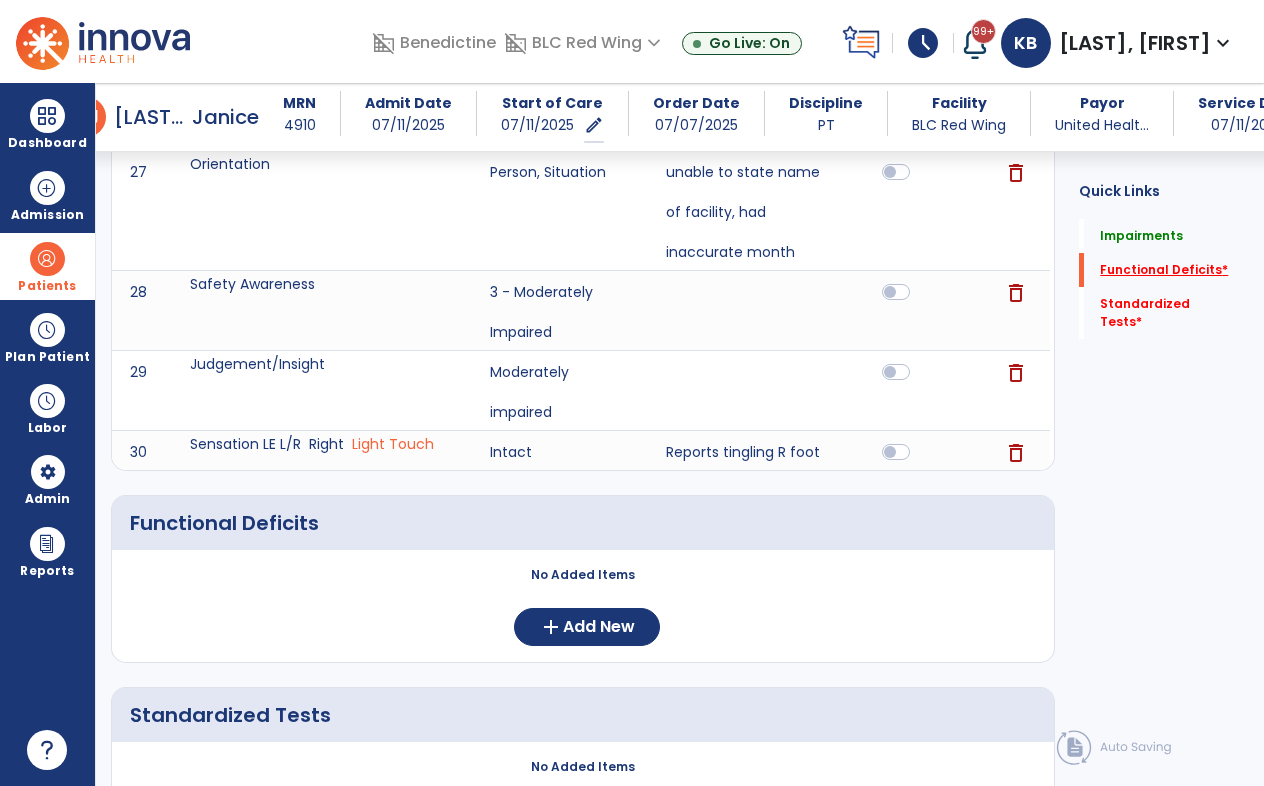 scroll, scrollTop: 2112, scrollLeft: 0, axis: vertical 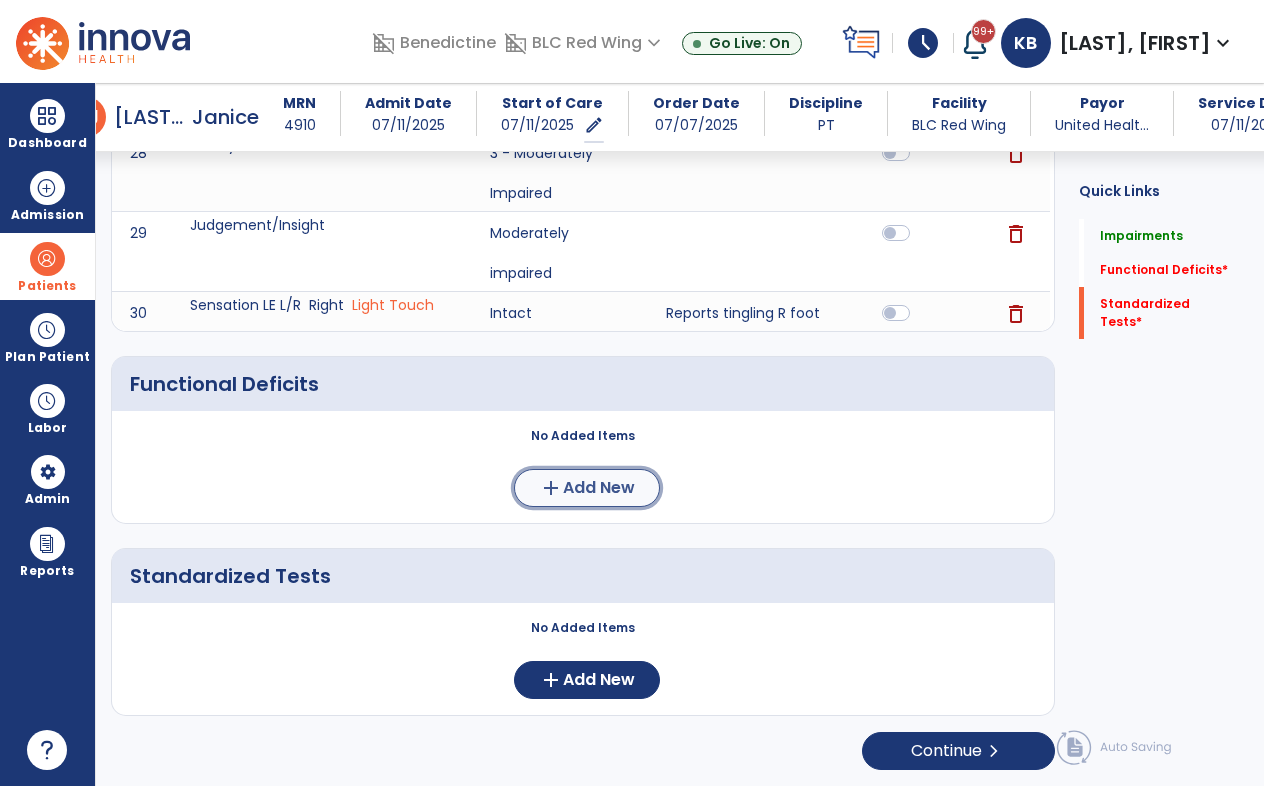 click on "Add New" 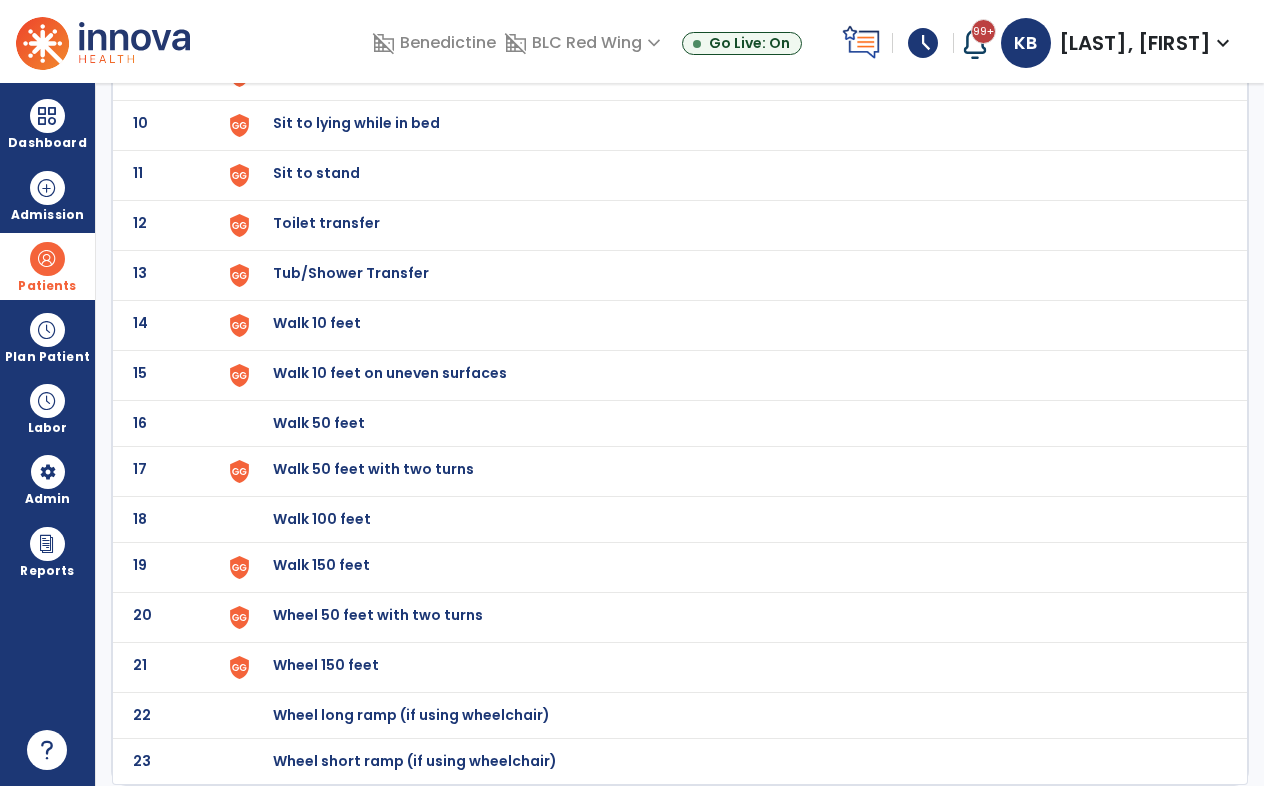 scroll, scrollTop: 0, scrollLeft: 0, axis: both 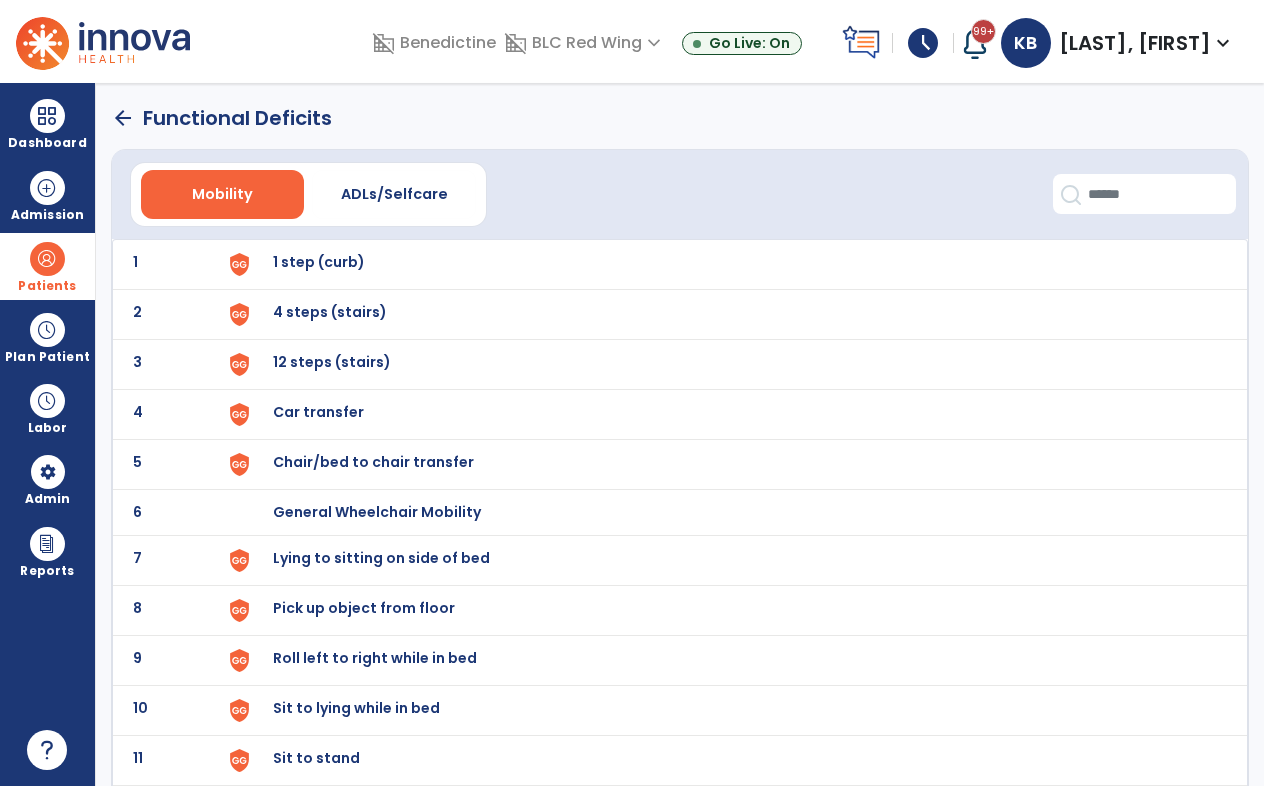 click on "1 step (curb)" at bounding box center [319, 262] 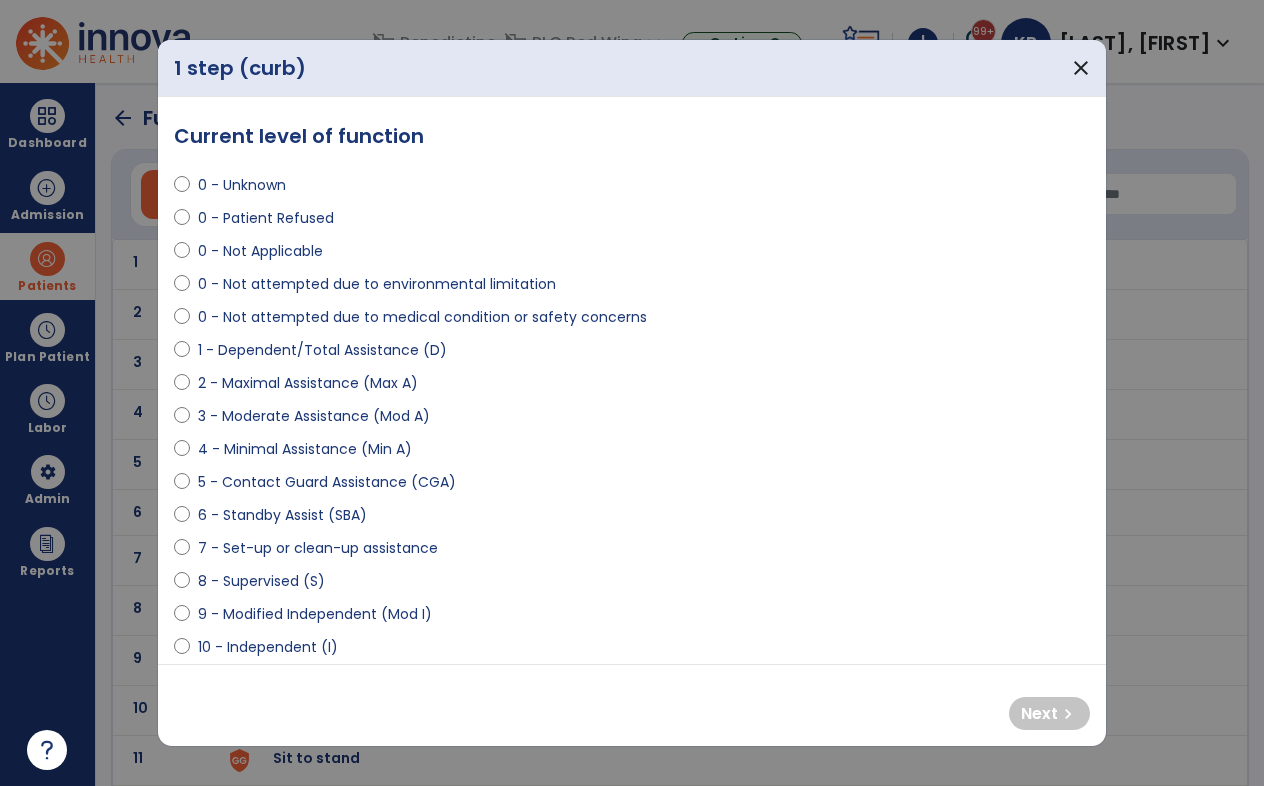 select on "**********" 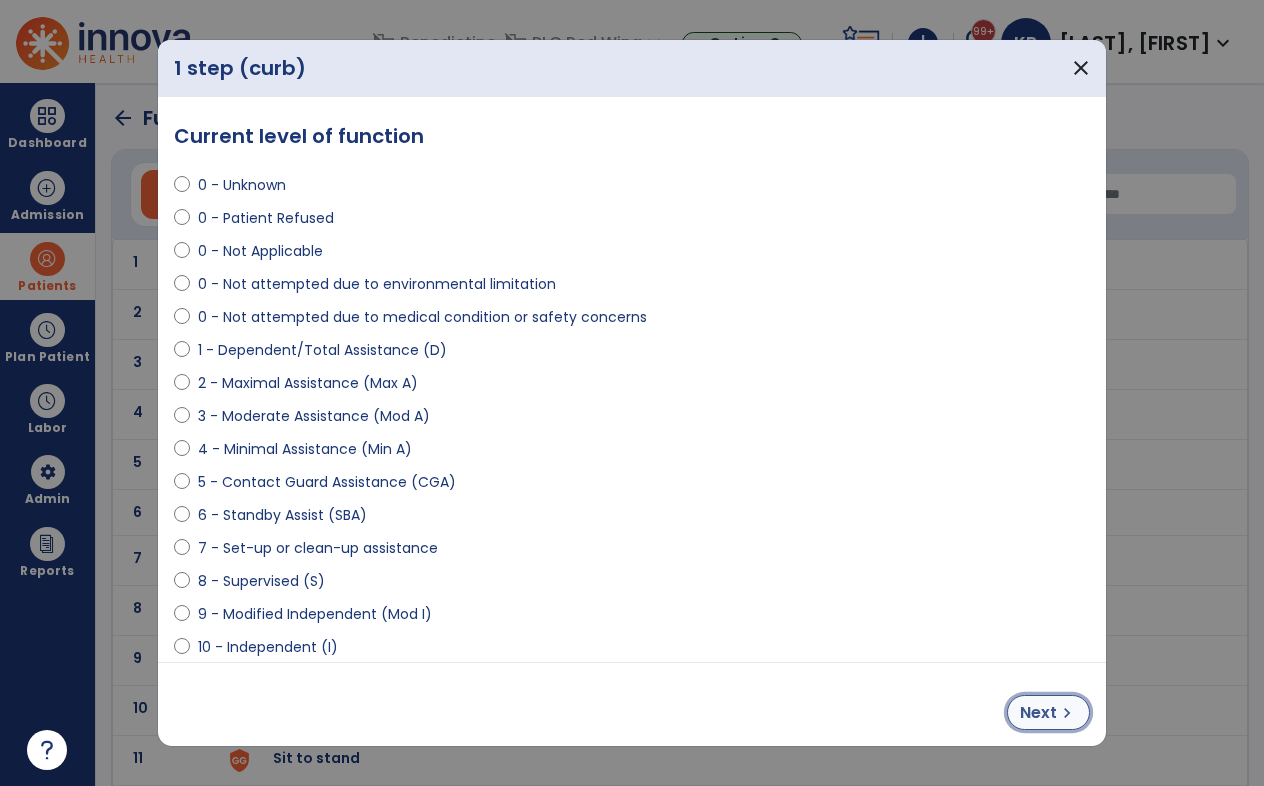 click on "Next" at bounding box center [1038, 713] 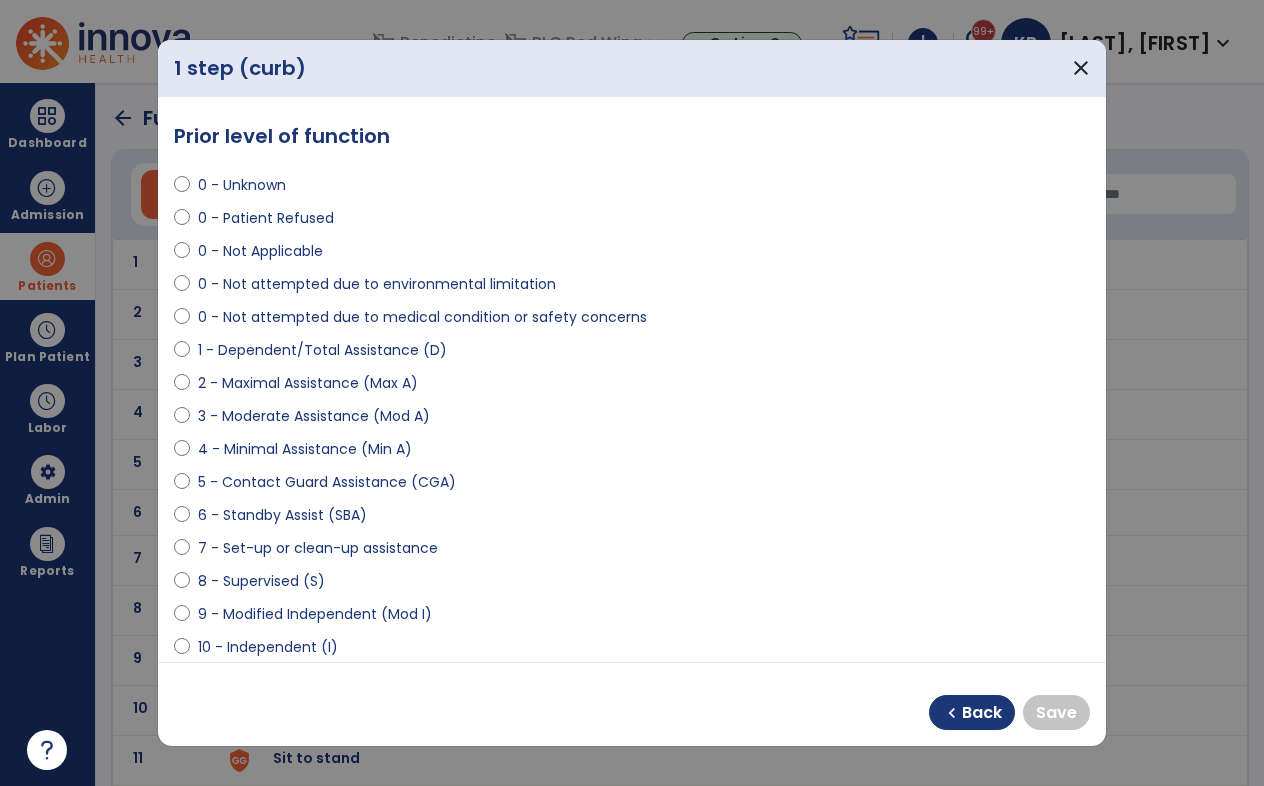 select on "**********" 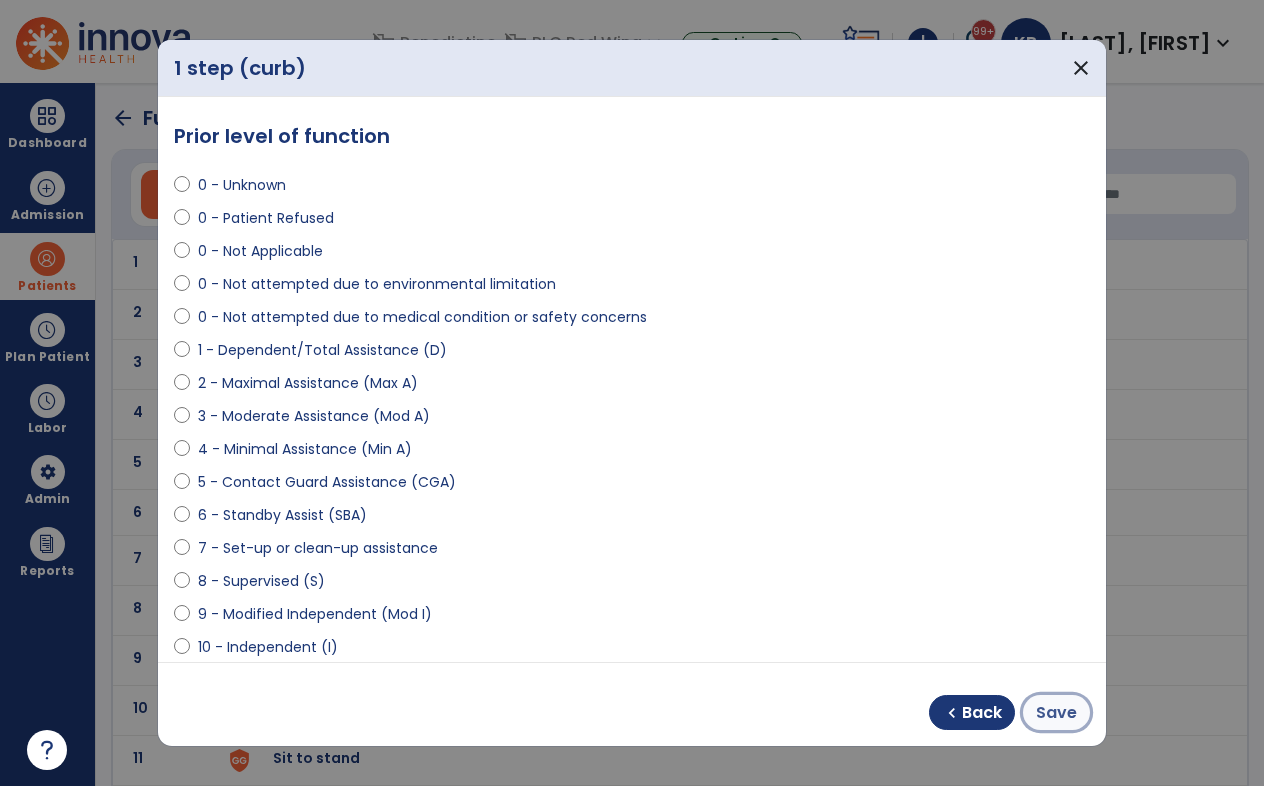 click on "Save" at bounding box center [1056, 713] 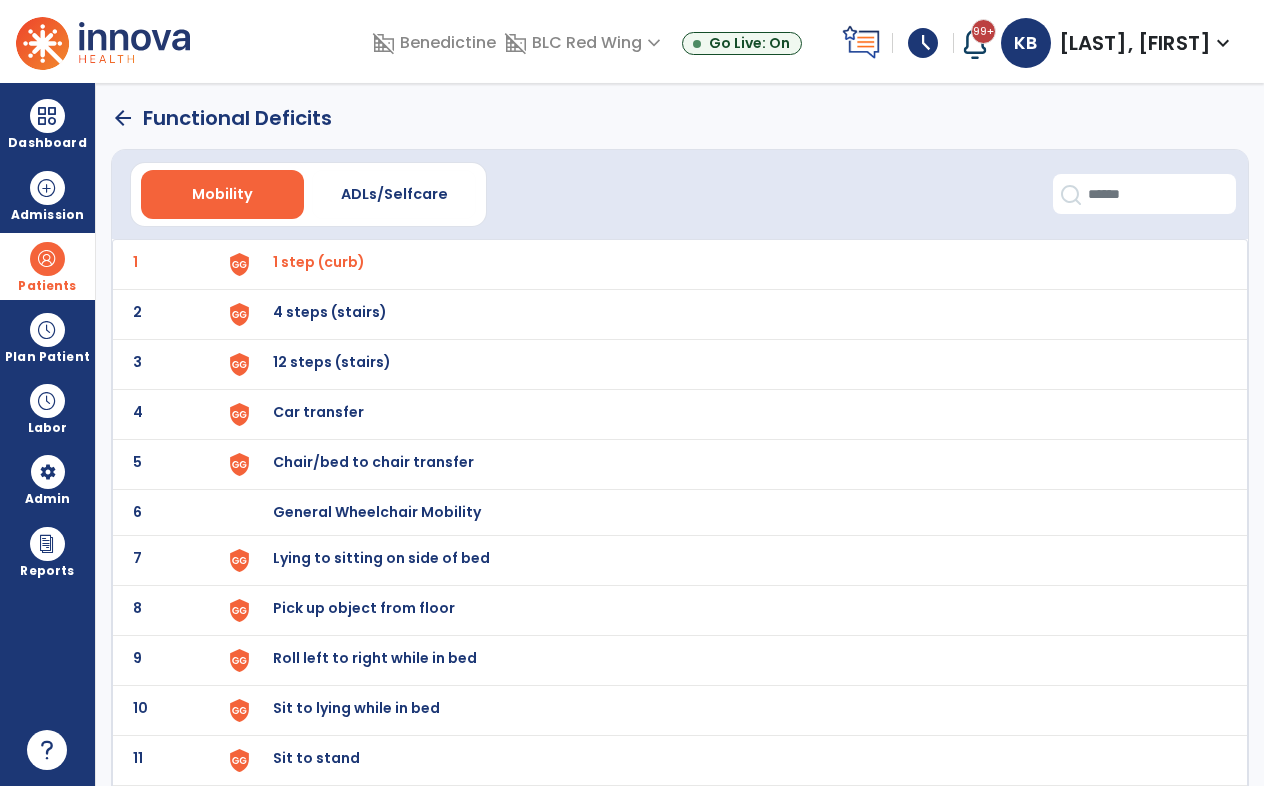 click on "Chair/bed to chair transfer" at bounding box center (319, 262) 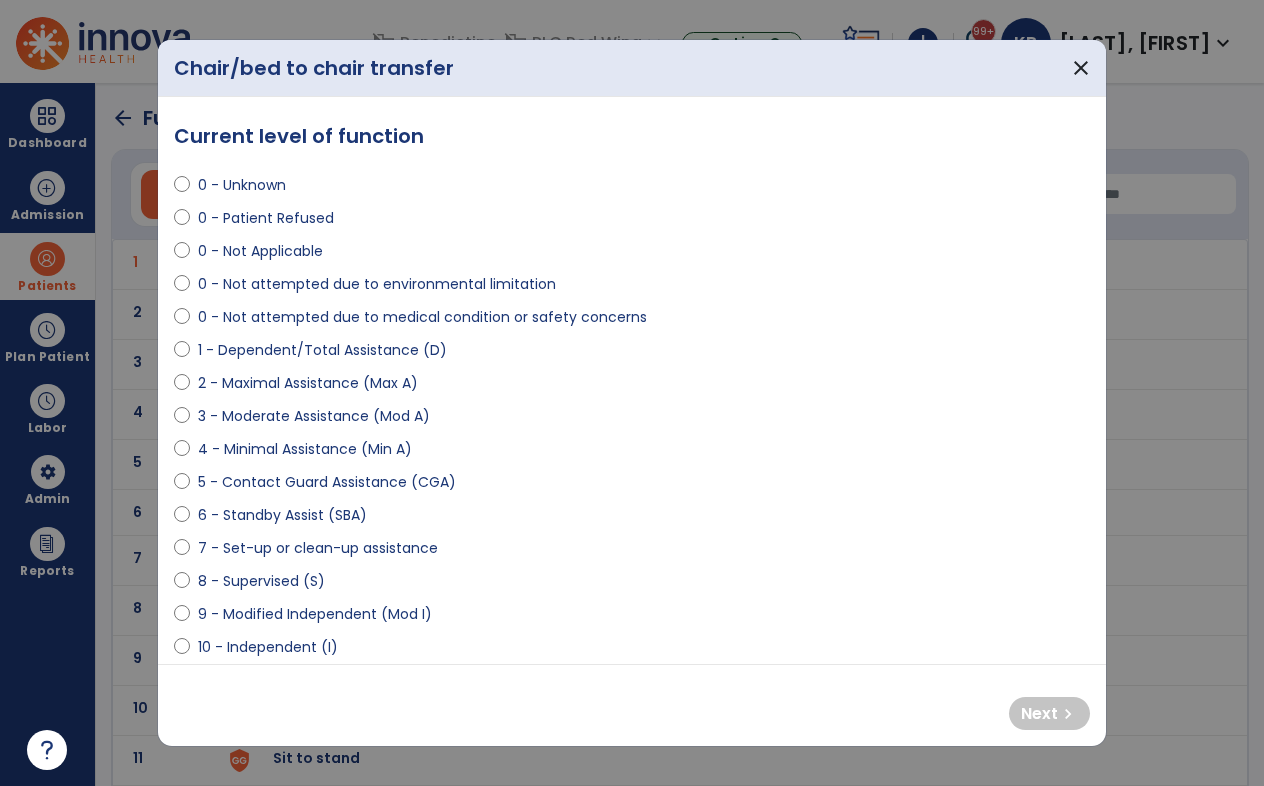 select on "**********" 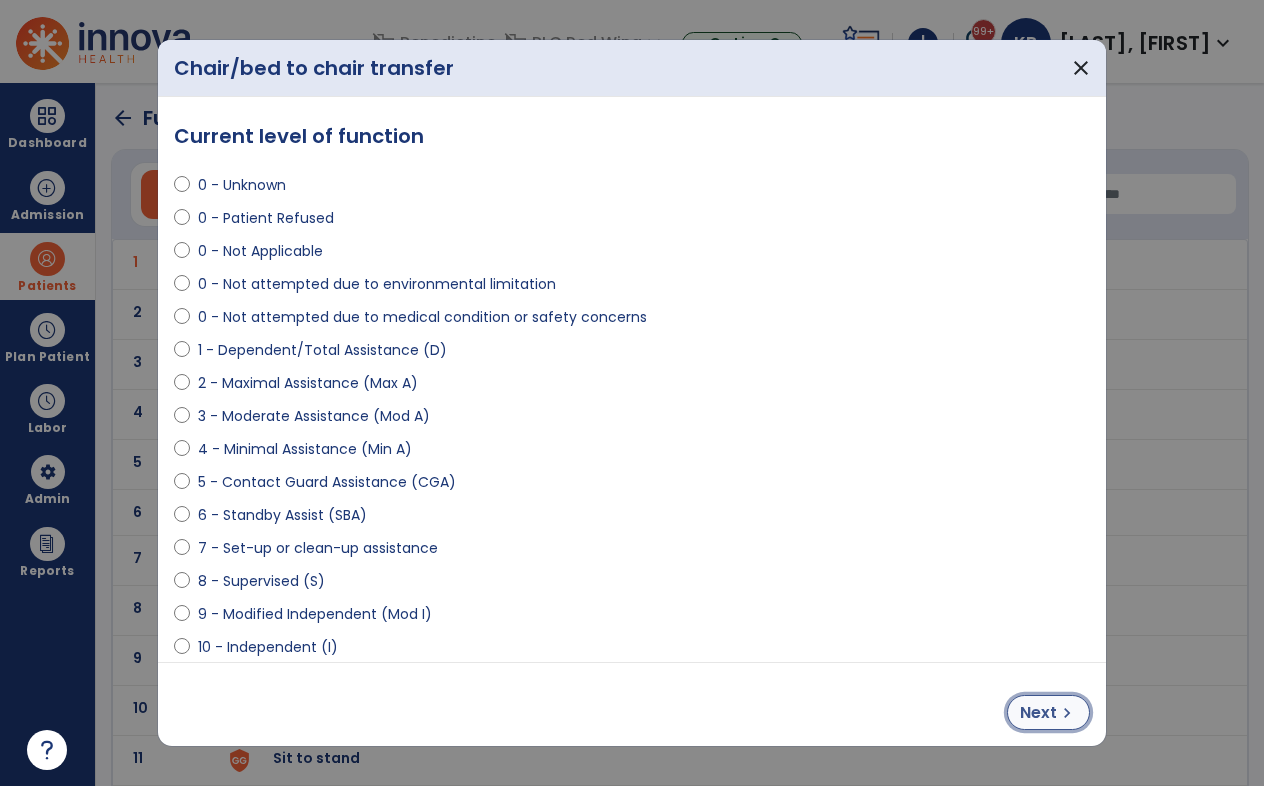 click on "chevron_right" at bounding box center [1067, 713] 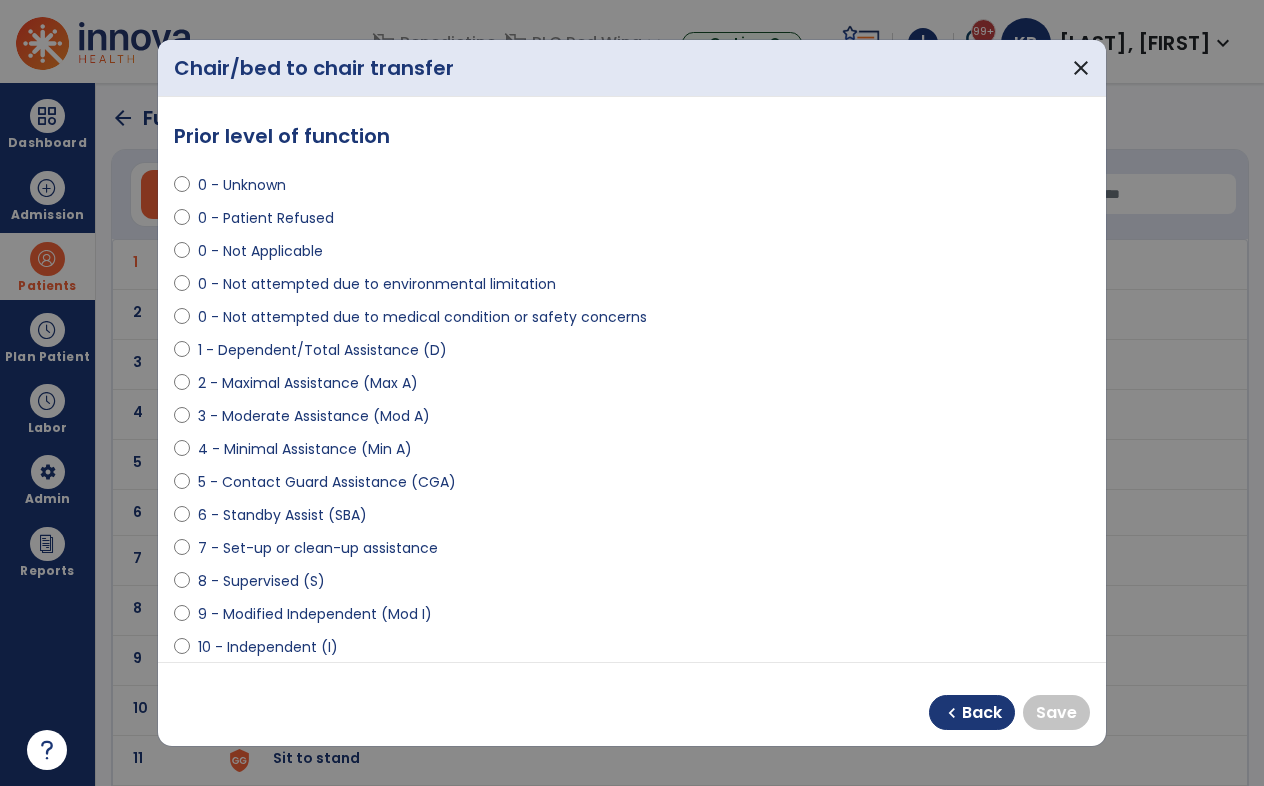 select on "**********" 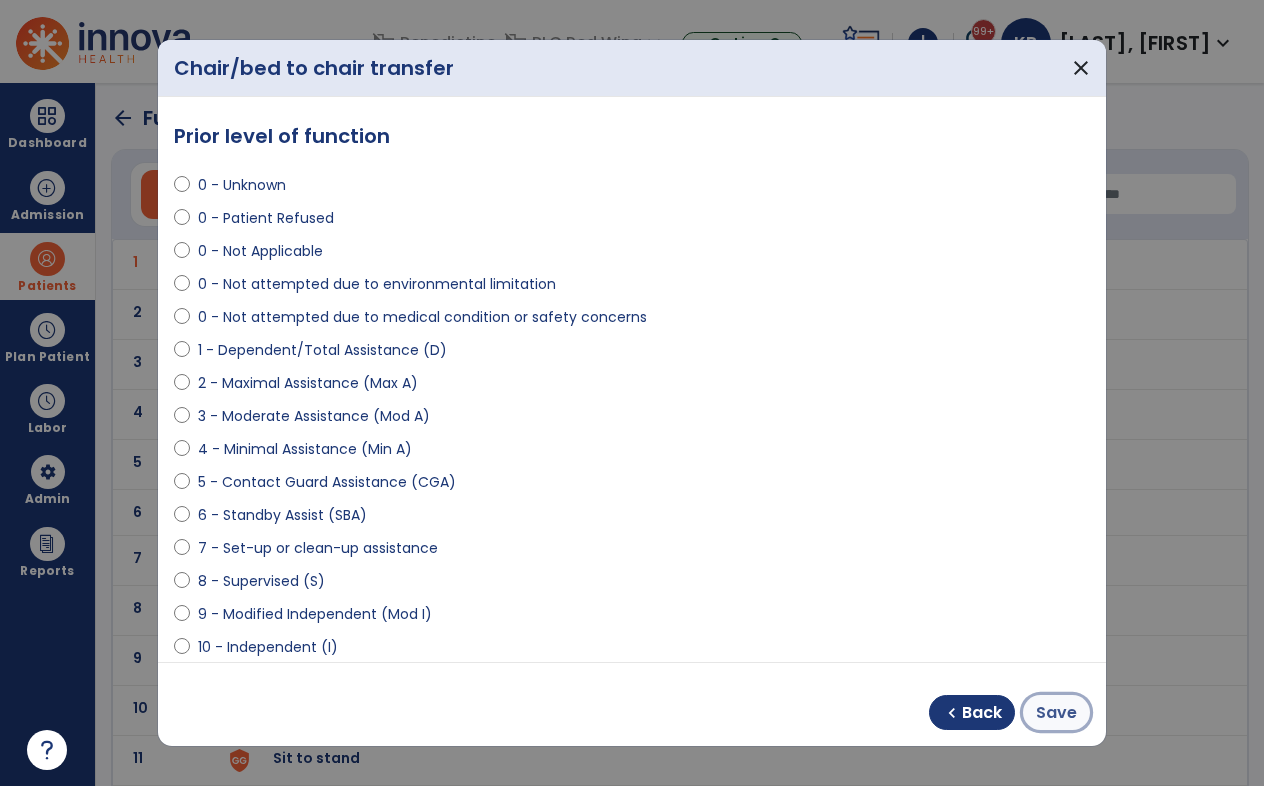 click on "Save" at bounding box center [1056, 713] 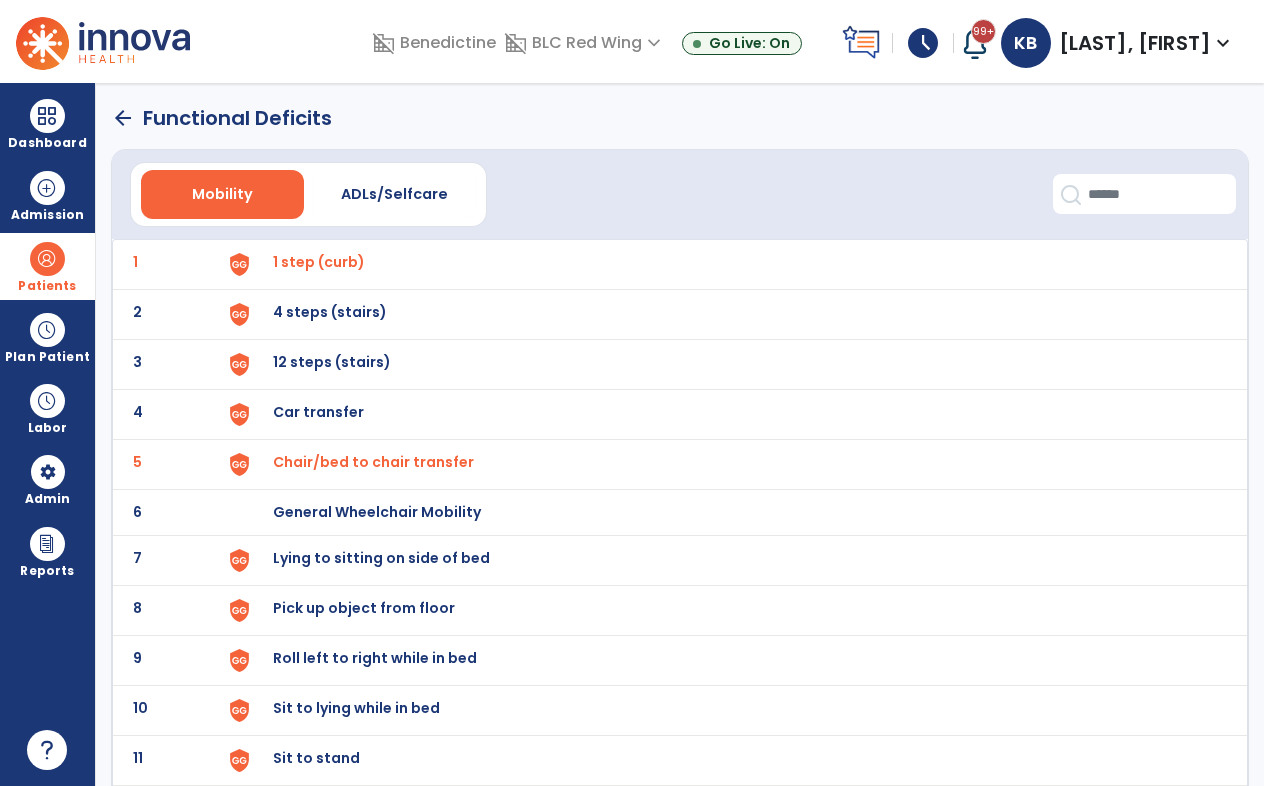 click on "Lying to sitting on side of bed" at bounding box center [319, 262] 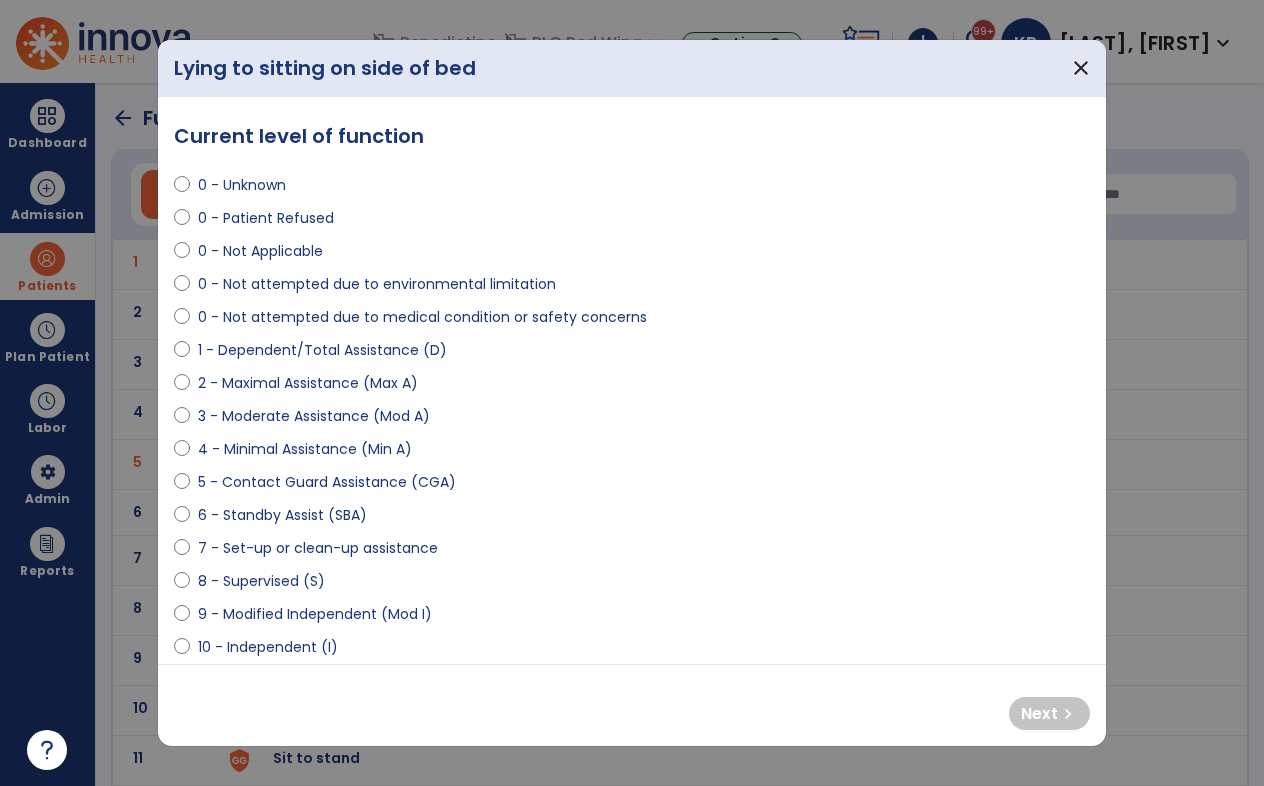 click on "9 - Modified Independent (Mod I)" at bounding box center [632, 618] 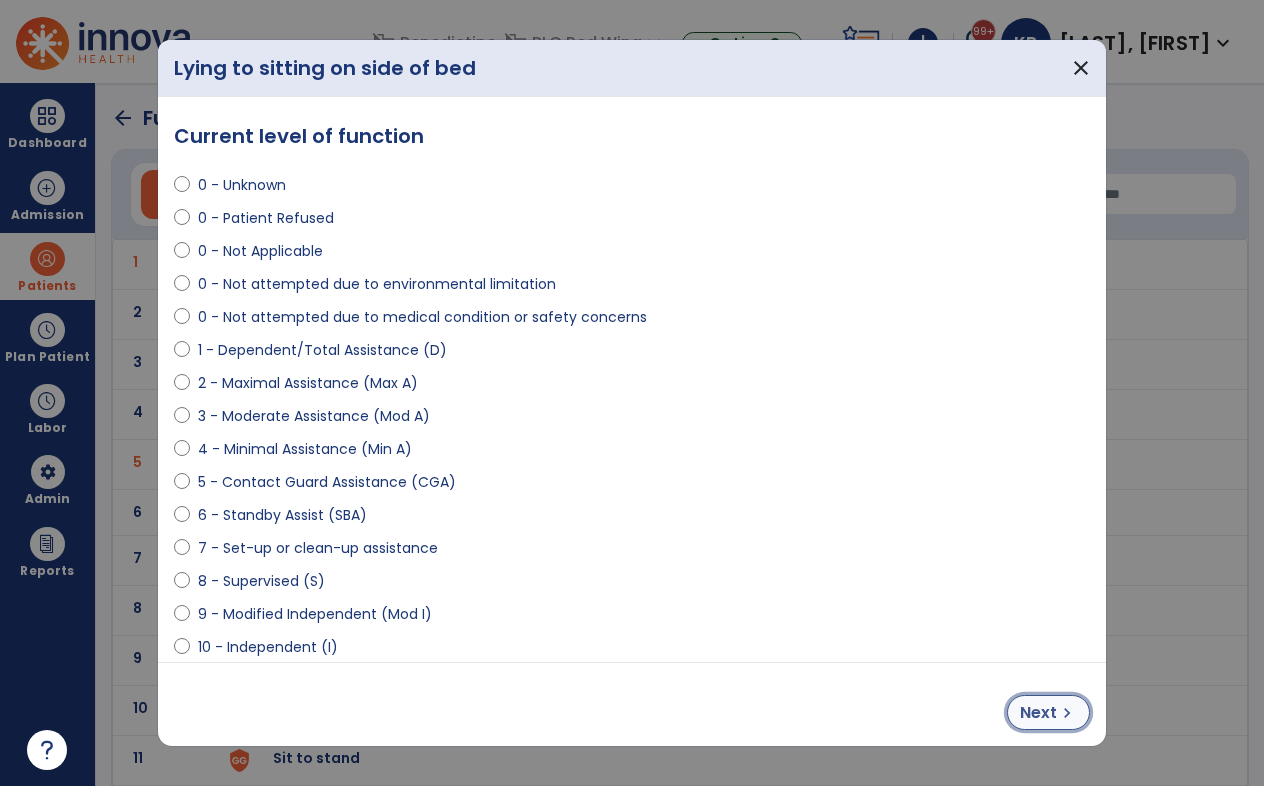click on "chevron_right" at bounding box center (1067, 713) 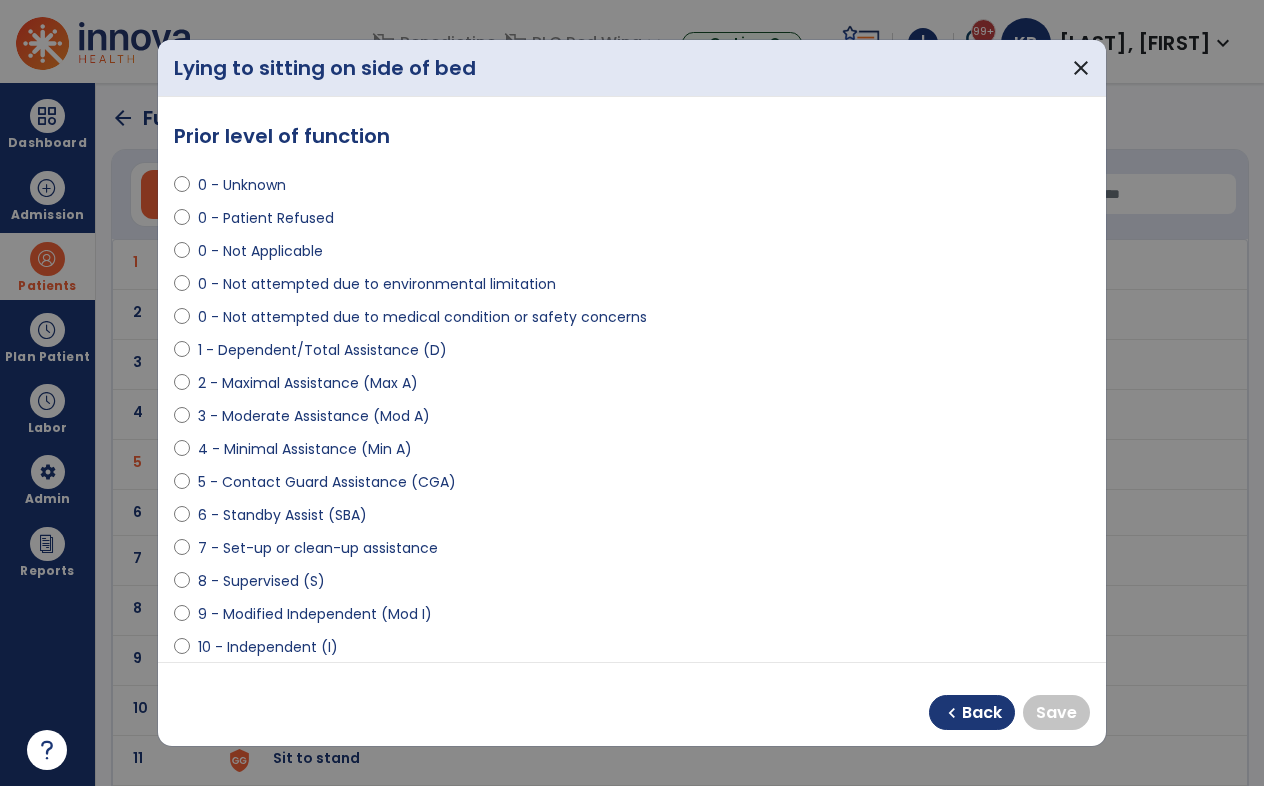 select on "**********" 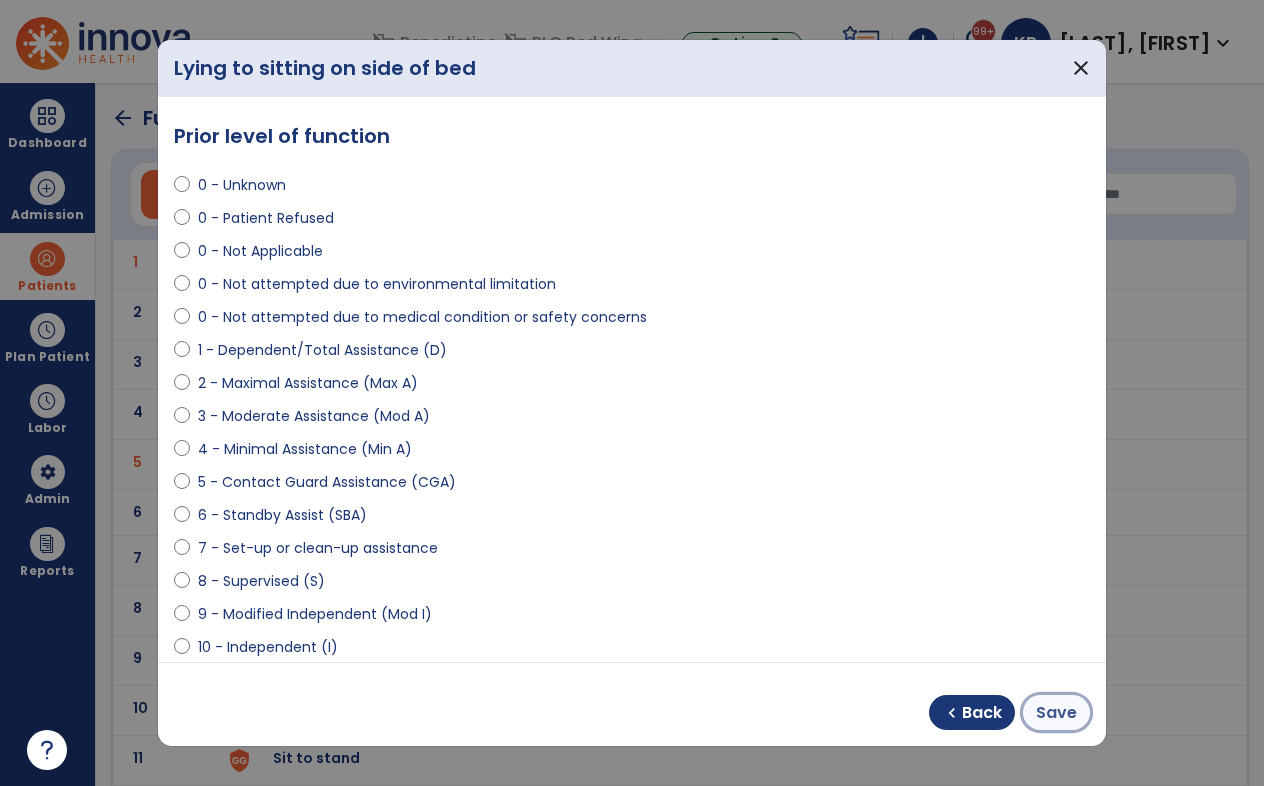 click on "Save" at bounding box center [1056, 713] 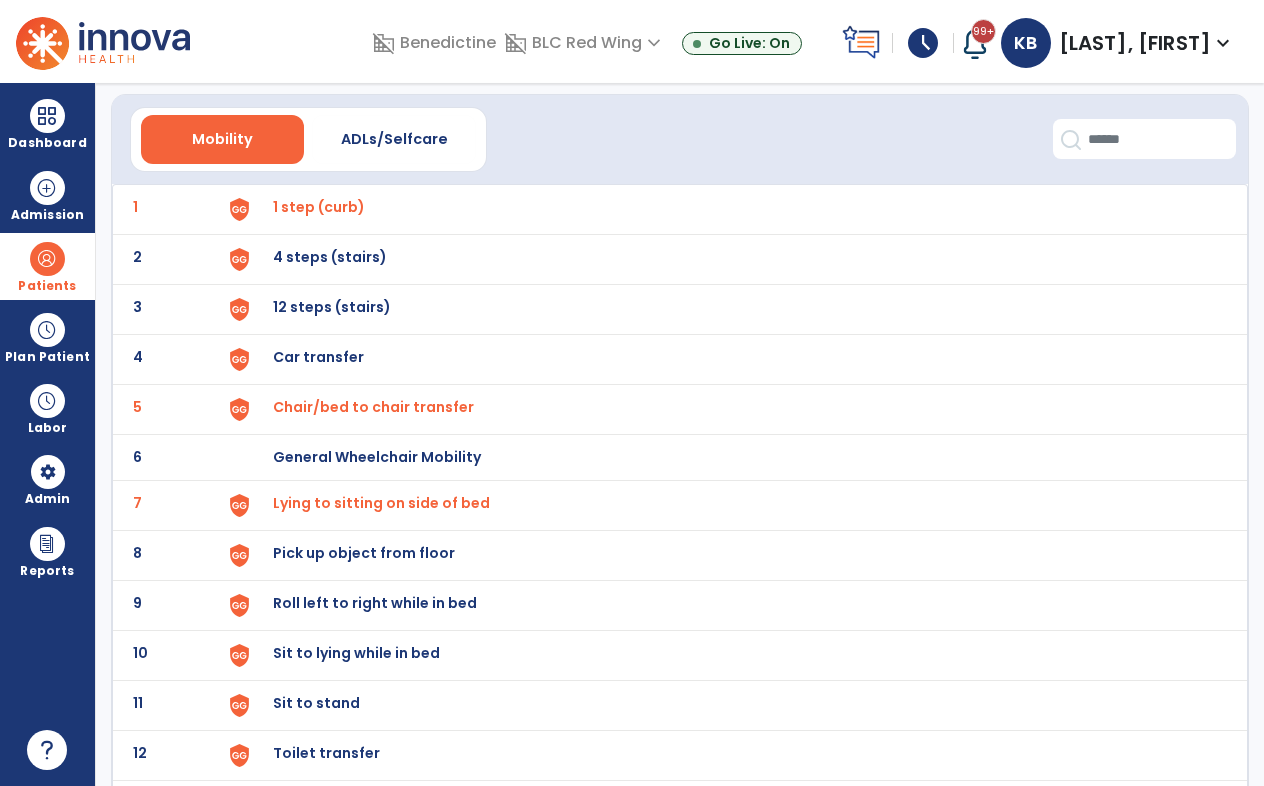 scroll, scrollTop: 100, scrollLeft: 0, axis: vertical 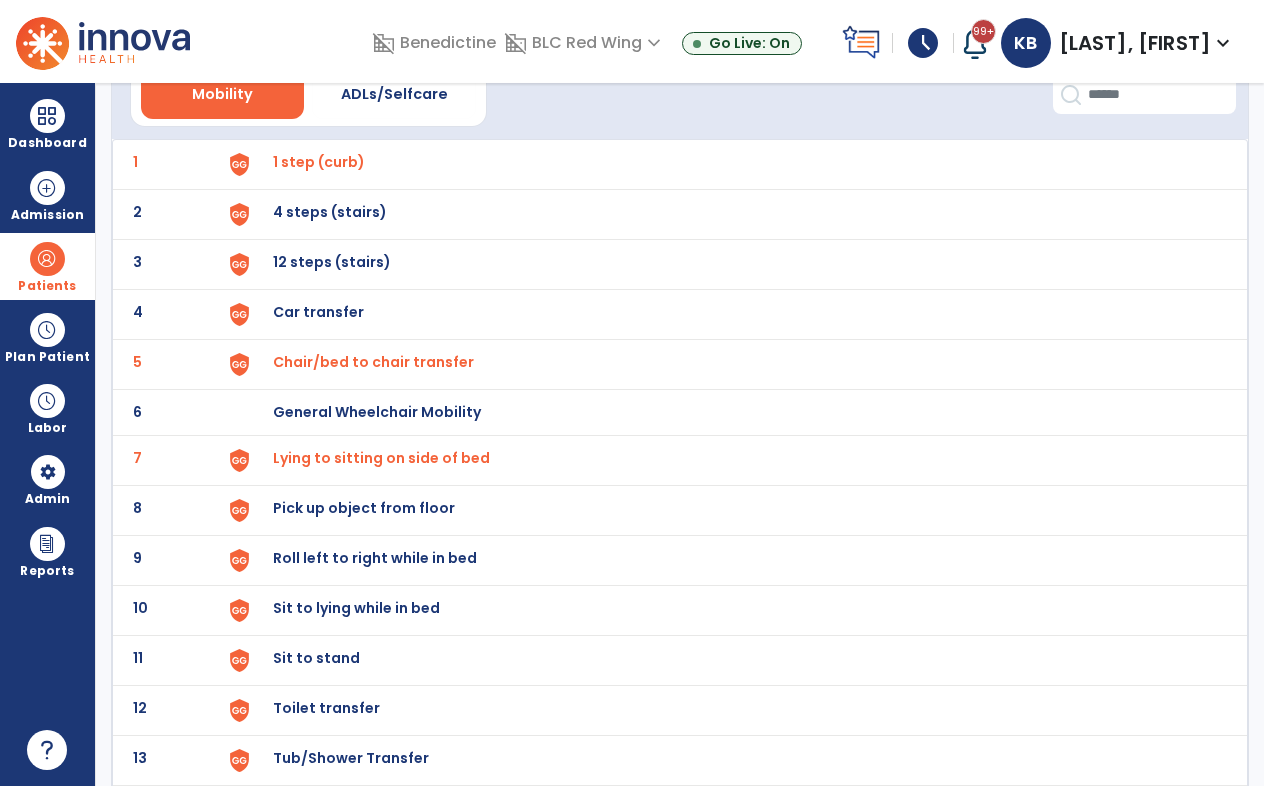 click on "Sit to stand" at bounding box center [319, 162] 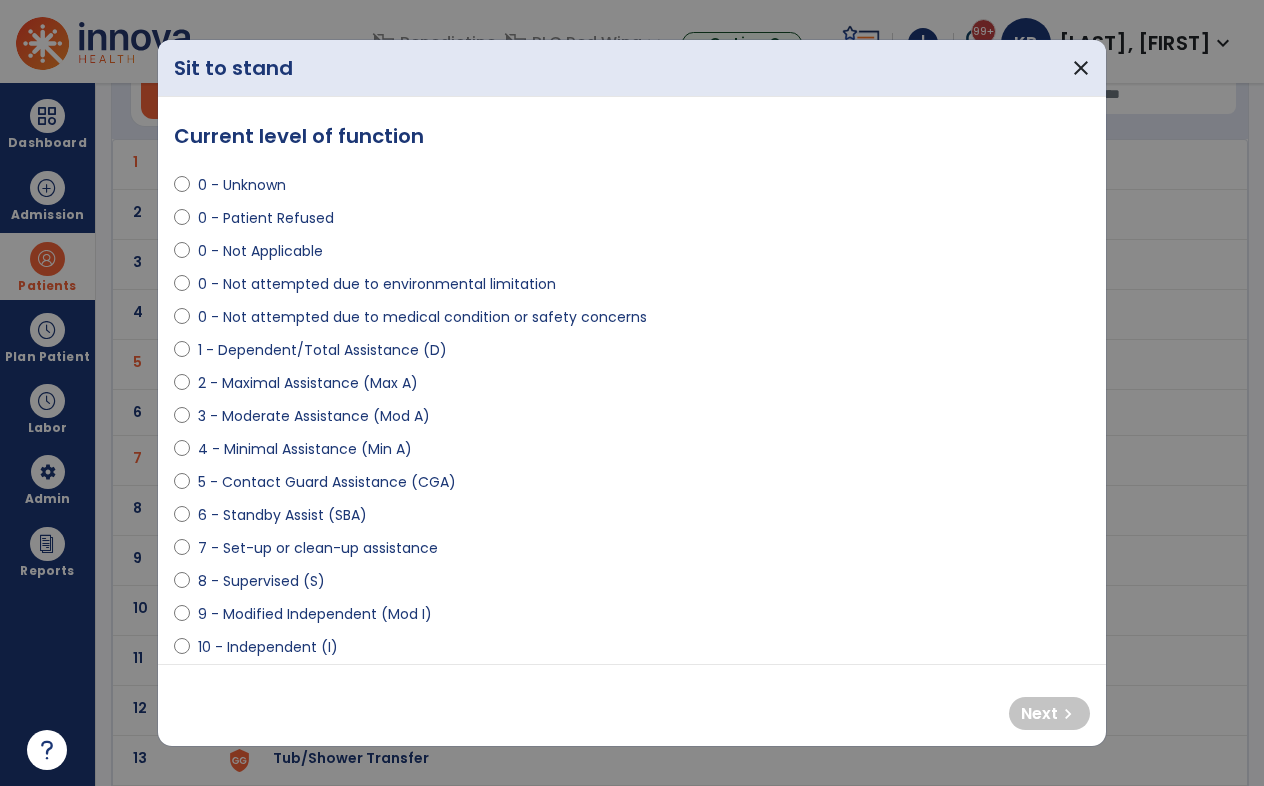select on "**********" 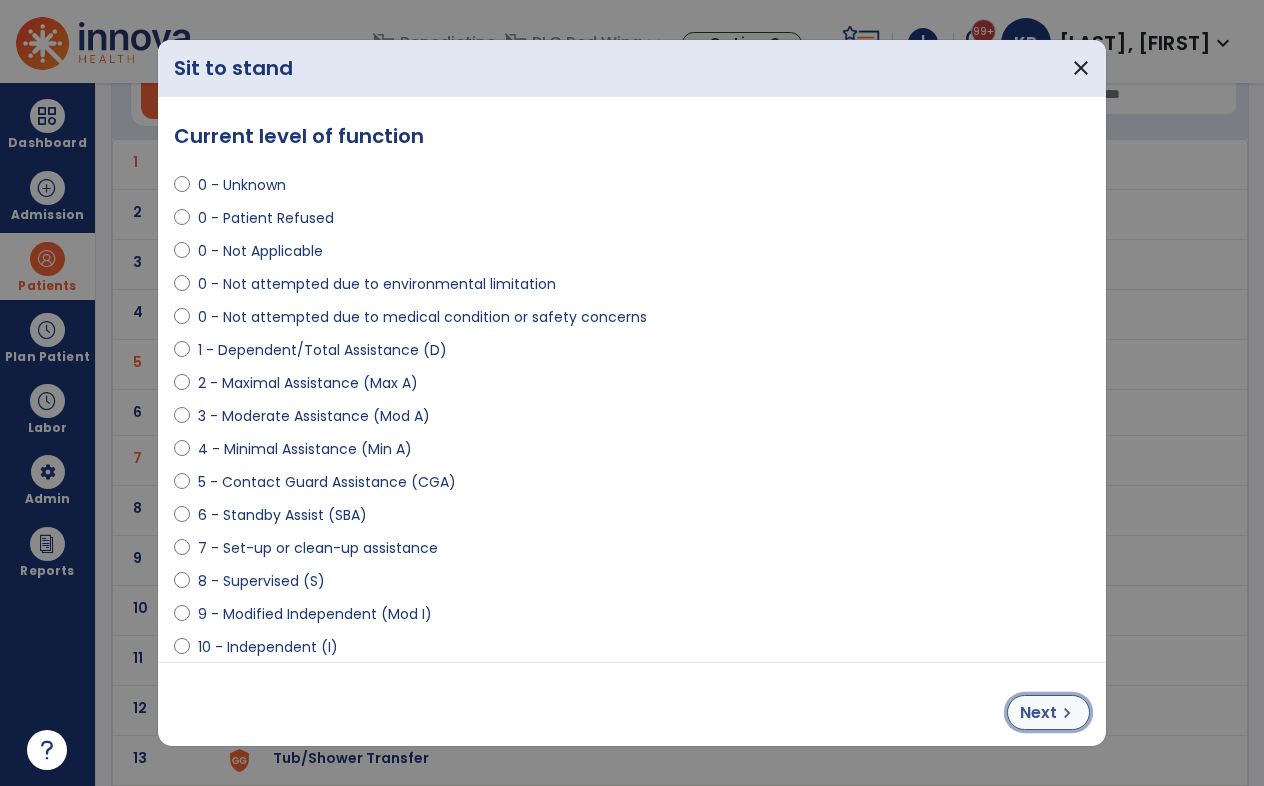 click on "Next  chevron_right" at bounding box center [1048, 712] 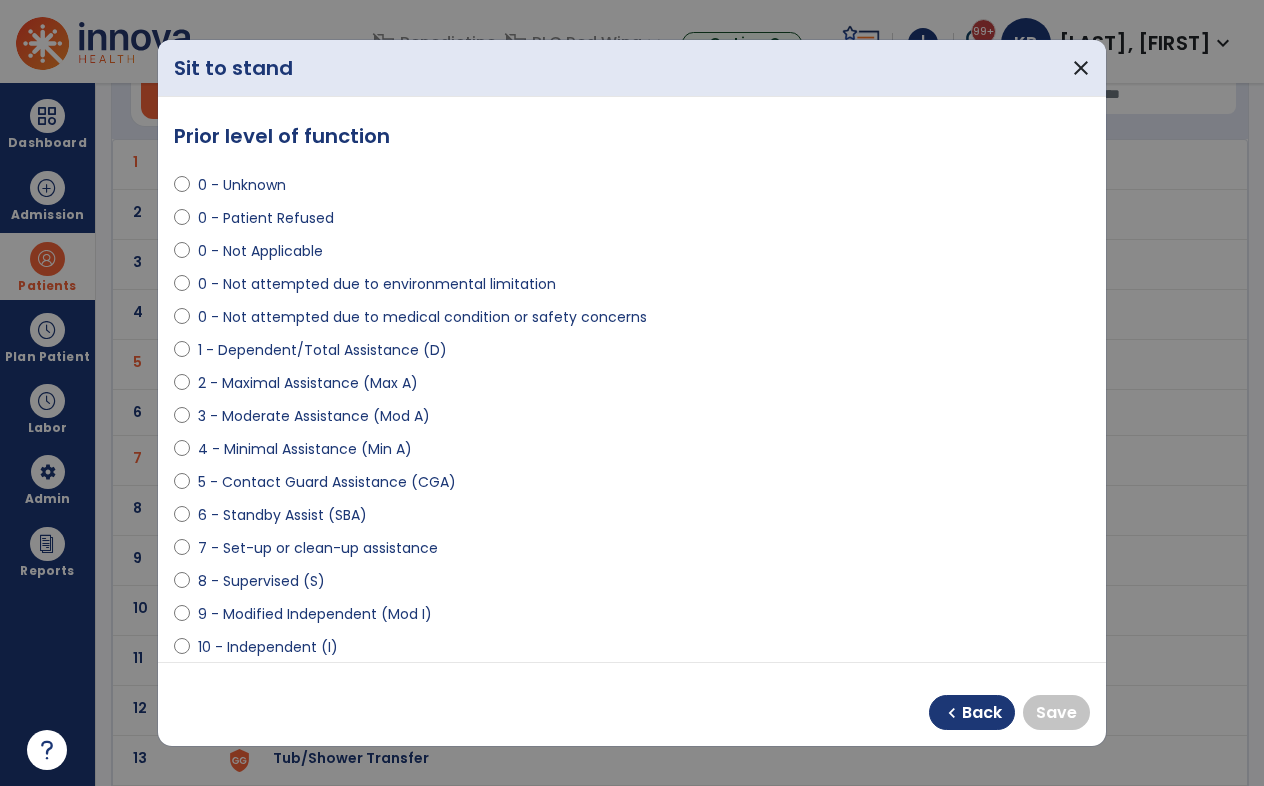 select on "**********" 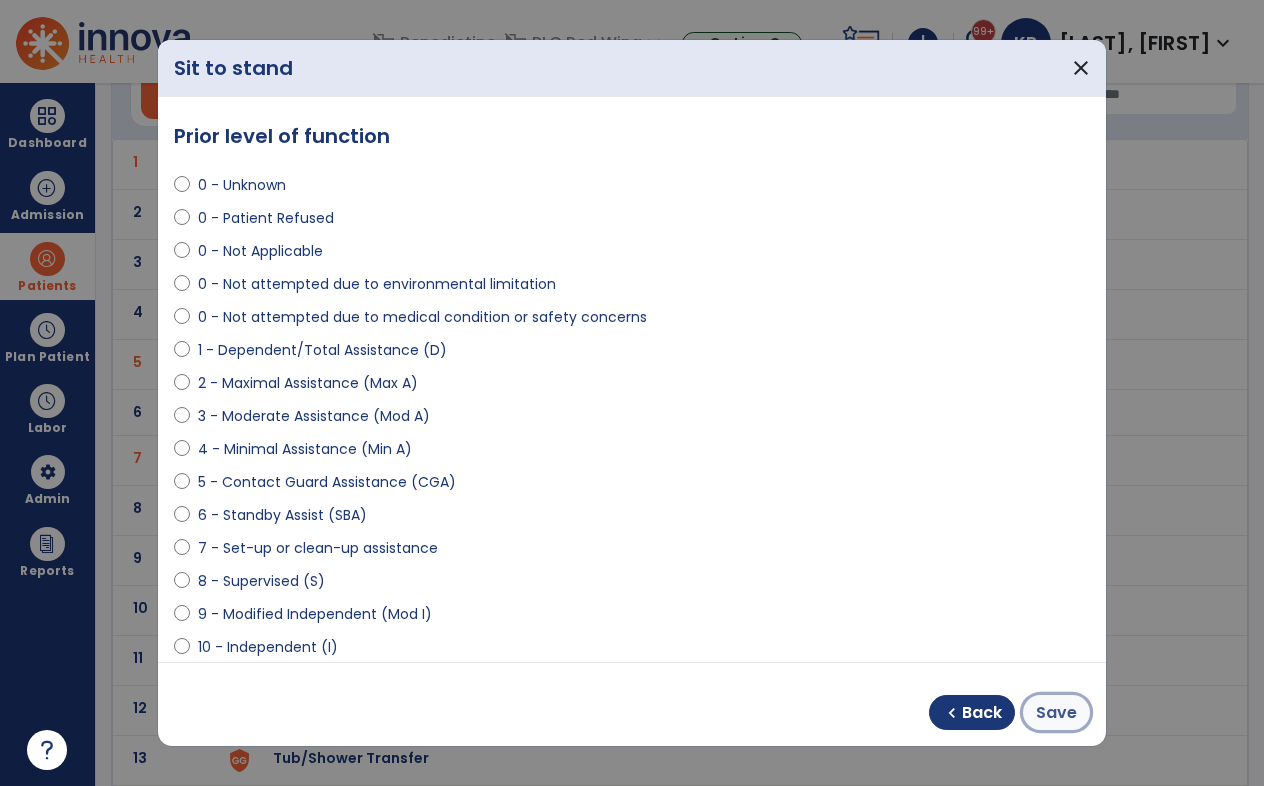 click on "Save" at bounding box center [1056, 713] 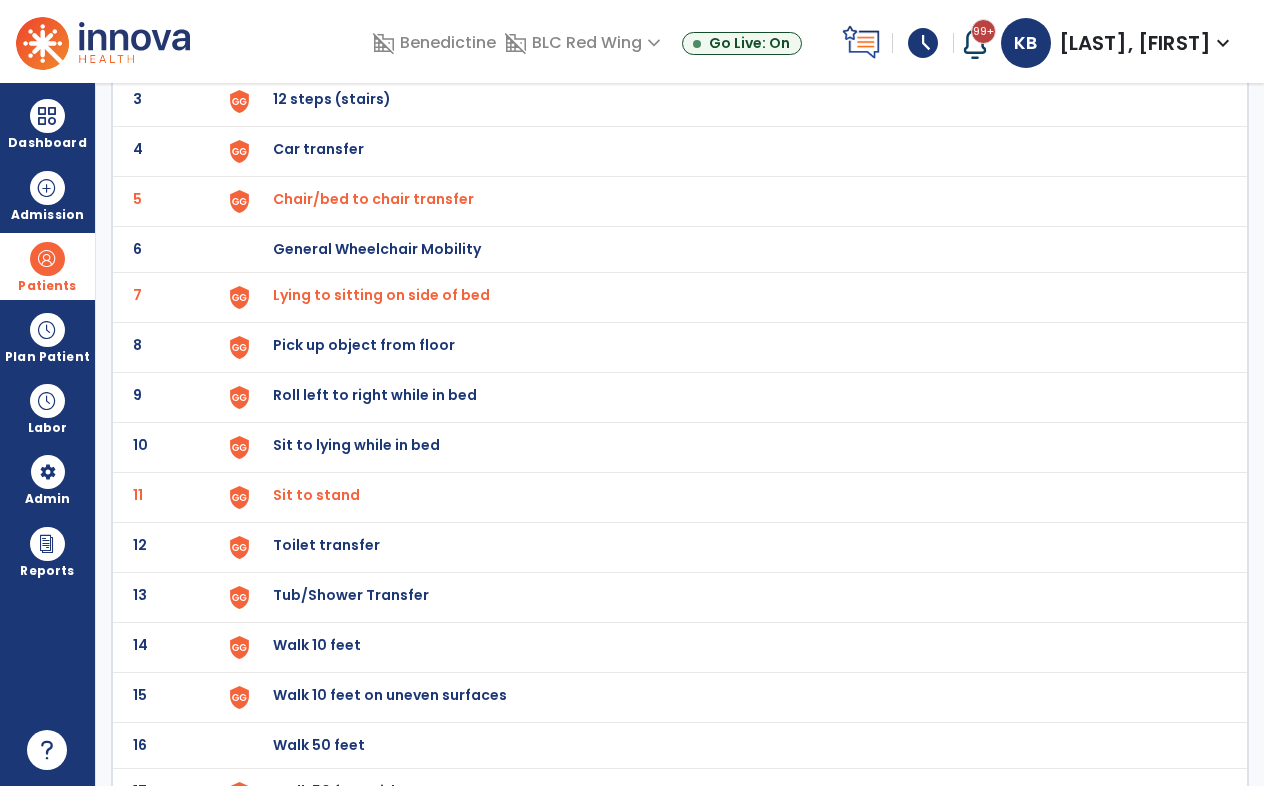 scroll, scrollTop: 300, scrollLeft: 0, axis: vertical 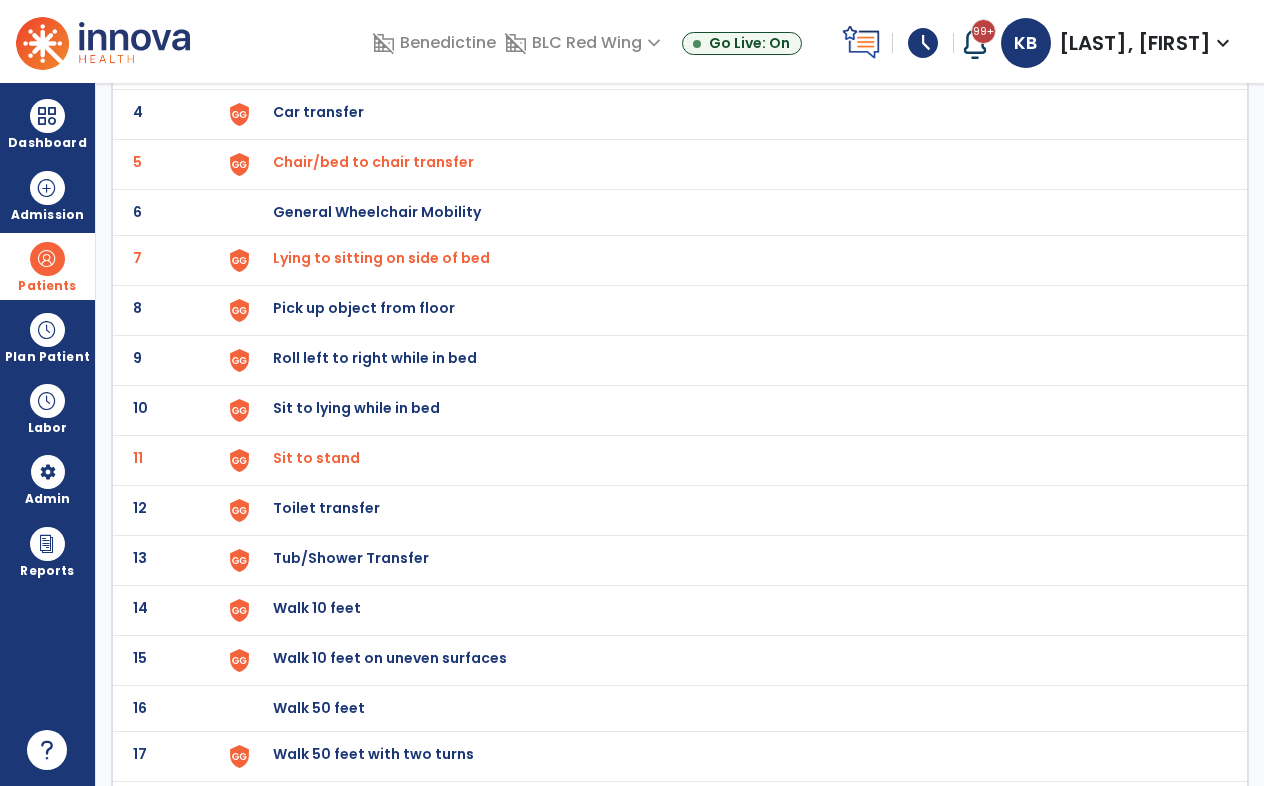 click on "Toilet transfer" at bounding box center (319, -38) 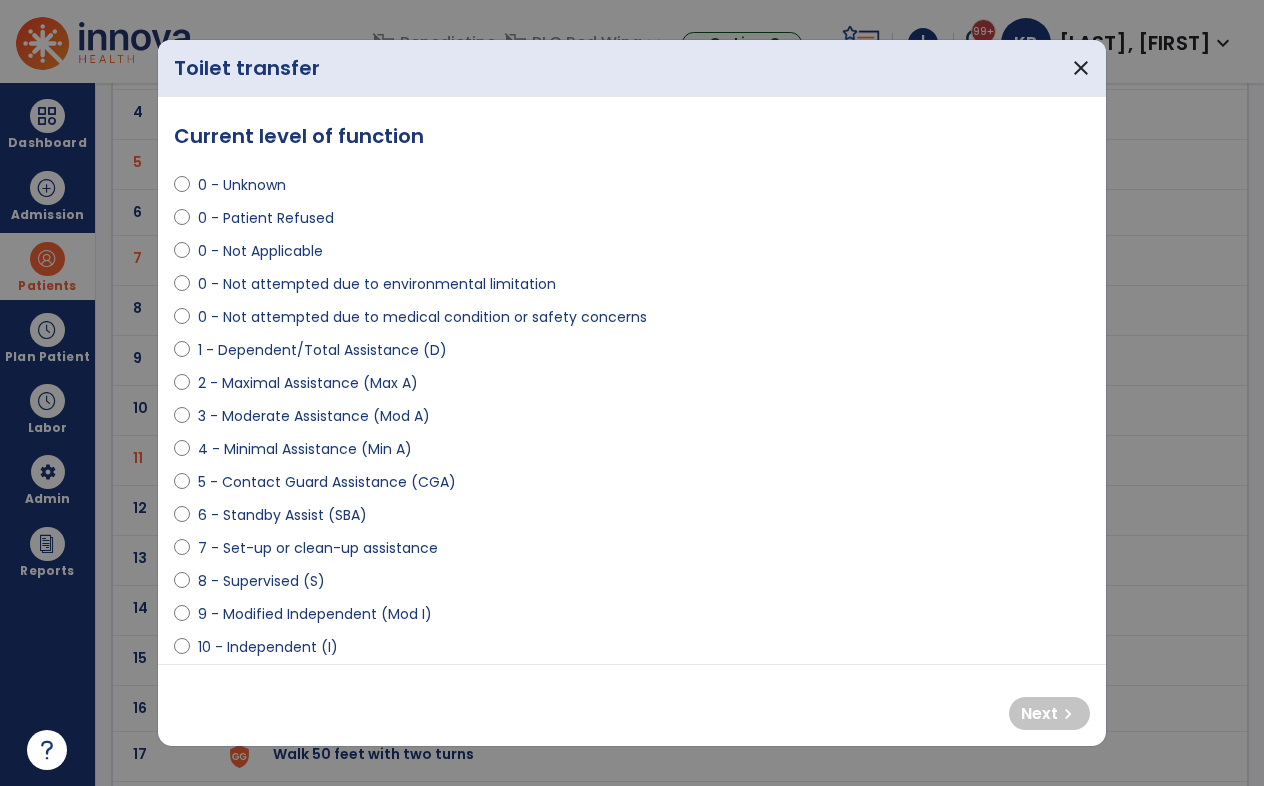 select on "**********" 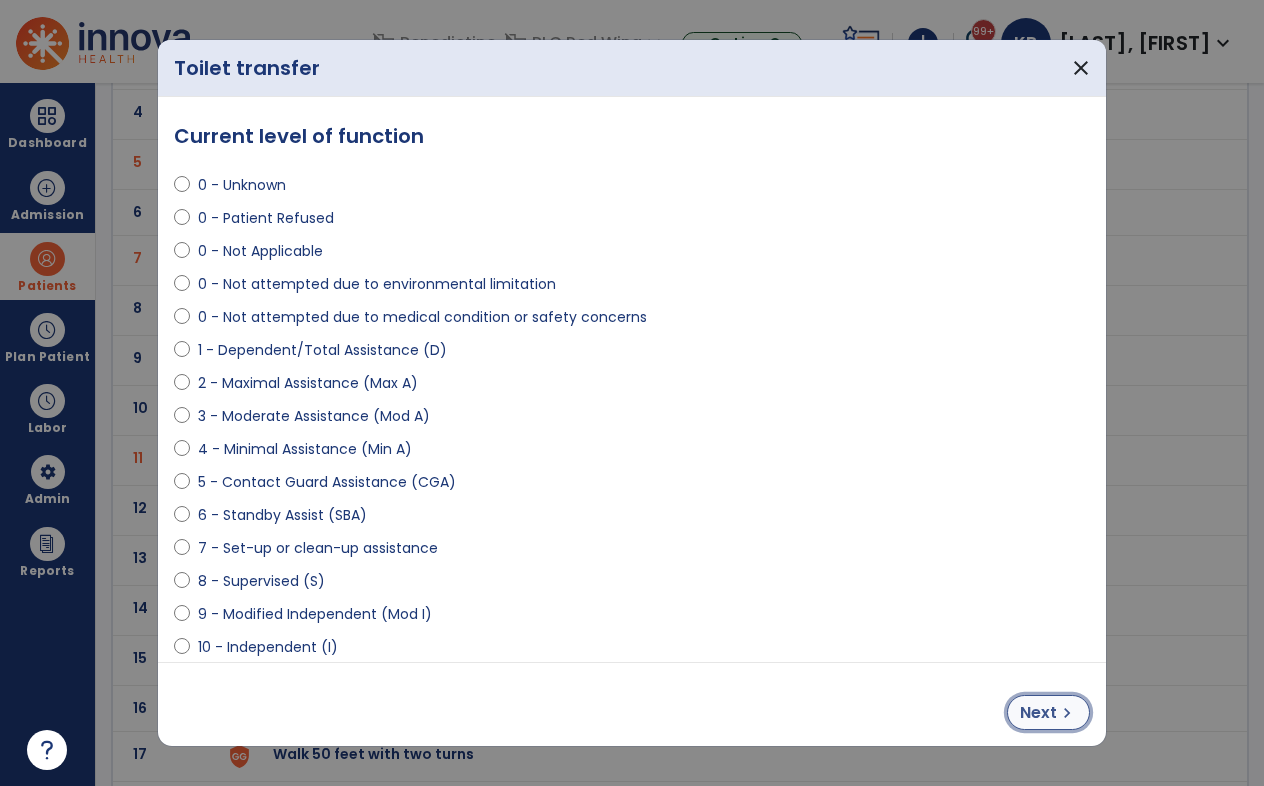 click on "Next" at bounding box center (1038, 713) 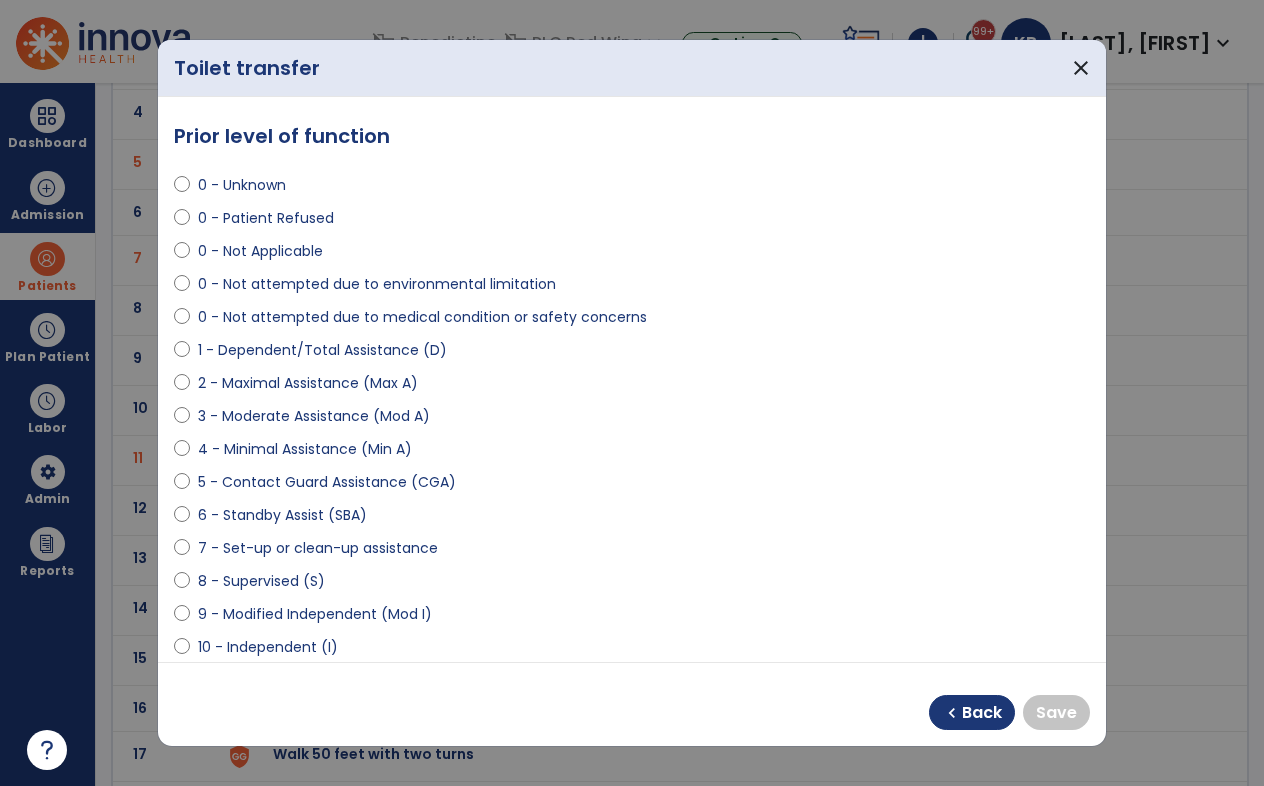 select on "**********" 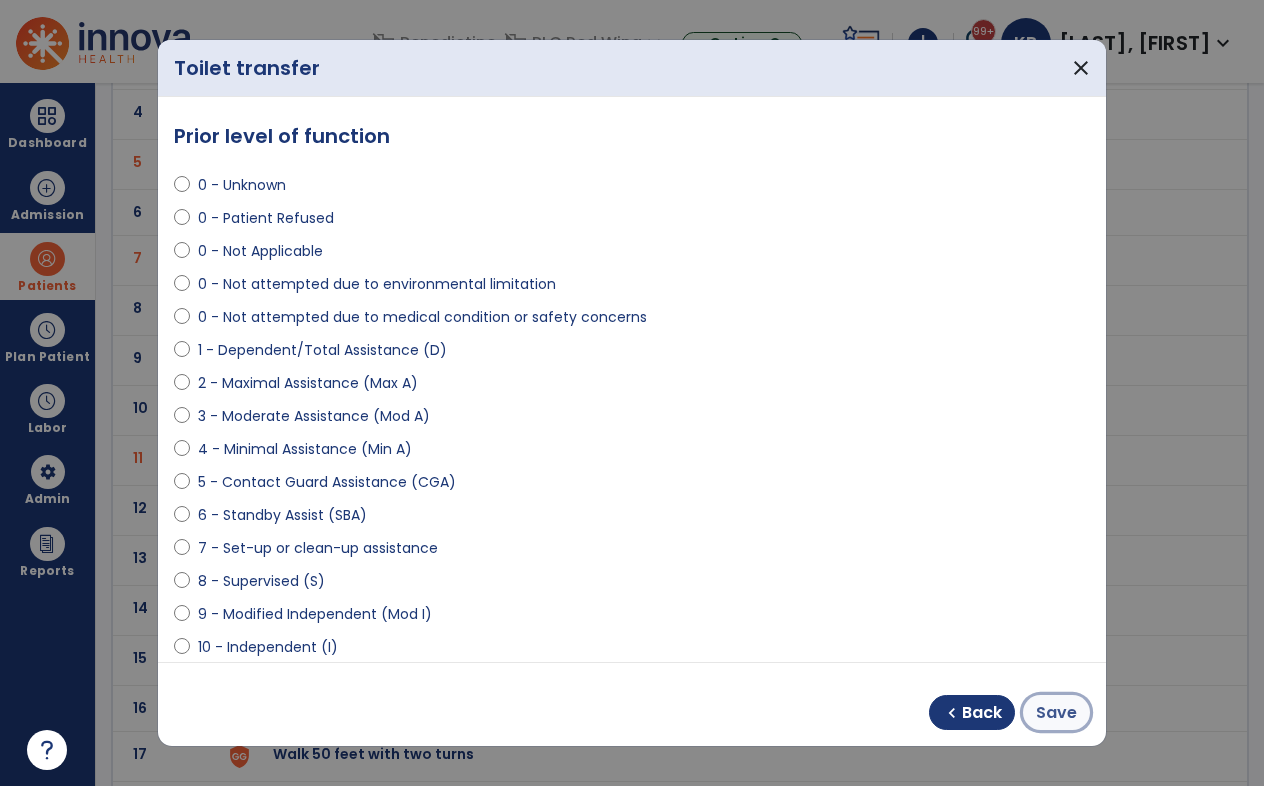 click on "Save" at bounding box center [1056, 713] 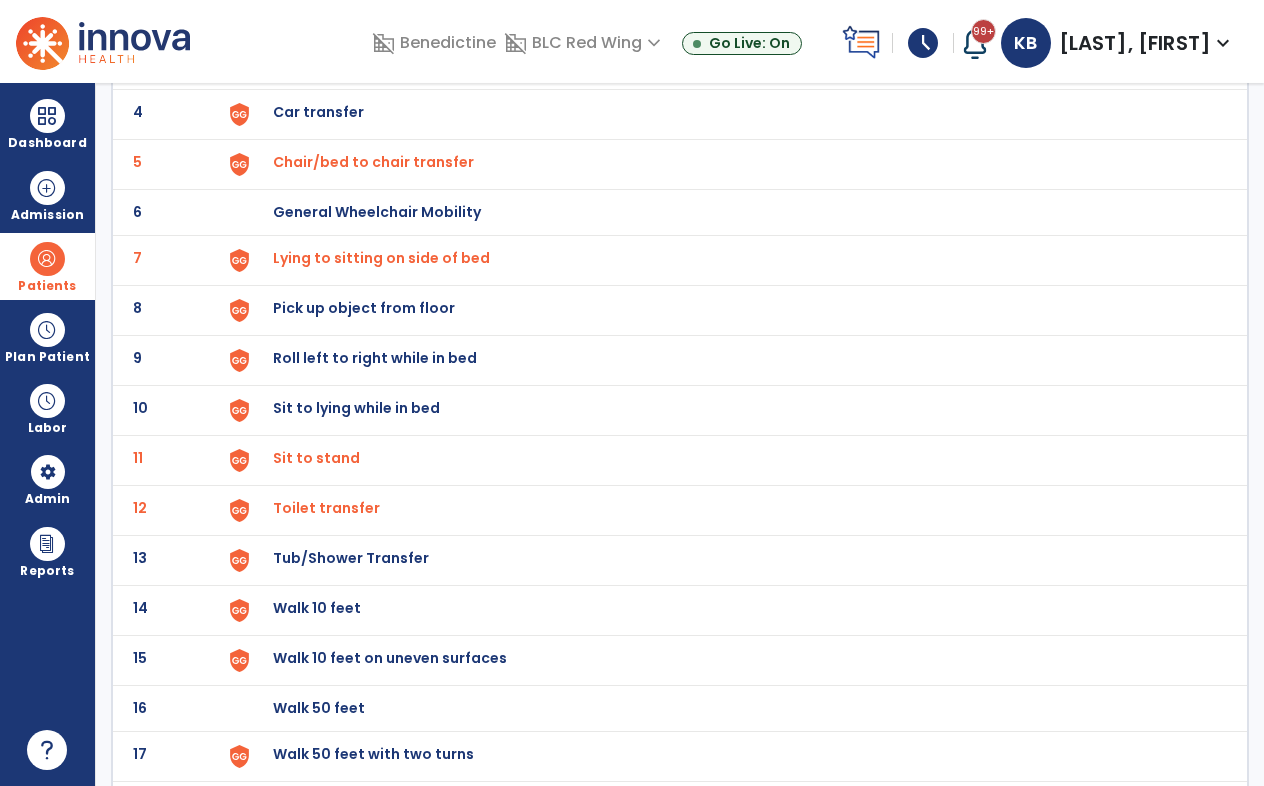 click on "Walk 10 feet on uneven surfaces" at bounding box center (319, -38) 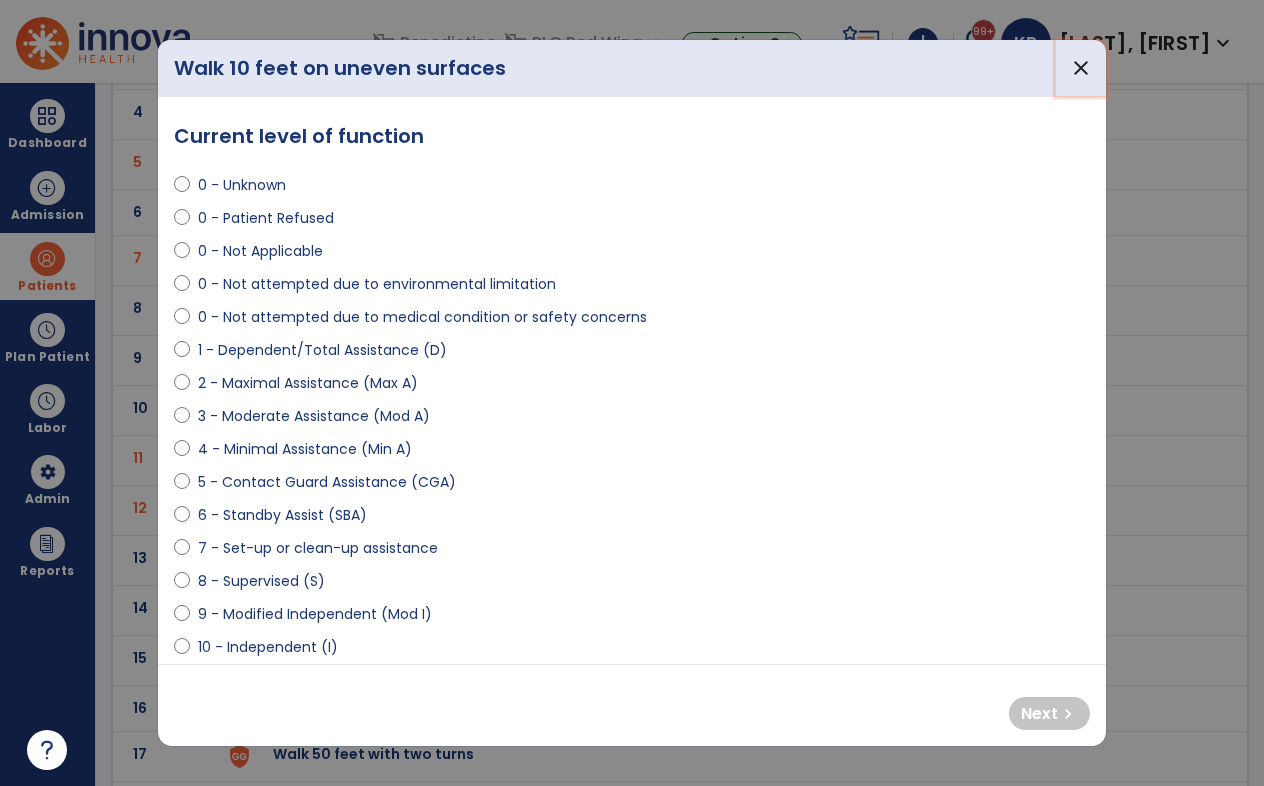click on "close" at bounding box center (1081, 68) 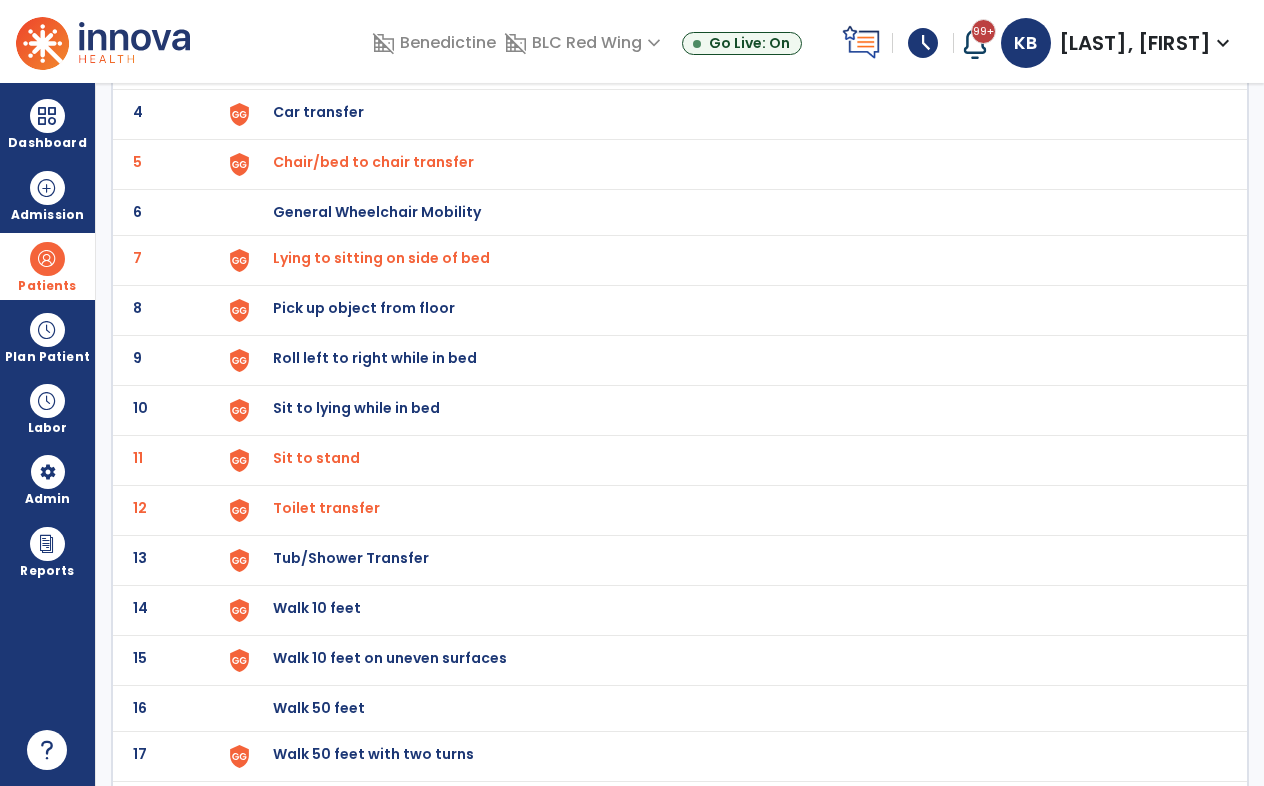 click on "Walk 10 feet" at bounding box center (319, -38) 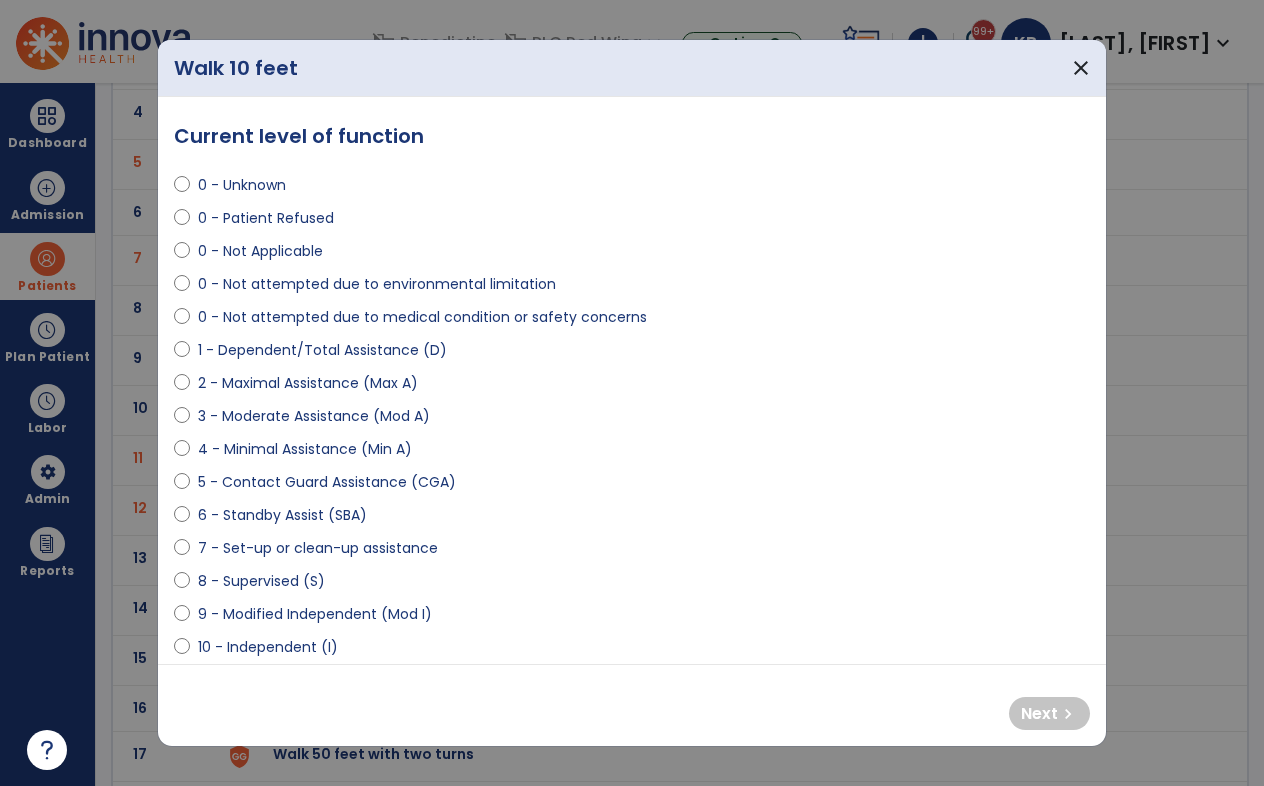 select on "**********" 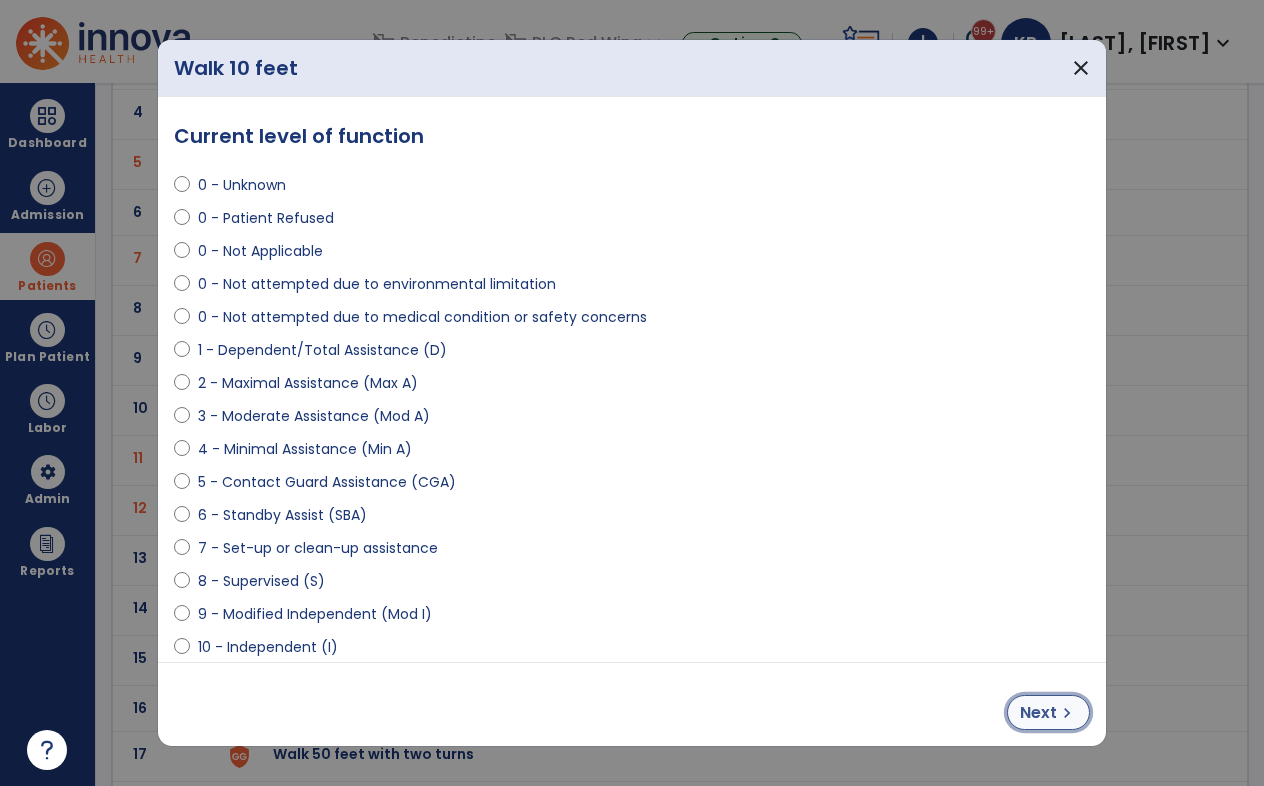 click on "chevron_right" at bounding box center (1067, 713) 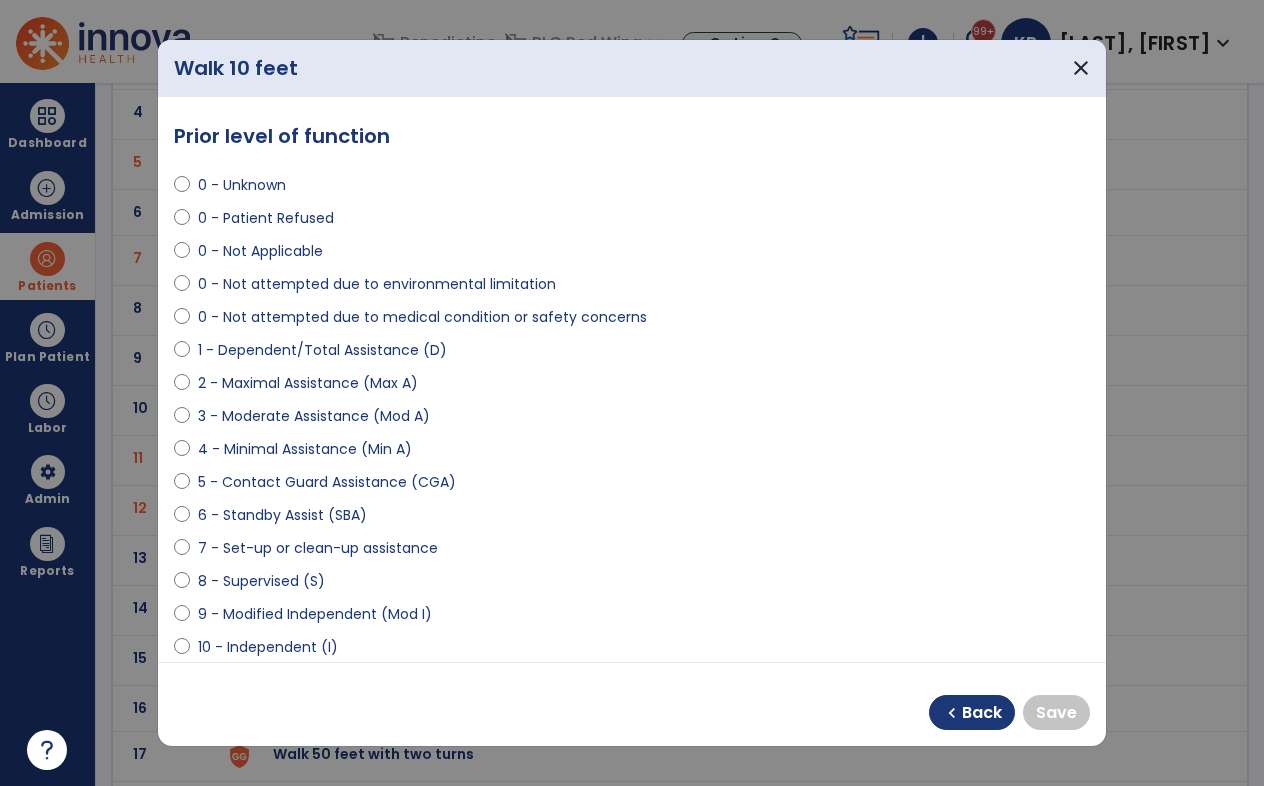 select on "**********" 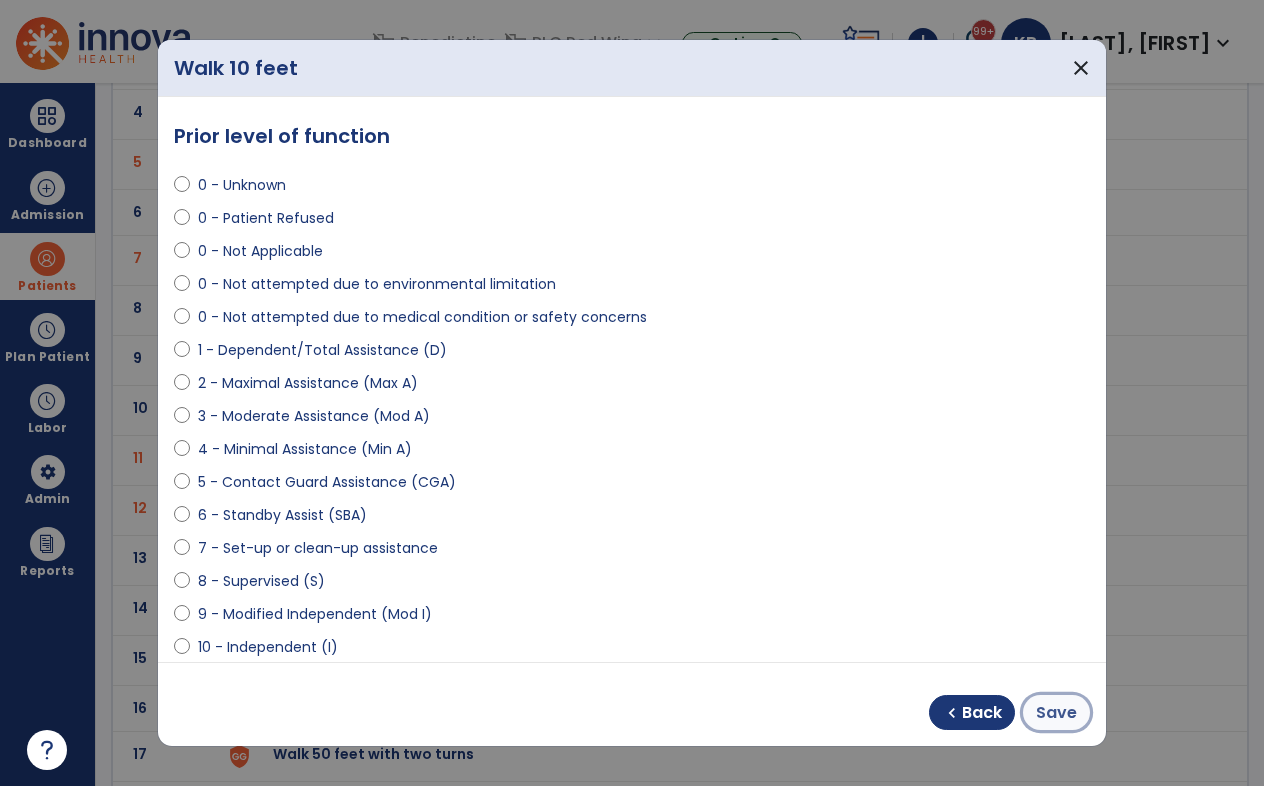 click on "Save" at bounding box center (1056, 713) 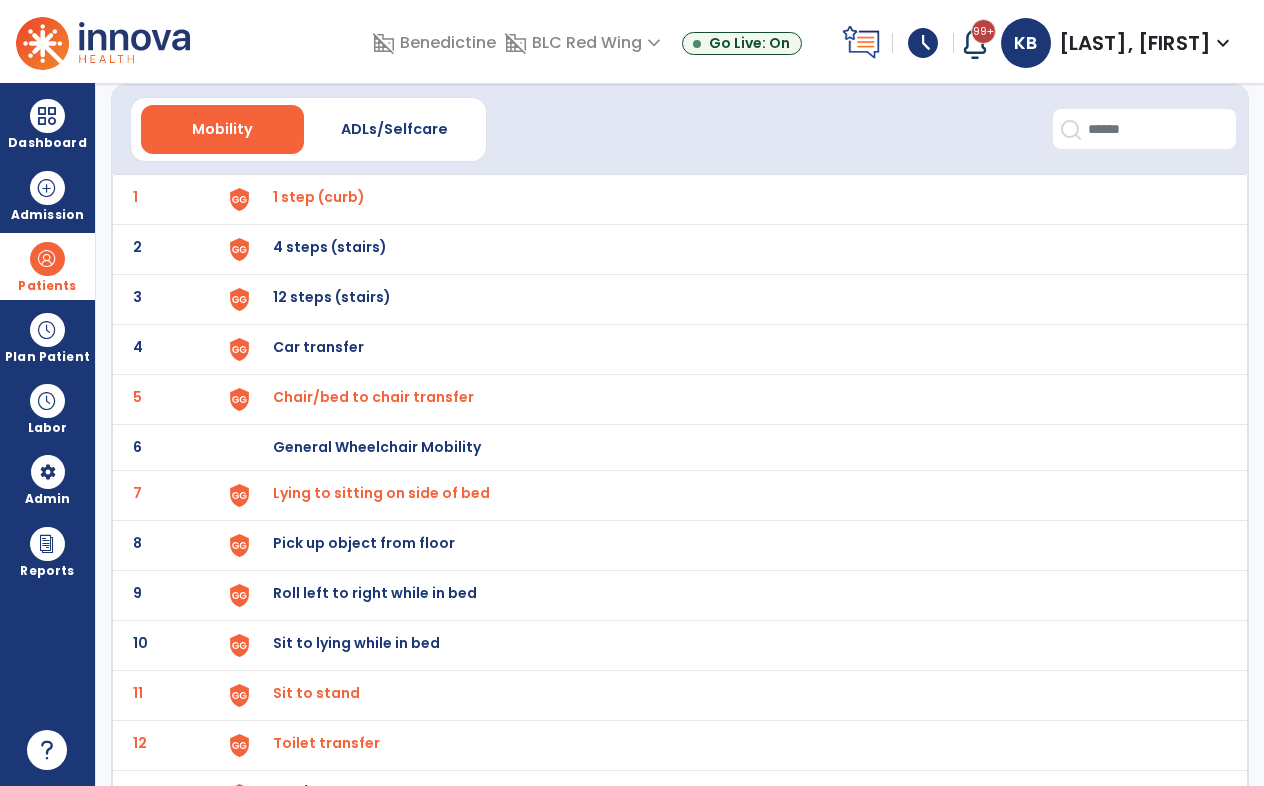 scroll, scrollTop: 0, scrollLeft: 0, axis: both 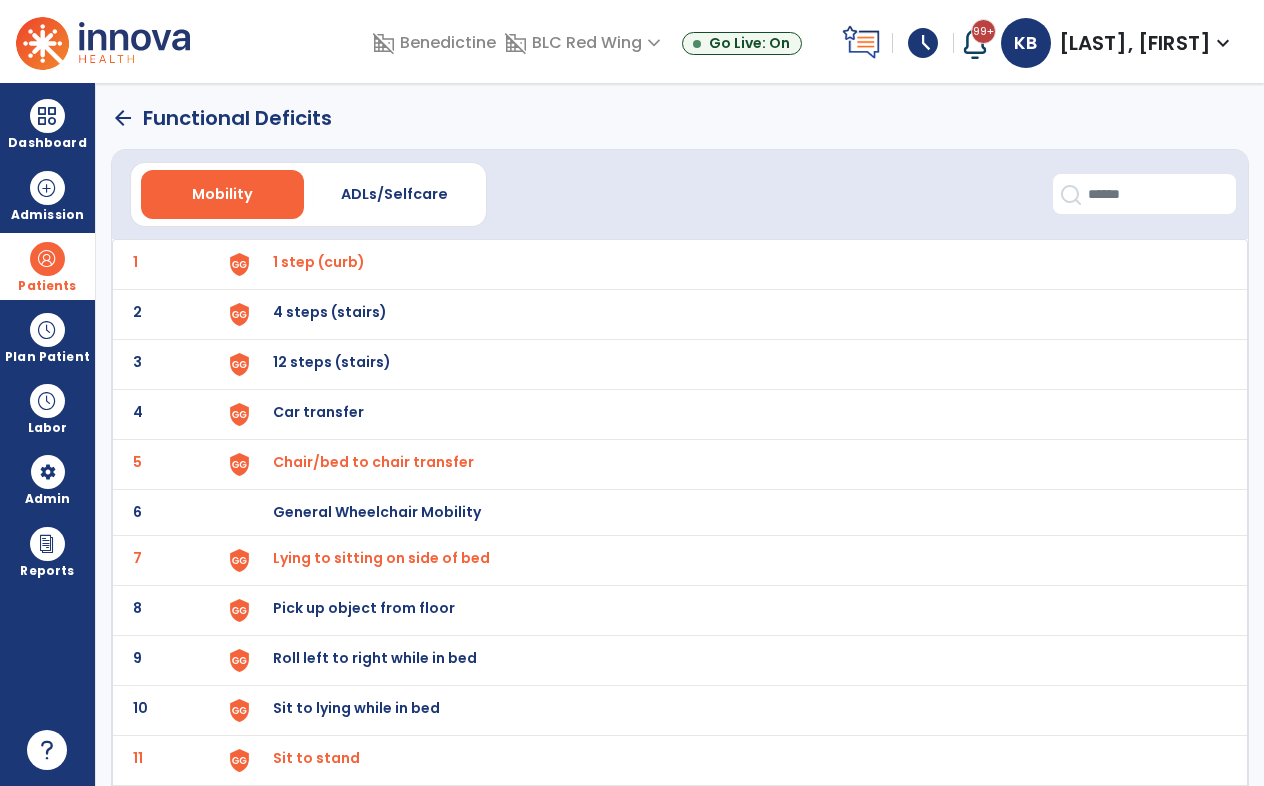 click on "arrow_back   Functional Deficits" 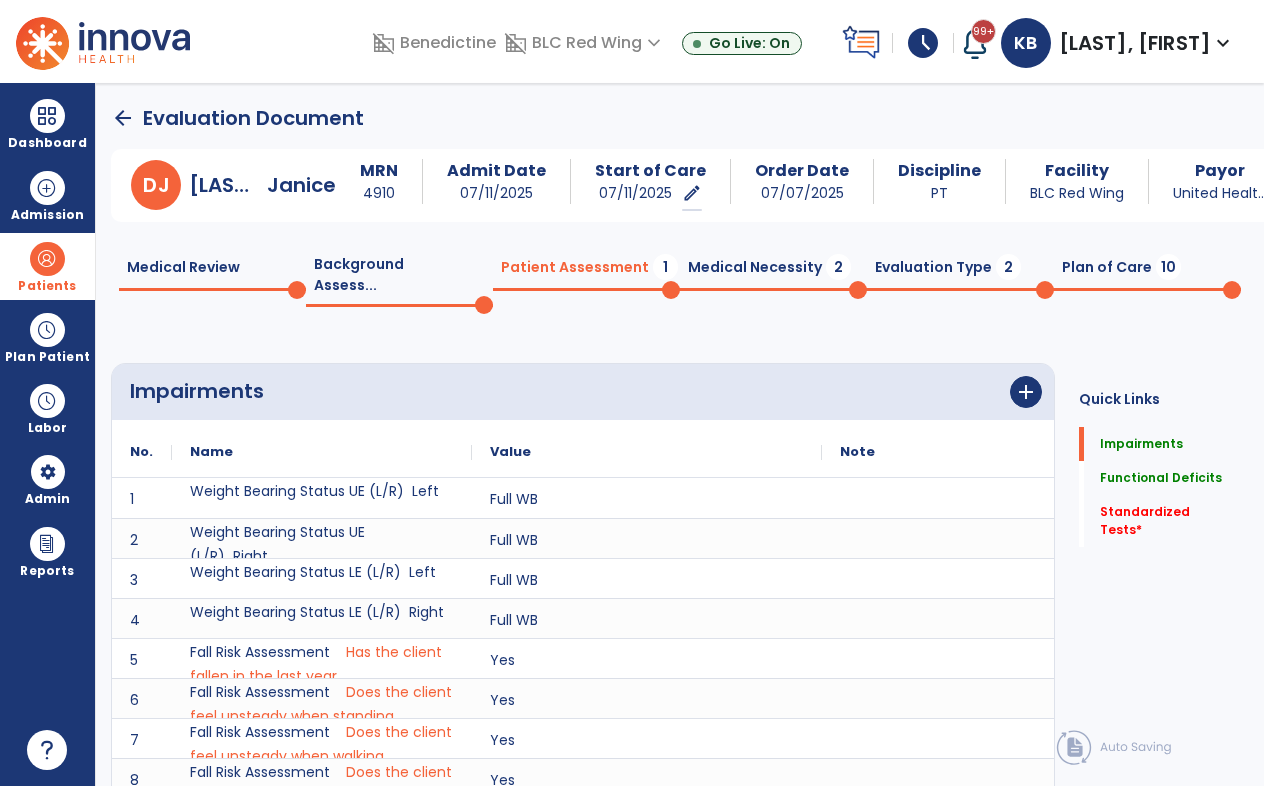 scroll, scrollTop: 17, scrollLeft: 0, axis: vertical 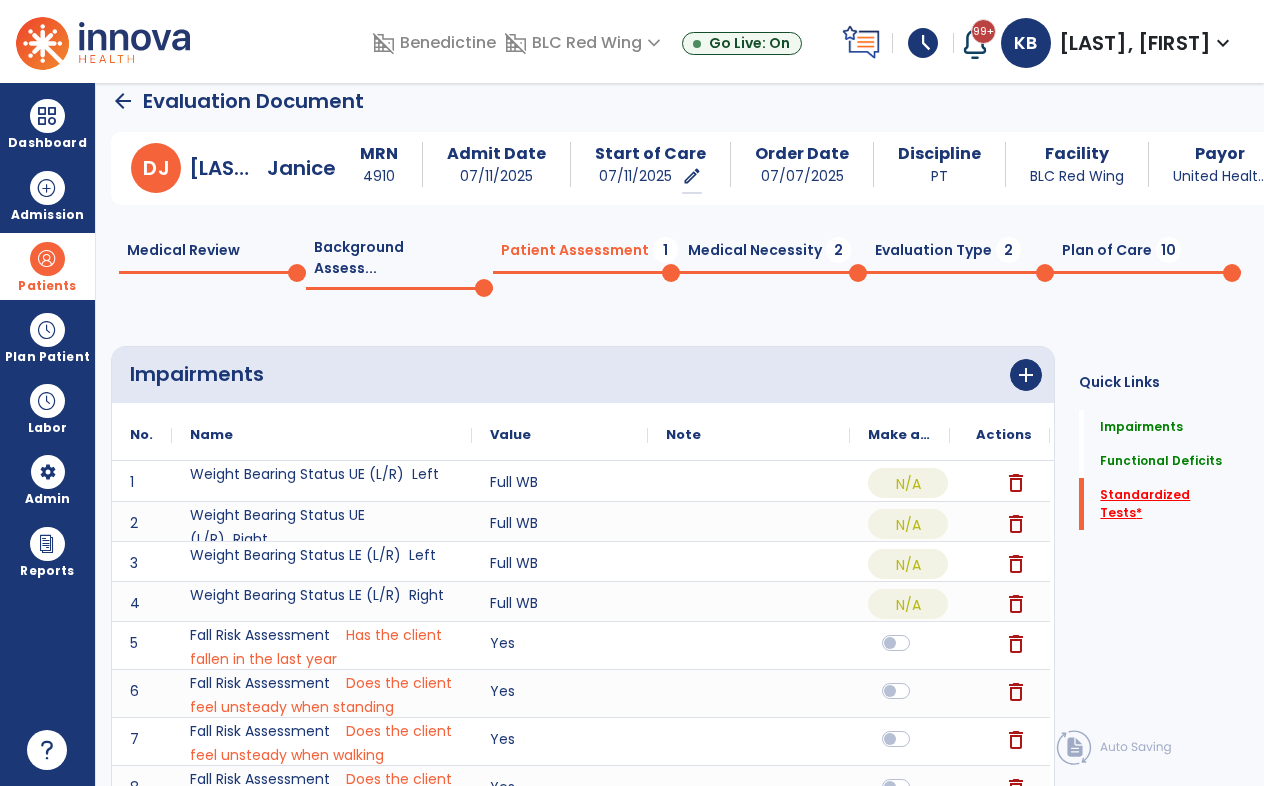 click on "Standardized Tests   *" 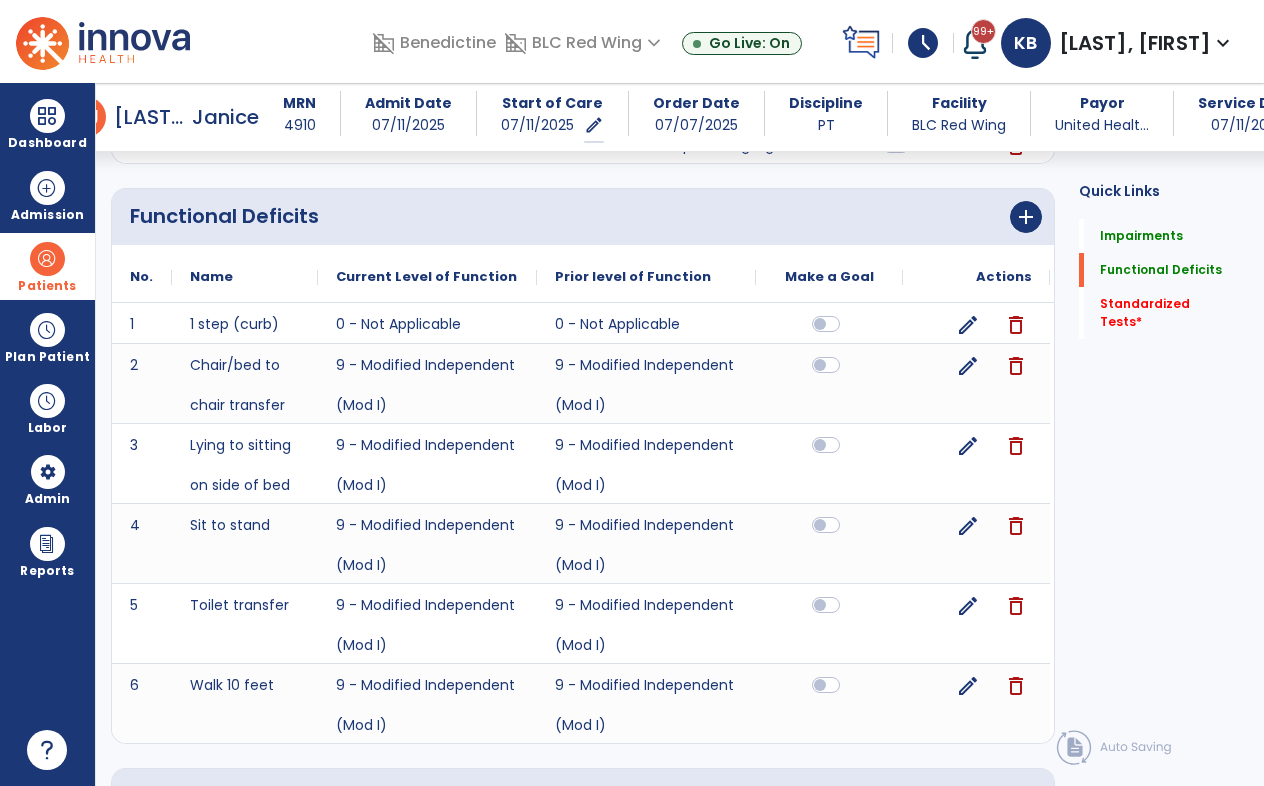 scroll, scrollTop: 2500, scrollLeft: 0, axis: vertical 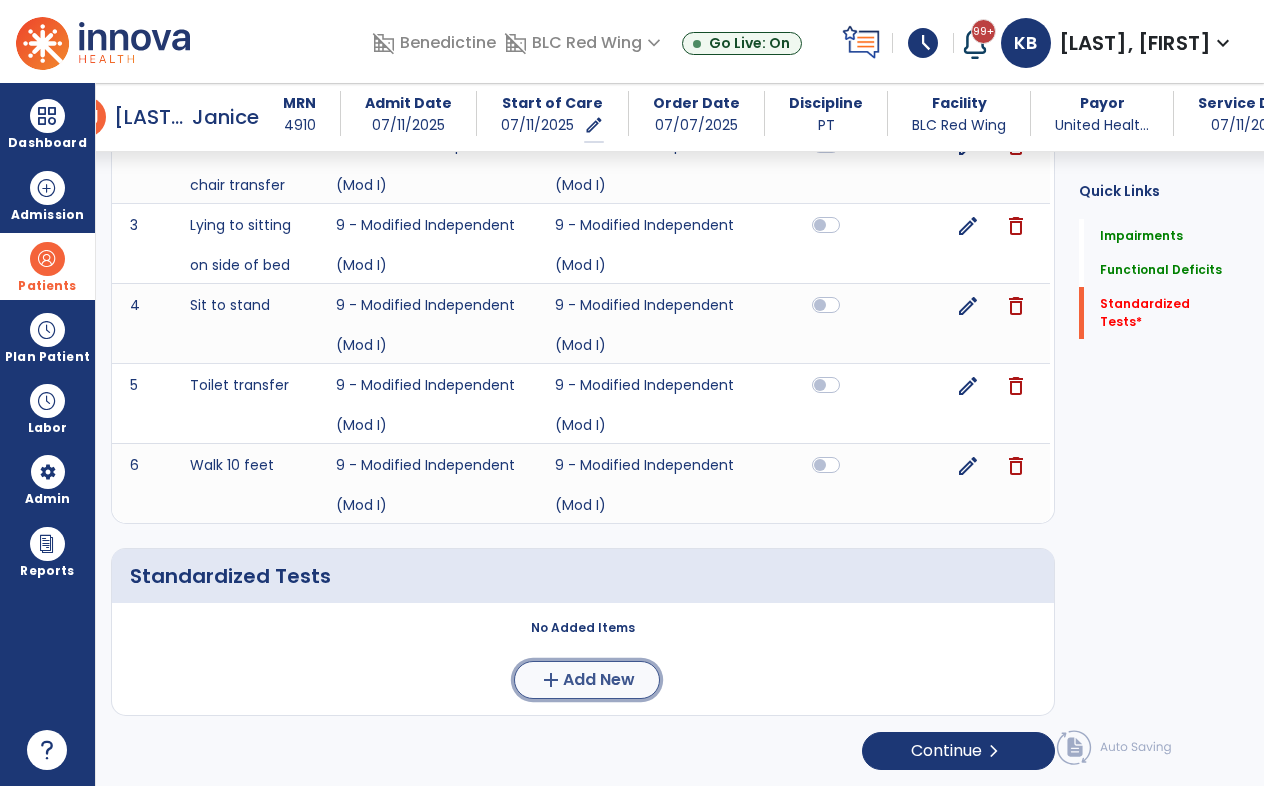 click on "Add New" 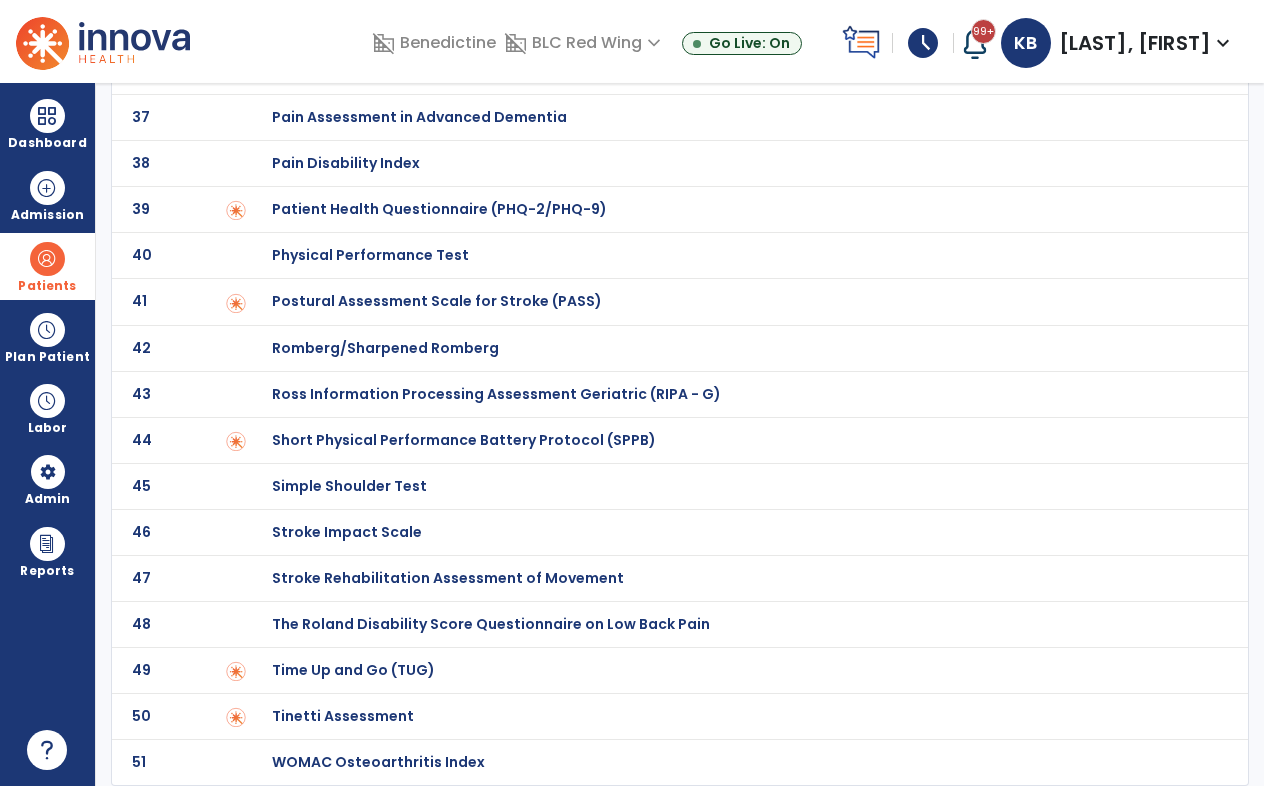 scroll, scrollTop: 0, scrollLeft: 0, axis: both 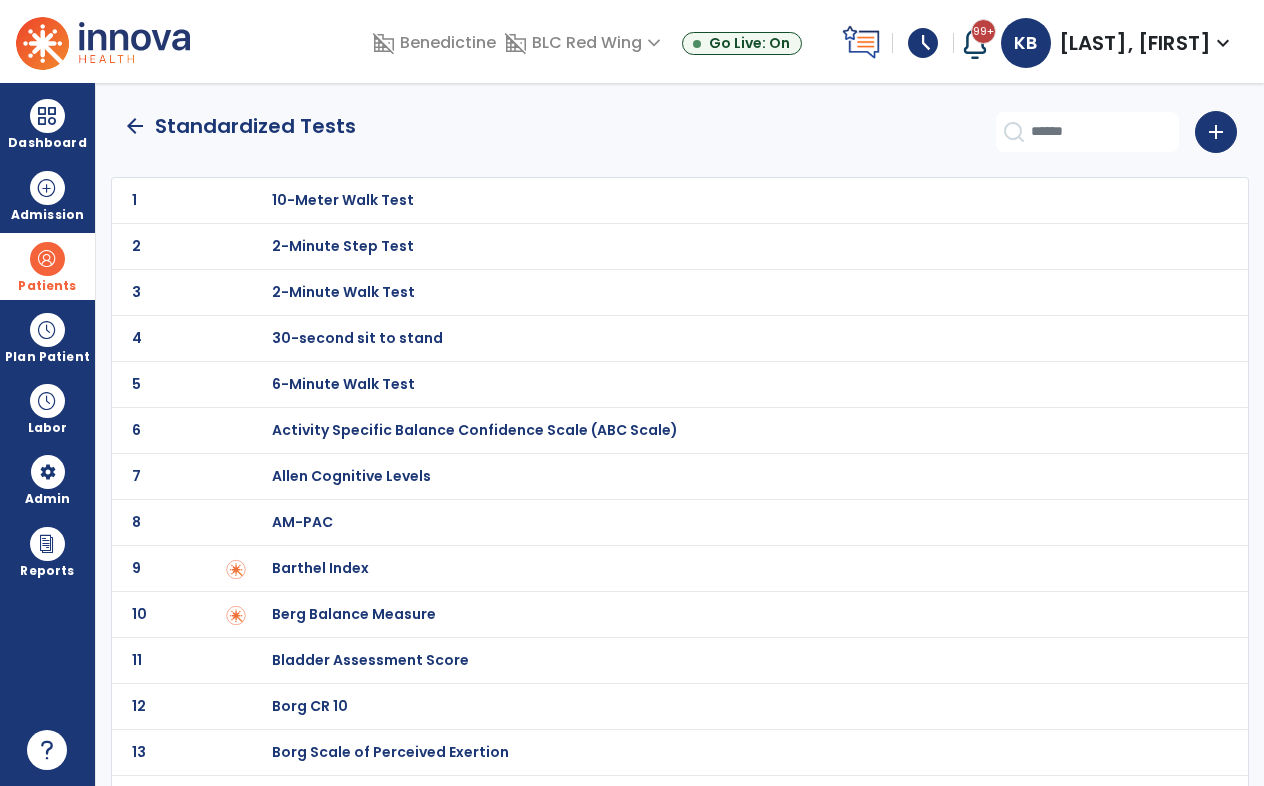 click on "2-Minute Walk Test" at bounding box center (343, 200) 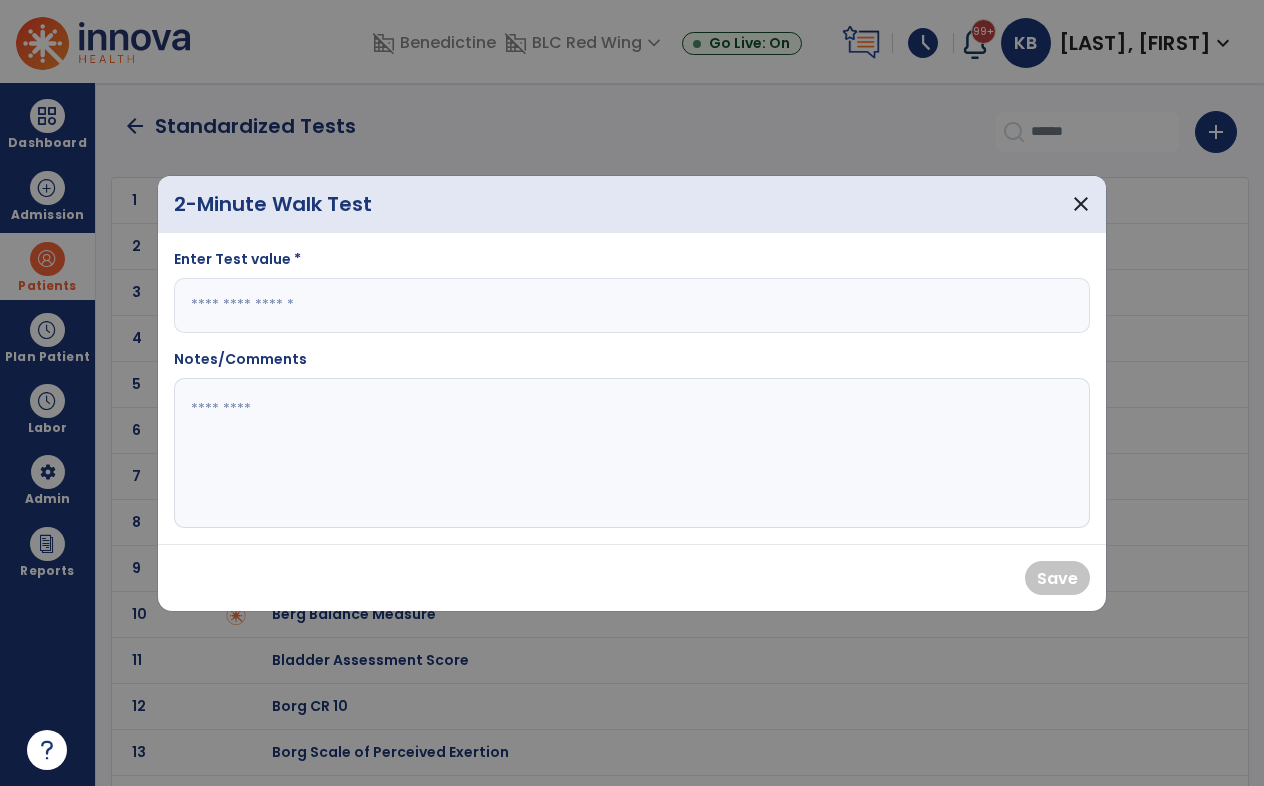 click at bounding box center (632, 305) 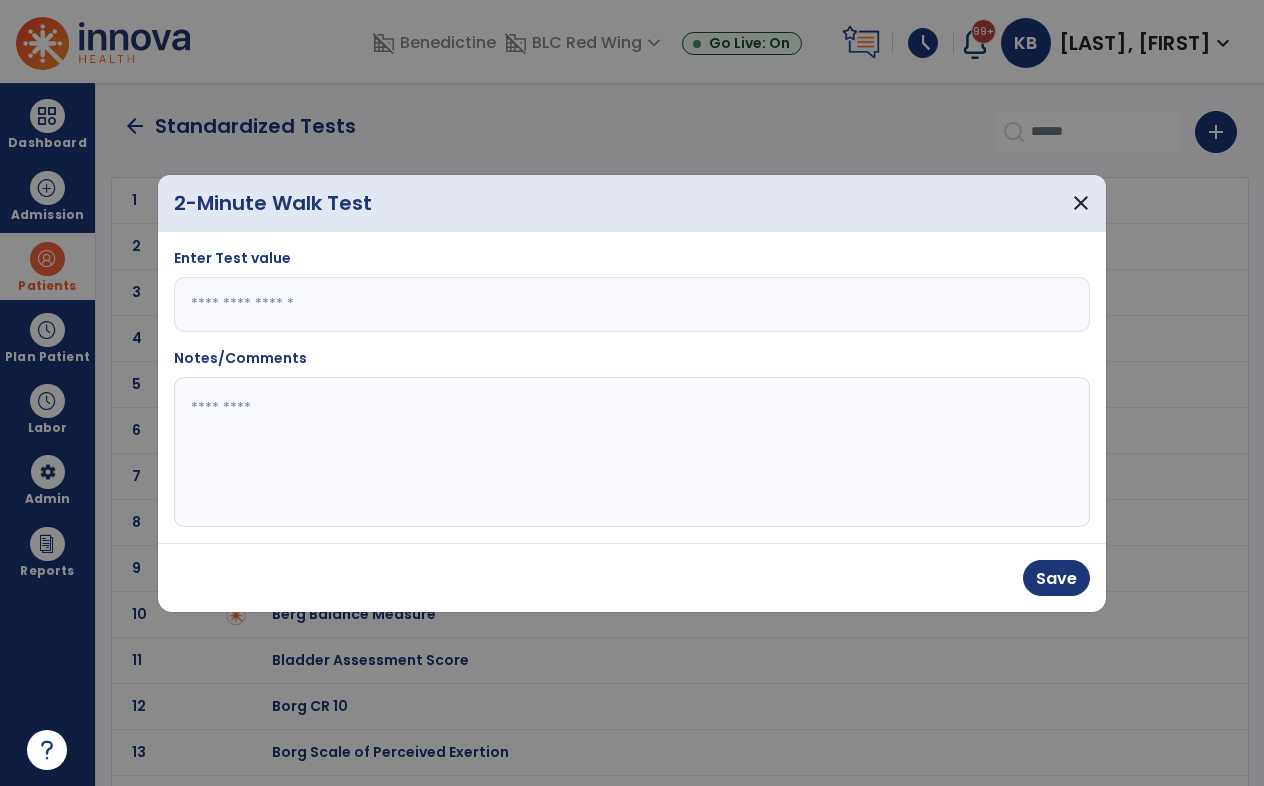 type on "*" 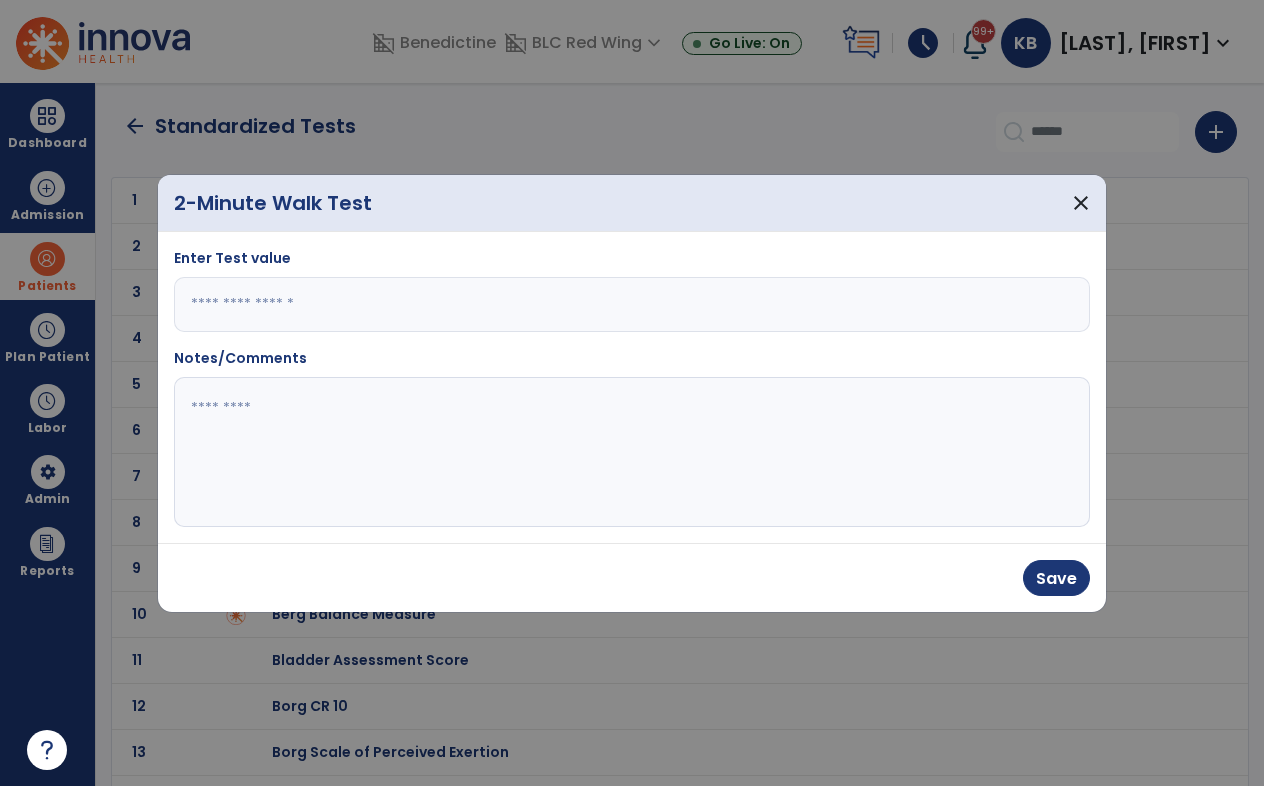 type 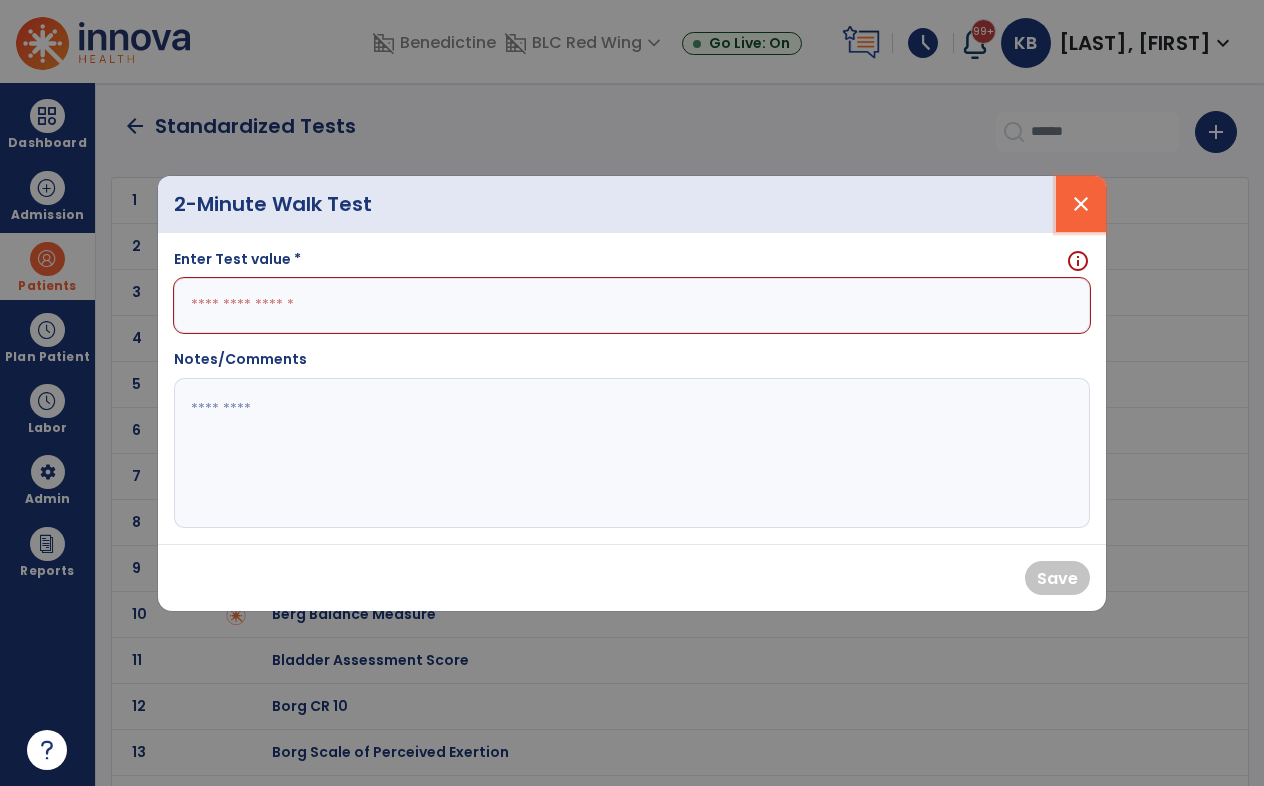 click on "close" at bounding box center (1081, 204) 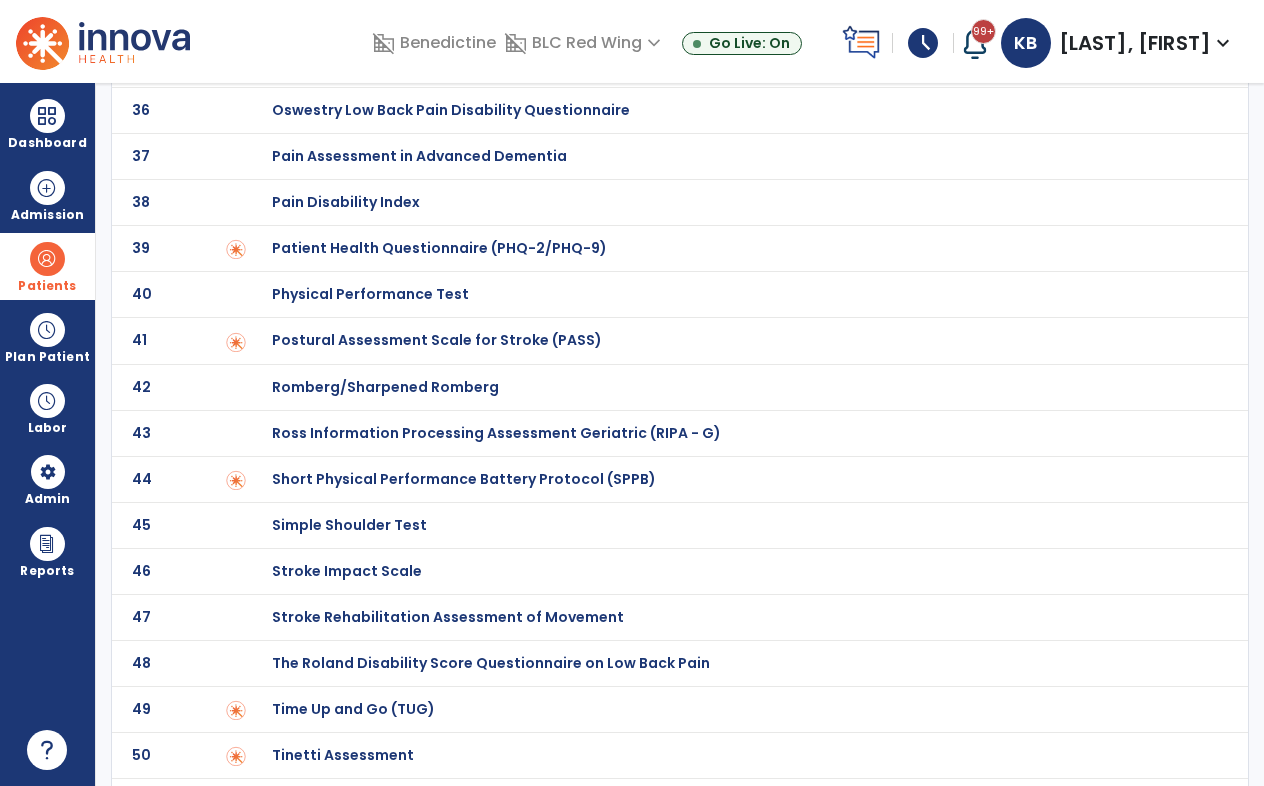 scroll, scrollTop: 1739, scrollLeft: 0, axis: vertical 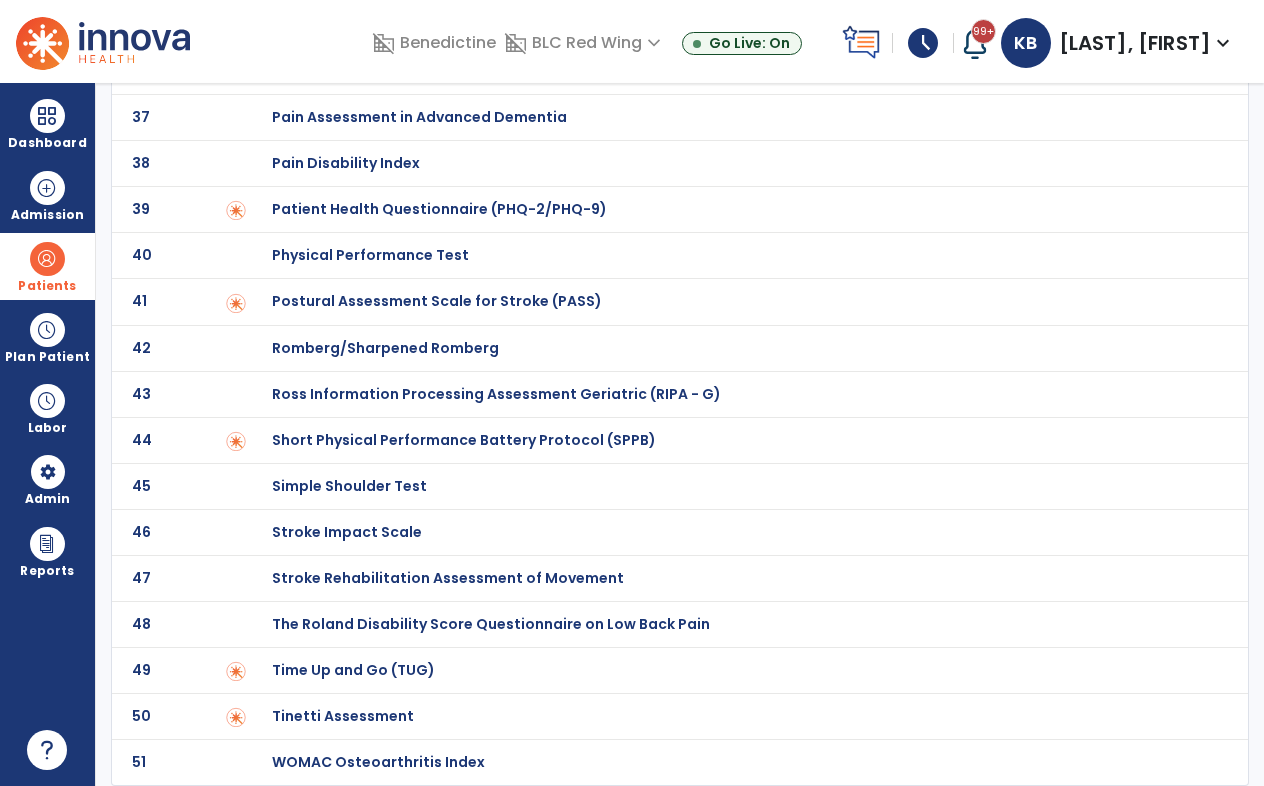 click on "Tinetti Assessment" at bounding box center (343, -1539) 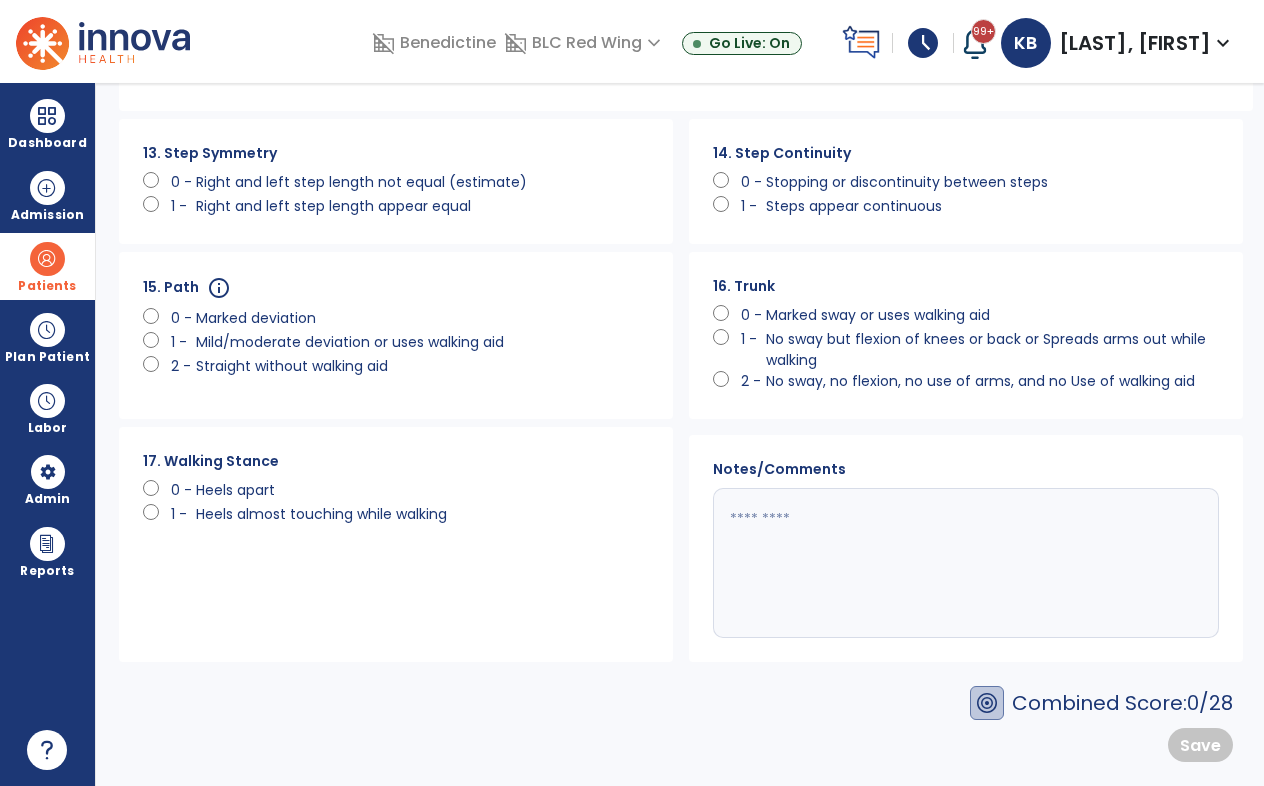 scroll, scrollTop: 0, scrollLeft: 0, axis: both 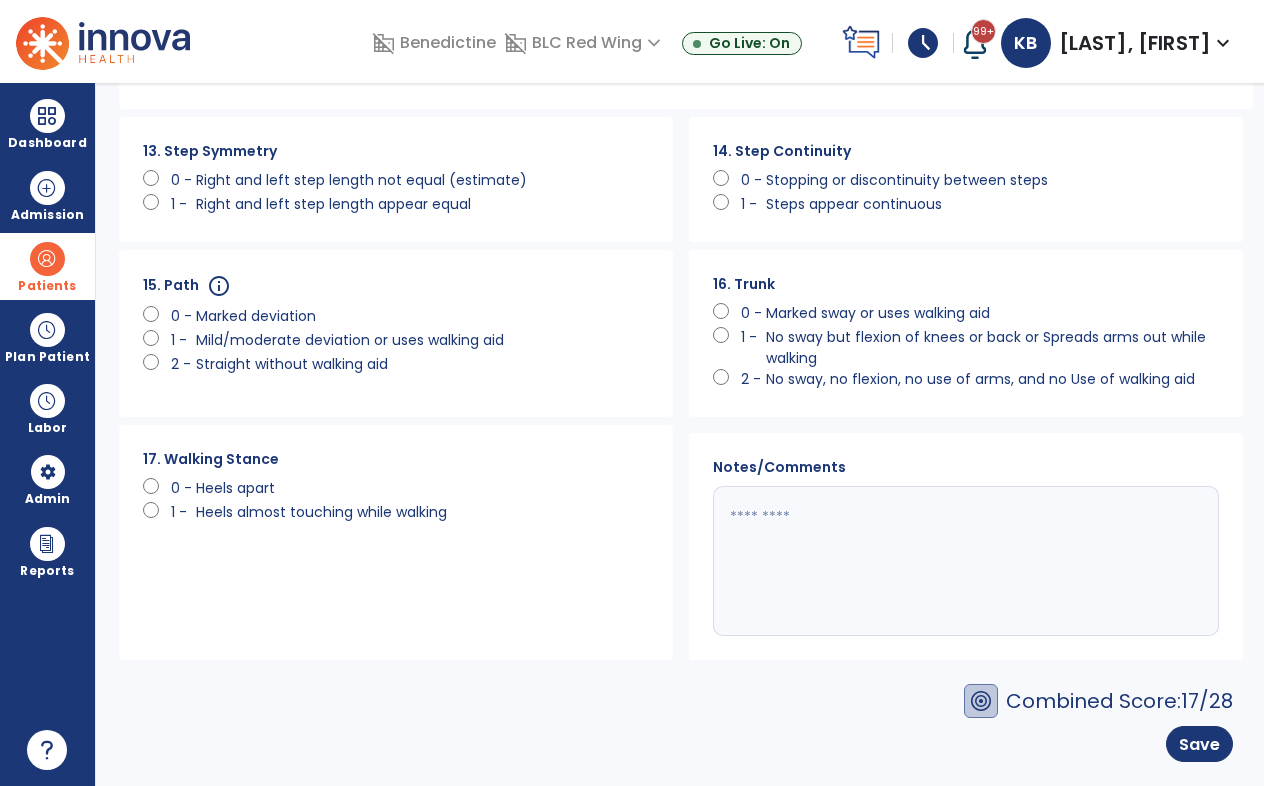 click on "target Combined Score: 17/28 Save" 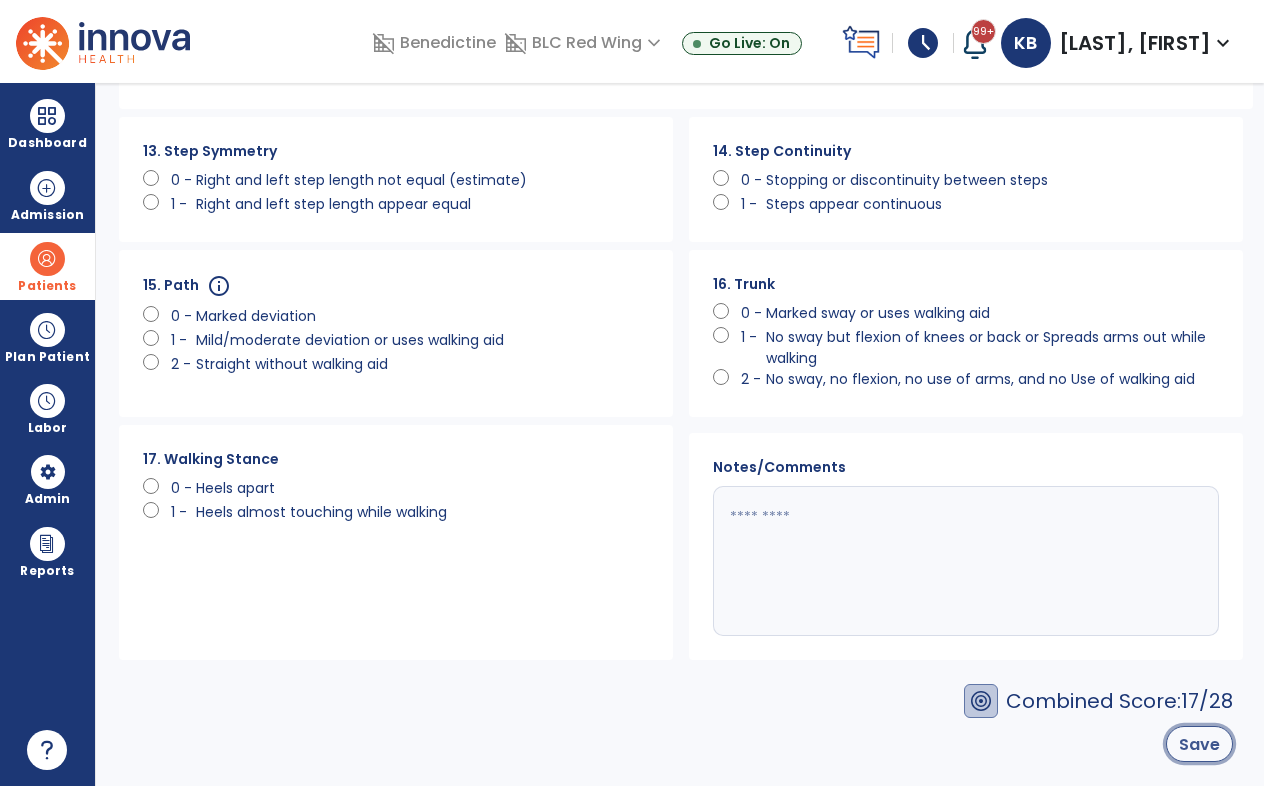 click on "Save" 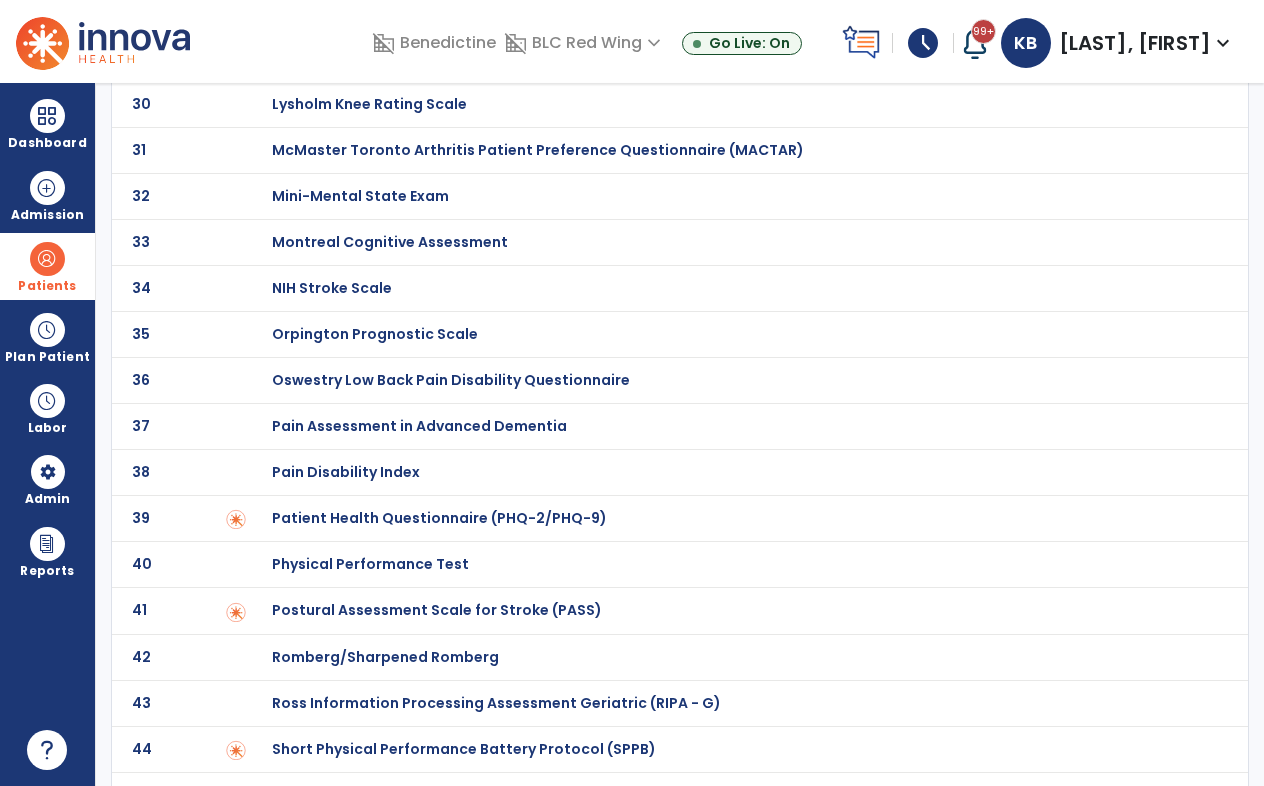 scroll, scrollTop: 1439, scrollLeft: 0, axis: vertical 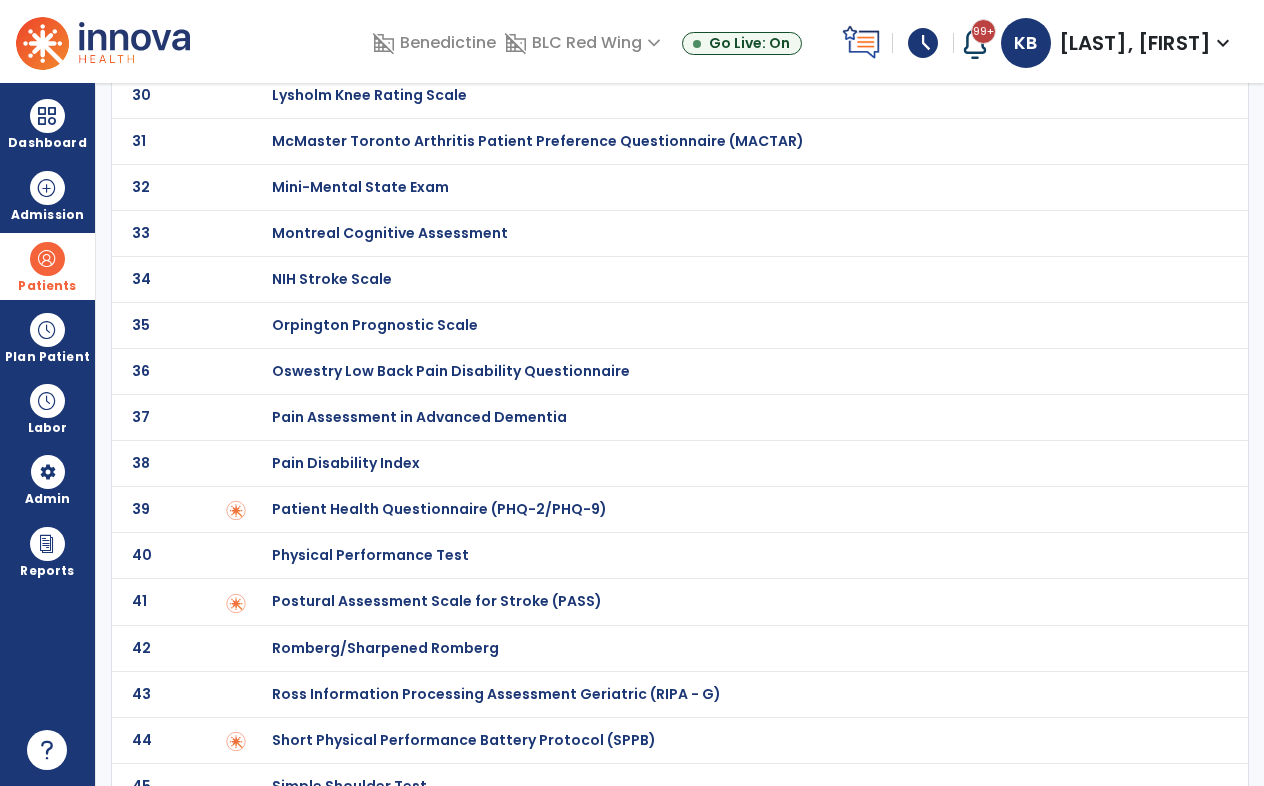 click at bounding box center [47, 259] 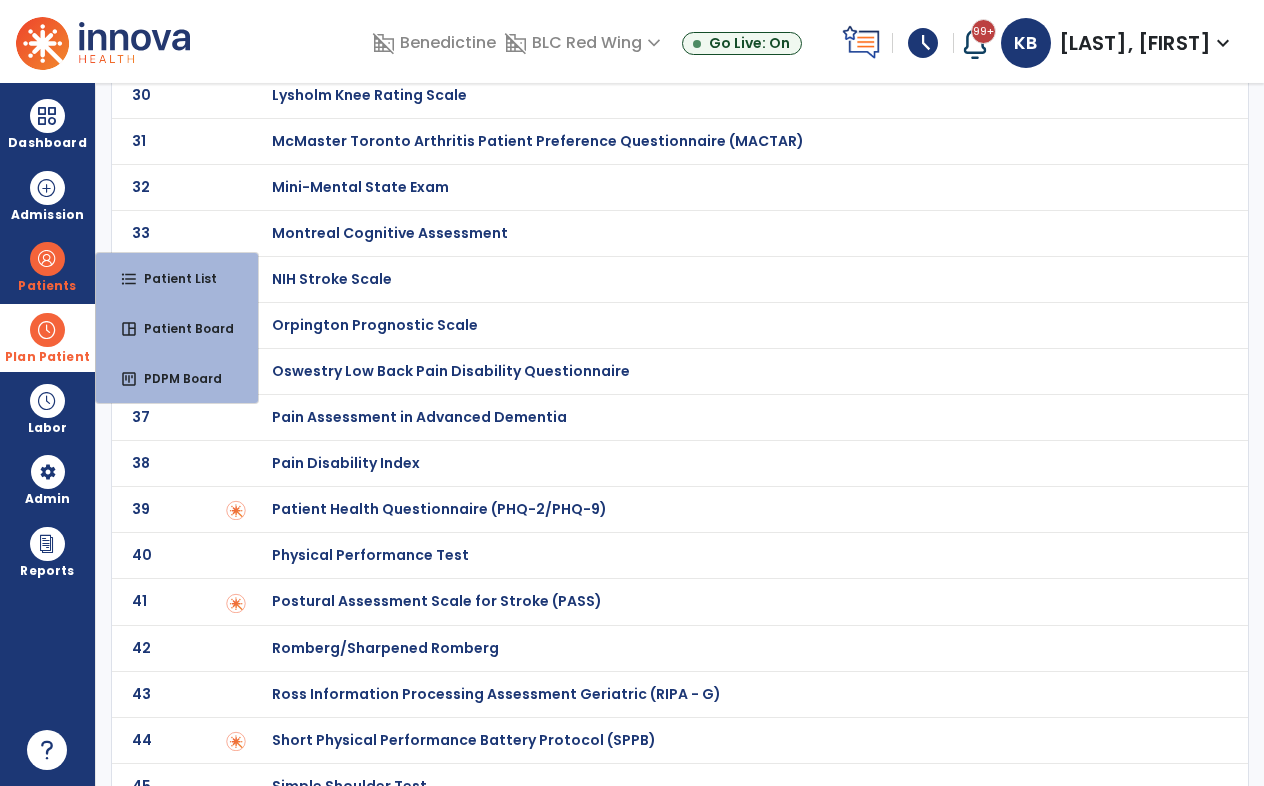 click on "Plan Patient" at bounding box center (47, 266) 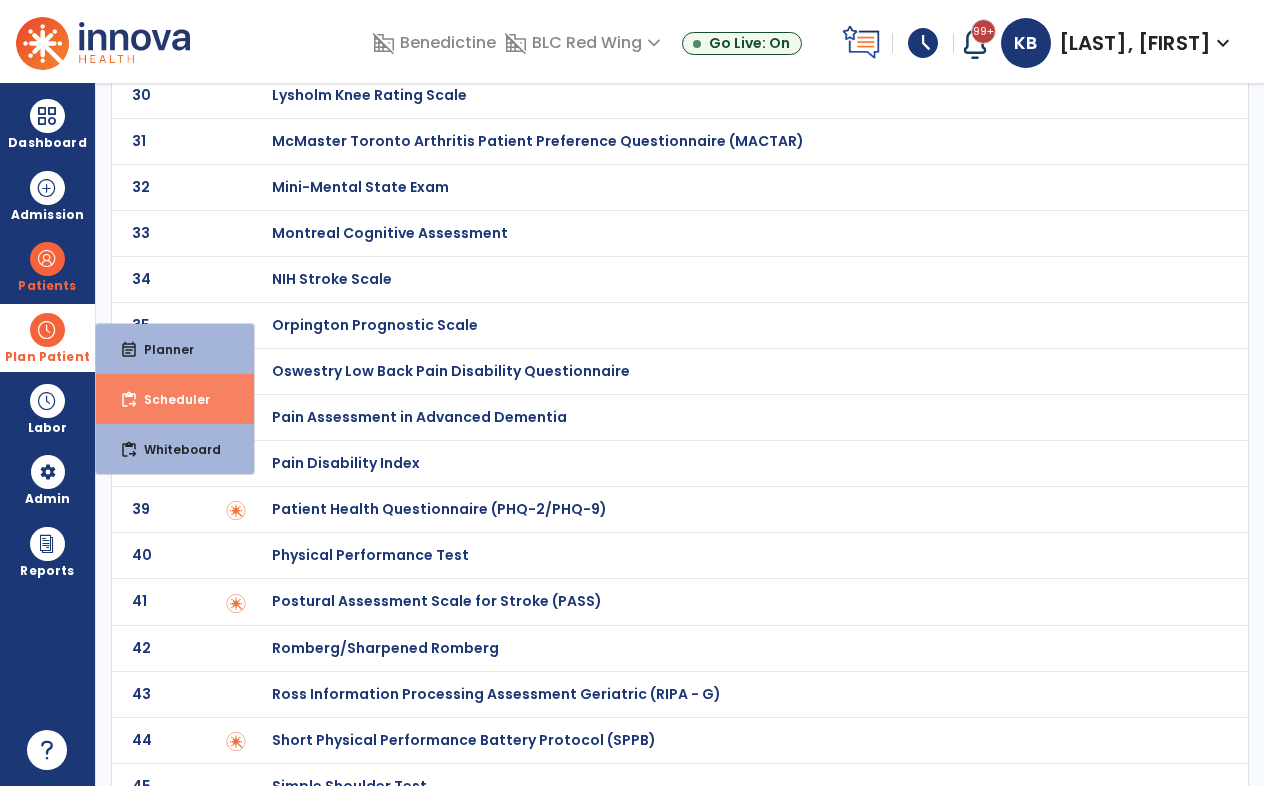 click on "Scheduler" at bounding box center [169, 399] 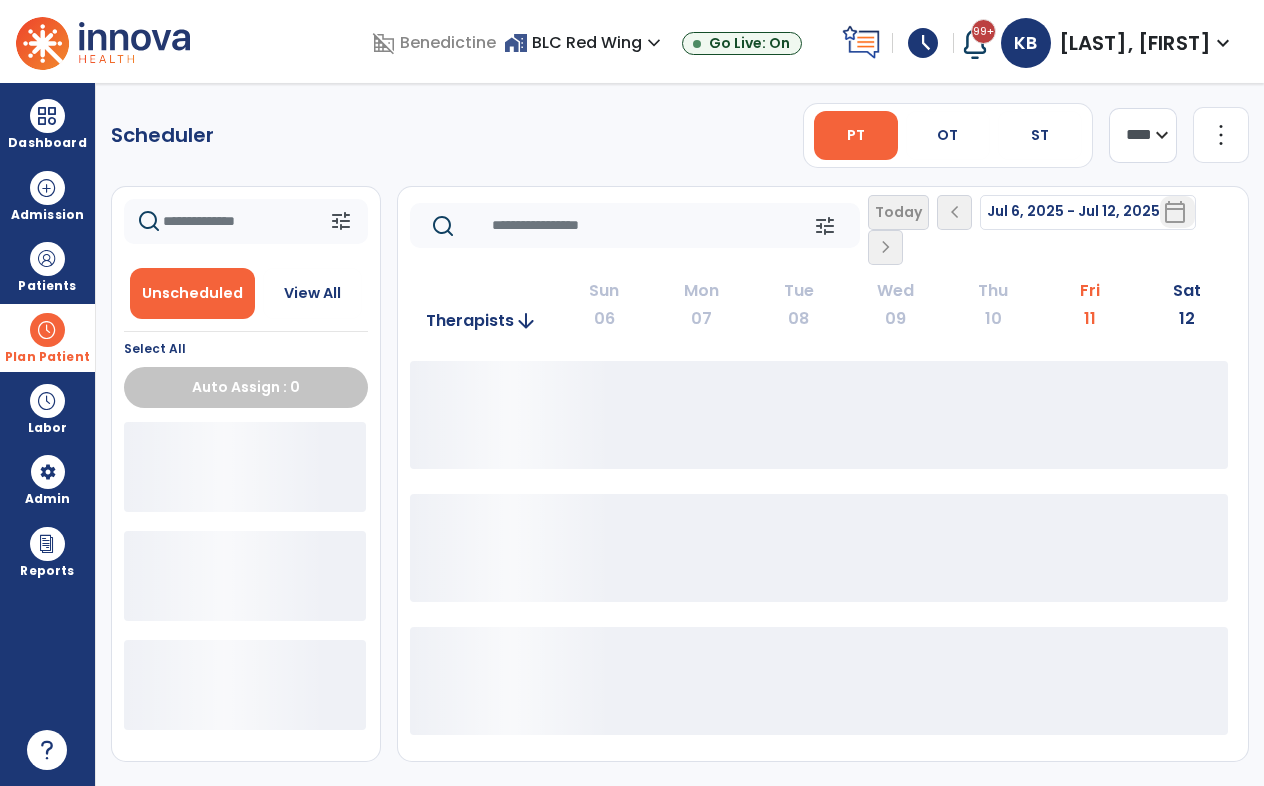 scroll, scrollTop: 0, scrollLeft: 0, axis: both 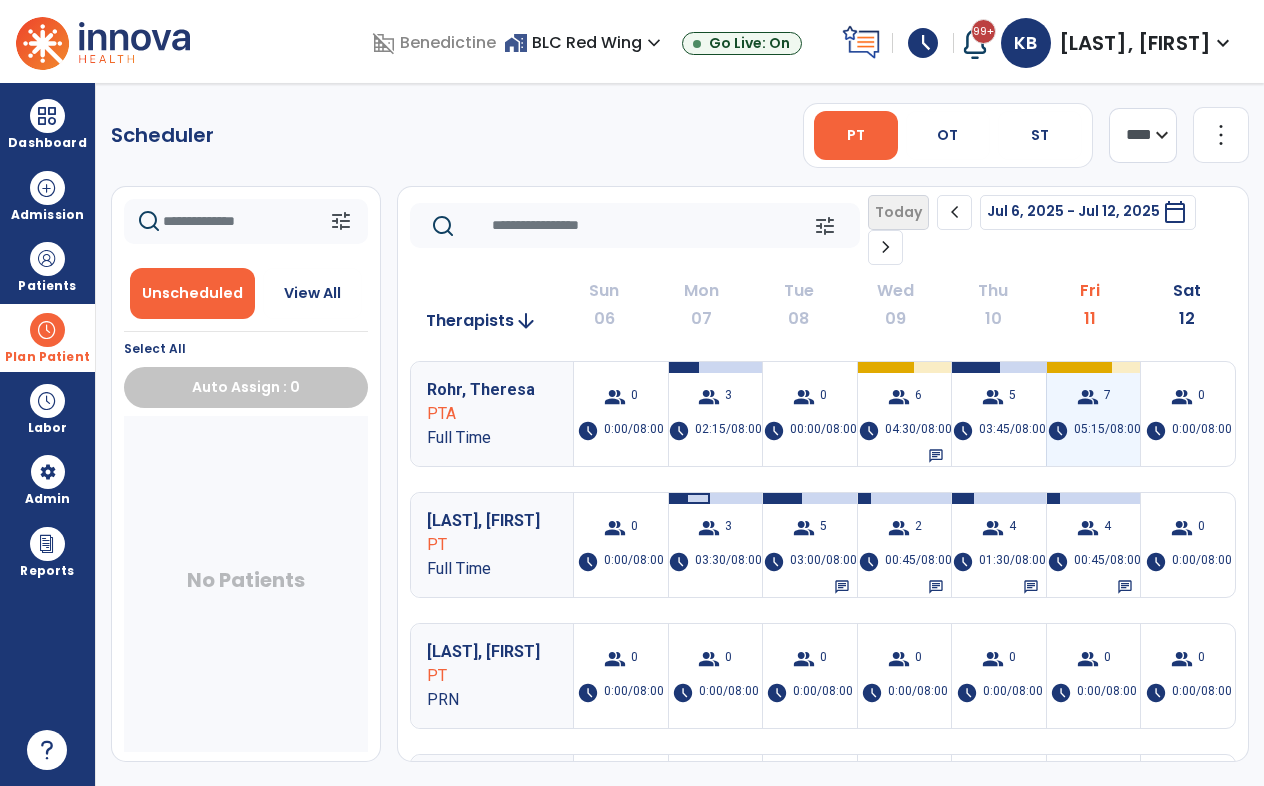 click on "group  7  schedule  05:15/08:00" at bounding box center [1094, 414] 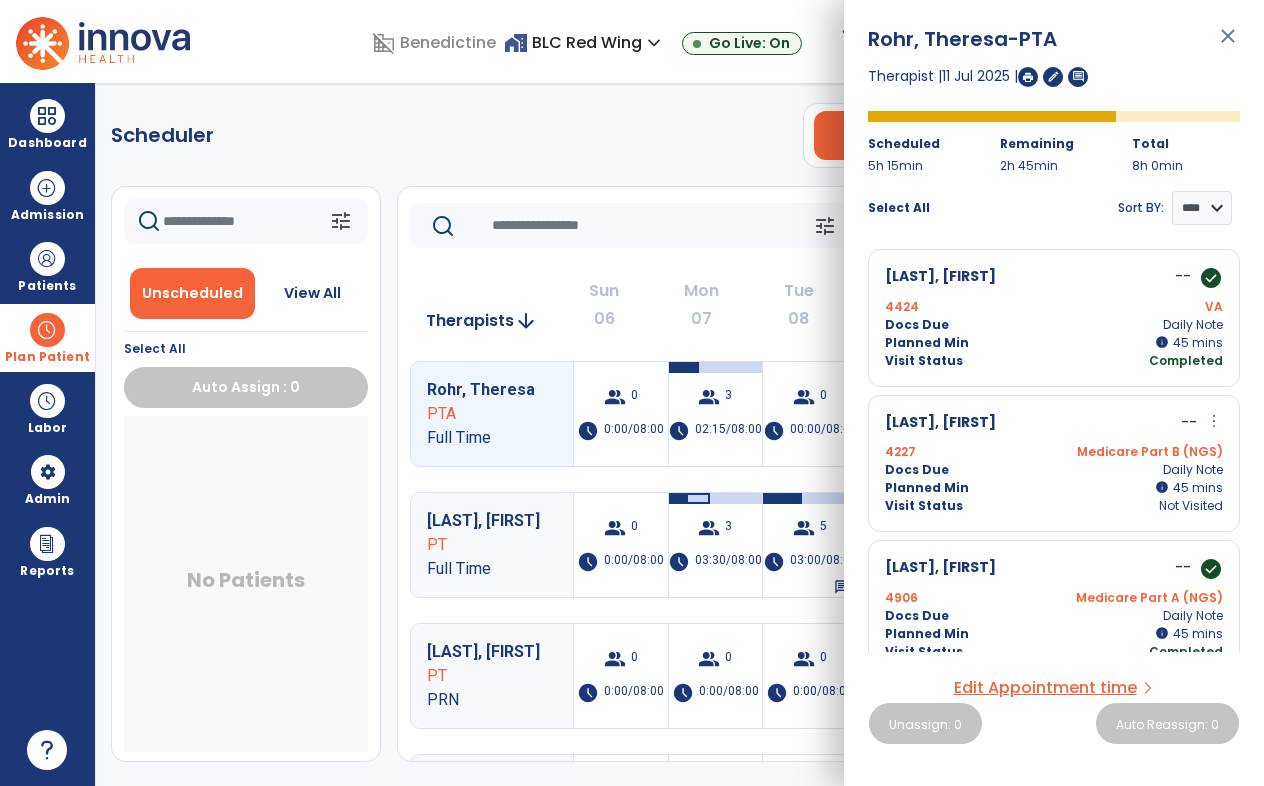 click on "close" at bounding box center (1228, 45) 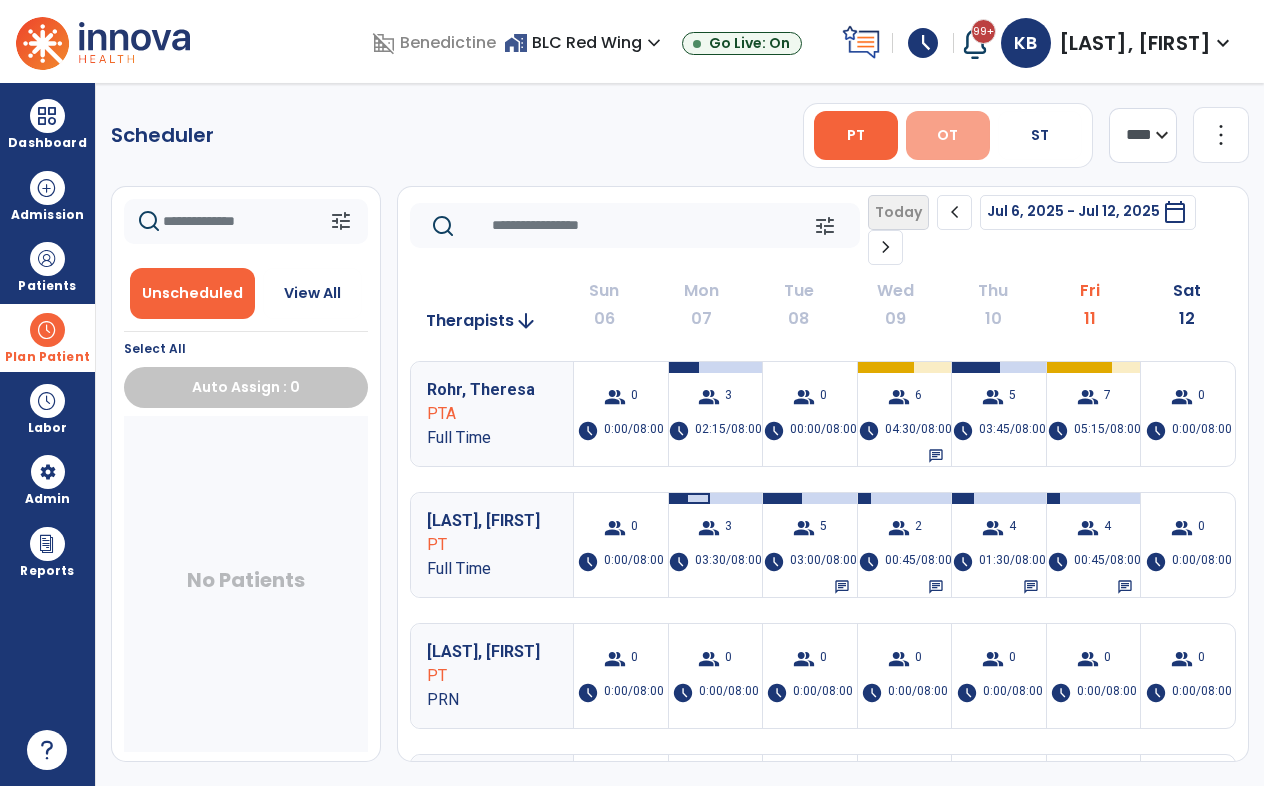 click on "OT" at bounding box center [947, 135] 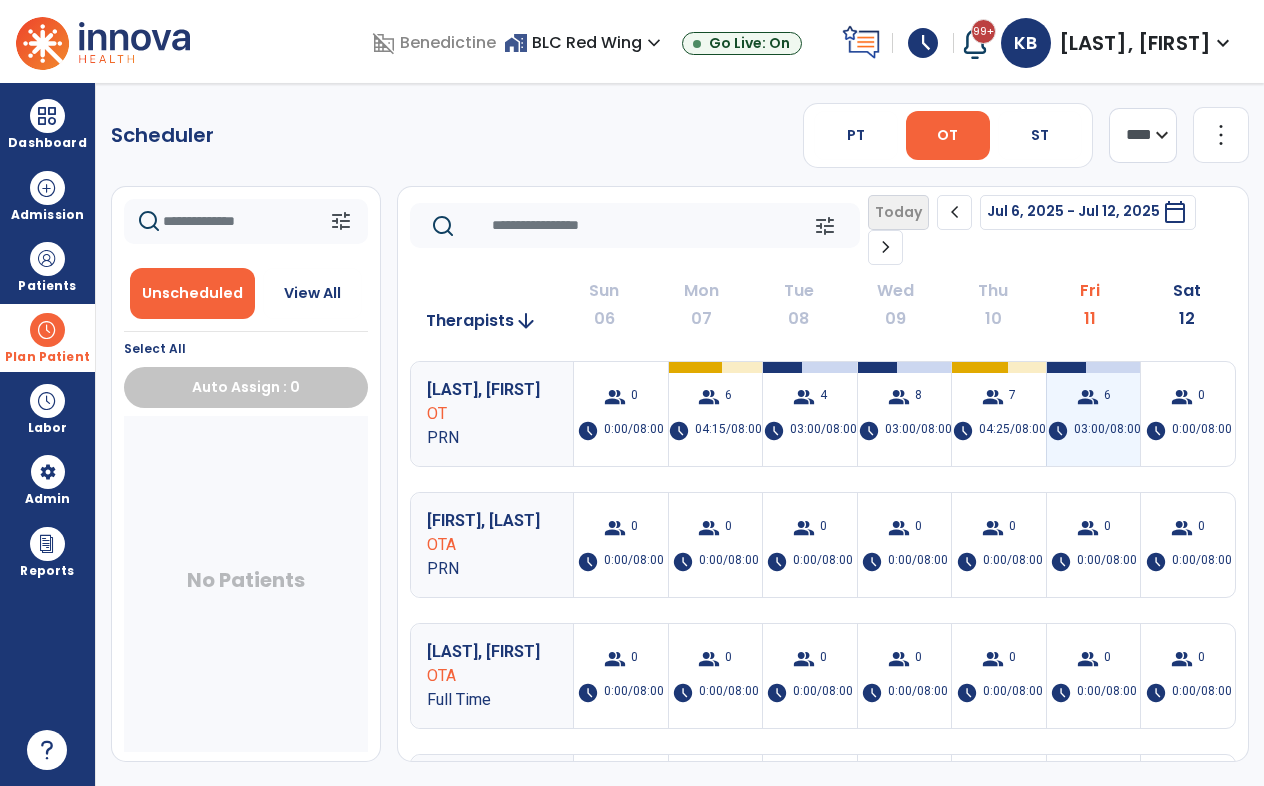 click on "group  6  schedule  03:00/08:00" at bounding box center [1094, 414] 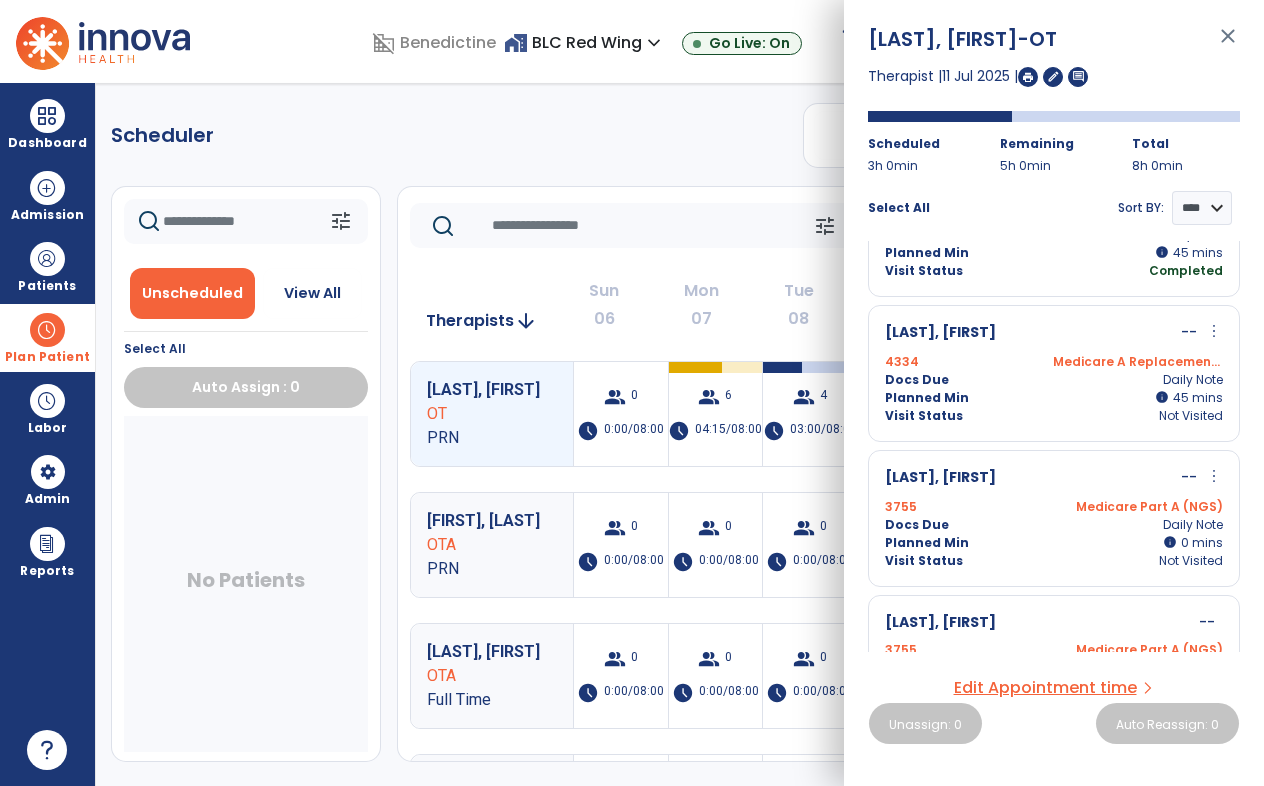 scroll, scrollTop: 460, scrollLeft: 0, axis: vertical 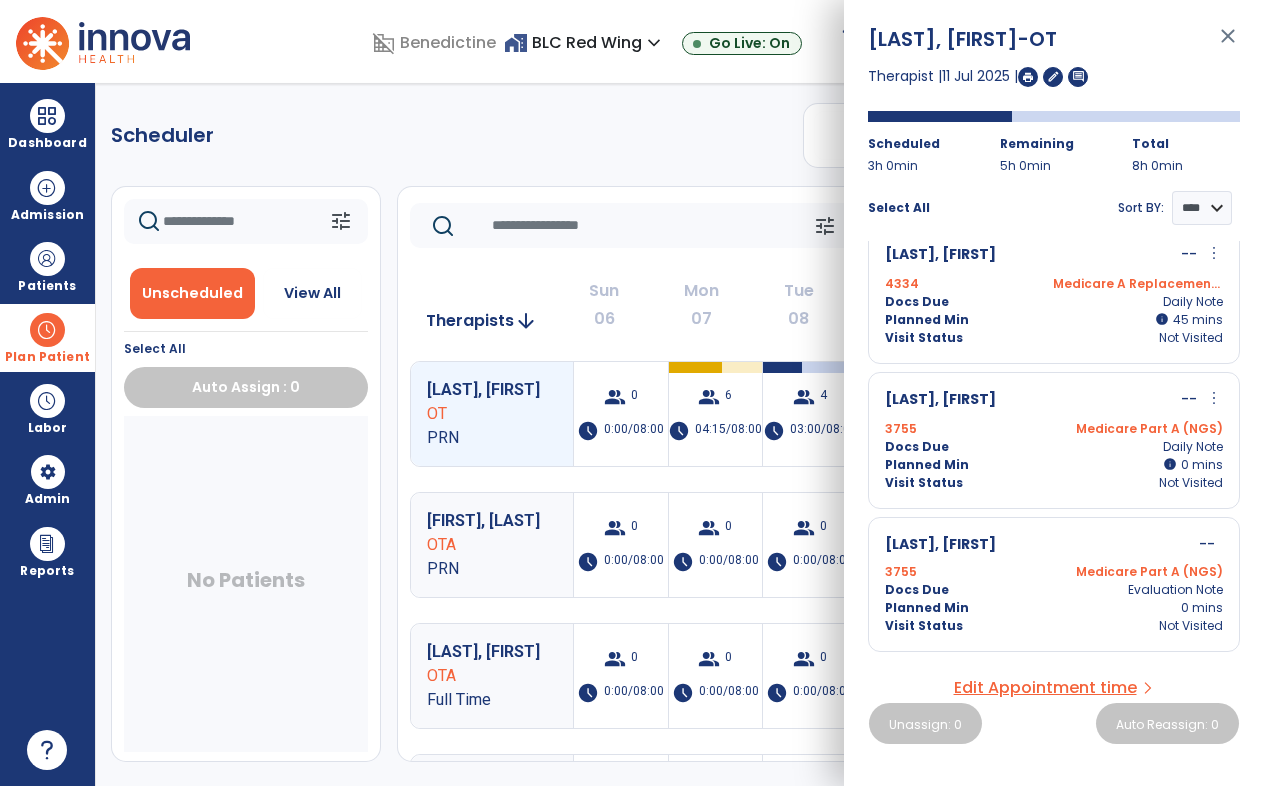 drag, startPoint x: 1229, startPoint y: 36, endPoint x: 1217, endPoint y: 37, distance: 12.0415945 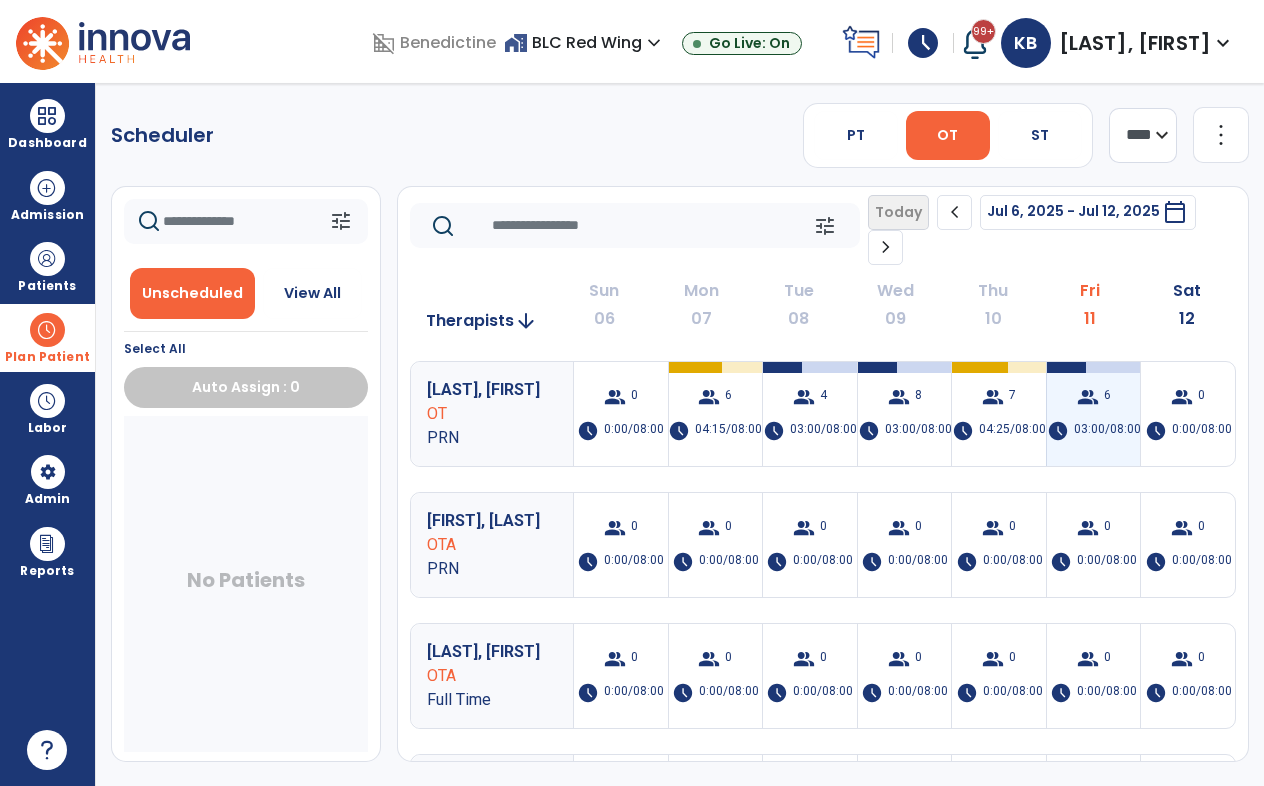 click on "group  6" at bounding box center (1094, 397) 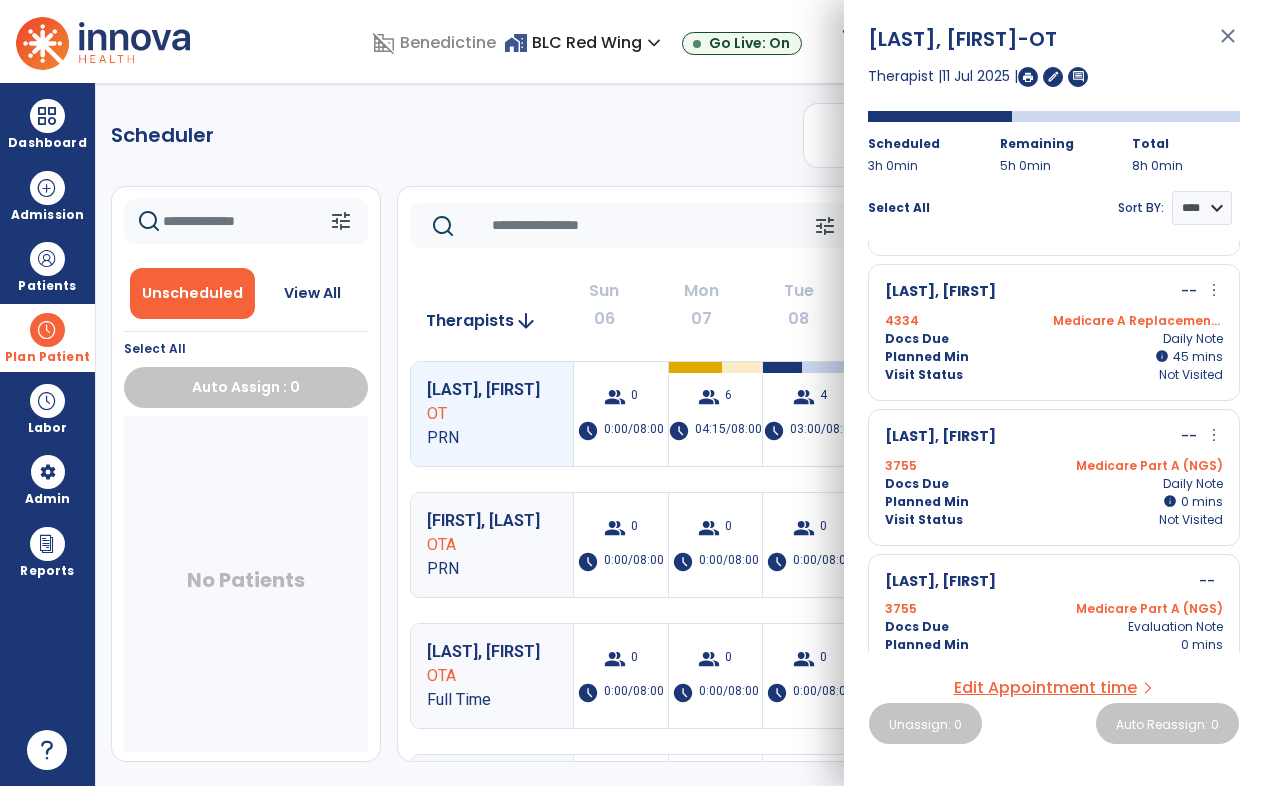 scroll, scrollTop: 460, scrollLeft: 0, axis: vertical 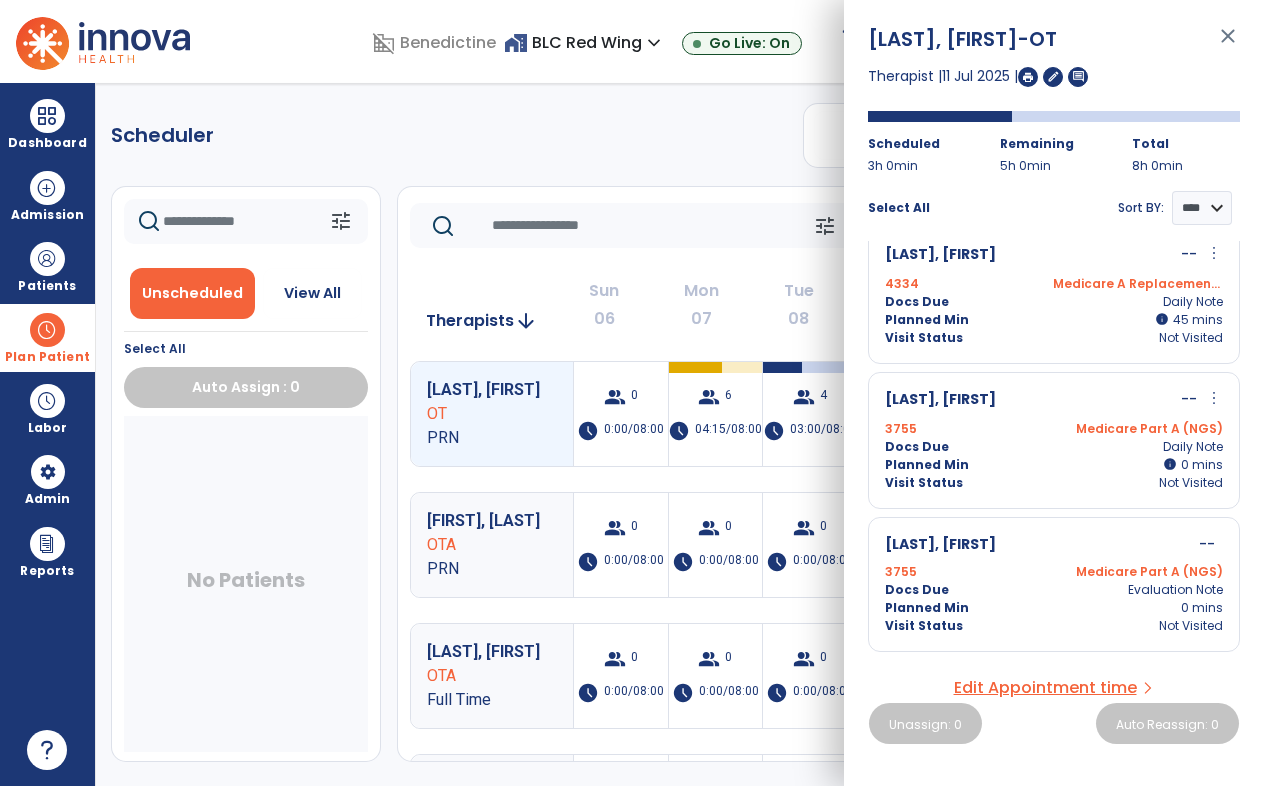 click on "close" at bounding box center [1228, 45] 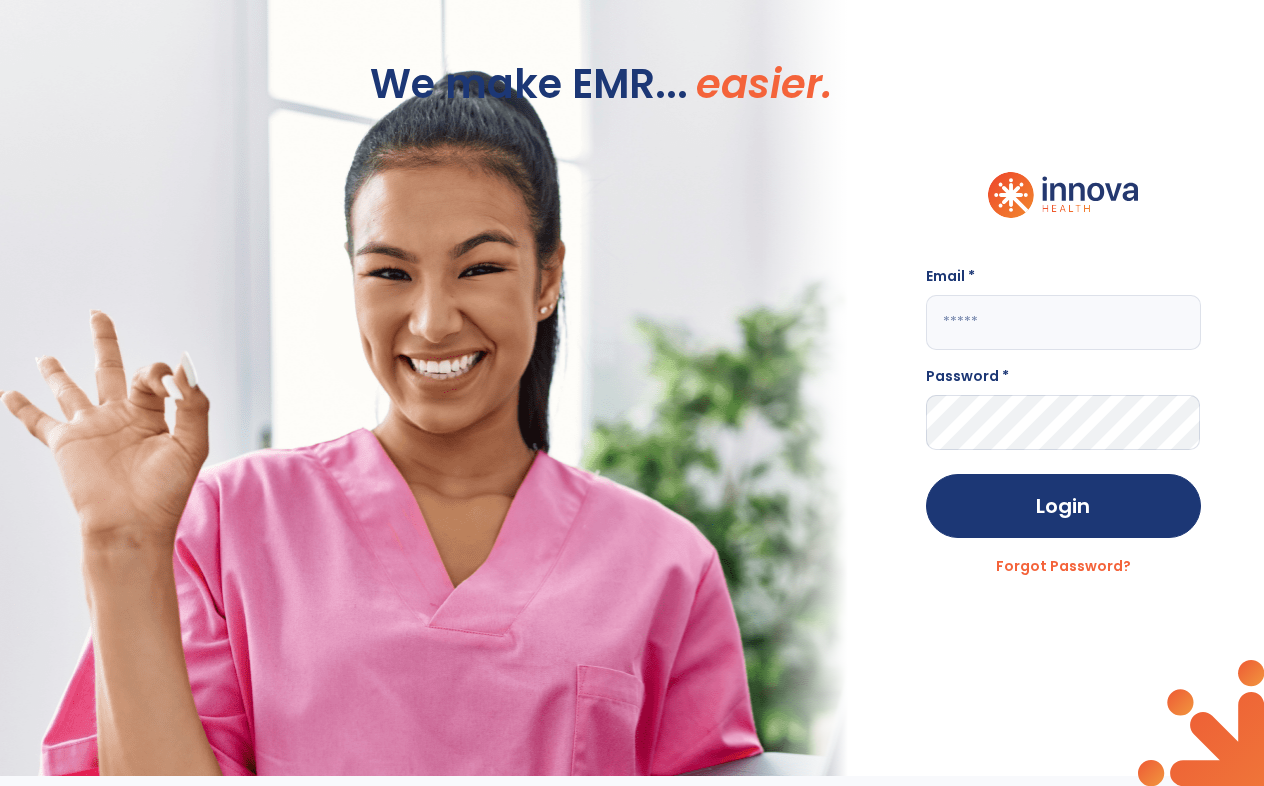 click 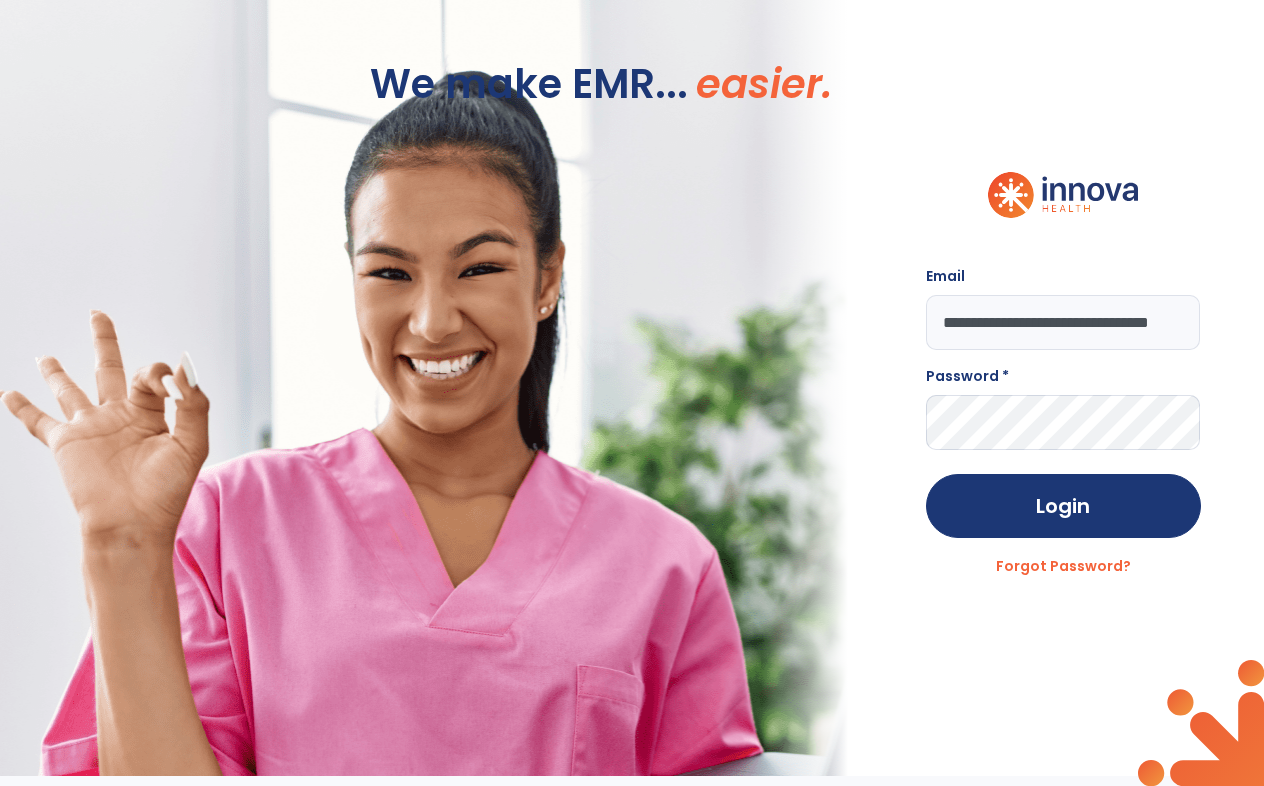 scroll, scrollTop: 0, scrollLeft: 45, axis: horizontal 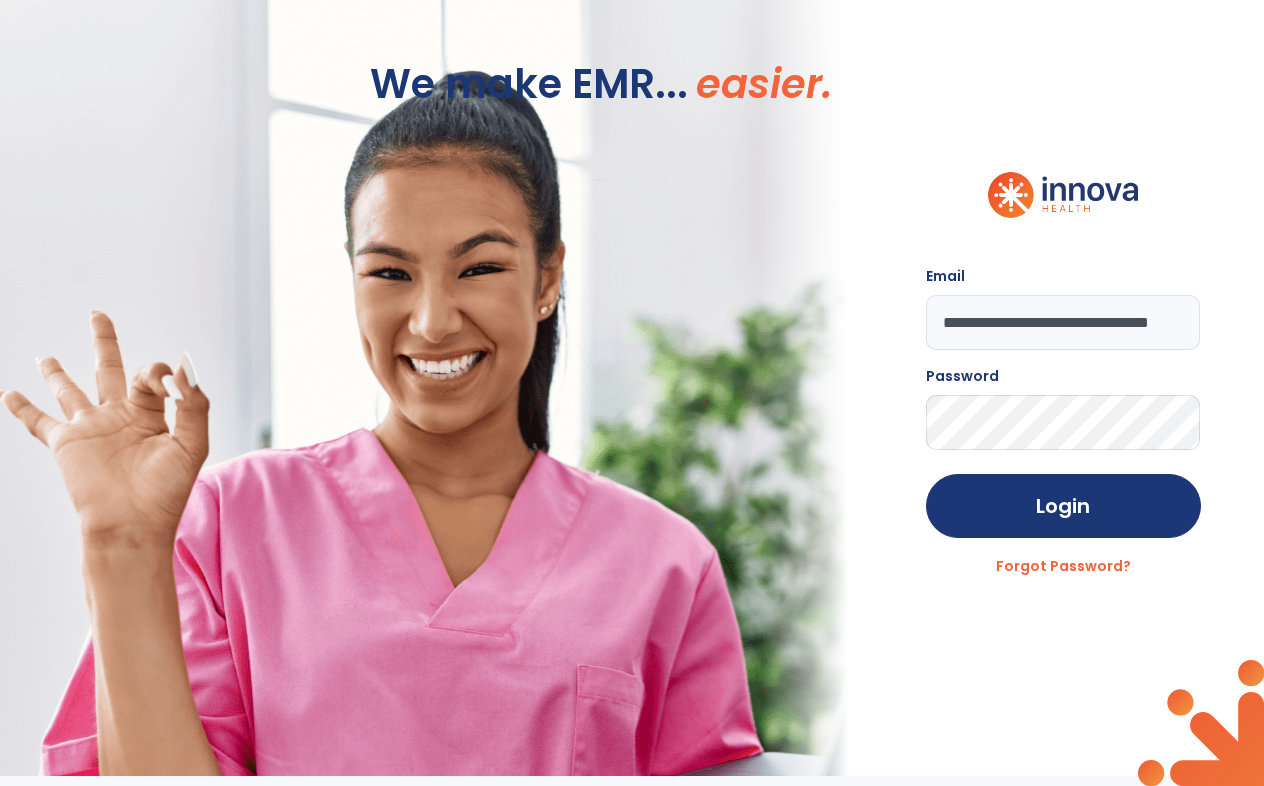 click on "Login" 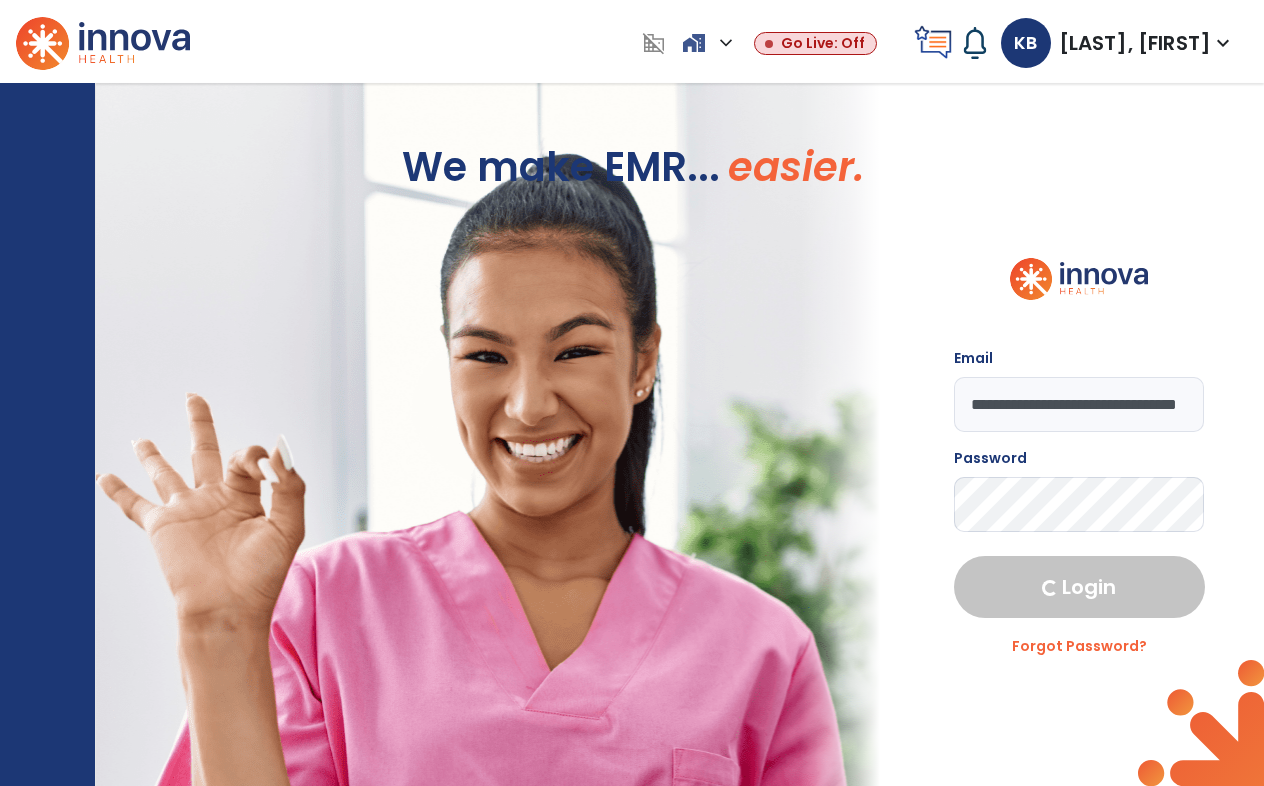 select on "***" 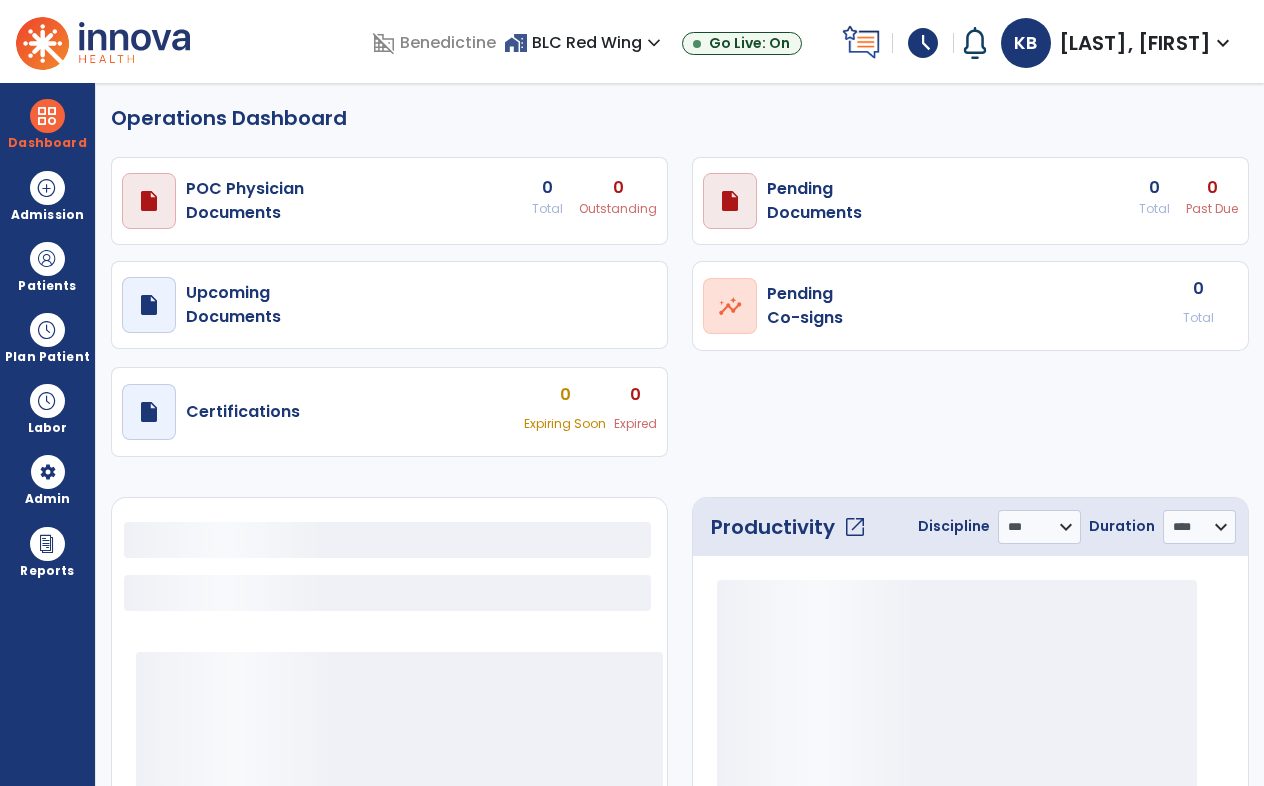 select on "***" 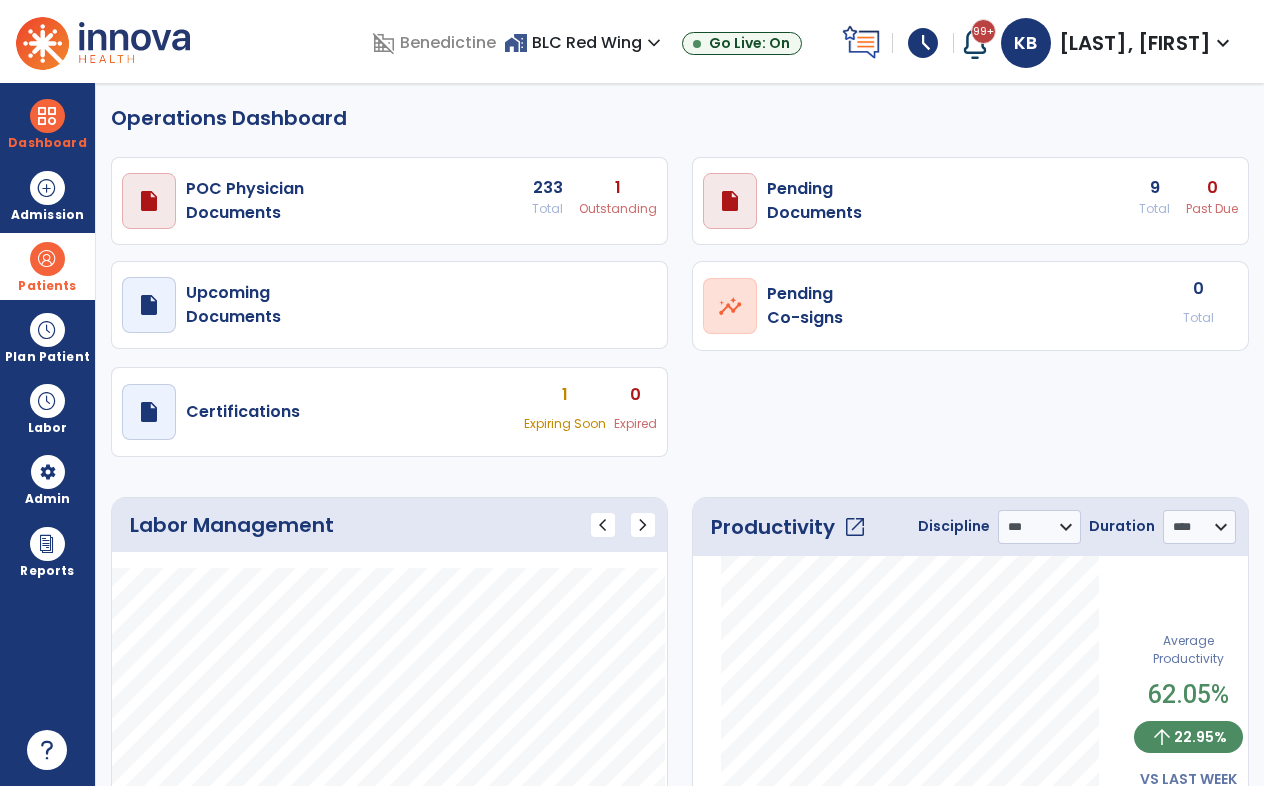 click at bounding box center (47, 259) 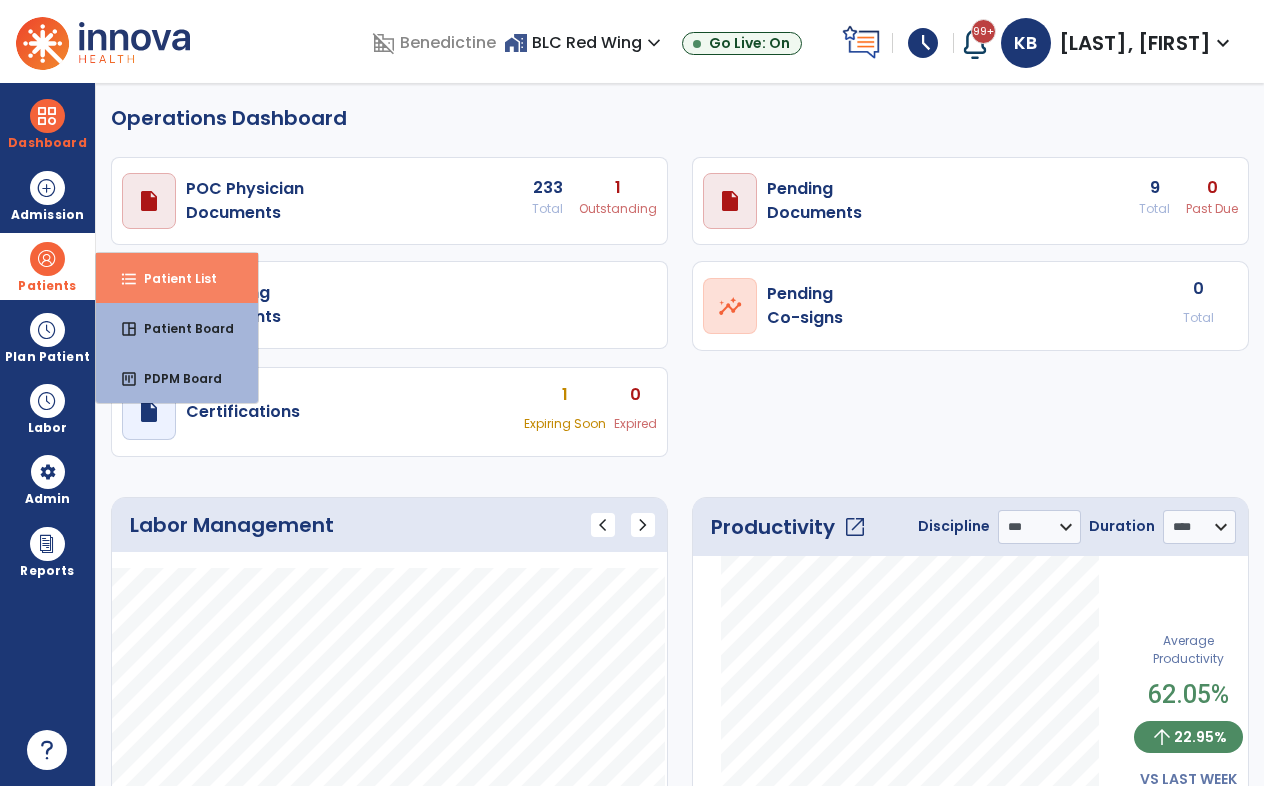click on "Patient List" at bounding box center [172, 278] 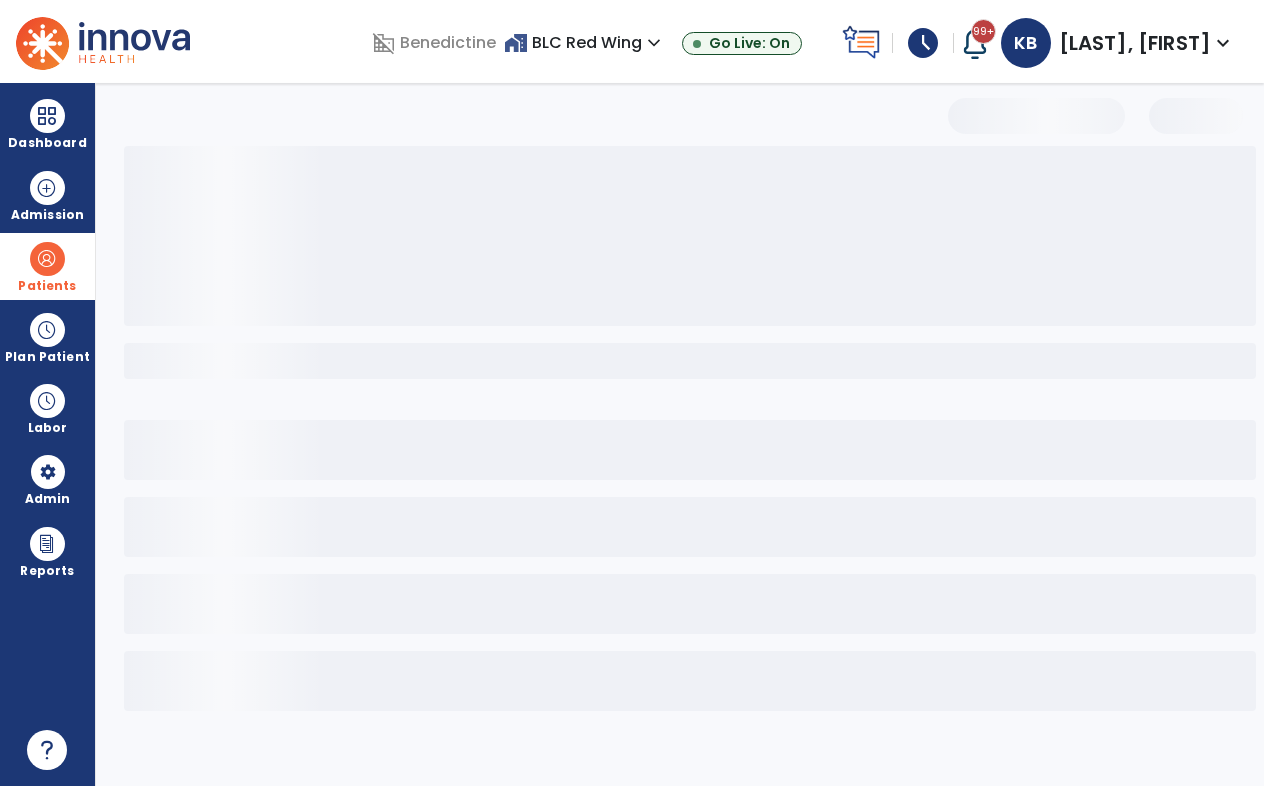 select on "***" 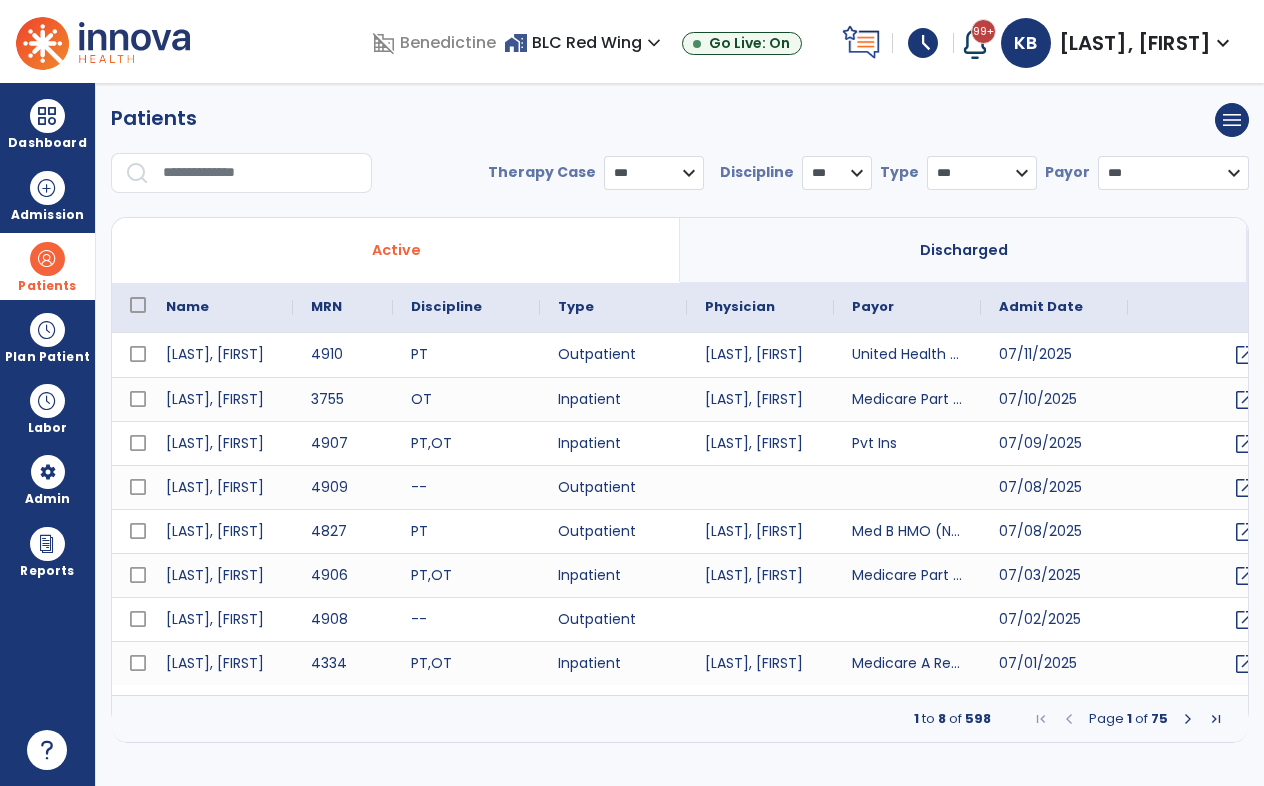 click at bounding box center (260, 173) 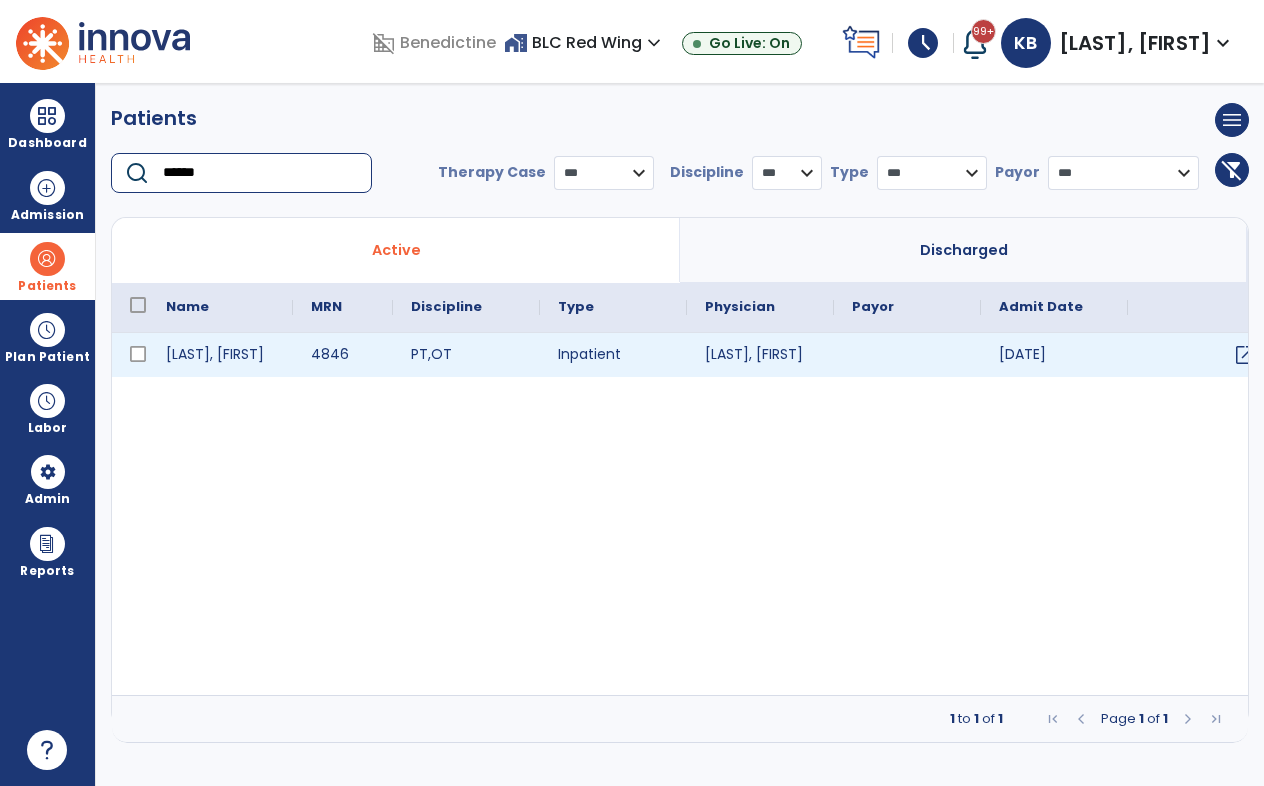 type on "******" 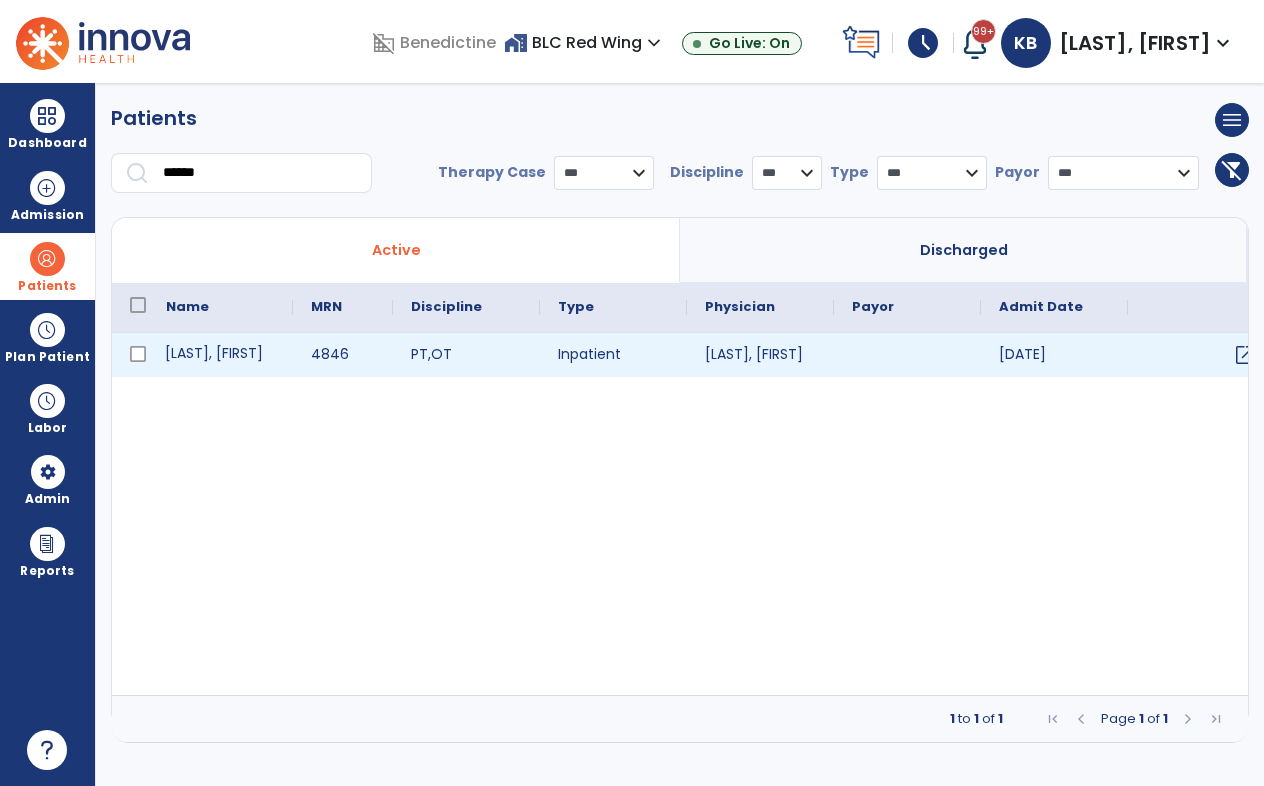click on "[LAST], [FIRST]" at bounding box center (220, 355) 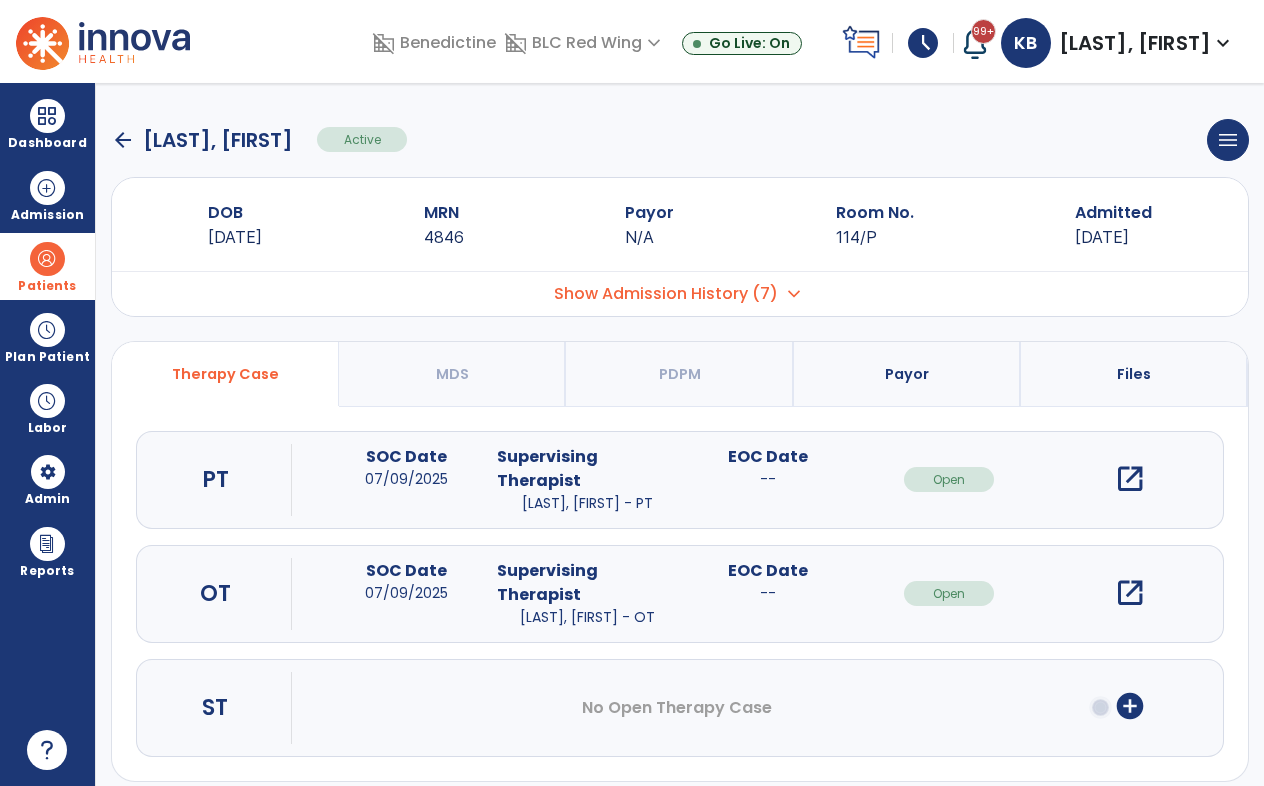 click on "open_in_new" at bounding box center [1129, 479] 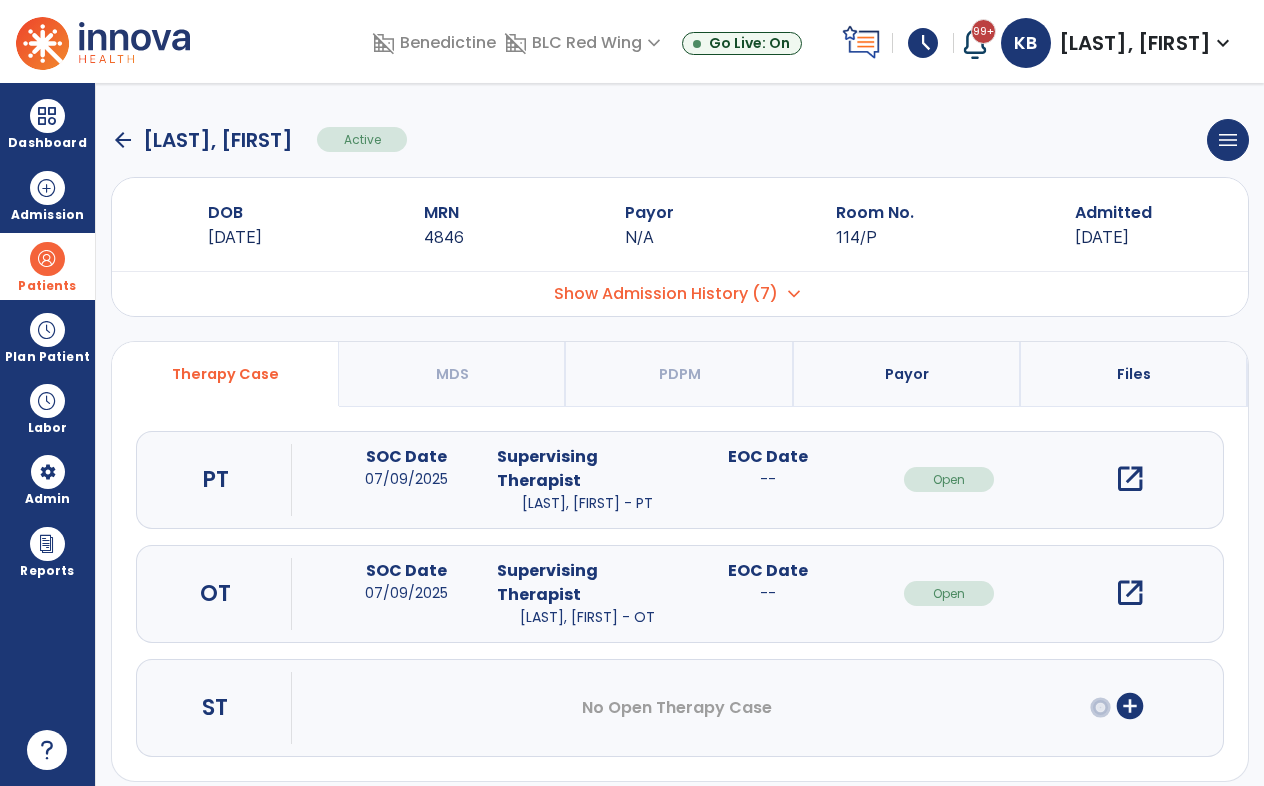 click on "open_in_new" at bounding box center [1130, 479] 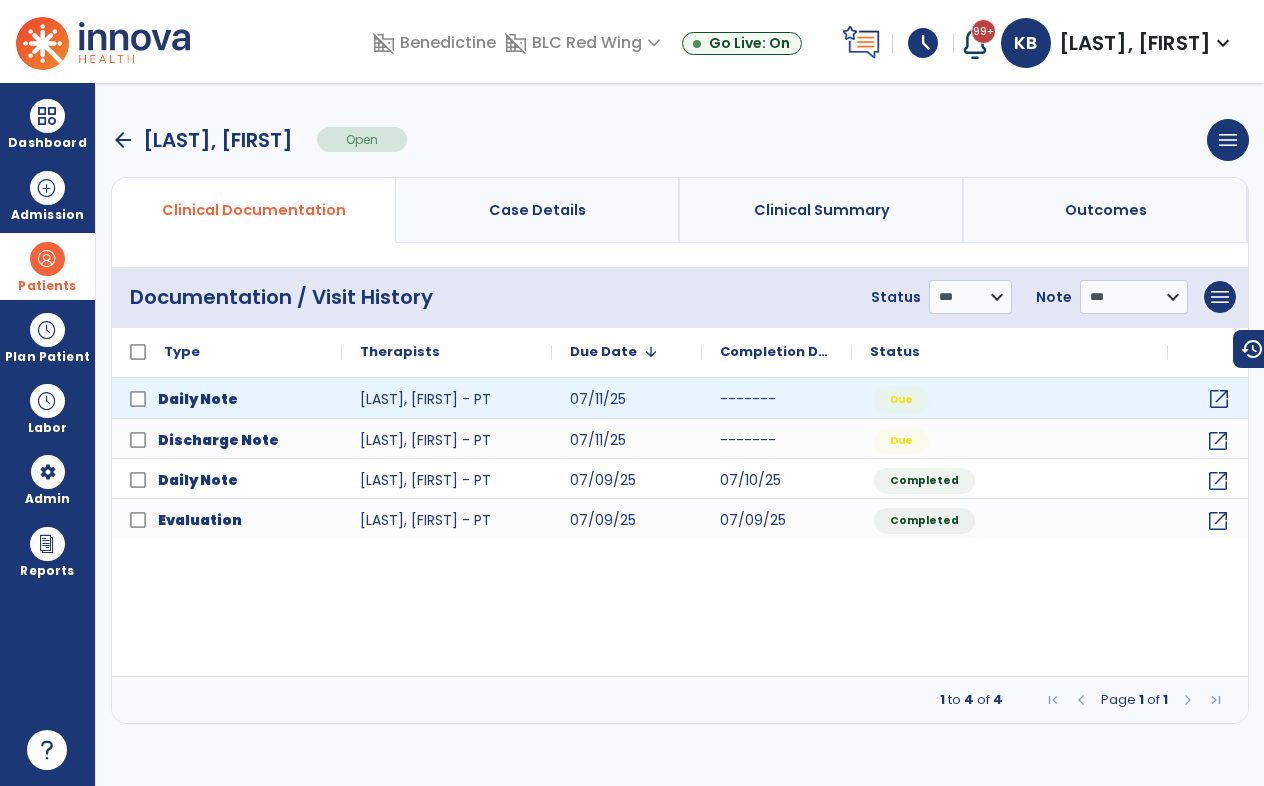 click on "open_in_new" 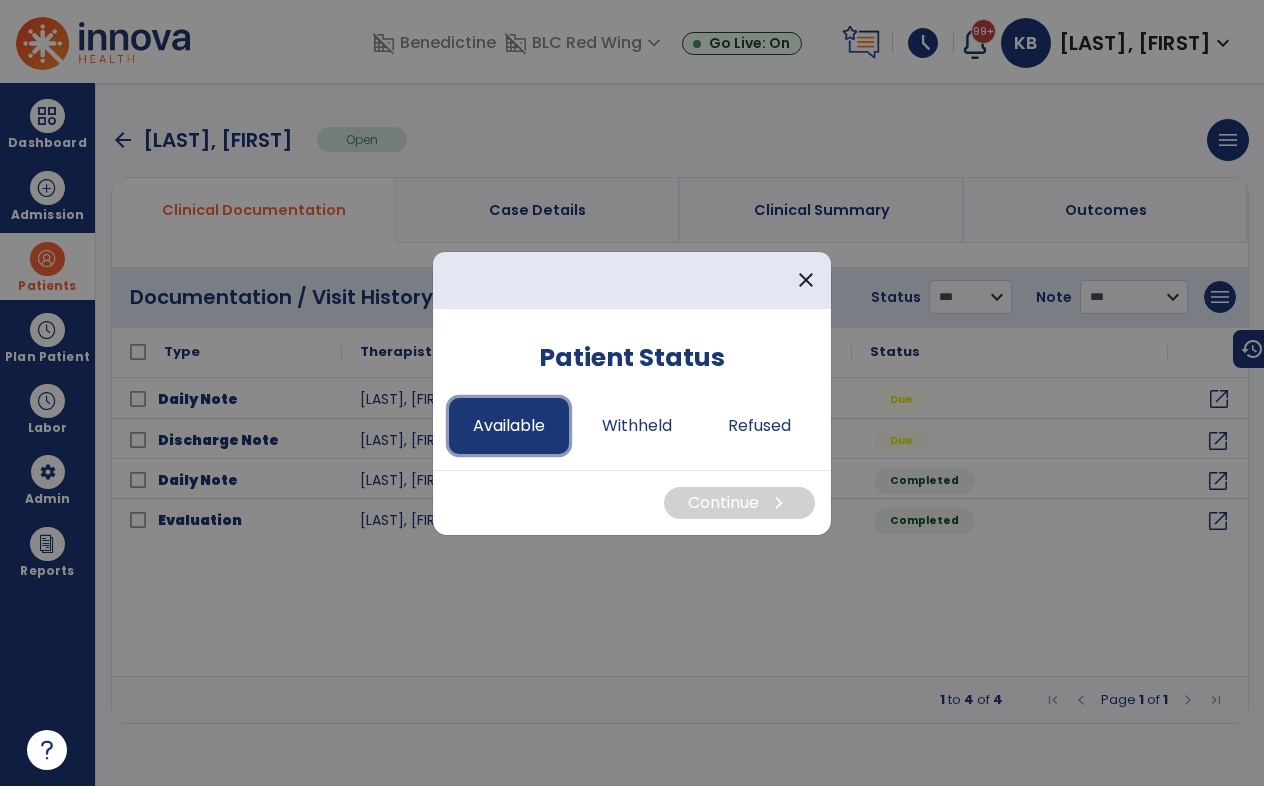 click on "Available" at bounding box center (509, 426) 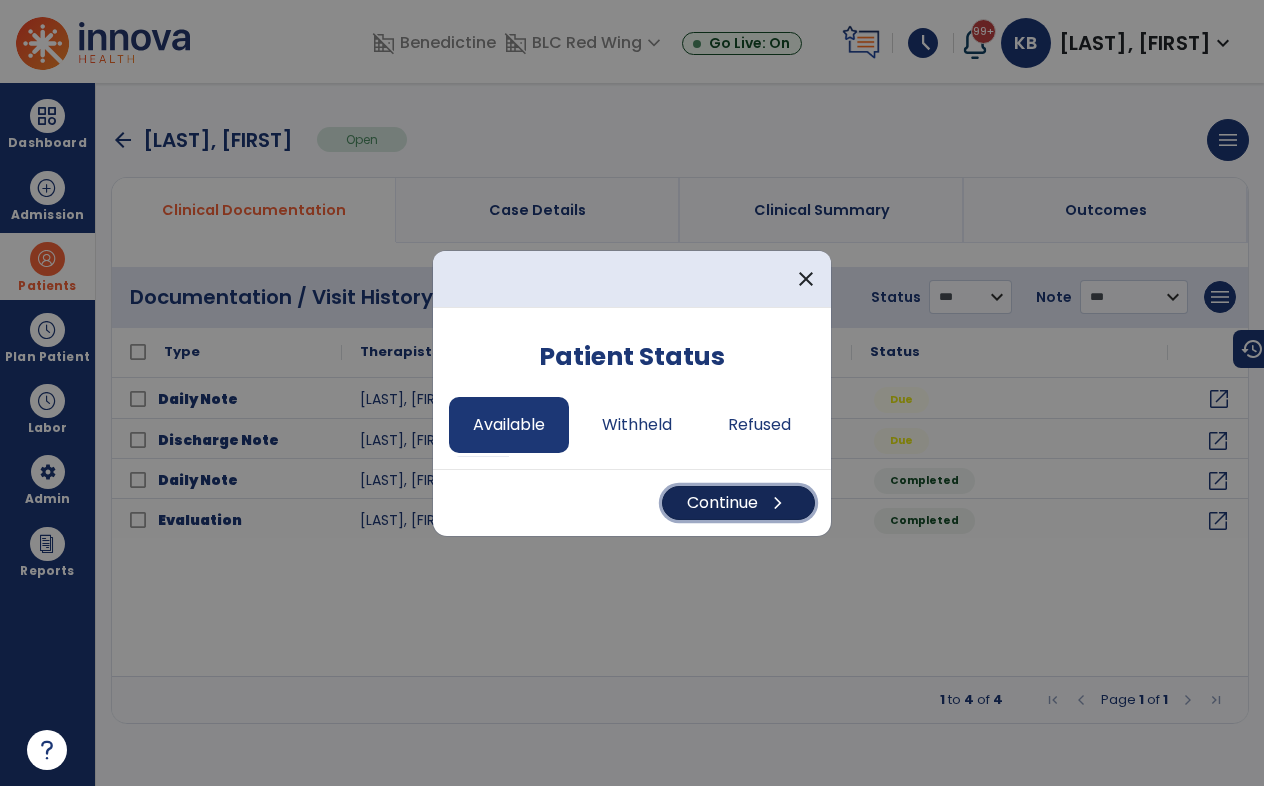 click on "Continue   chevron_right" at bounding box center (738, 503) 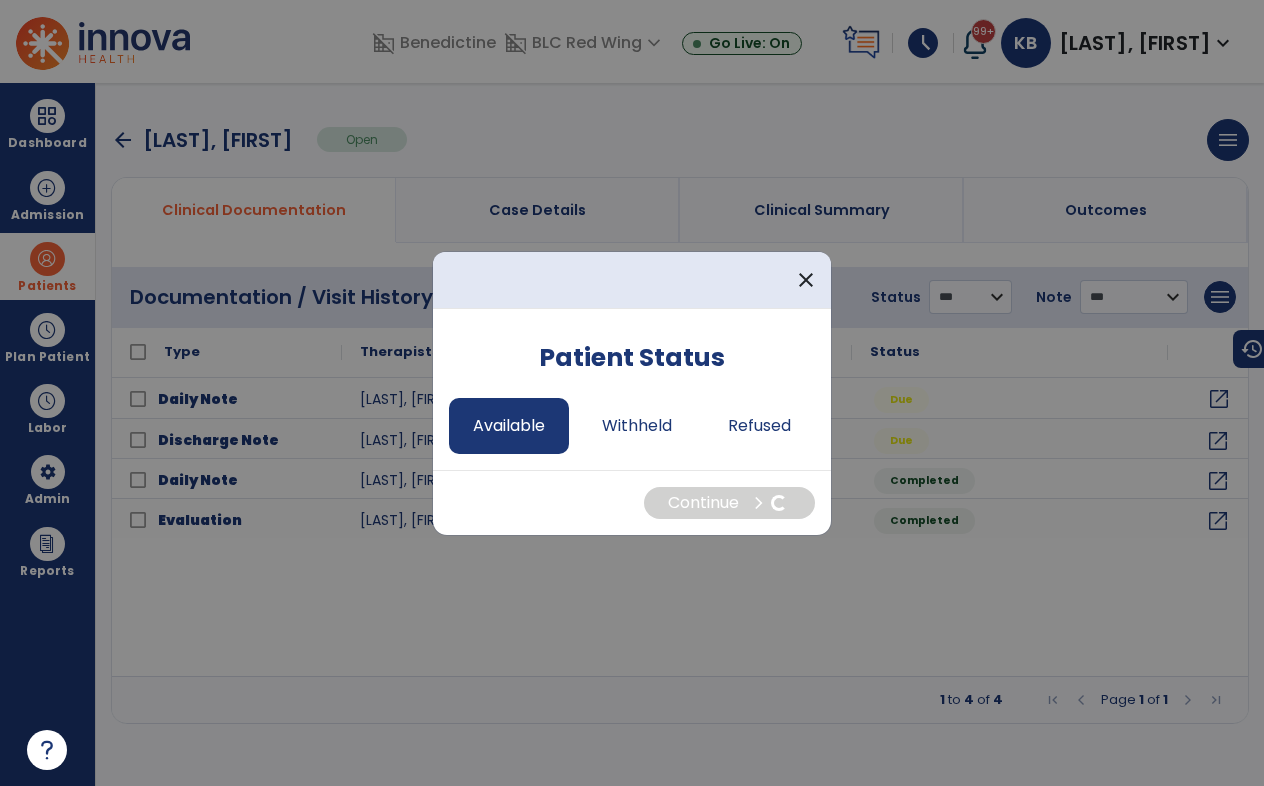 select on "*" 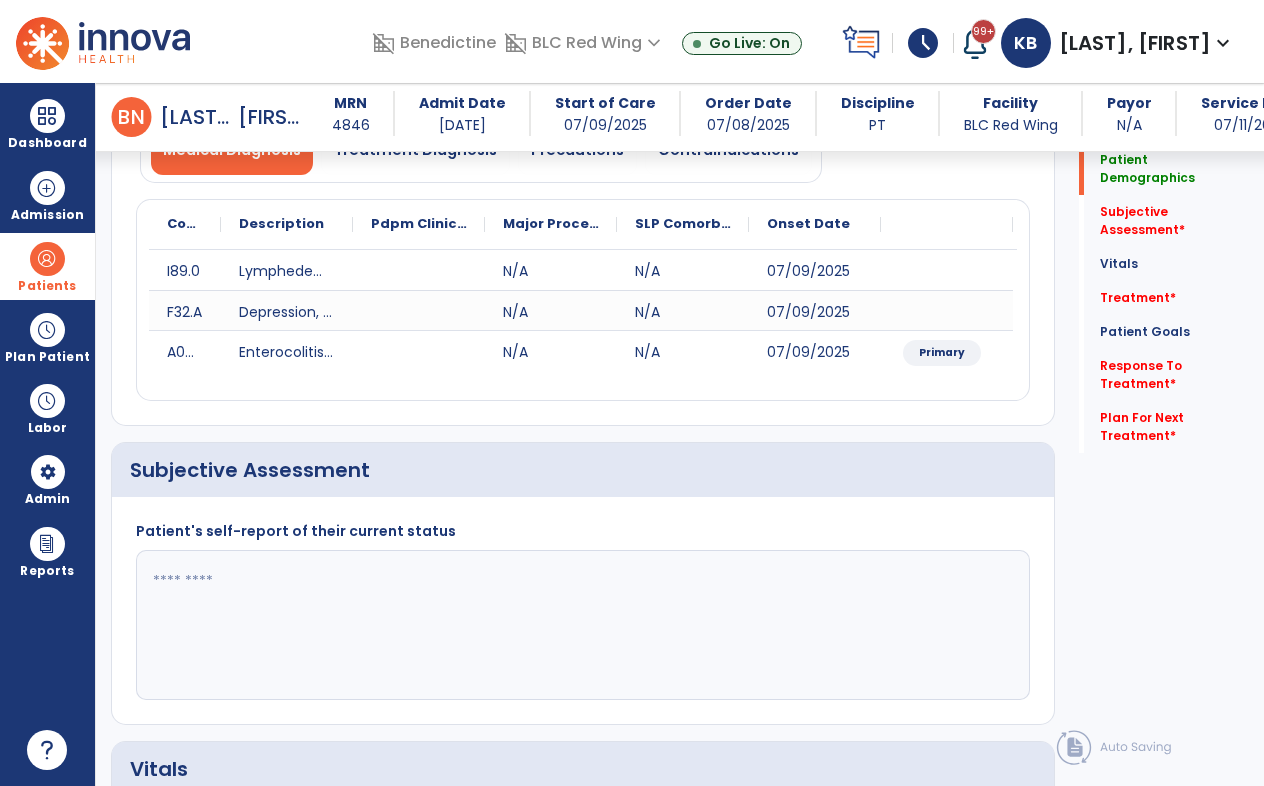 scroll, scrollTop: 200, scrollLeft: 0, axis: vertical 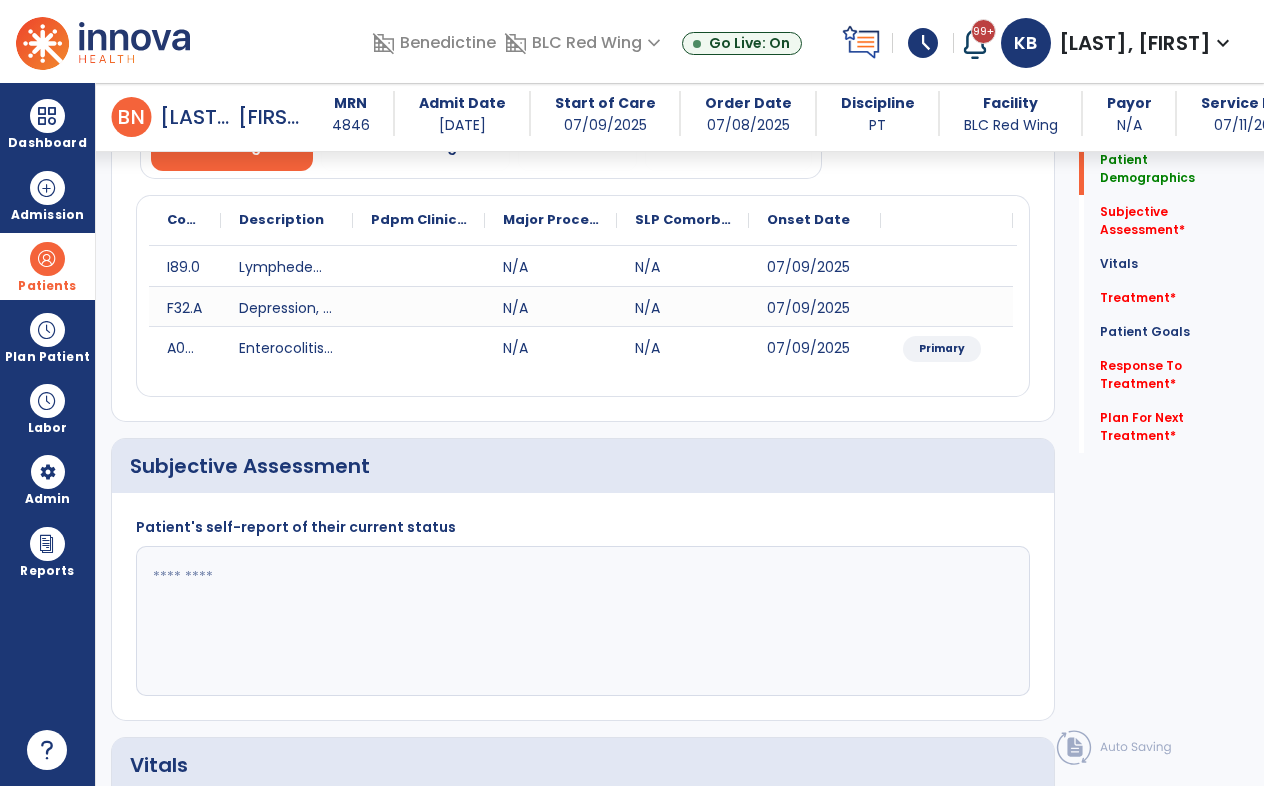 click 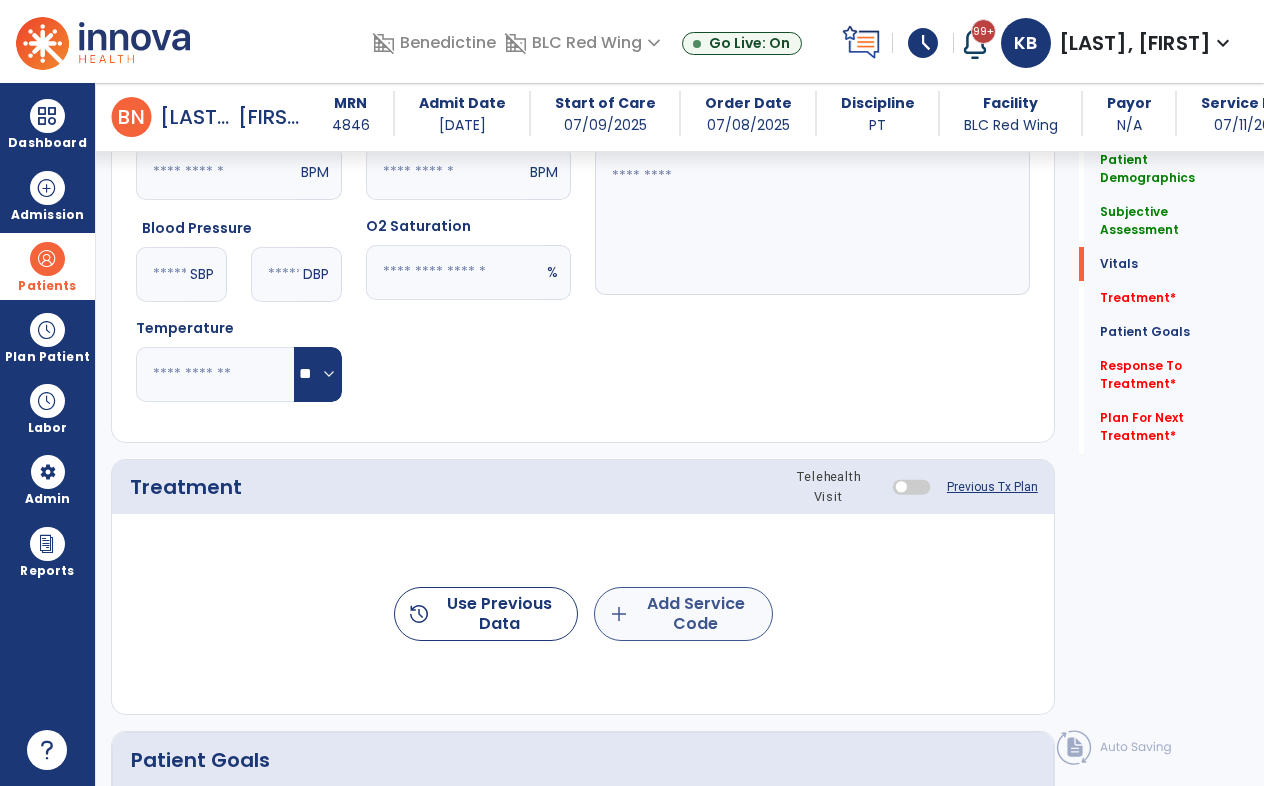 type on "**********" 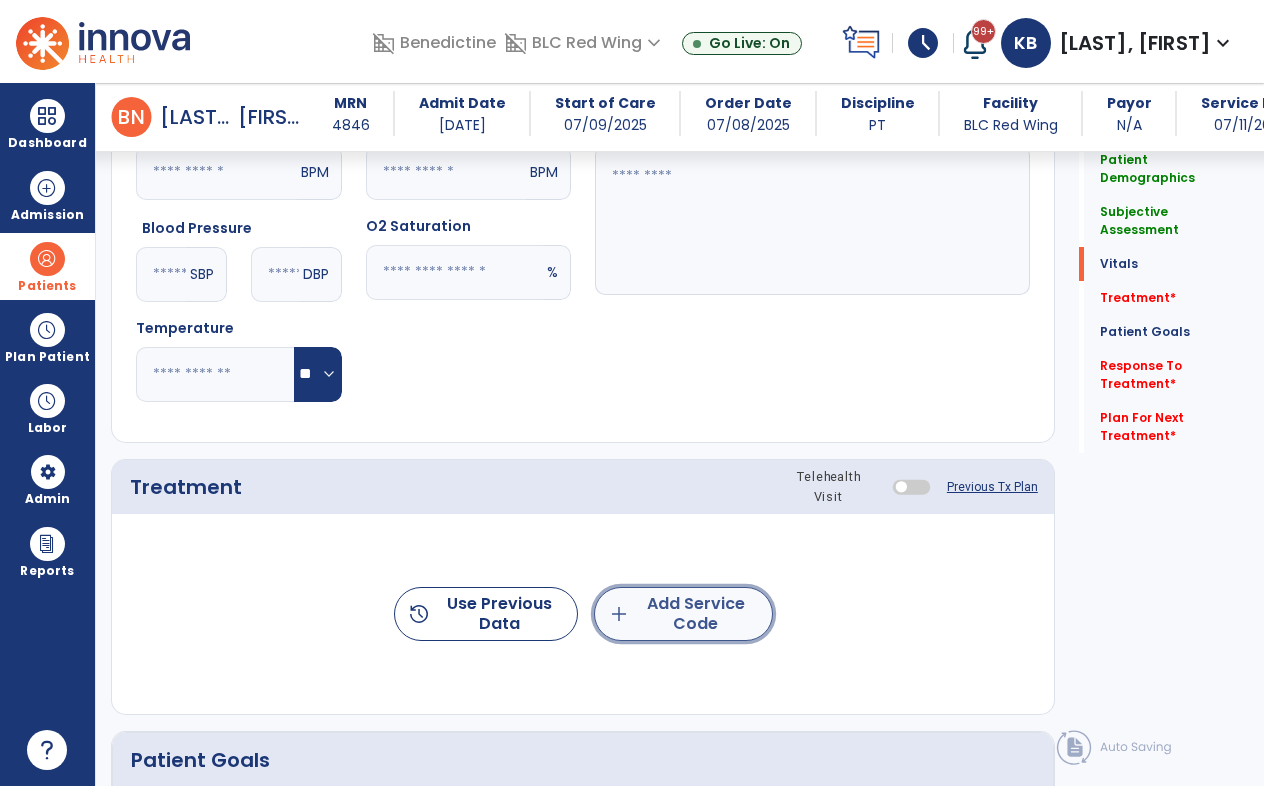 click on "add  Add Service Code" 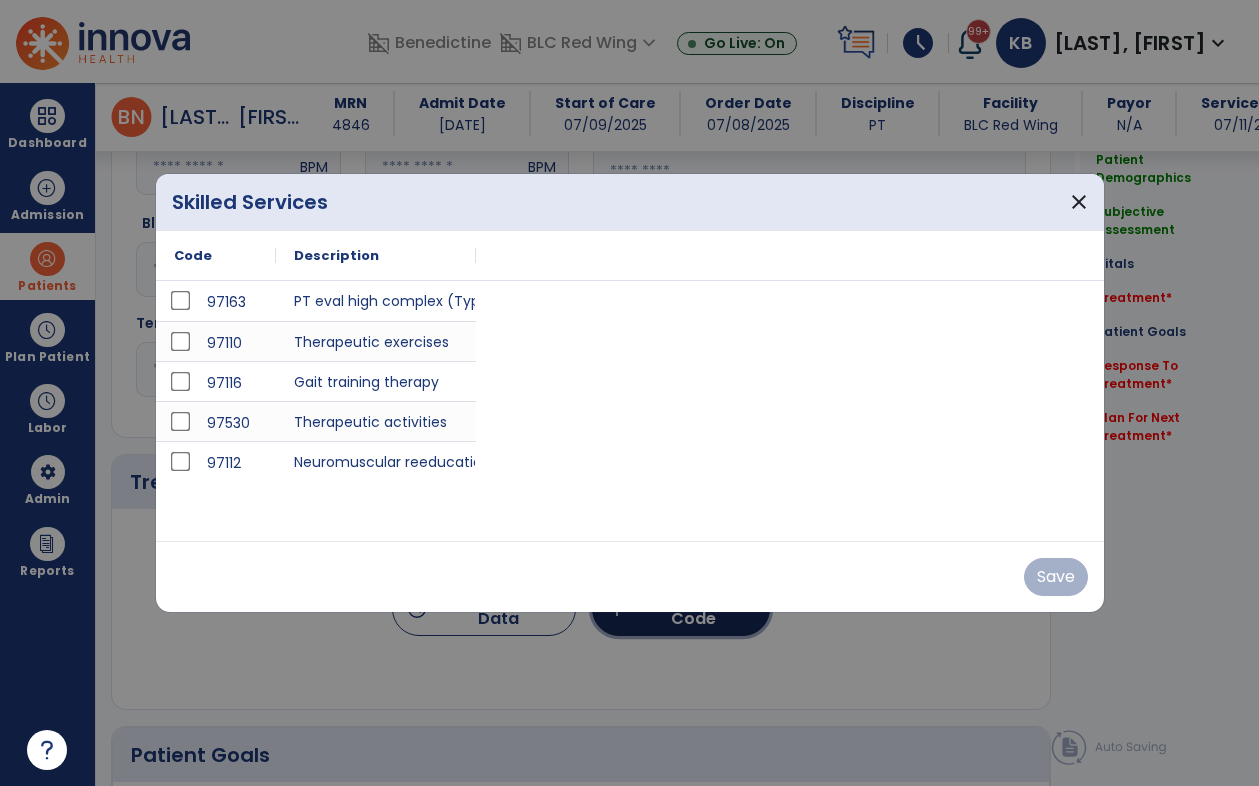scroll, scrollTop: 900, scrollLeft: 0, axis: vertical 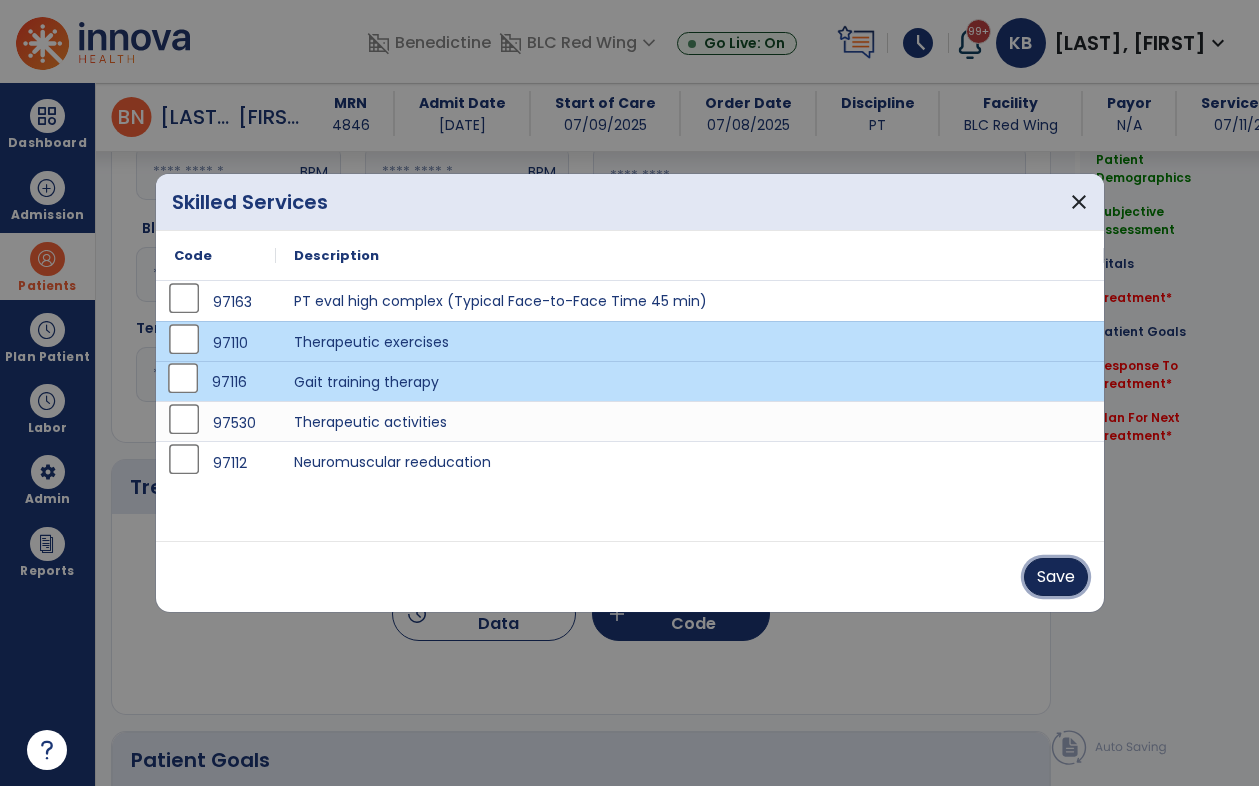 click on "Save" at bounding box center [1056, 577] 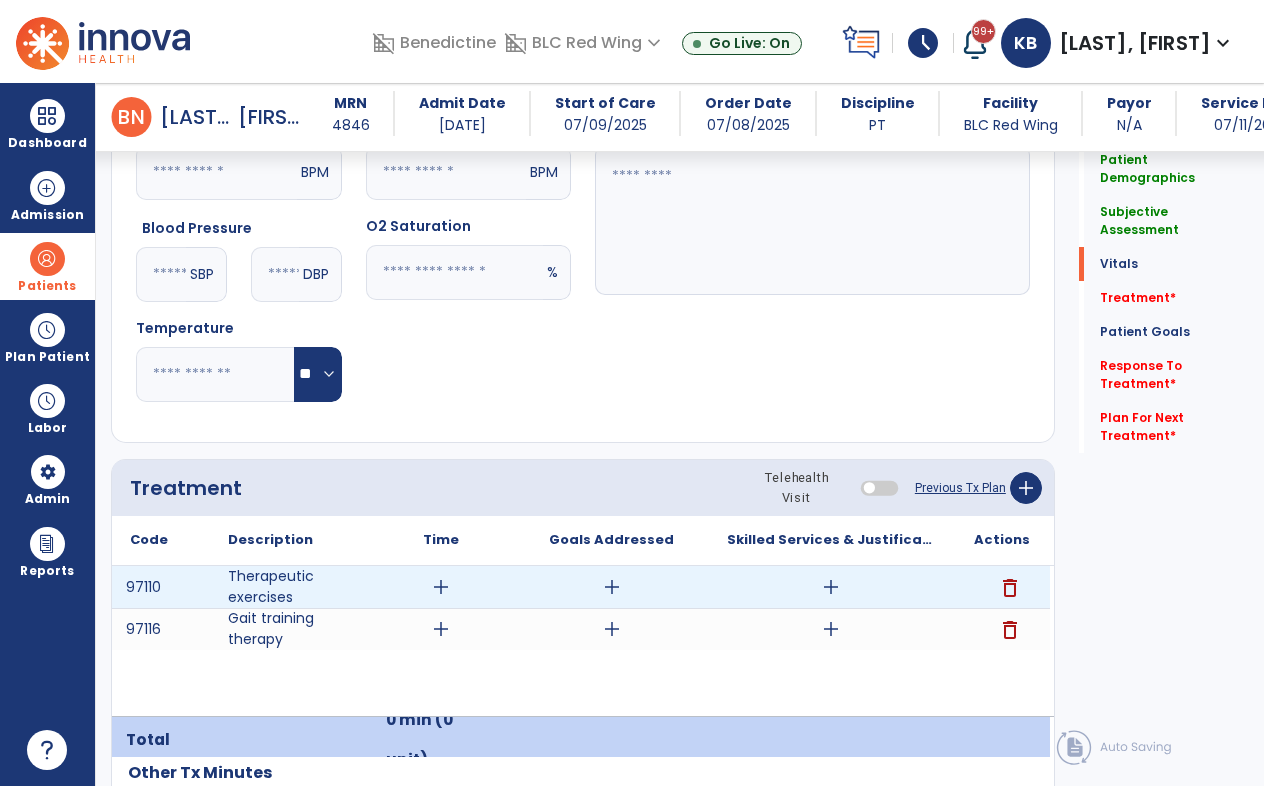 click on "add" at bounding box center (441, 587) 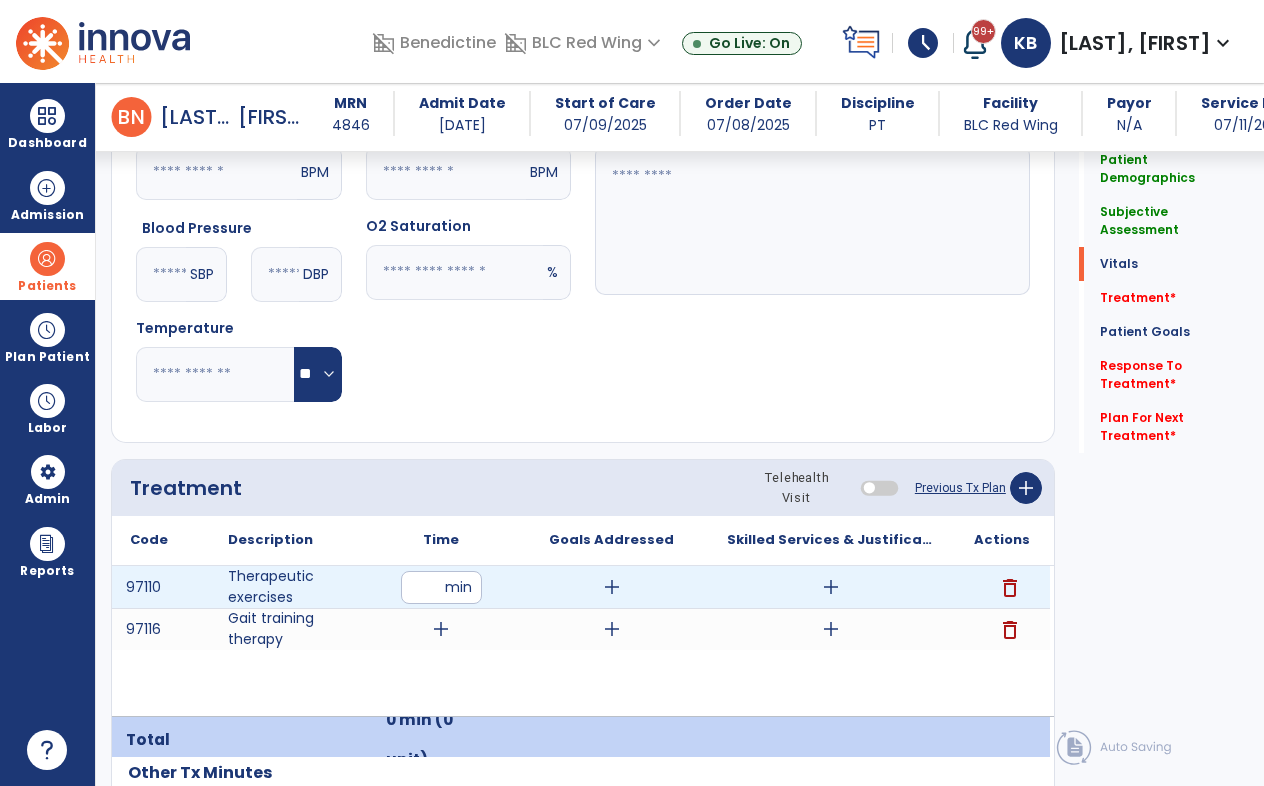 type on "**" 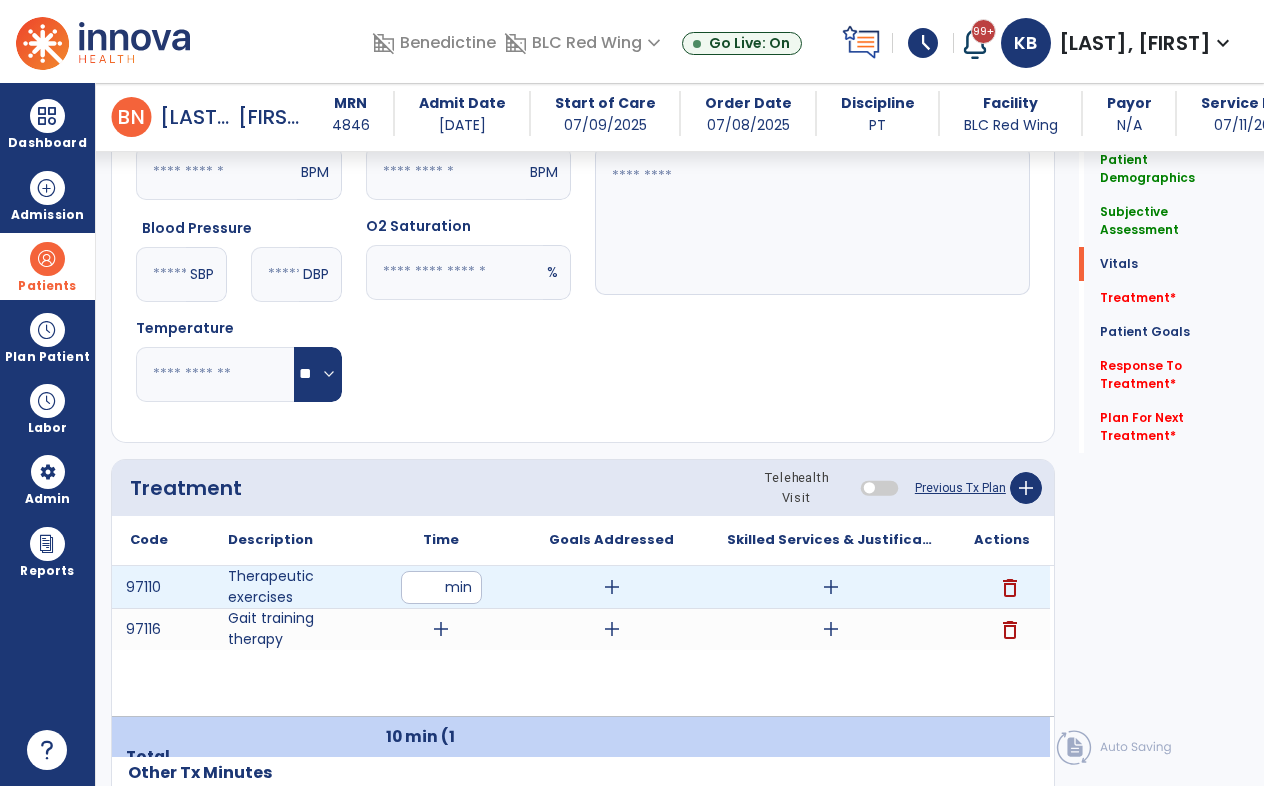 click on "**" at bounding box center [441, 587] 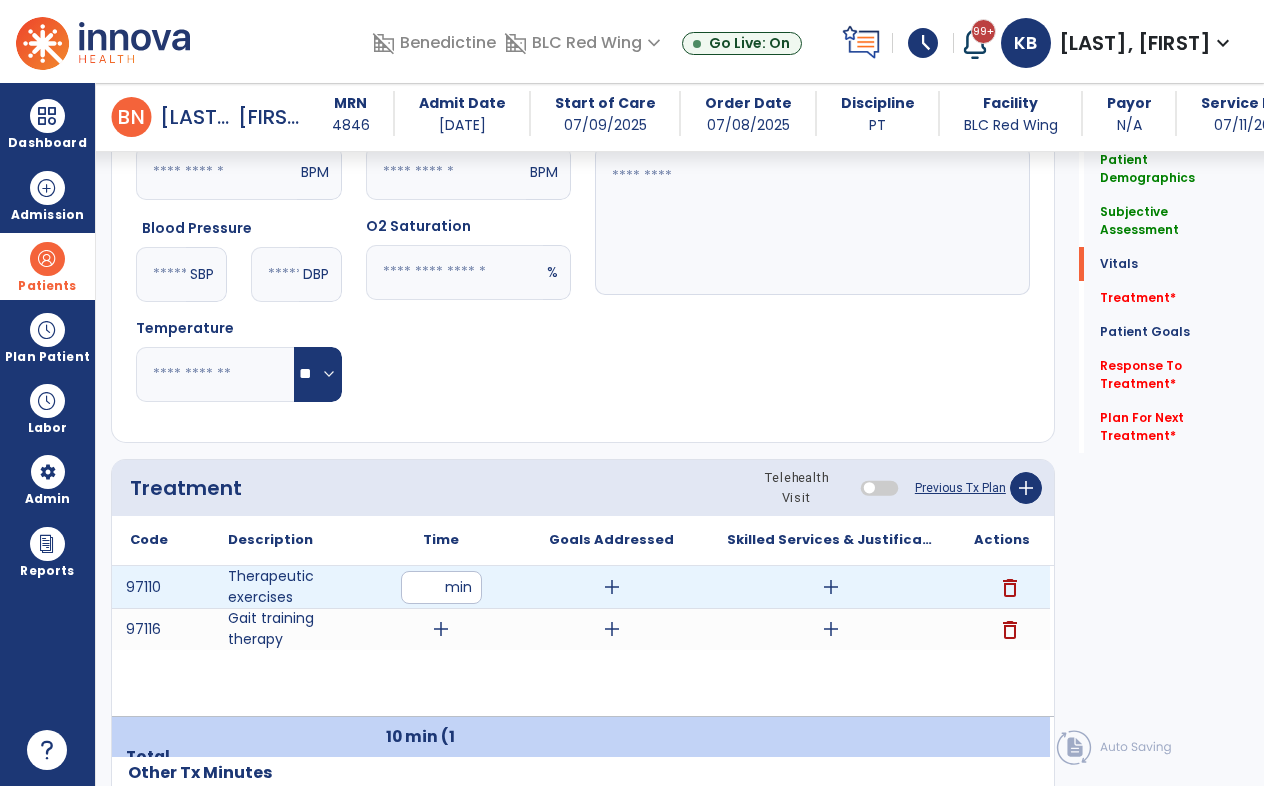 type on "**" 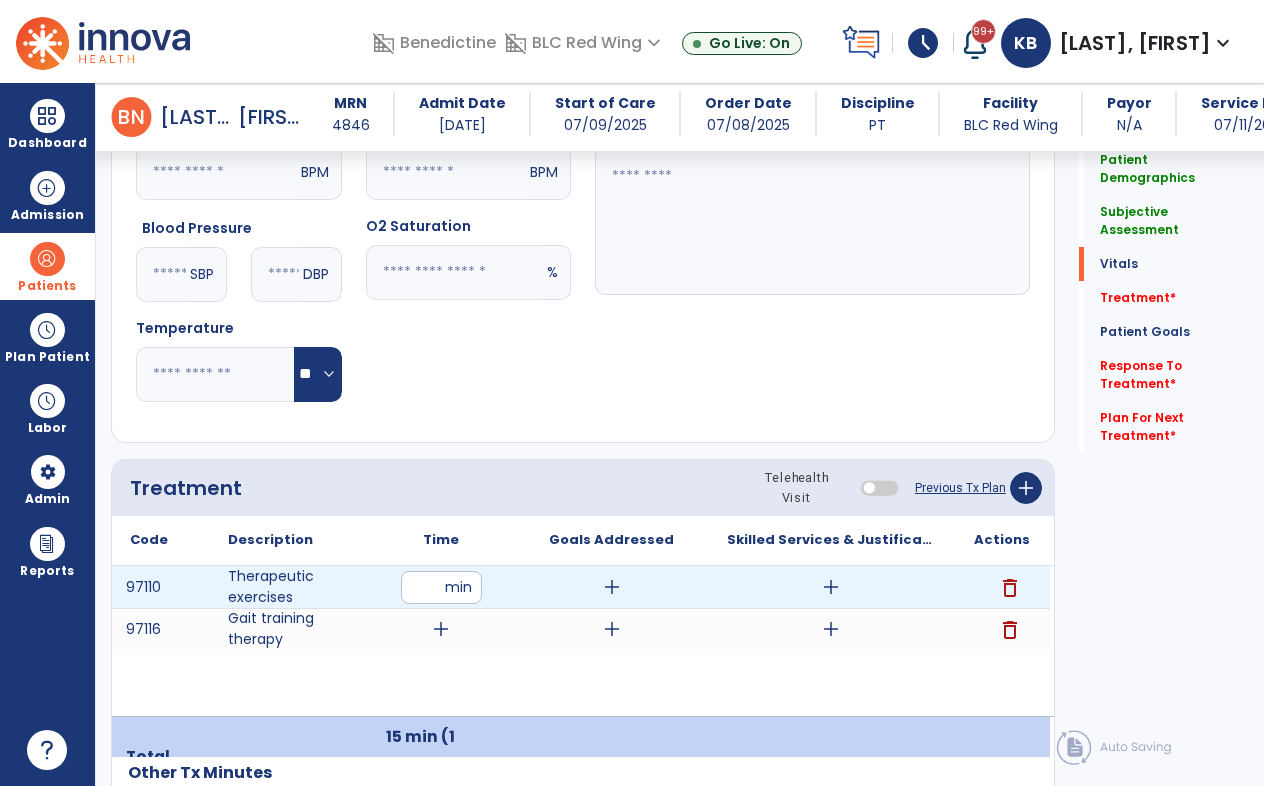 click on "add" at bounding box center [831, 587] 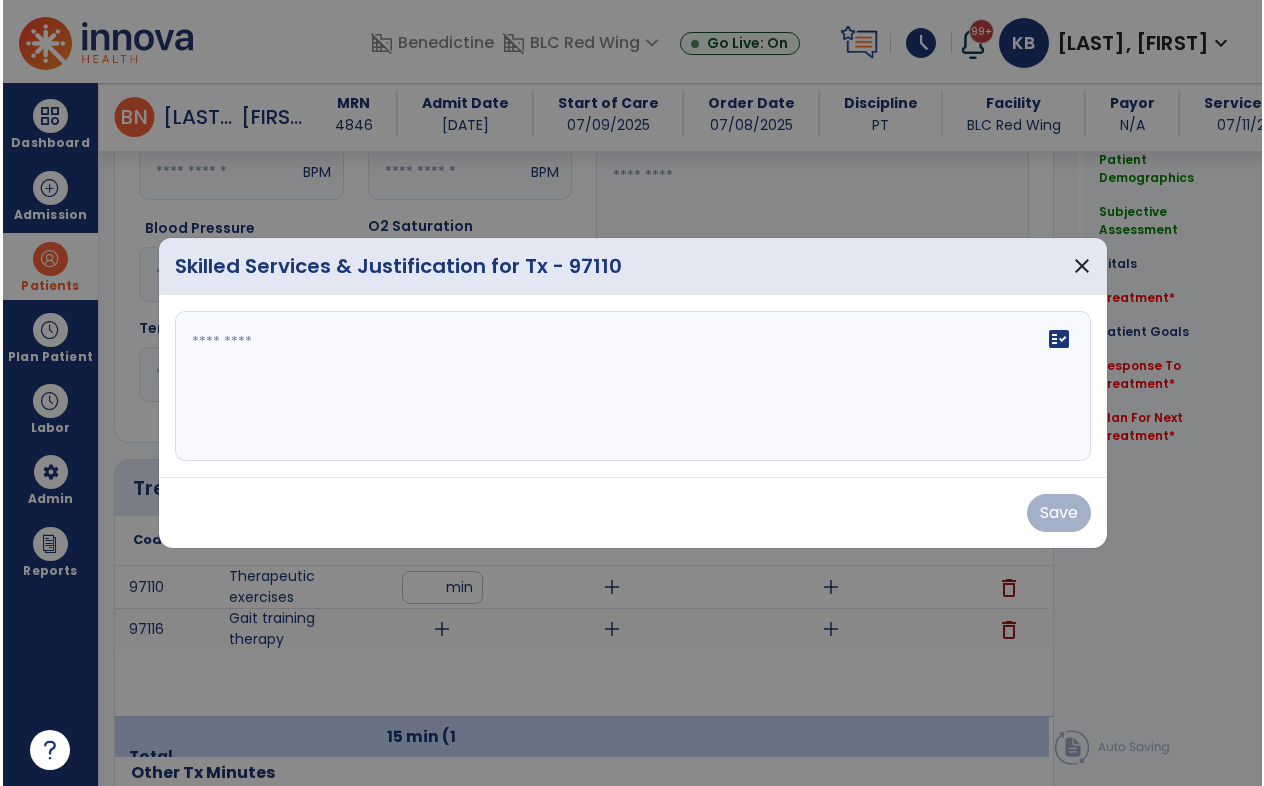 scroll, scrollTop: 900, scrollLeft: 0, axis: vertical 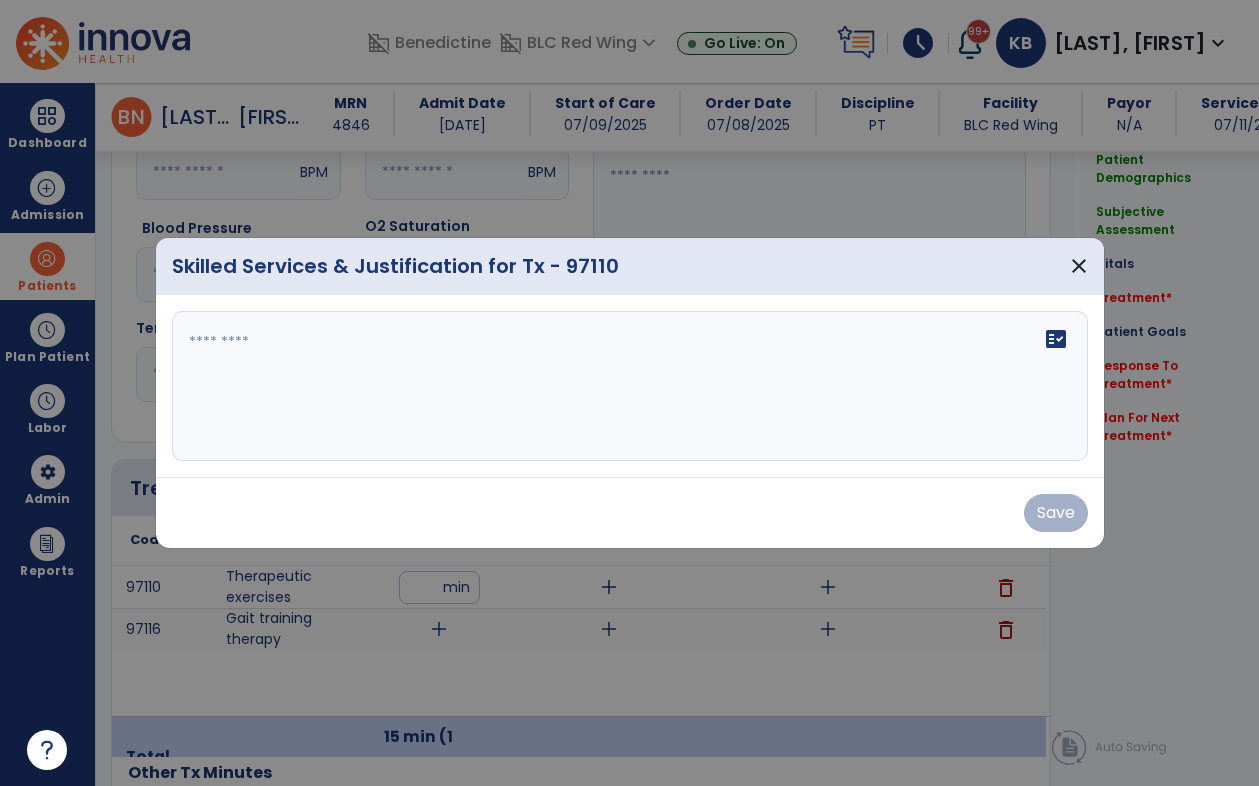 click on "fact_check" at bounding box center [630, 386] 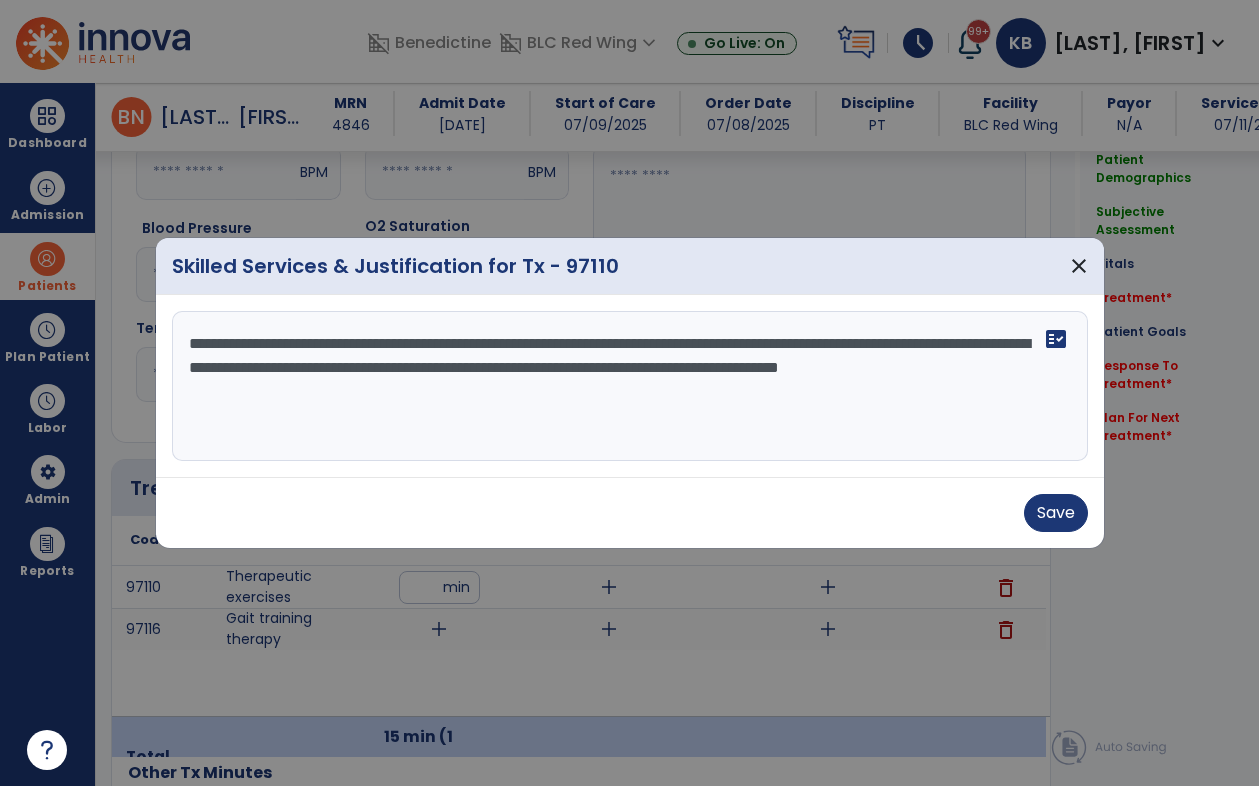 click on "**********" at bounding box center [630, 386] 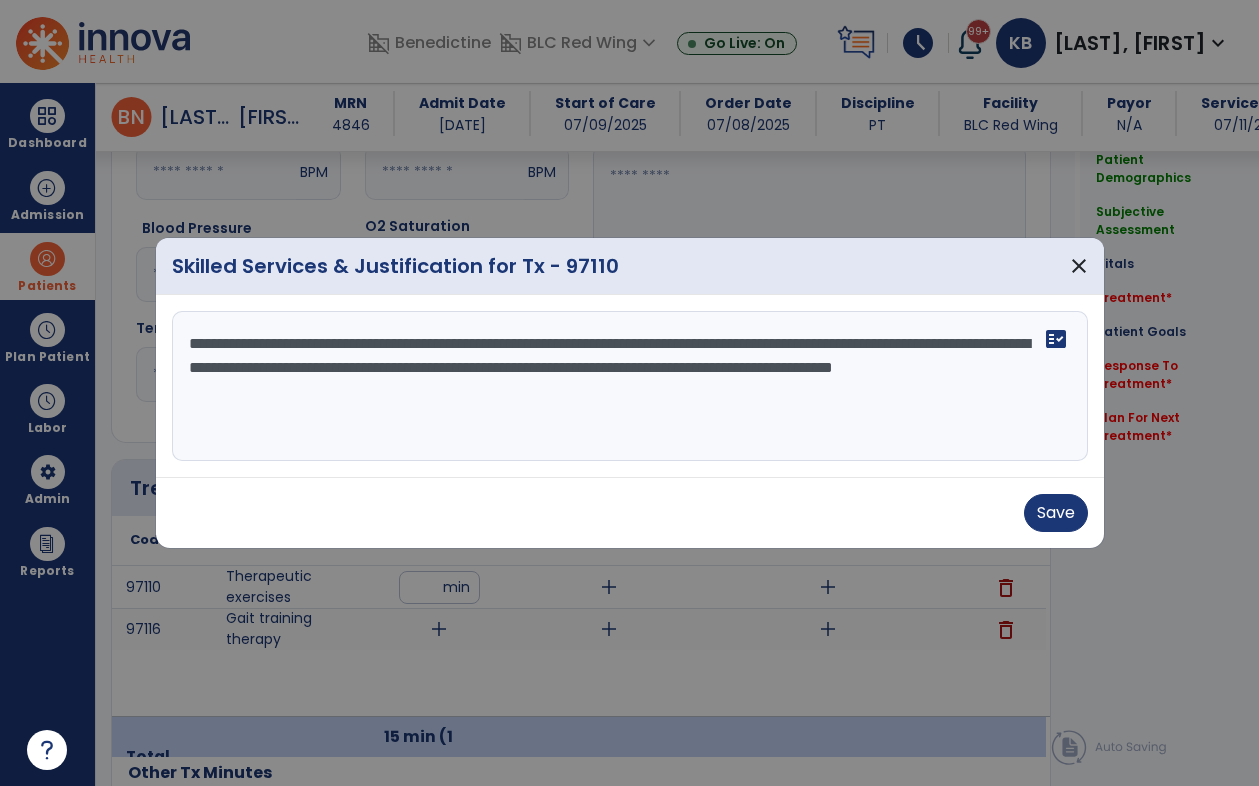 click on "**********" at bounding box center (630, 386) 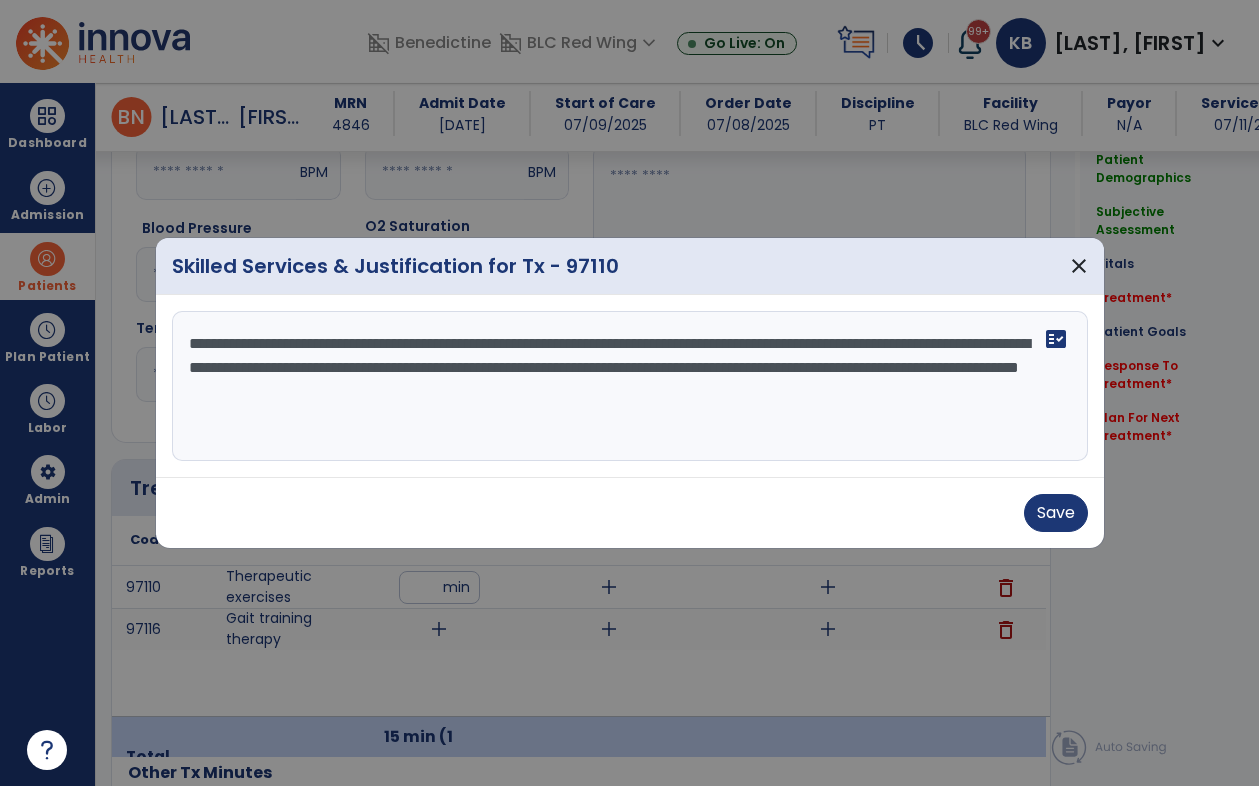 click on "**********" at bounding box center [630, 386] 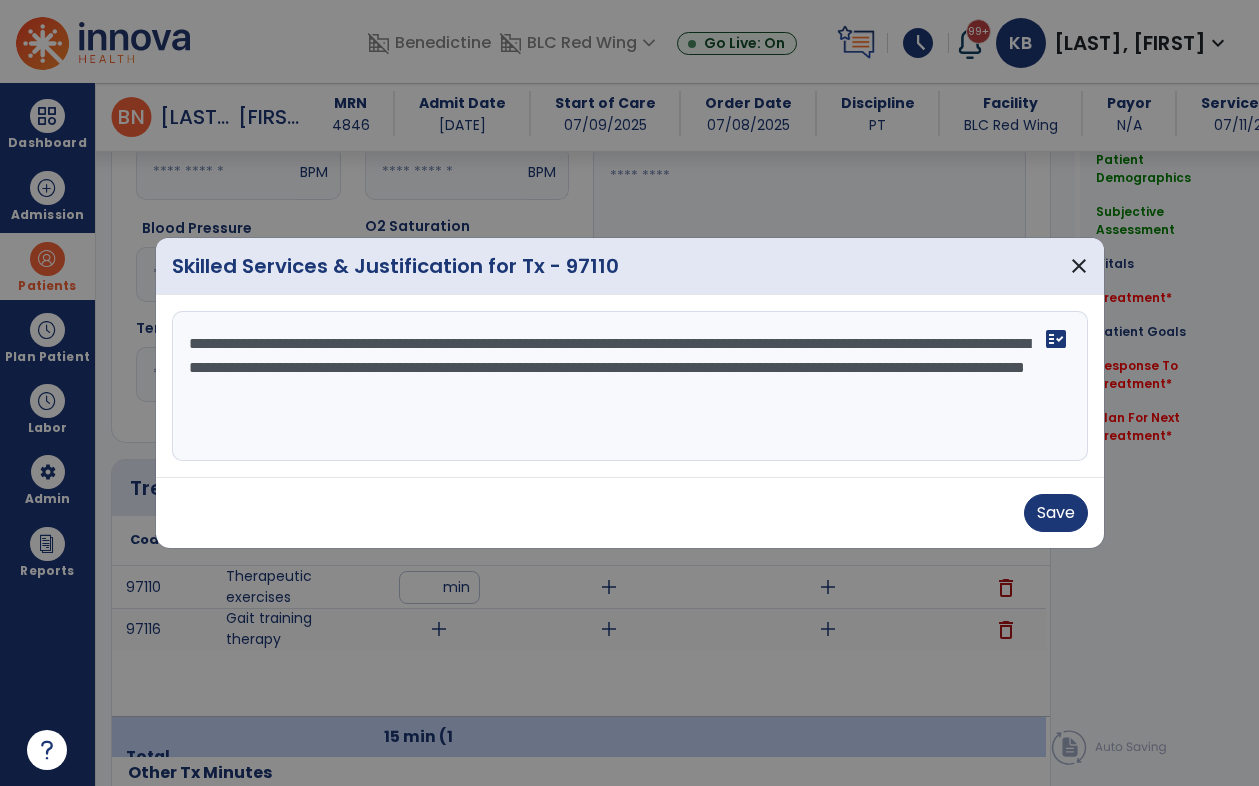 click on "**********" at bounding box center (630, 386) 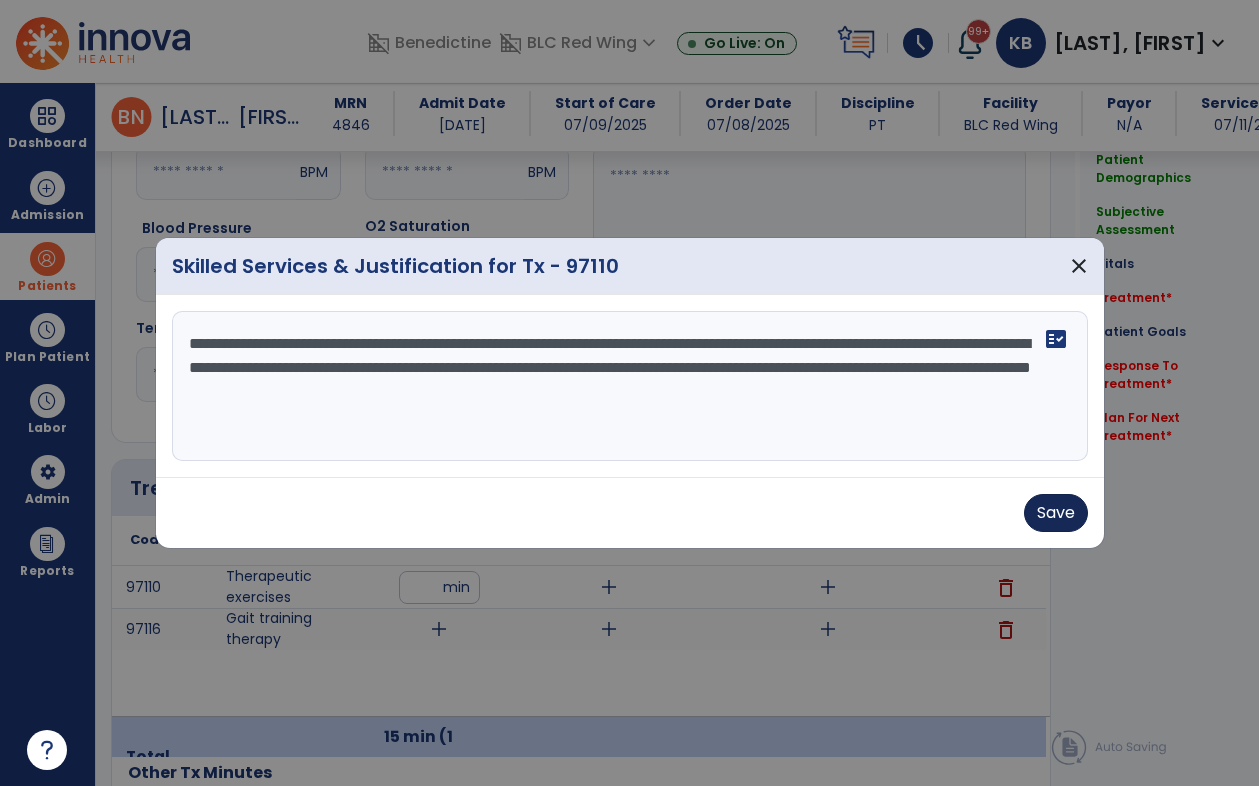 type on "**********" 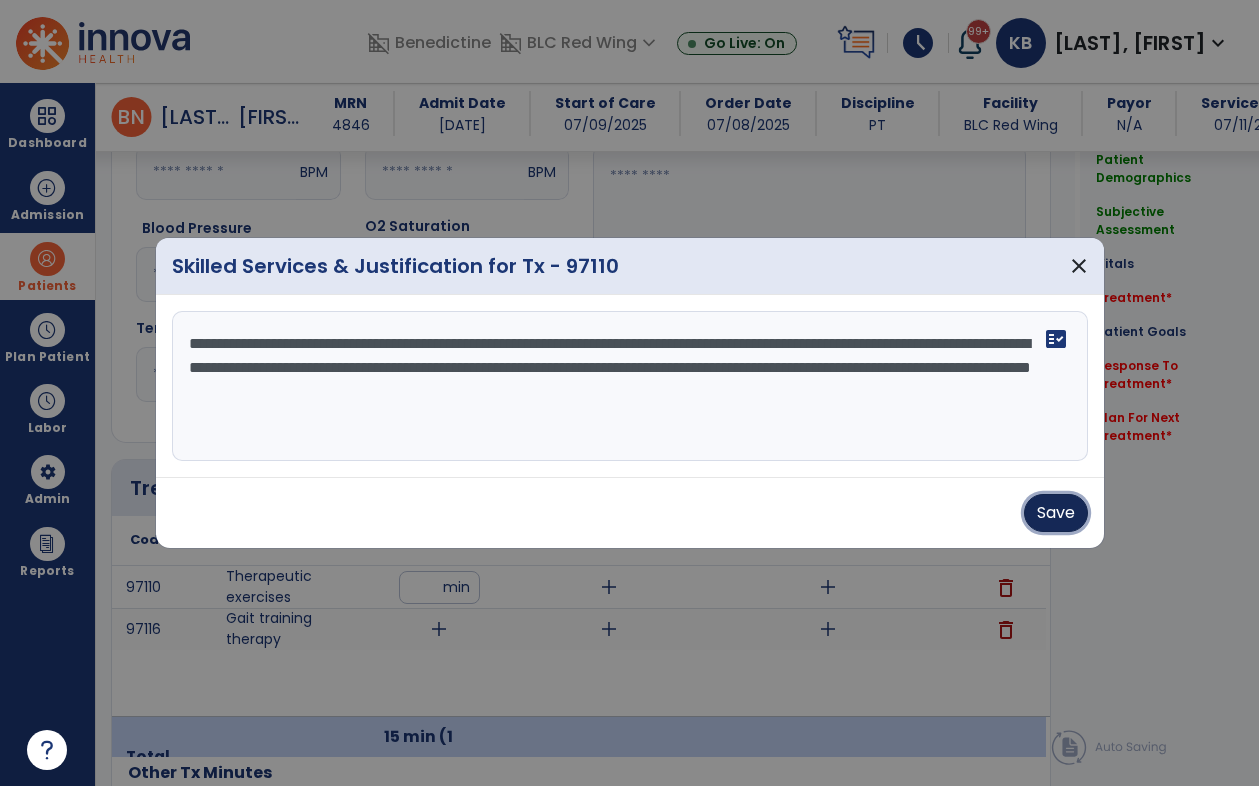 click on "Save" at bounding box center [1056, 513] 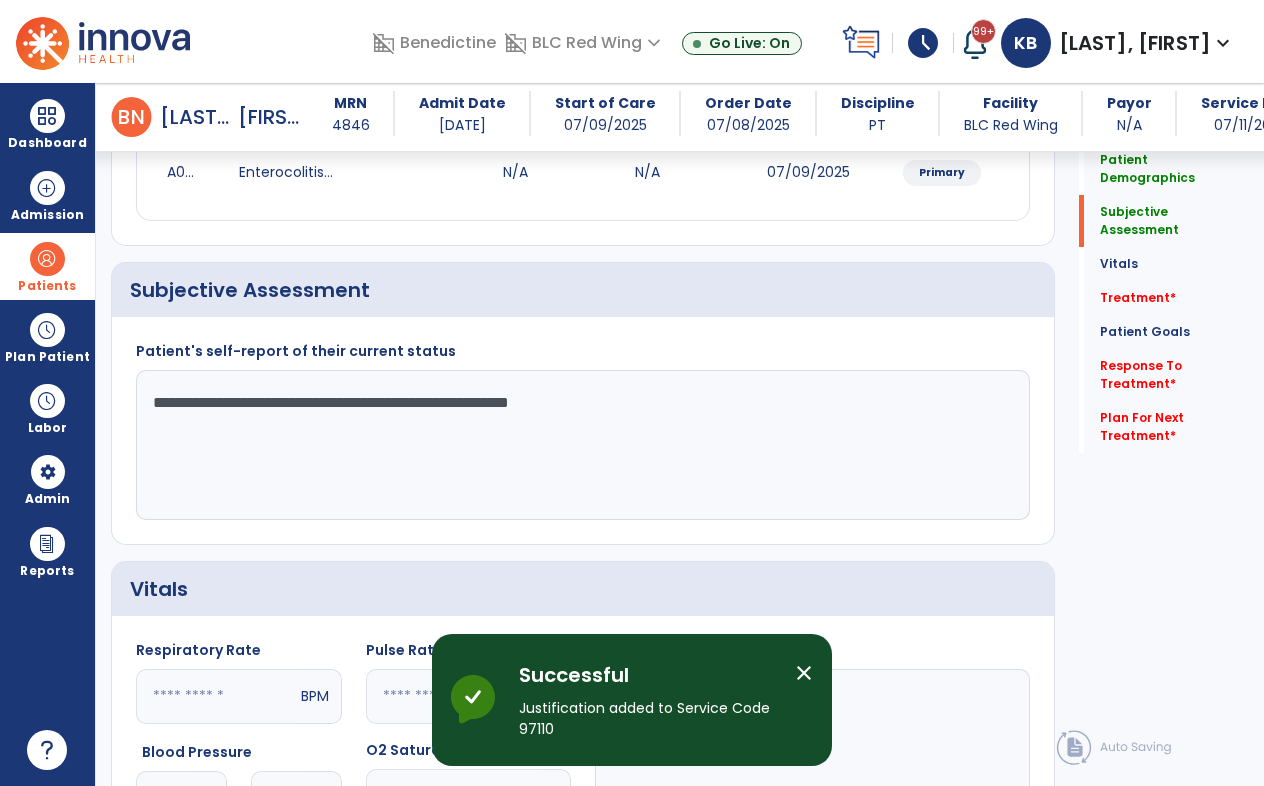 scroll, scrollTop: 300, scrollLeft: 0, axis: vertical 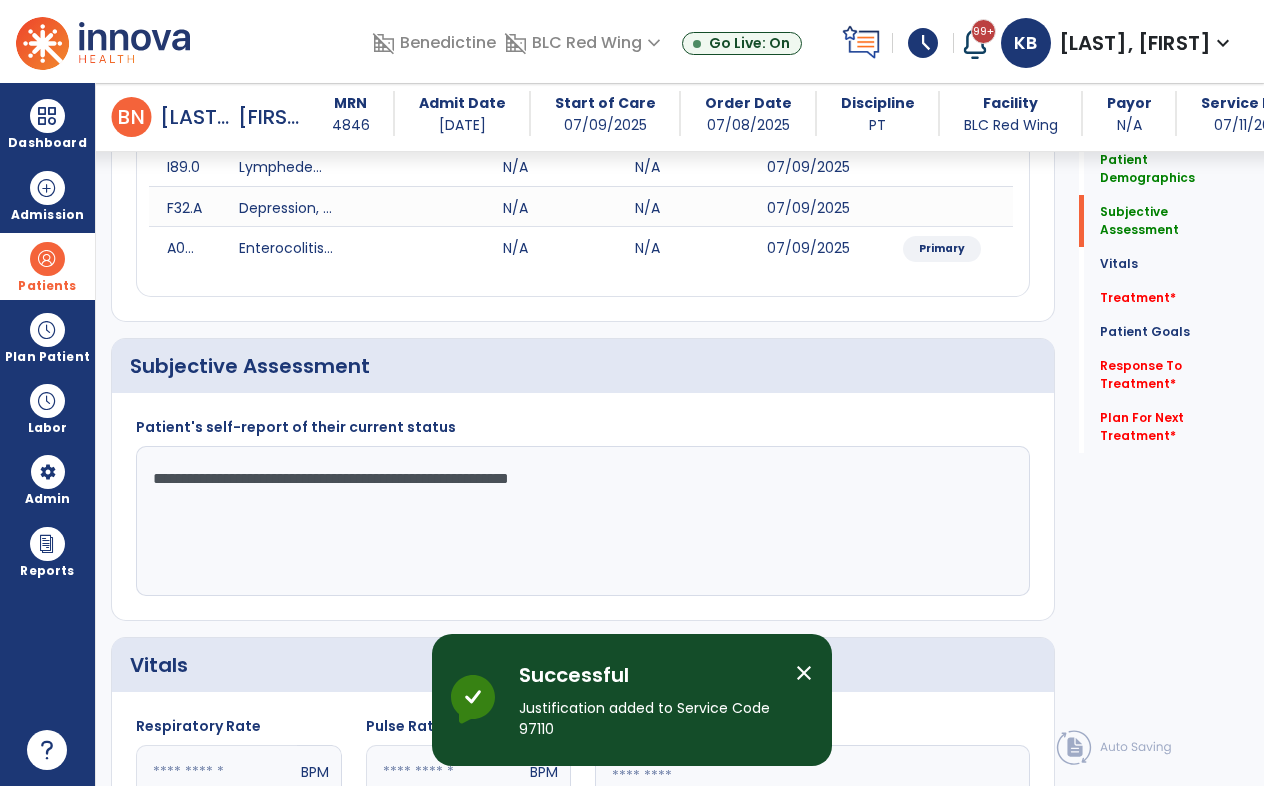click on "**********" 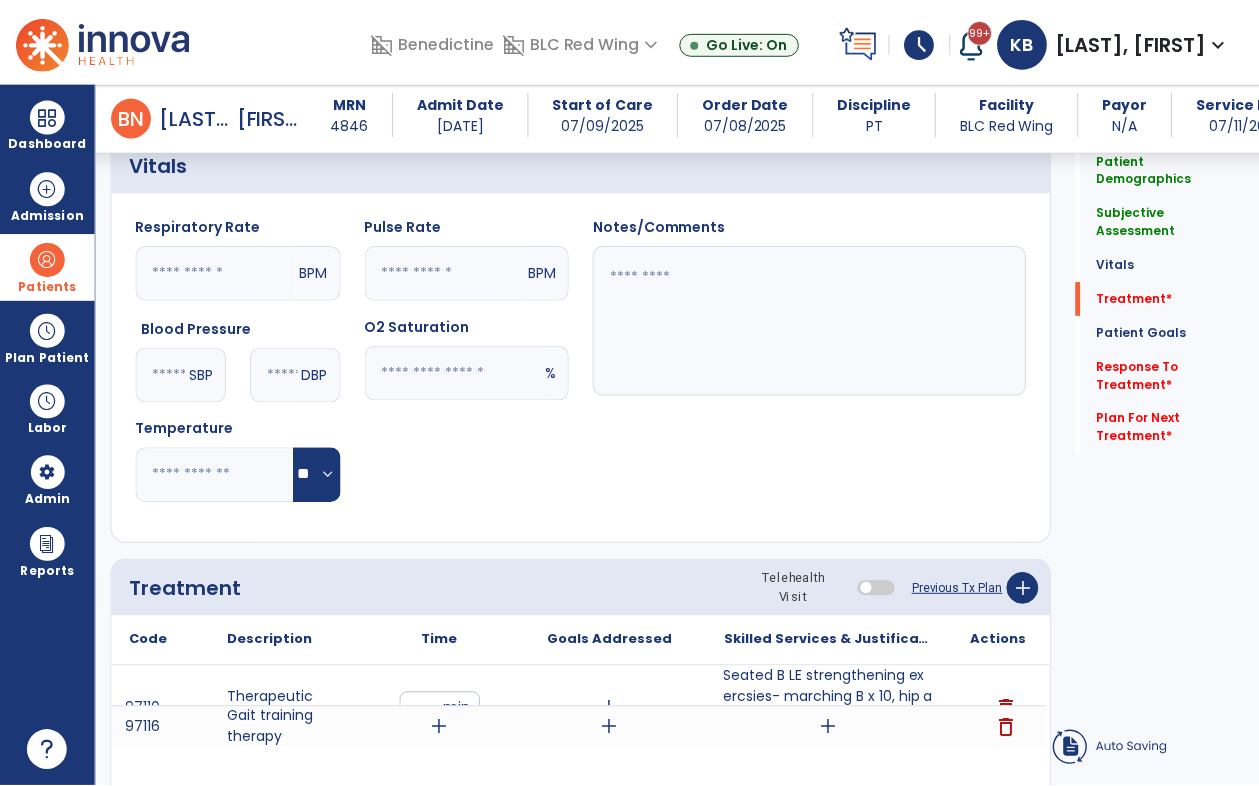 scroll, scrollTop: 1100, scrollLeft: 0, axis: vertical 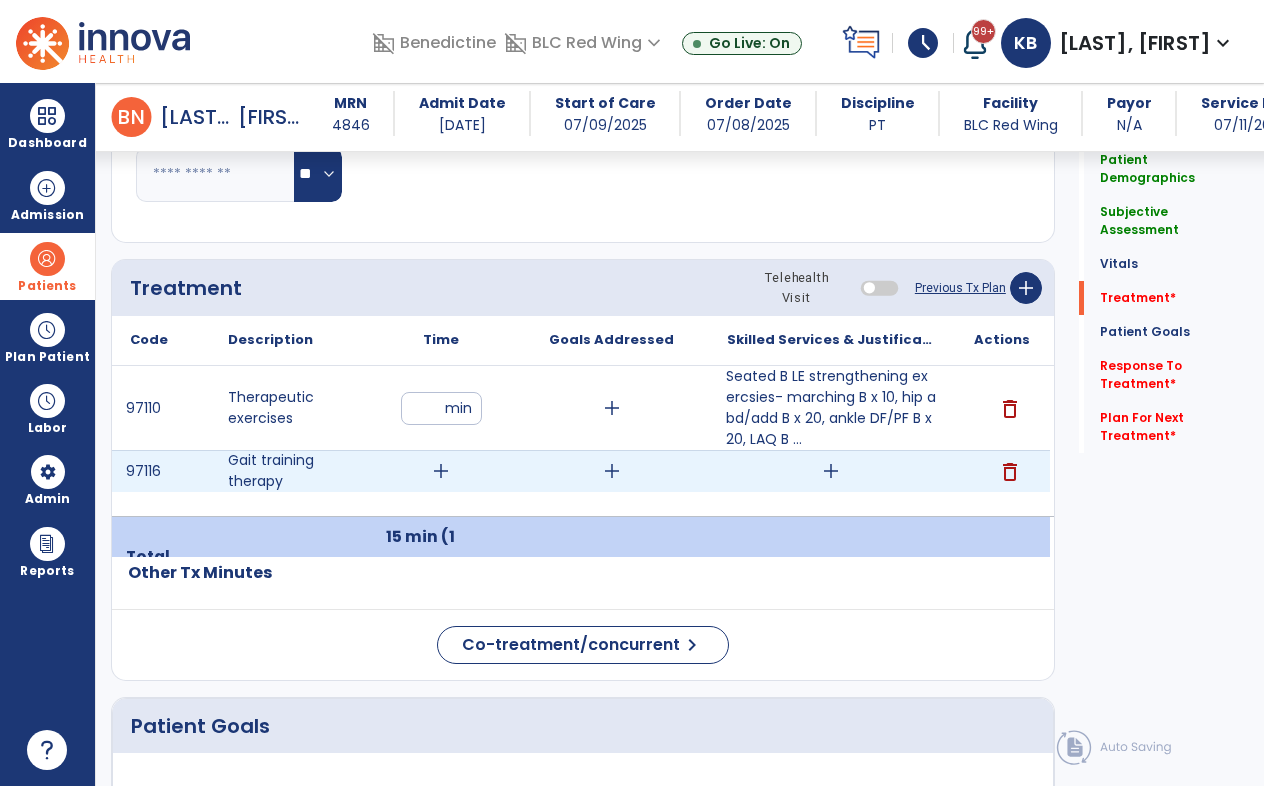 type on "**********" 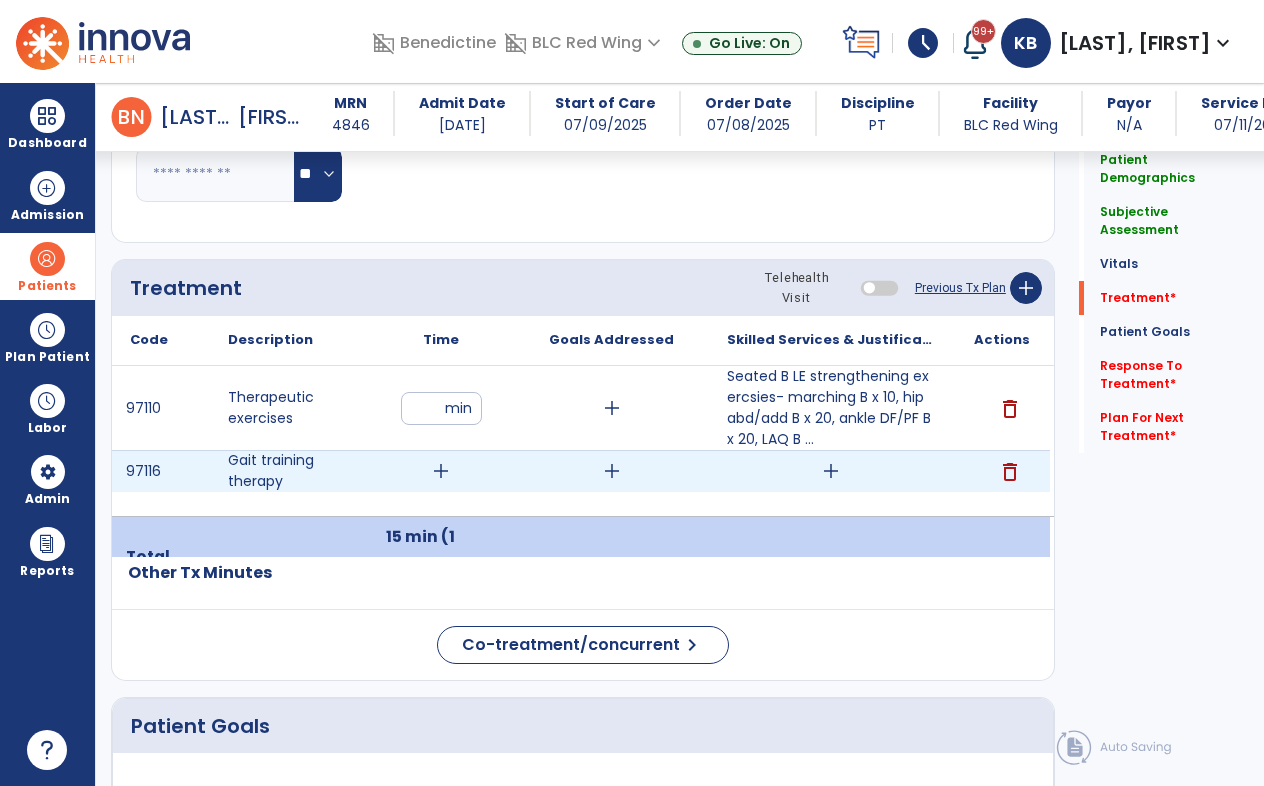click on "add" at bounding box center (441, 471) 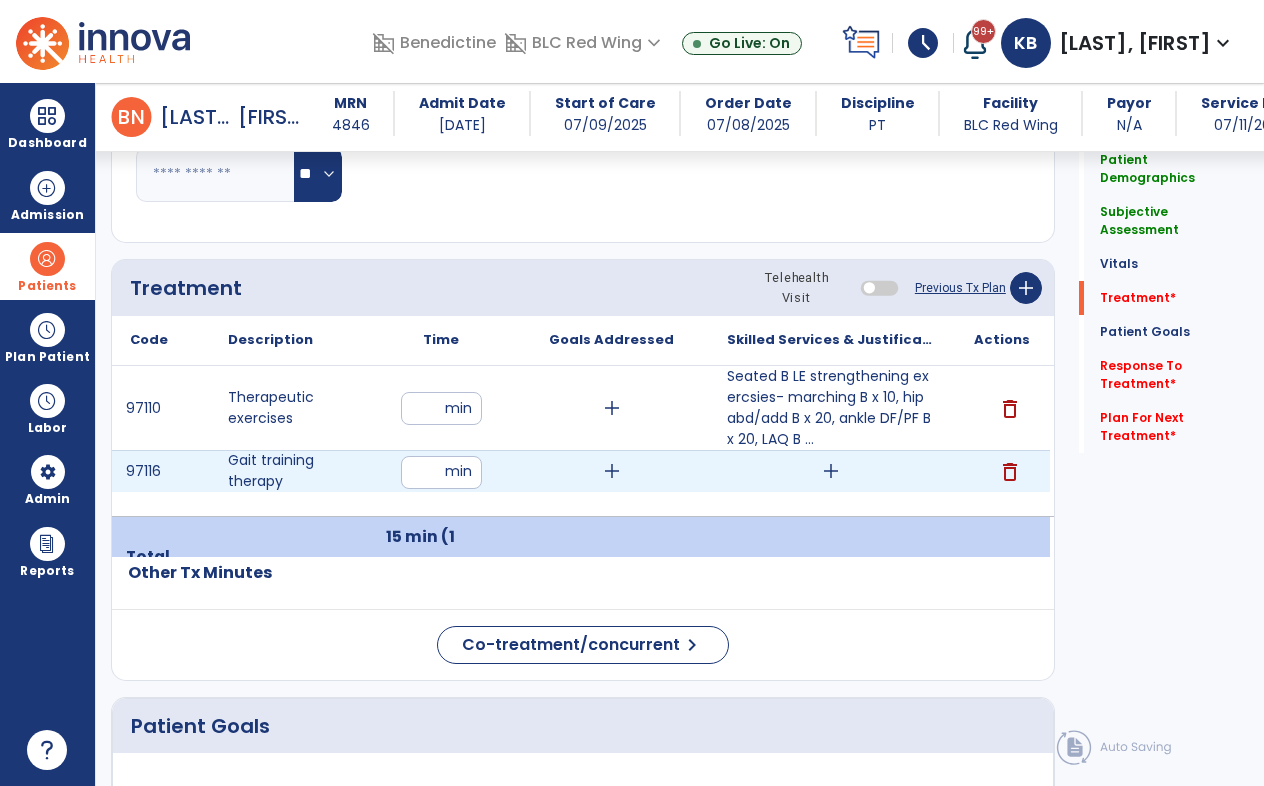 type on "**" 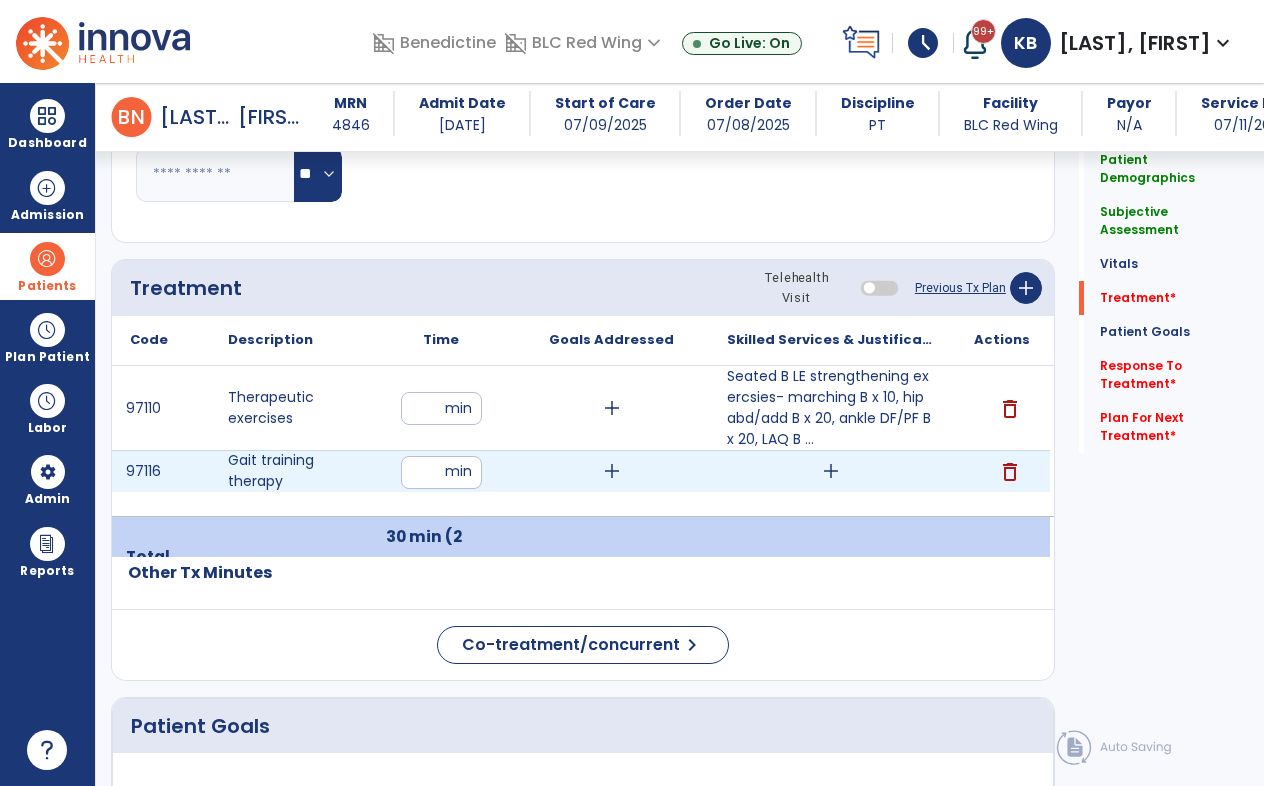 click on "add" at bounding box center [831, 471] 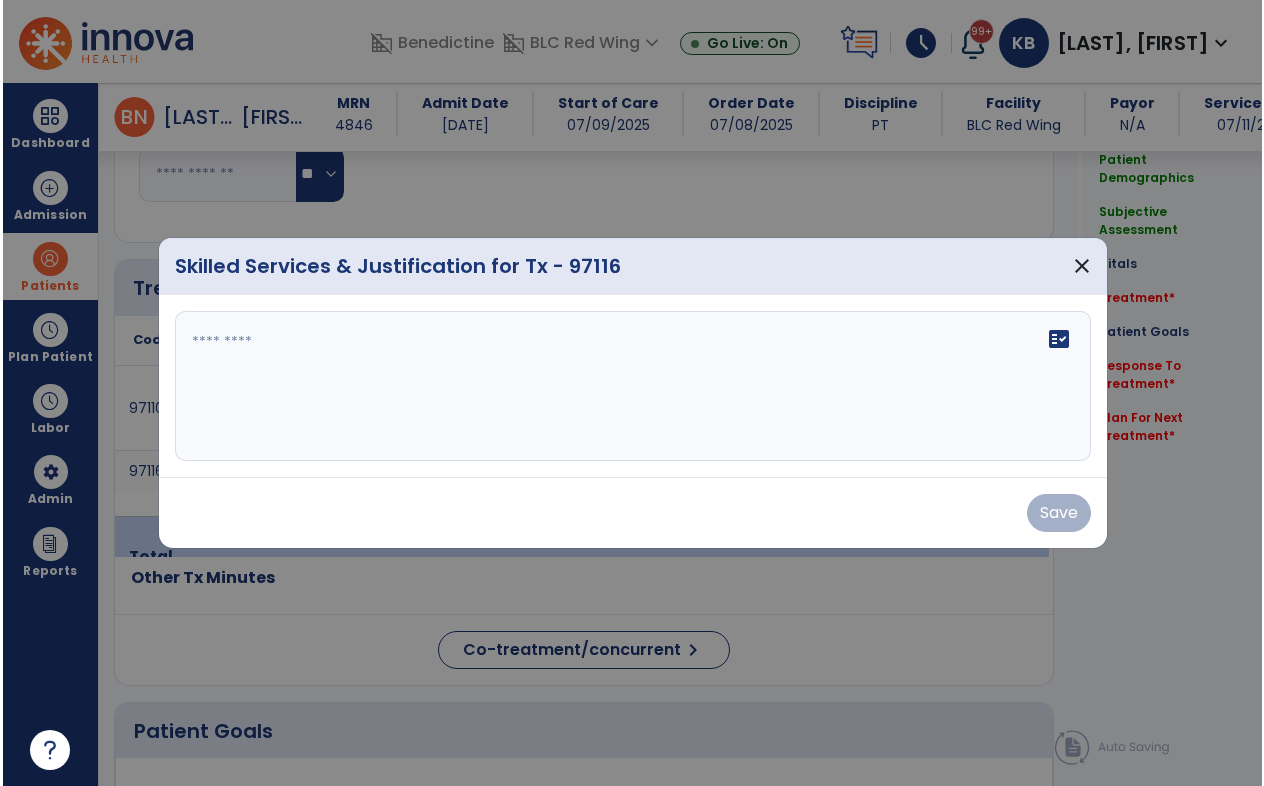 scroll, scrollTop: 1100, scrollLeft: 0, axis: vertical 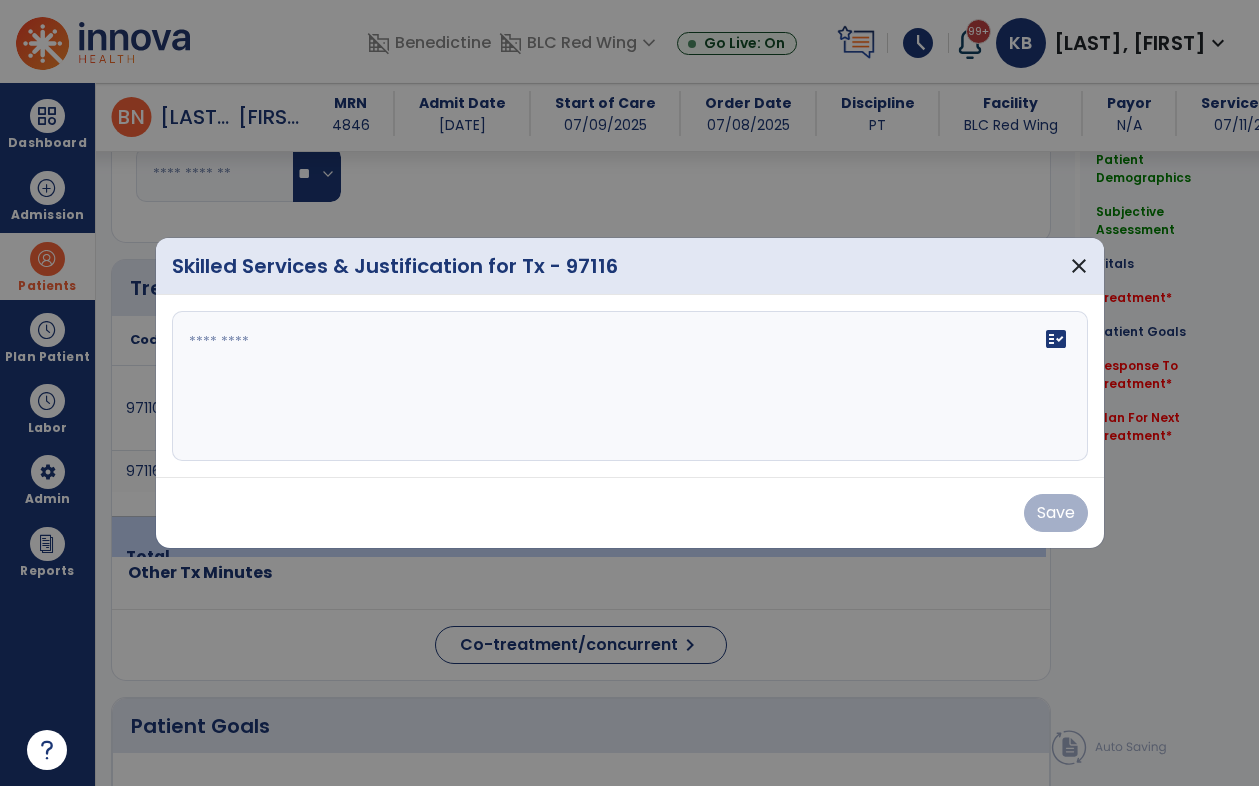 click on "fact_check" at bounding box center (630, 386) 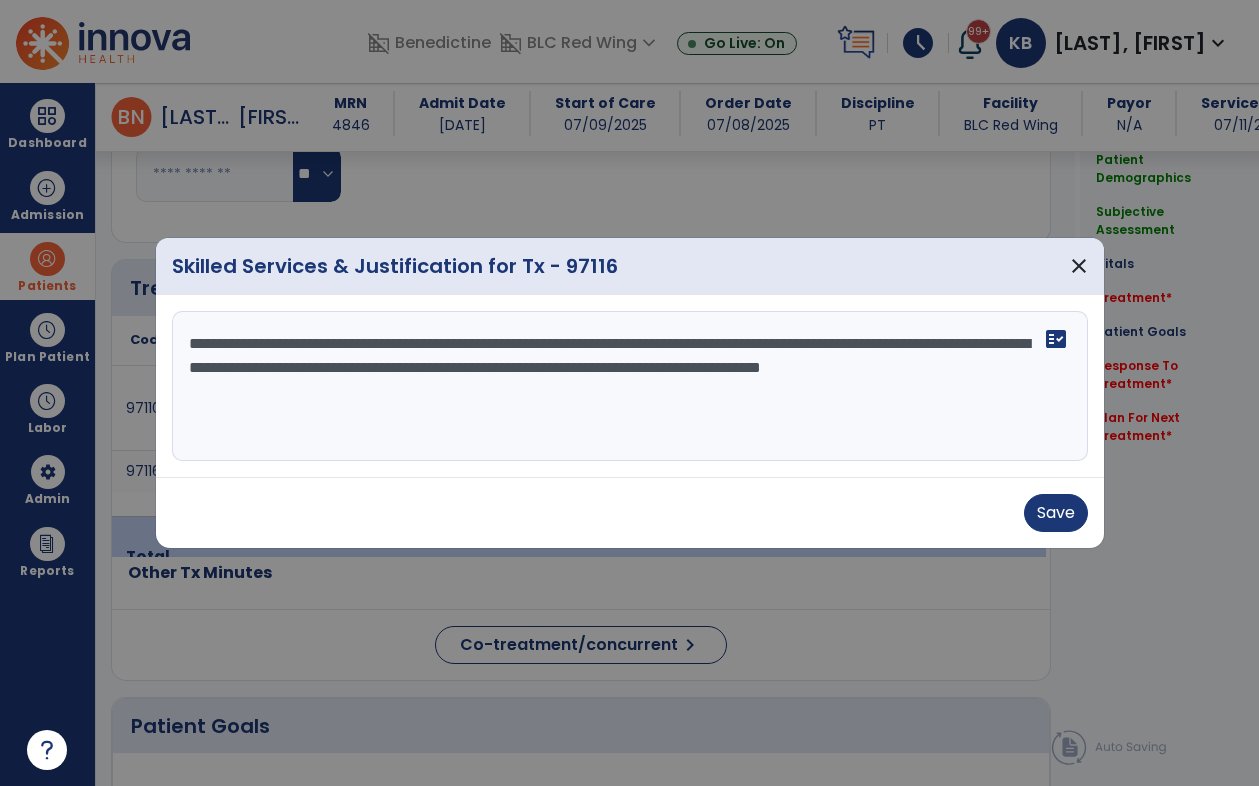 click on "**********" at bounding box center (630, 386) 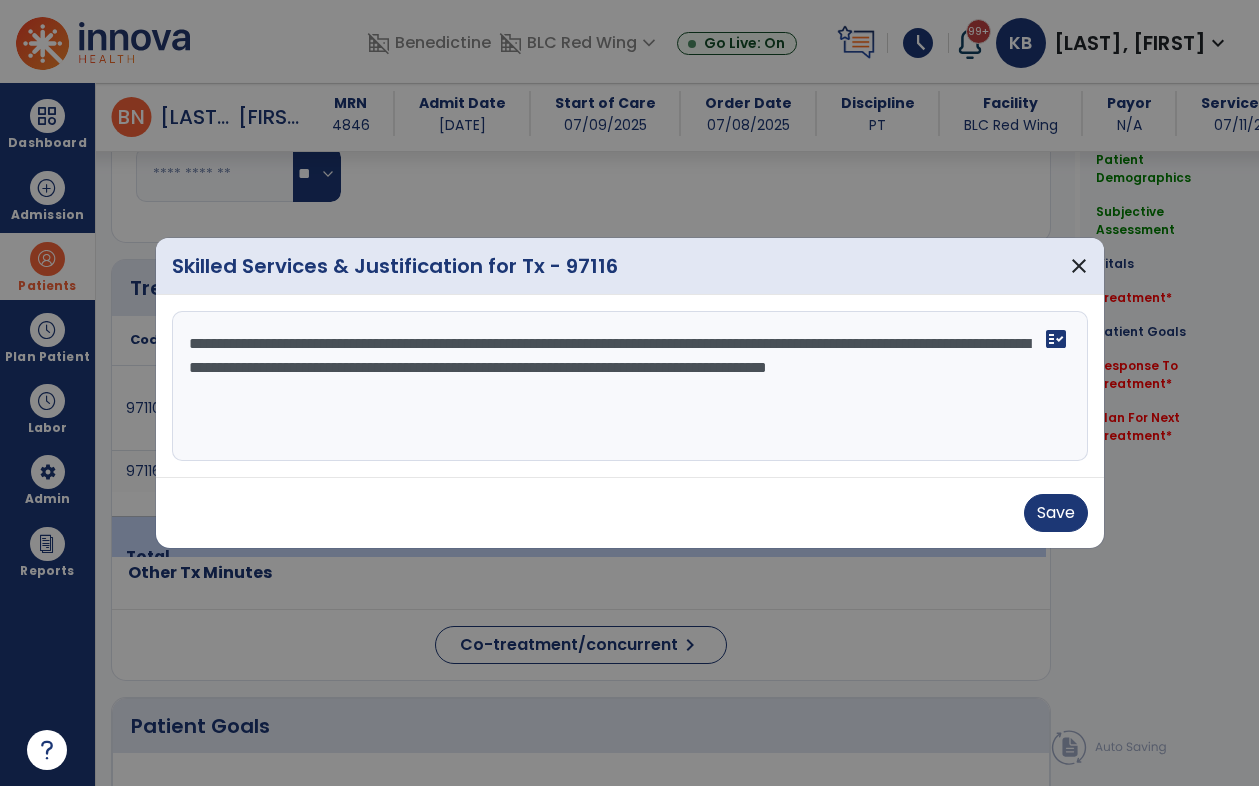 click on "**********" at bounding box center (630, 386) 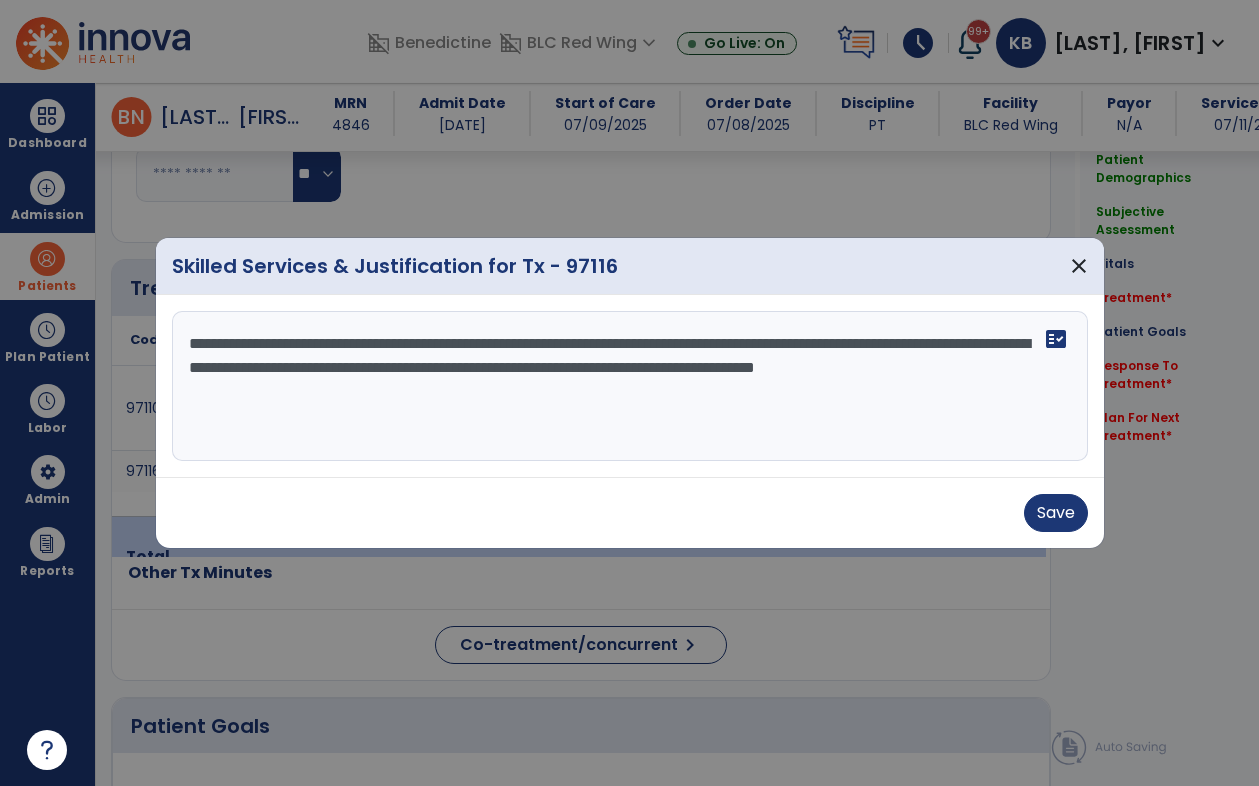 click on "**********" at bounding box center (630, 386) 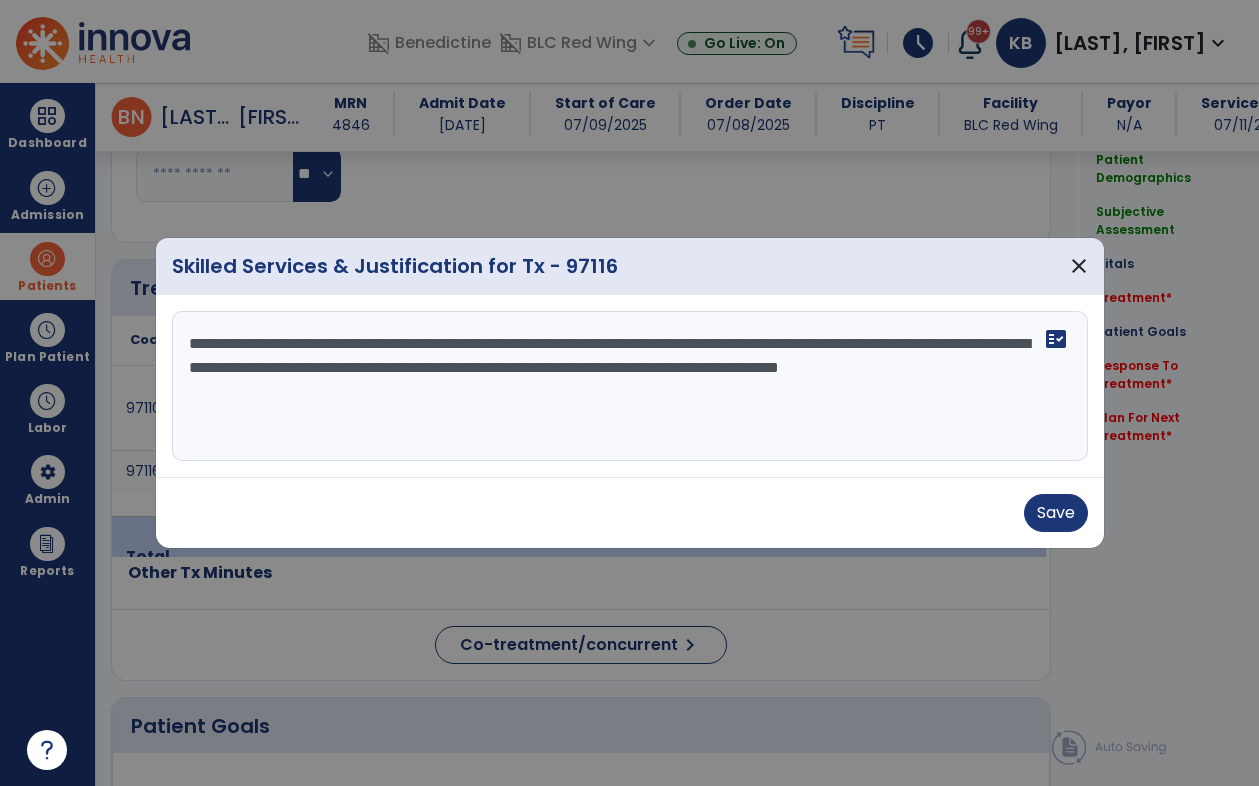 type on "**********" 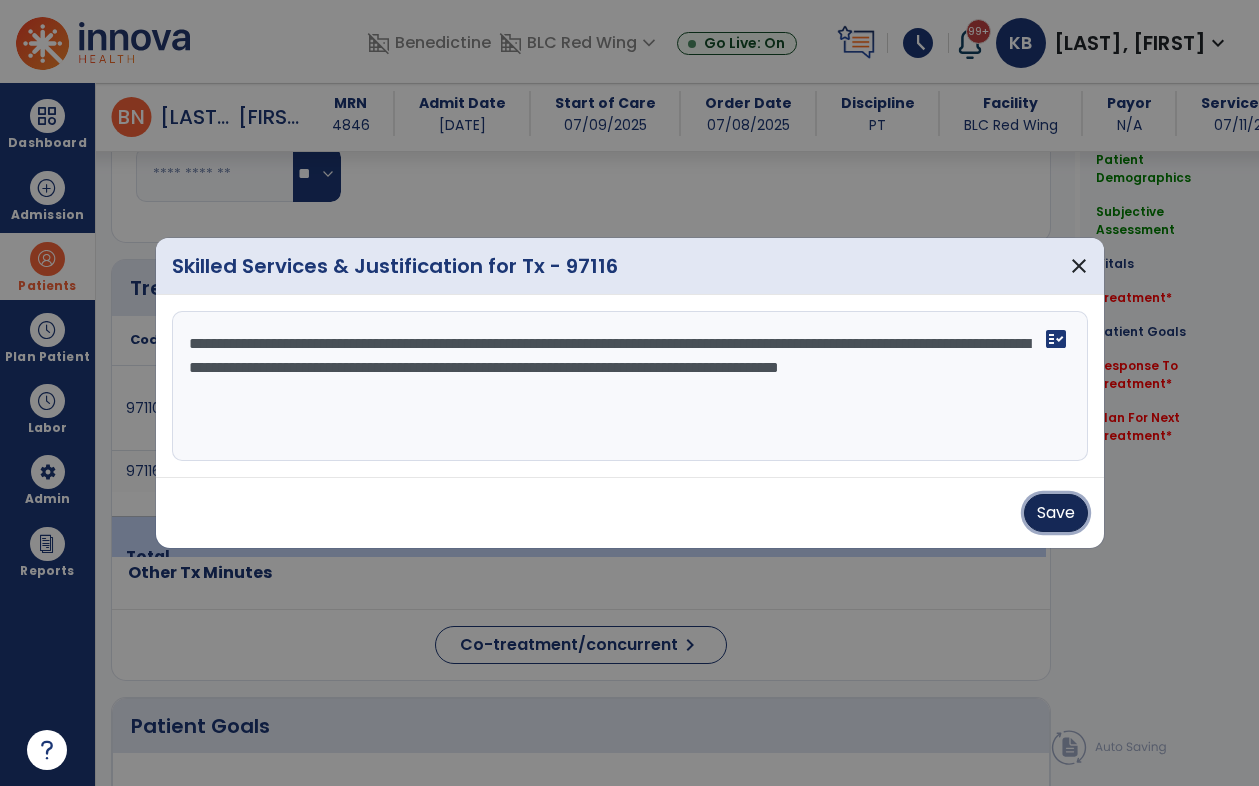 click on "Save" at bounding box center (1056, 513) 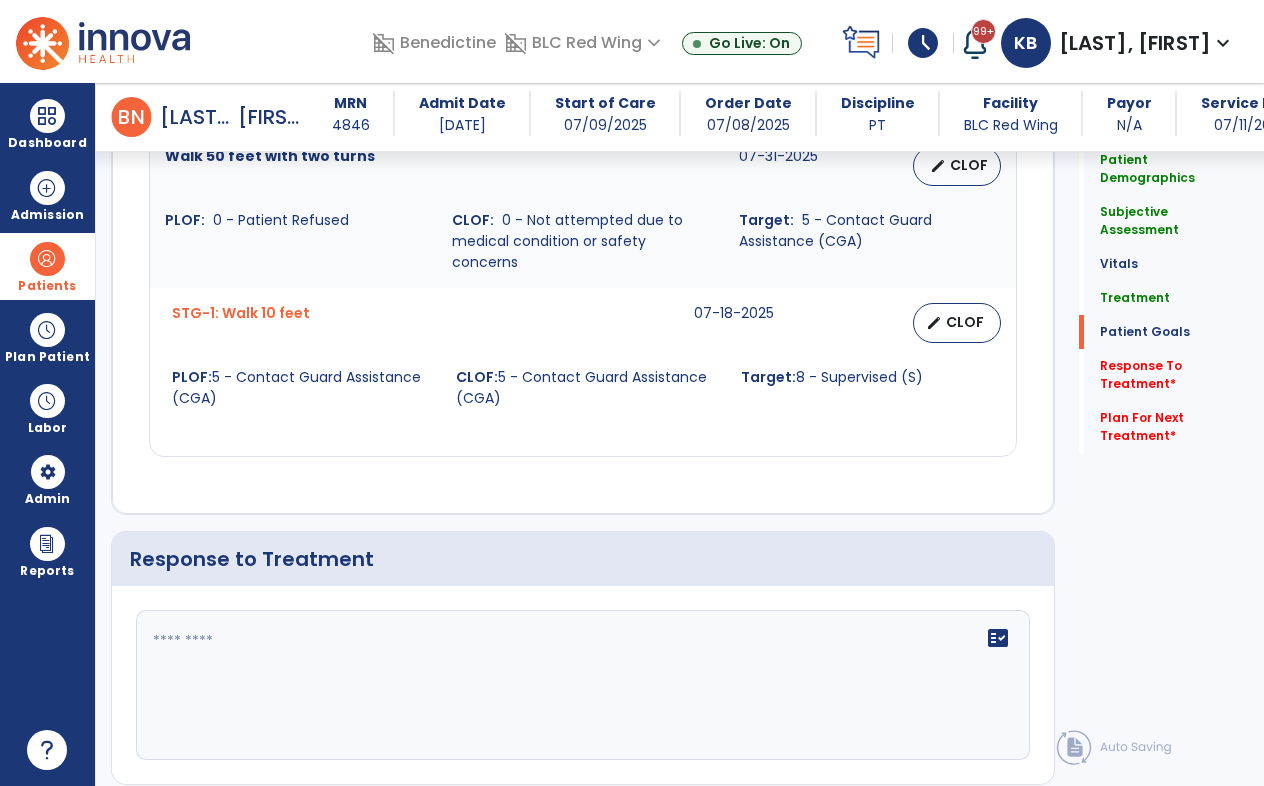 scroll, scrollTop: 2000, scrollLeft: 0, axis: vertical 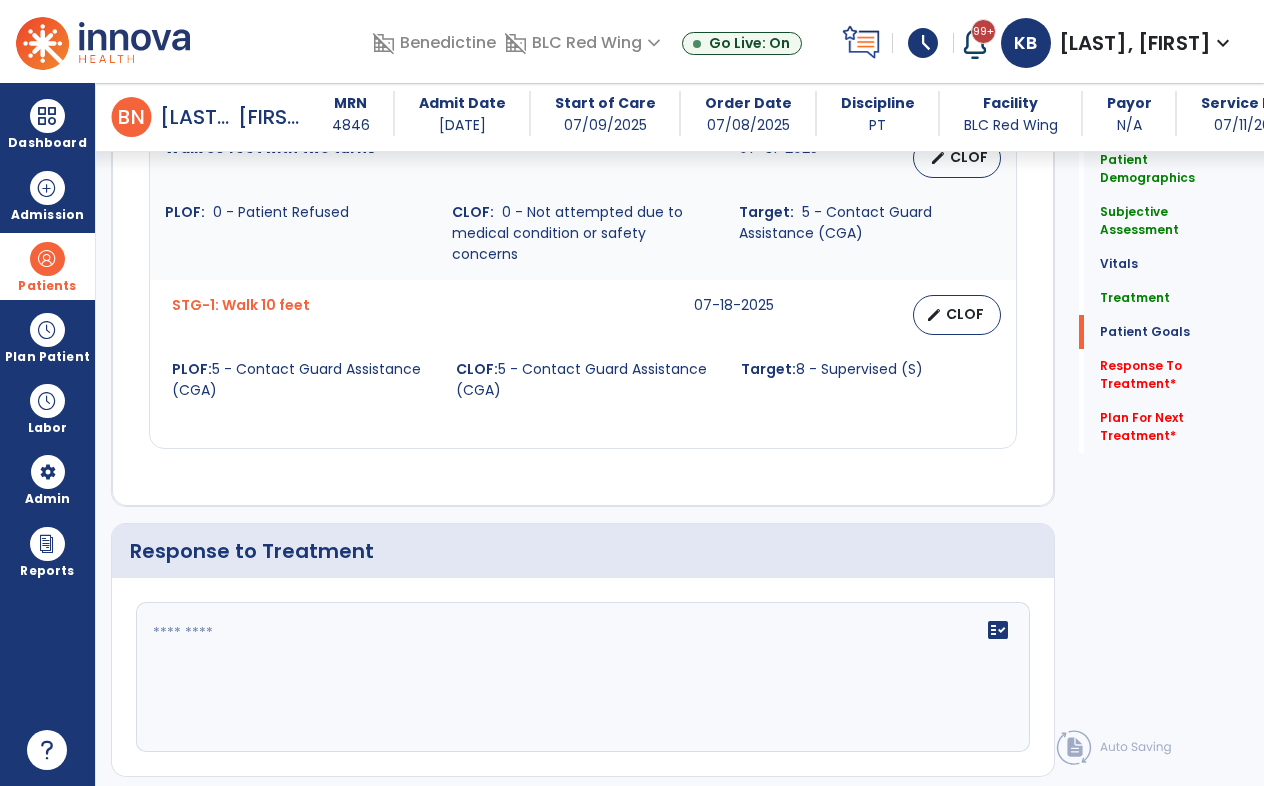 click on "fact_check" 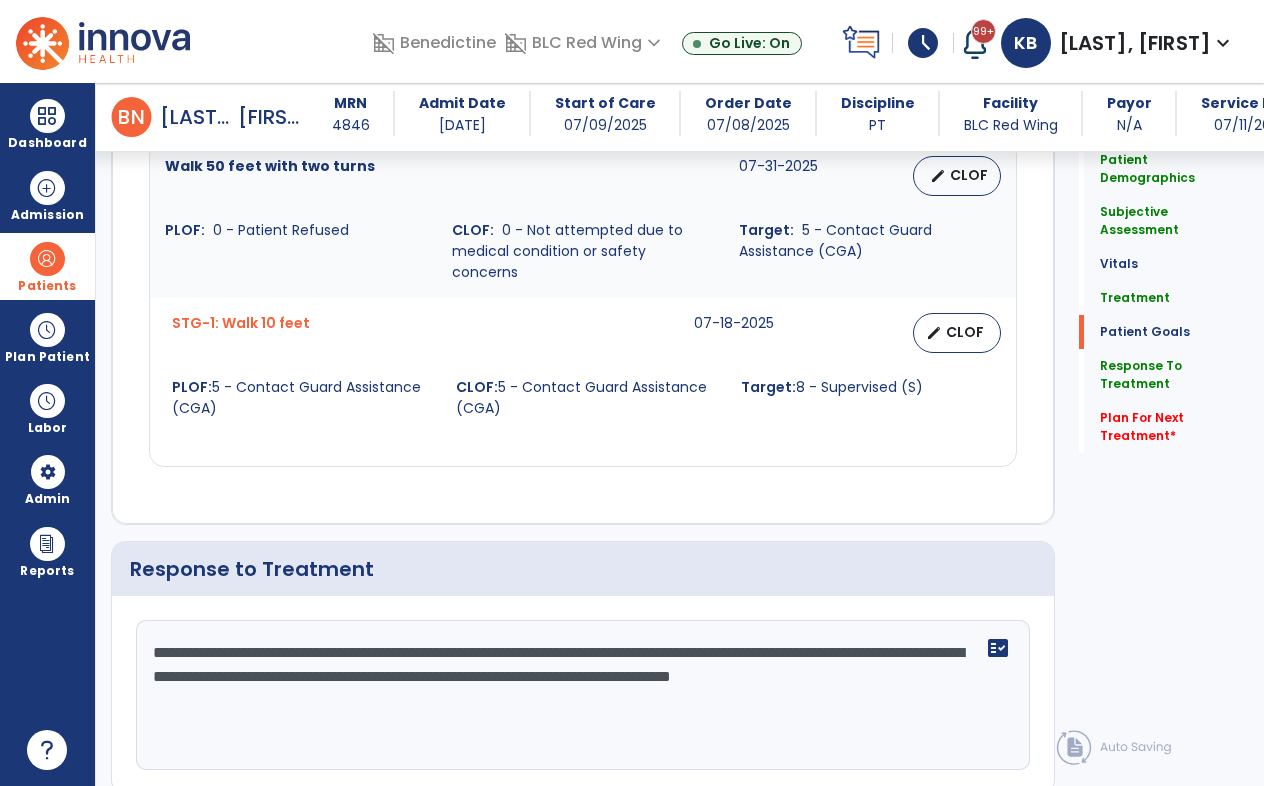 scroll, scrollTop: 2000, scrollLeft: 0, axis: vertical 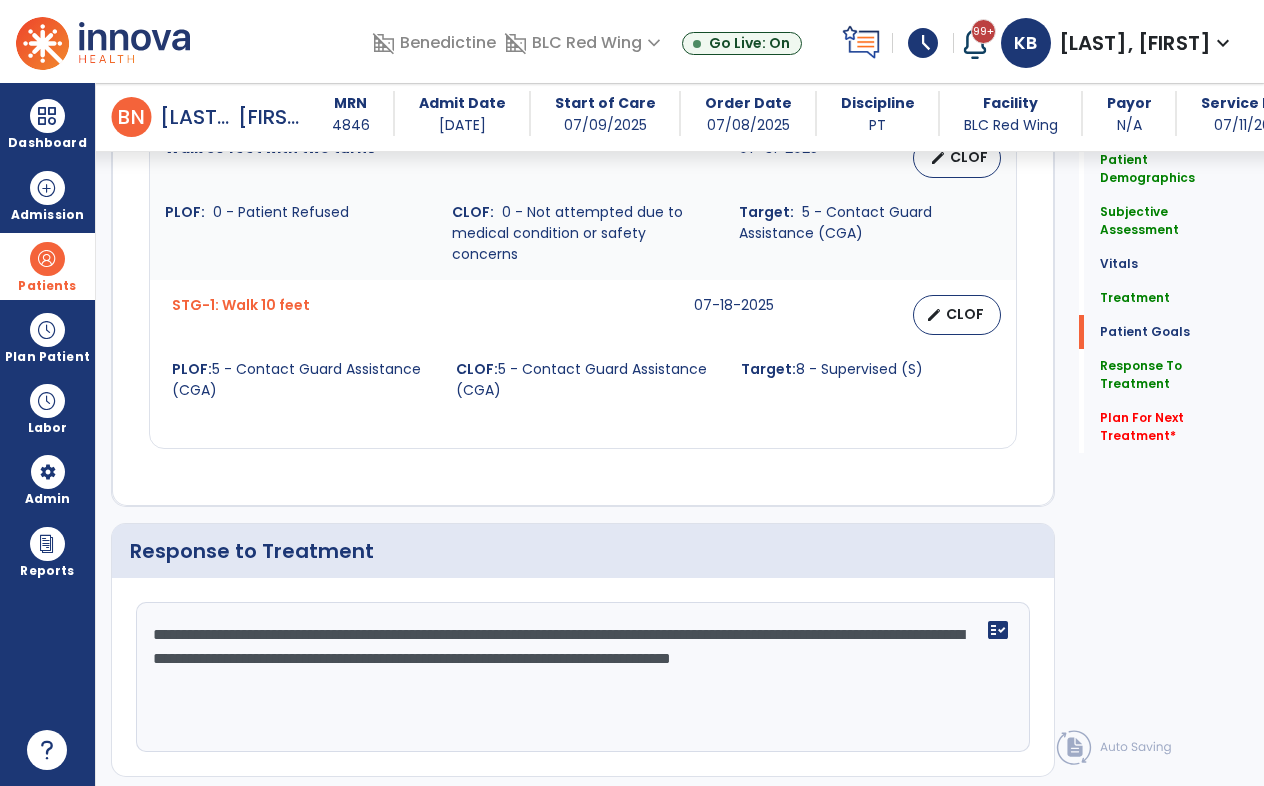 click on "**********" 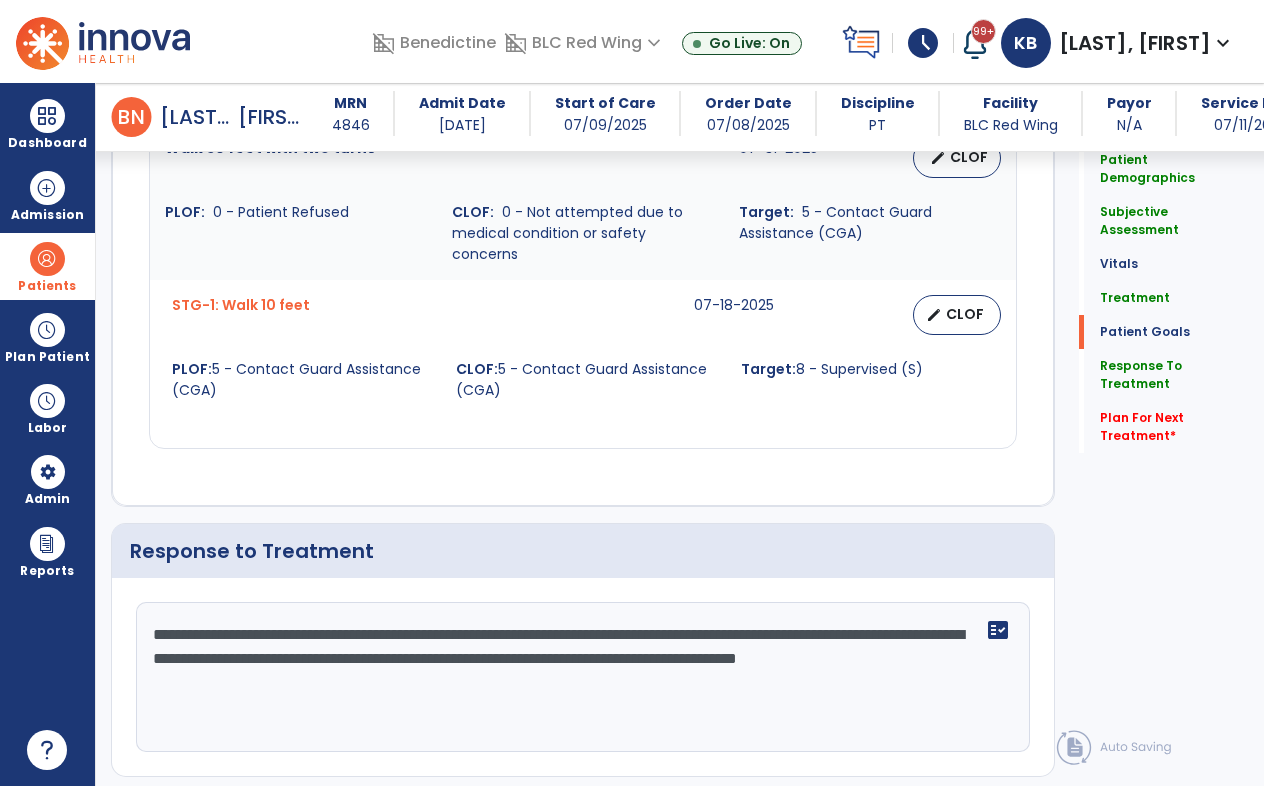click on "**********" 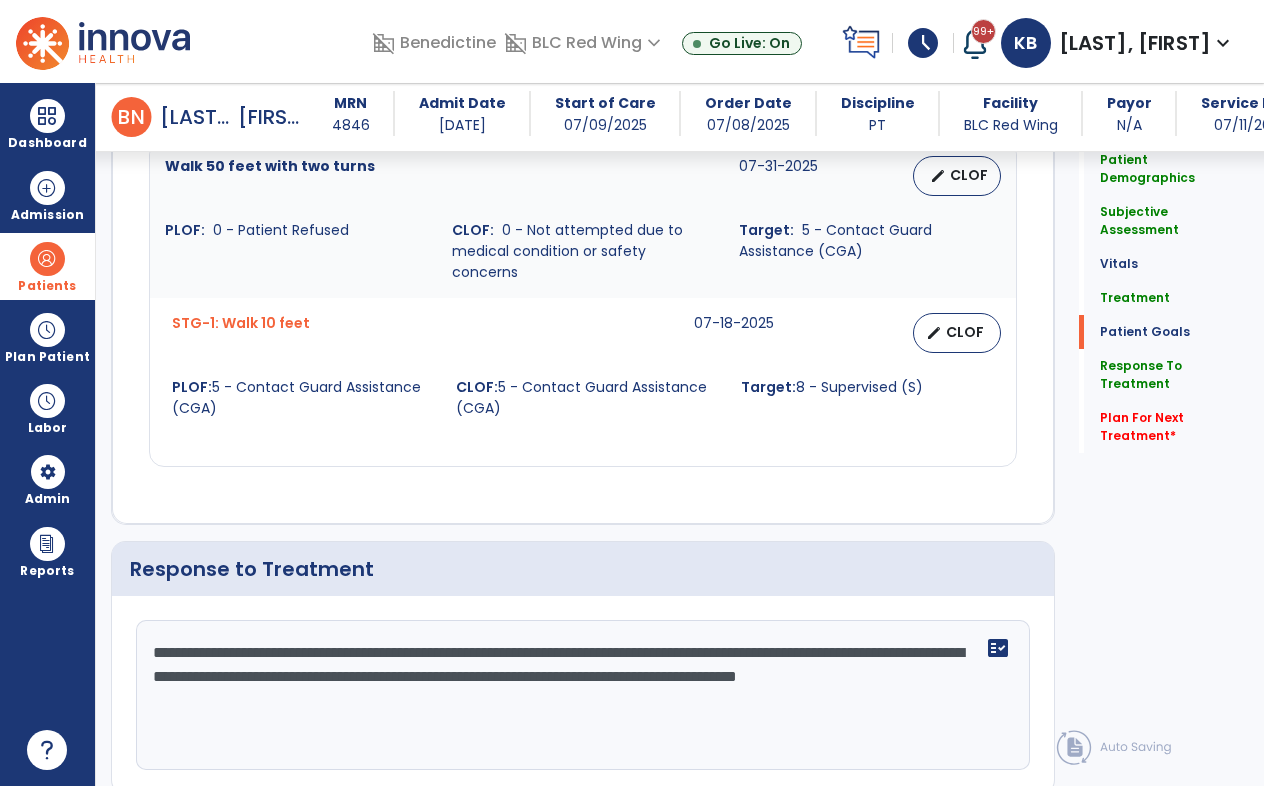 scroll, scrollTop: 2000, scrollLeft: 0, axis: vertical 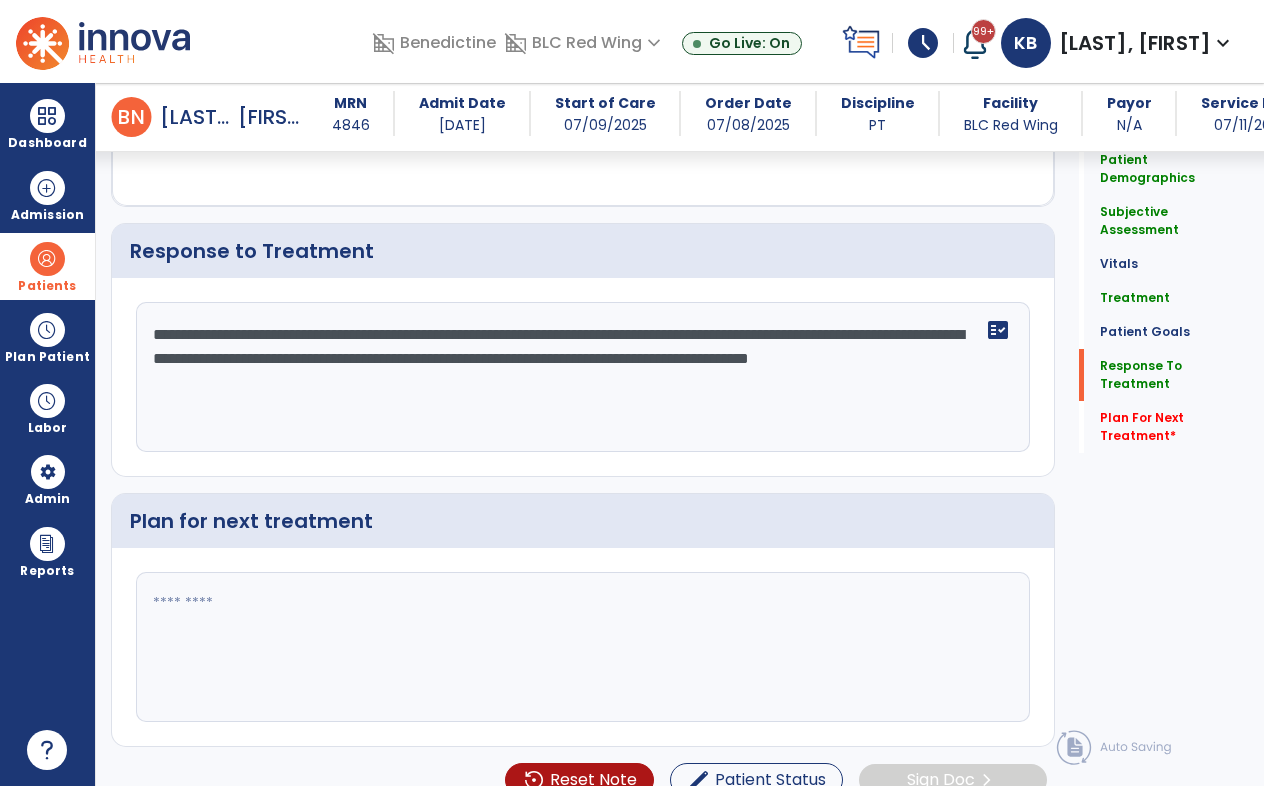 type on "**********" 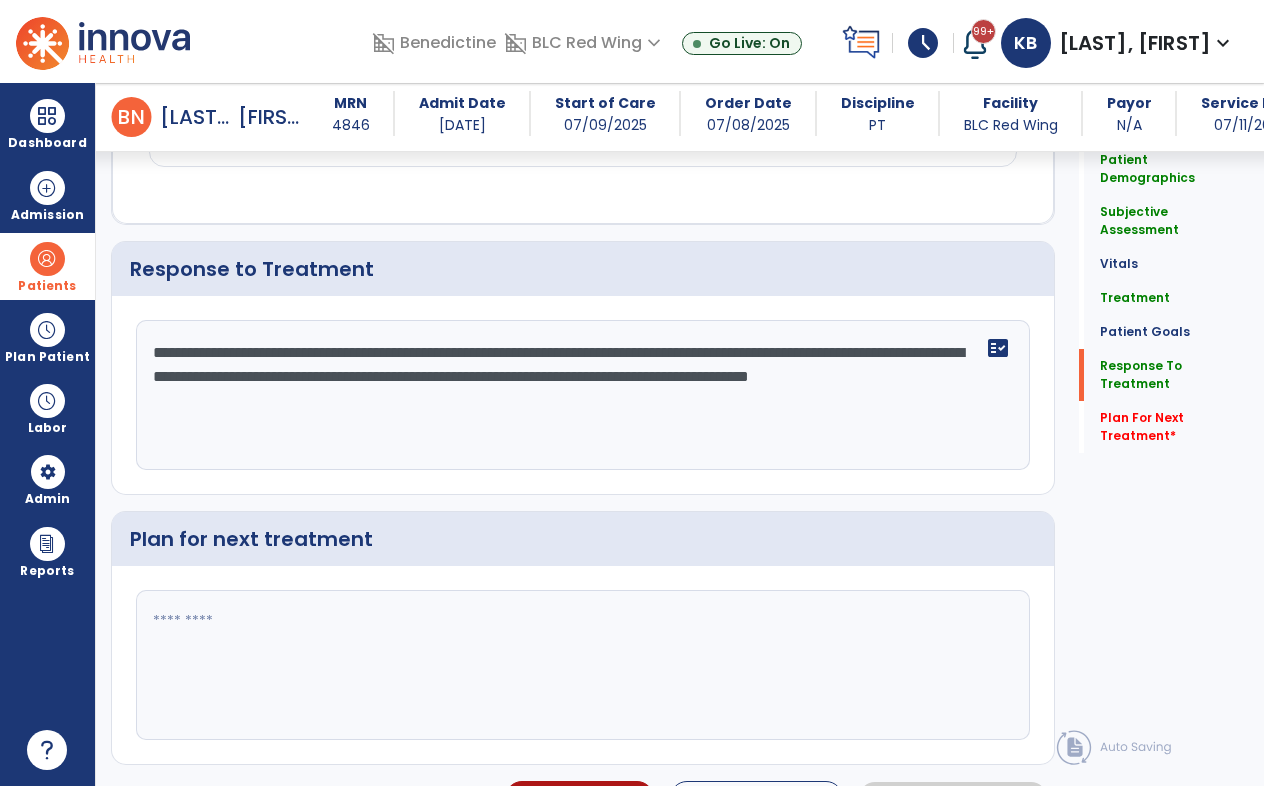 click 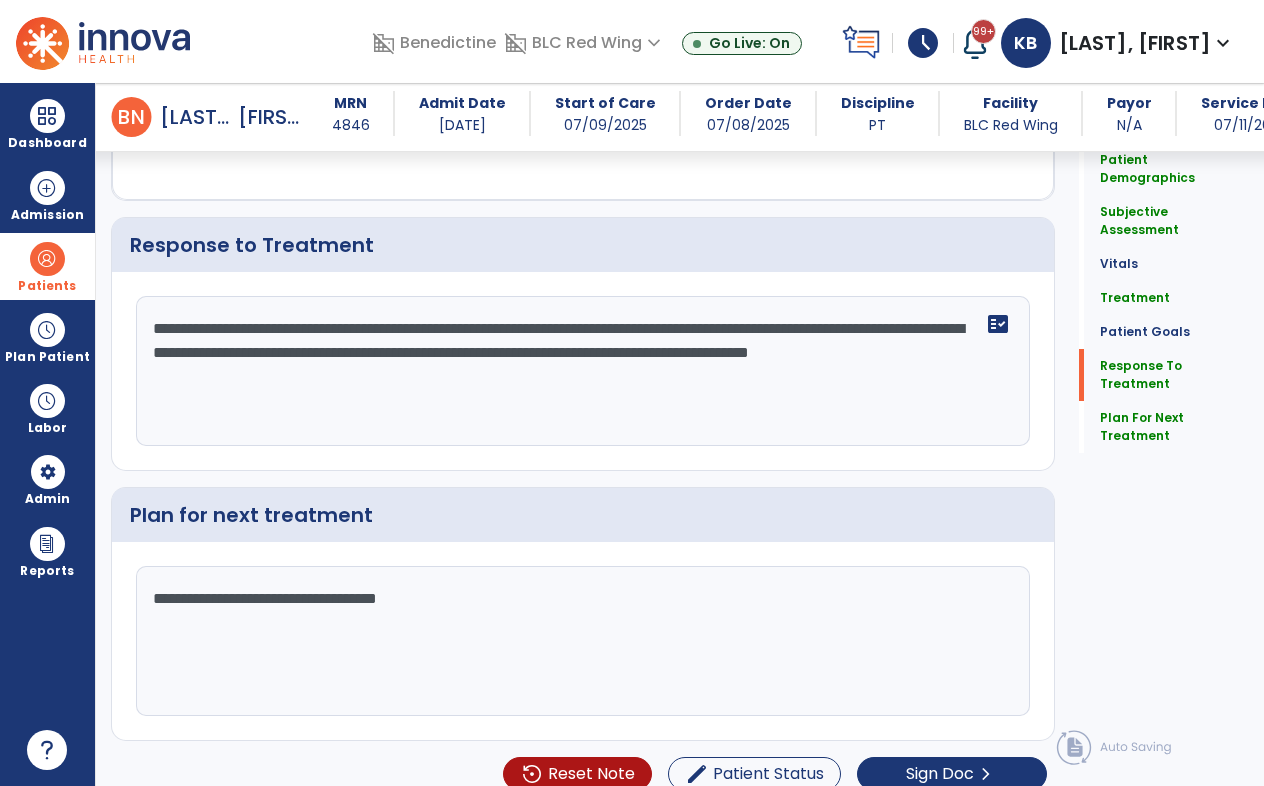 scroll, scrollTop: 2307, scrollLeft: 0, axis: vertical 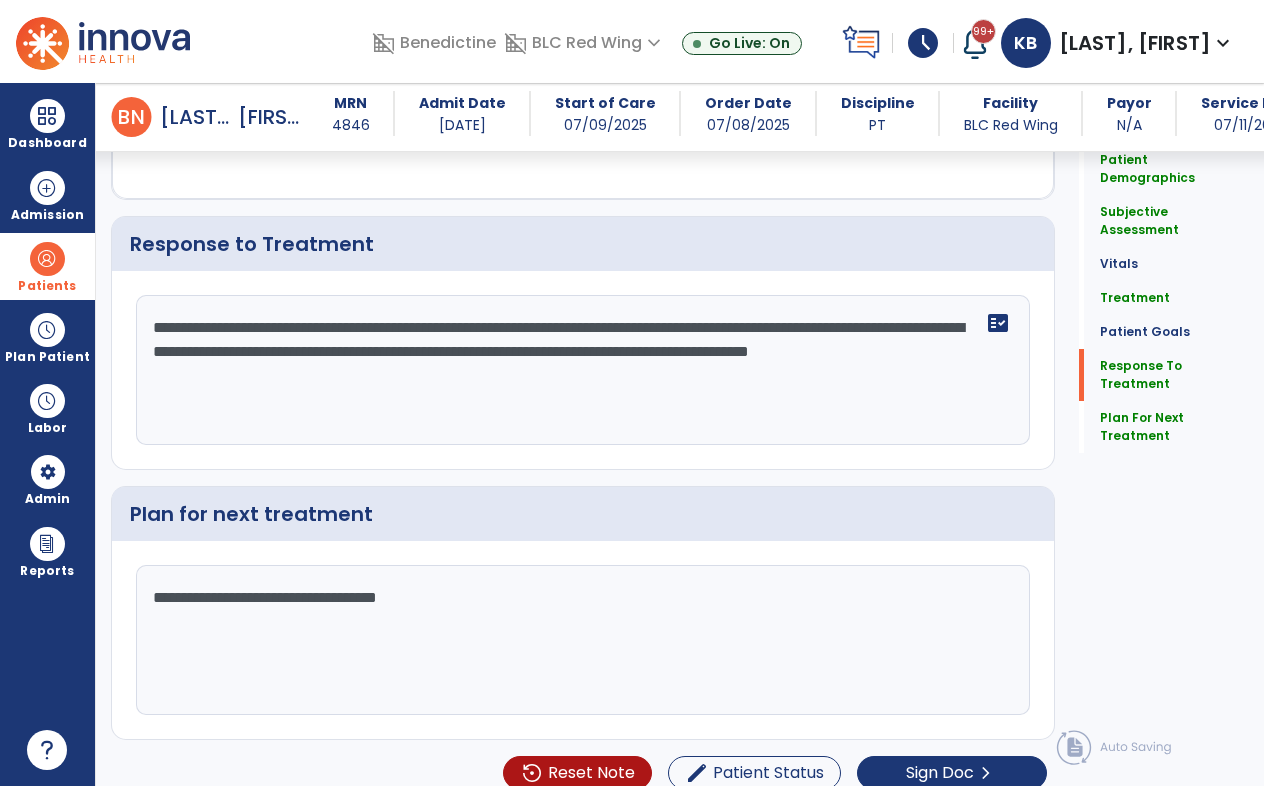 click on "**********" 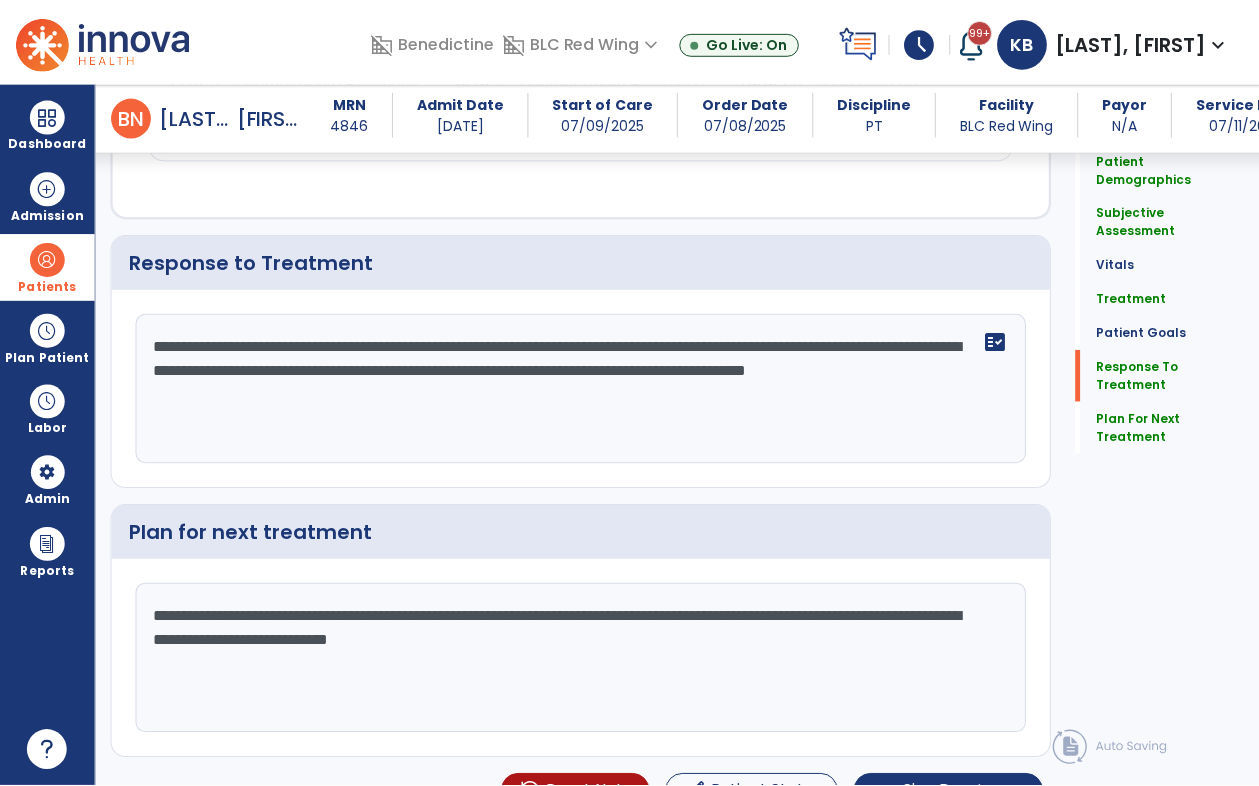 scroll, scrollTop: 2307, scrollLeft: 0, axis: vertical 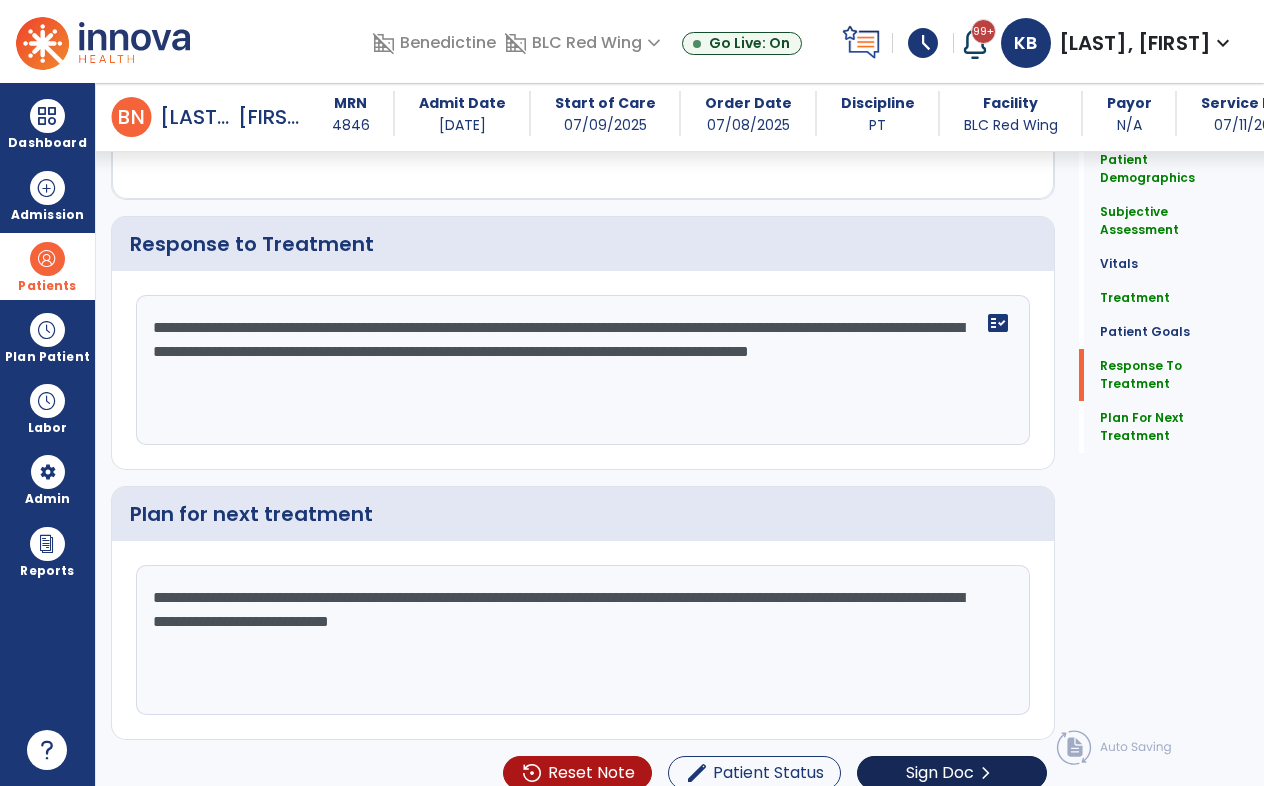type on "**********" 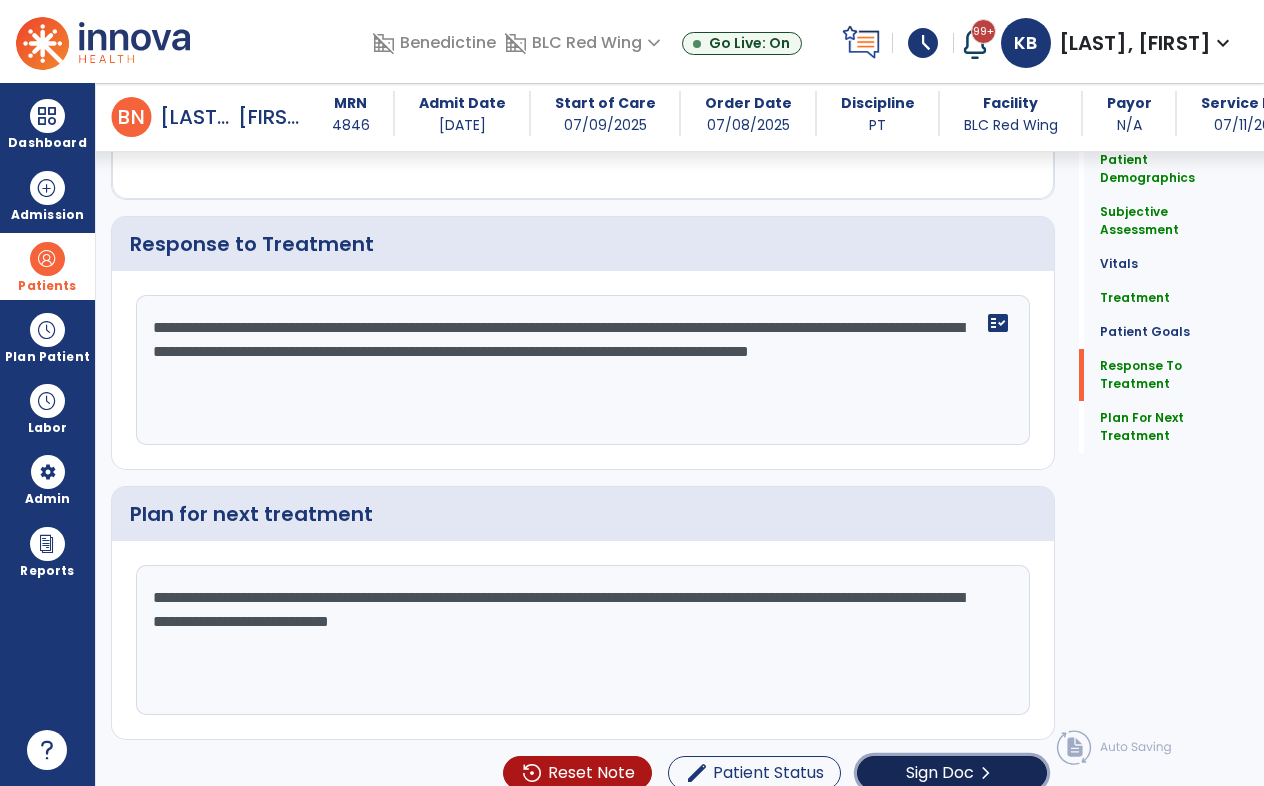 click on "Sign Doc" 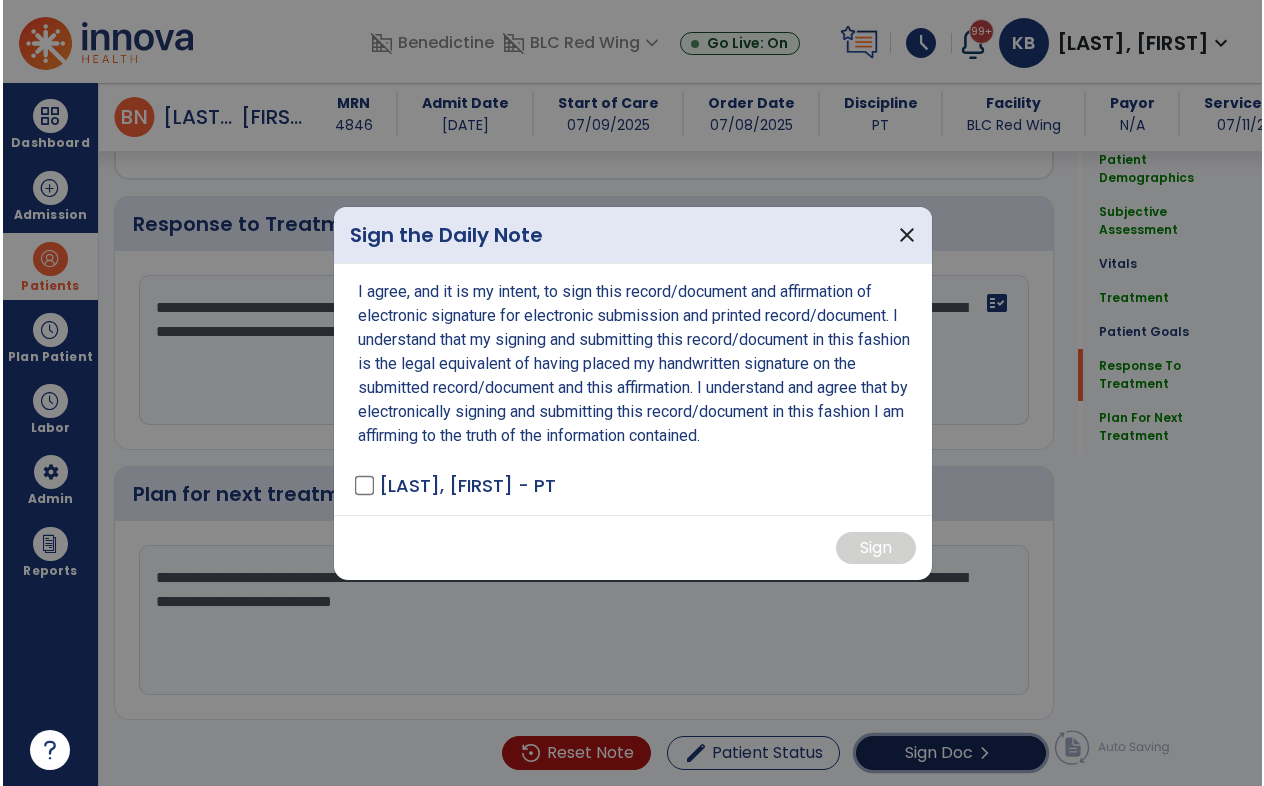 scroll, scrollTop: 2328, scrollLeft: 0, axis: vertical 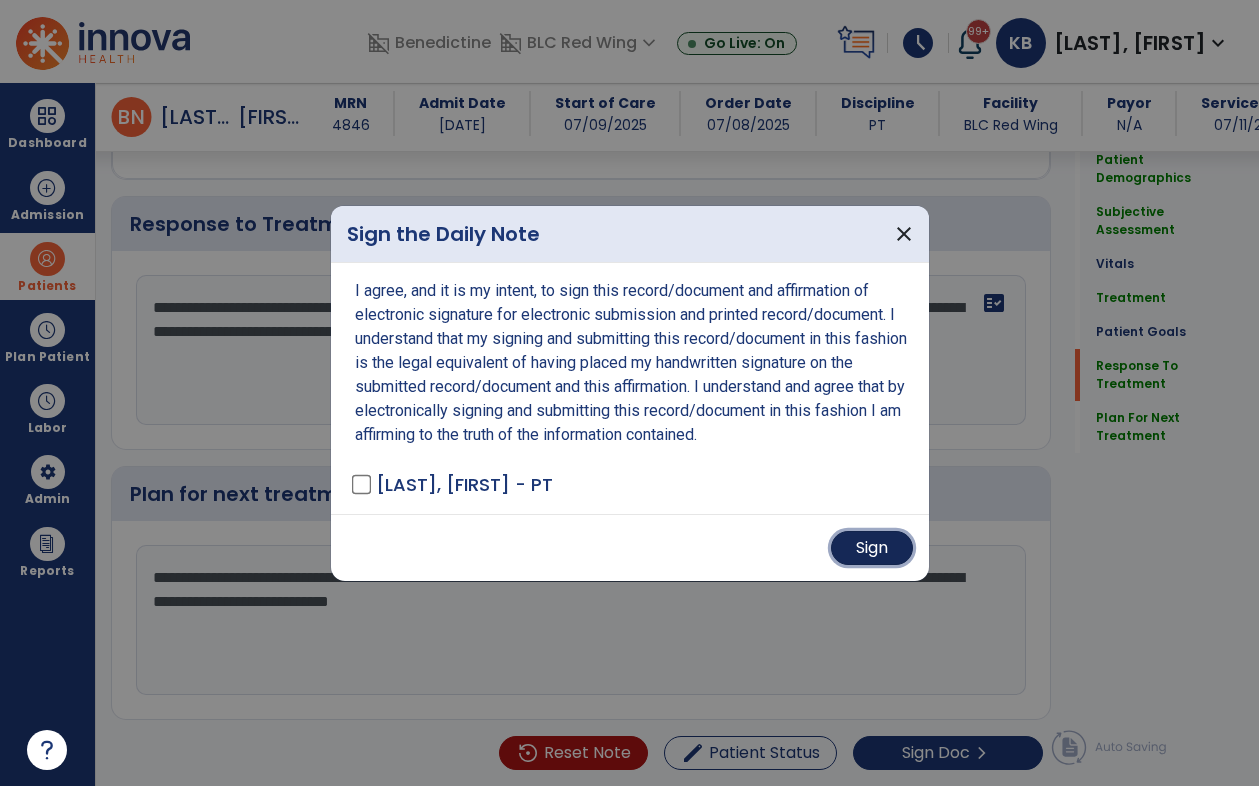 click on "Sign" at bounding box center (872, 548) 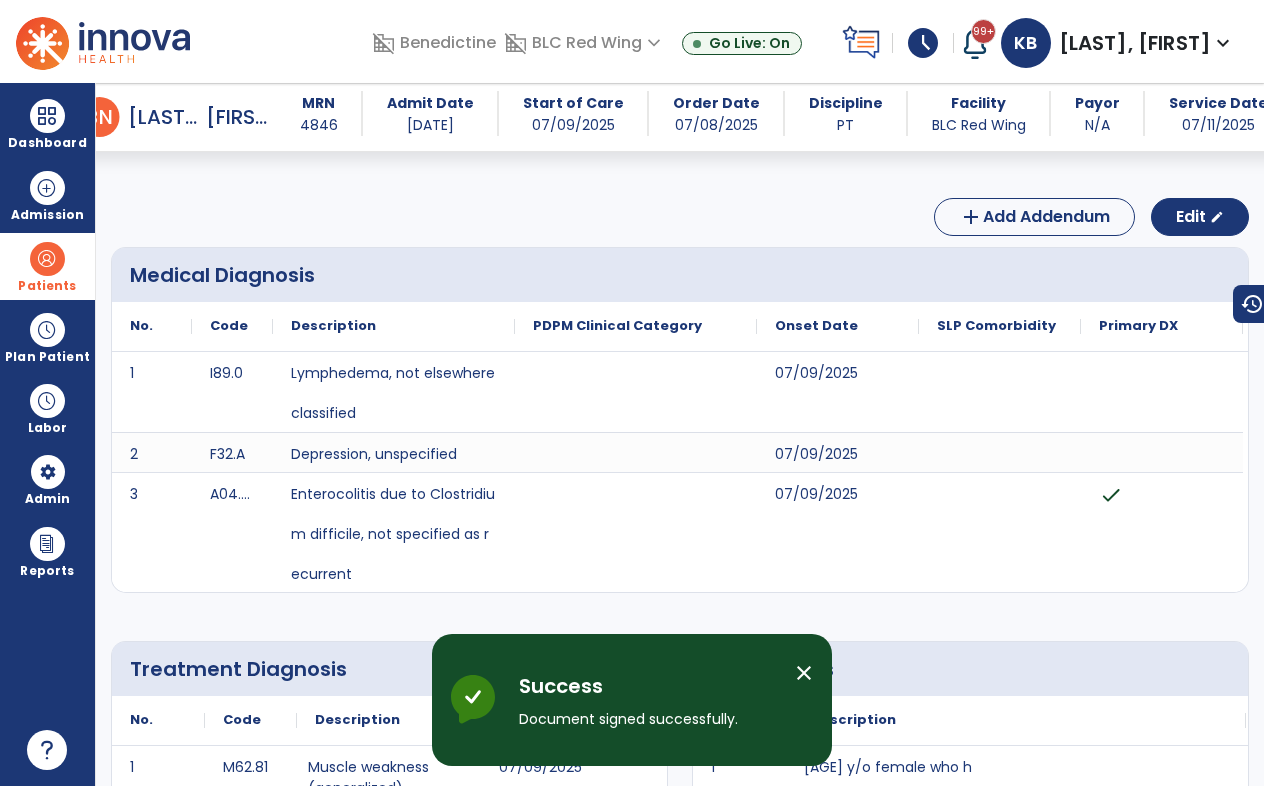 scroll, scrollTop: 0, scrollLeft: 0, axis: both 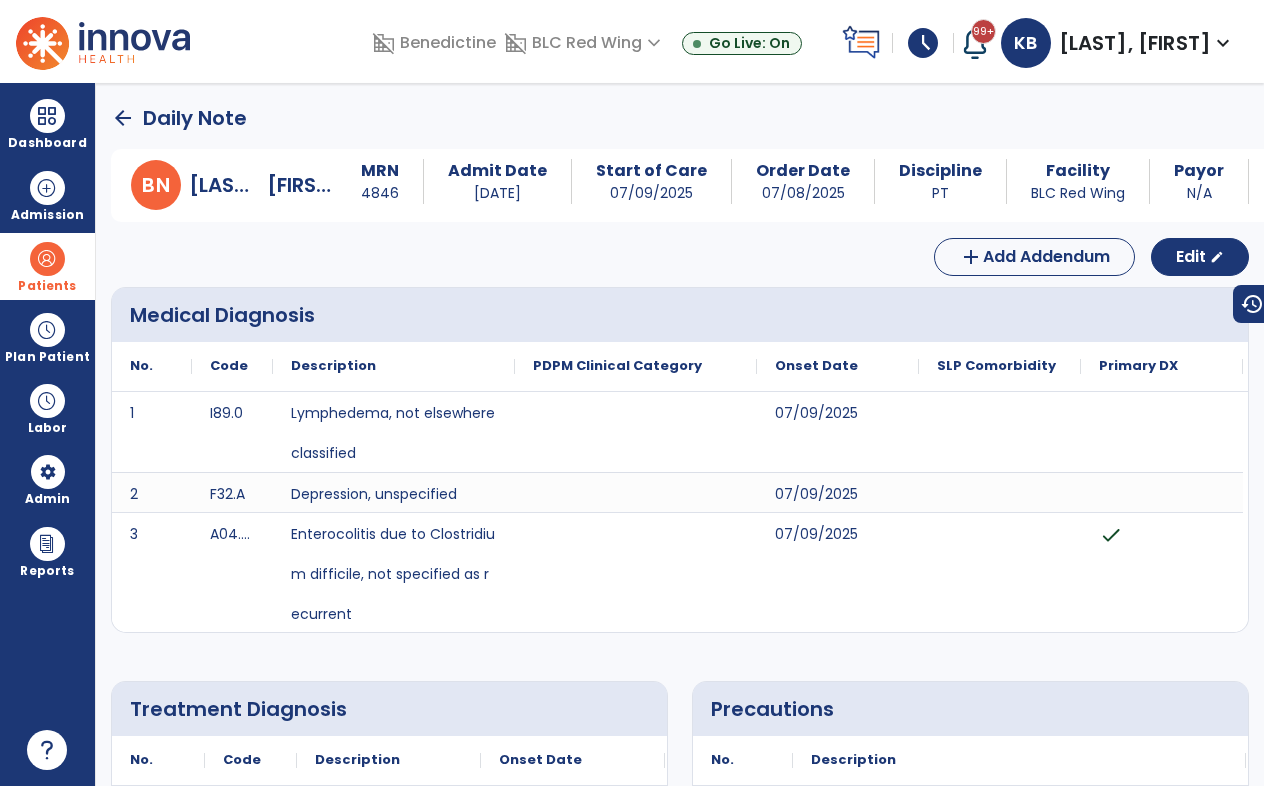 click on "arrow_back" 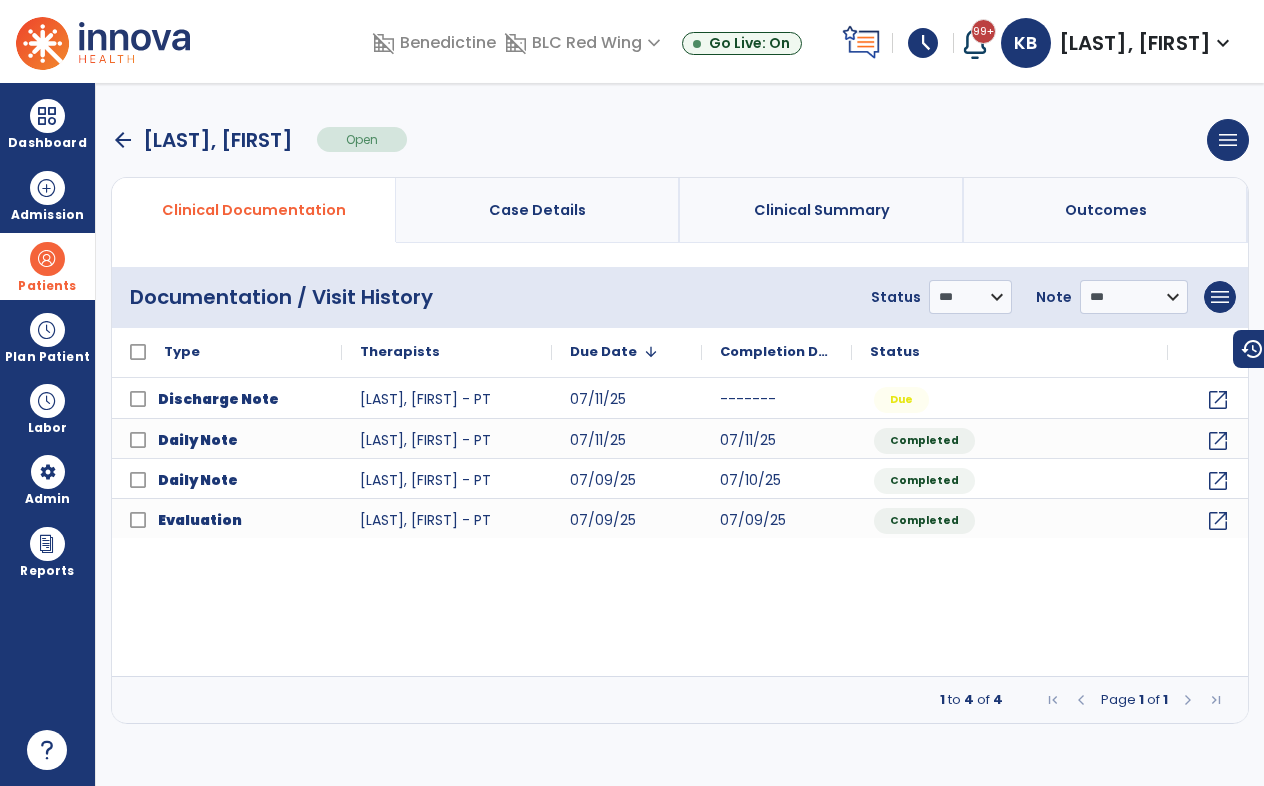 click on "arrow_back" at bounding box center (123, 140) 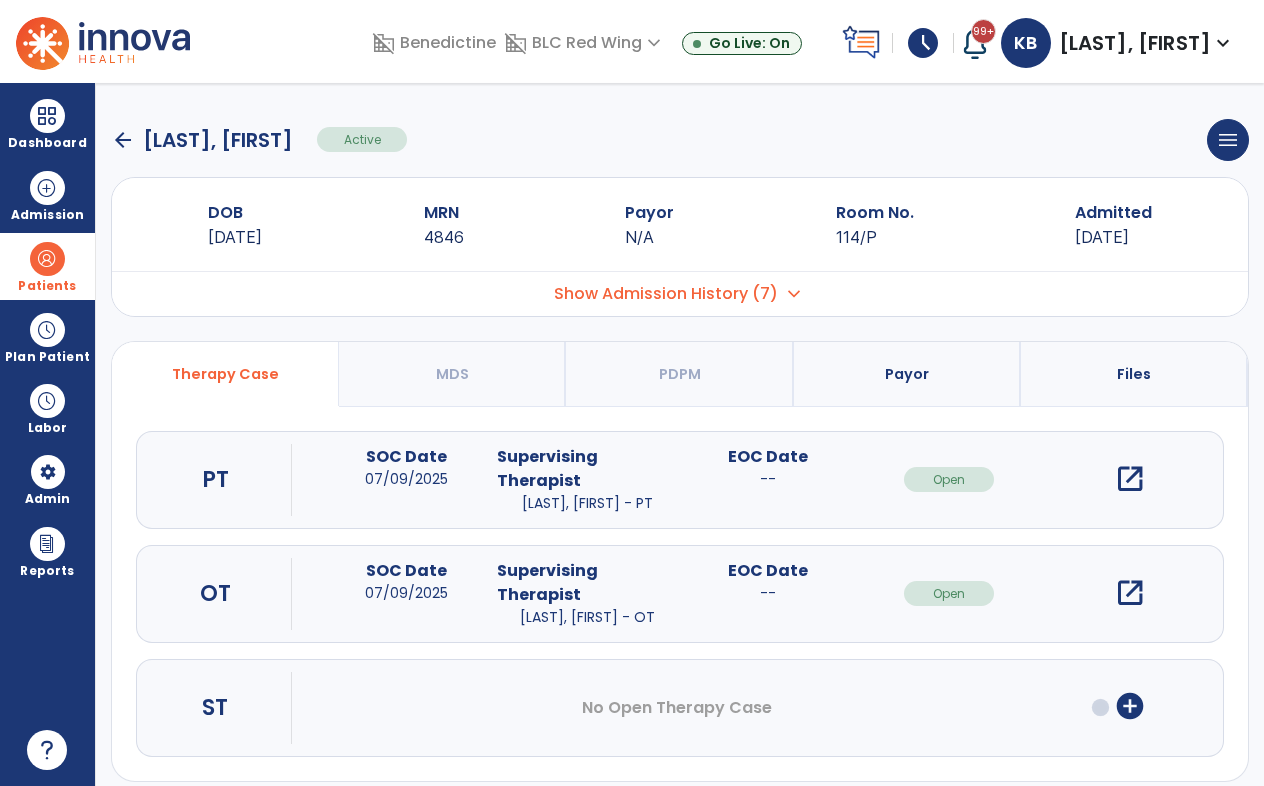 click on "arrow_back" 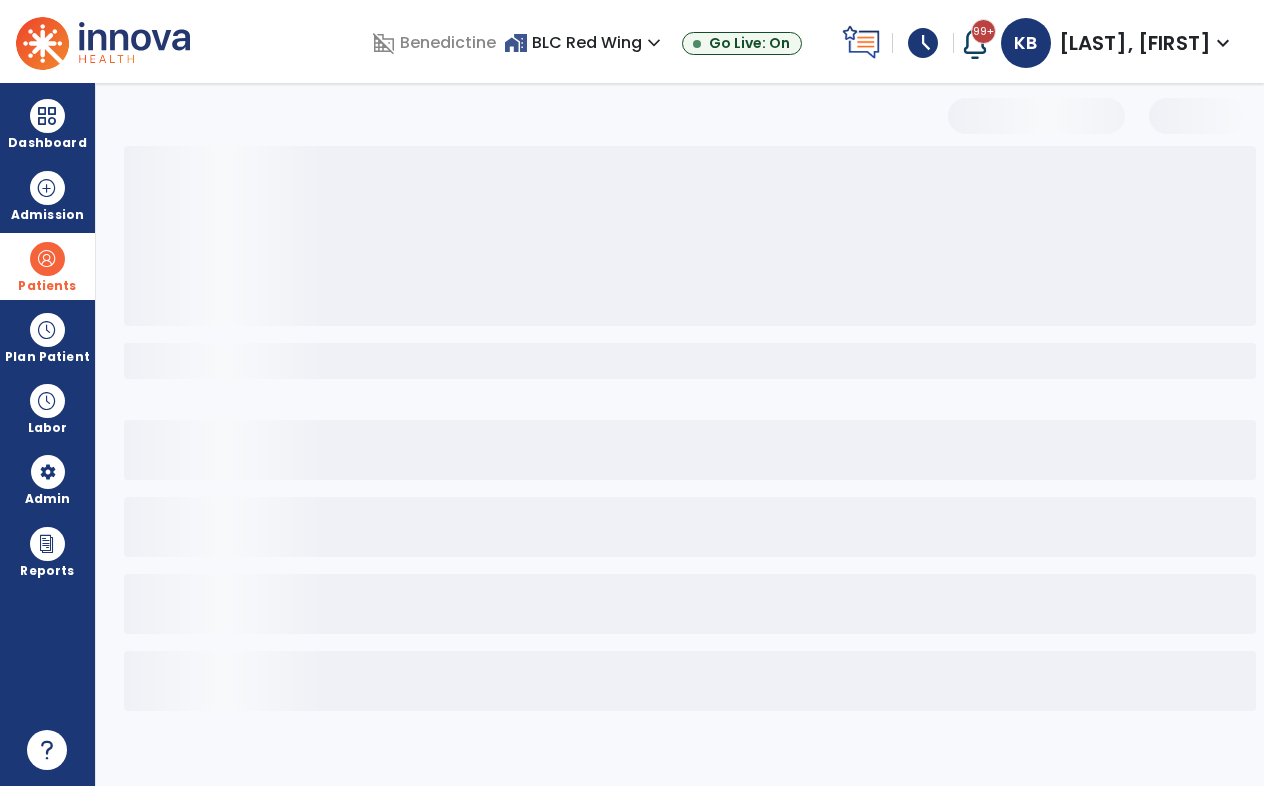 select on "***" 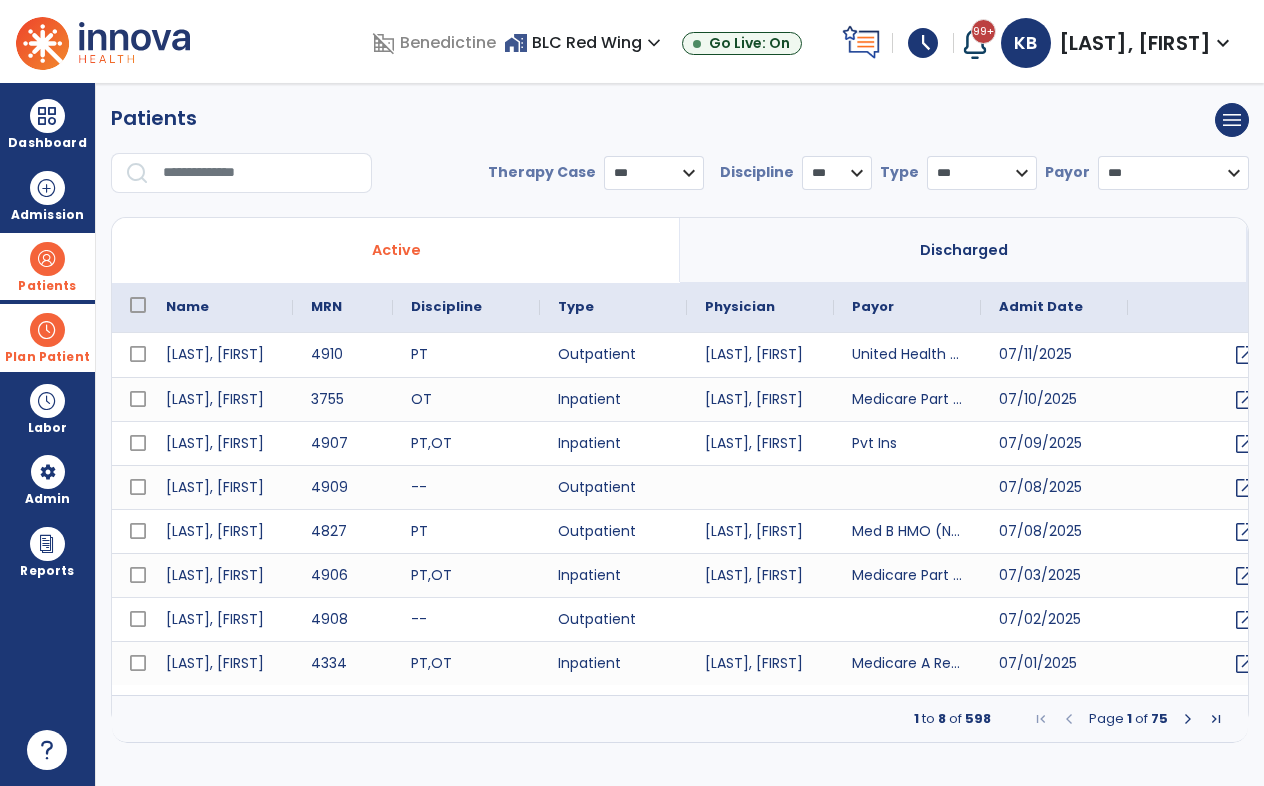 click at bounding box center [47, 330] 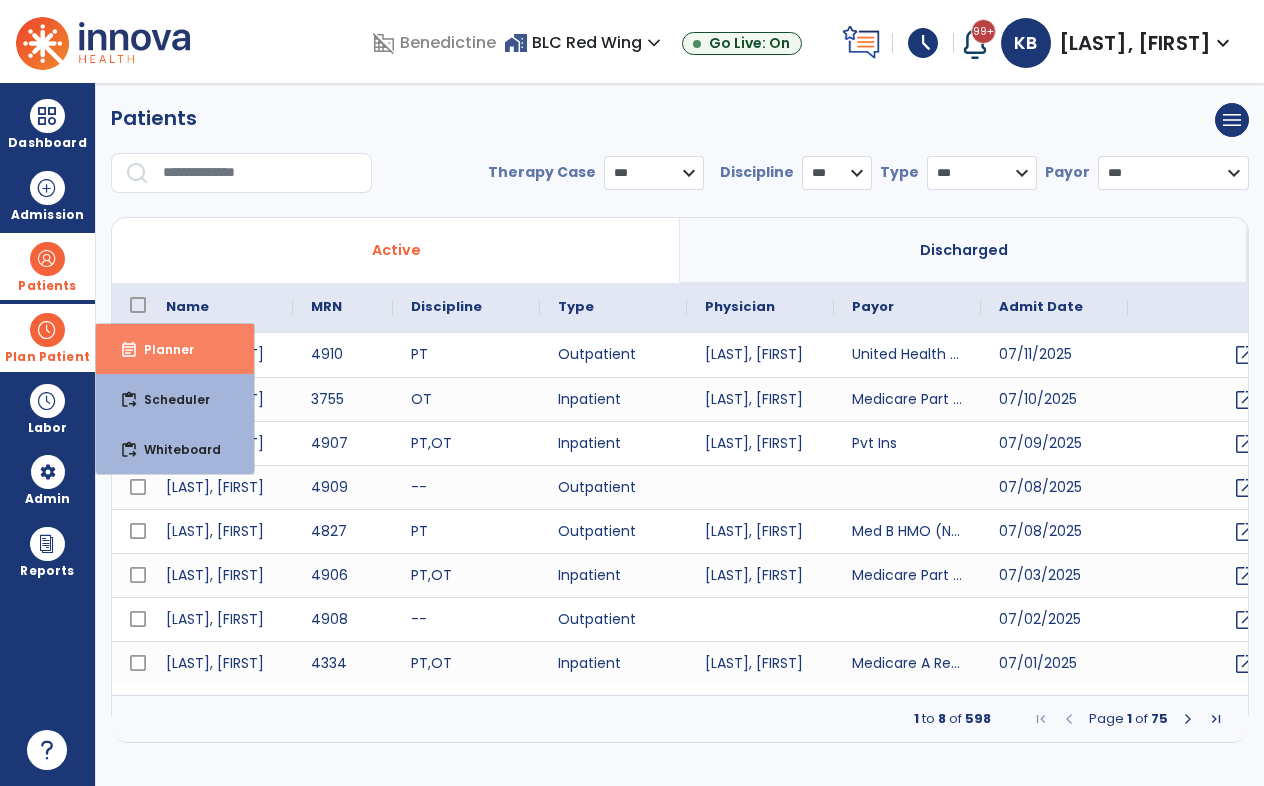 click on "Planner" at bounding box center (161, 349) 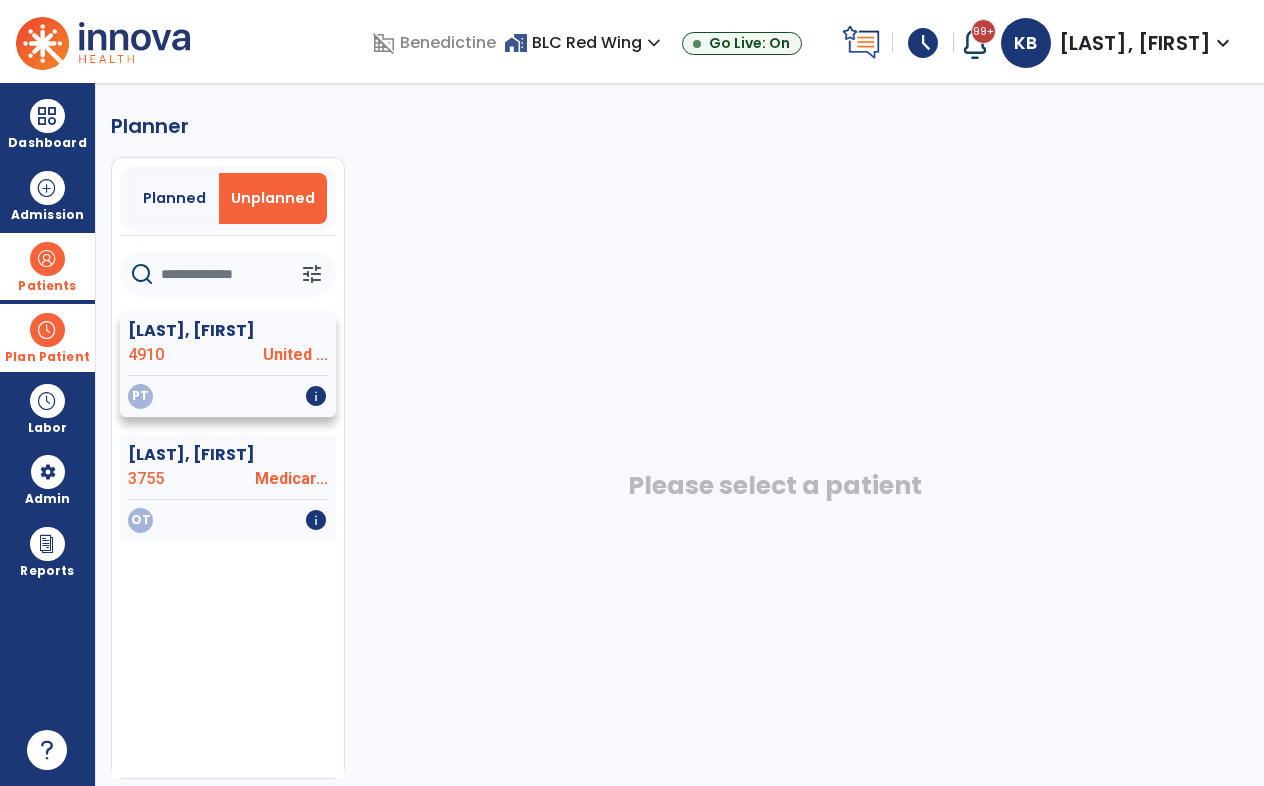 click on "[LAST], [FIRST]" 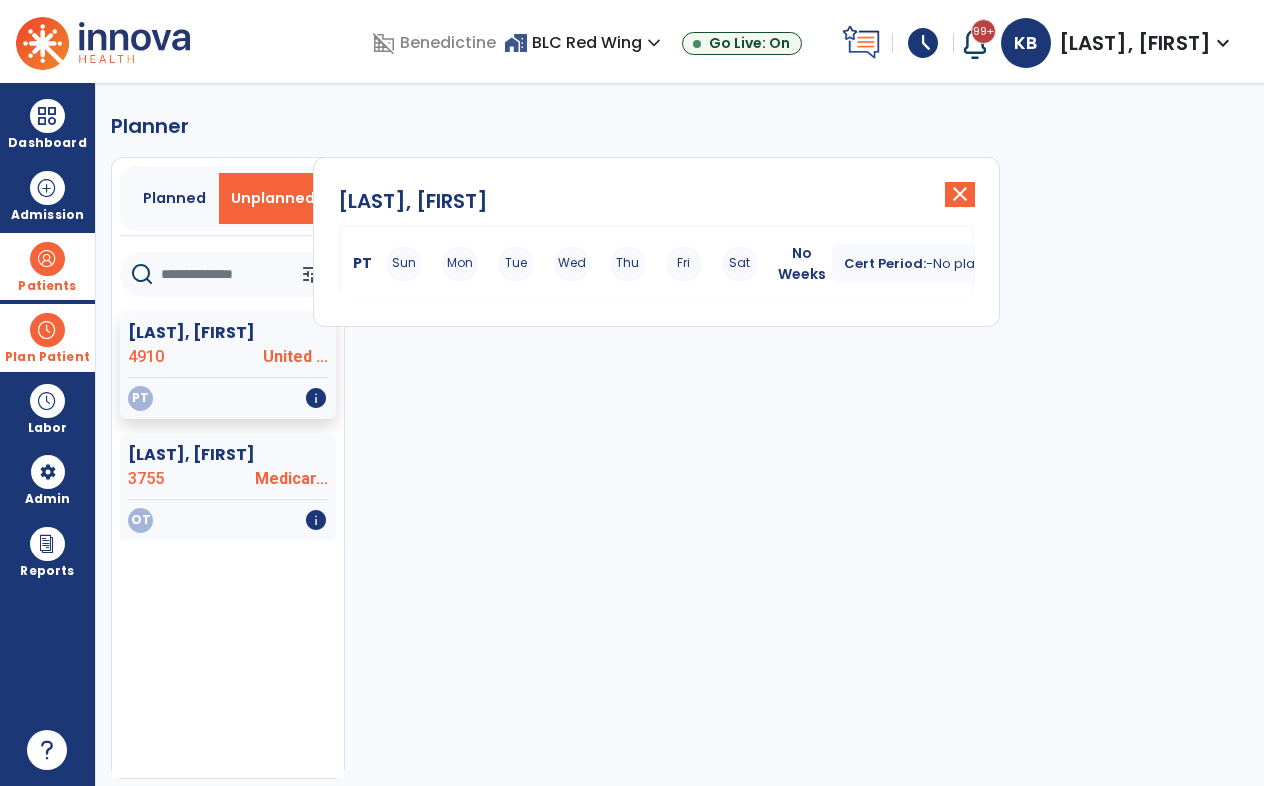 click on "Tue" at bounding box center [516, 264] 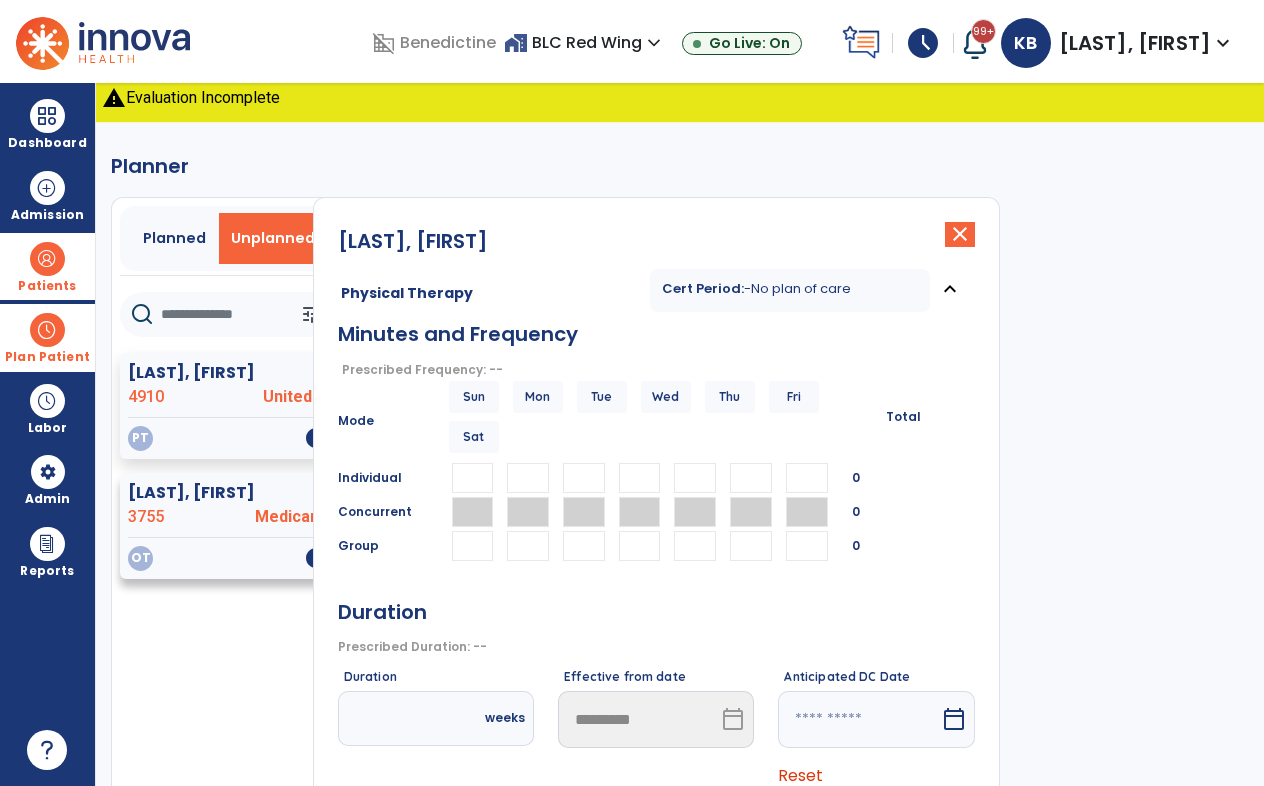 click on "[LAST], [FIRST]" 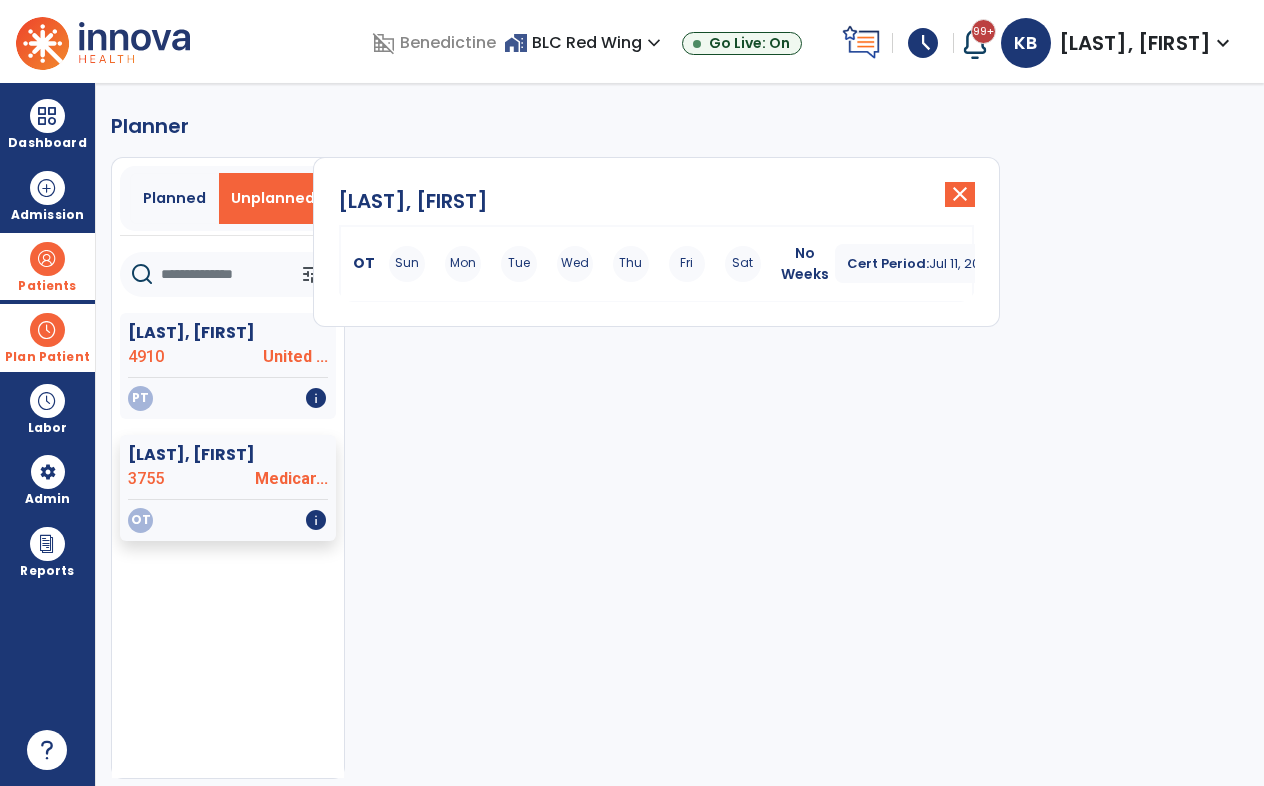 click at bounding box center (47, 259) 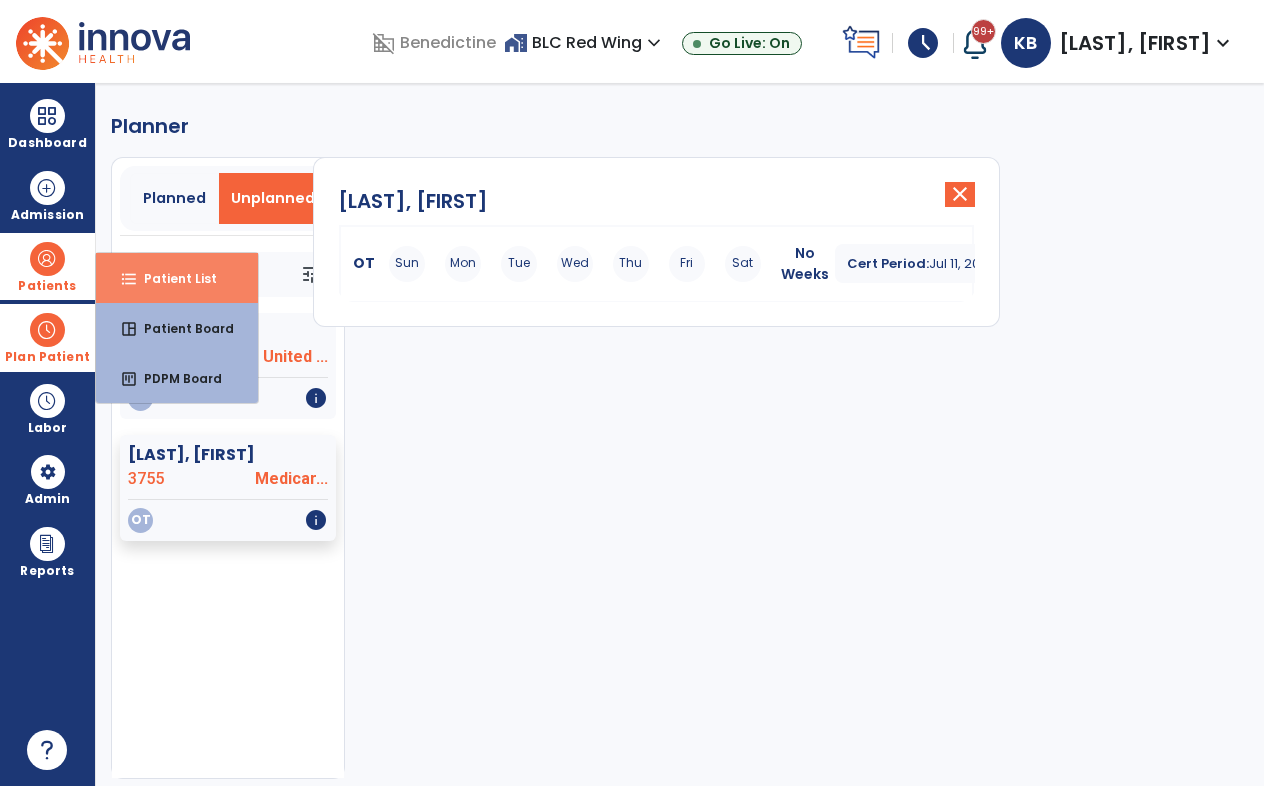 click on "Patient List" at bounding box center (172, 278) 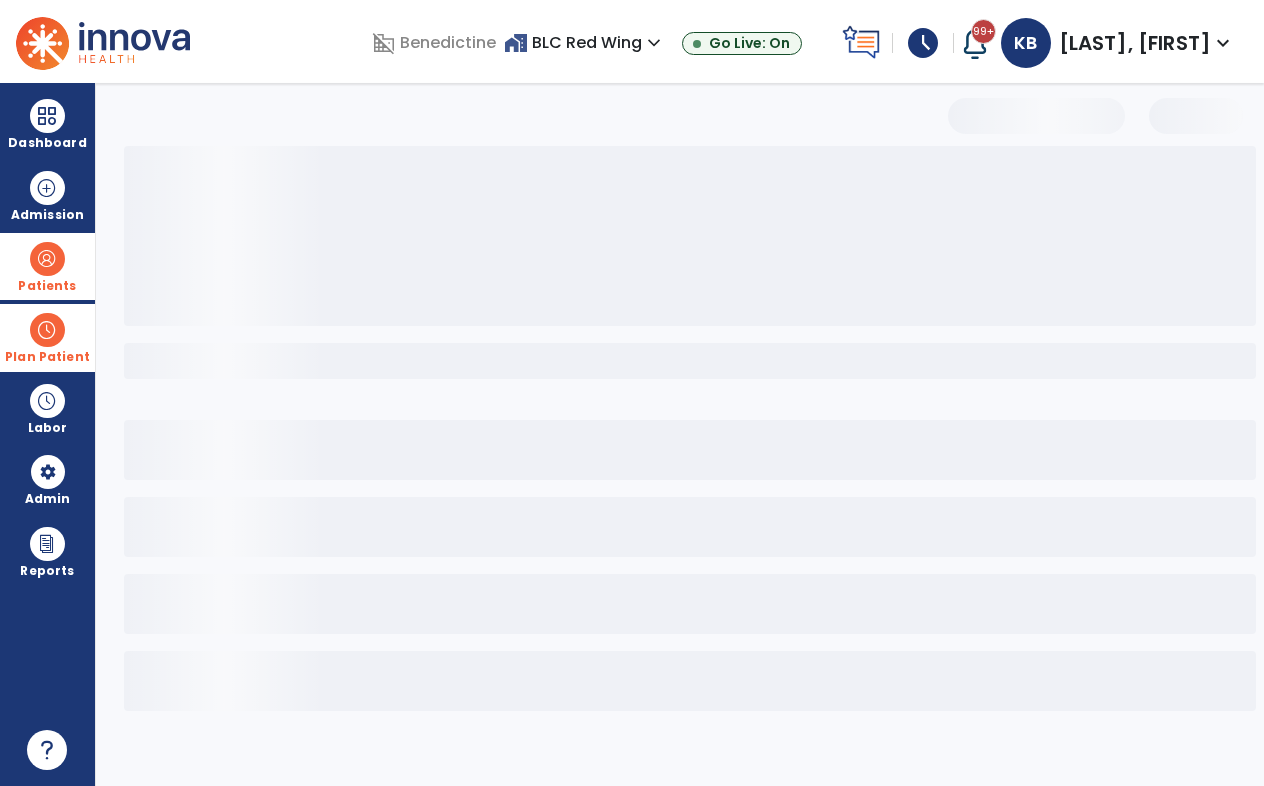 select on "***" 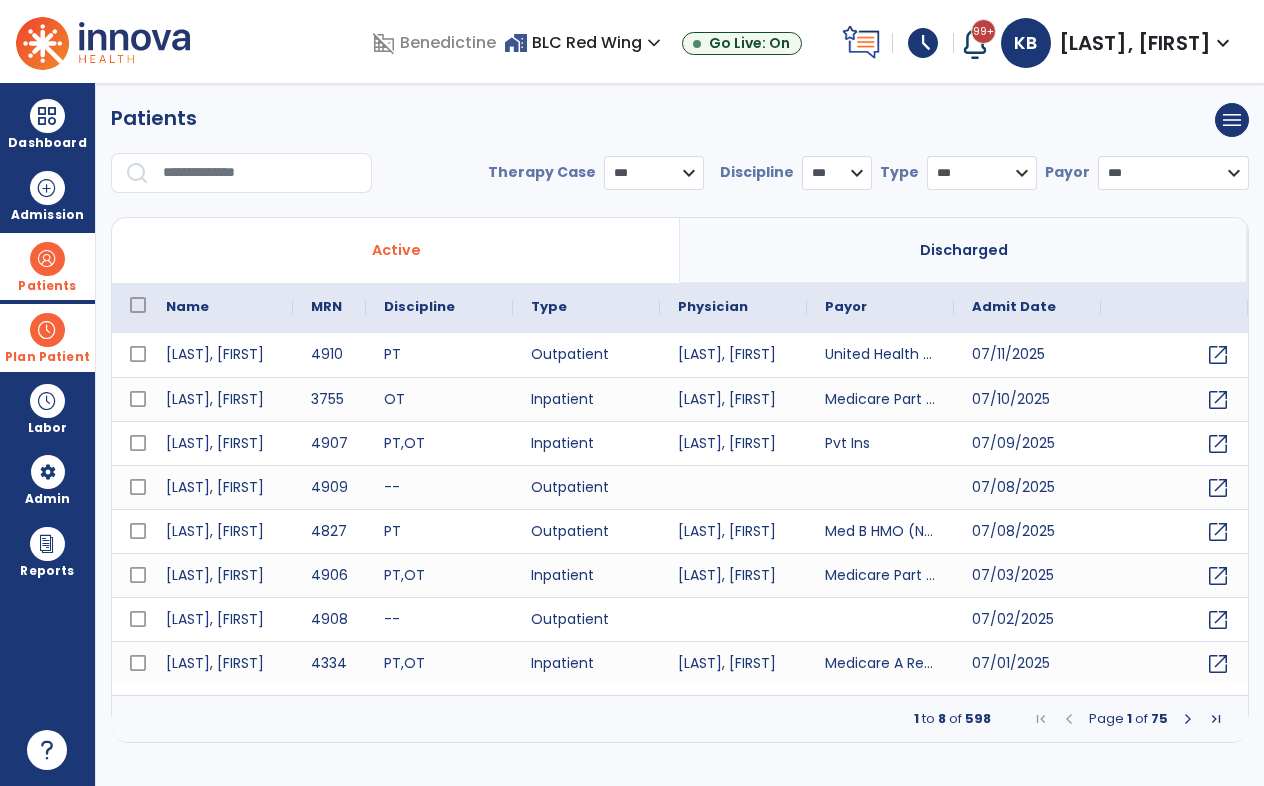 click at bounding box center (47, 330) 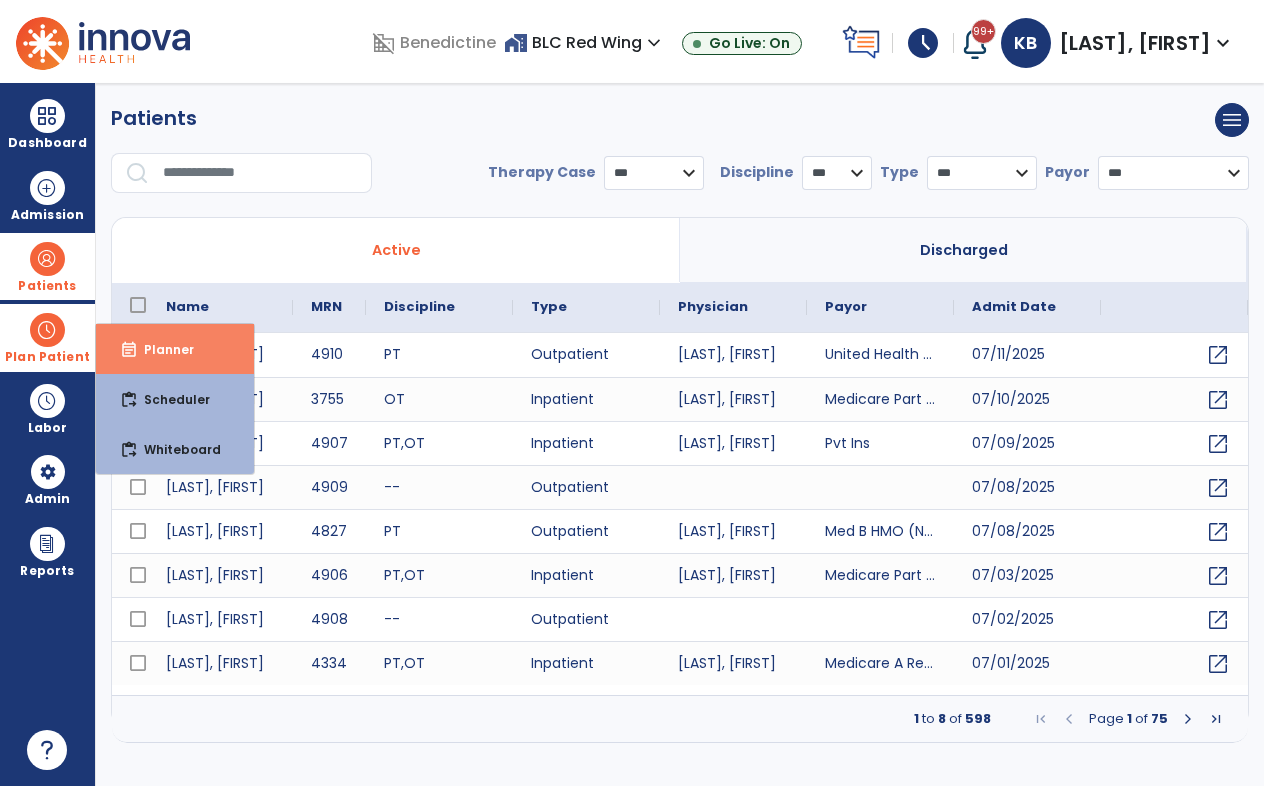 click on "event_note" at bounding box center [129, 350] 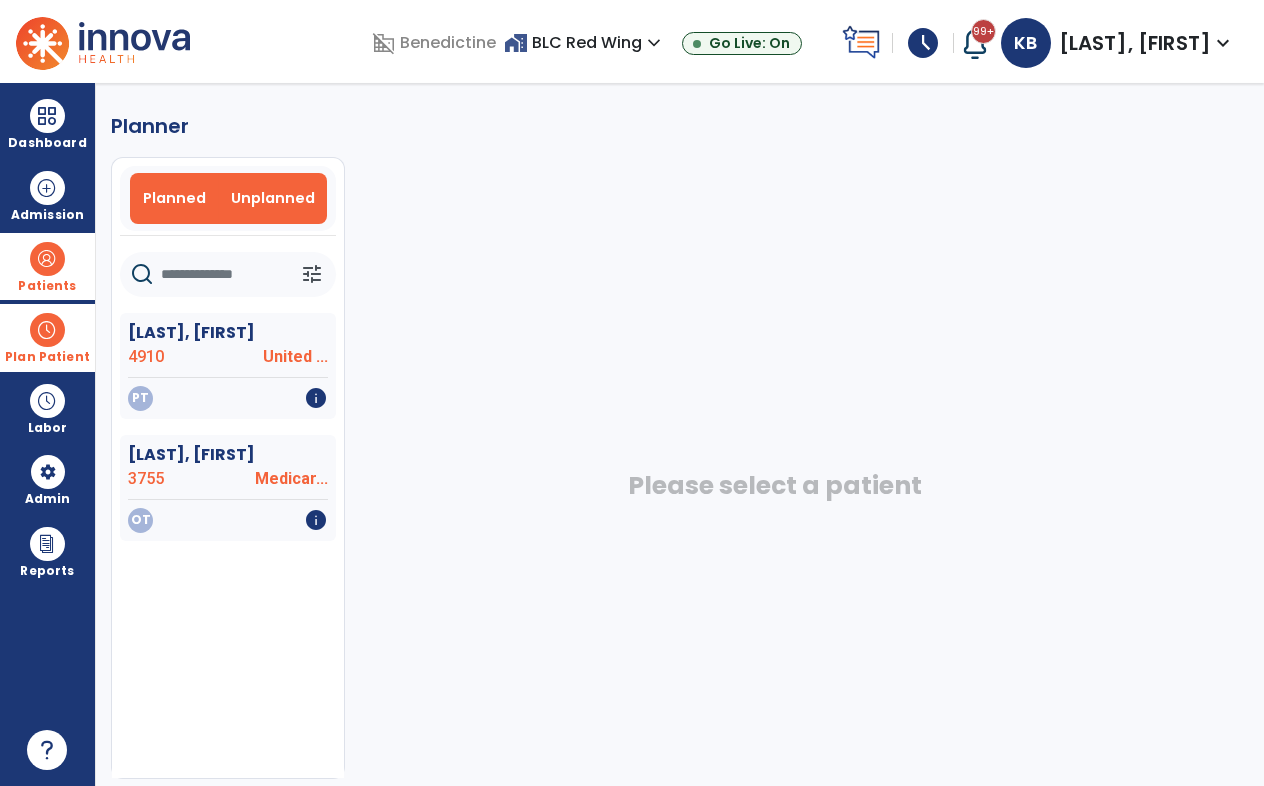 click on "Planned" at bounding box center [174, 198] 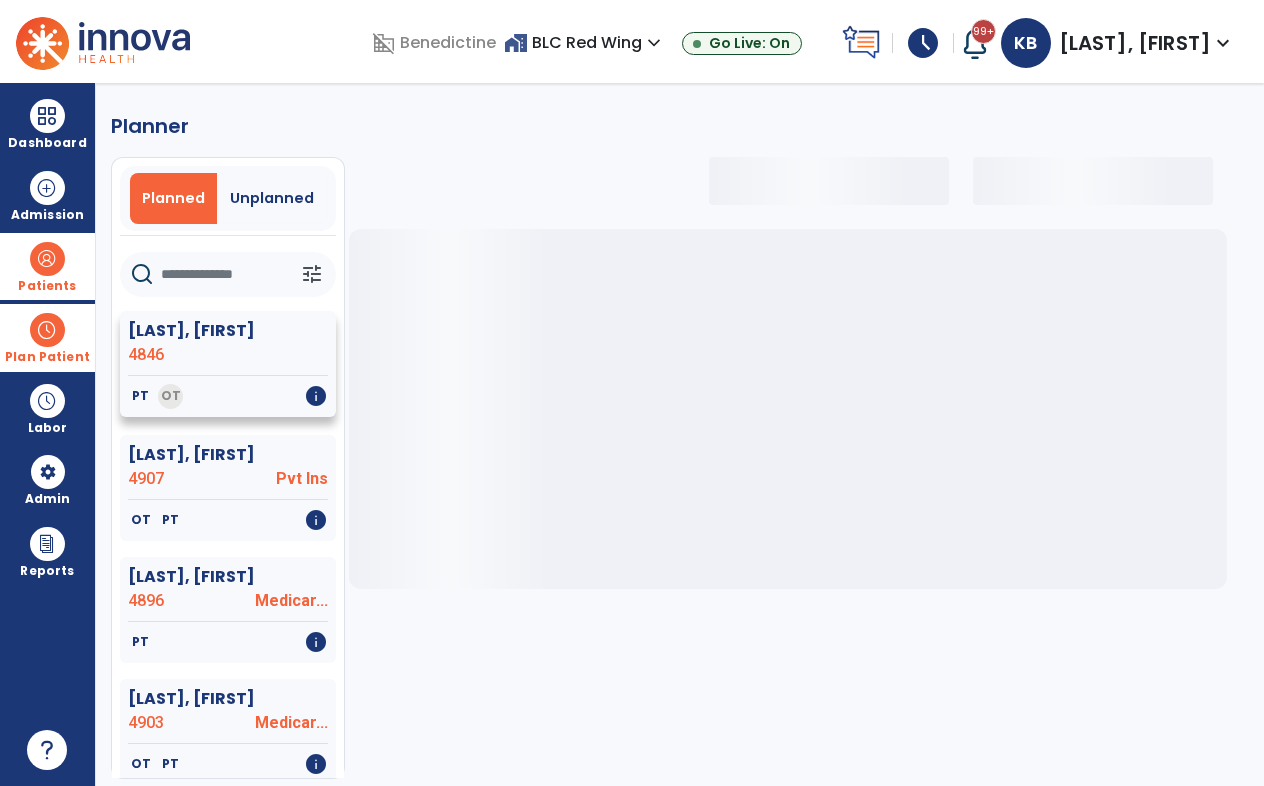 select on "***" 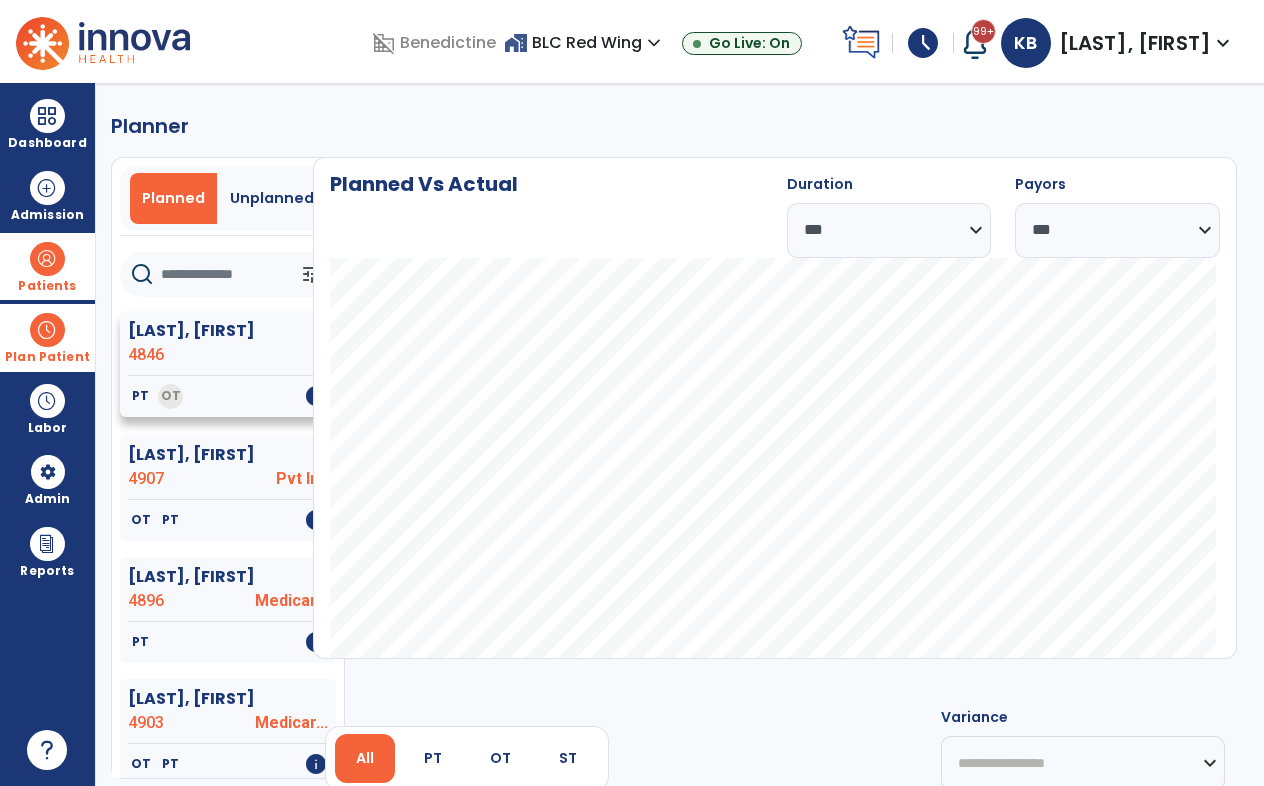 click on "[LAST], [FIRST]" 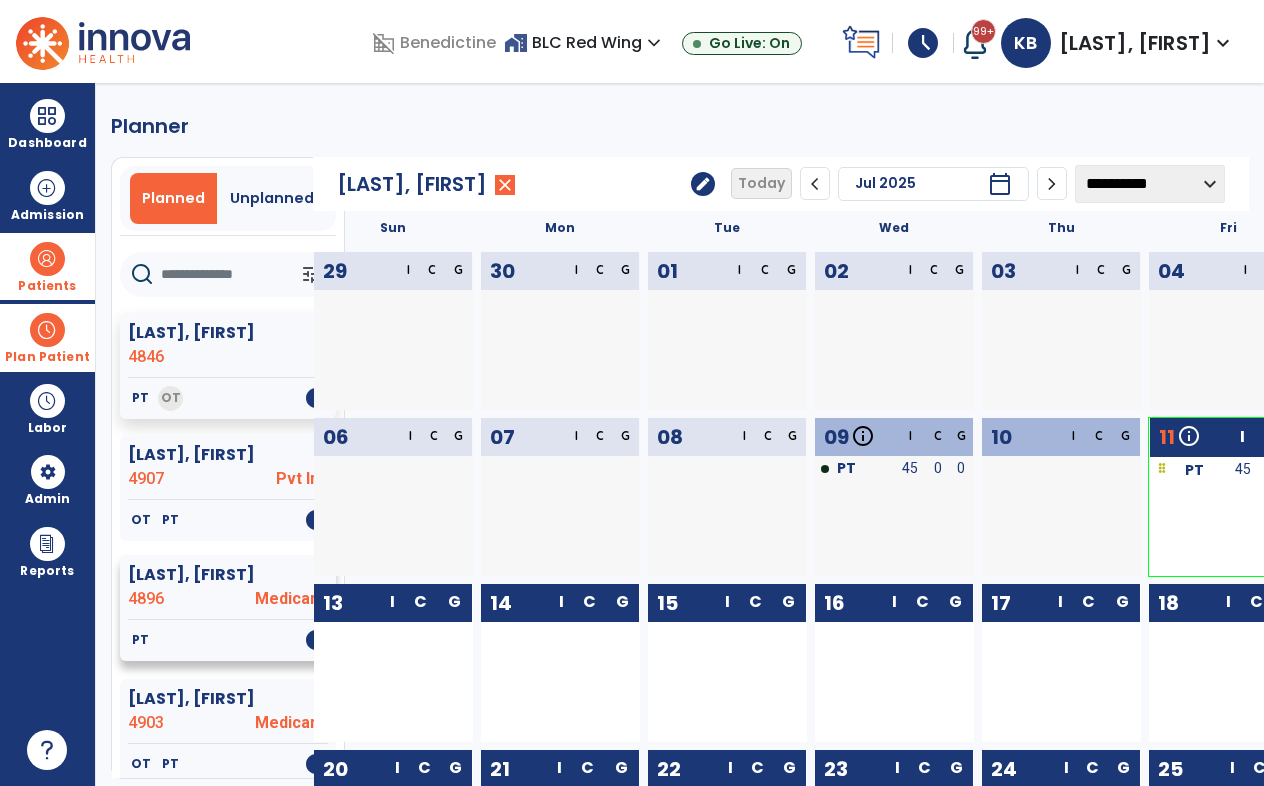 click on "[LAST], [FIRST]" 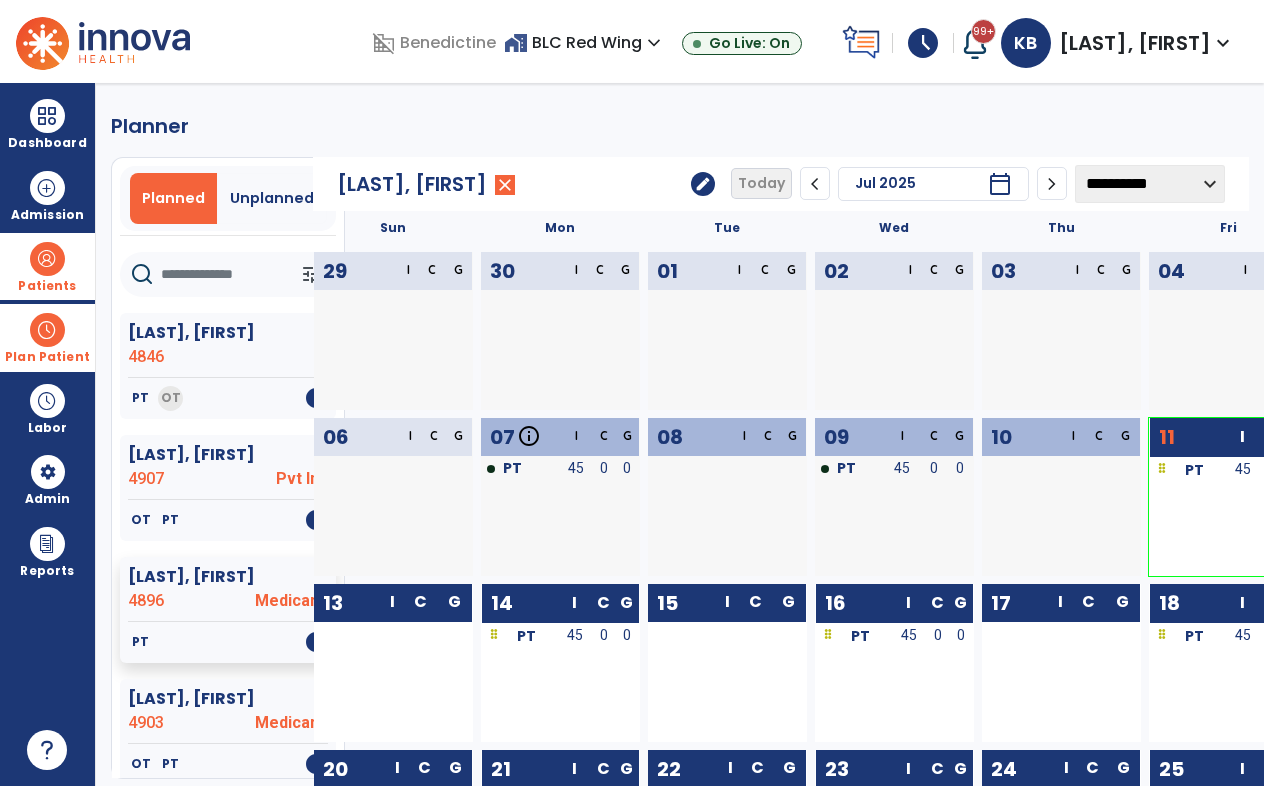 click on "edit" 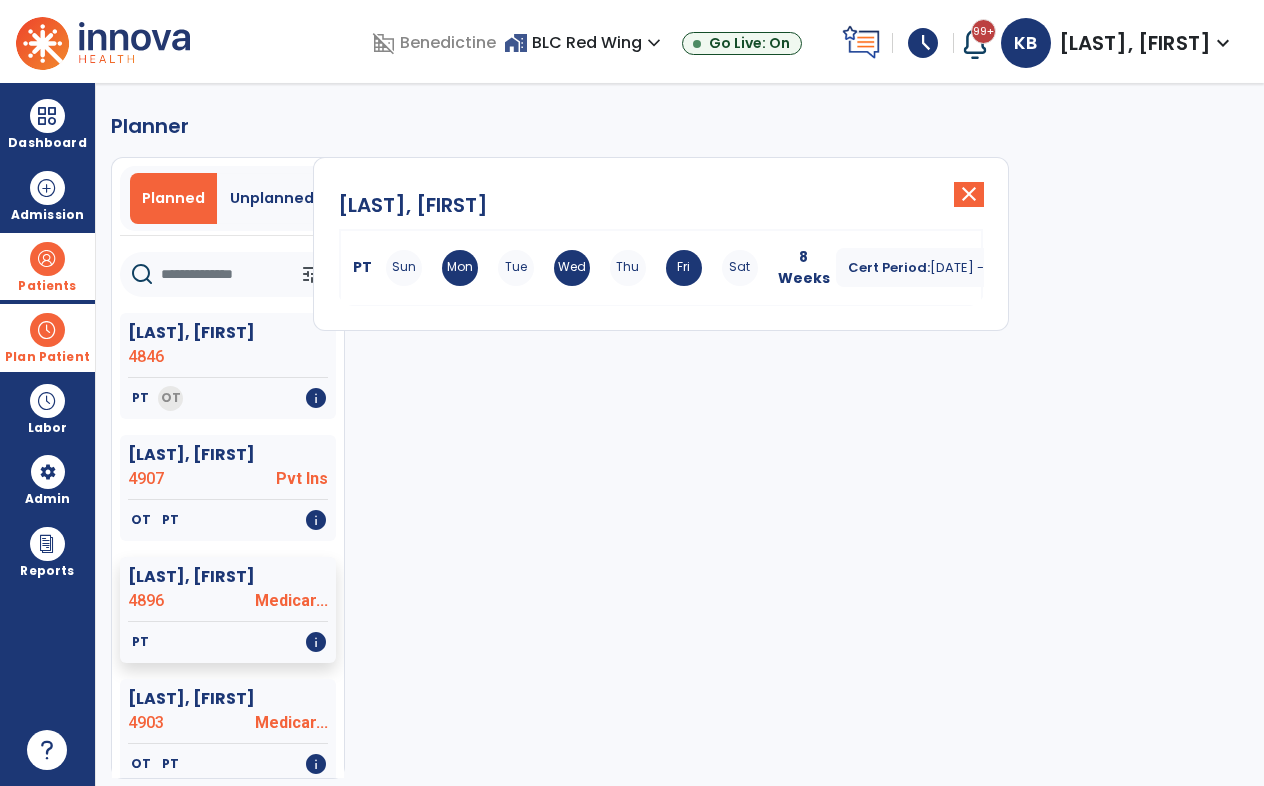 click on "Fri" at bounding box center (684, 268) 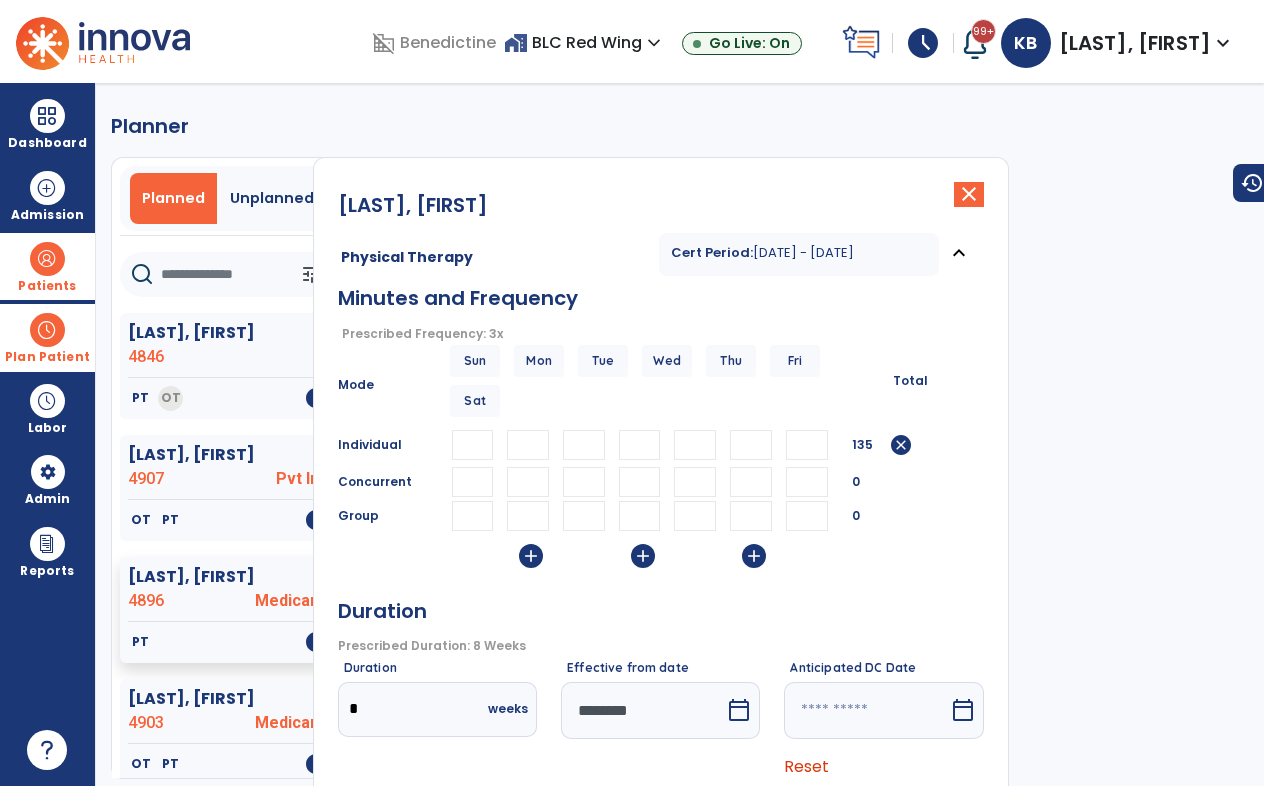 click at bounding box center [643, 710] 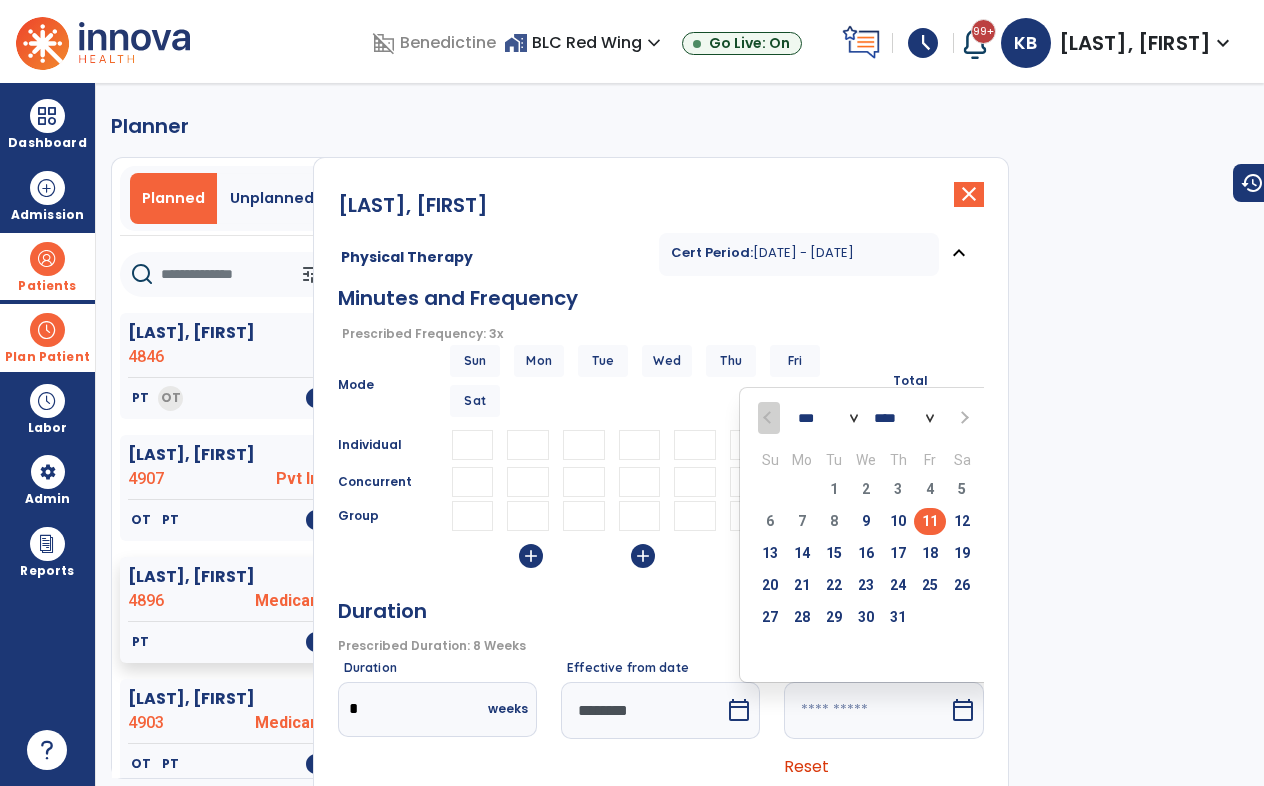 click on "11" at bounding box center (930, 521) 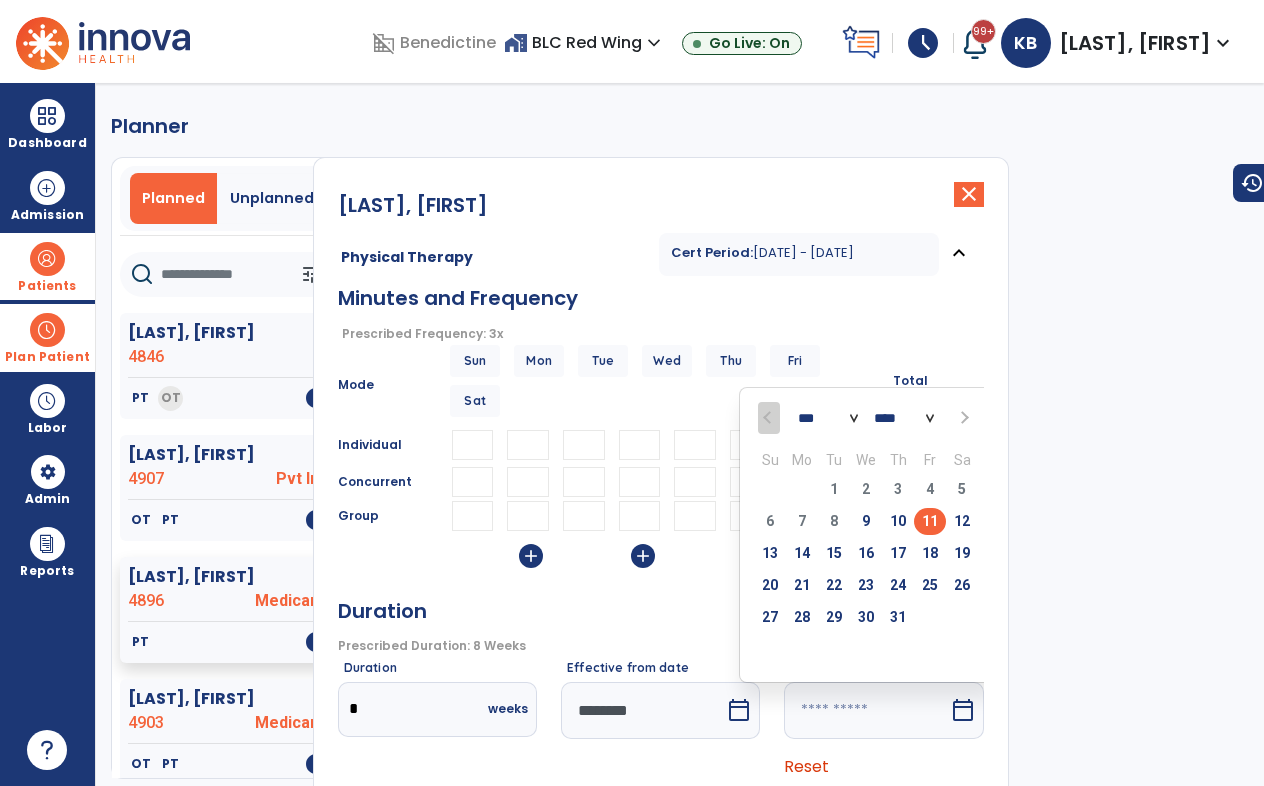 type on "*********" 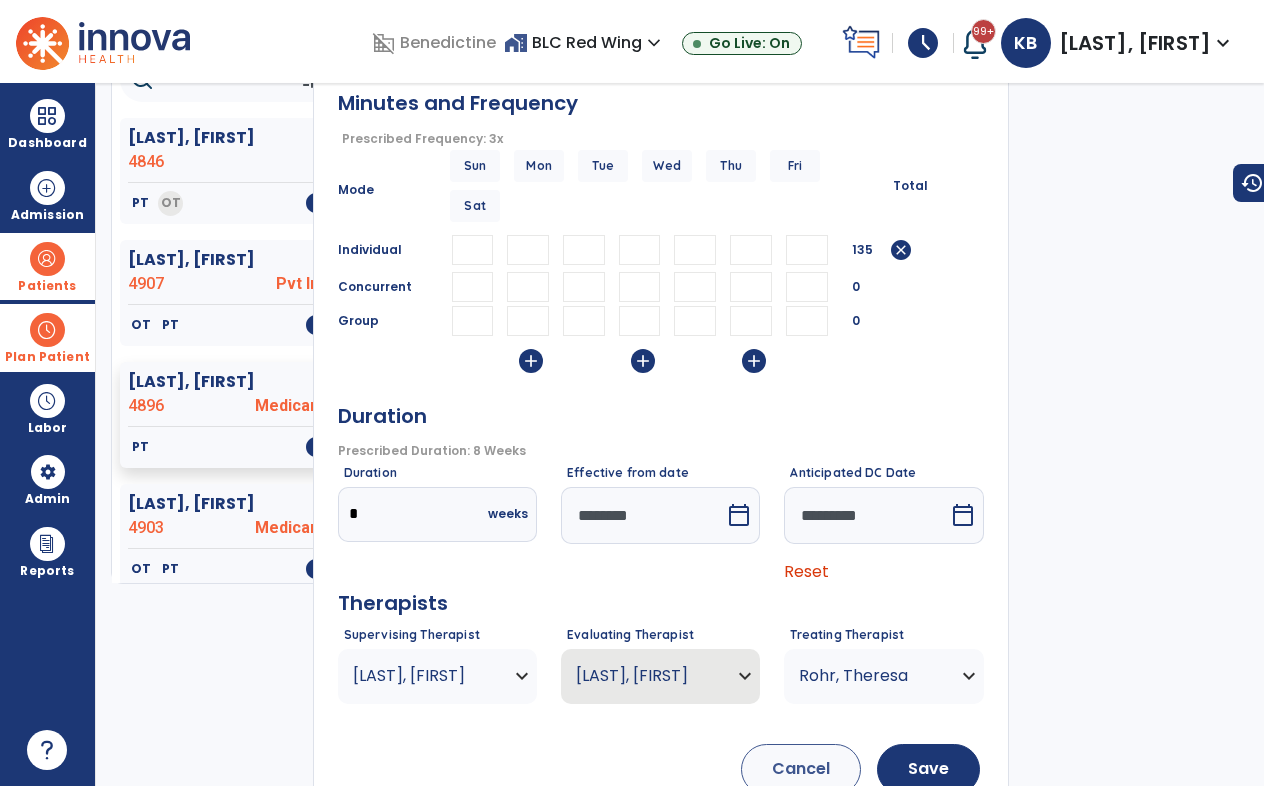scroll, scrollTop: 200, scrollLeft: 0, axis: vertical 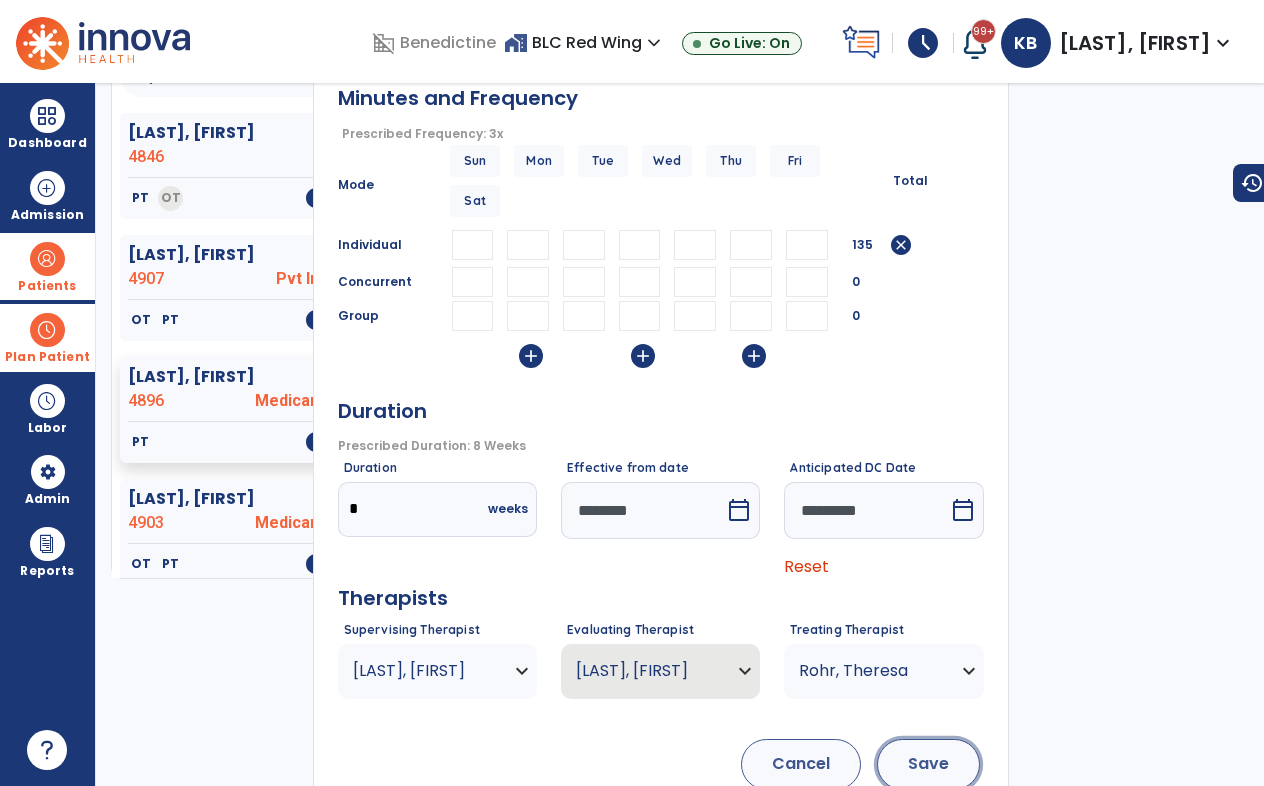 click on "Save" at bounding box center (928, 764) 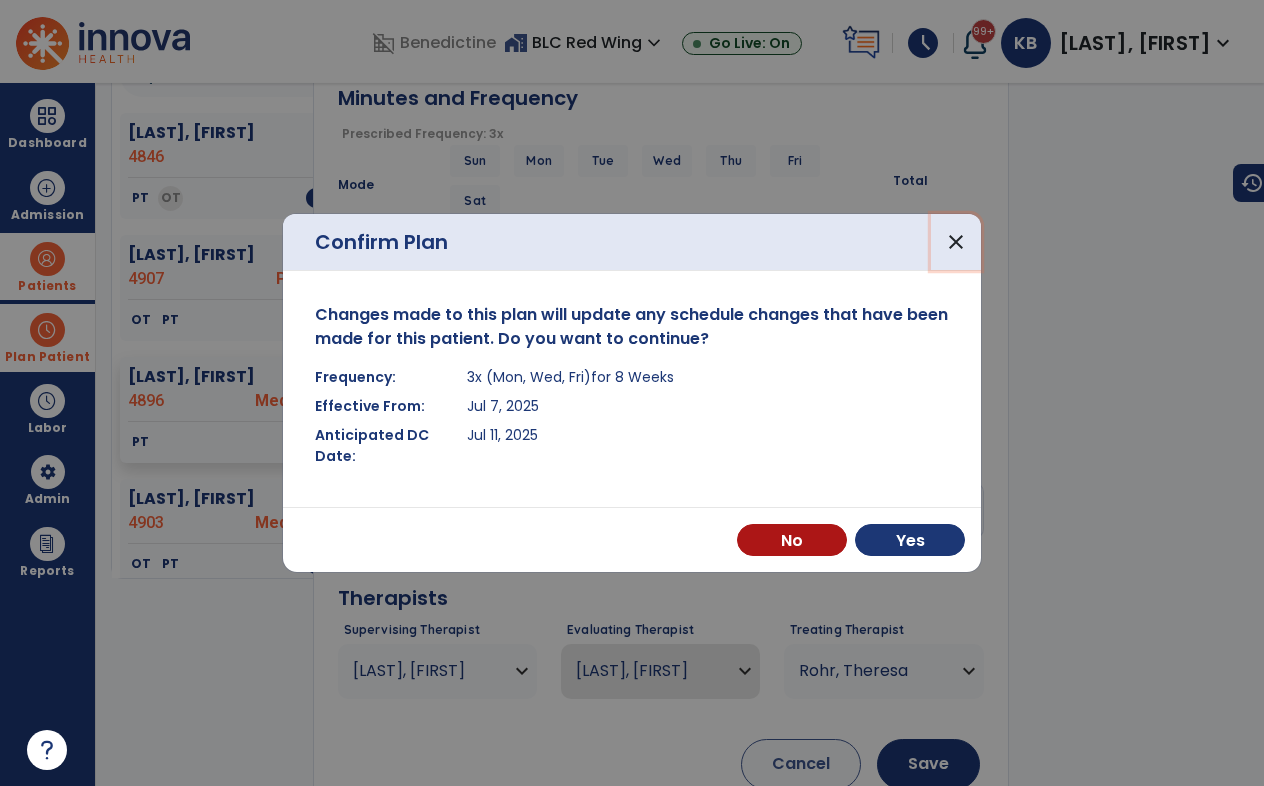 click on "close" at bounding box center (956, 242) 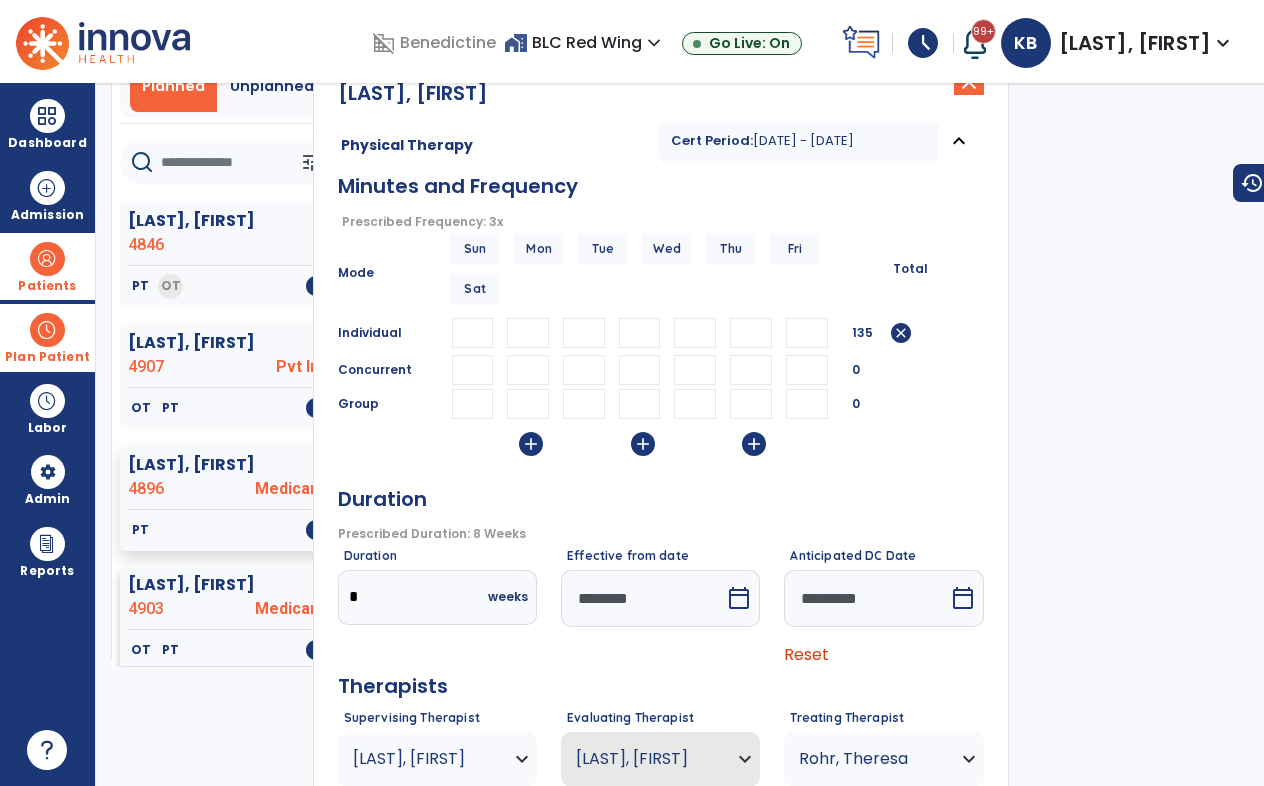 scroll, scrollTop: 0, scrollLeft: 0, axis: both 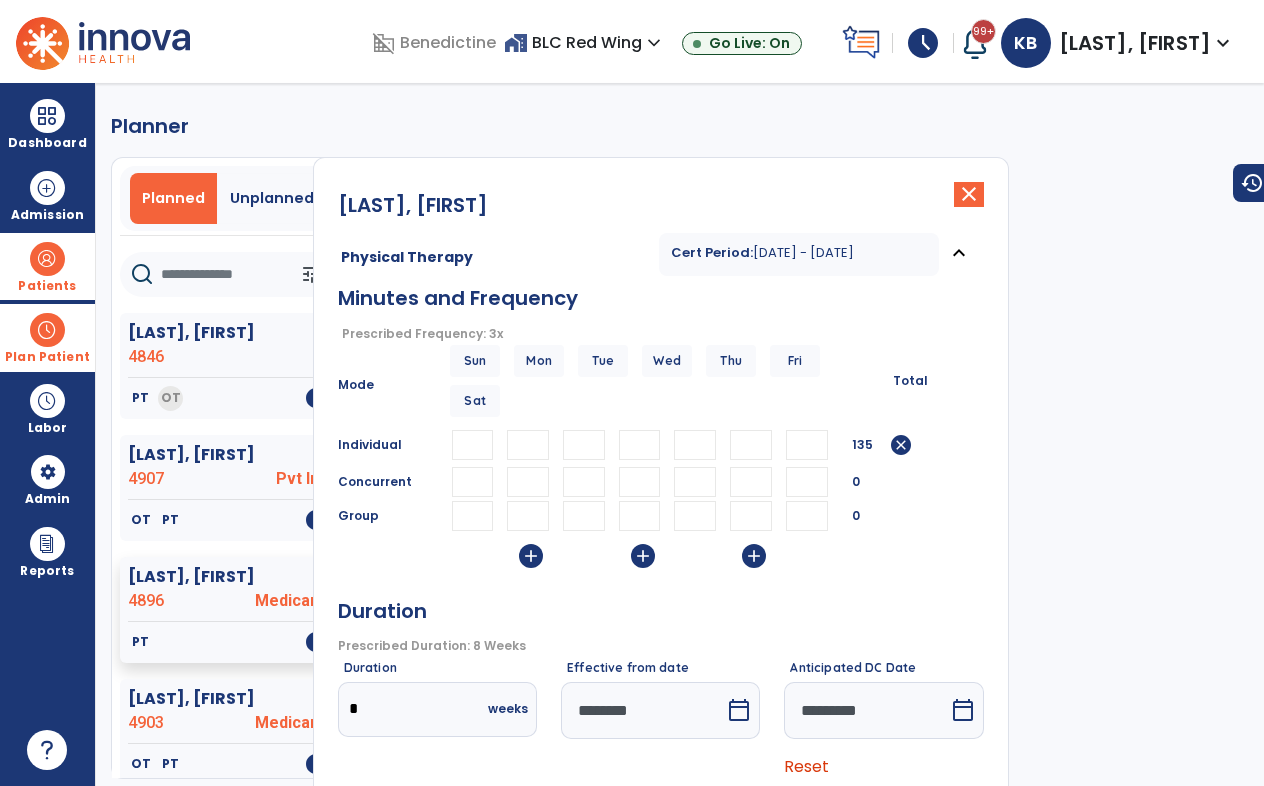click at bounding box center (47, 259) 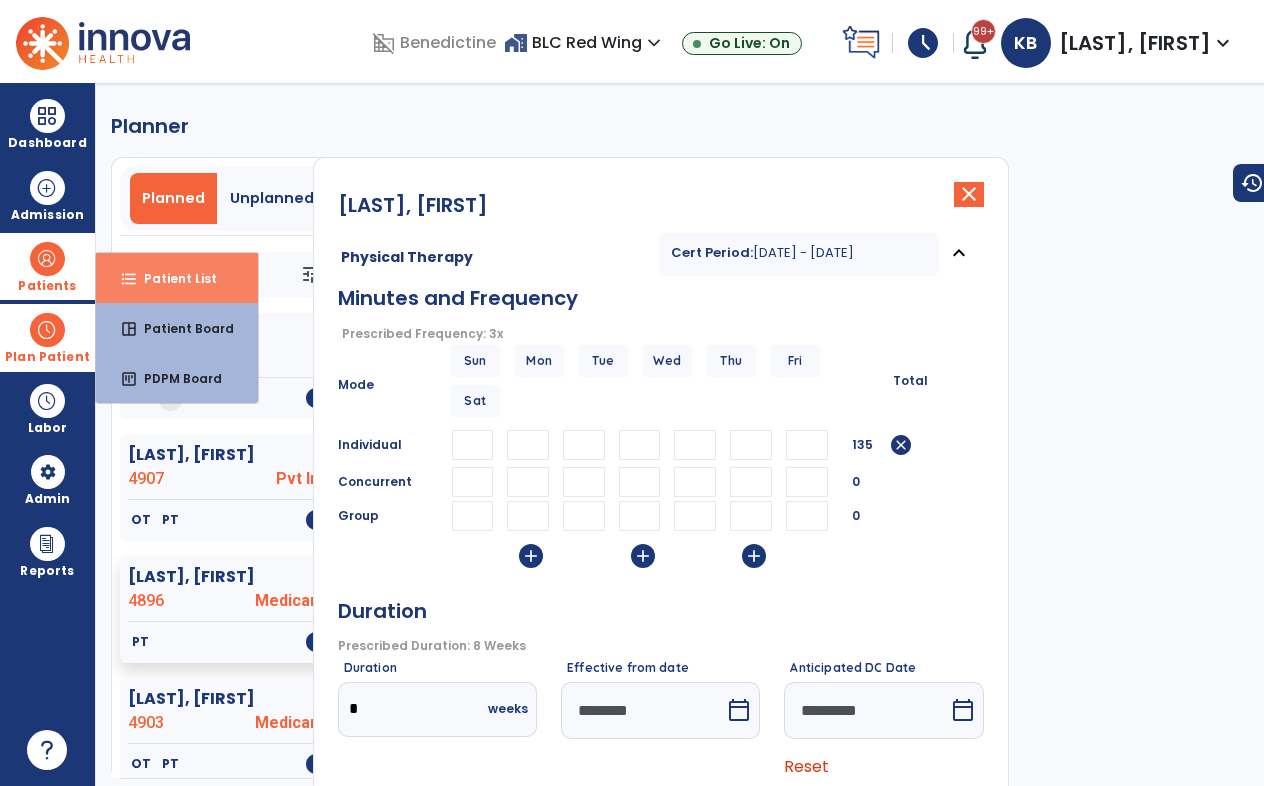click on "format_list_bulleted  Patient List" at bounding box center [177, 278] 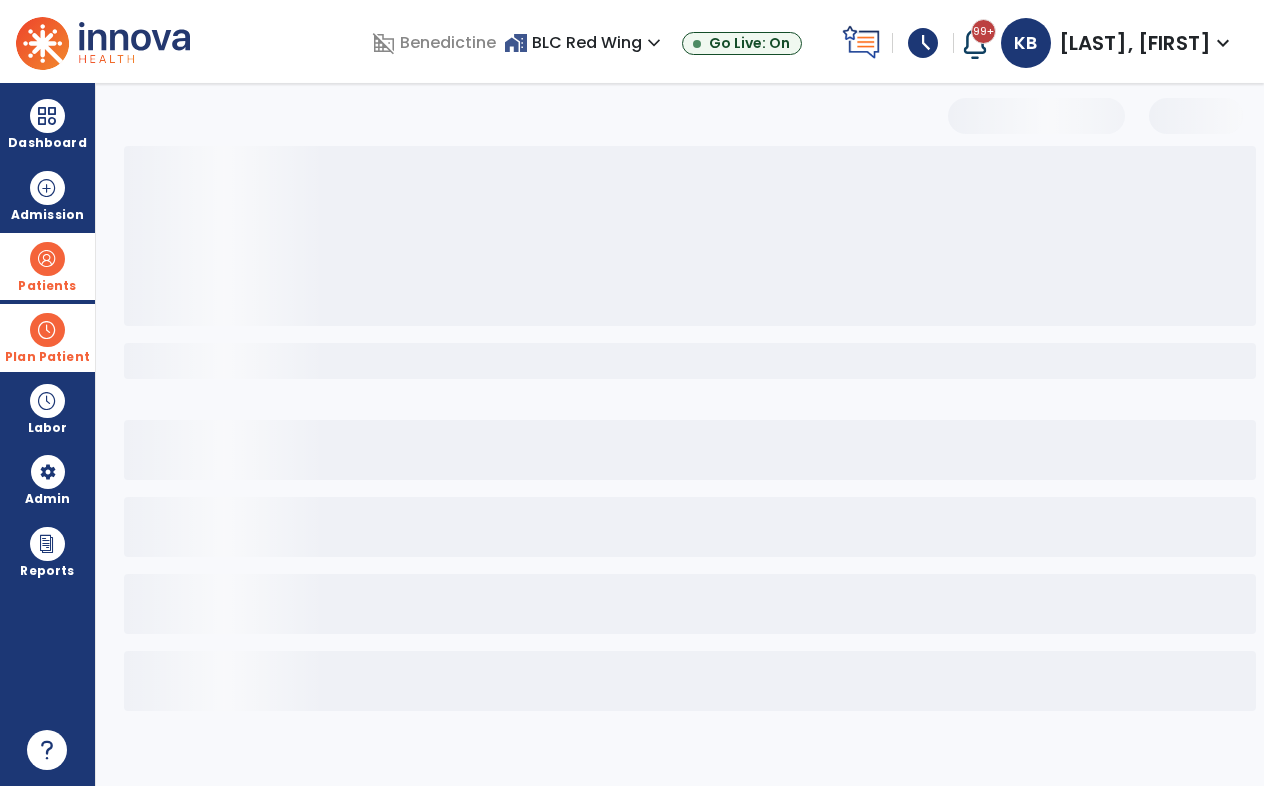 select on "***" 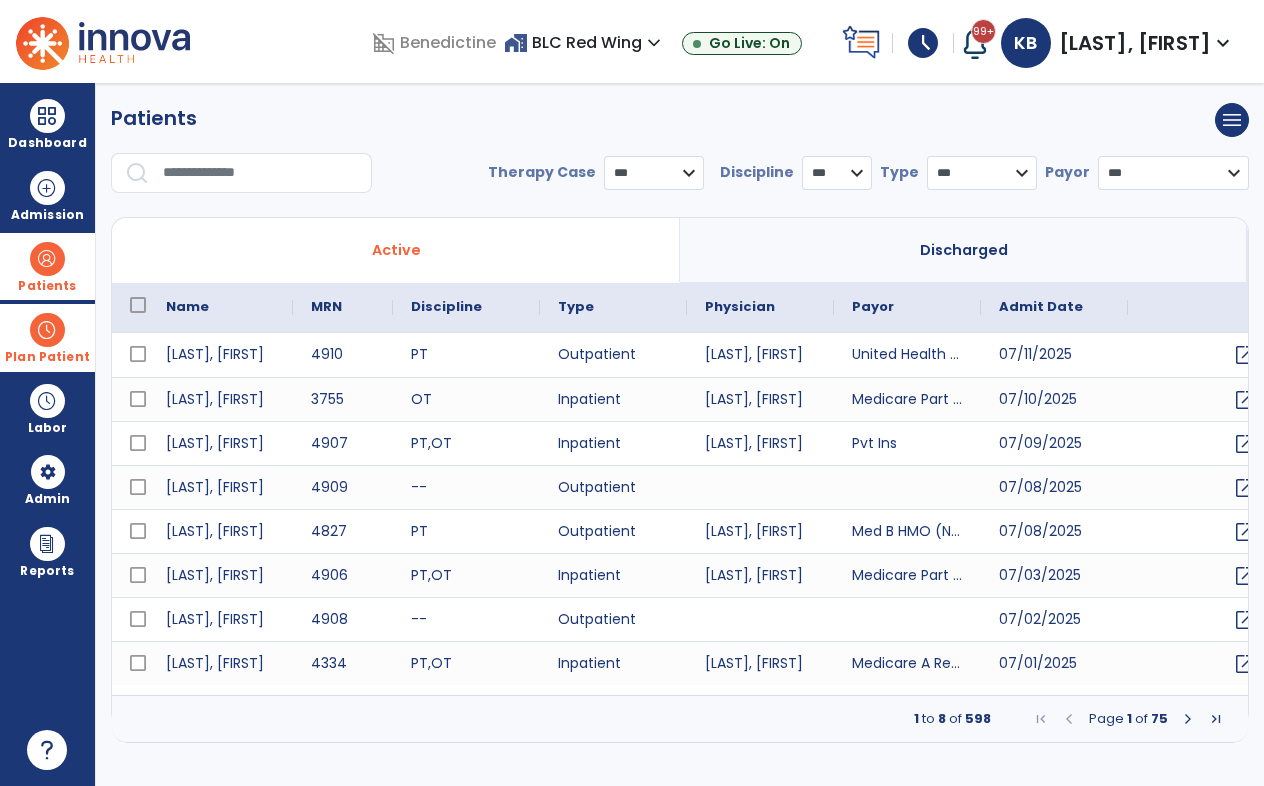 click at bounding box center (47, 330) 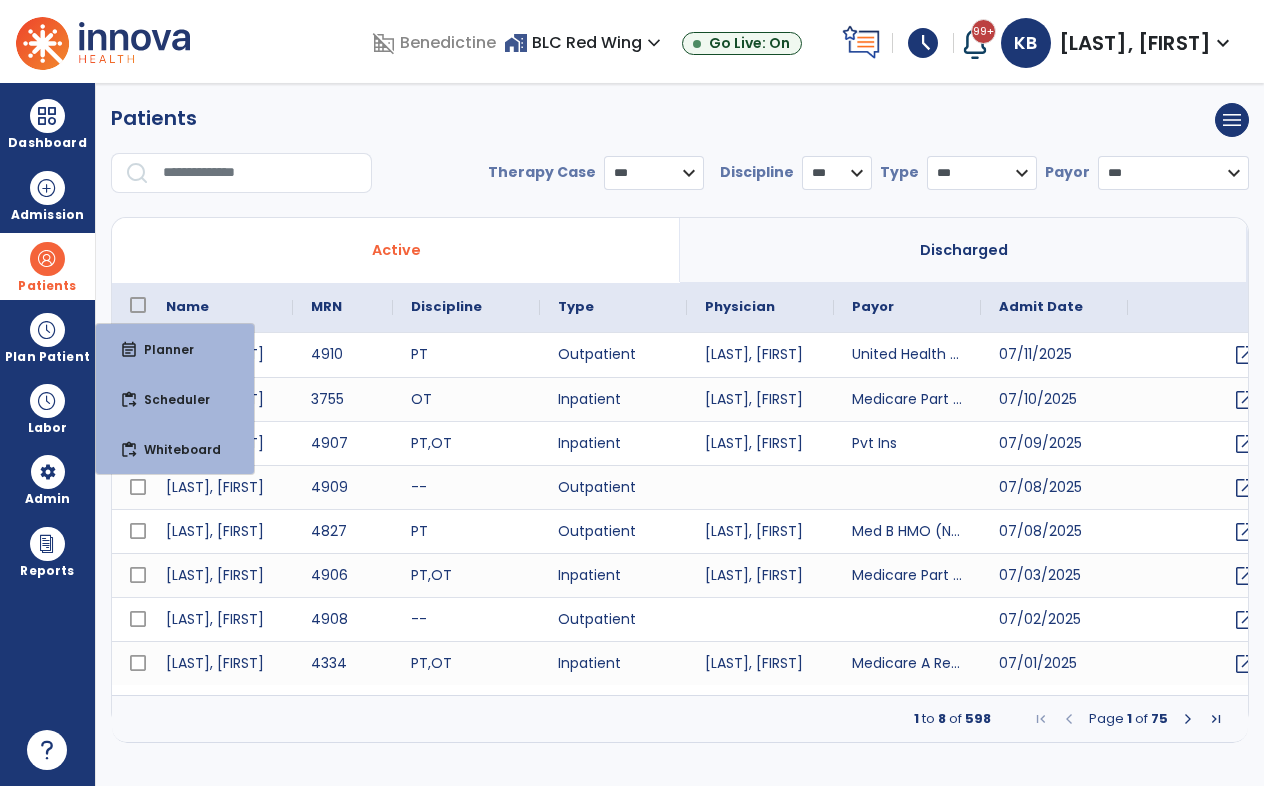 click at bounding box center [47, 259] 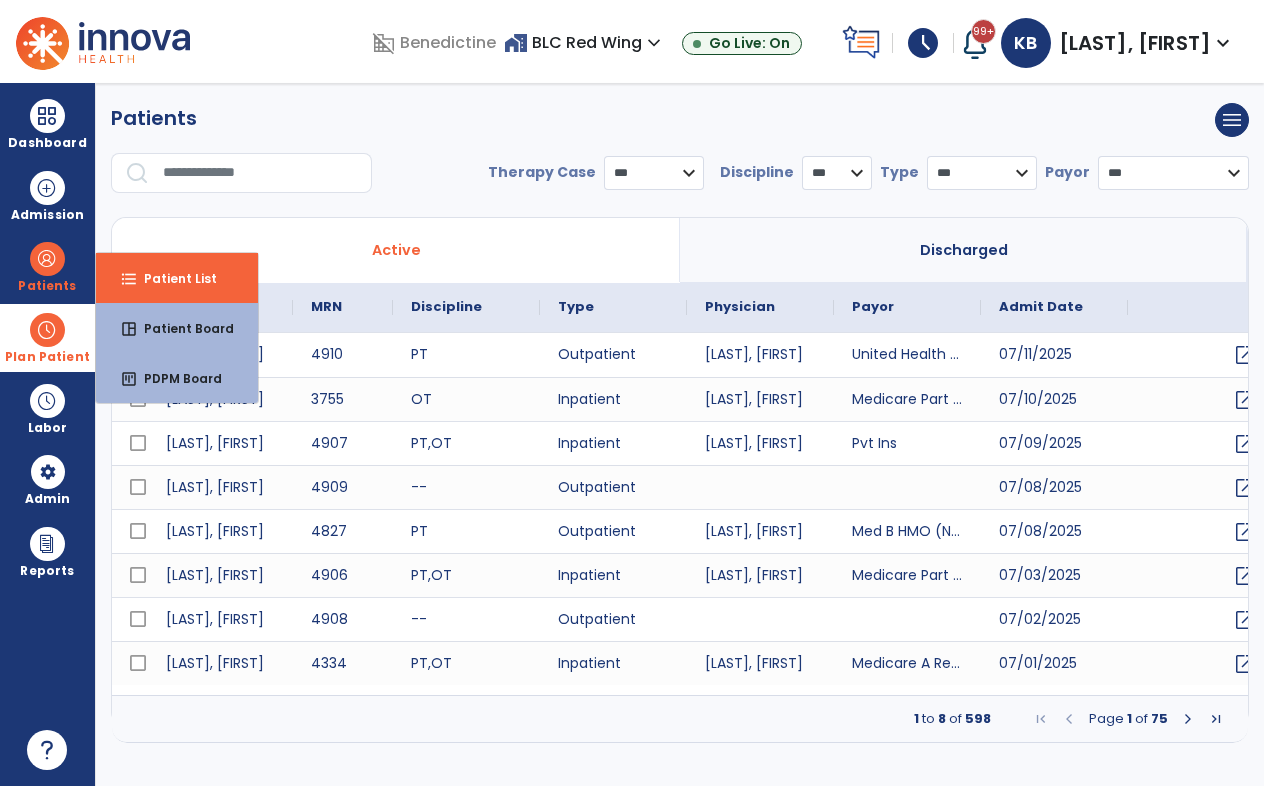 click at bounding box center [47, 330] 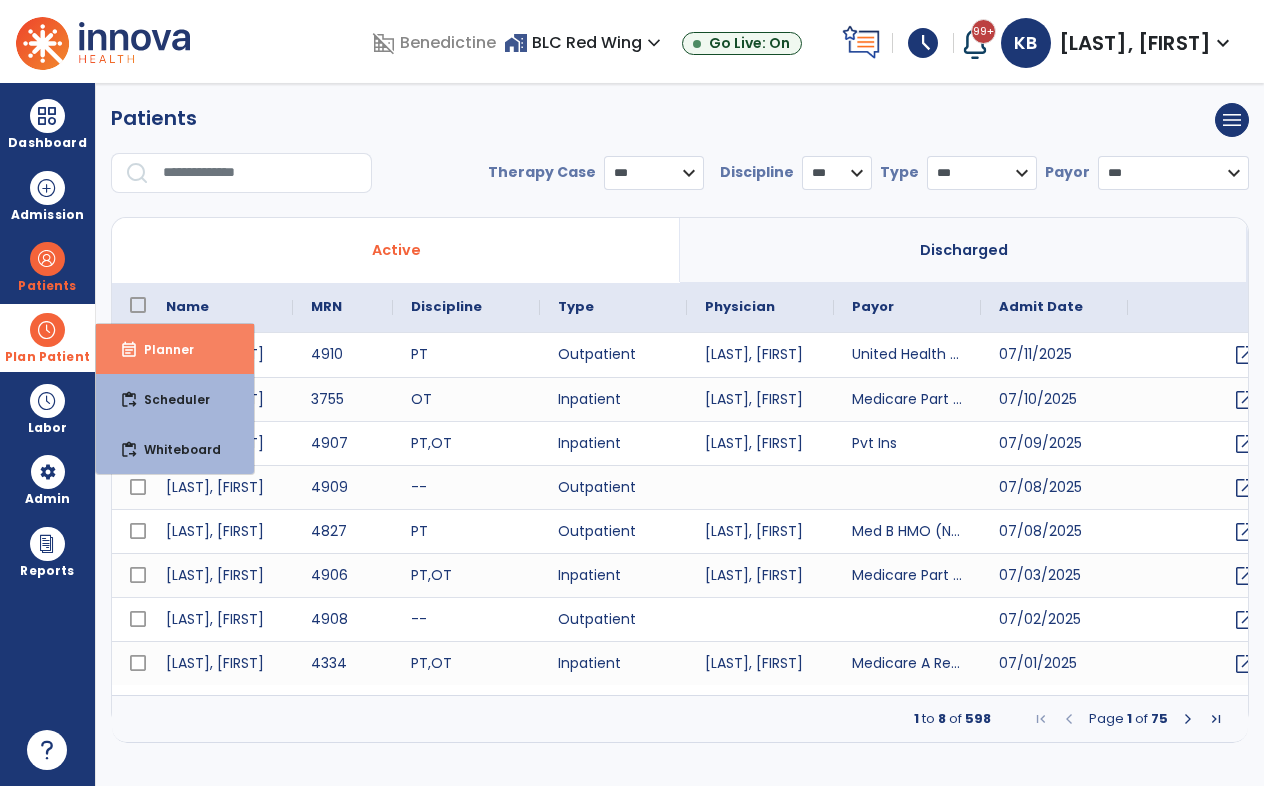 click on "Planner" at bounding box center (161, 349) 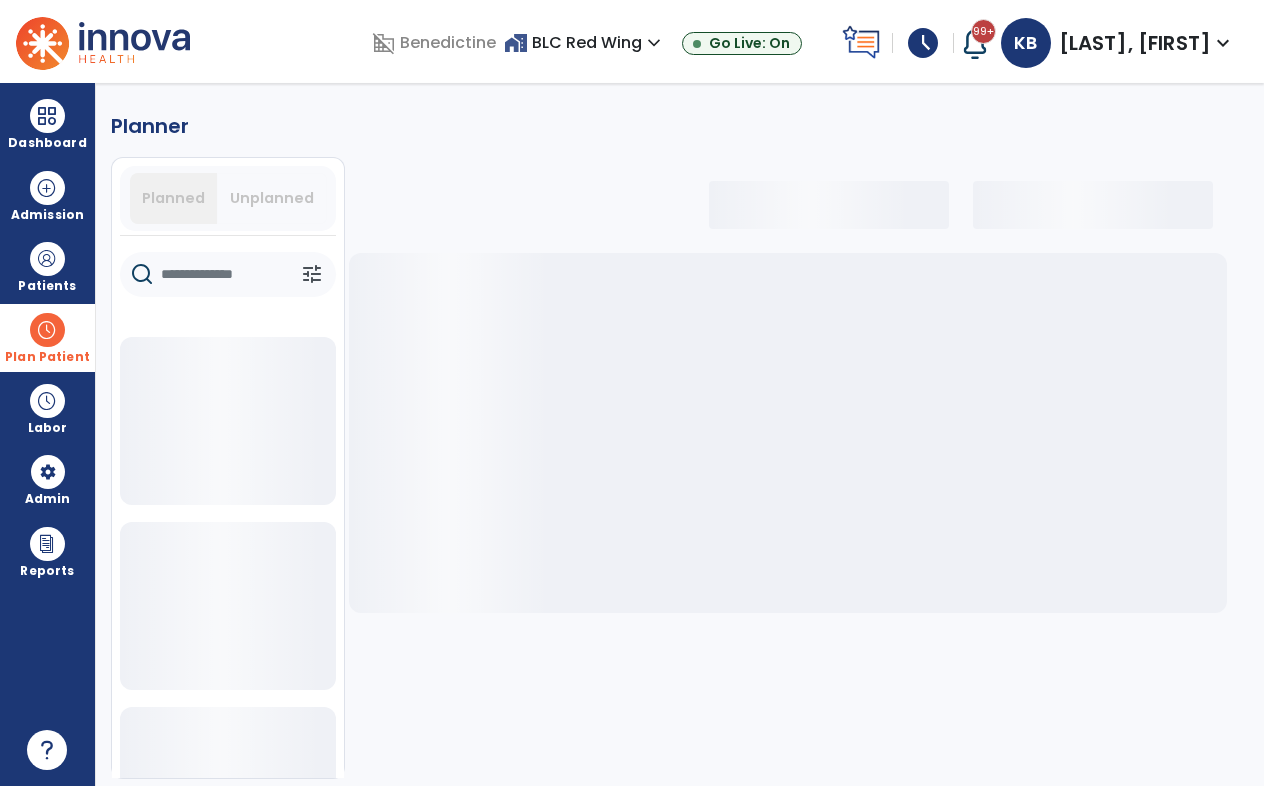 select on "***" 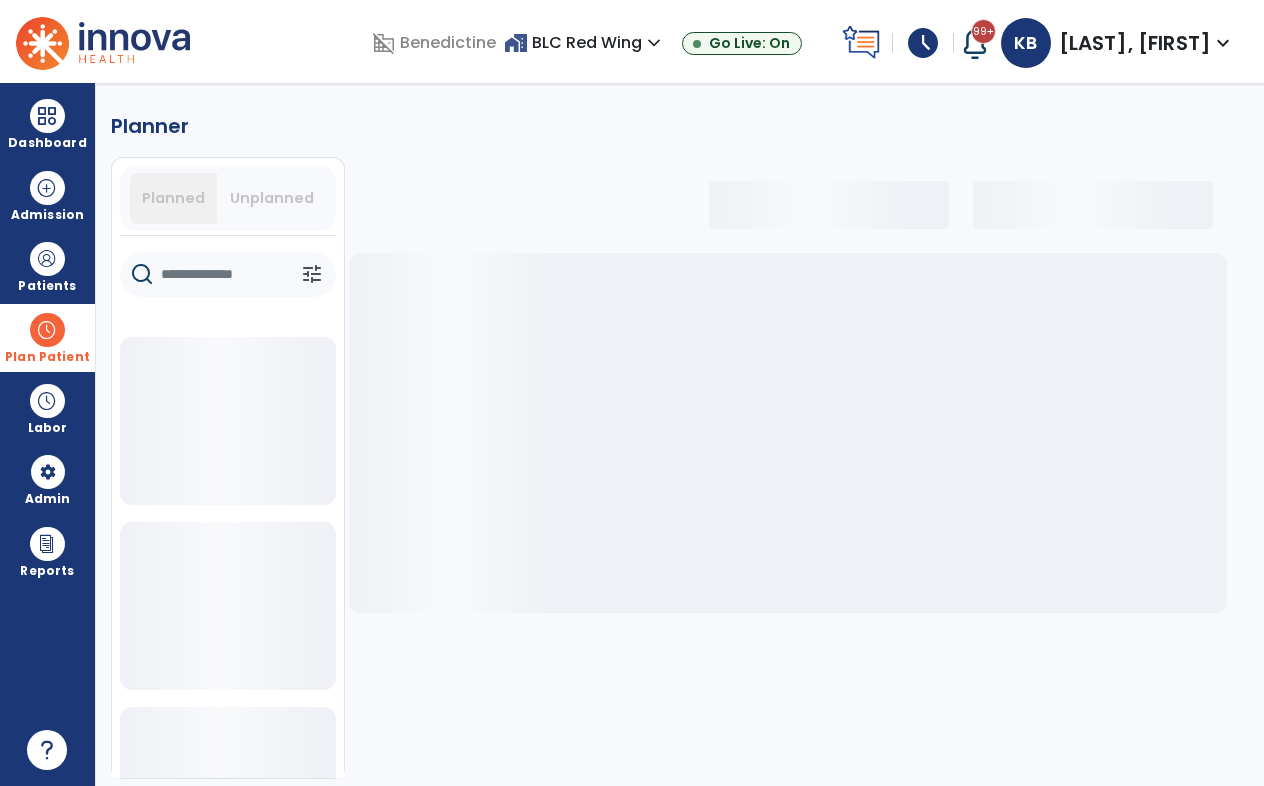 select on "***" 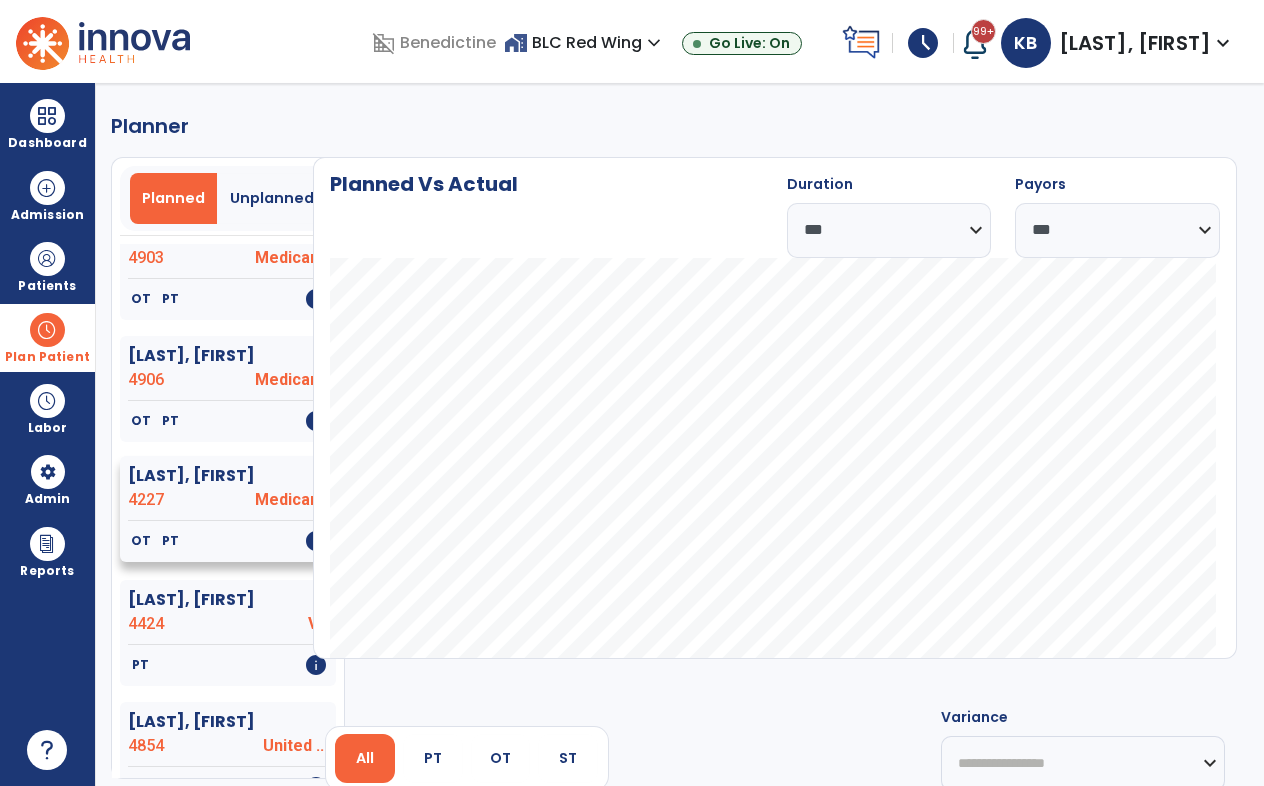 scroll, scrollTop: 500, scrollLeft: 0, axis: vertical 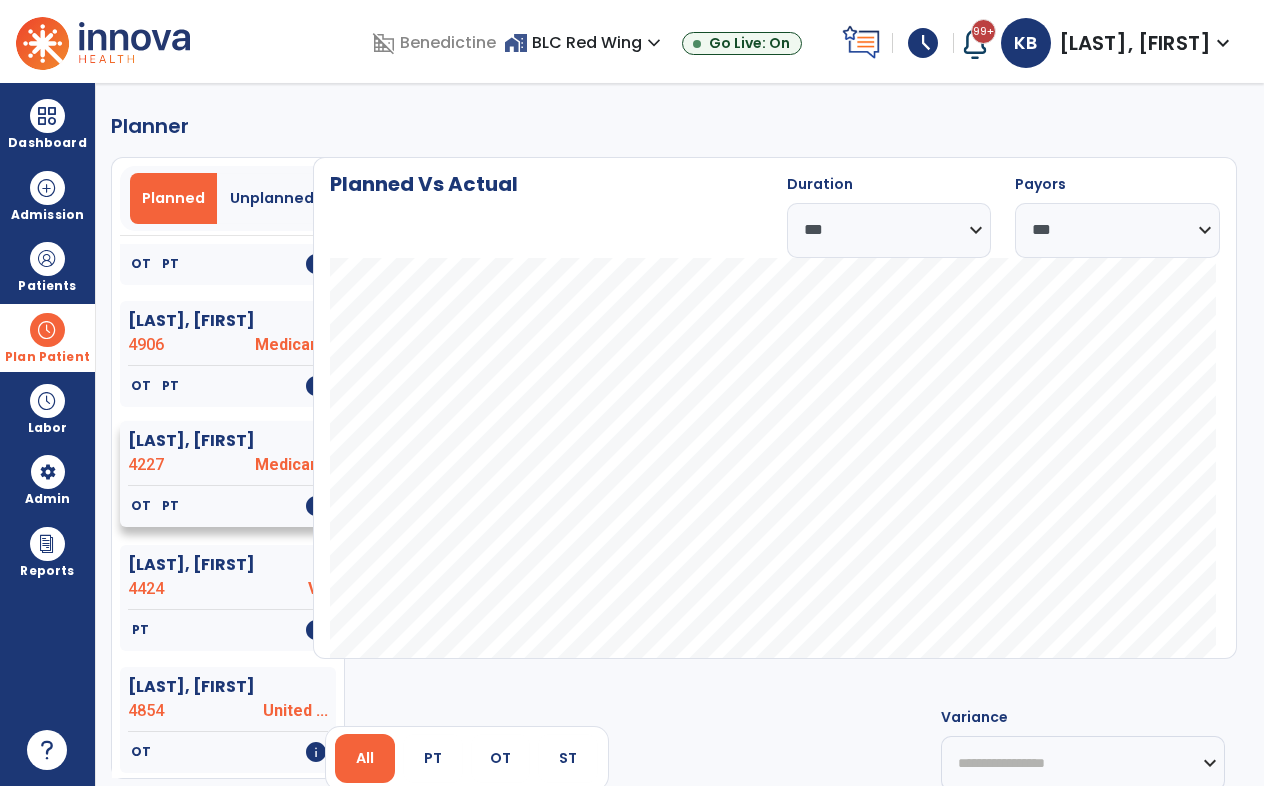click on "[LAST], [FIRST]" 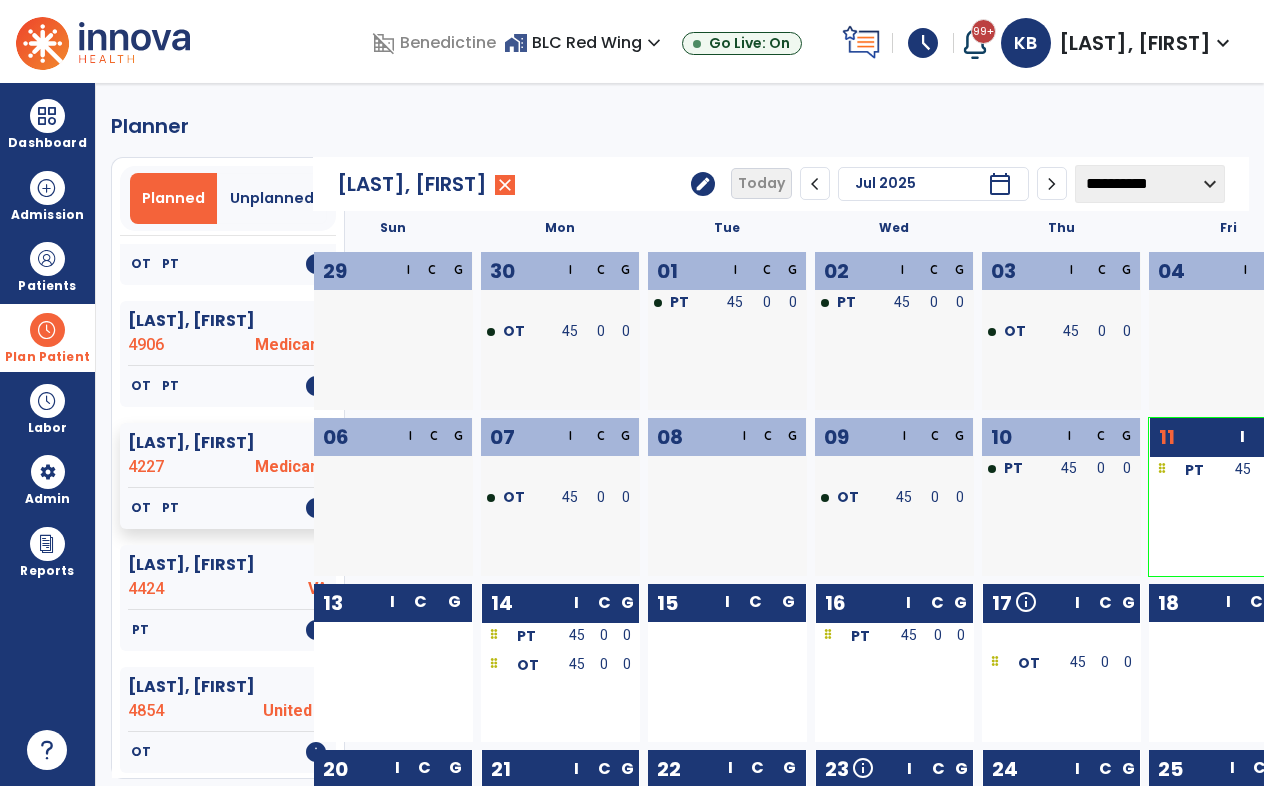click on "edit" 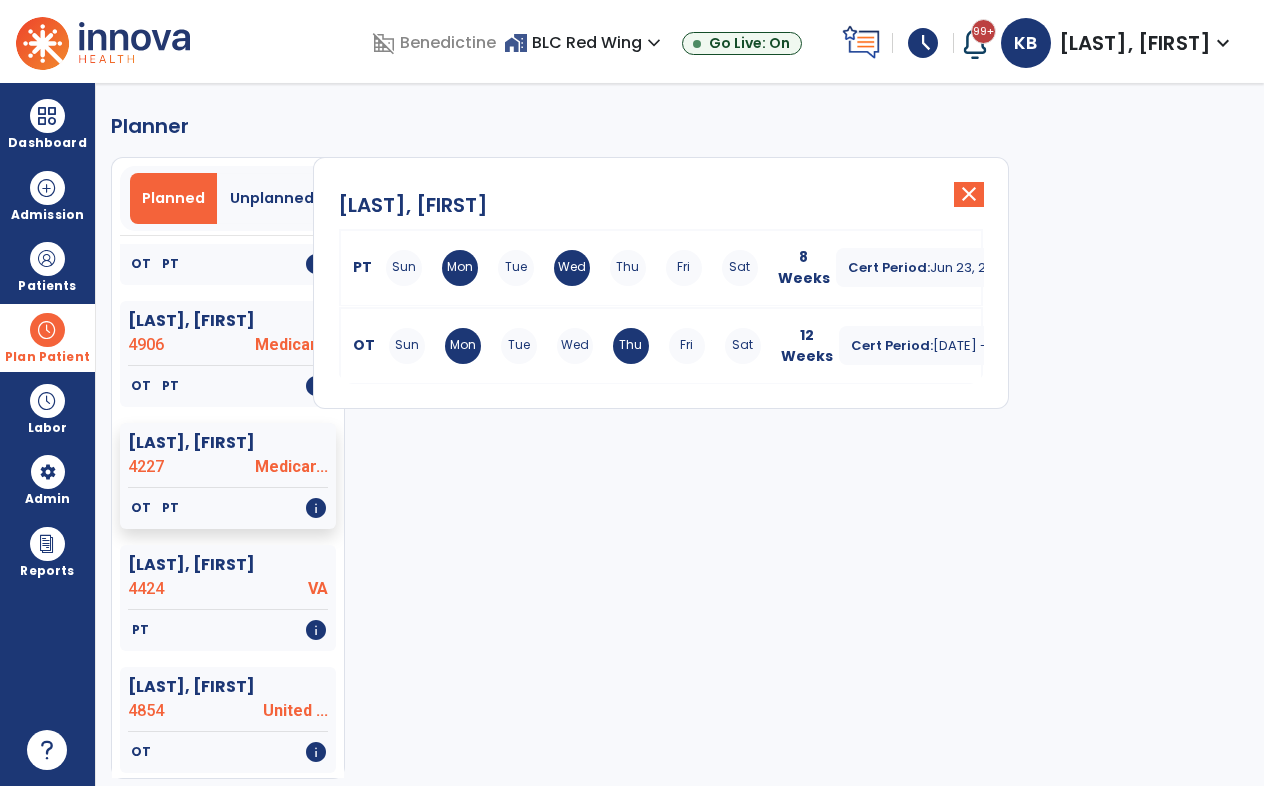 click on "Thu" at bounding box center [628, 268] 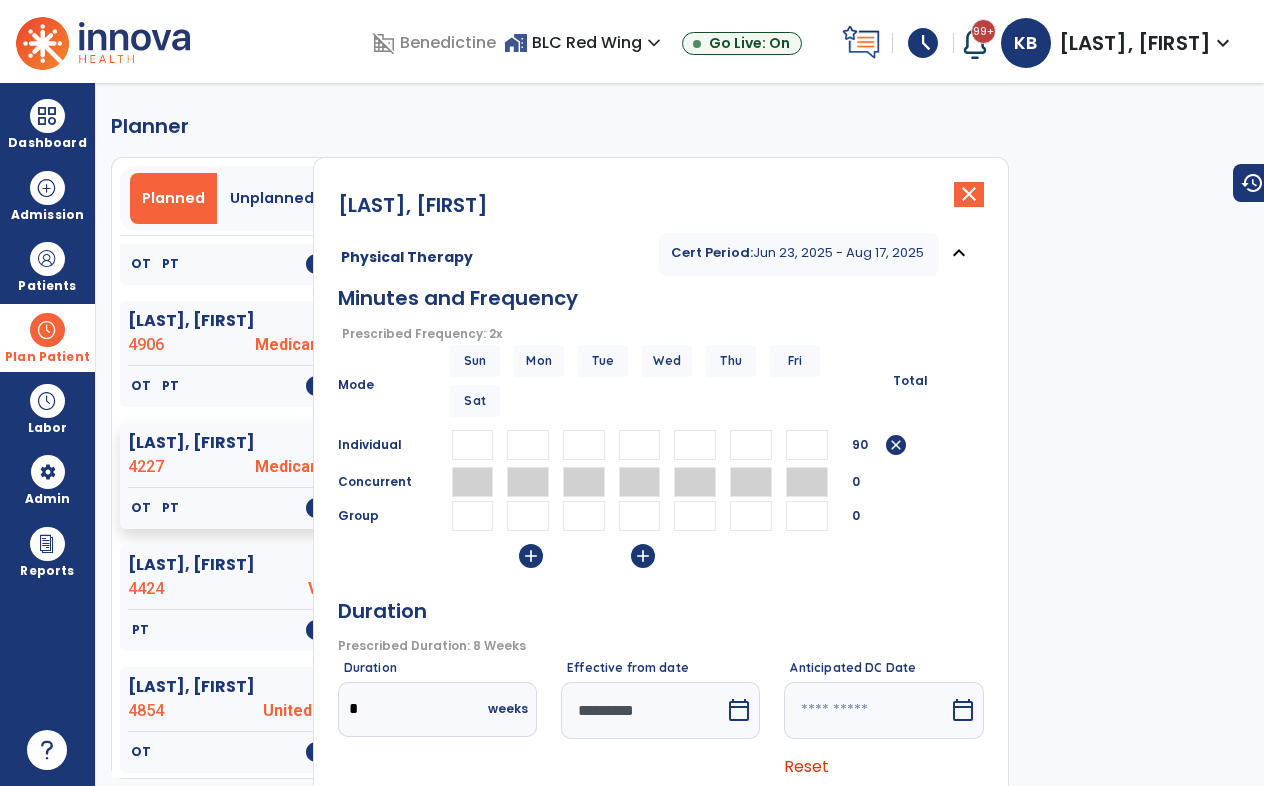 click at bounding box center [643, 710] 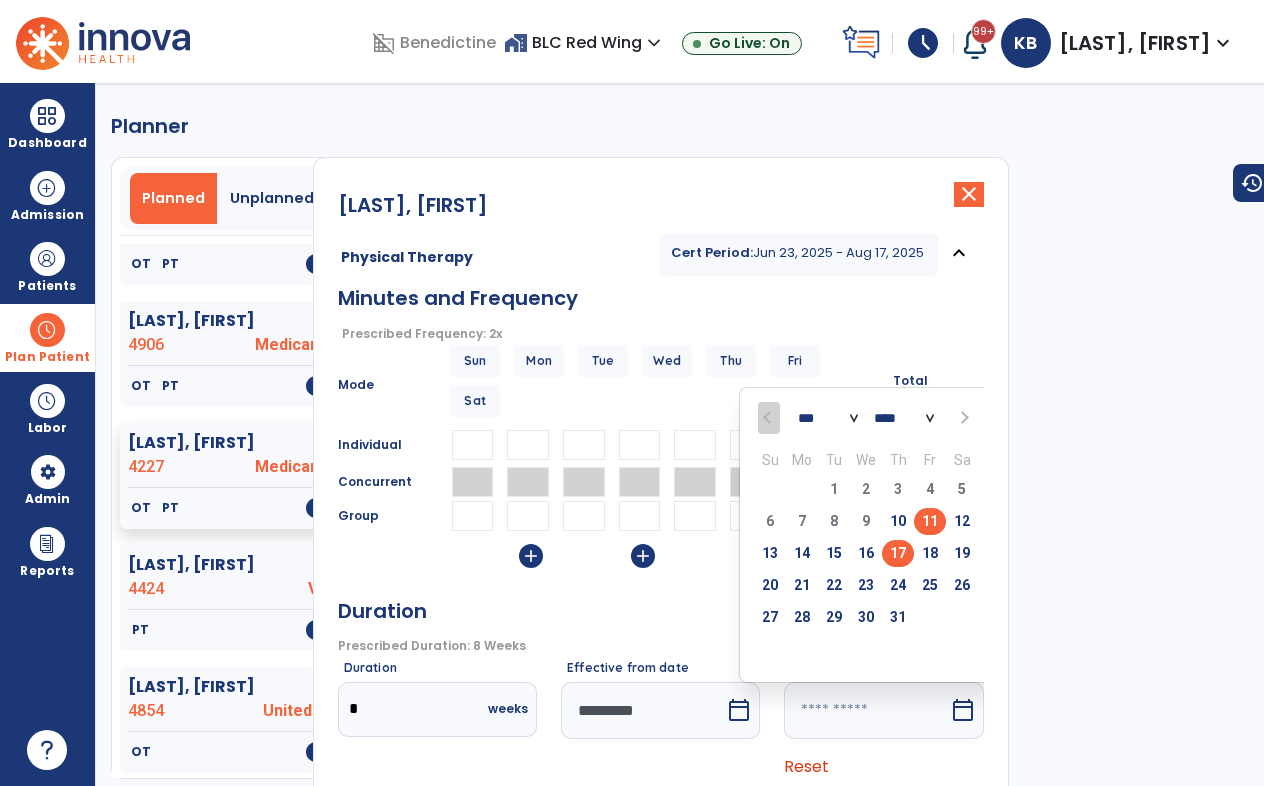 click on "17" at bounding box center [898, 553] 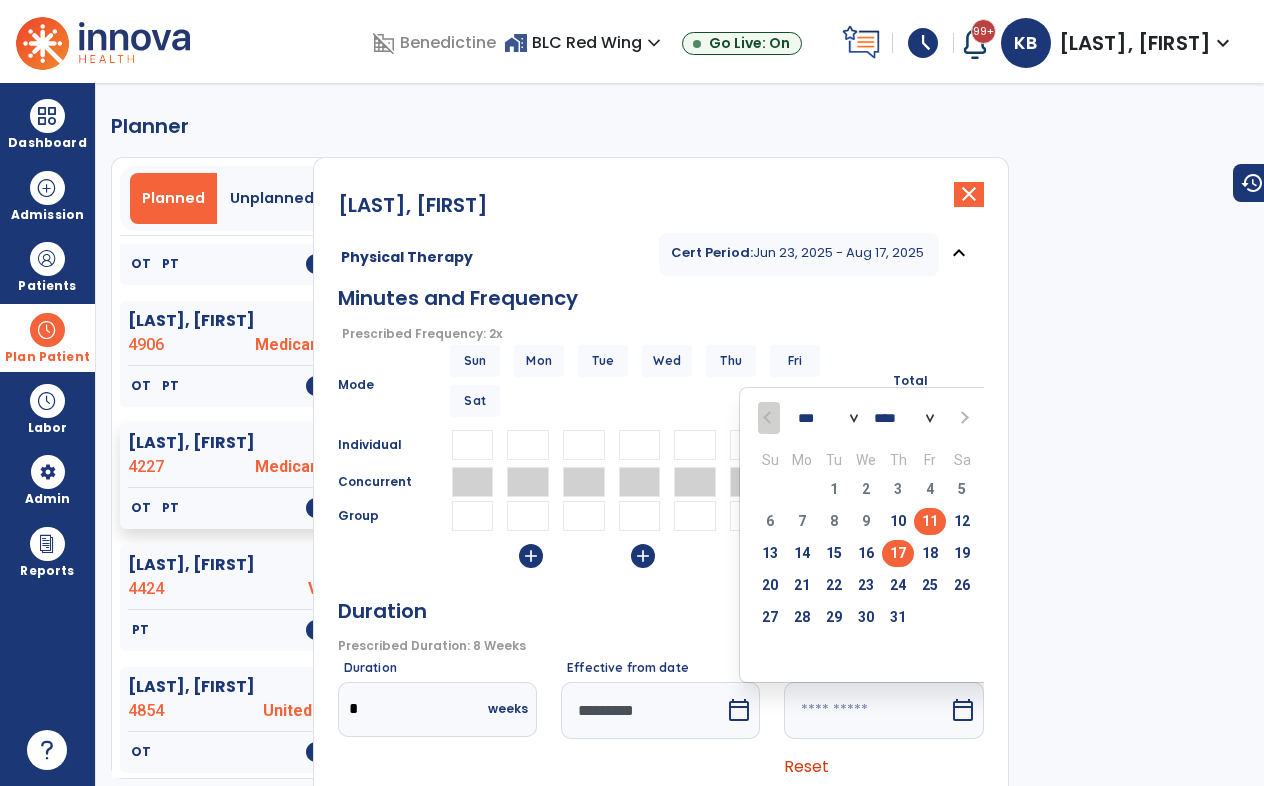 type on "*********" 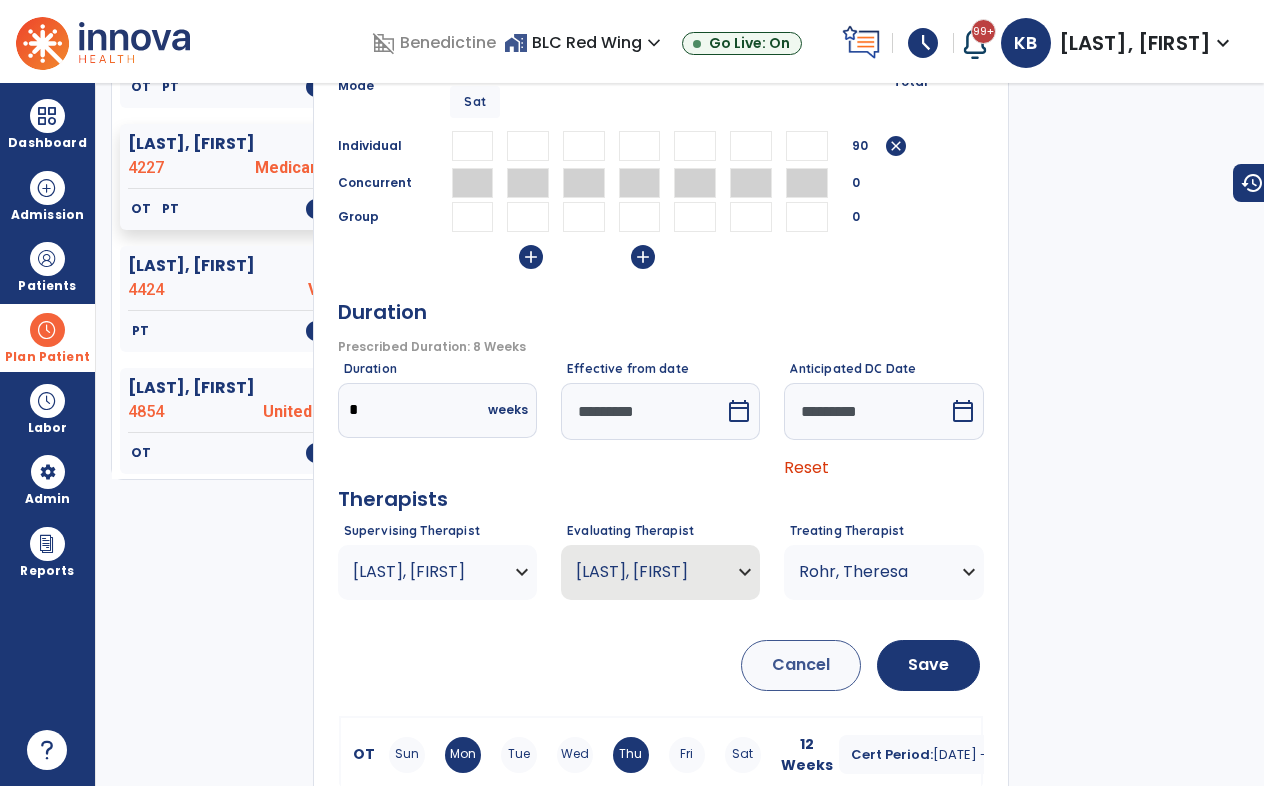 scroll, scrollTop: 300, scrollLeft: 0, axis: vertical 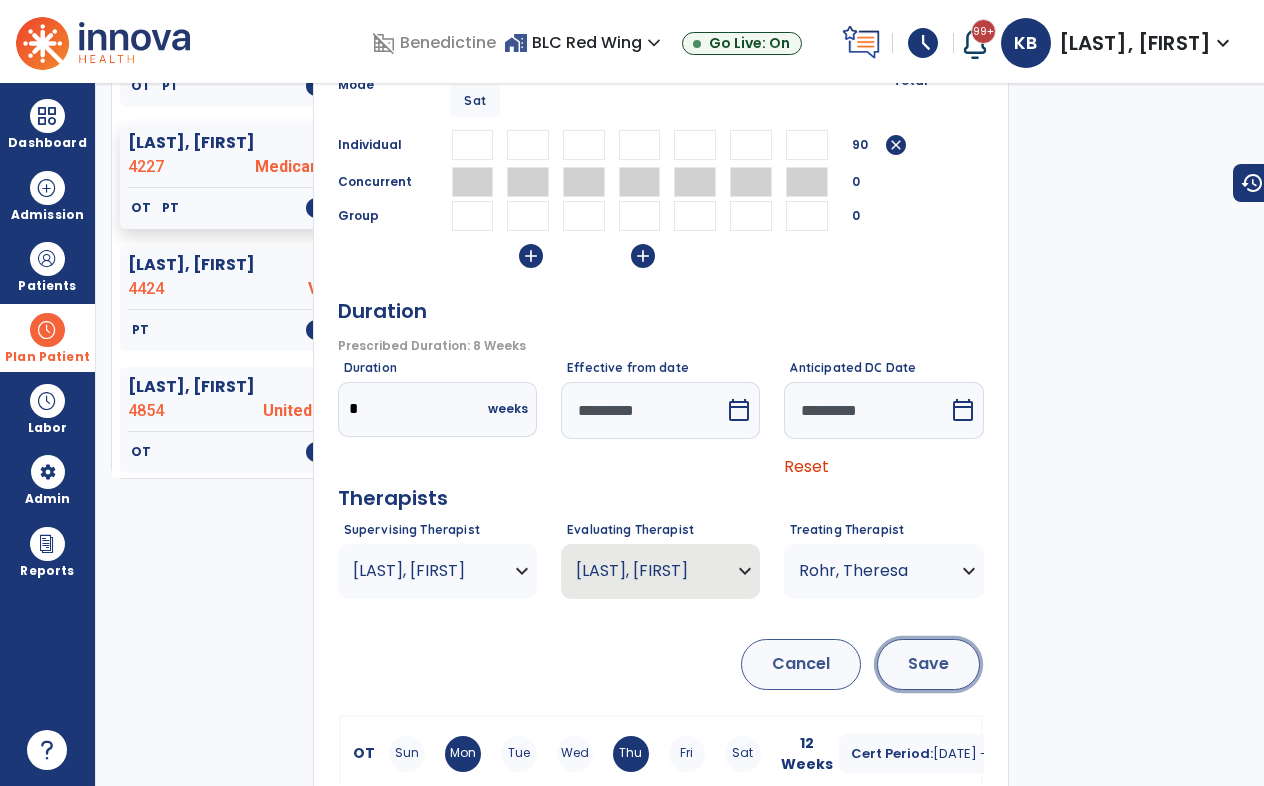 click on "Save" at bounding box center (928, 664) 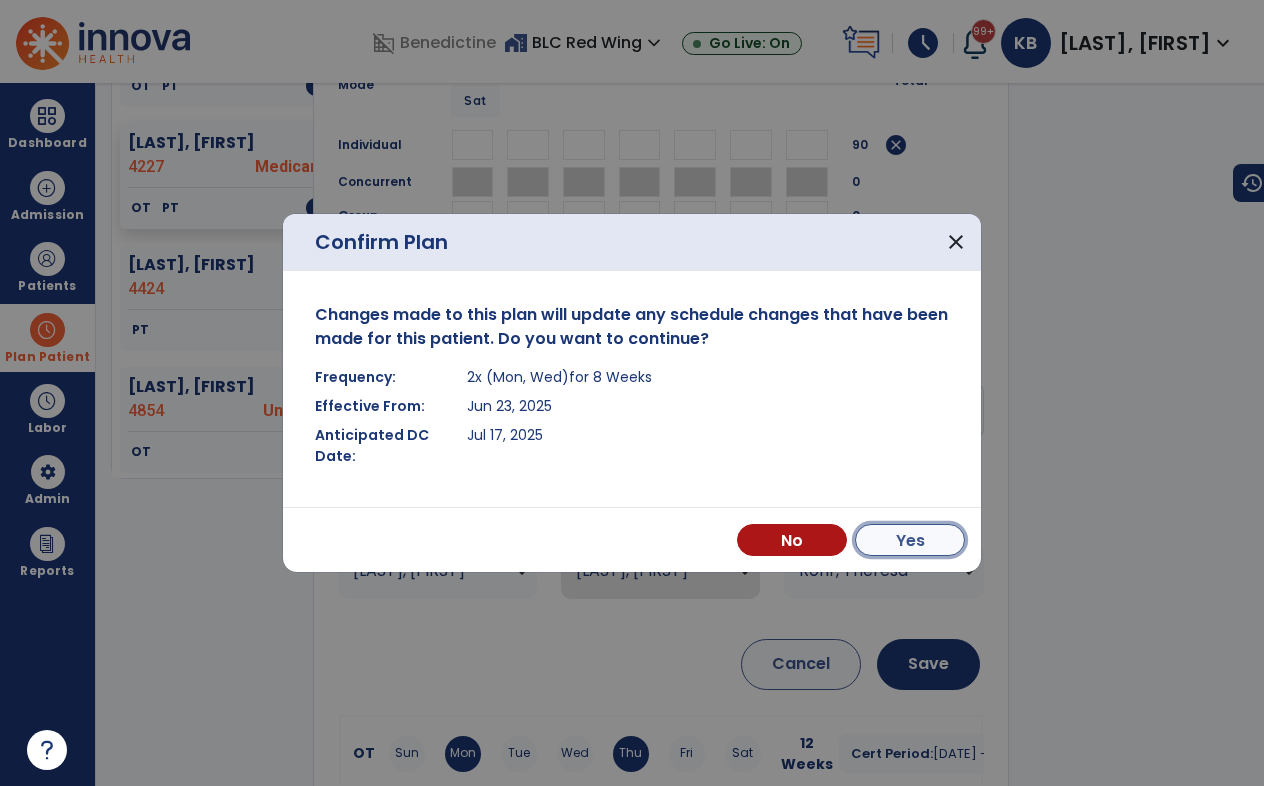 click on "Yes" at bounding box center [910, 540] 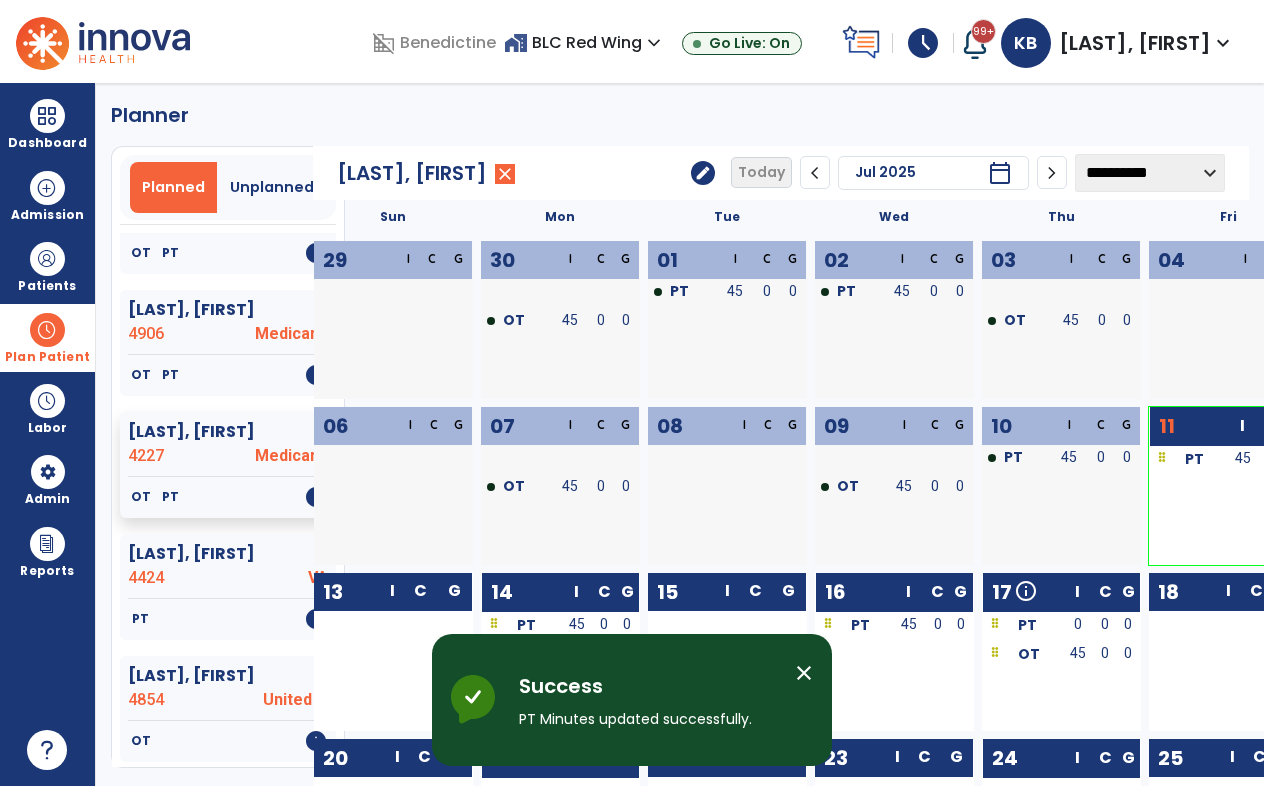 scroll, scrollTop: 0, scrollLeft: 0, axis: both 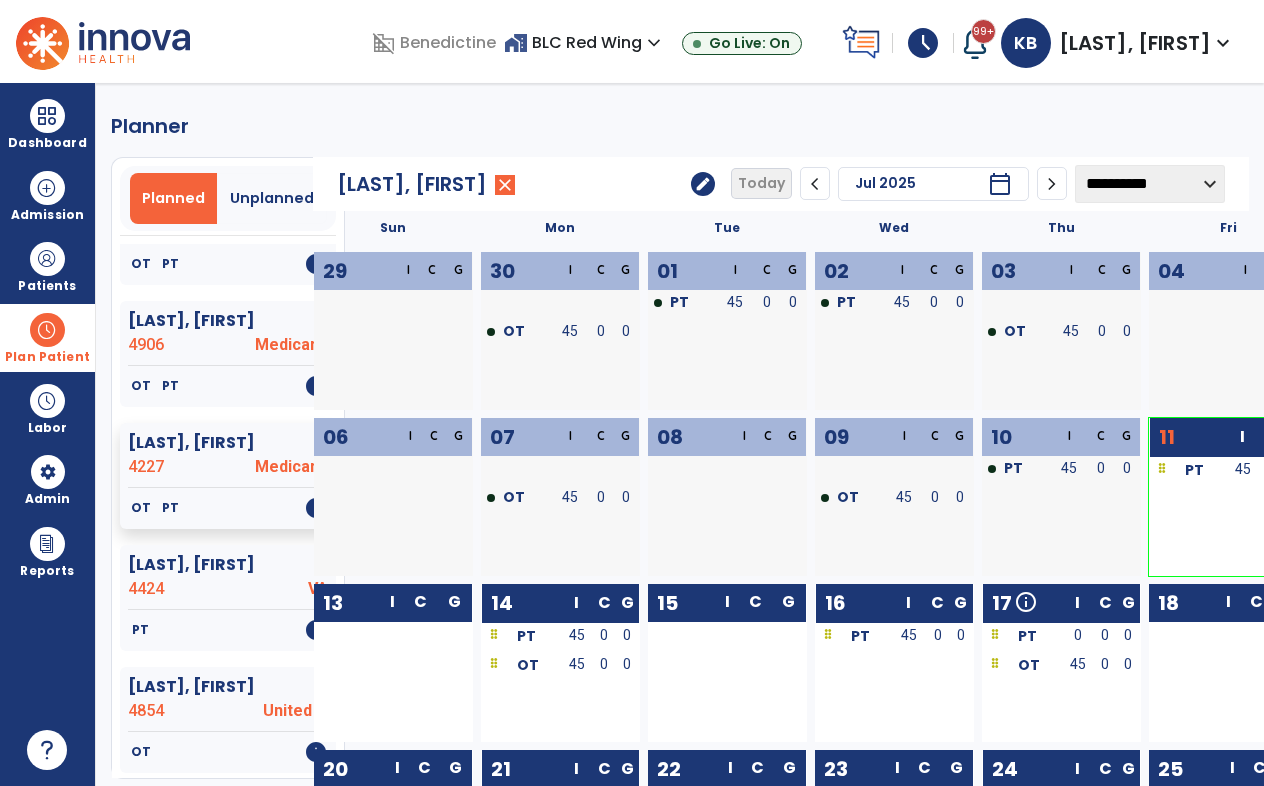 click on "edit" 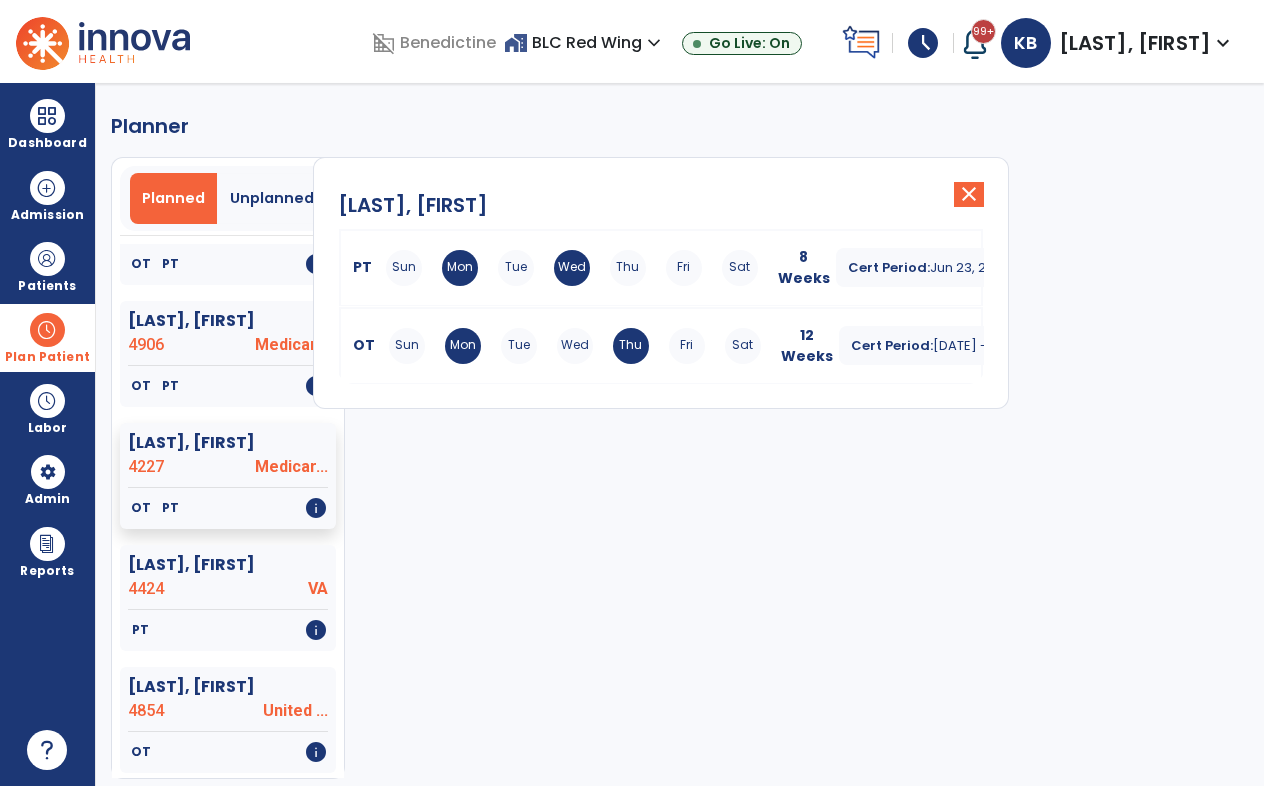 click on "Thu" at bounding box center (631, 346) 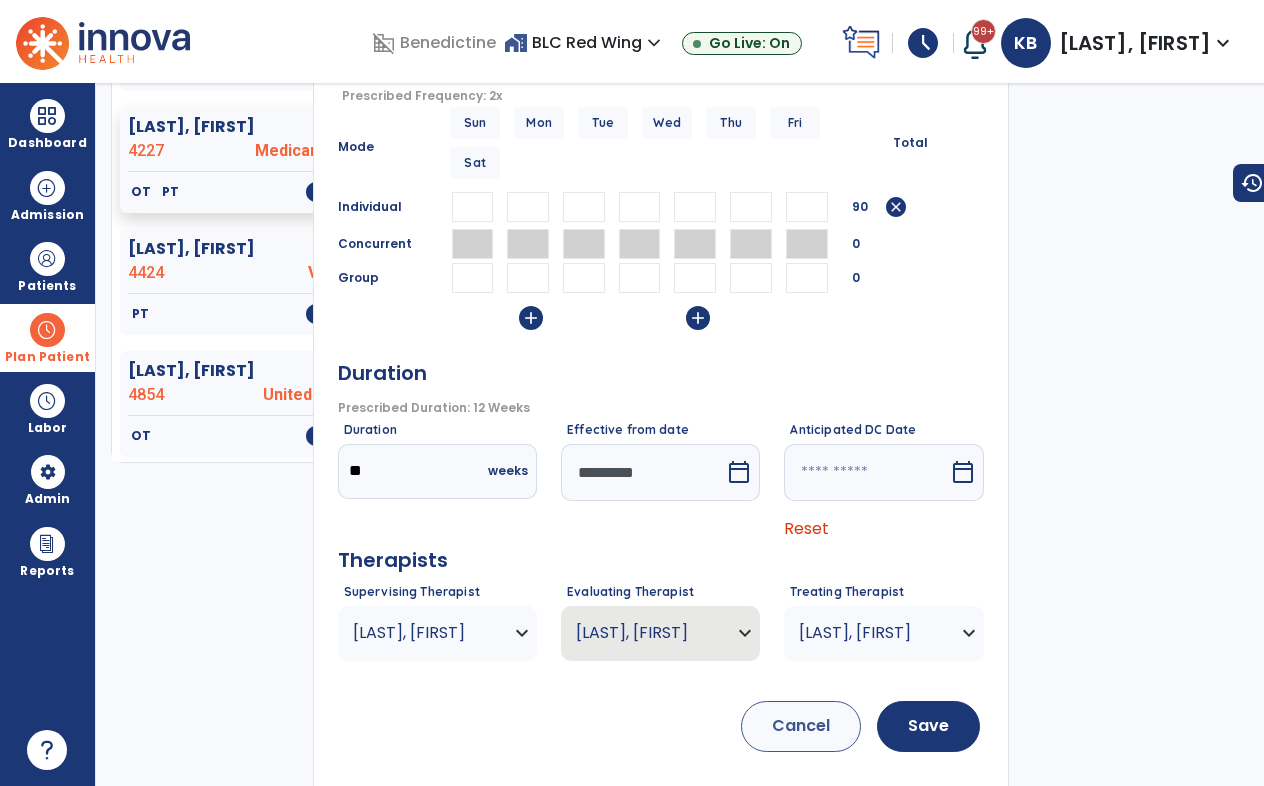 scroll, scrollTop: 331, scrollLeft: 0, axis: vertical 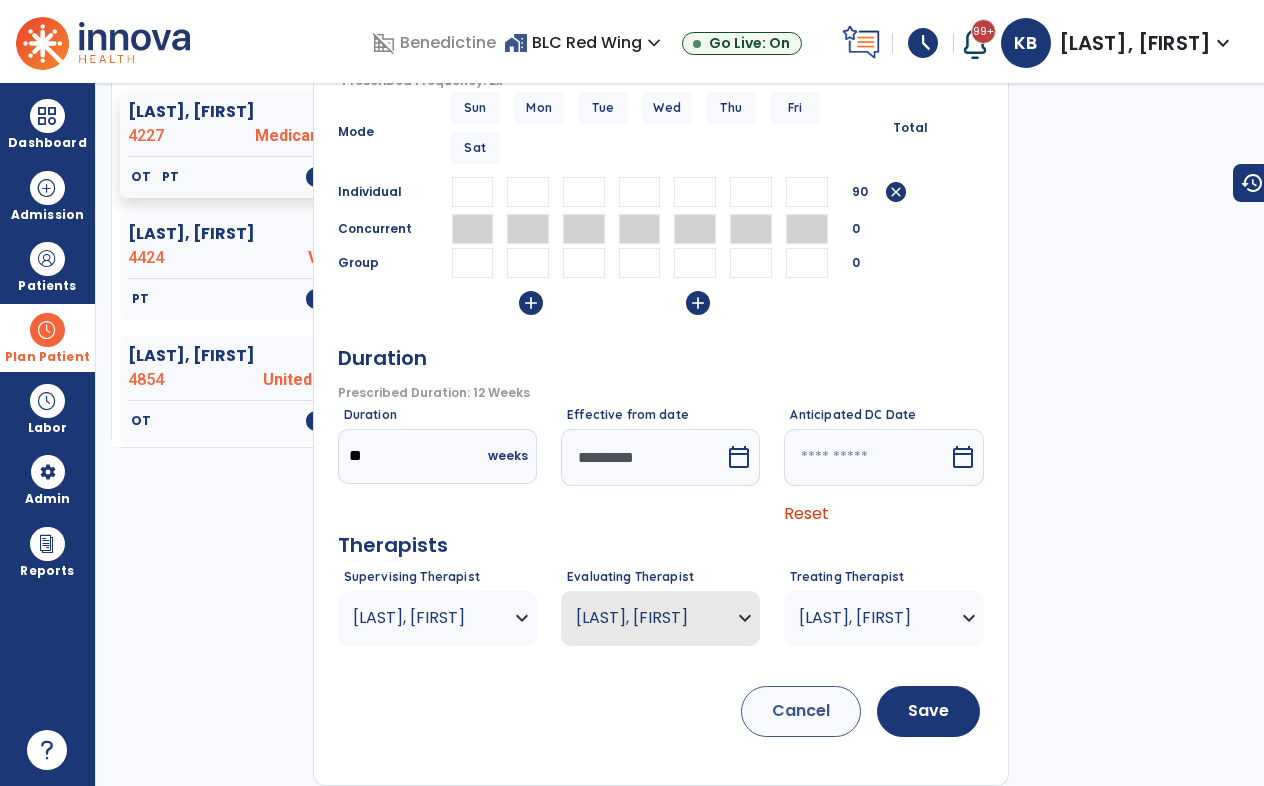 click at bounding box center [643, 457] 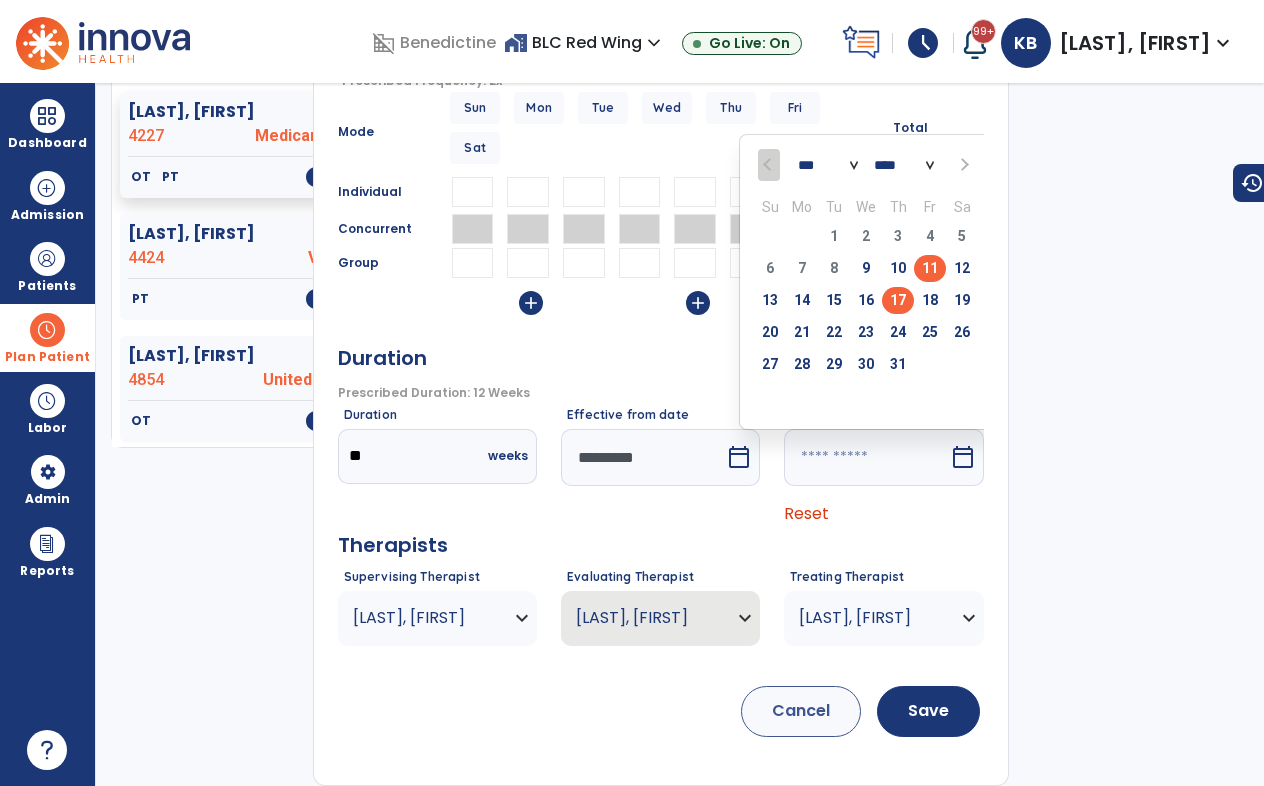 click on "17" at bounding box center (898, 300) 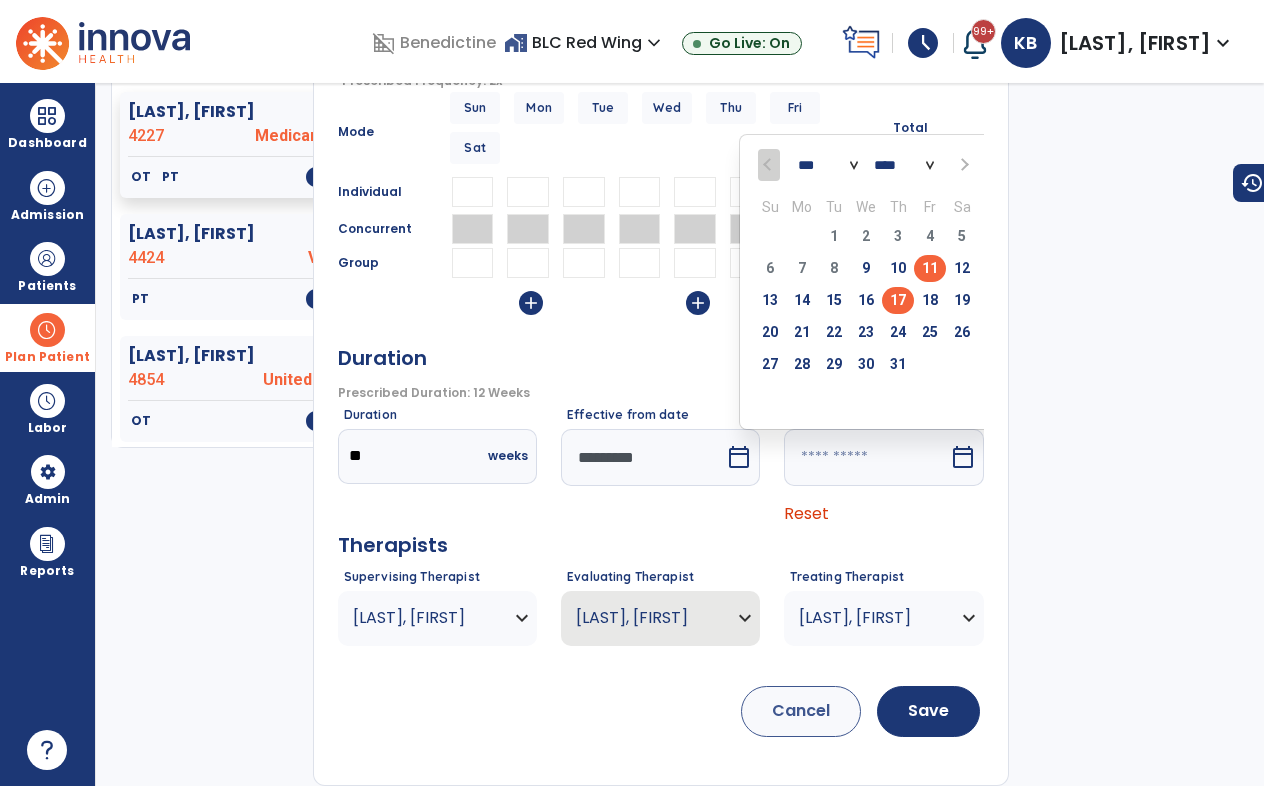type on "*********" 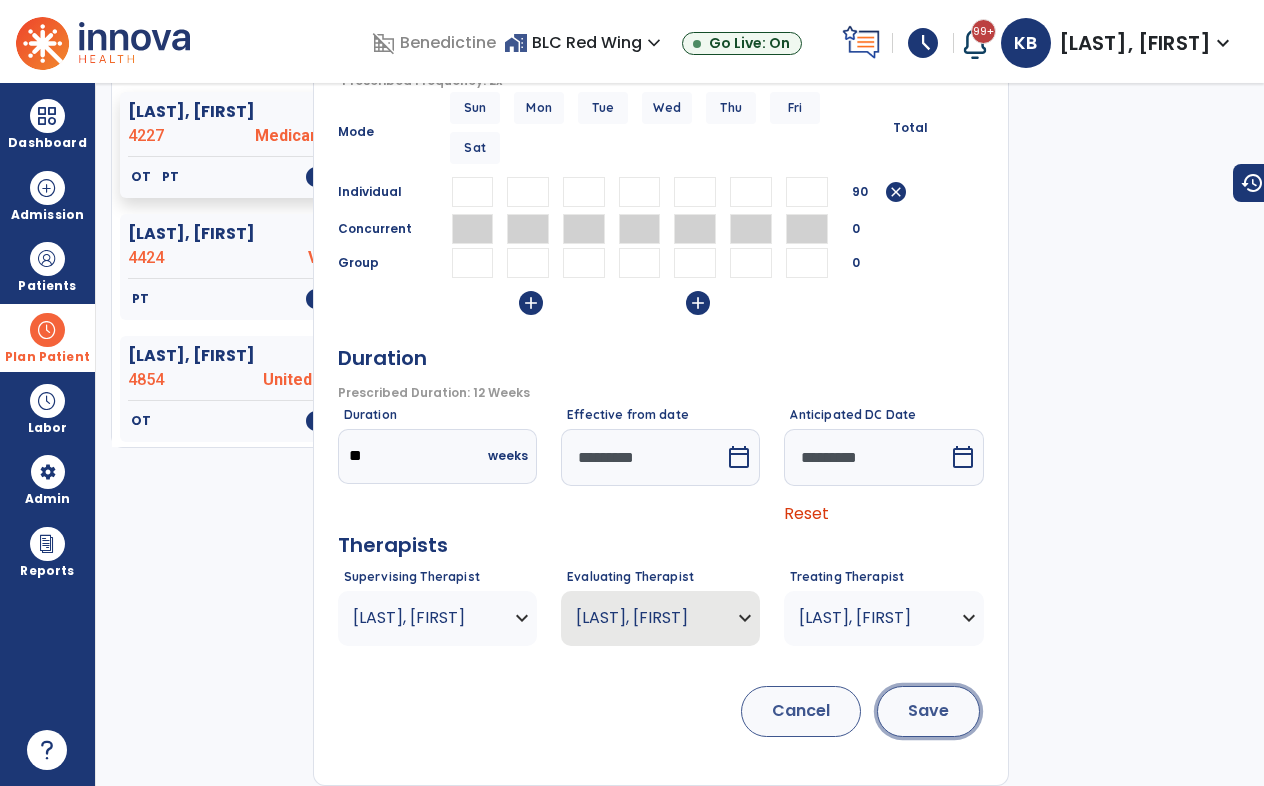 click on "Save" at bounding box center (928, 711) 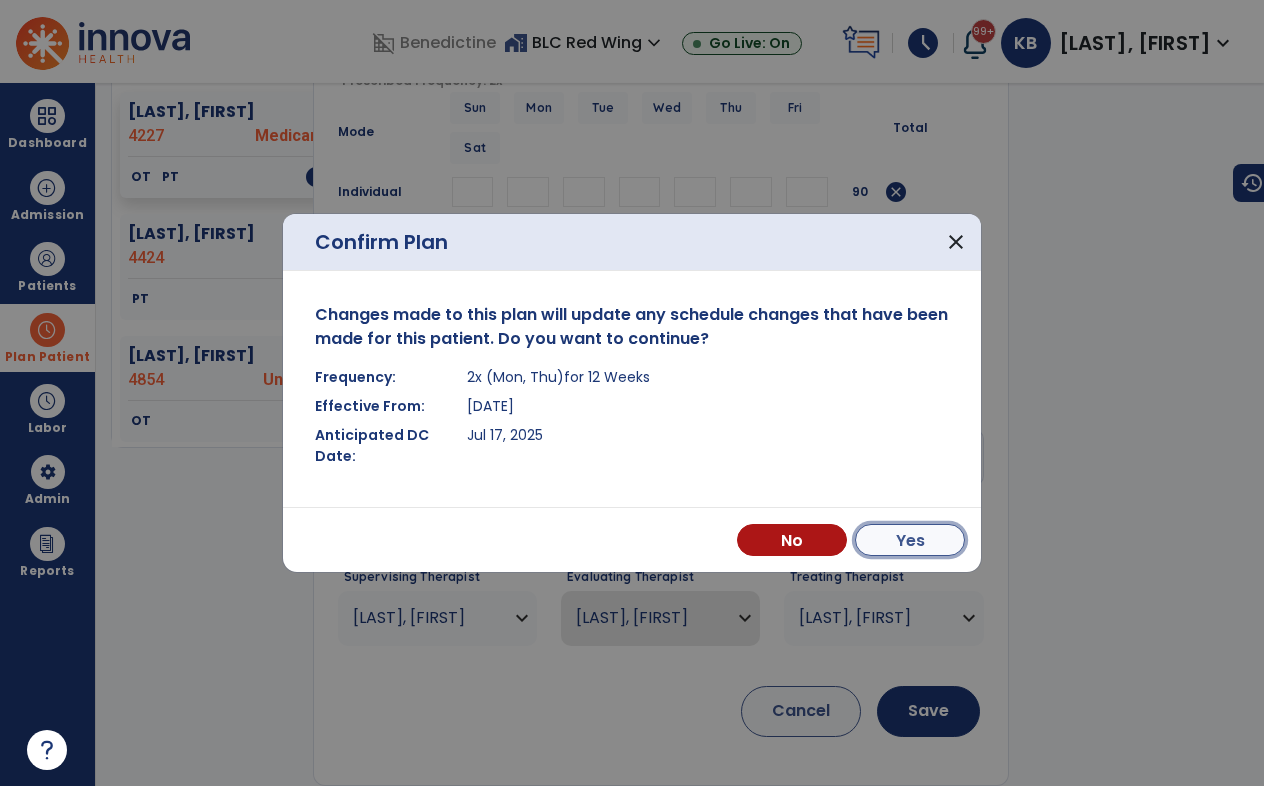 click on "Yes" at bounding box center (910, 540) 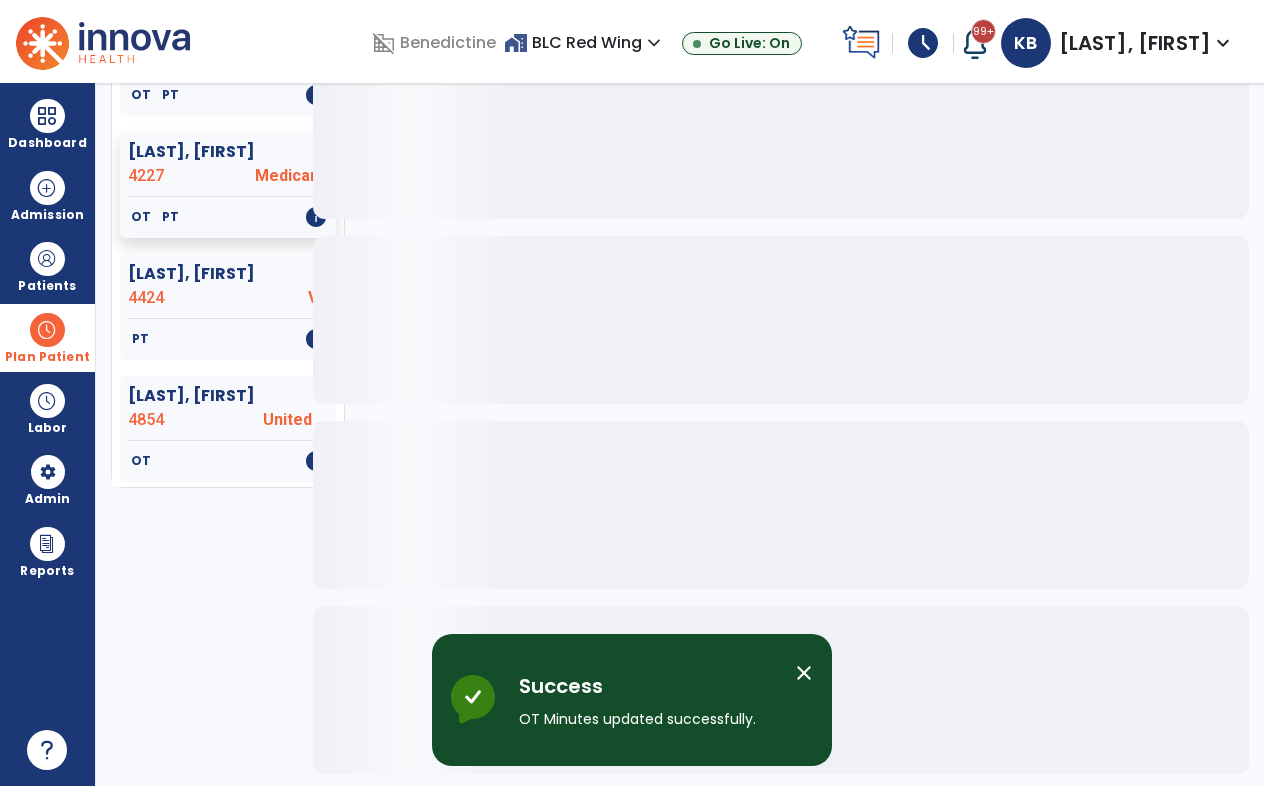 scroll, scrollTop: 289, scrollLeft: 0, axis: vertical 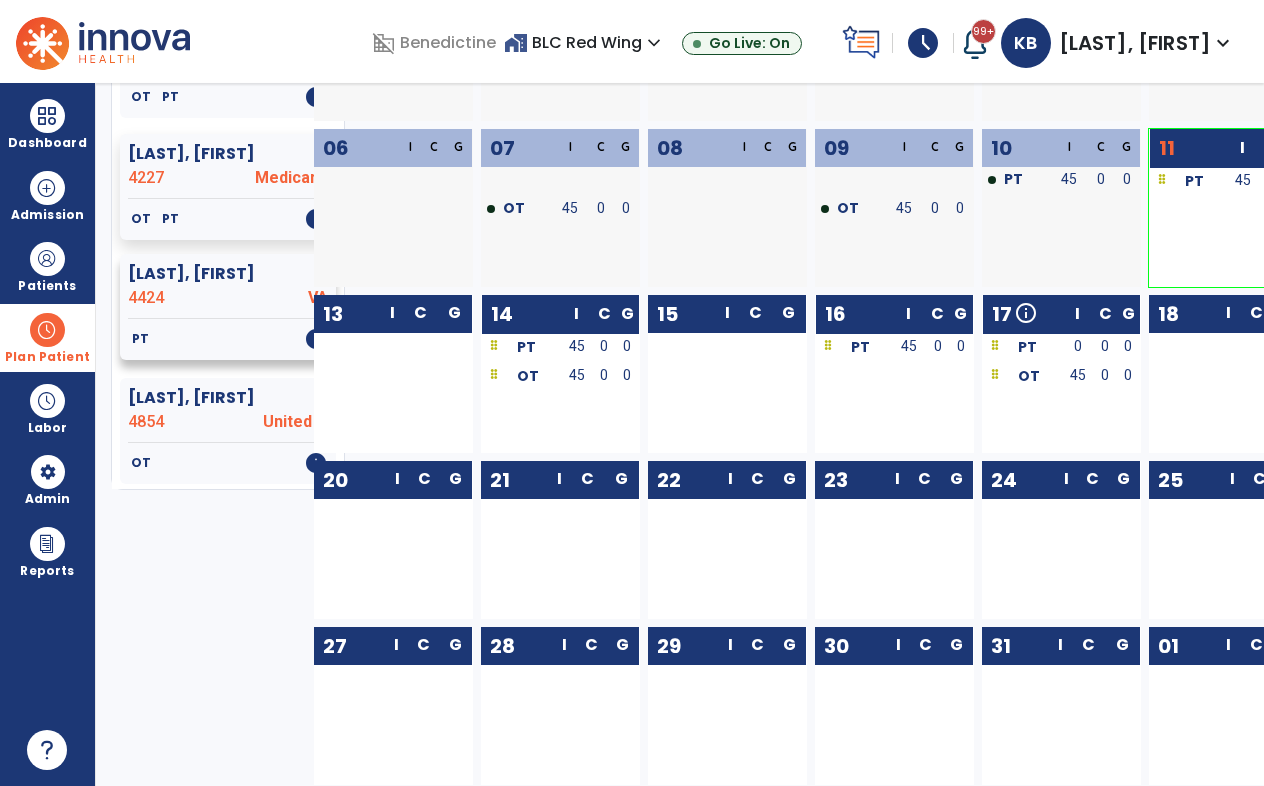 click on "[LAST], [FIRST]" 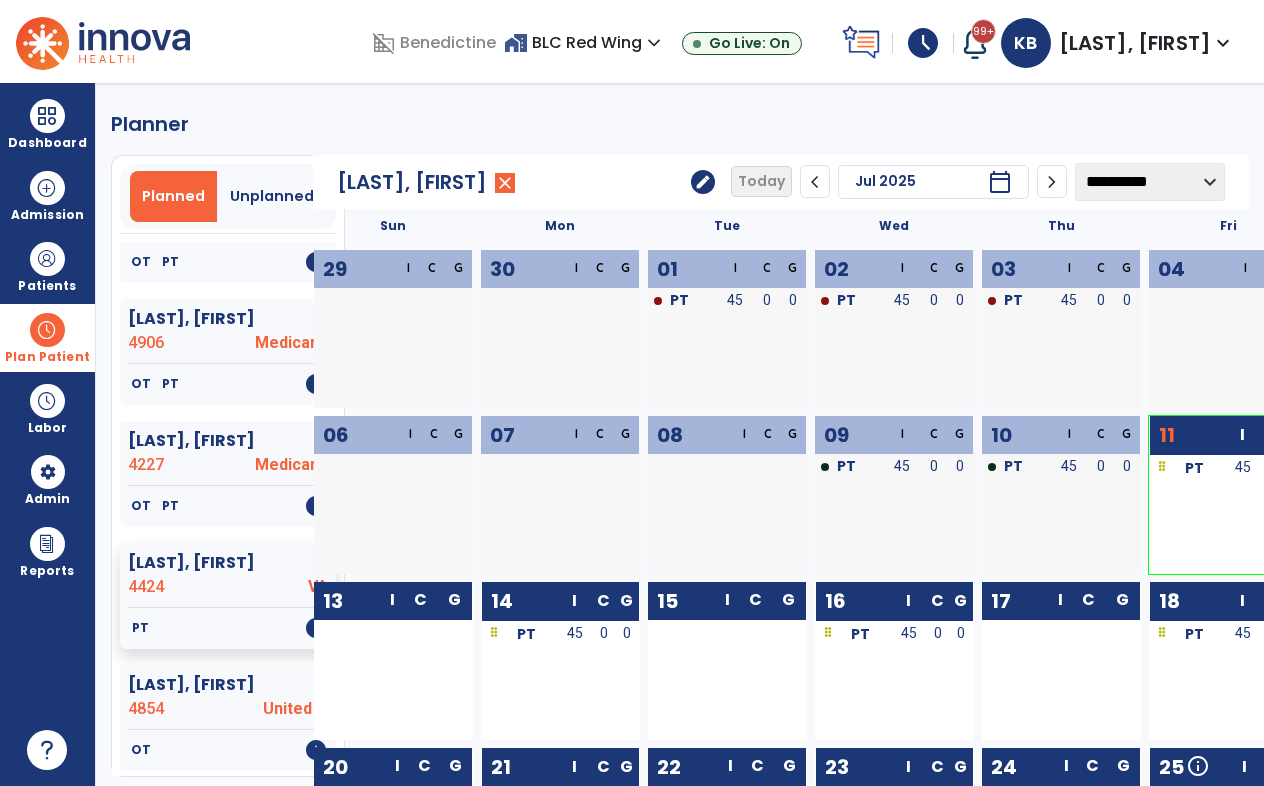 scroll, scrollTop: 0, scrollLeft: 0, axis: both 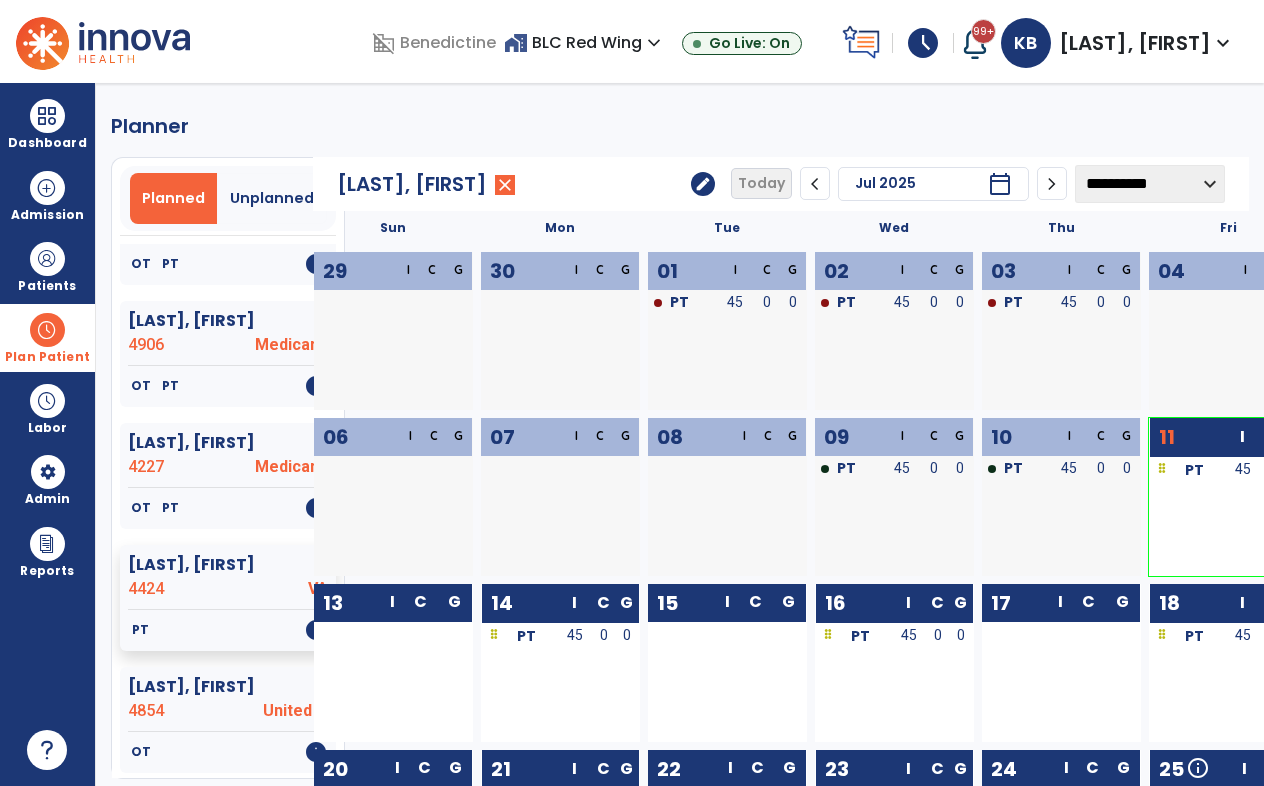 click on "edit" 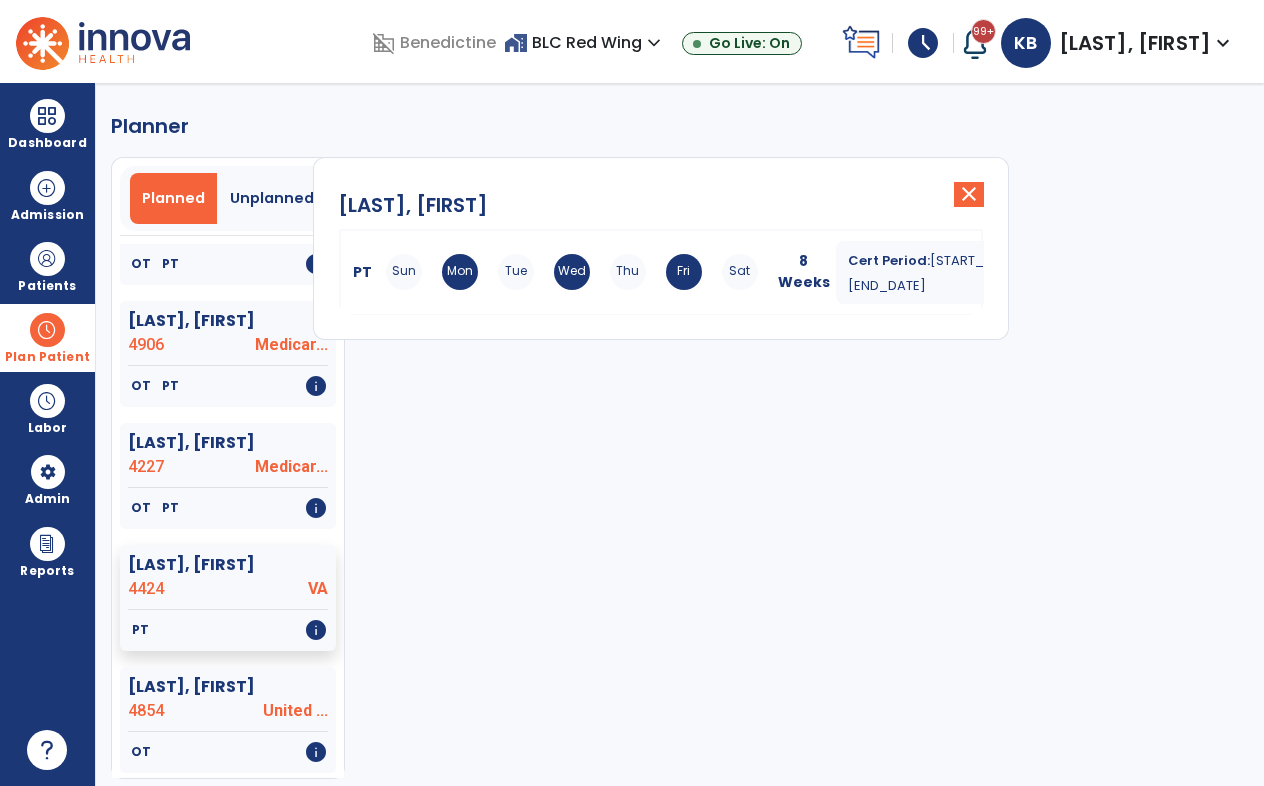 click on "Fri" at bounding box center (684, 272) 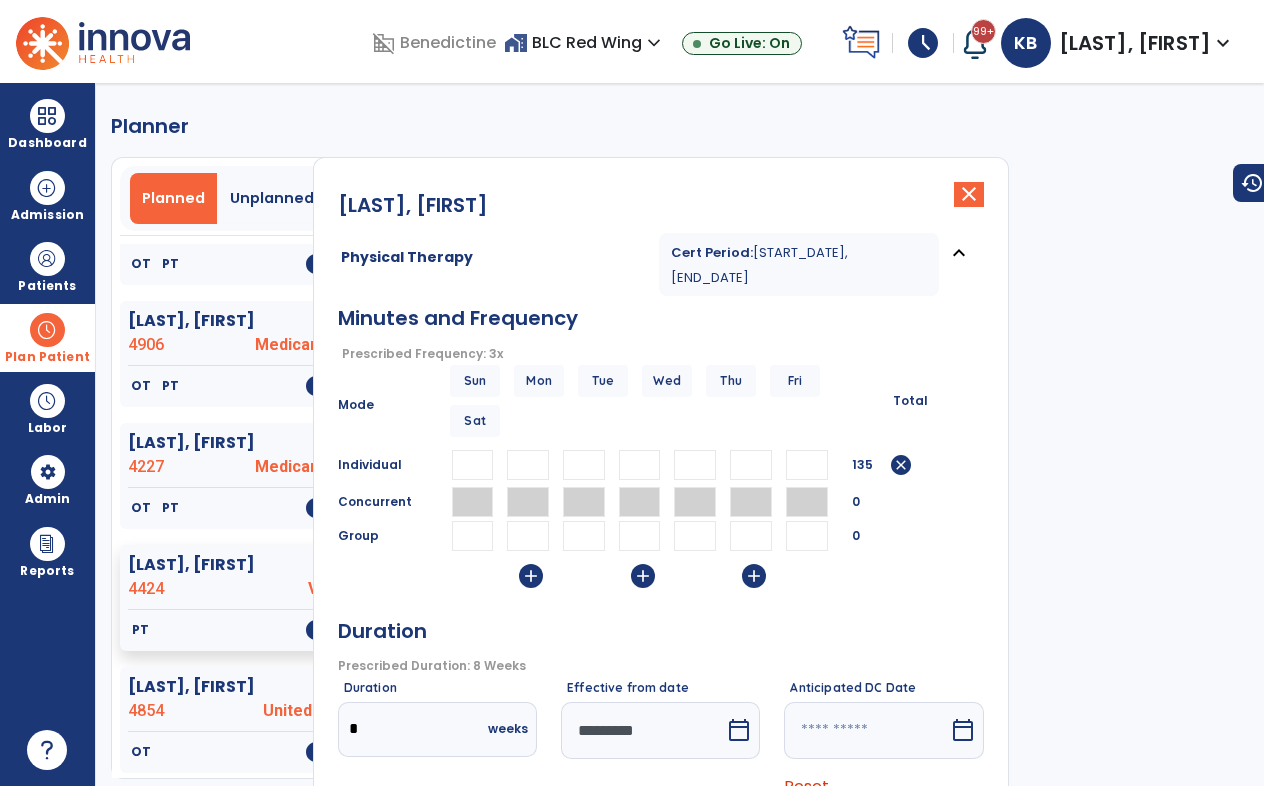 click at bounding box center (643, 730) 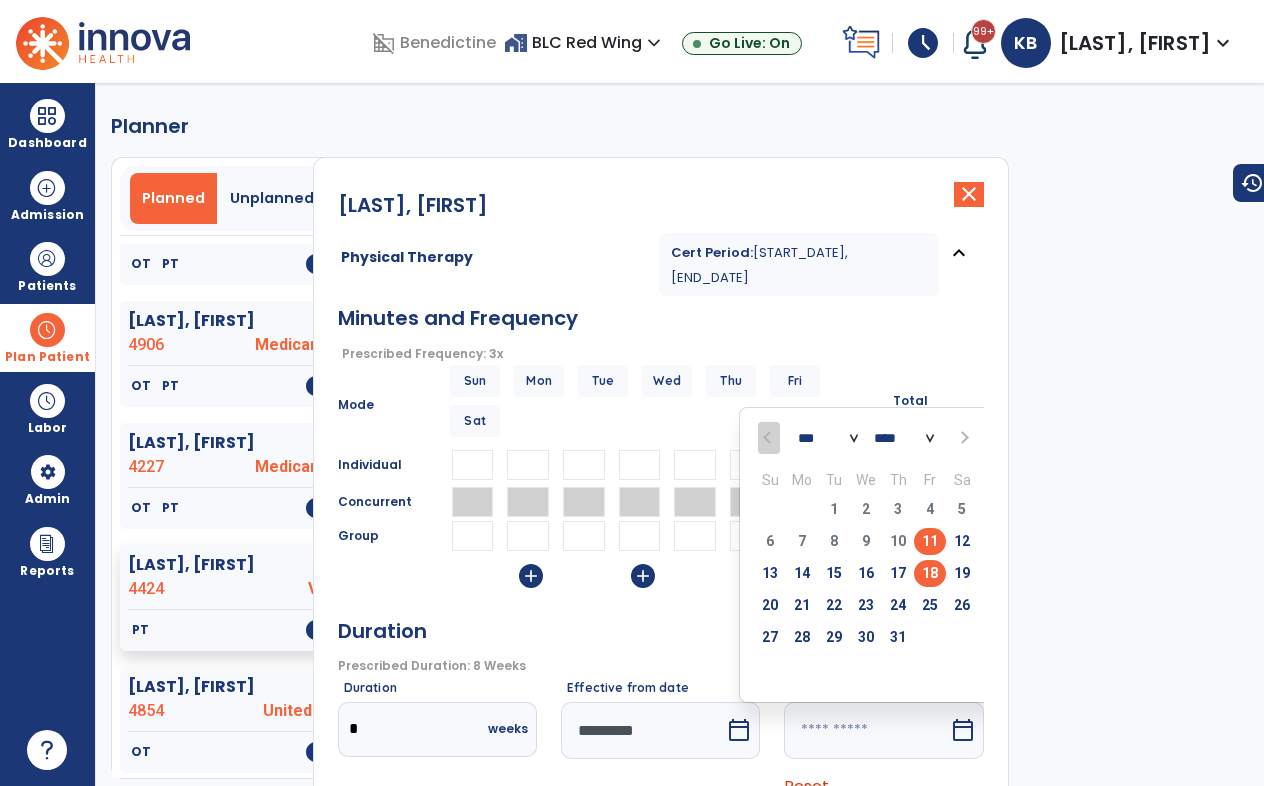 click on "18" at bounding box center [930, 573] 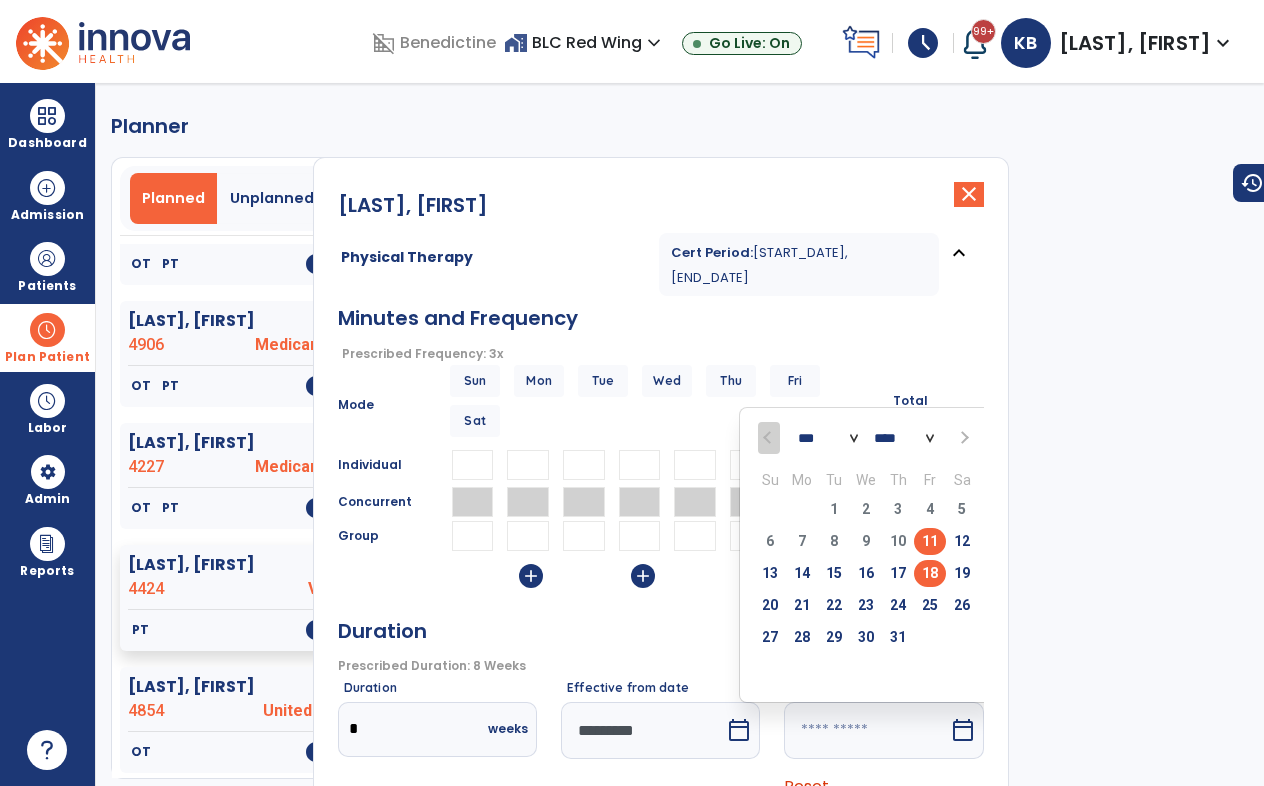 type on "*********" 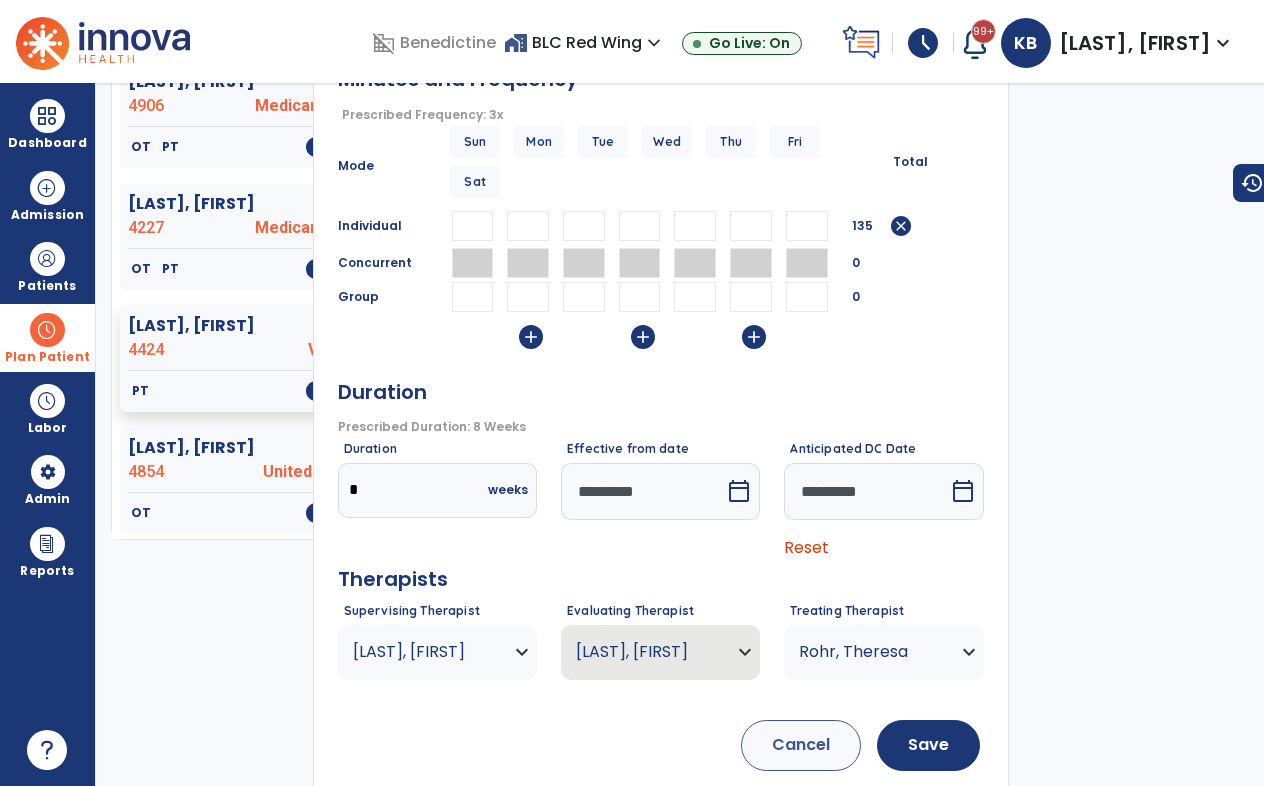 scroll, scrollTop: 253, scrollLeft: 0, axis: vertical 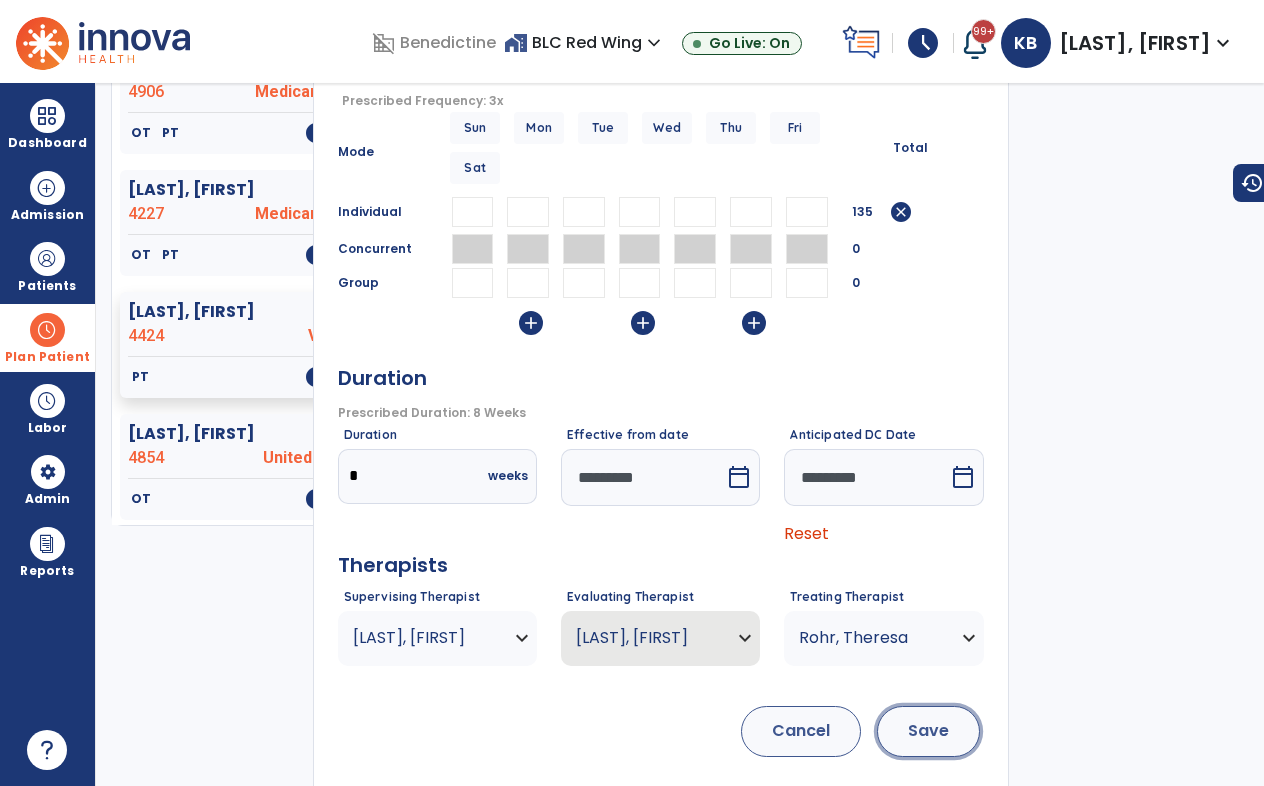 click on "Save" at bounding box center (928, 731) 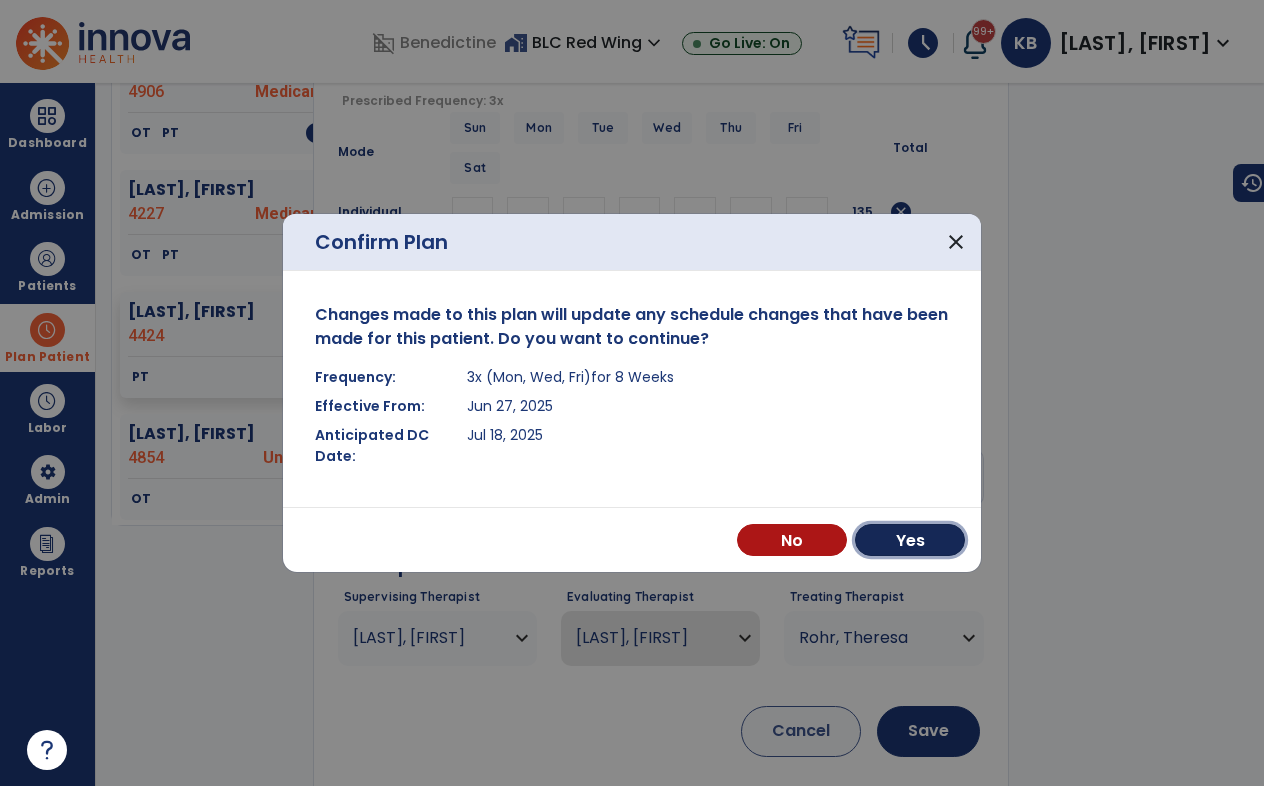 click on "Yes" at bounding box center [910, 540] 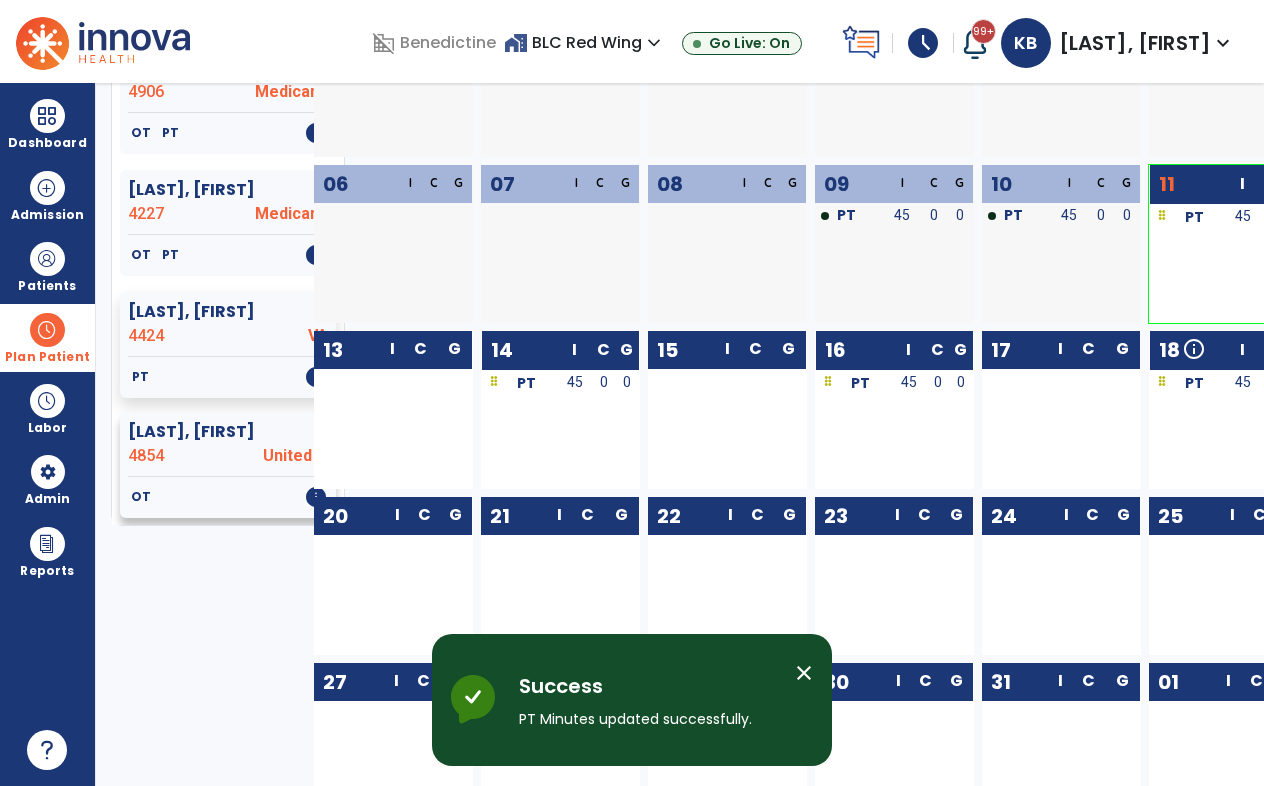 click on "[LAST], [FIRST]" 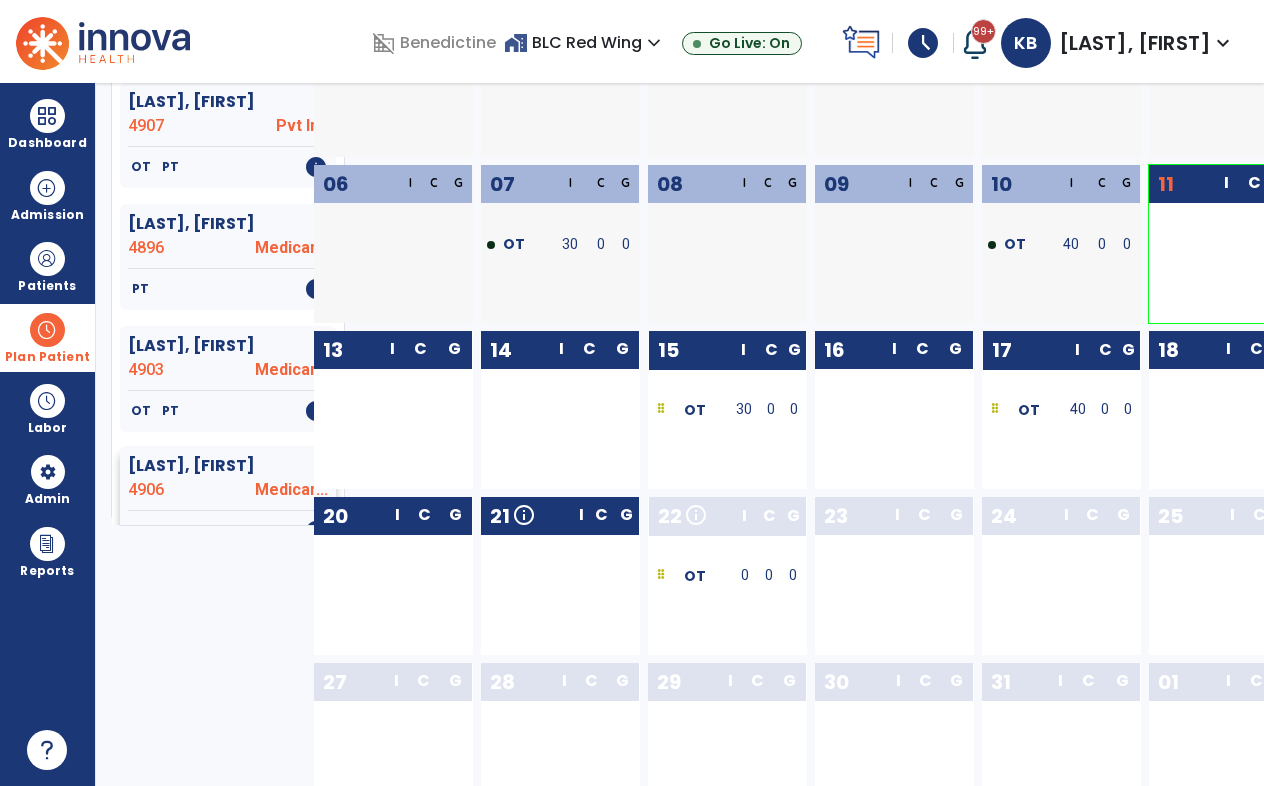 scroll, scrollTop: 0, scrollLeft: 0, axis: both 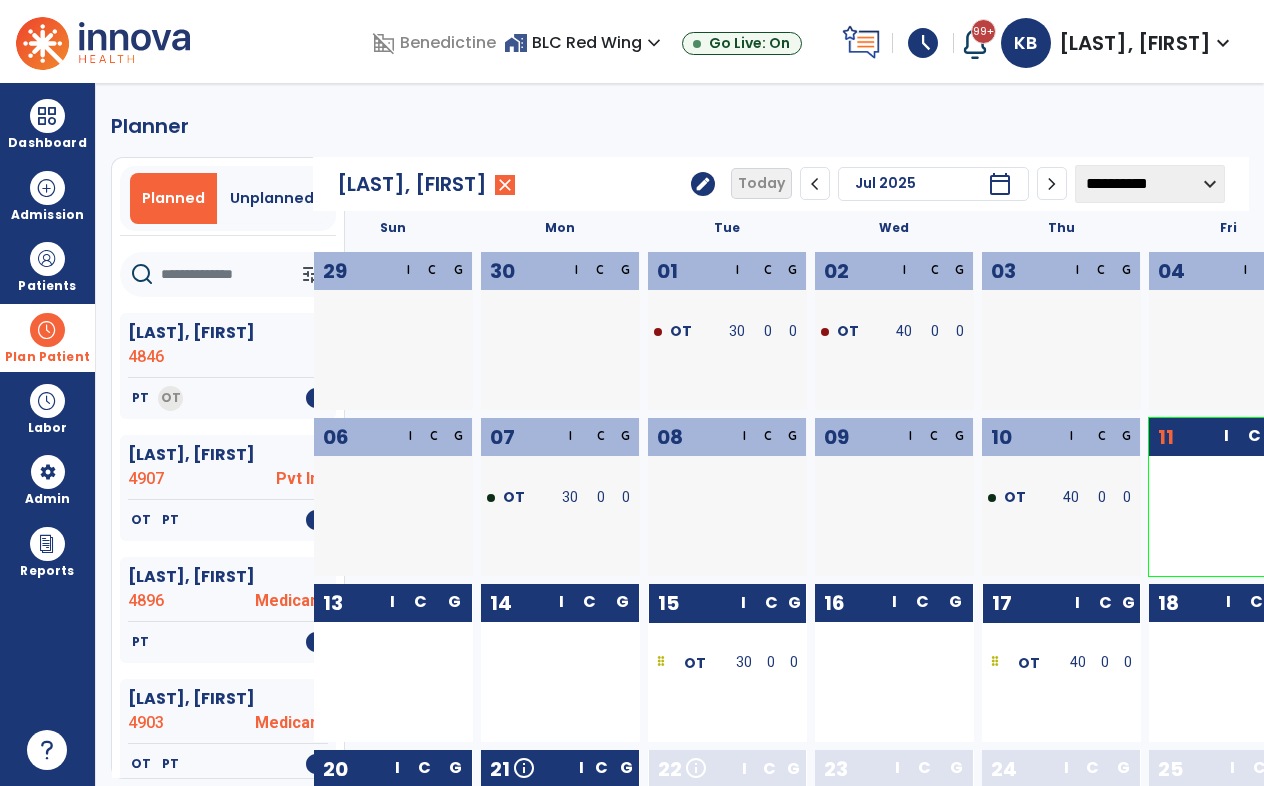 click at bounding box center [47, 330] 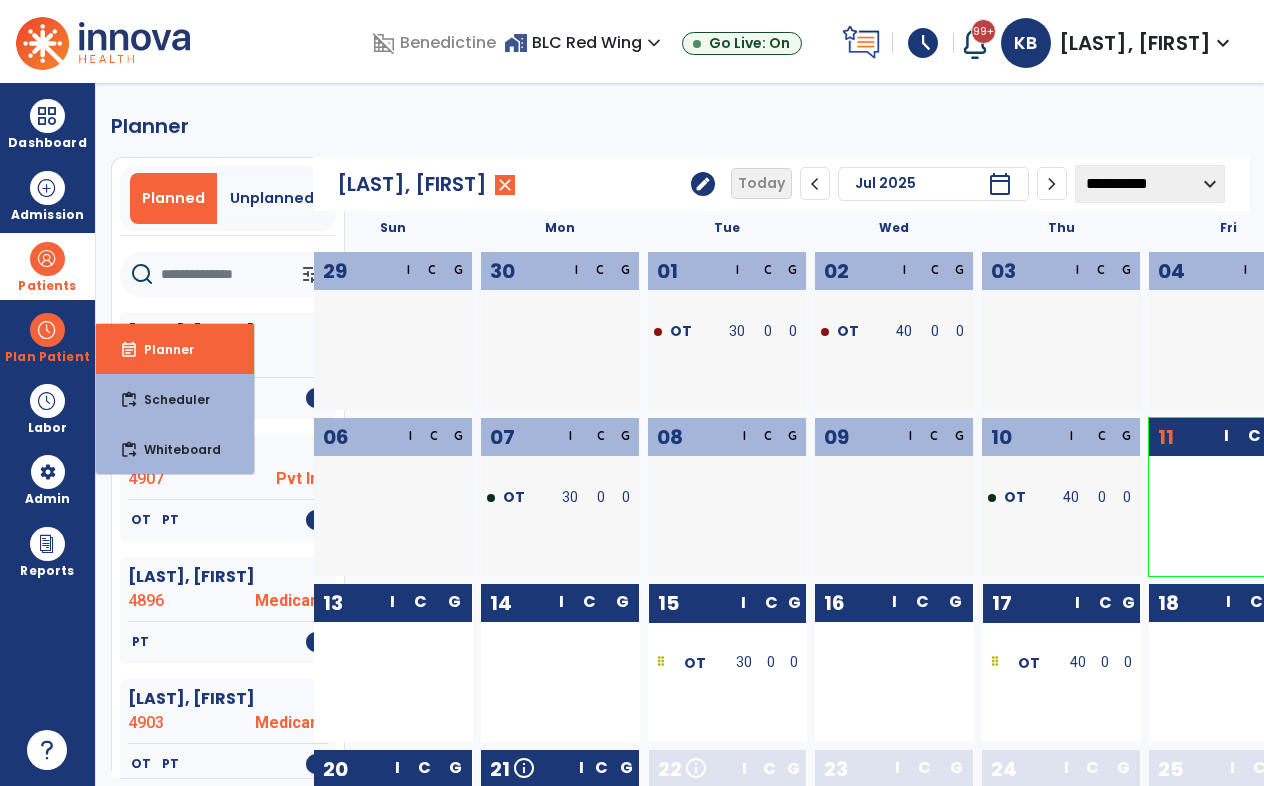 click on "Patients" at bounding box center [47, 266] 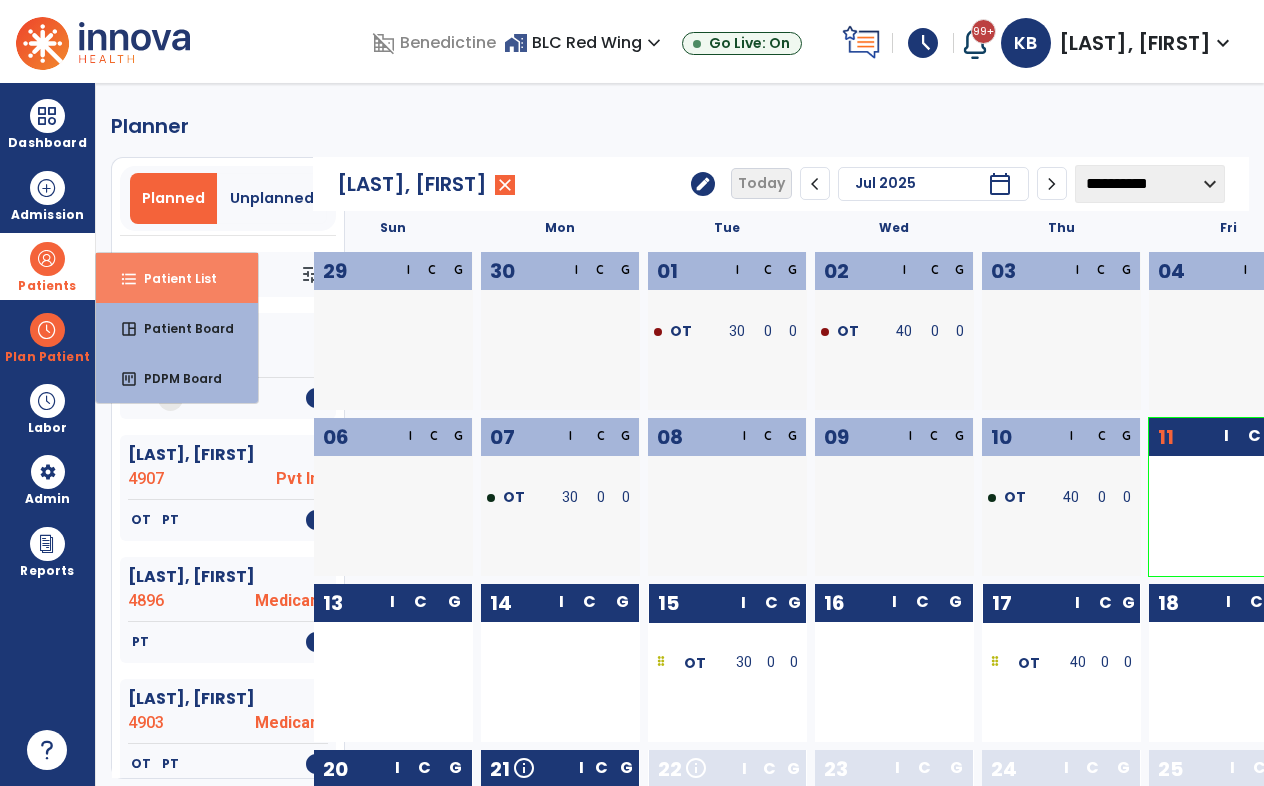 click on "format_list_bulleted  Patient List" at bounding box center (177, 278) 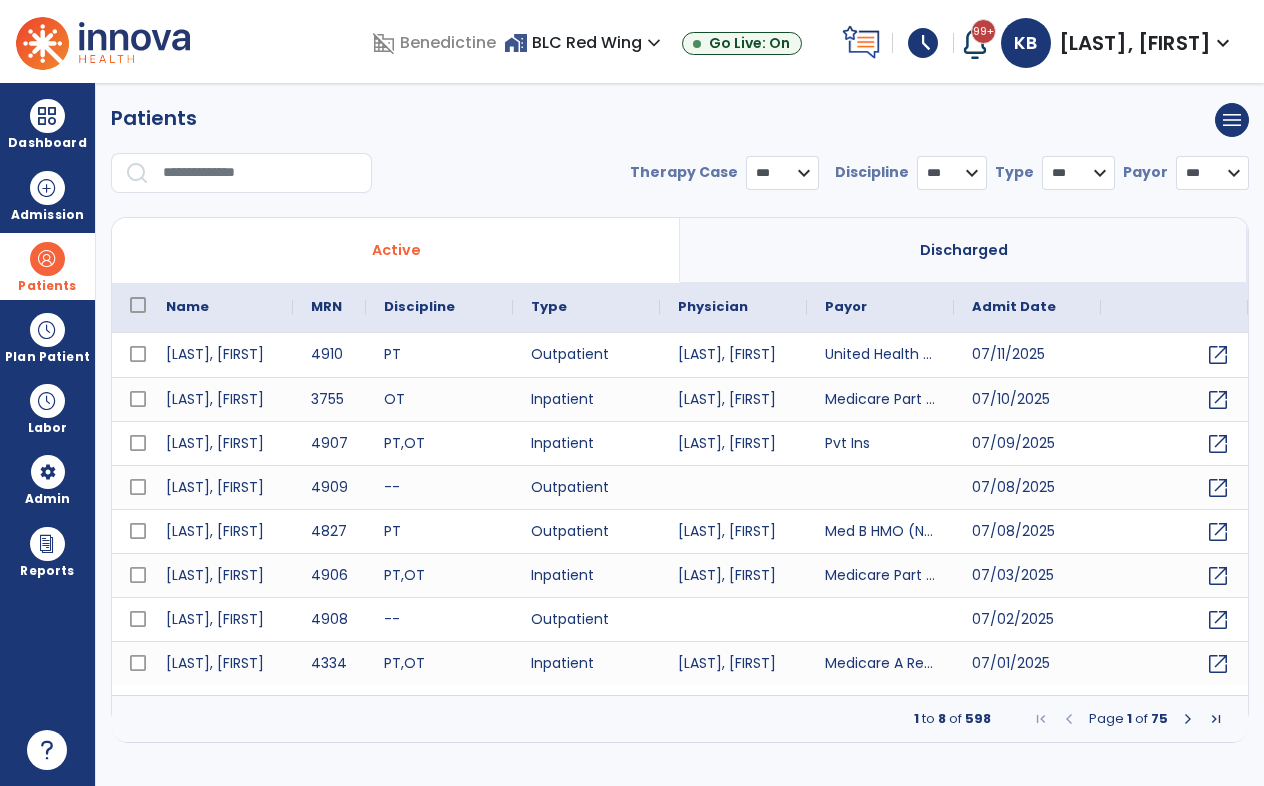 select on "***" 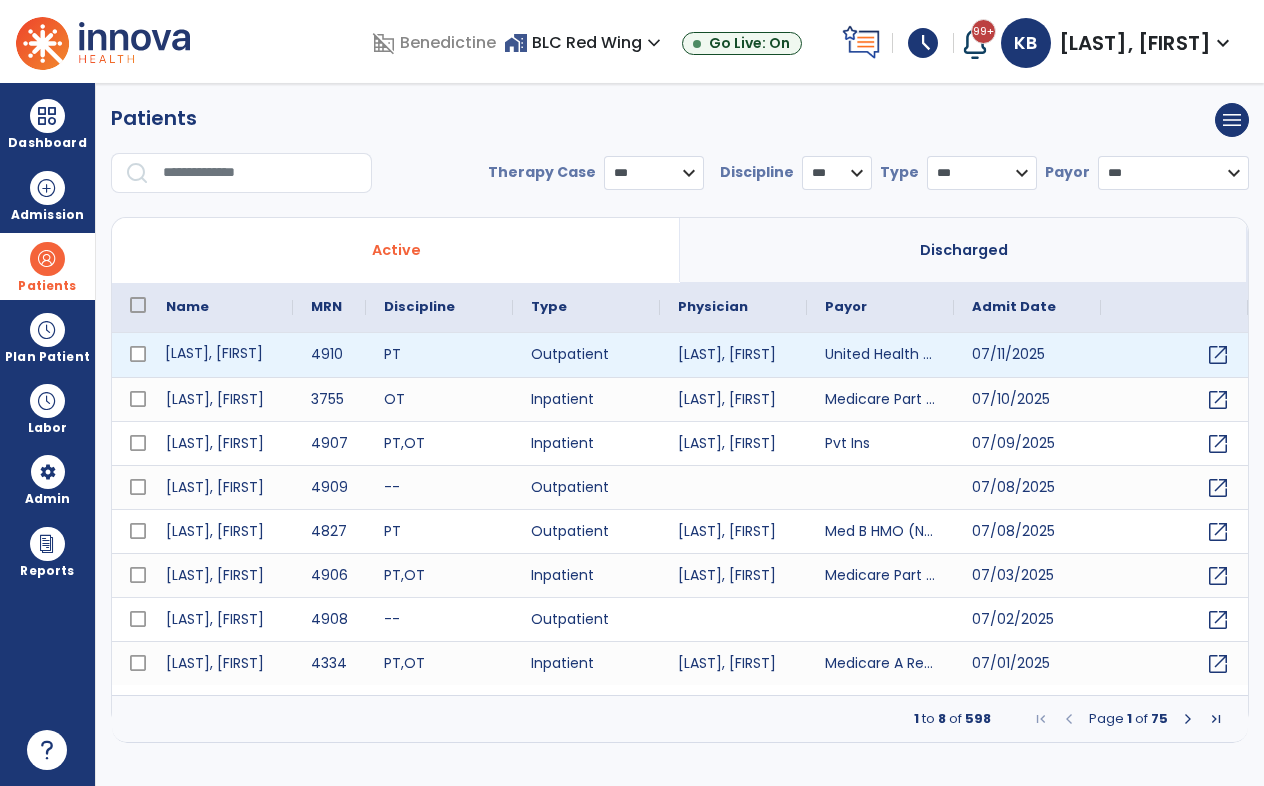 click on "[LAST], [FIRST]" at bounding box center [220, 355] 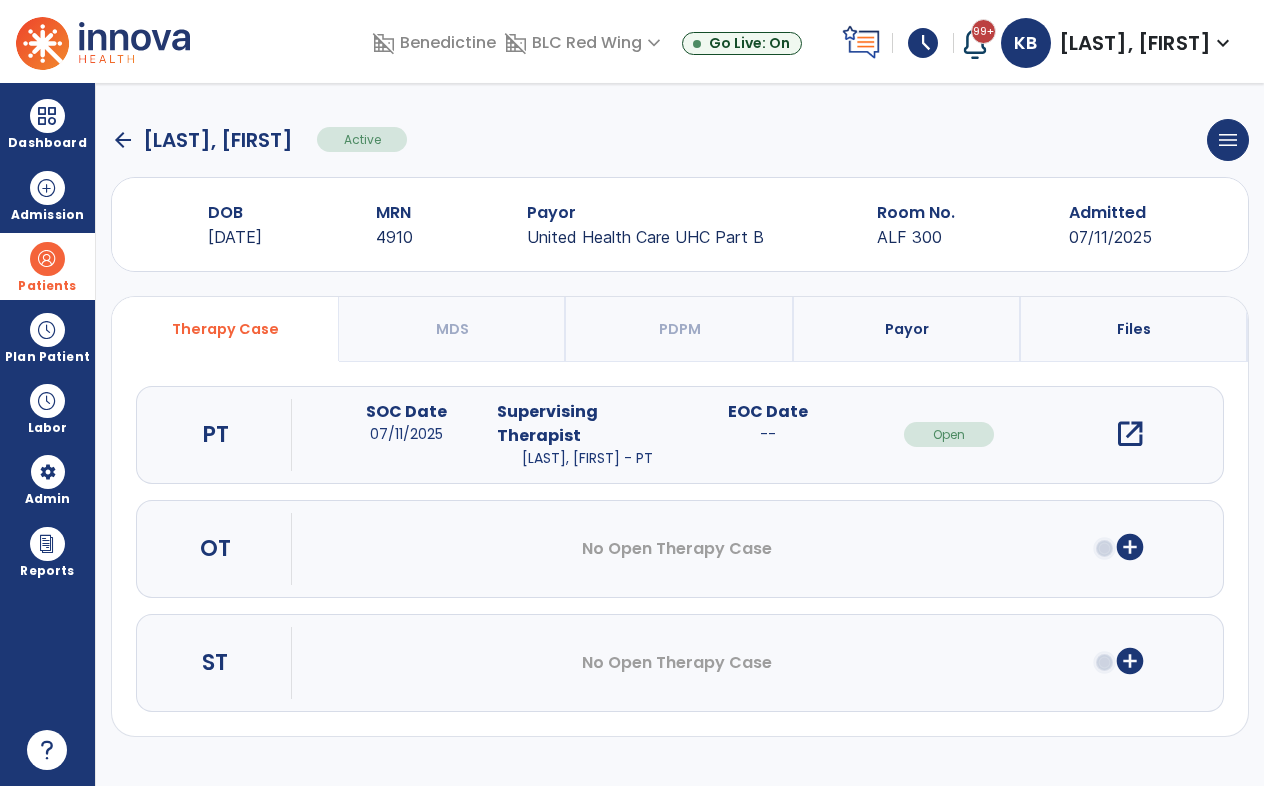 click on "open_in_new" at bounding box center [1130, 434] 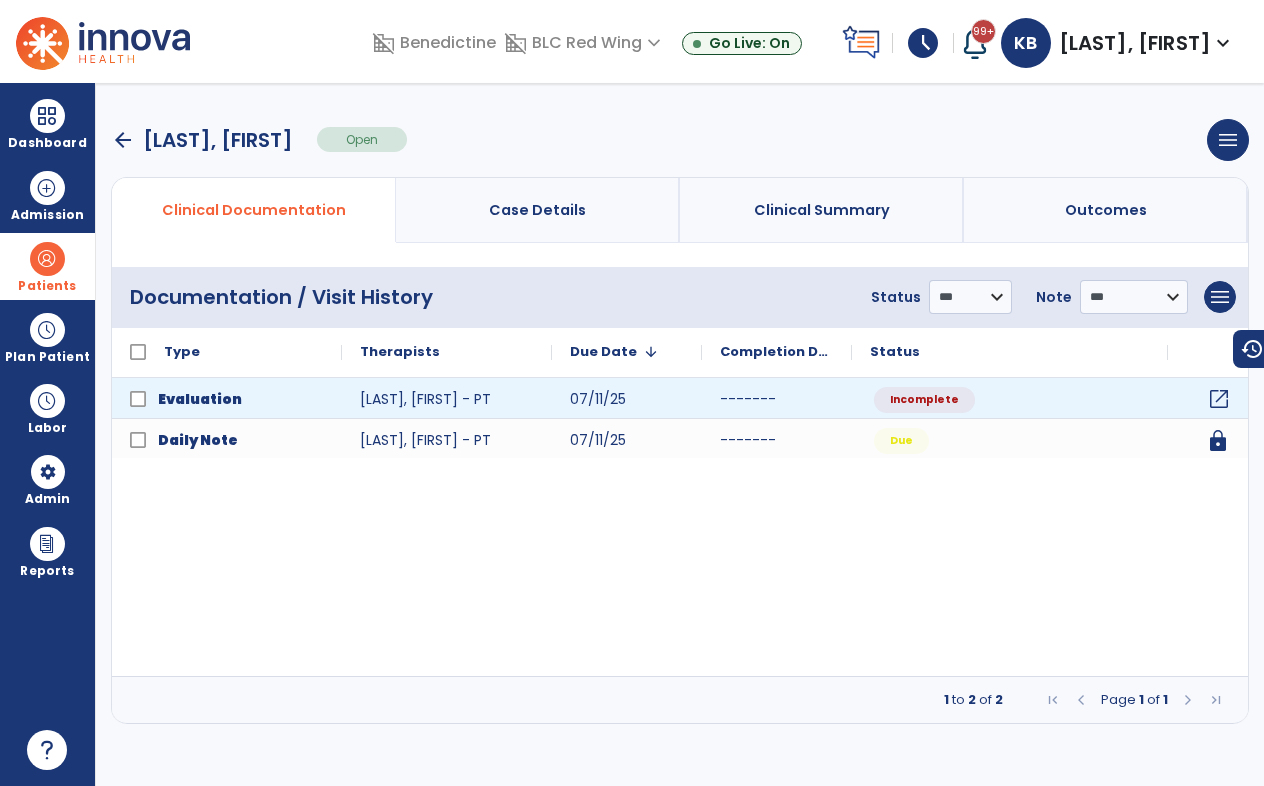click on "open_in_new" 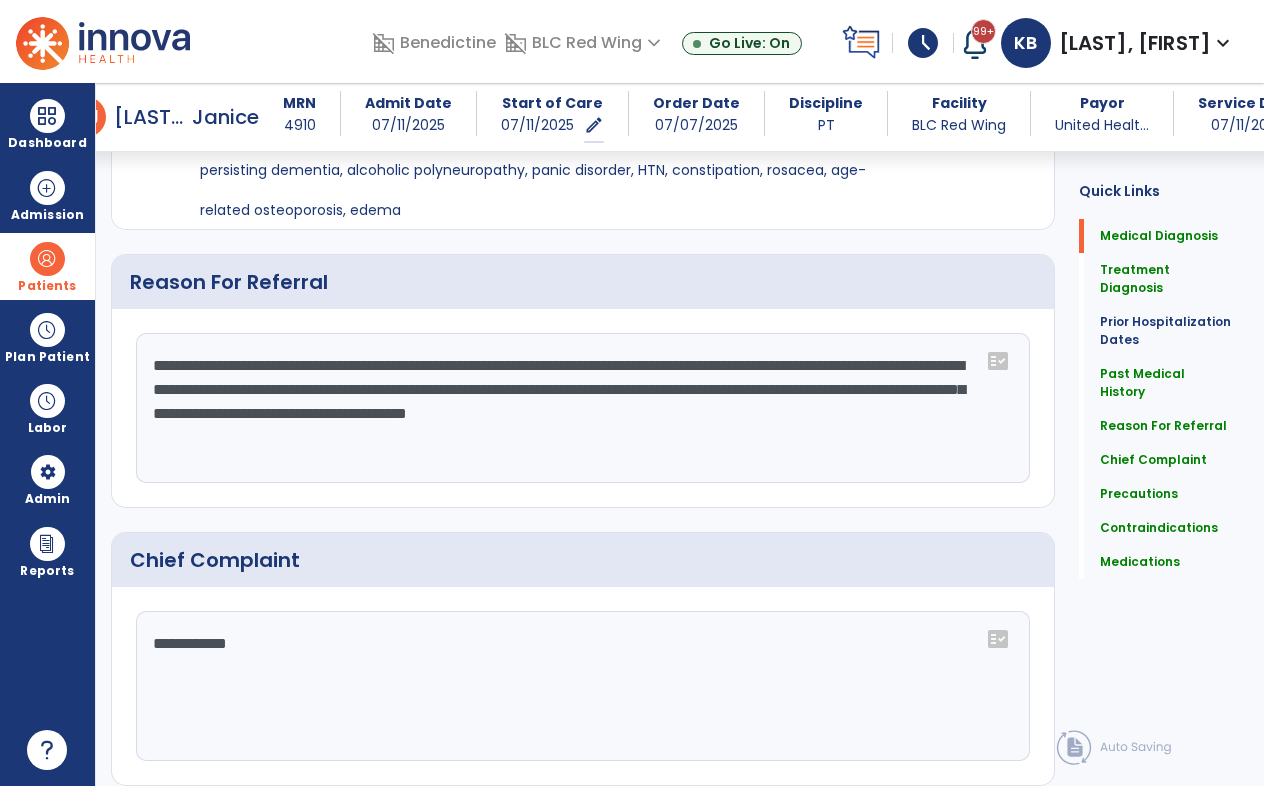 scroll, scrollTop: 1100, scrollLeft: 0, axis: vertical 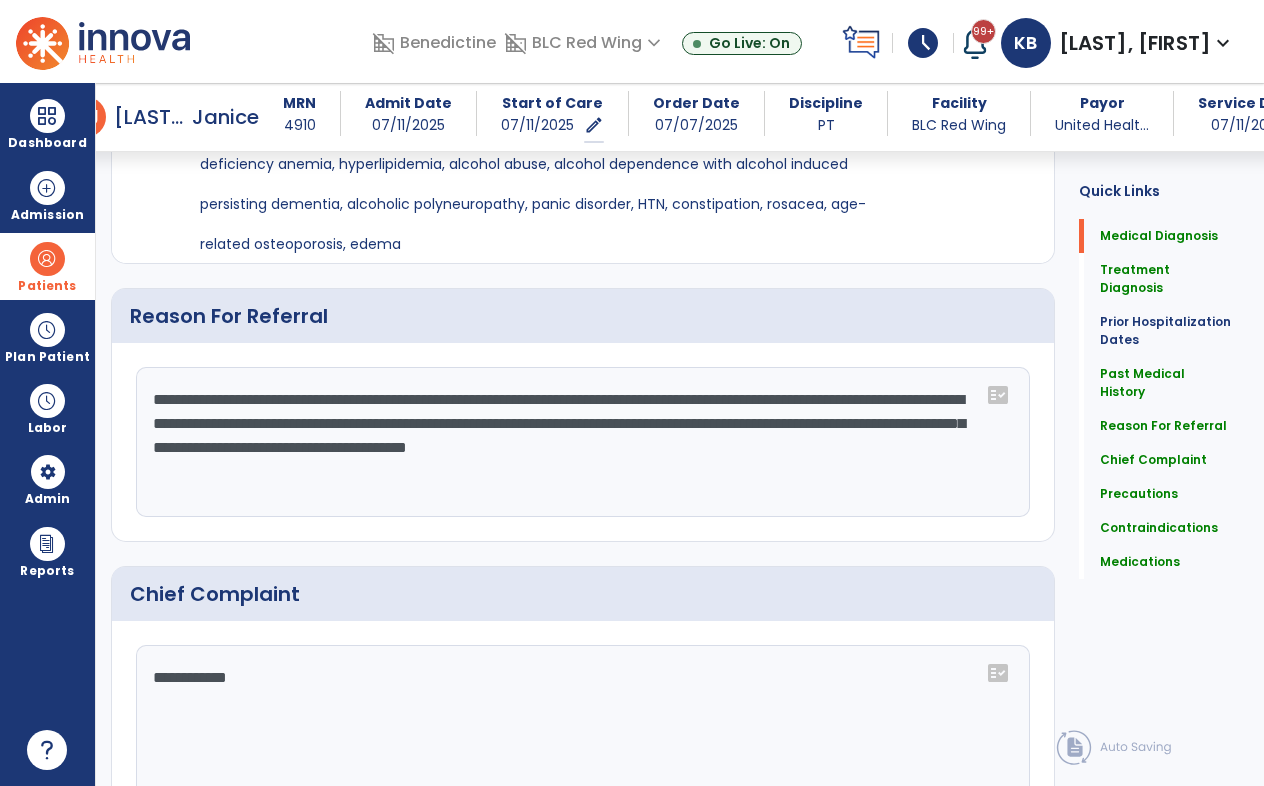 click on "**********" 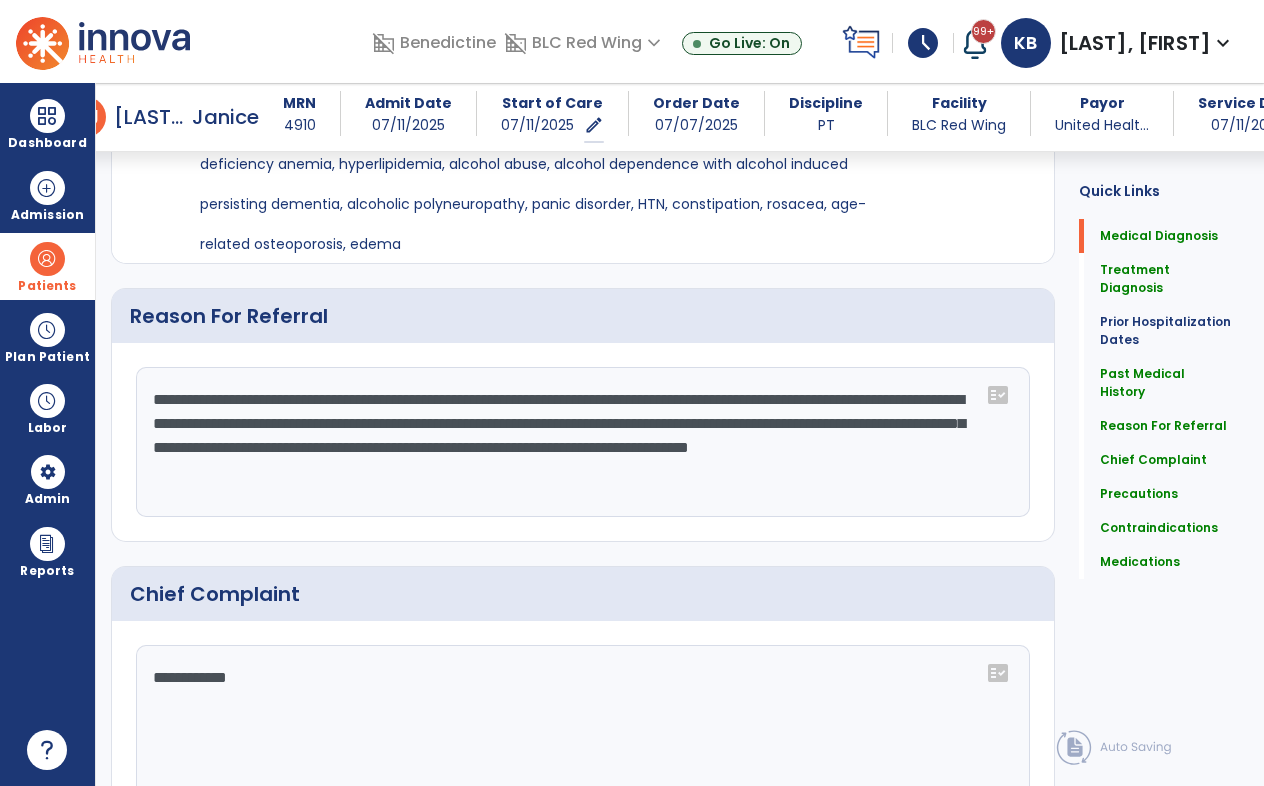 scroll, scrollTop: 1340, scrollLeft: 0, axis: vertical 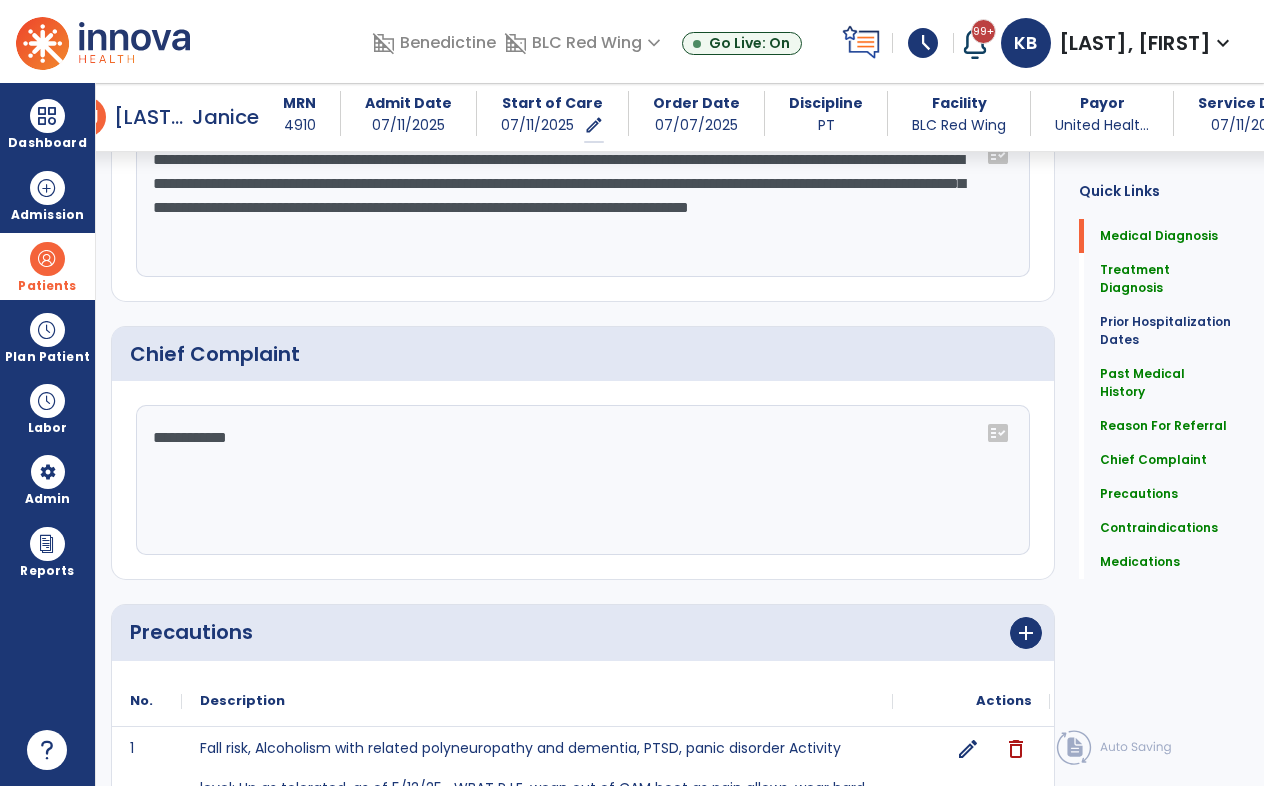 click on "**********" 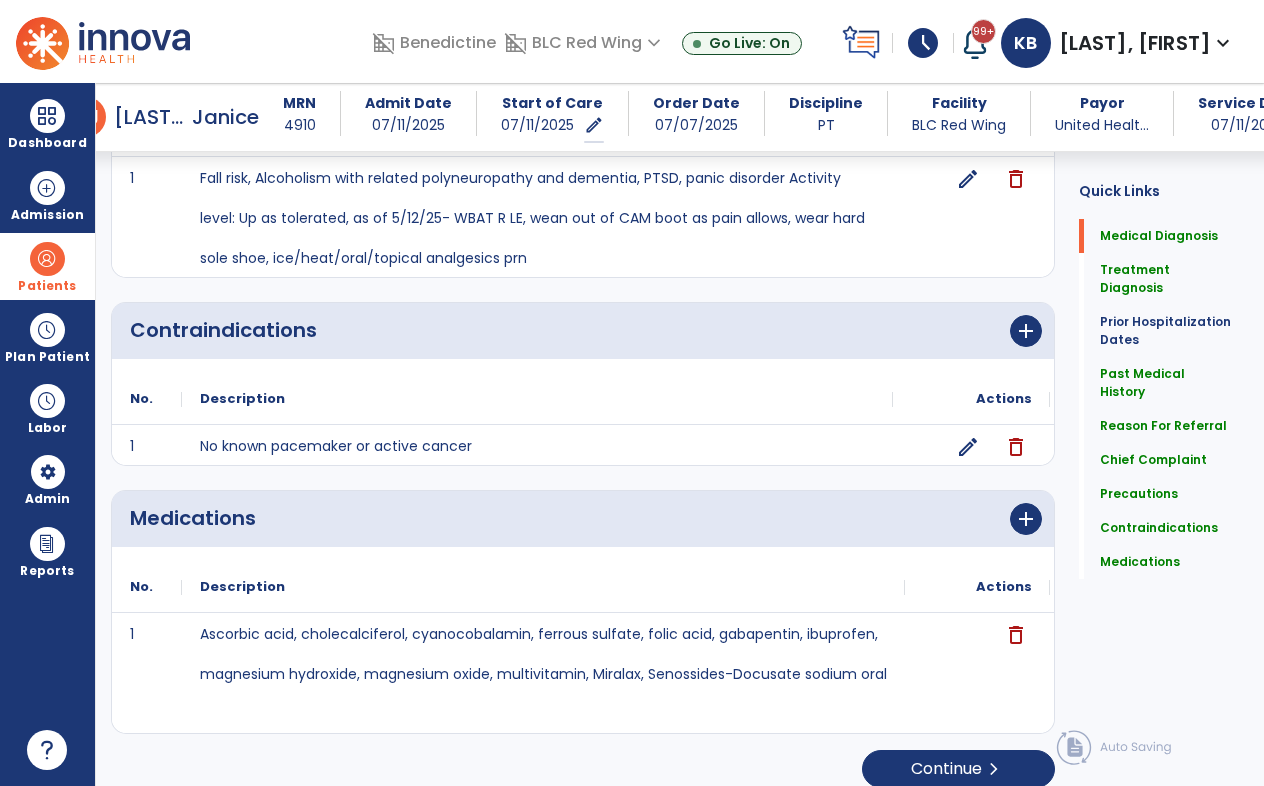 scroll, scrollTop: 1928, scrollLeft: 0, axis: vertical 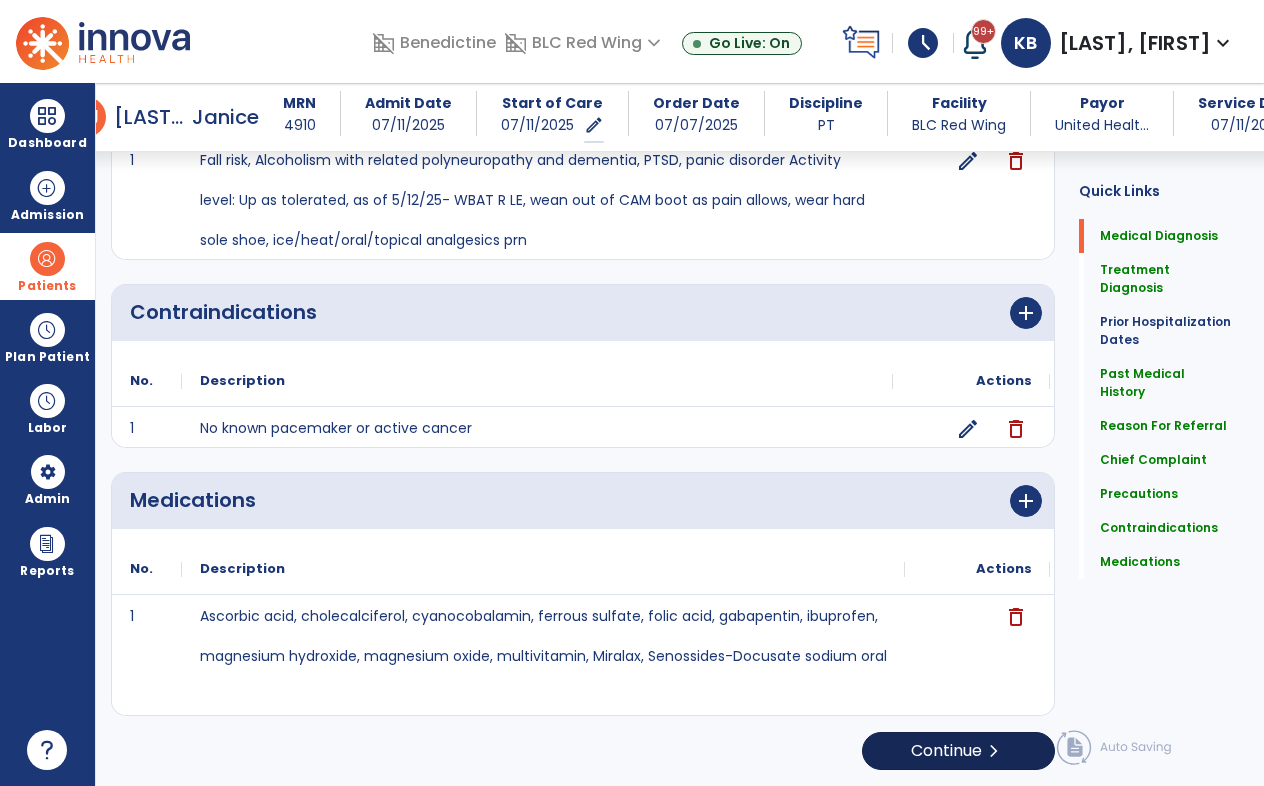 type on "**********" 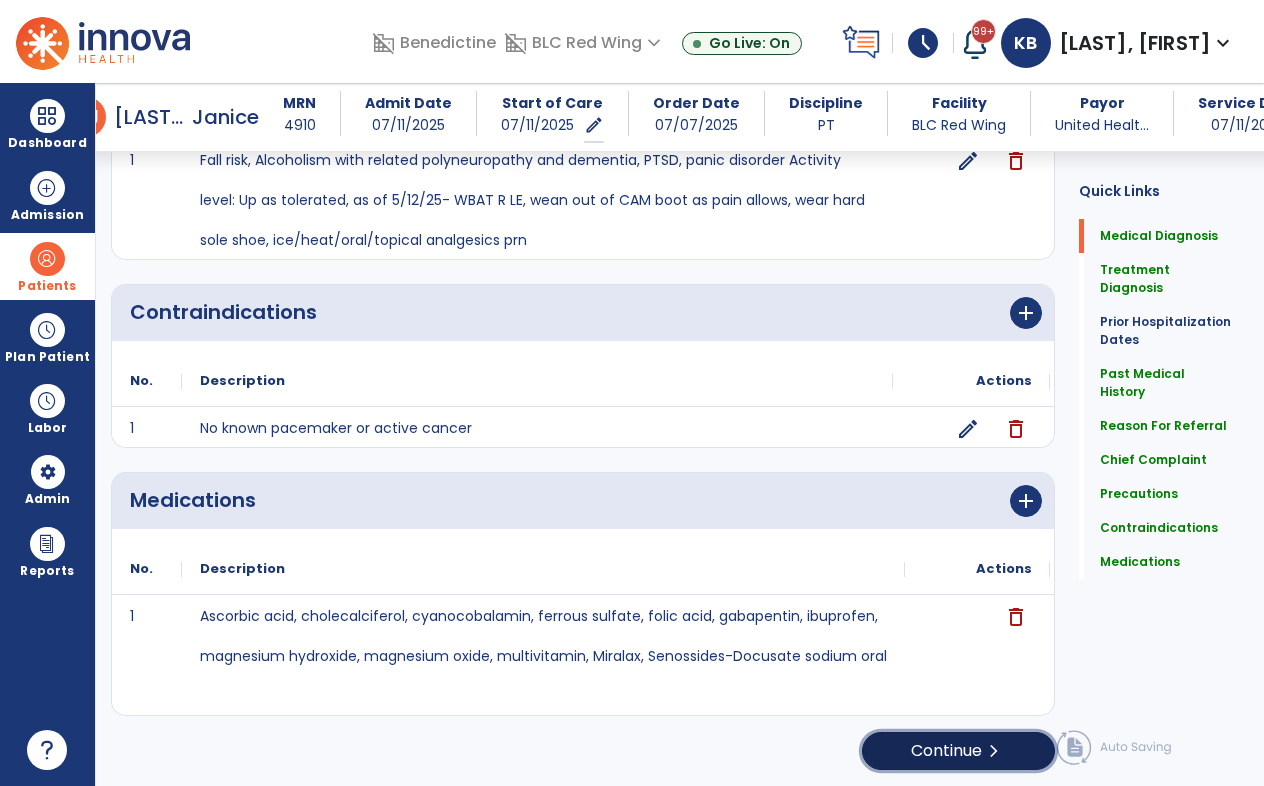 click on "Continue  chevron_right" 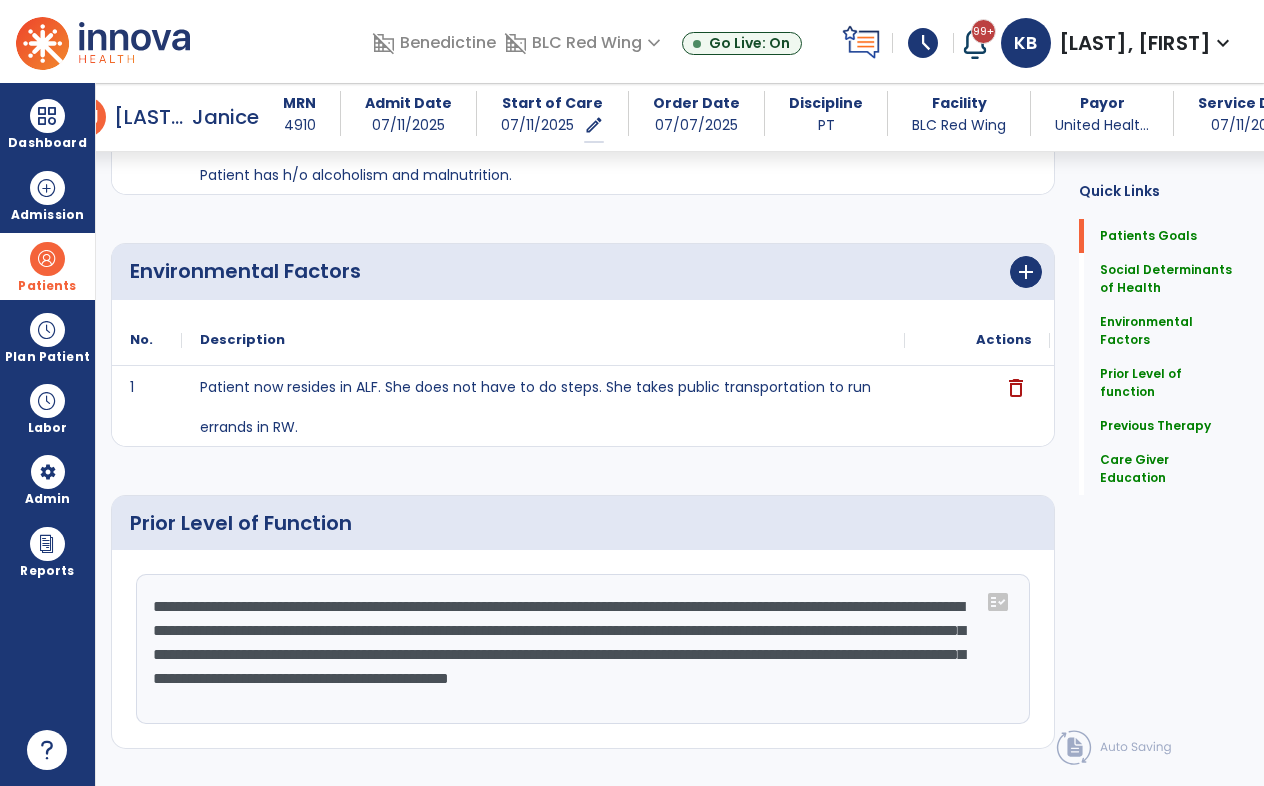 scroll, scrollTop: 600, scrollLeft: 0, axis: vertical 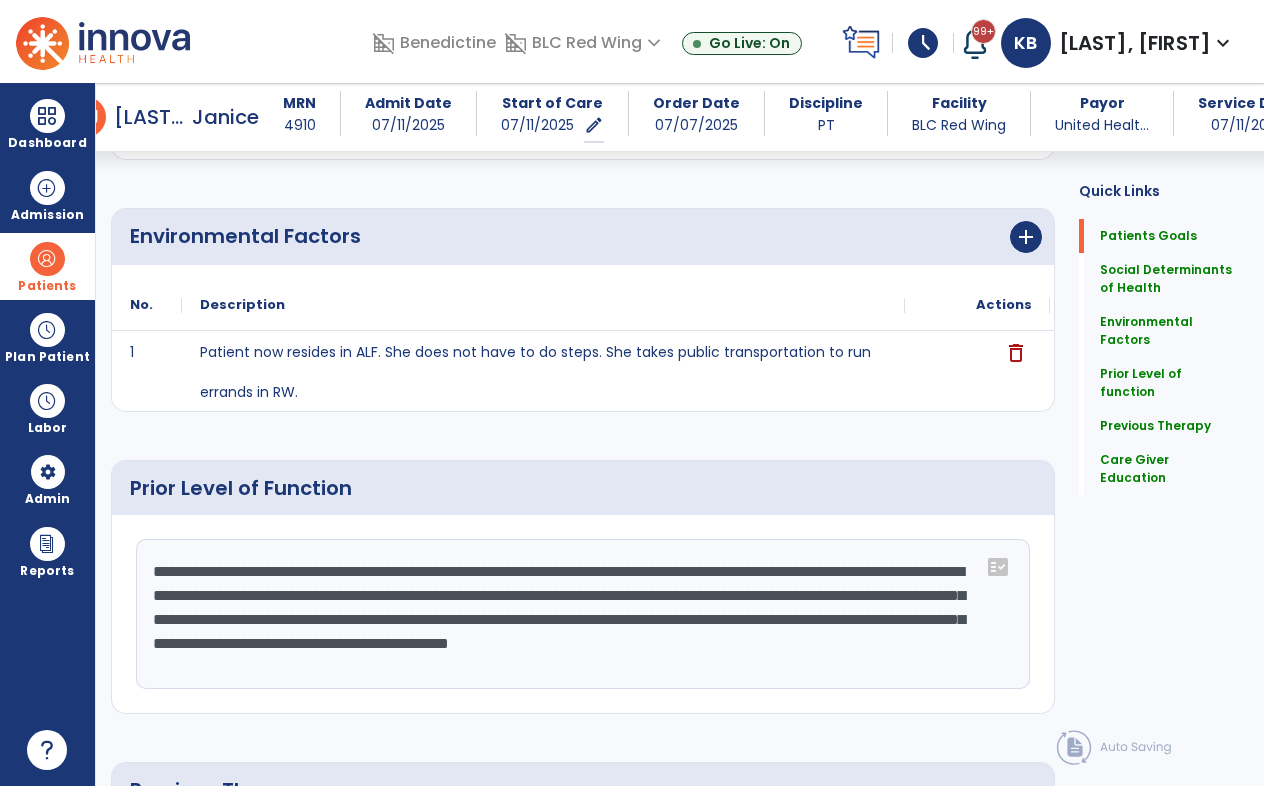 click on "**********" 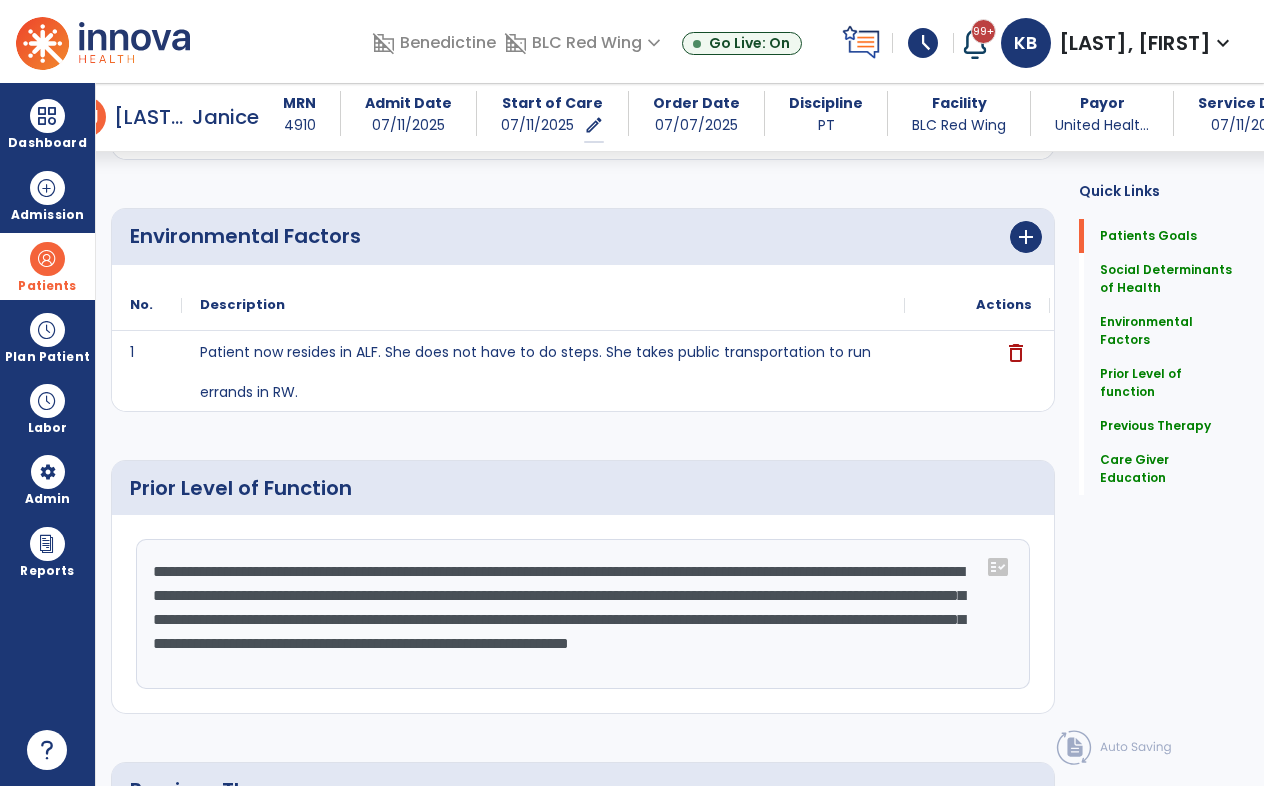 click on "**********" 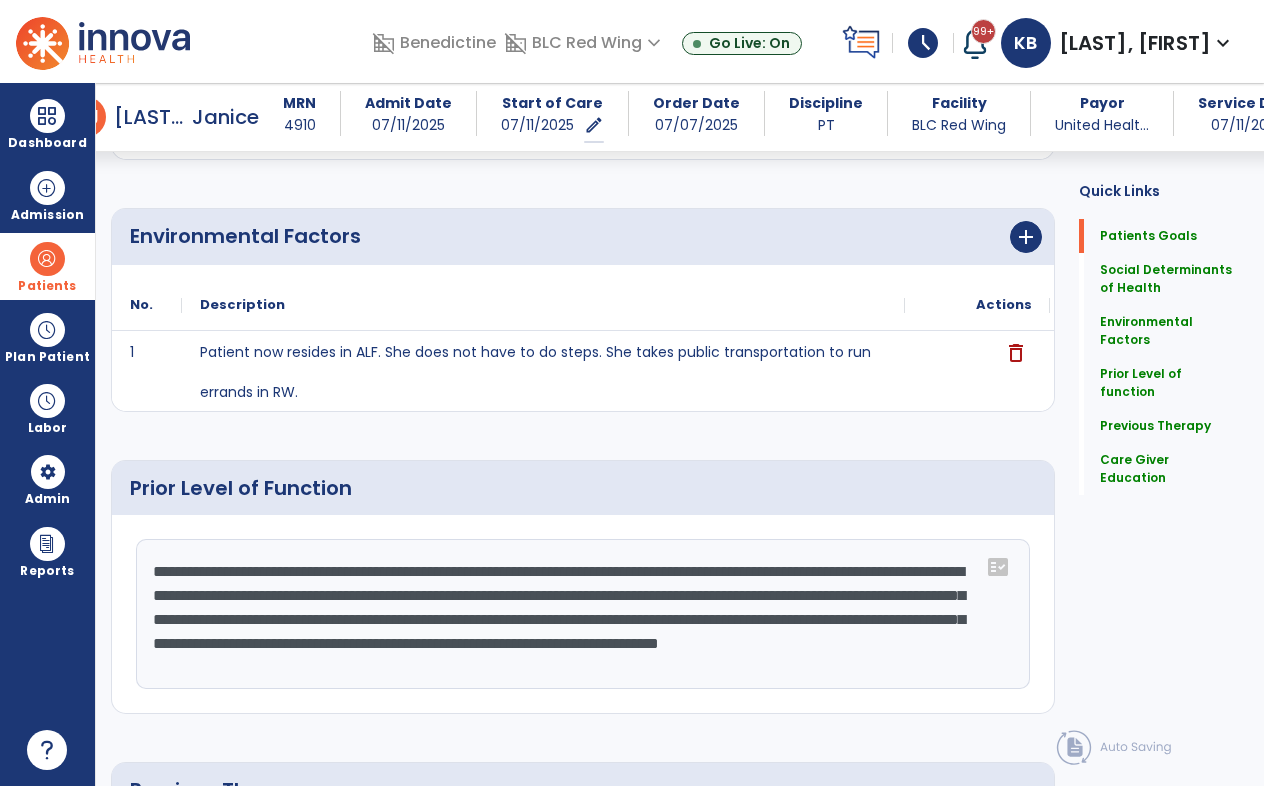 click on "**********" 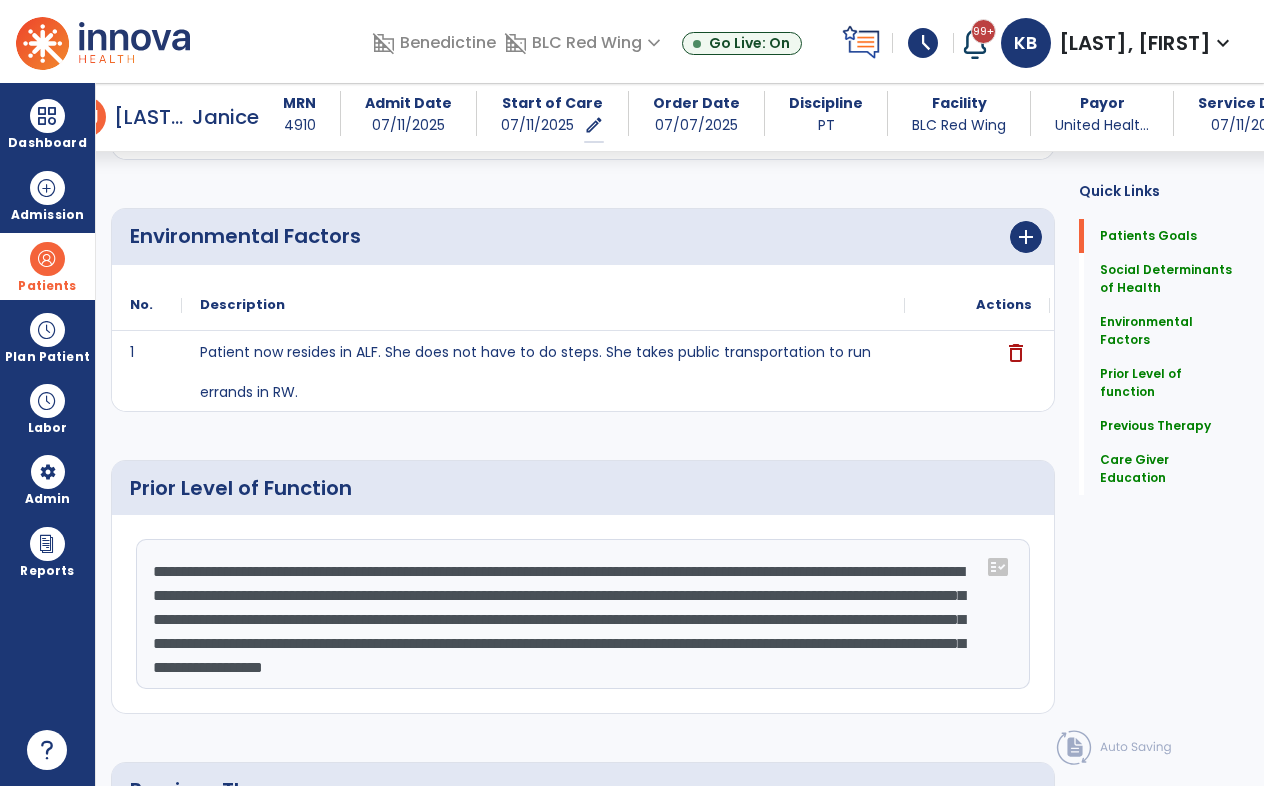 scroll, scrollTop: 24, scrollLeft: 0, axis: vertical 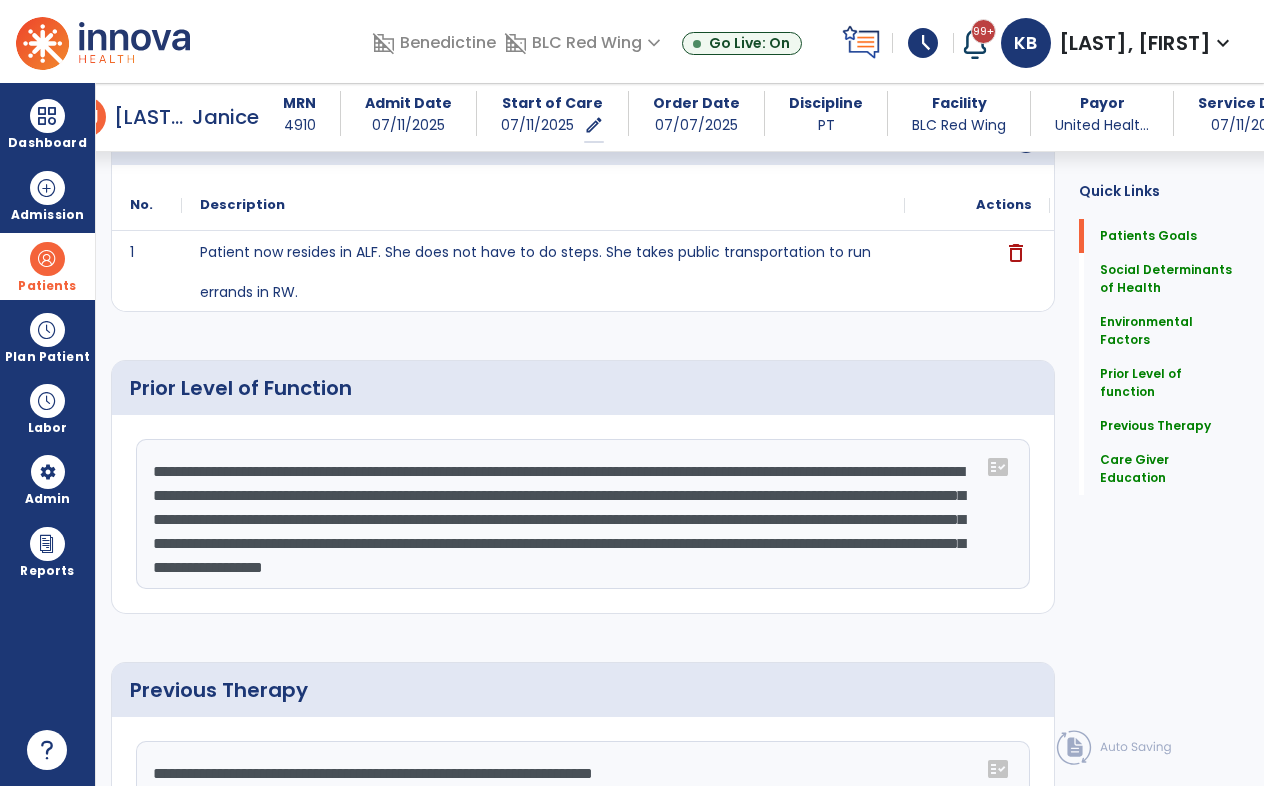 click on "**********" 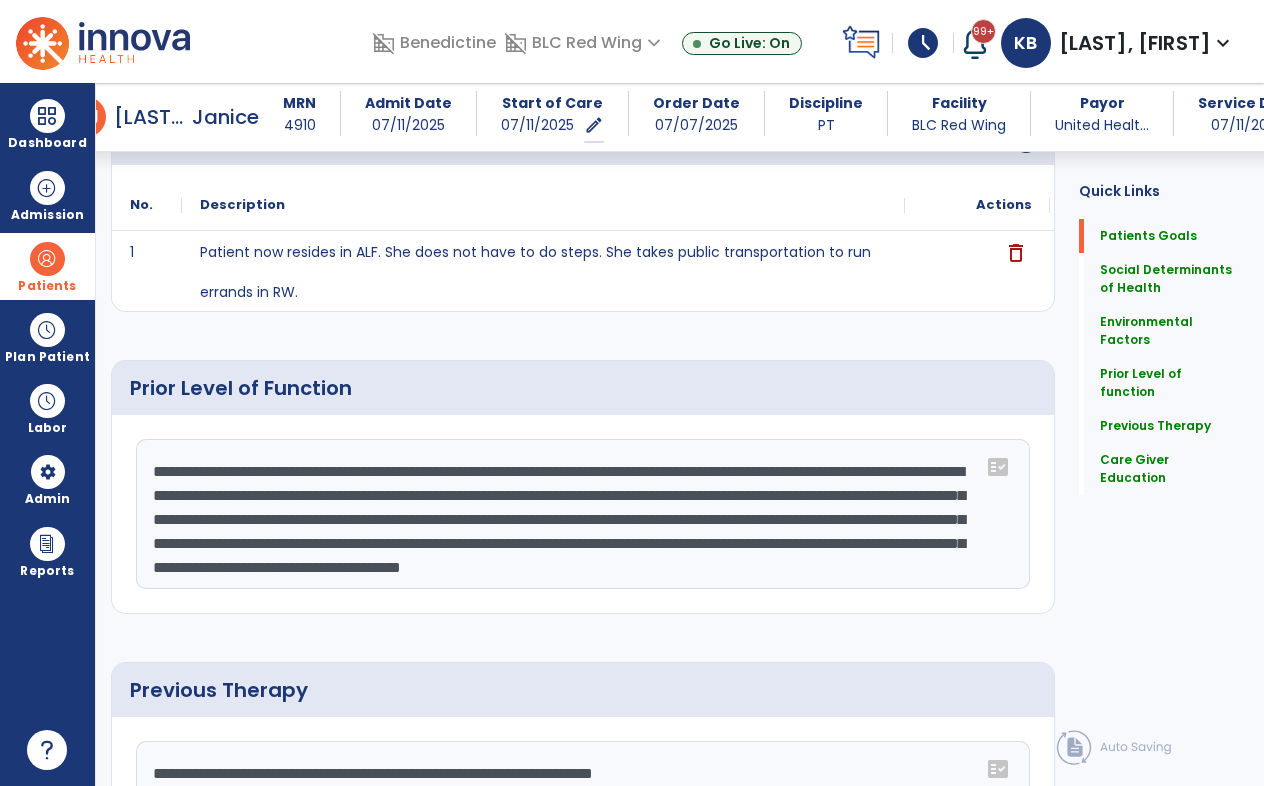 scroll, scrollTop: 39, scrollLeft: 0, axis: vertical 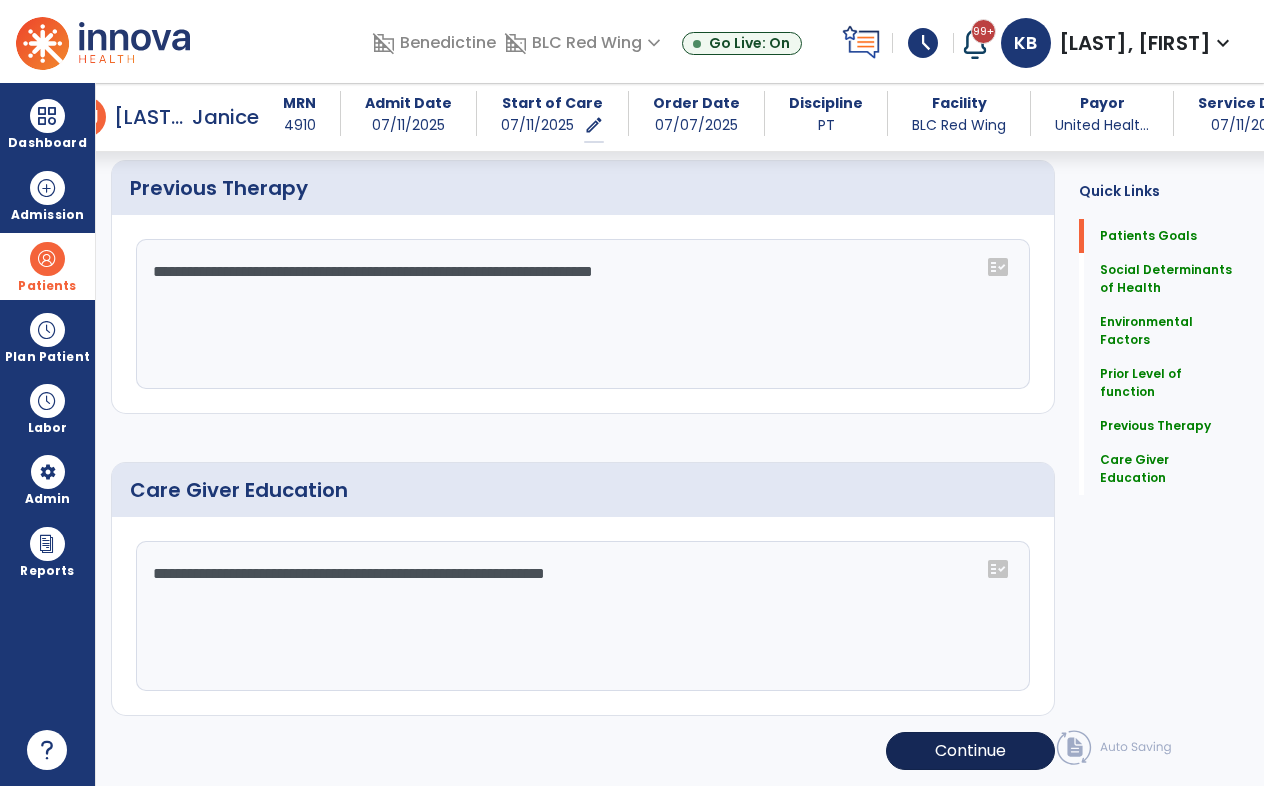 type on "**********" 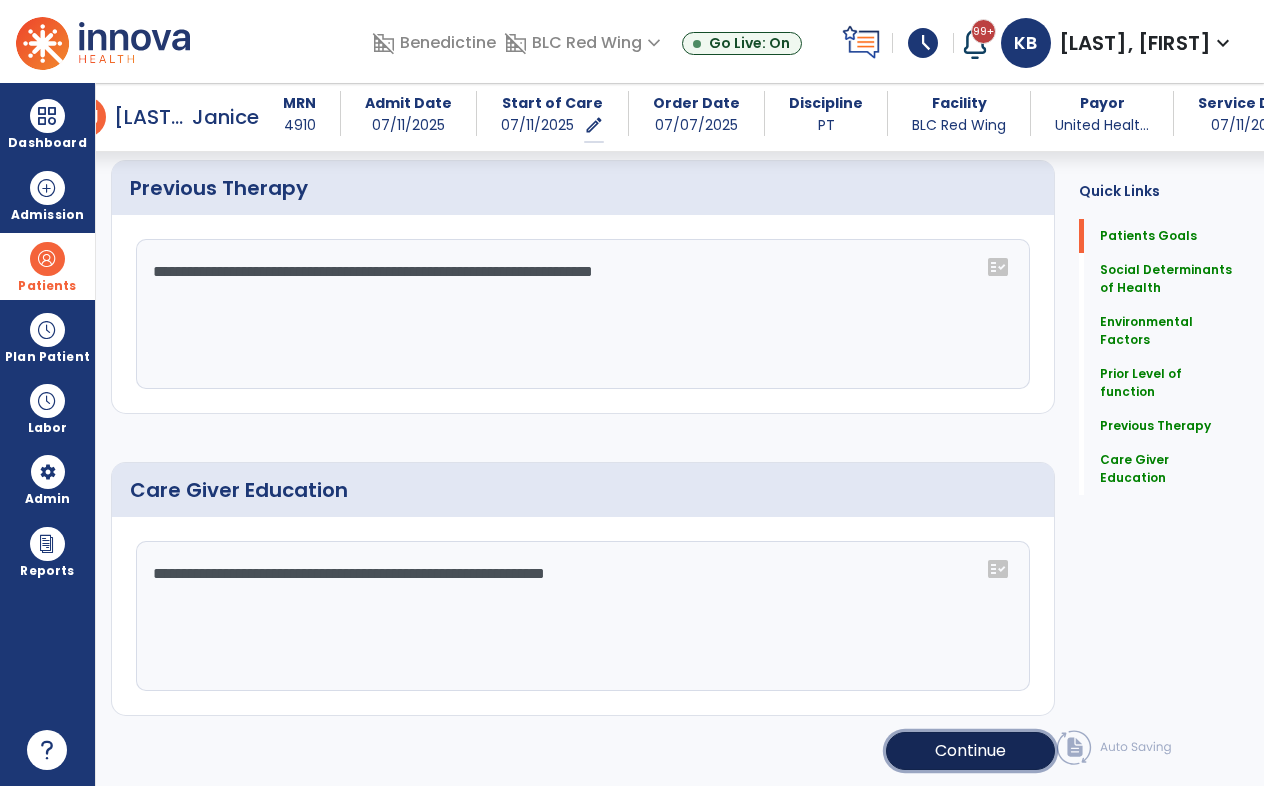 click on "Continue" 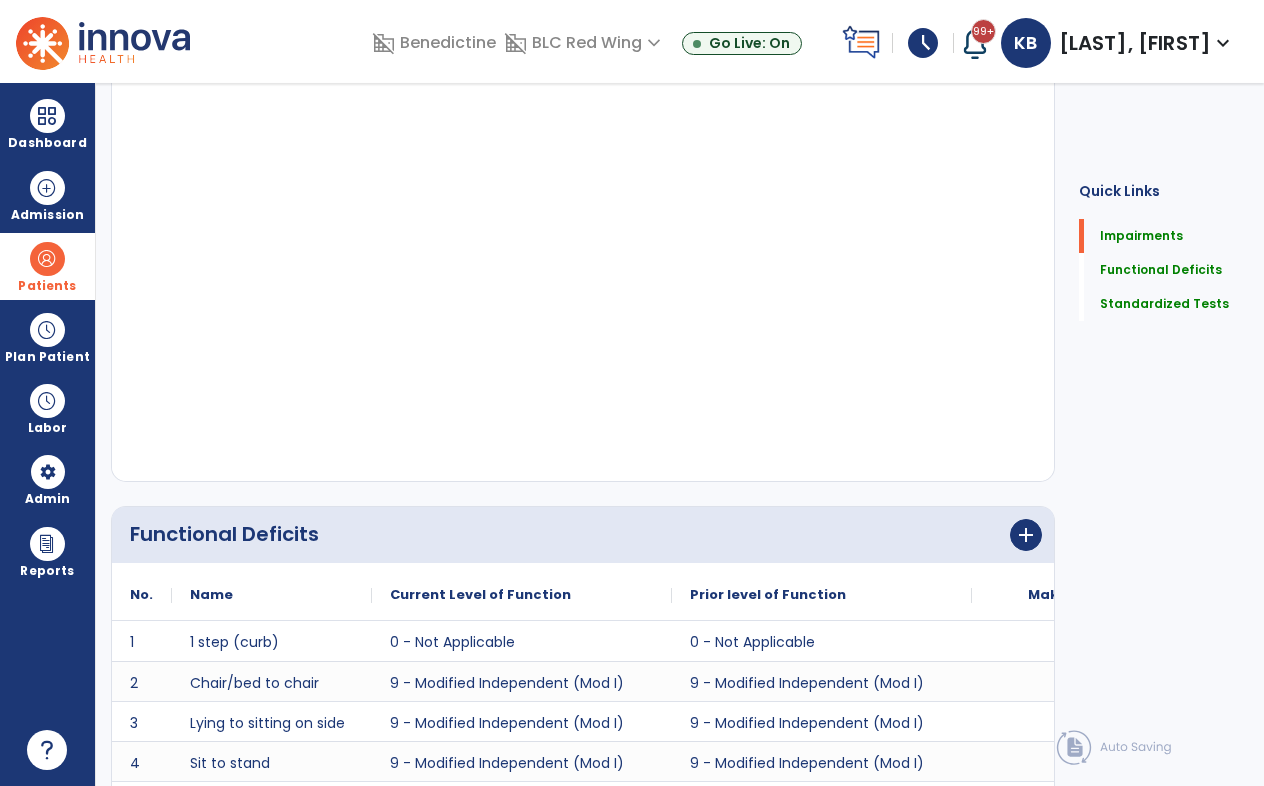 scroll, scrollTop: 0, scrollLeft: 0, axis: both 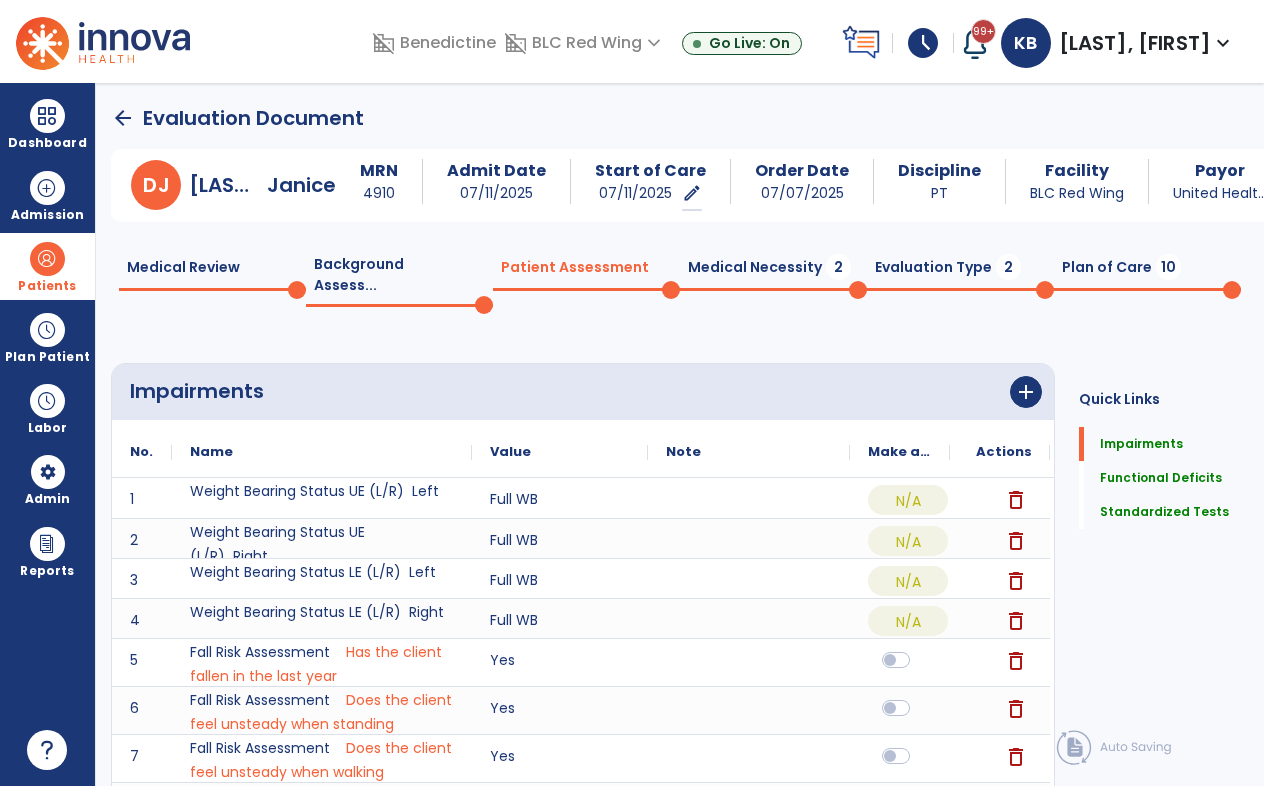 click on "Medical Necessity  2" 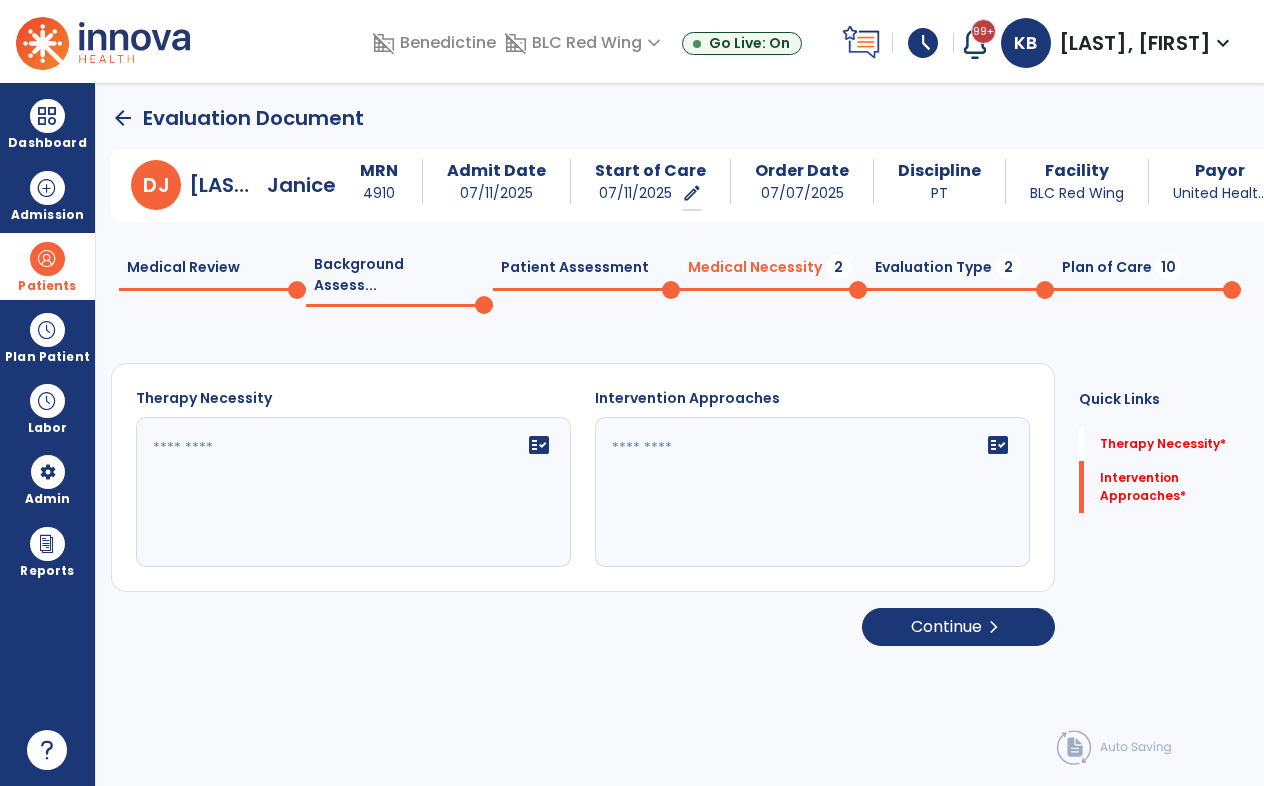 click 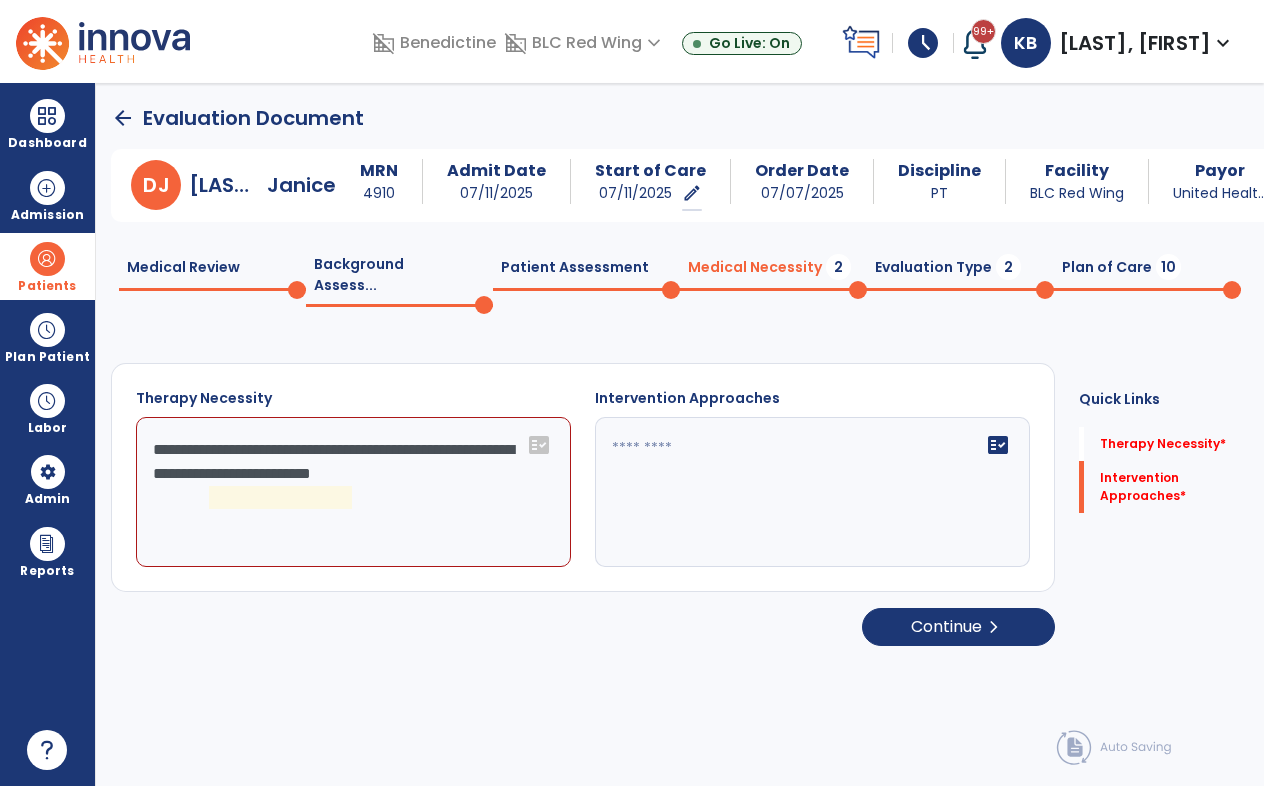 click on "**********" 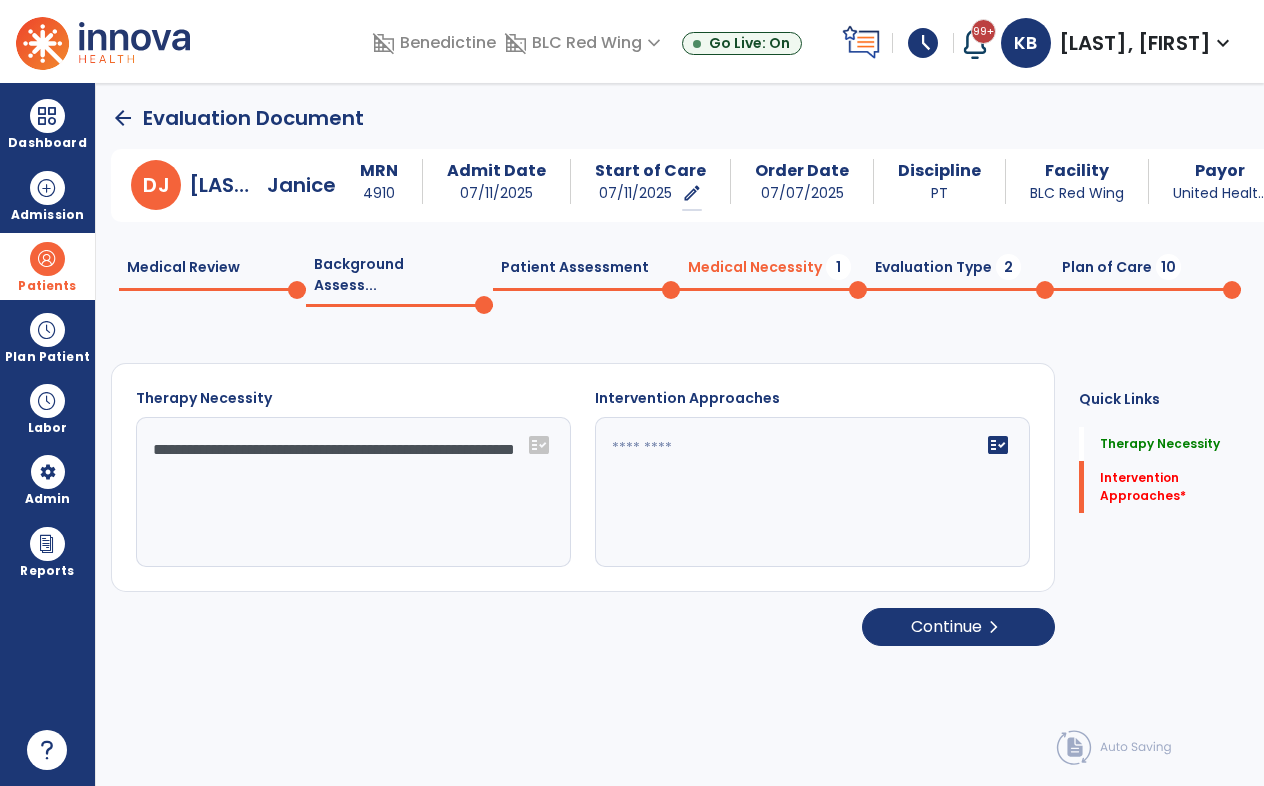 type on "**********" 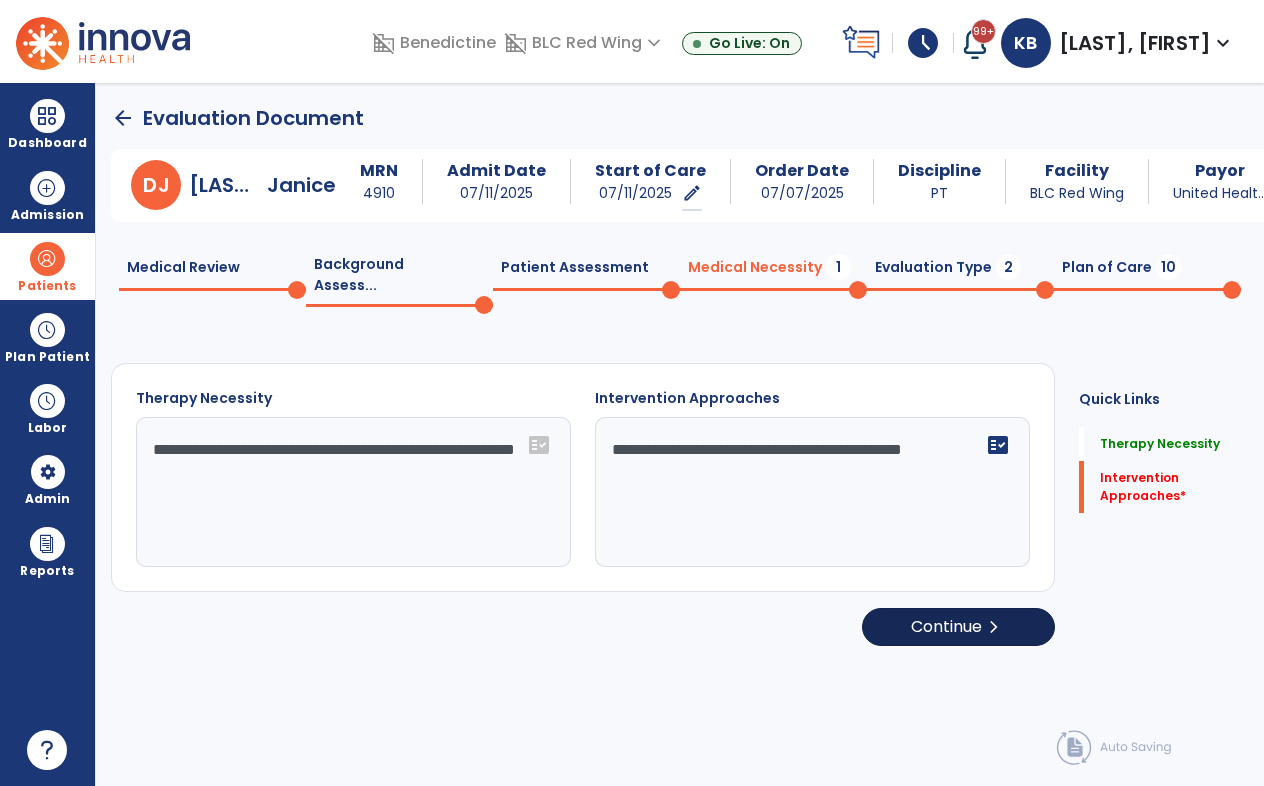 type on "**********" 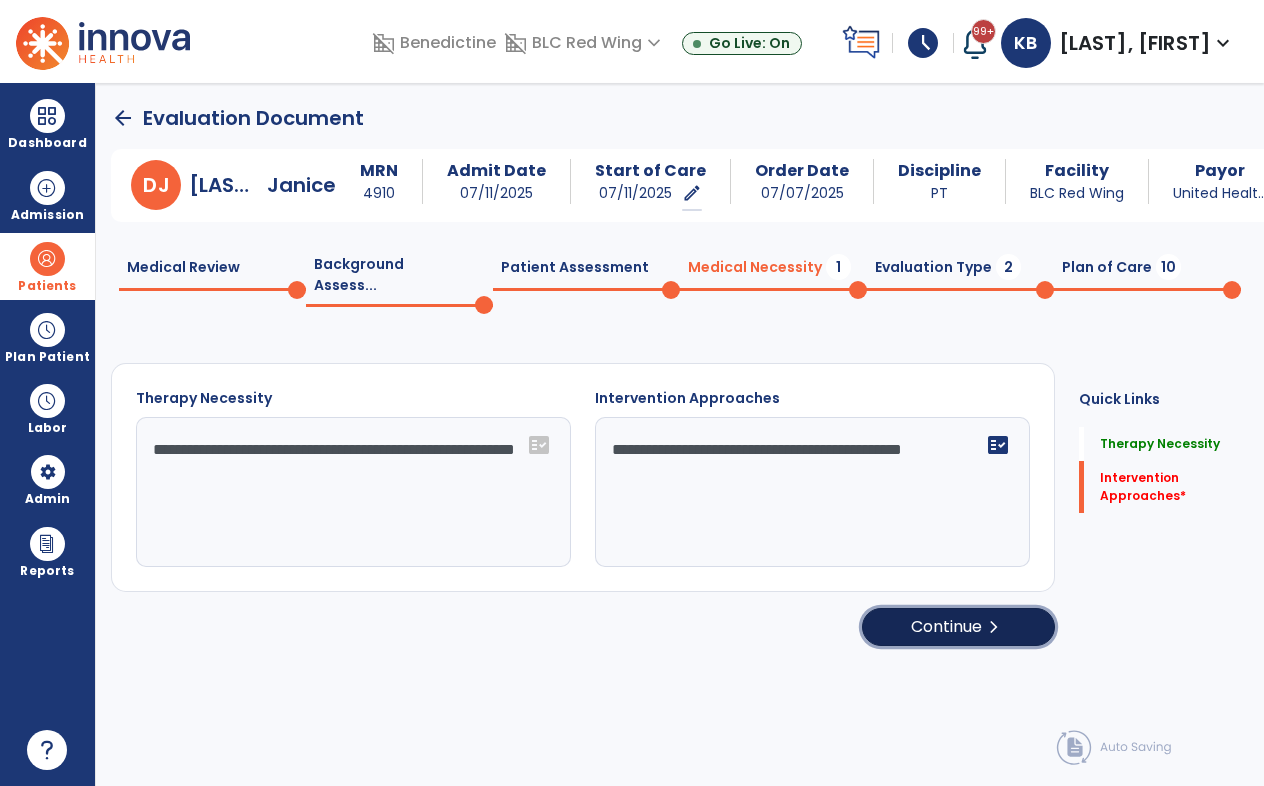 click on "Continue  chevron_right" 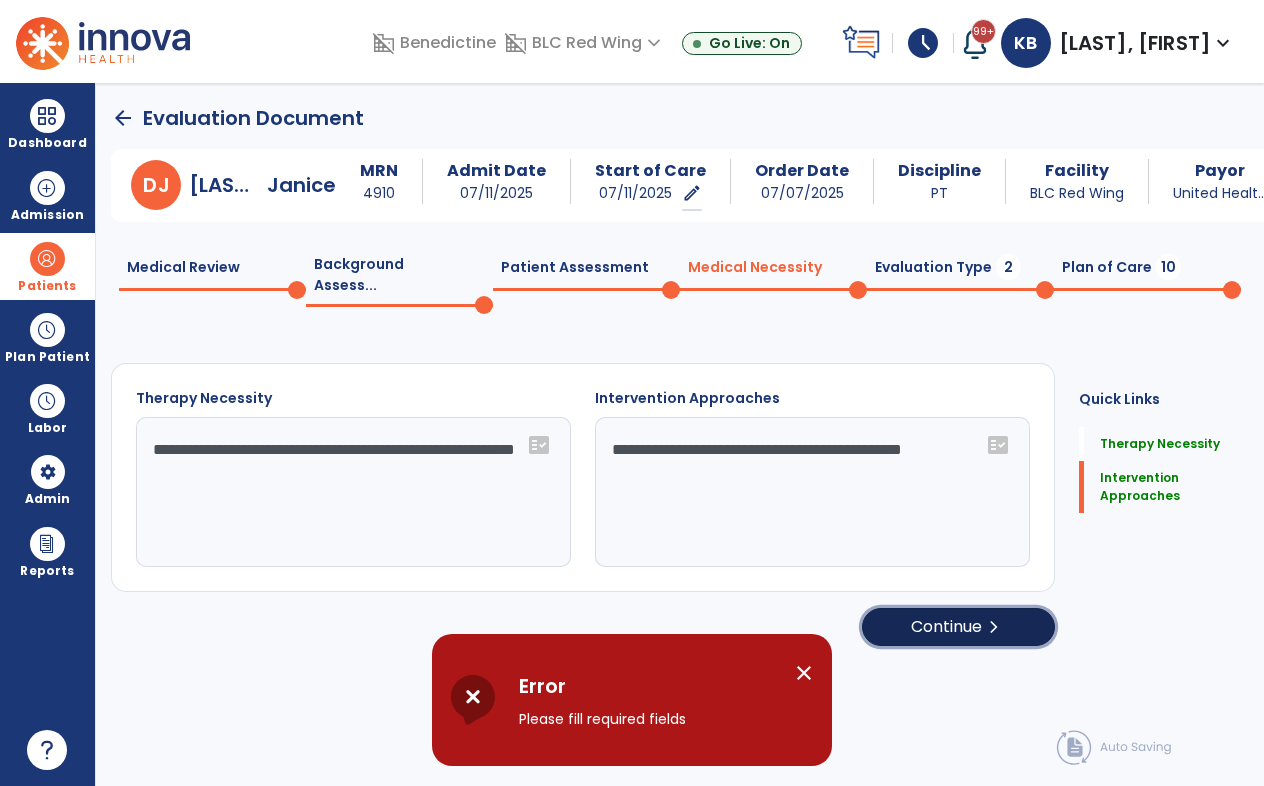 click on "Continue  chevron_right" 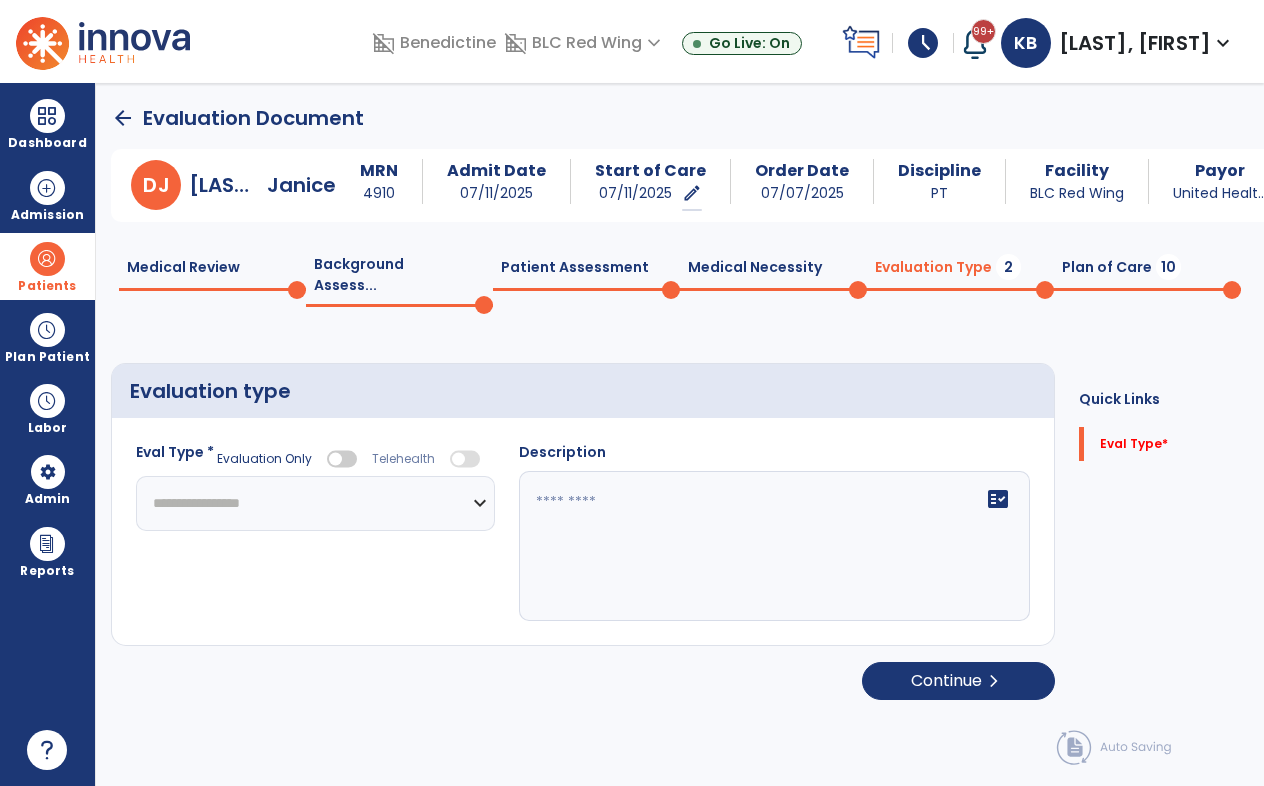 click on "**********" 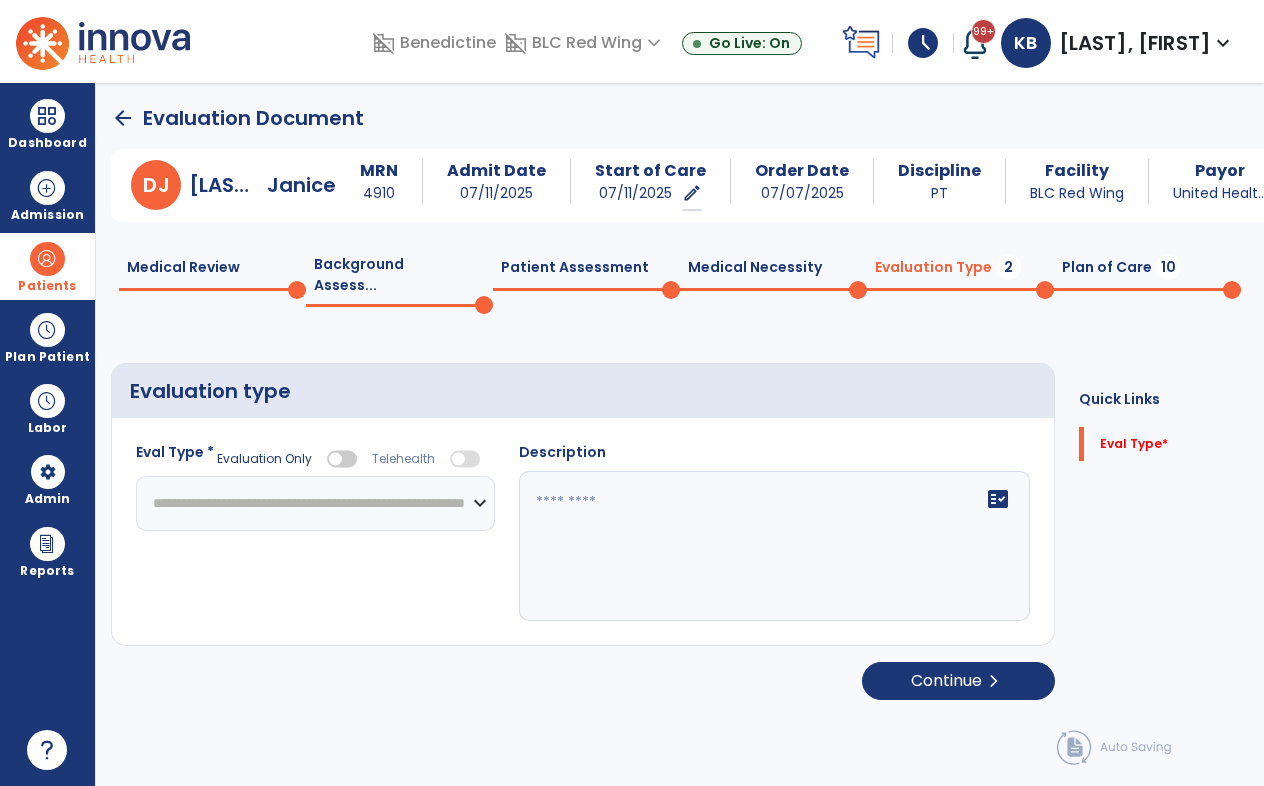 click on "**********" 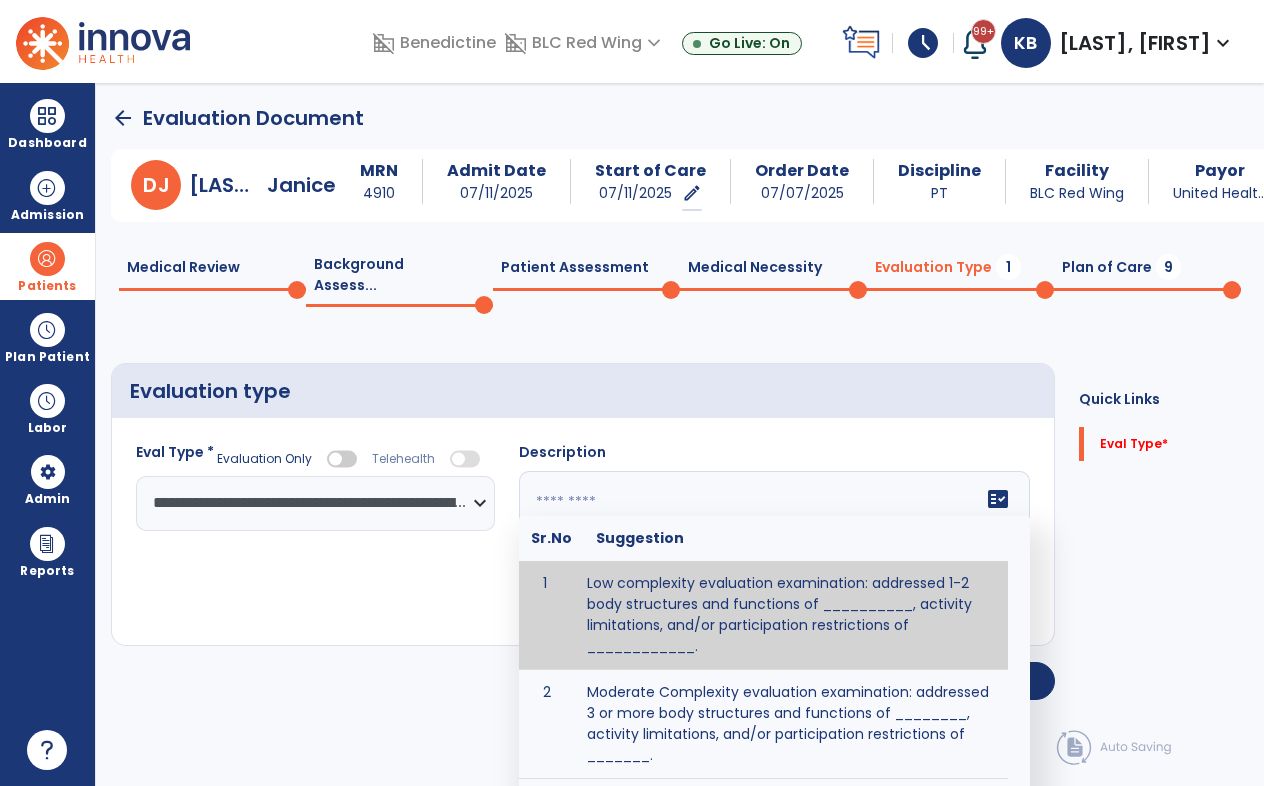 click on "fact_check  Sr.No Suggestion 1 Low complexity evaluation examination: addressed 1-2 body structures and functions of __________, activity limitations, and/or participation restrictions of ____________. 2 Moderate Complexity evaluation examination: addressed 3 or more body structures and functions of ________, activity limitations, and/or participation restrictions of _______. 3 High Complexity evaluation examination: addressed 4 or more body structures and functions of _______, activity limitations, and/or participation restrictions of _________" 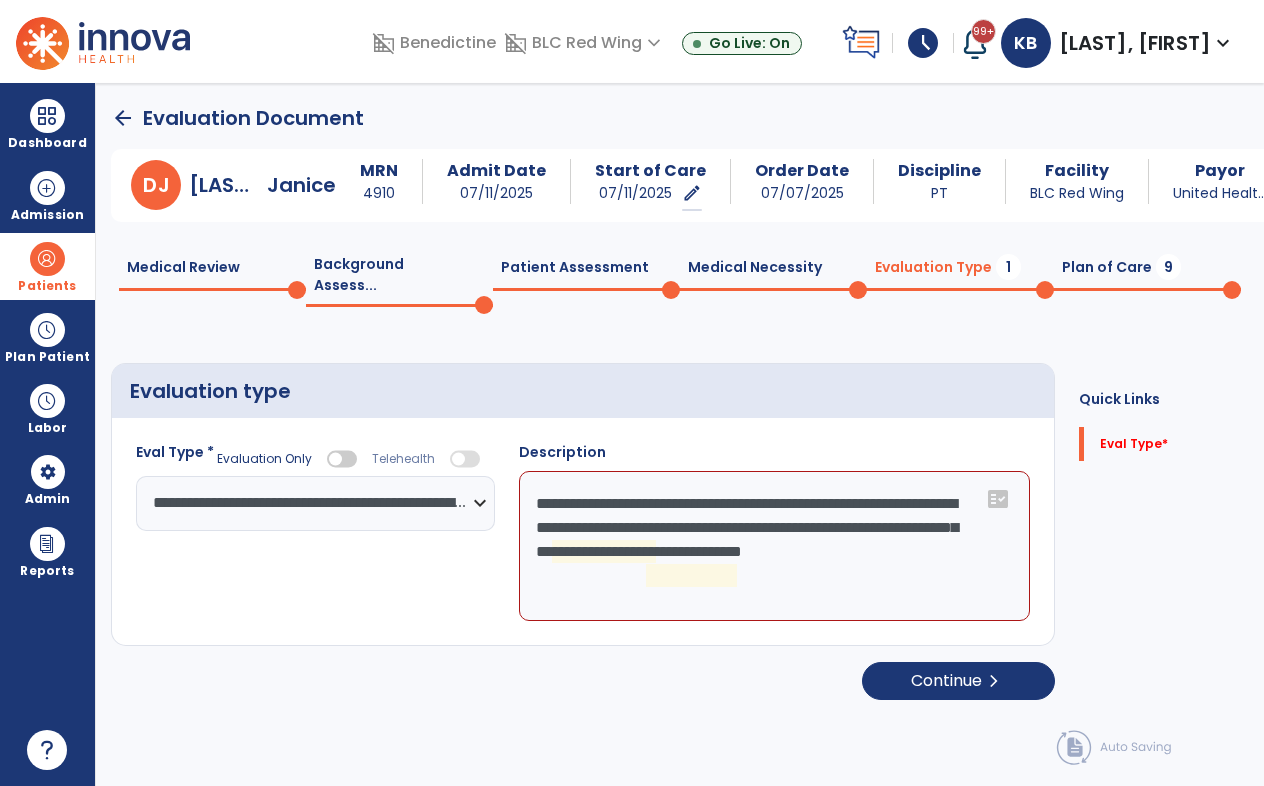 click on "**********" 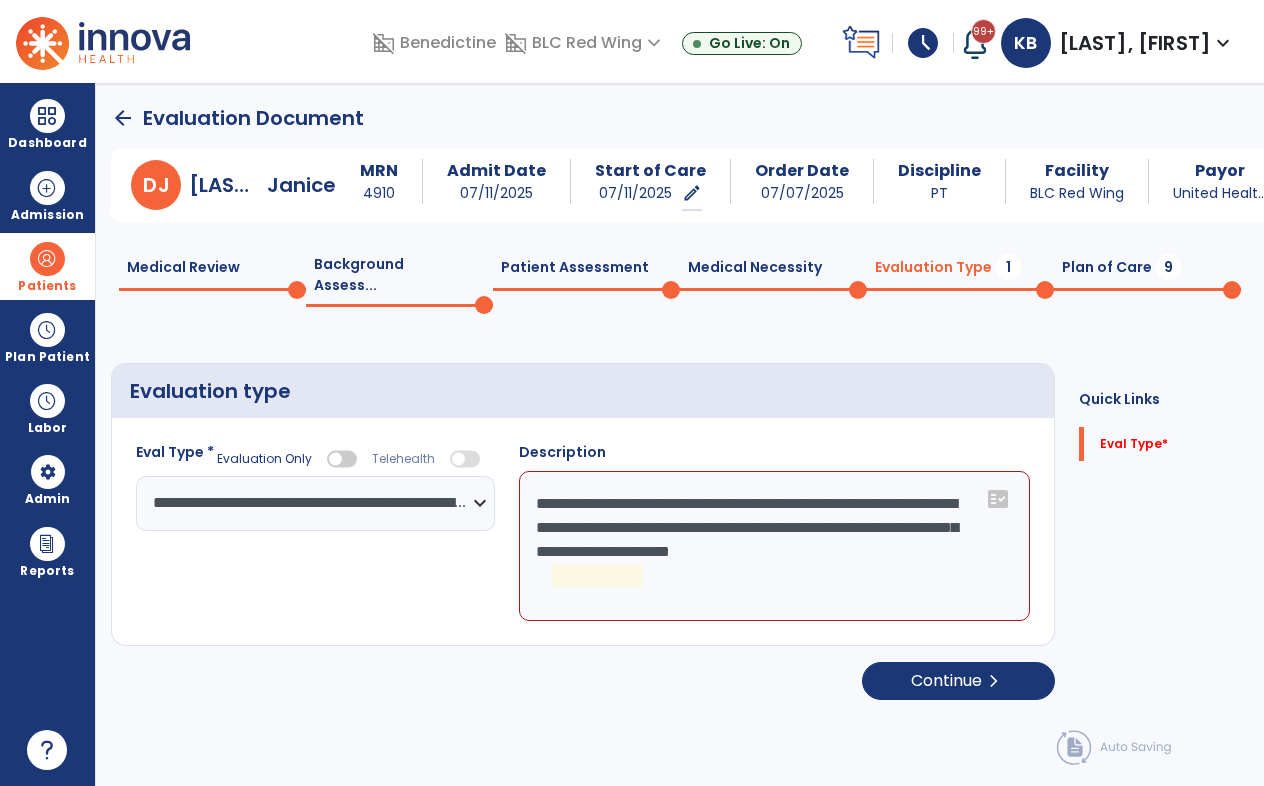 click on "**********" 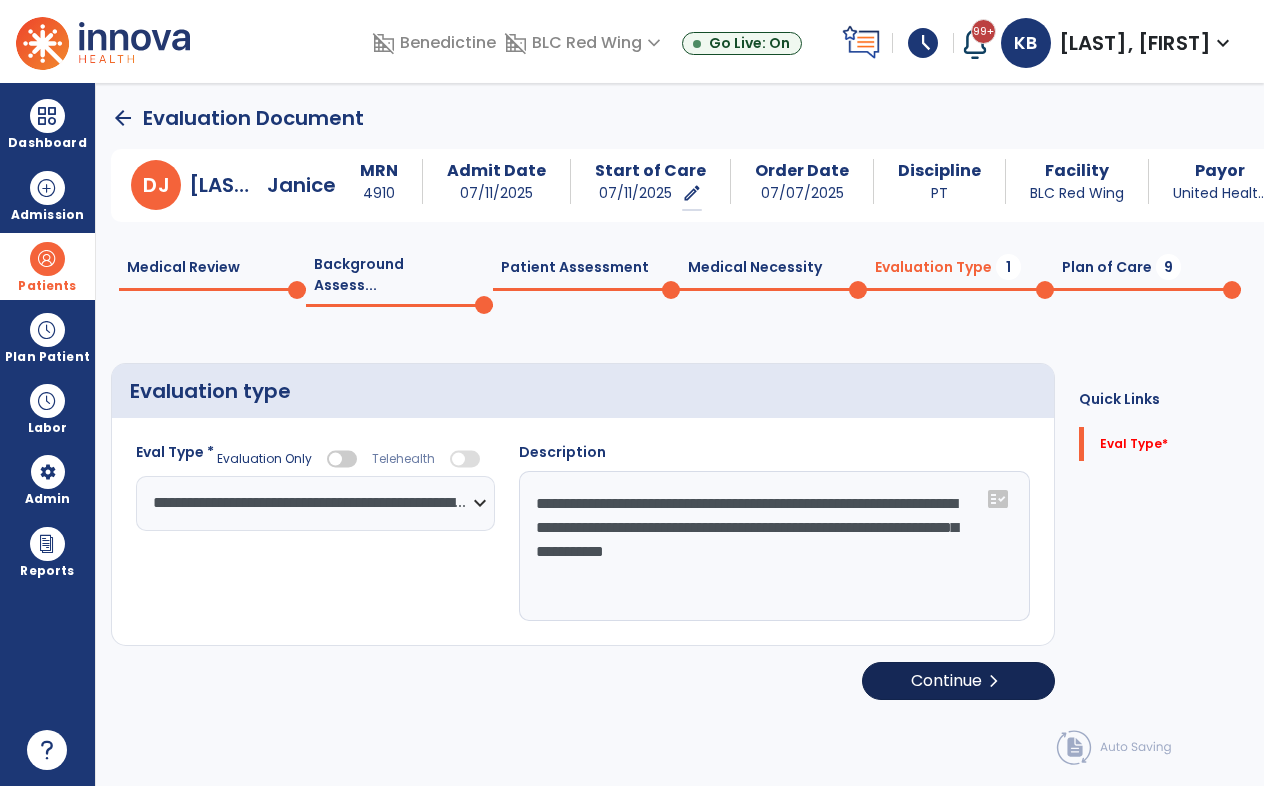 type on "**********" 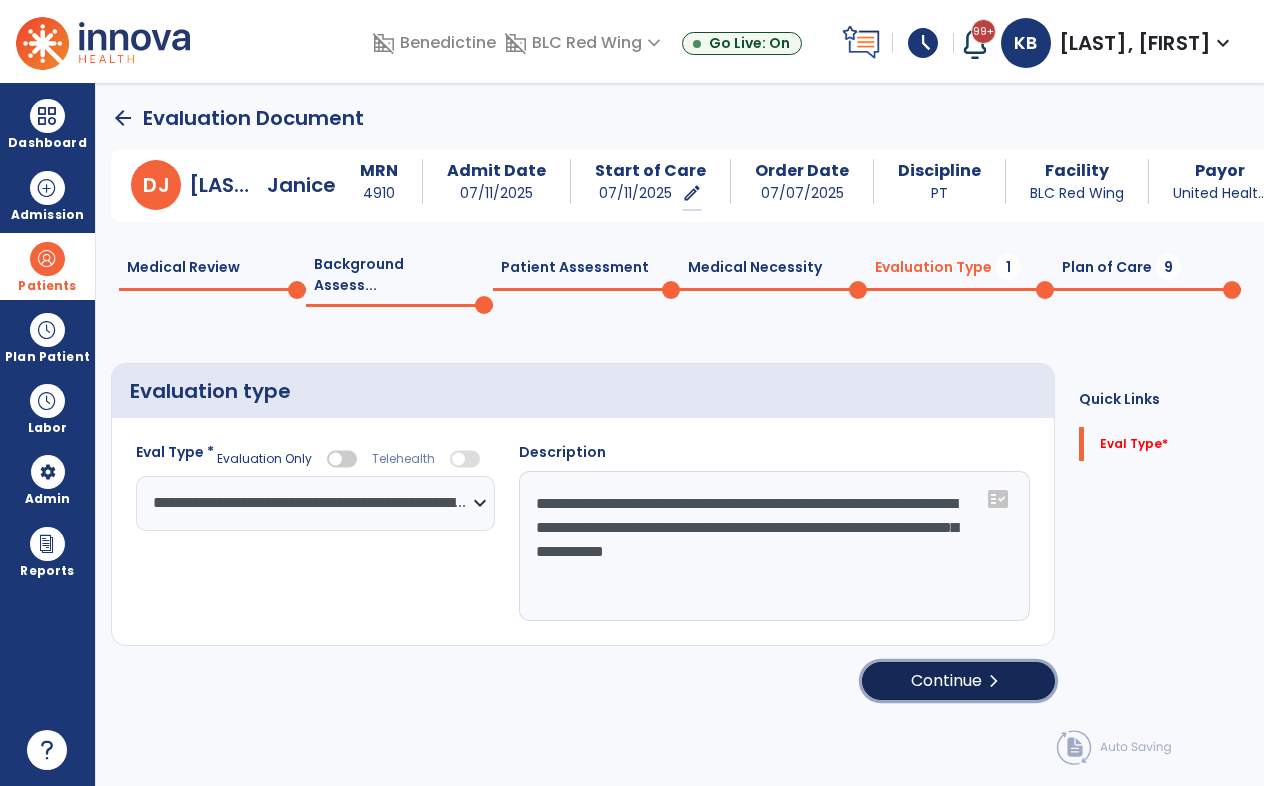 click on "Continue  chevron_right" 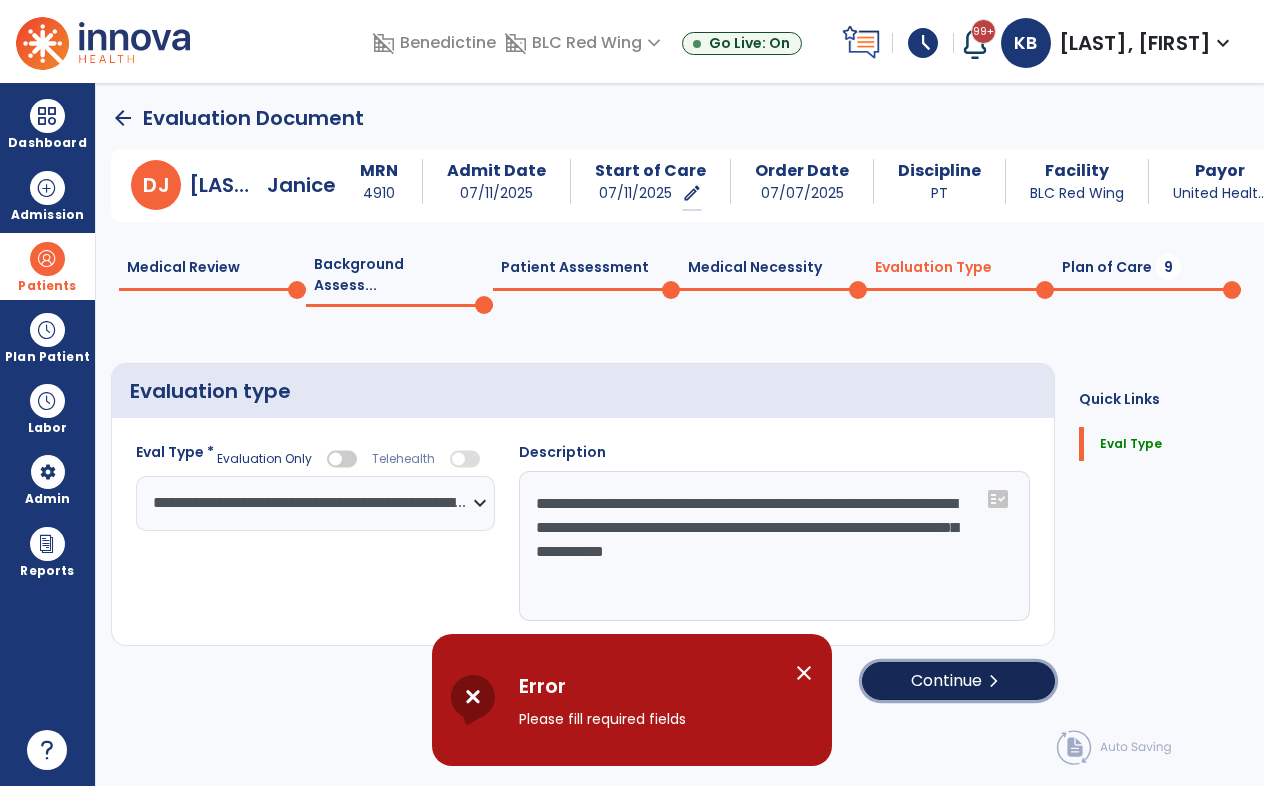 click on "Continue  chevron_right" 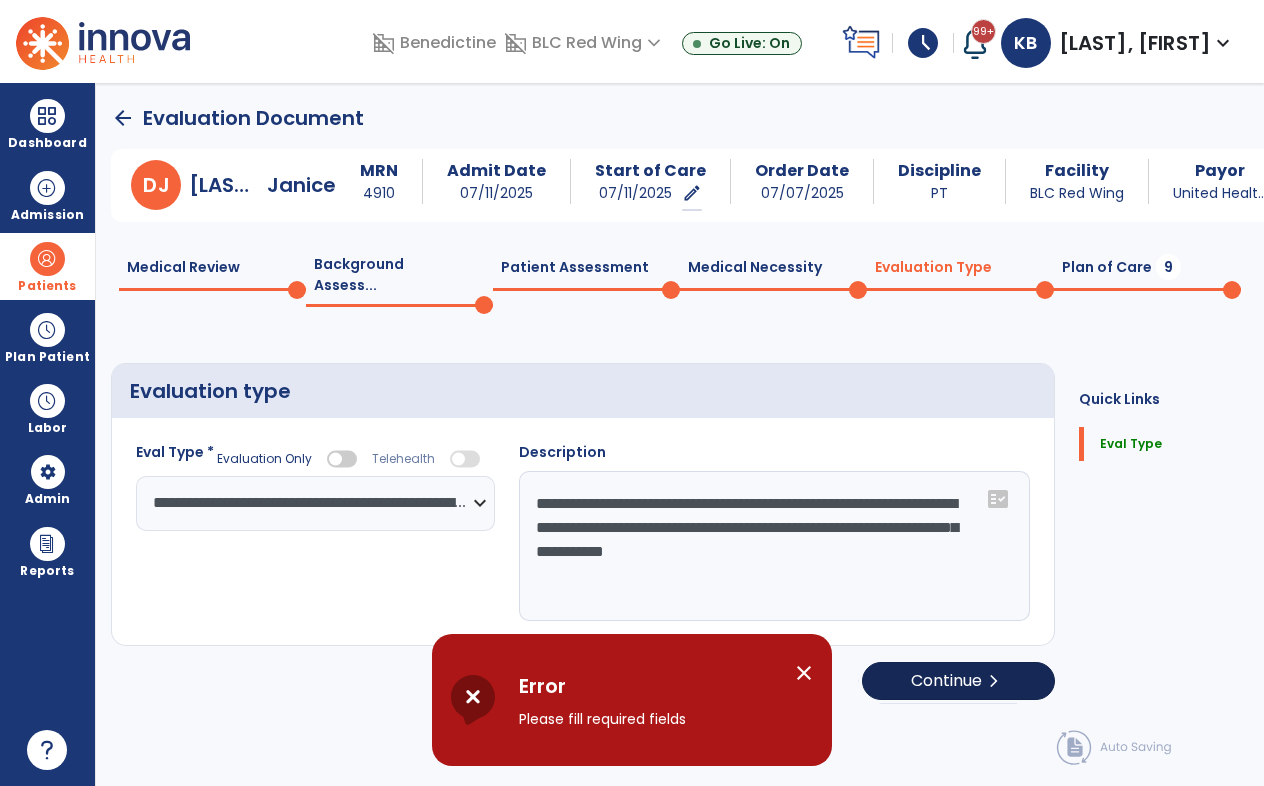 select on "*****" 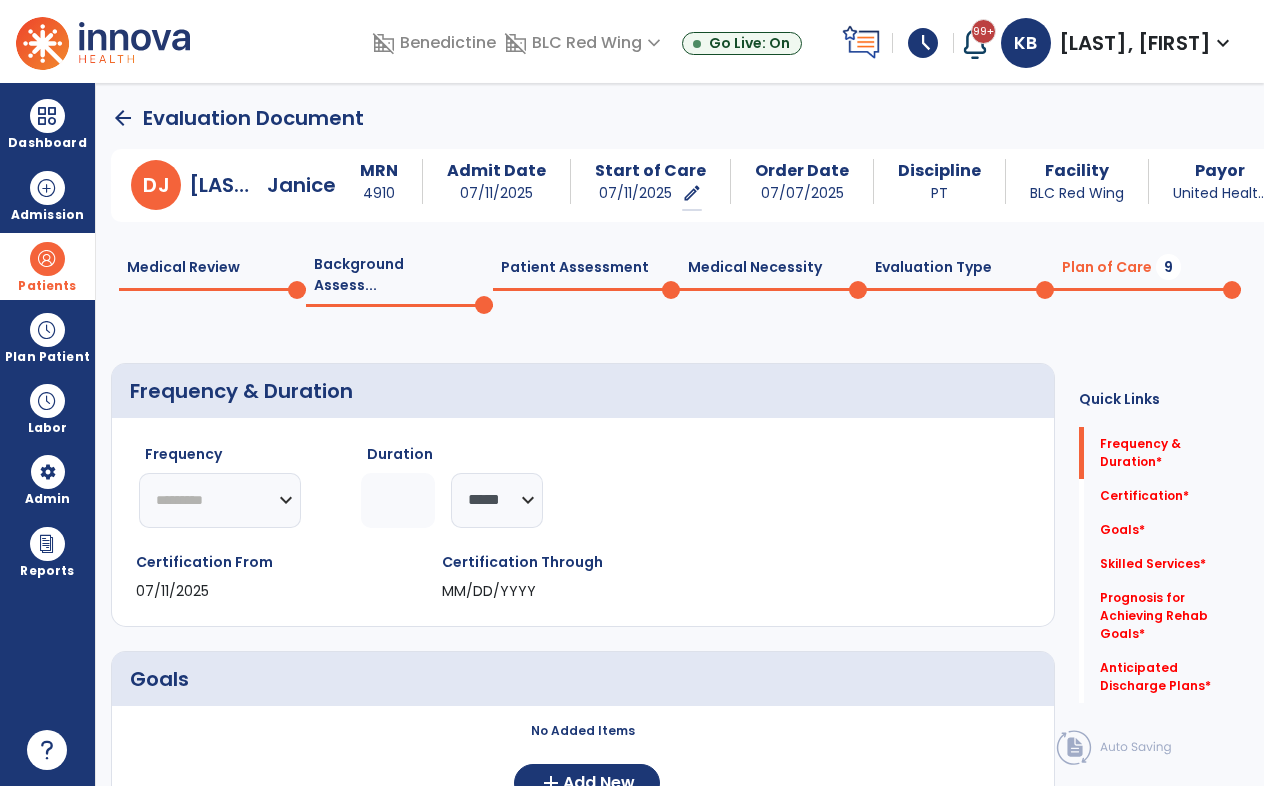 click on "********* ** ** ** ** ** ** **" 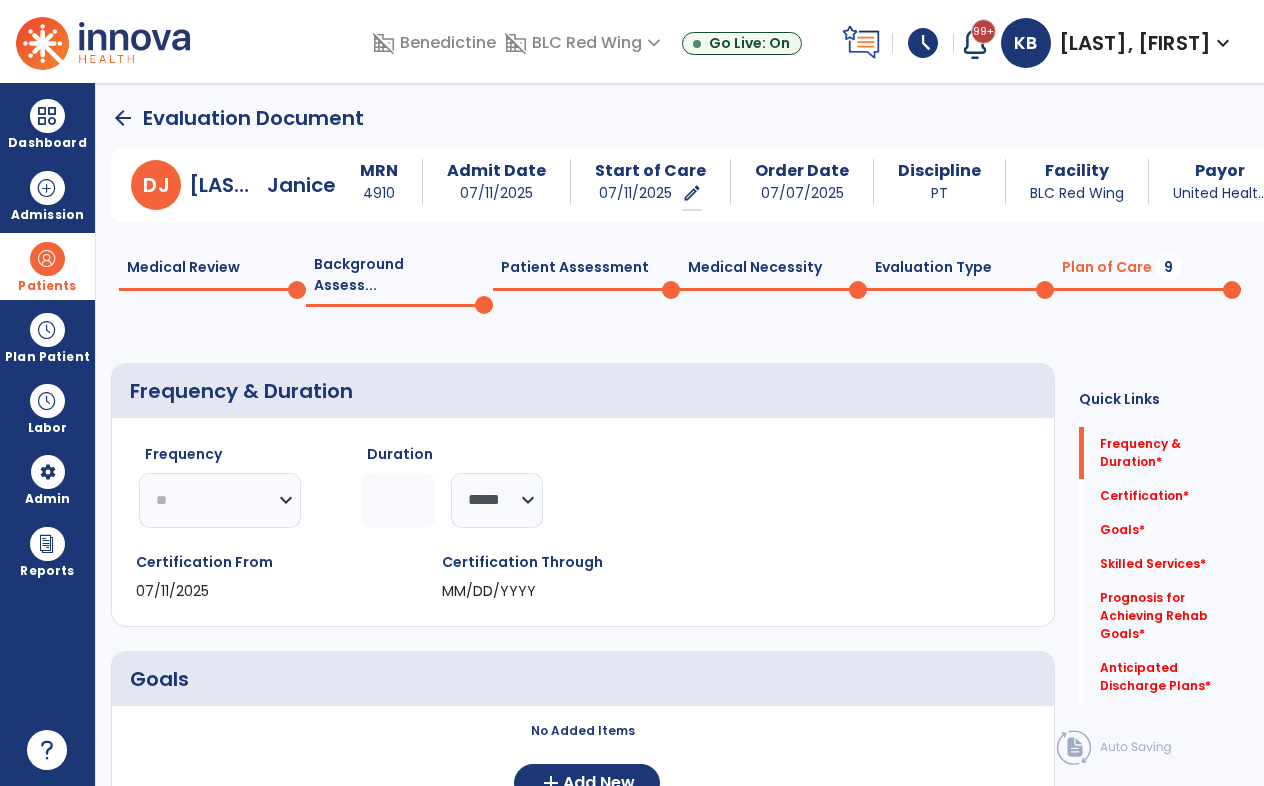 click on "********* ** ** ** ** ** ** **" 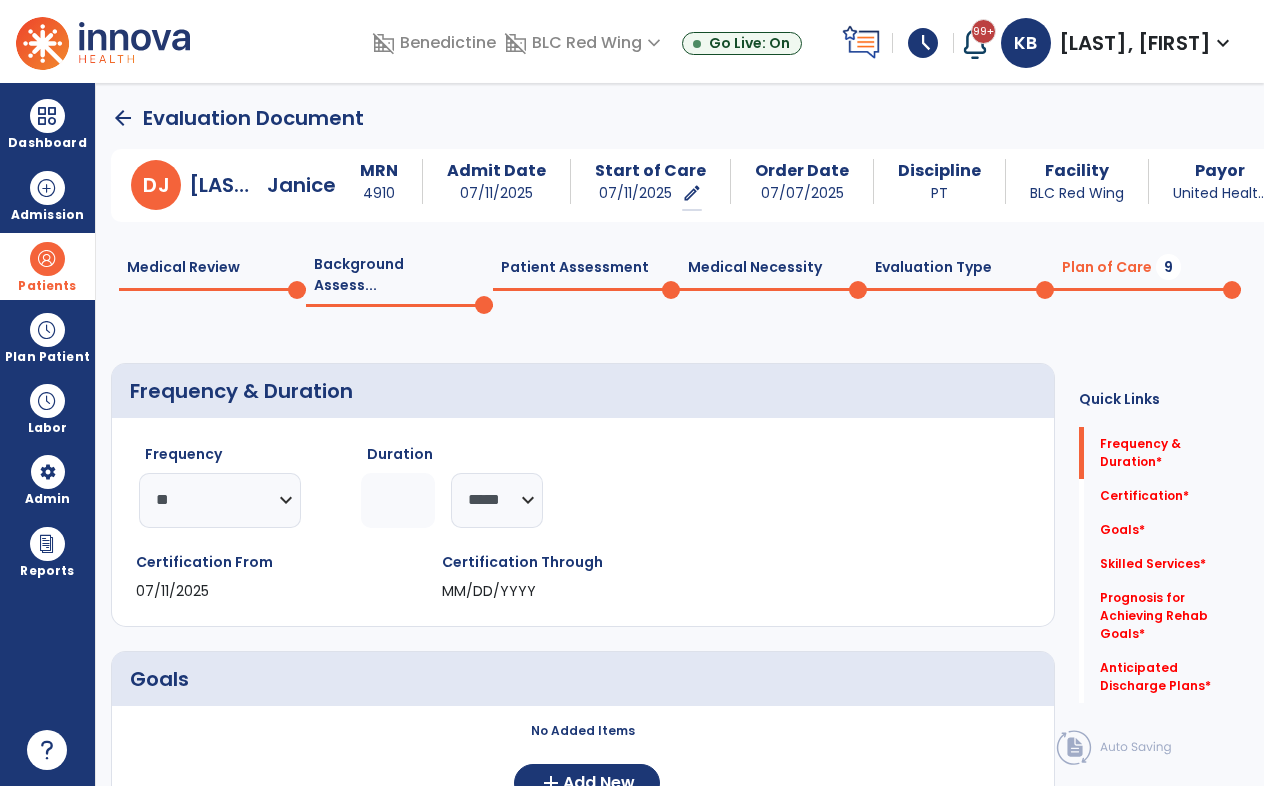 click 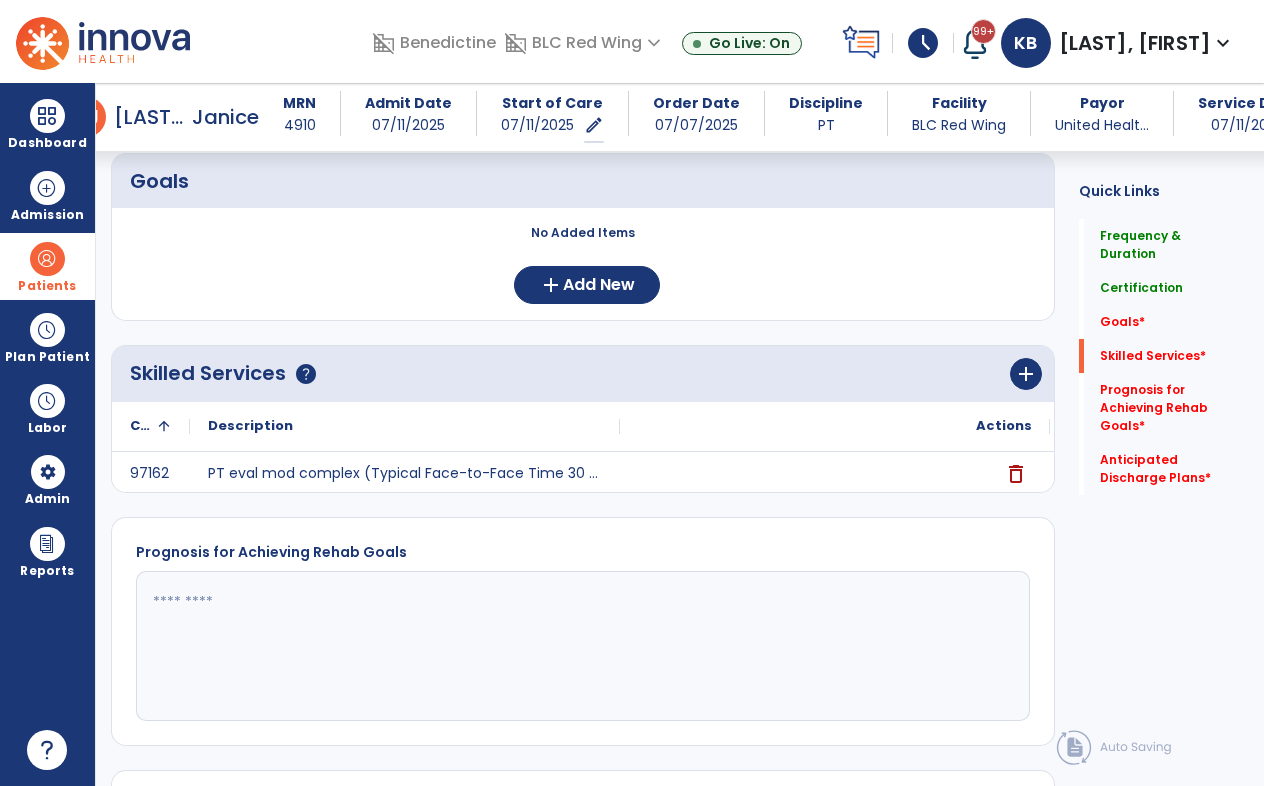 scroll, scrollTop: 500, scrollLeft: 0, axis: vertical 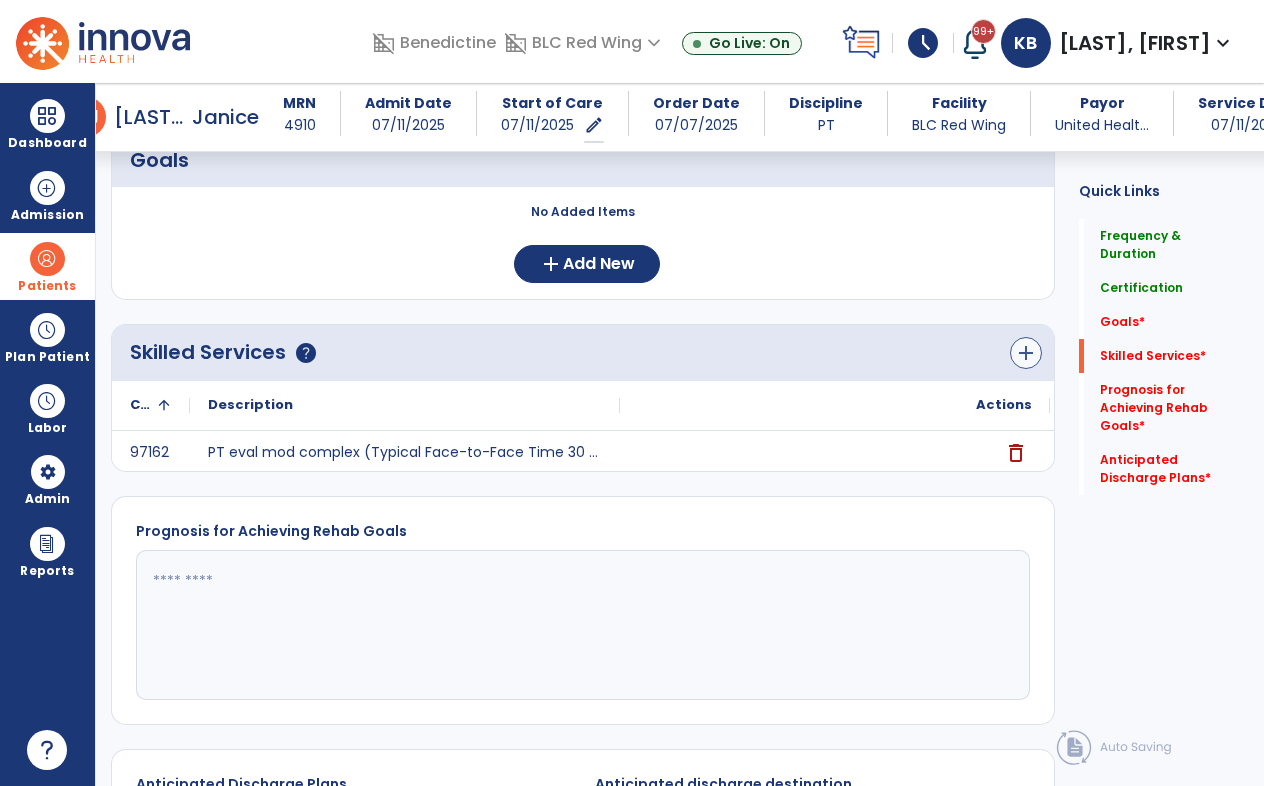 type on "*" 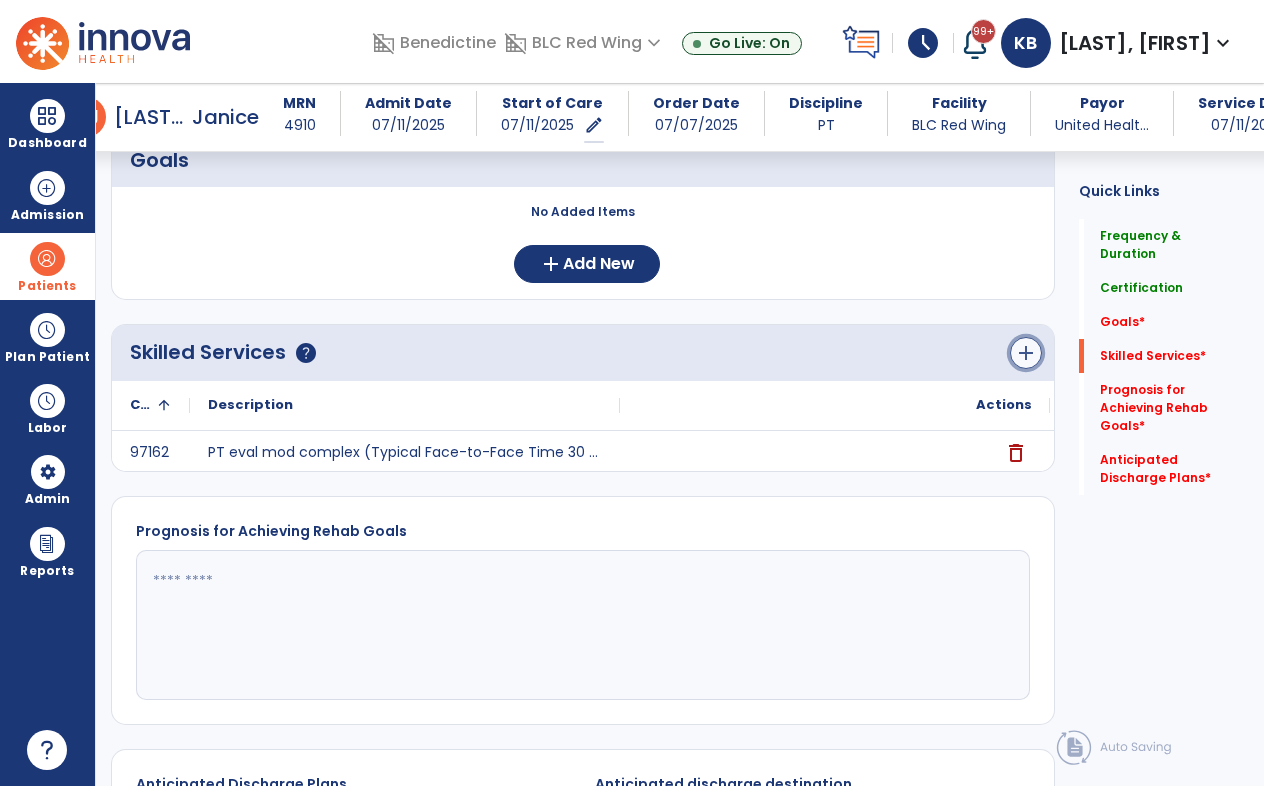 click on "add" 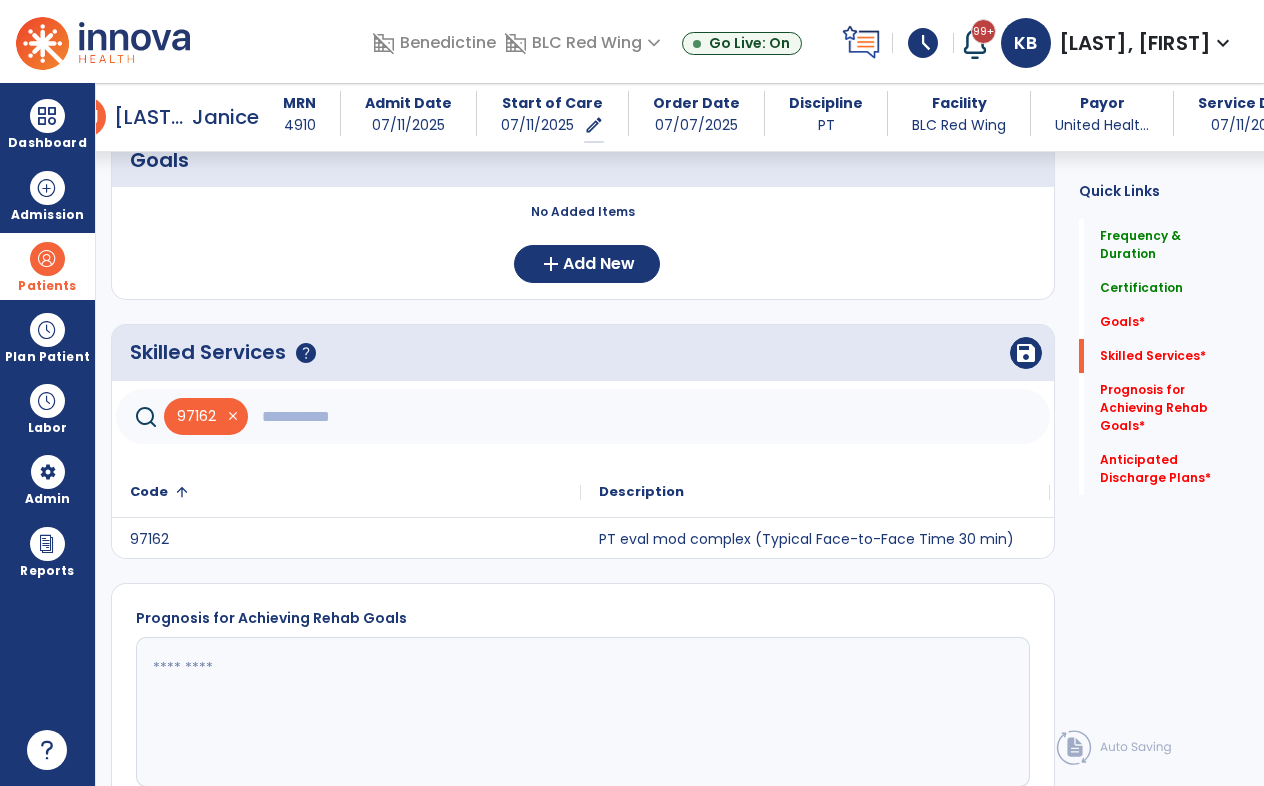click 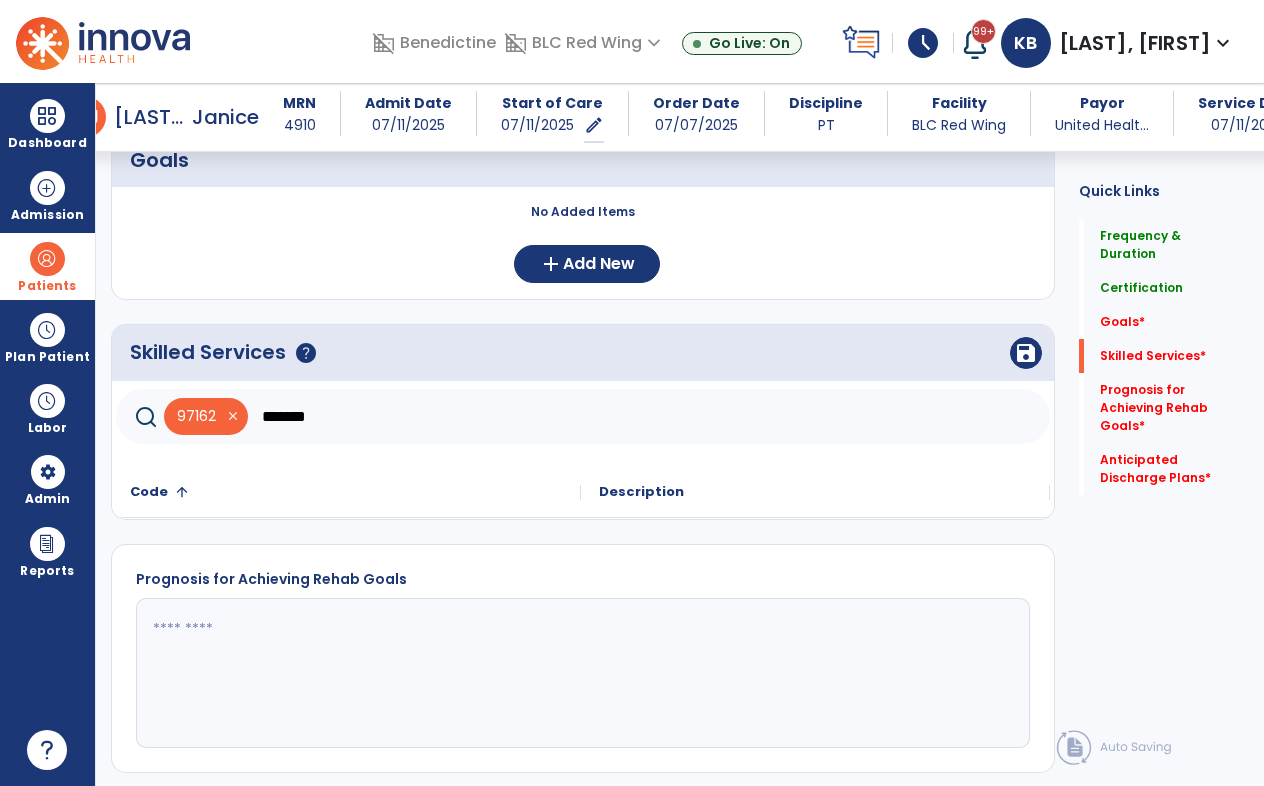 click on "*******" 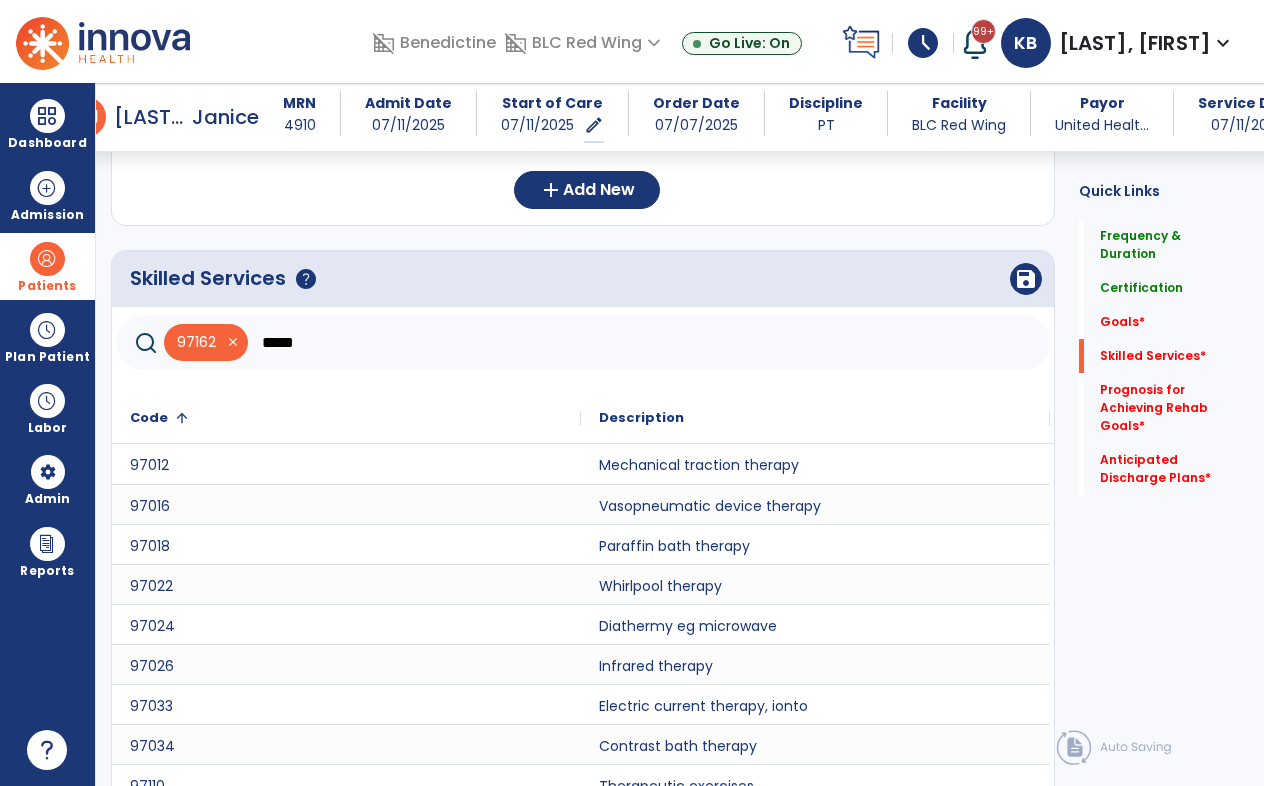 scroll, scrollTop: 679, scrollLeft: 0, axis: vertical 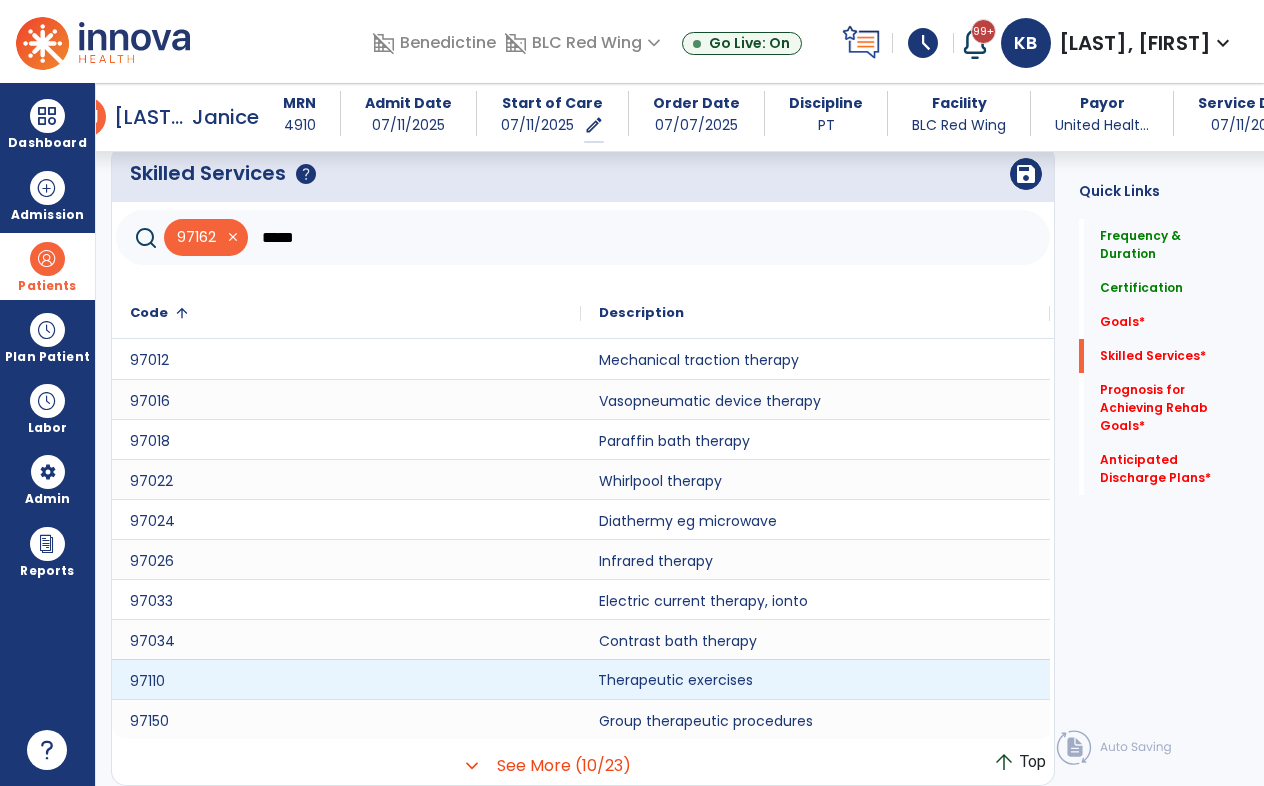 click on "Therapeutic exercises" 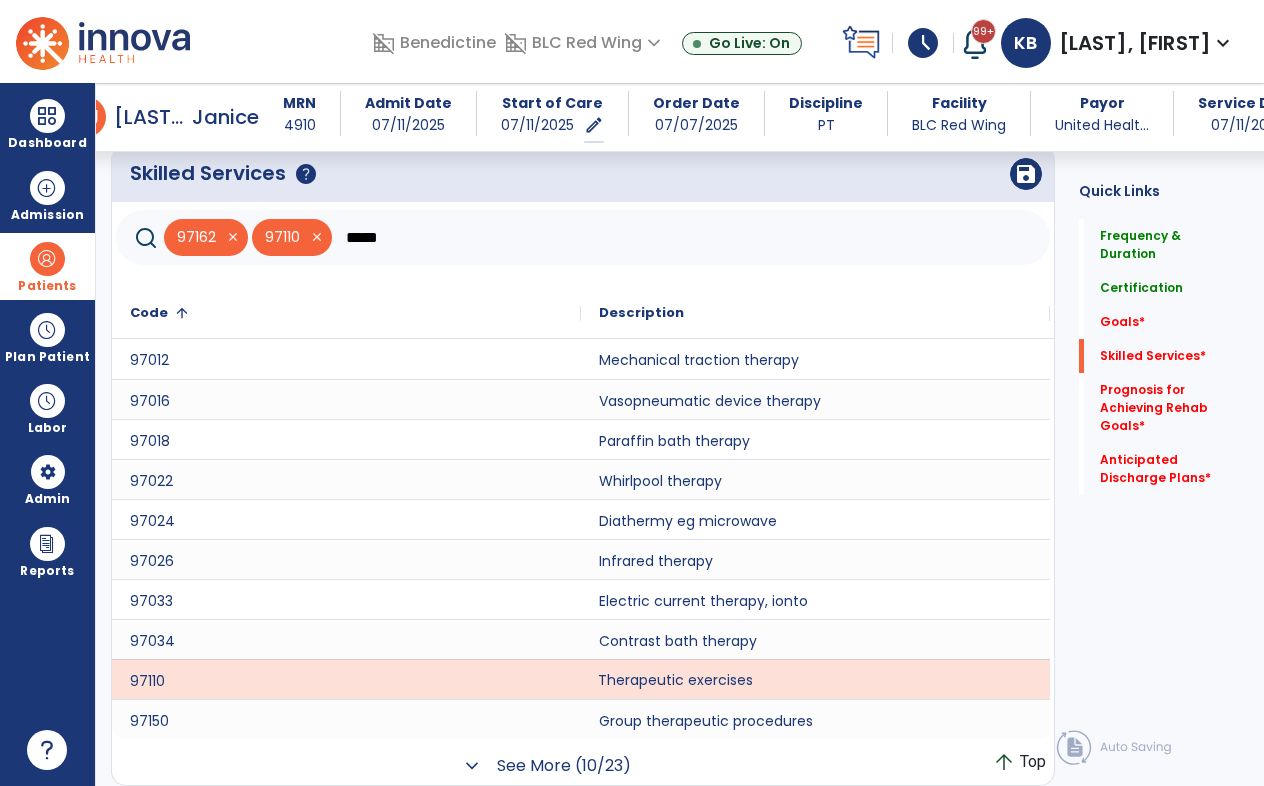 click on "See More (10/23)" 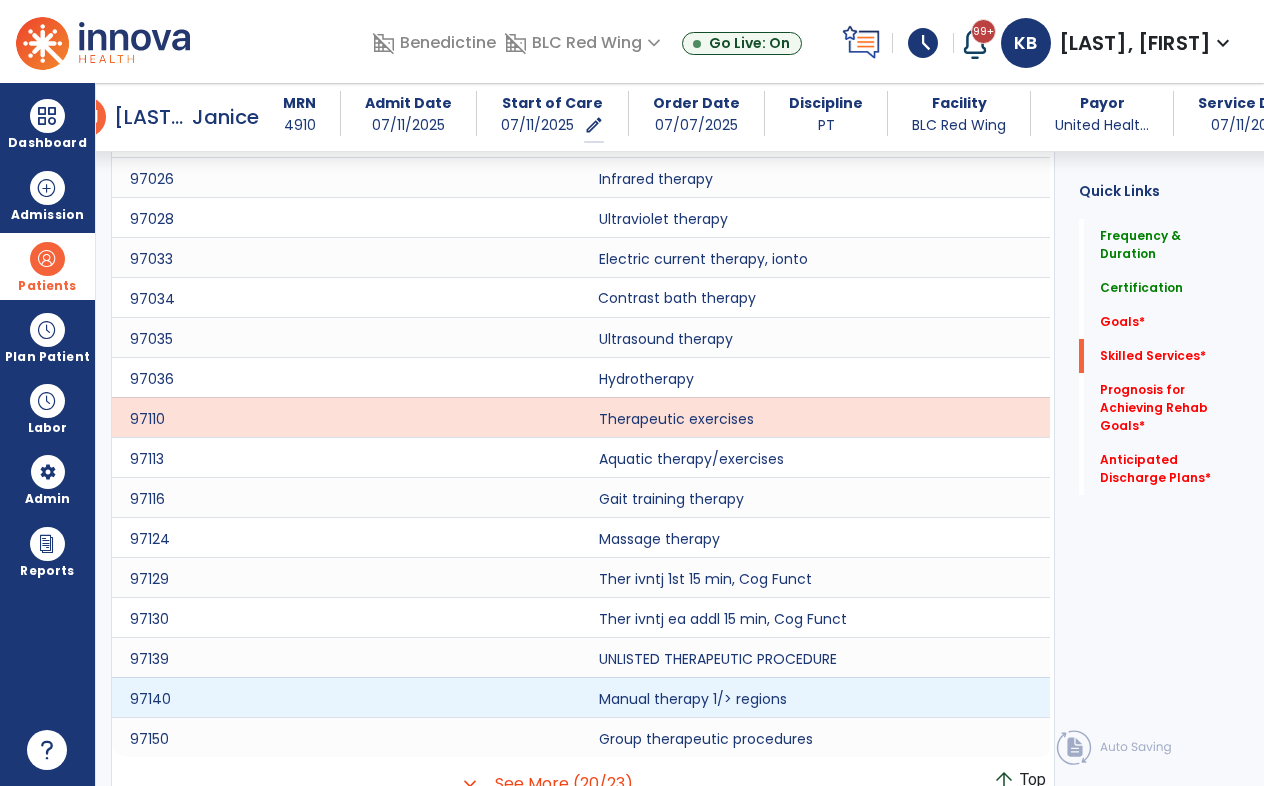 scroll, scrollTop: 1079, scrollLeft: 0, axis: vertical 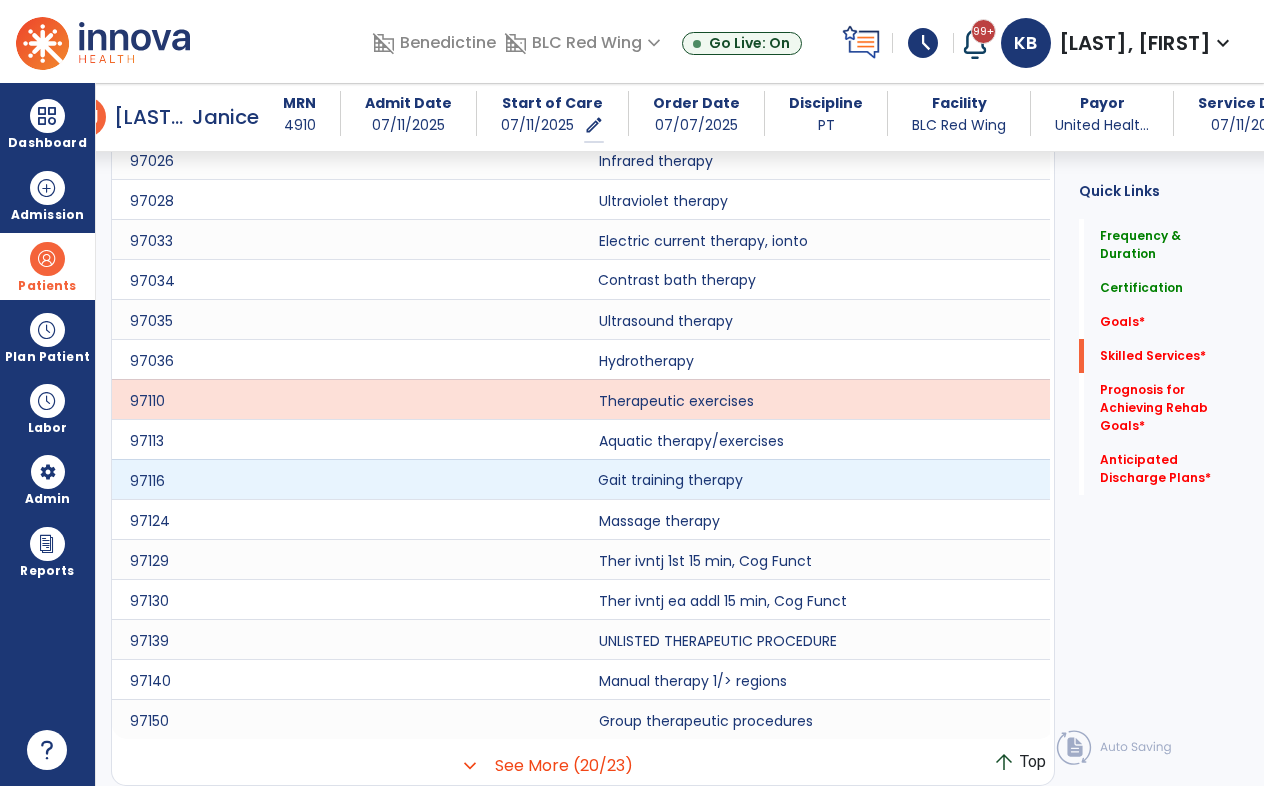 click on "Gait training therapy" 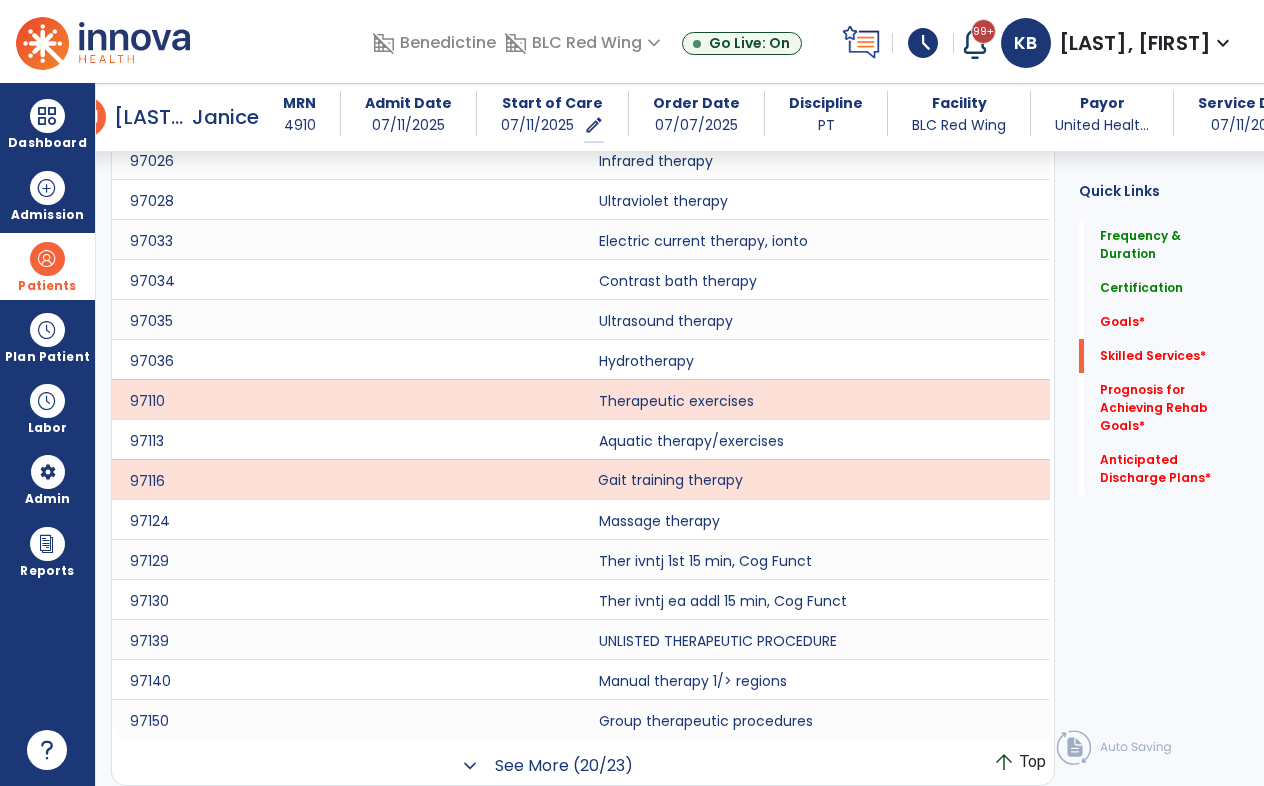 click on "See More (20/23)" 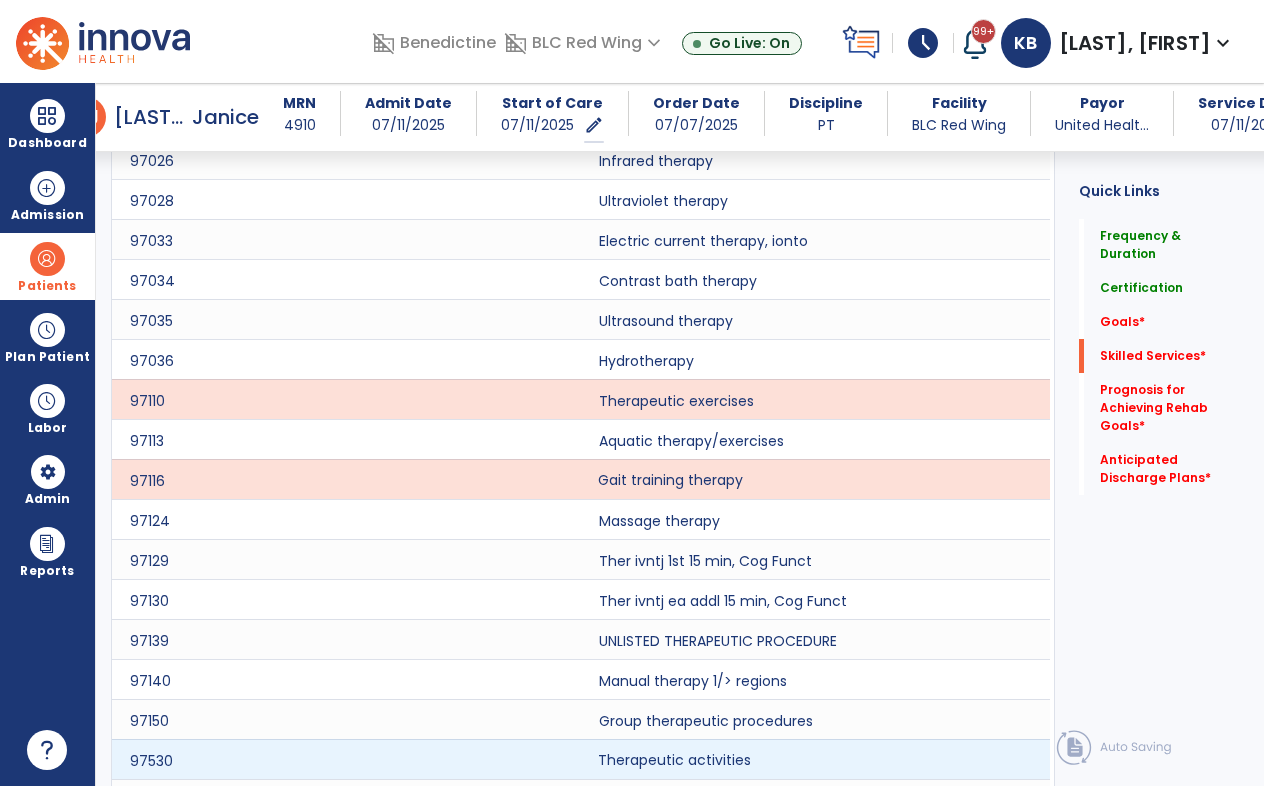 click on "Therapeutic activities" 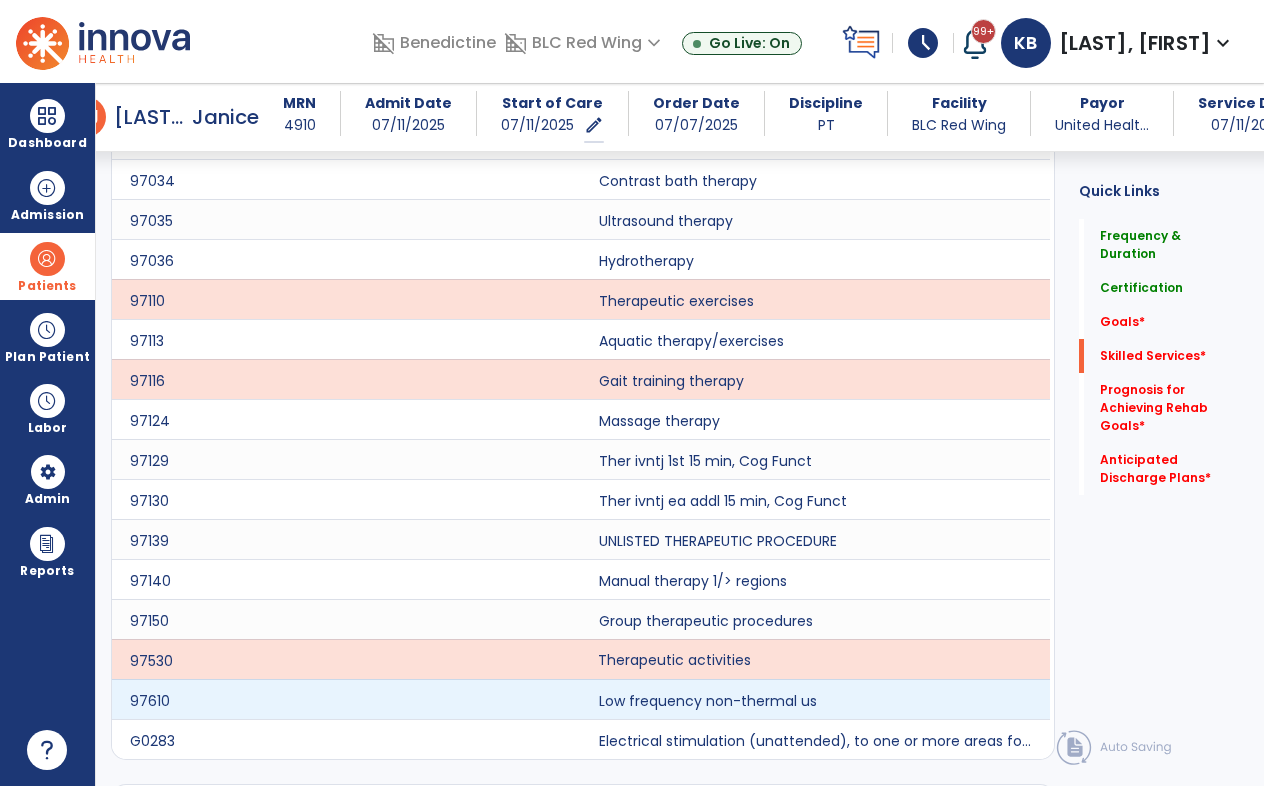 scroll, scrollTop: 1279, scrollLeft: 0, axis: vertical 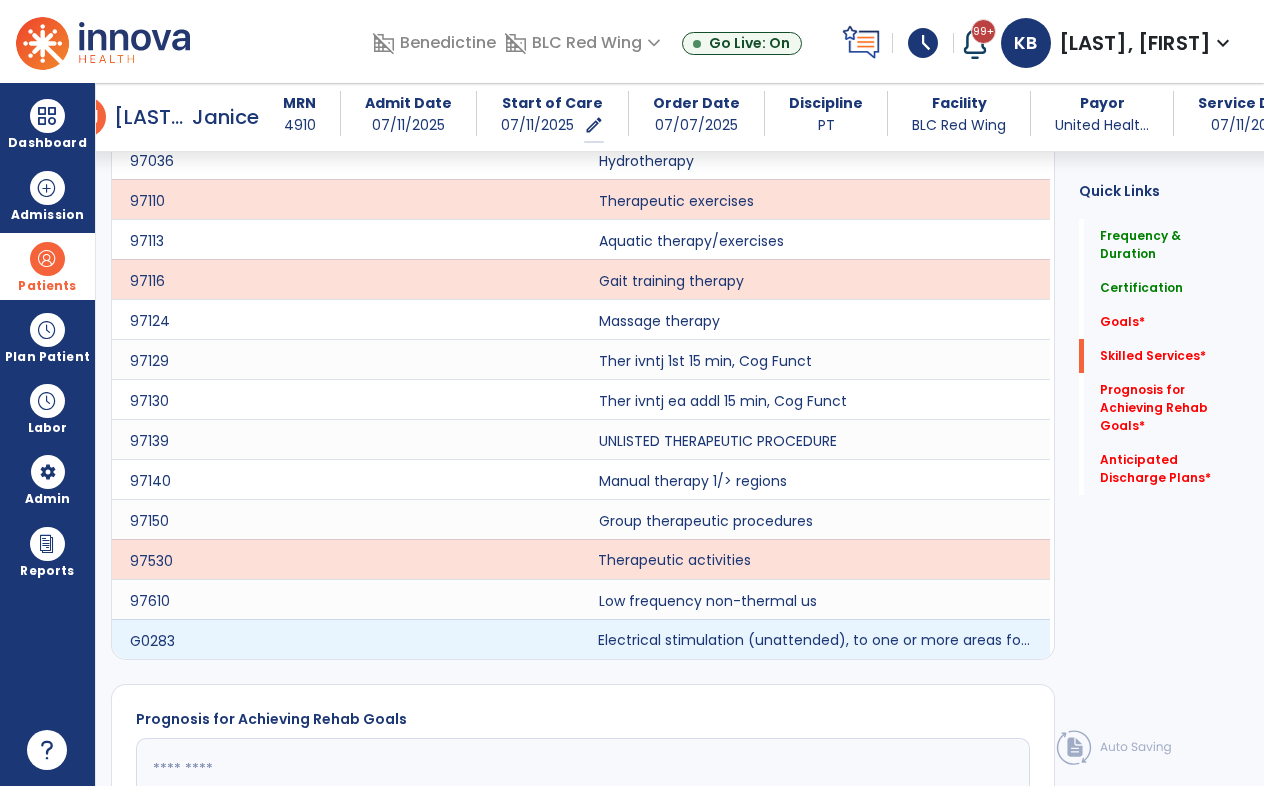 click on "Electrical stimulation (unattended), to one or more areas for indication(s) other than wound care" 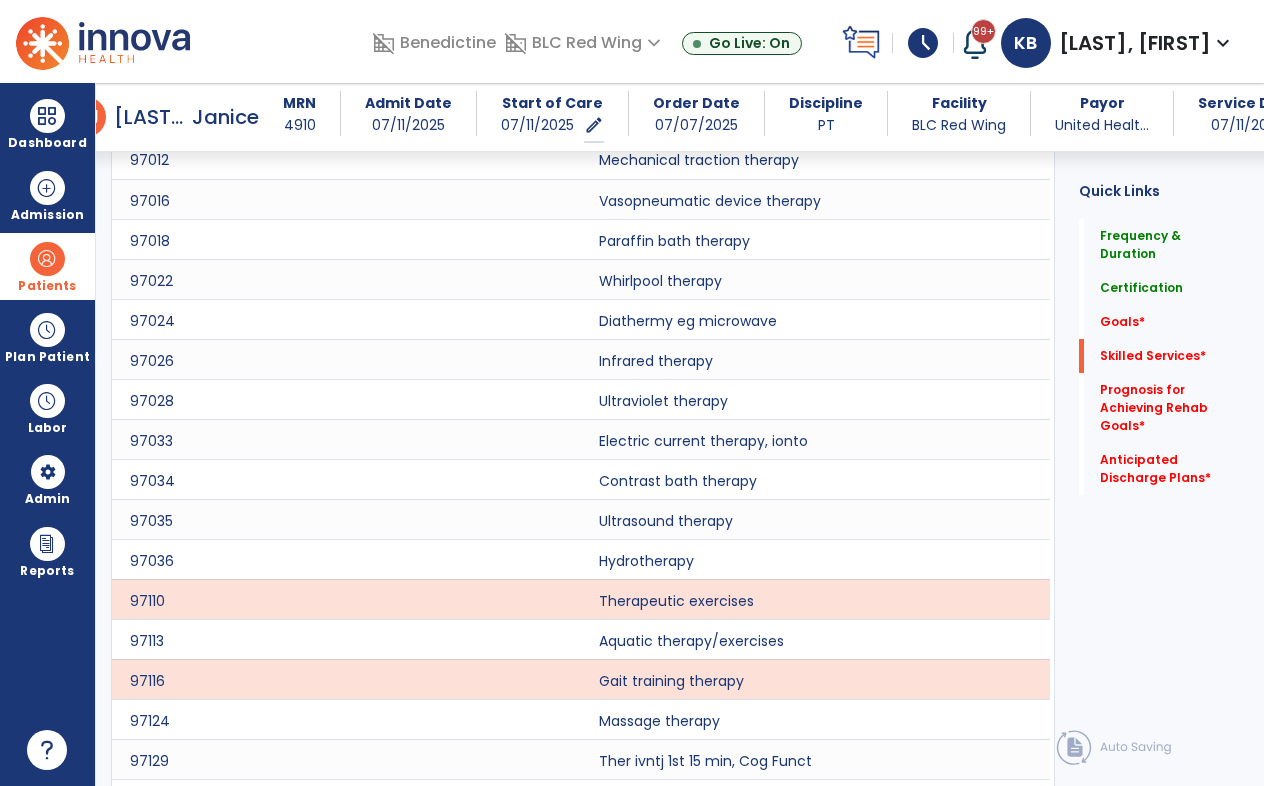 scroll, scrollTop: 479, scrollLeft: 0, axis: vertical 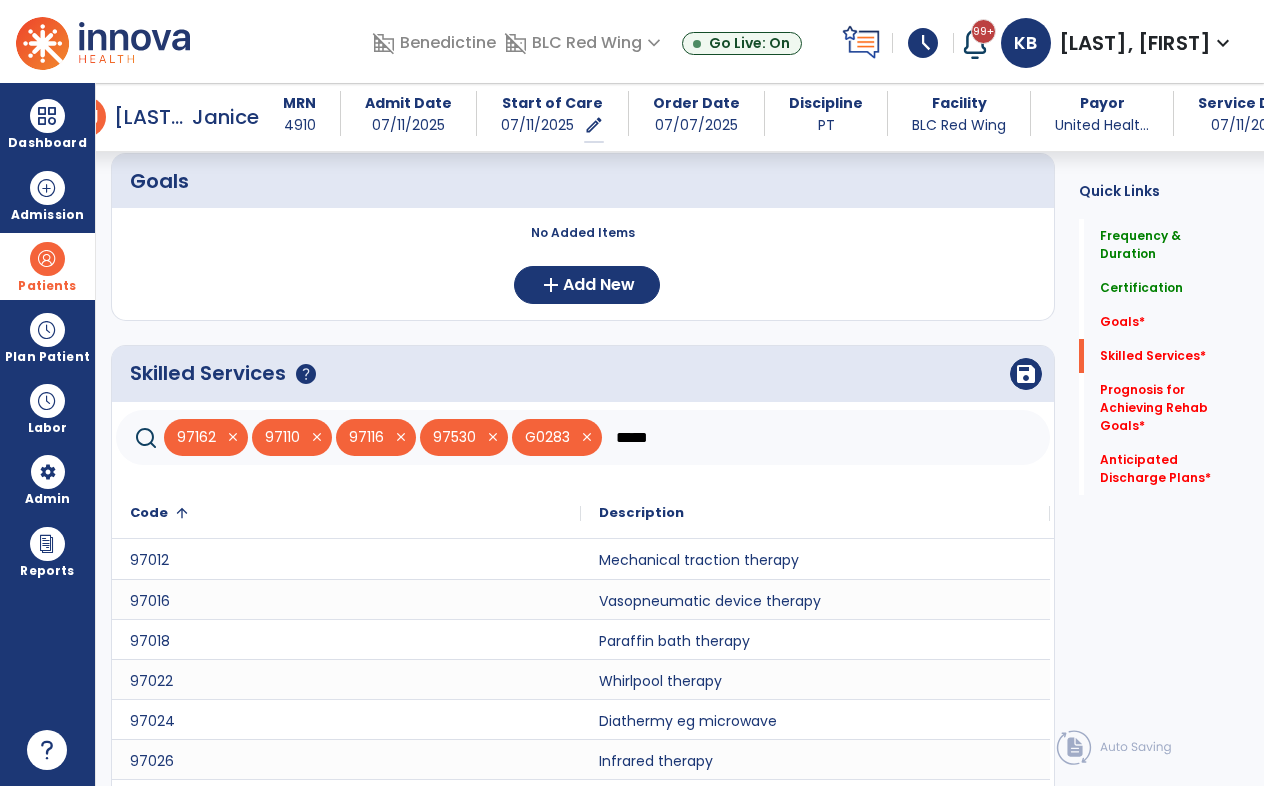 click on "****" 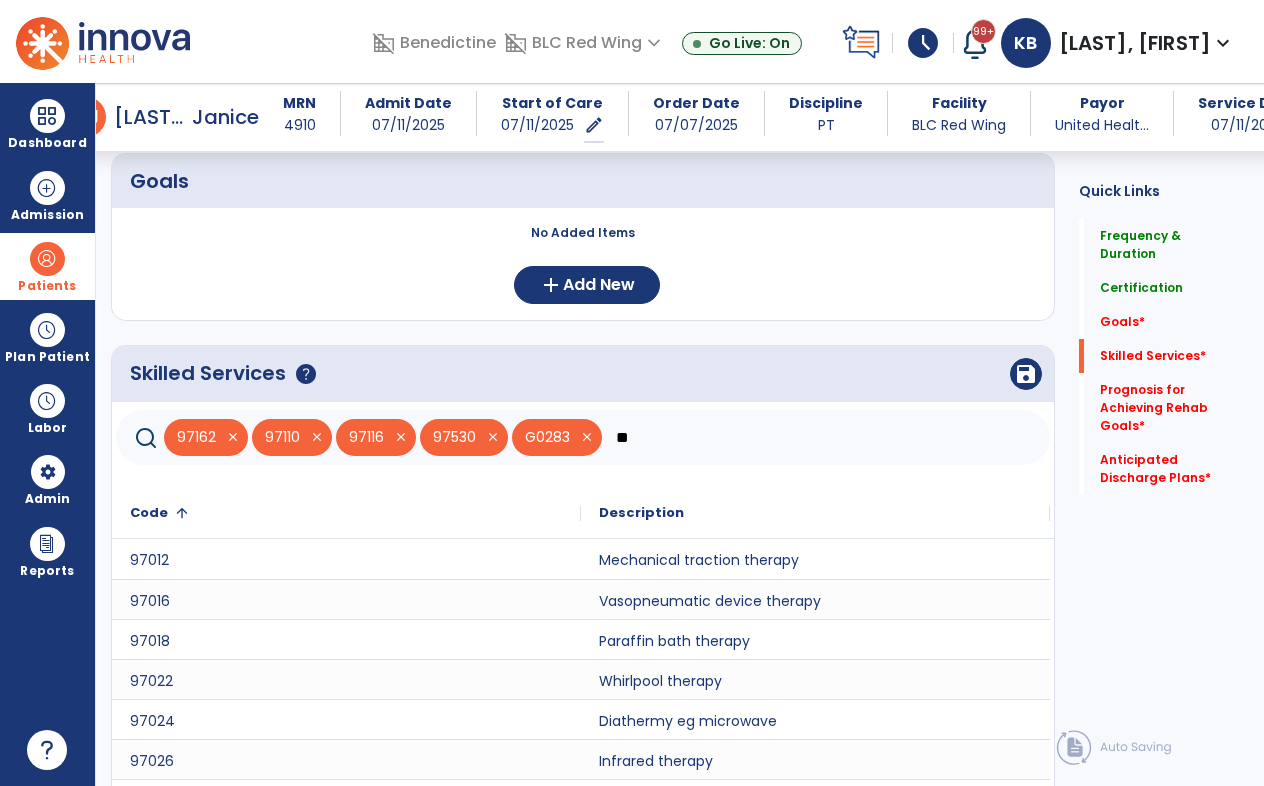 type on "*" 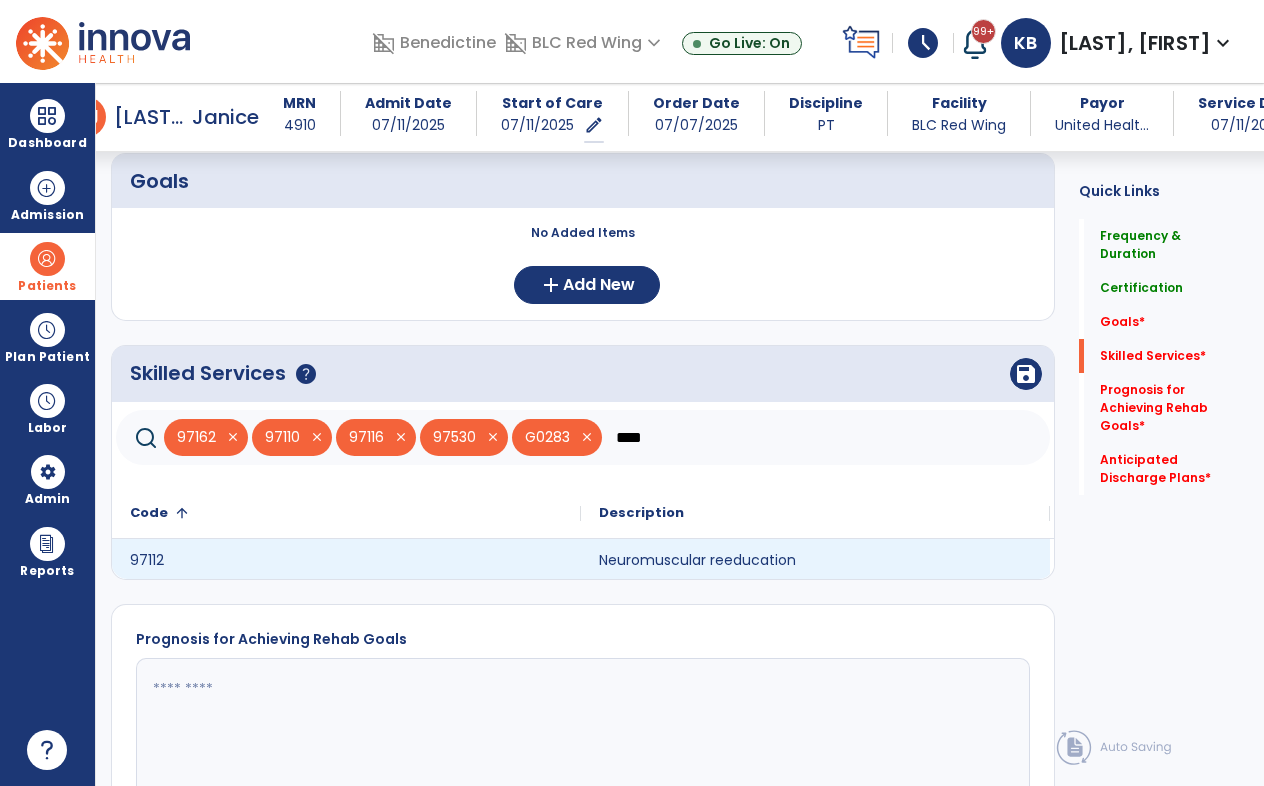 type on "****" 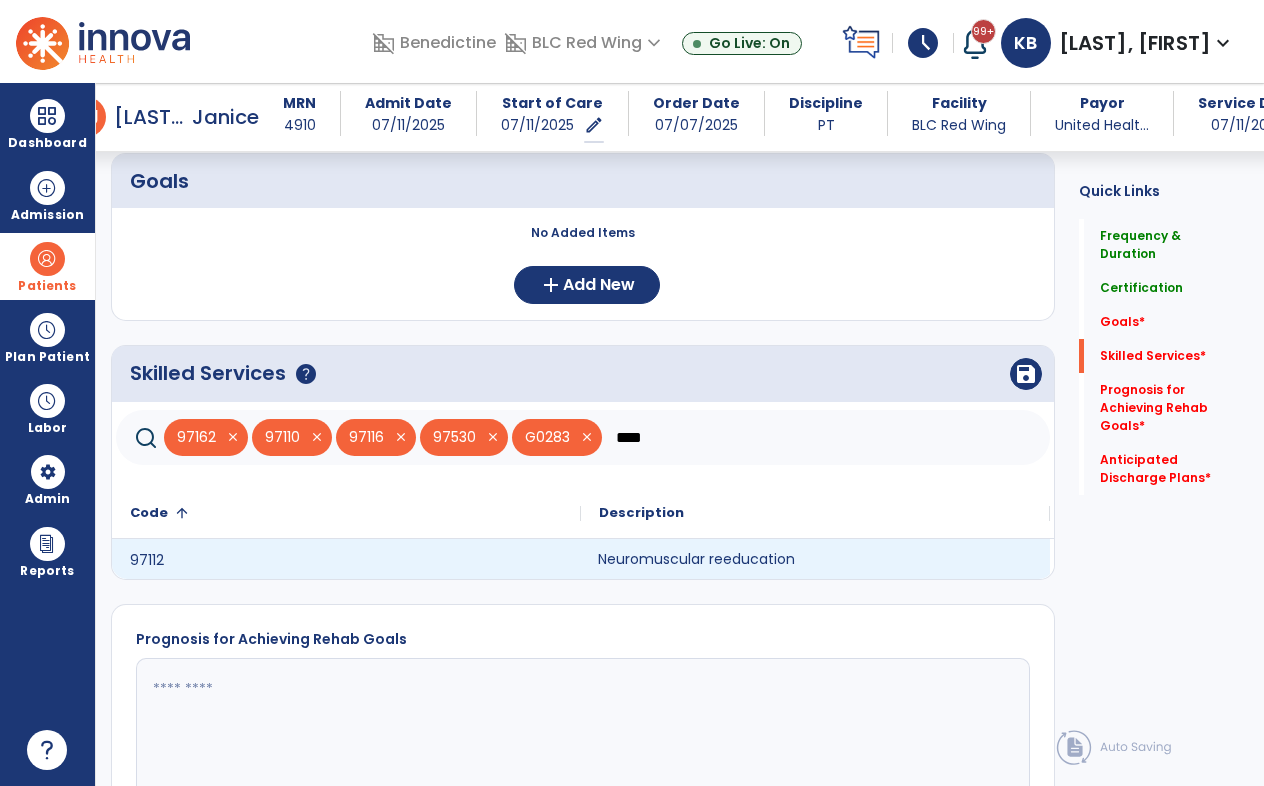 click on "Neuromuscular reeducation" 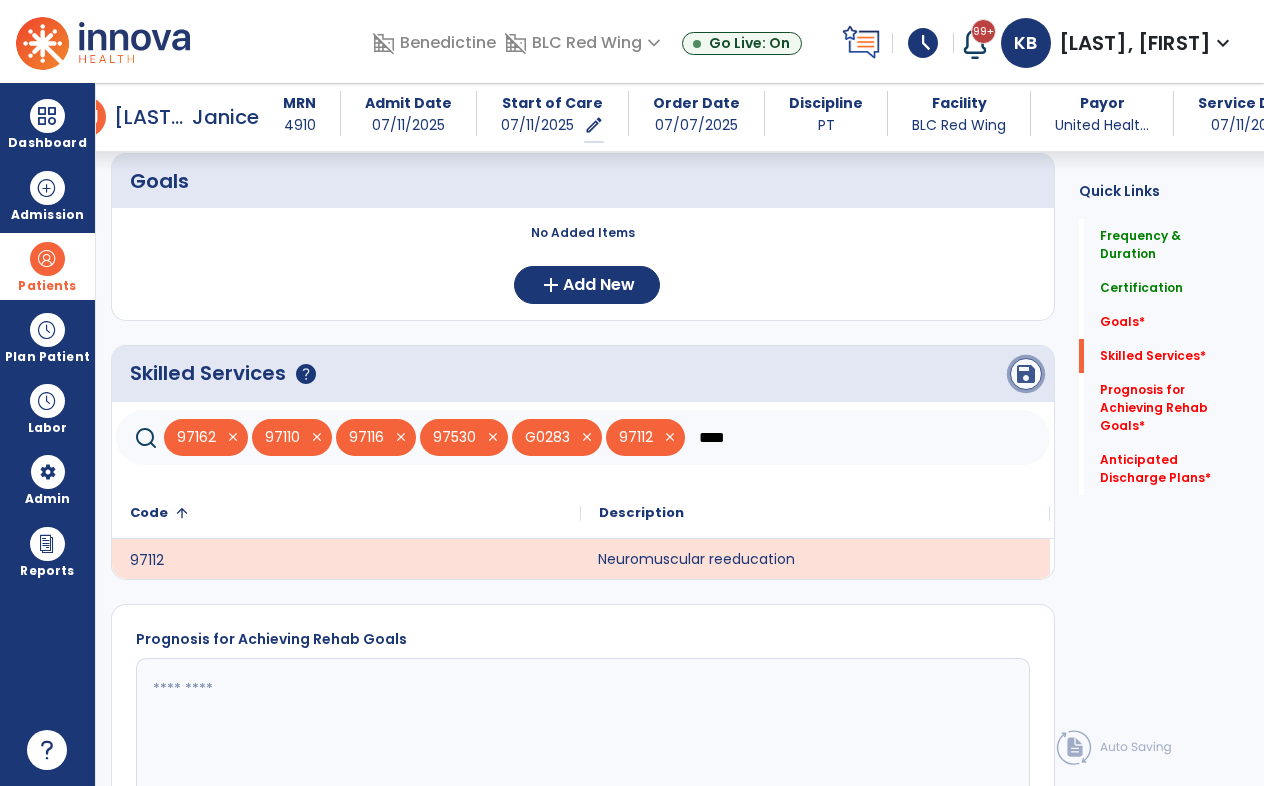 click on "save" 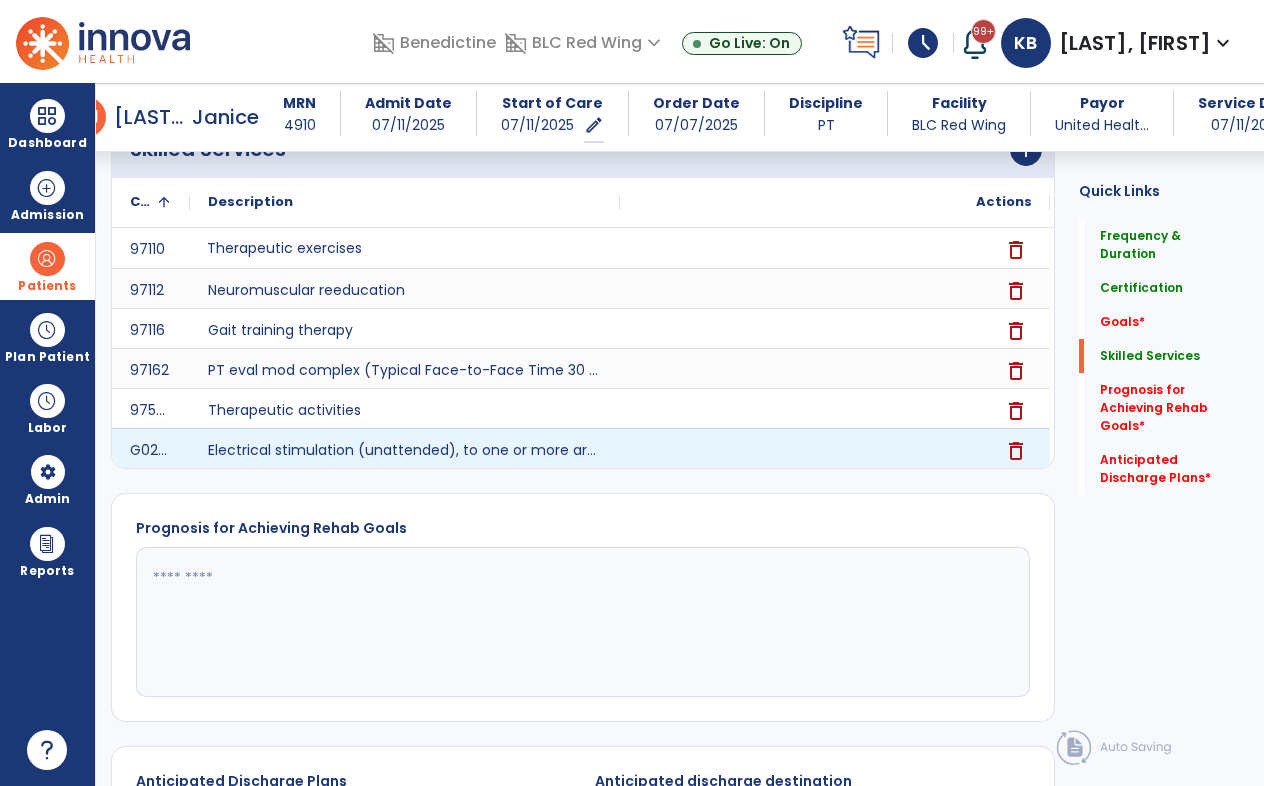 scroll, scrollTop: 779, scrollLeft: 0, axis: vertical 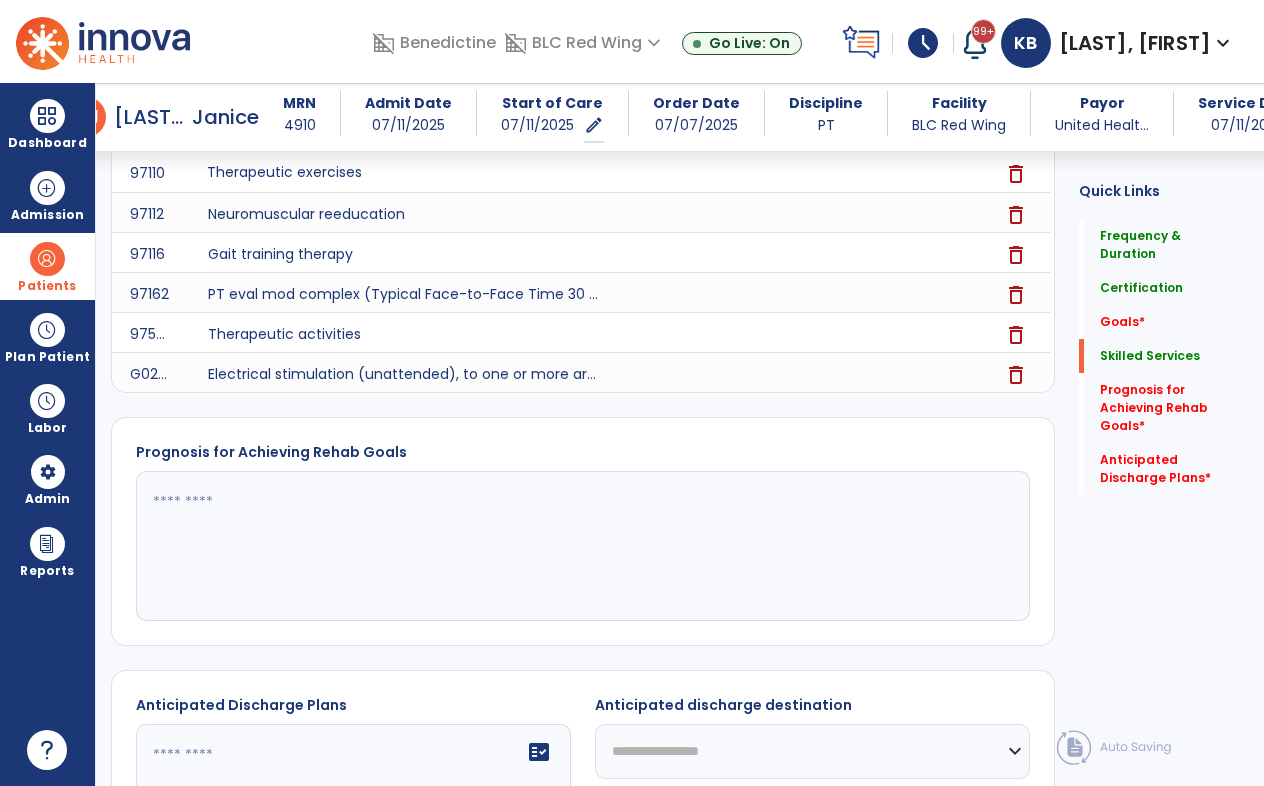 click 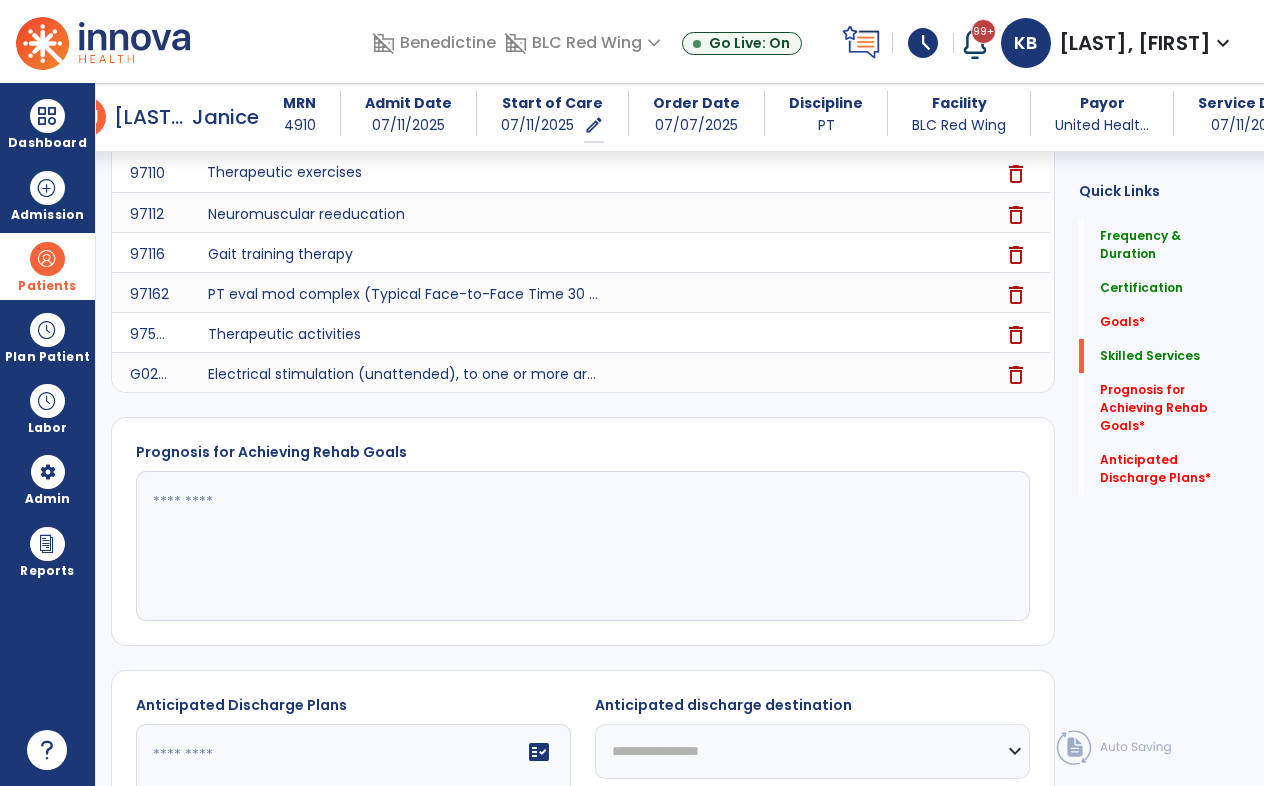 type on "*" 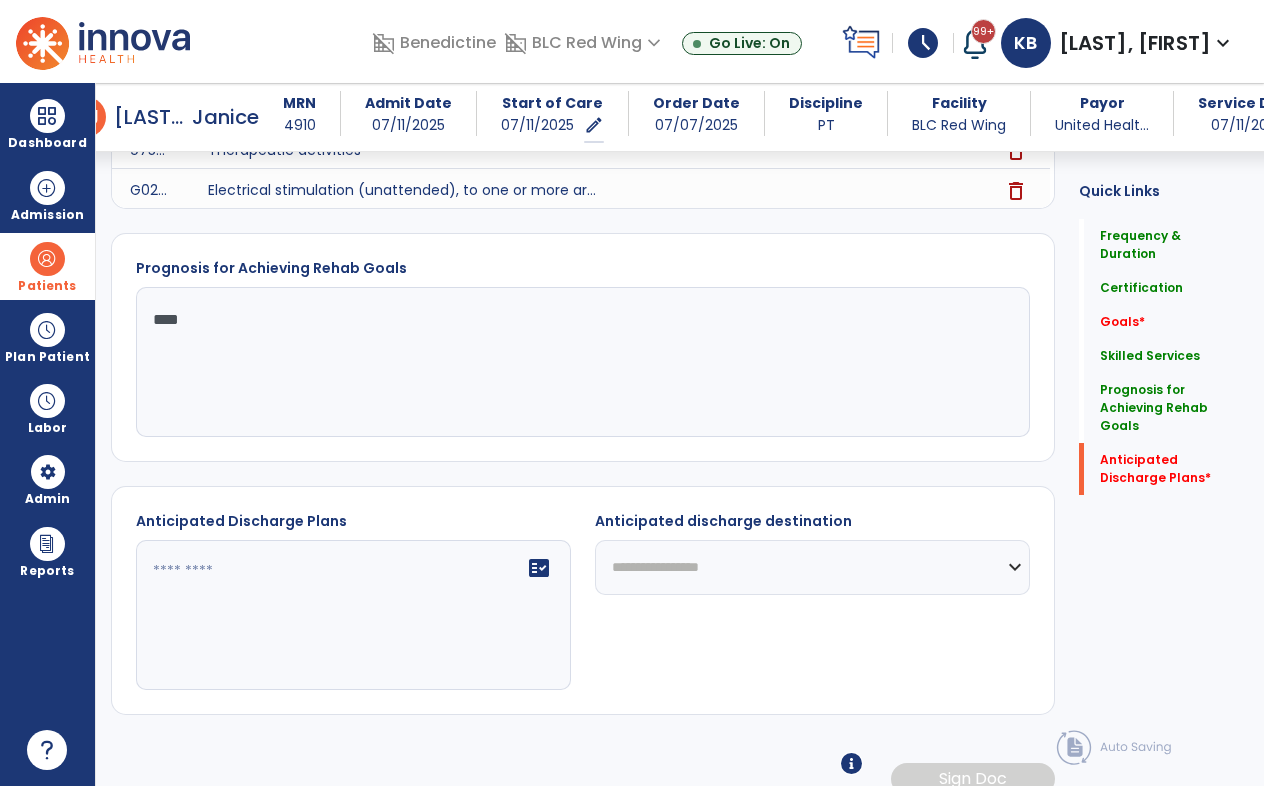 scroll, scrollTop: 979, scrollLeft: 0, axis: vertical 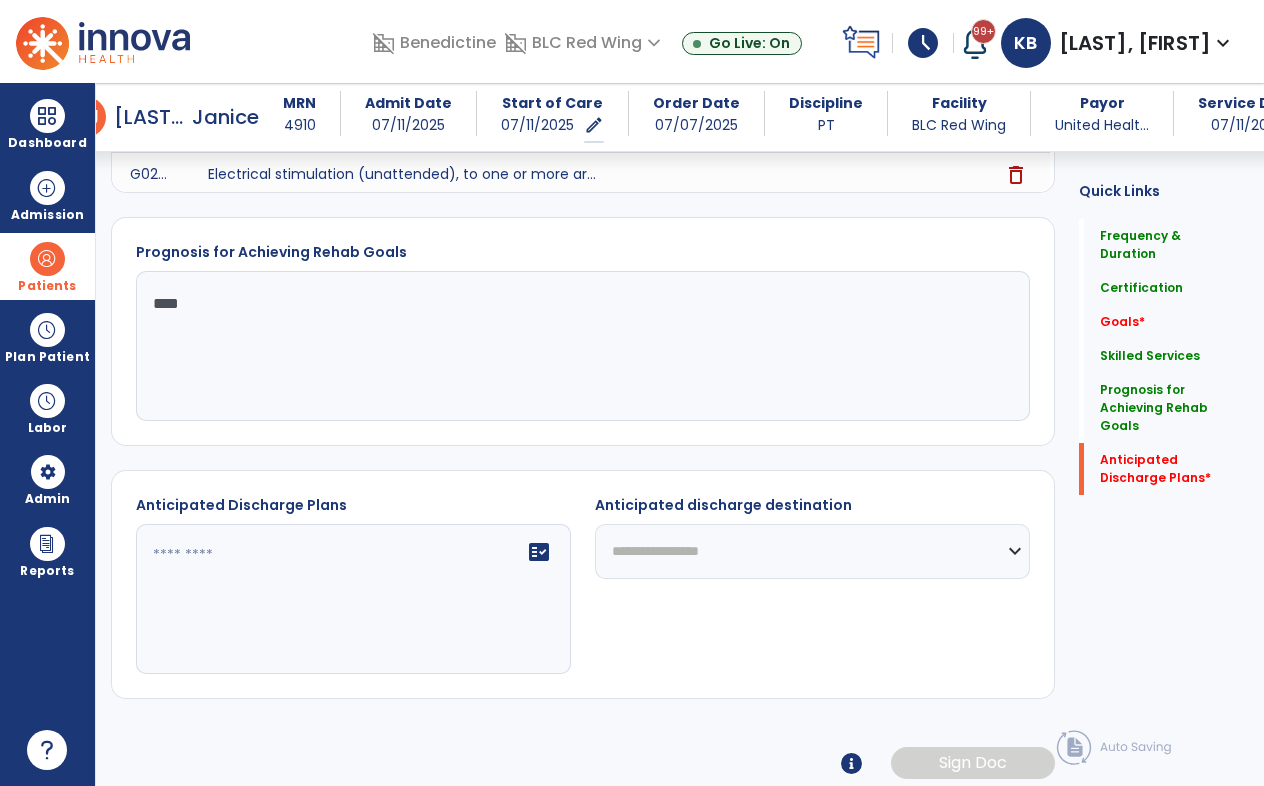 type on "****" 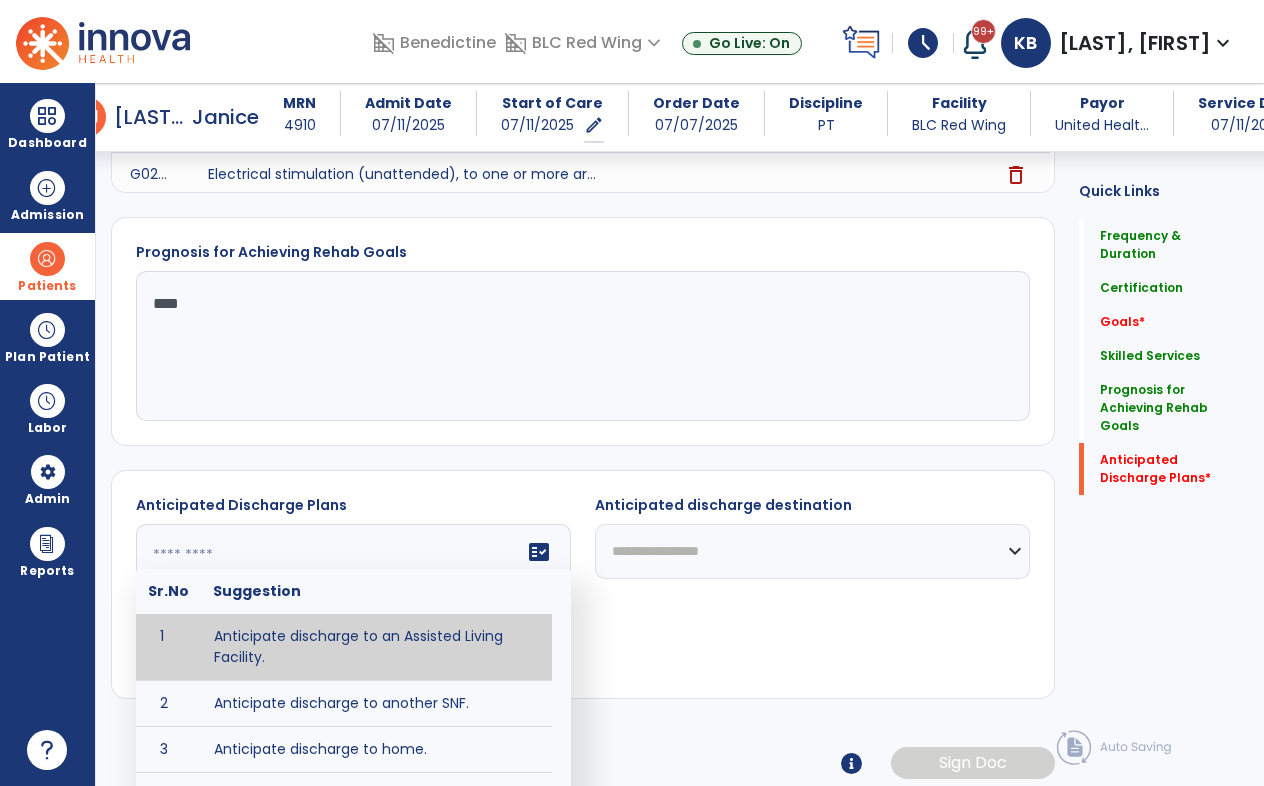 type on "**********" 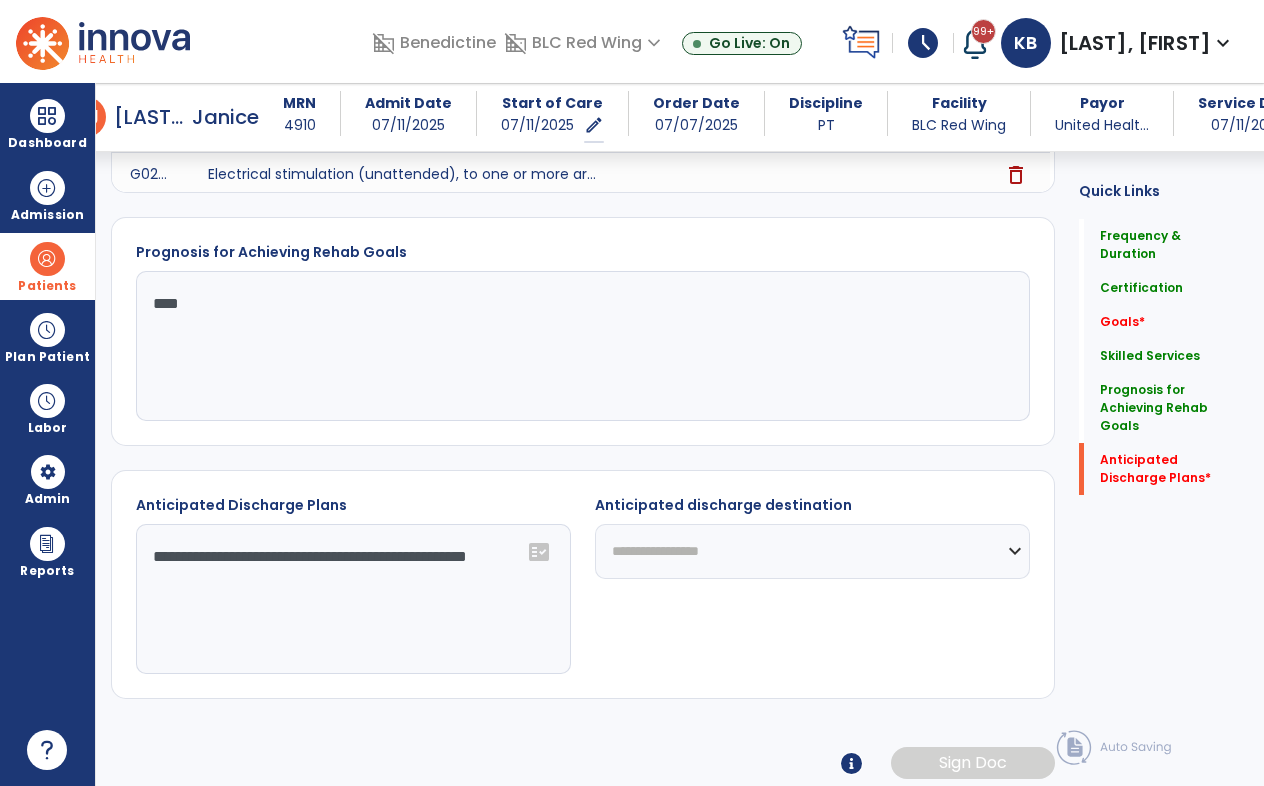 click on "**********" 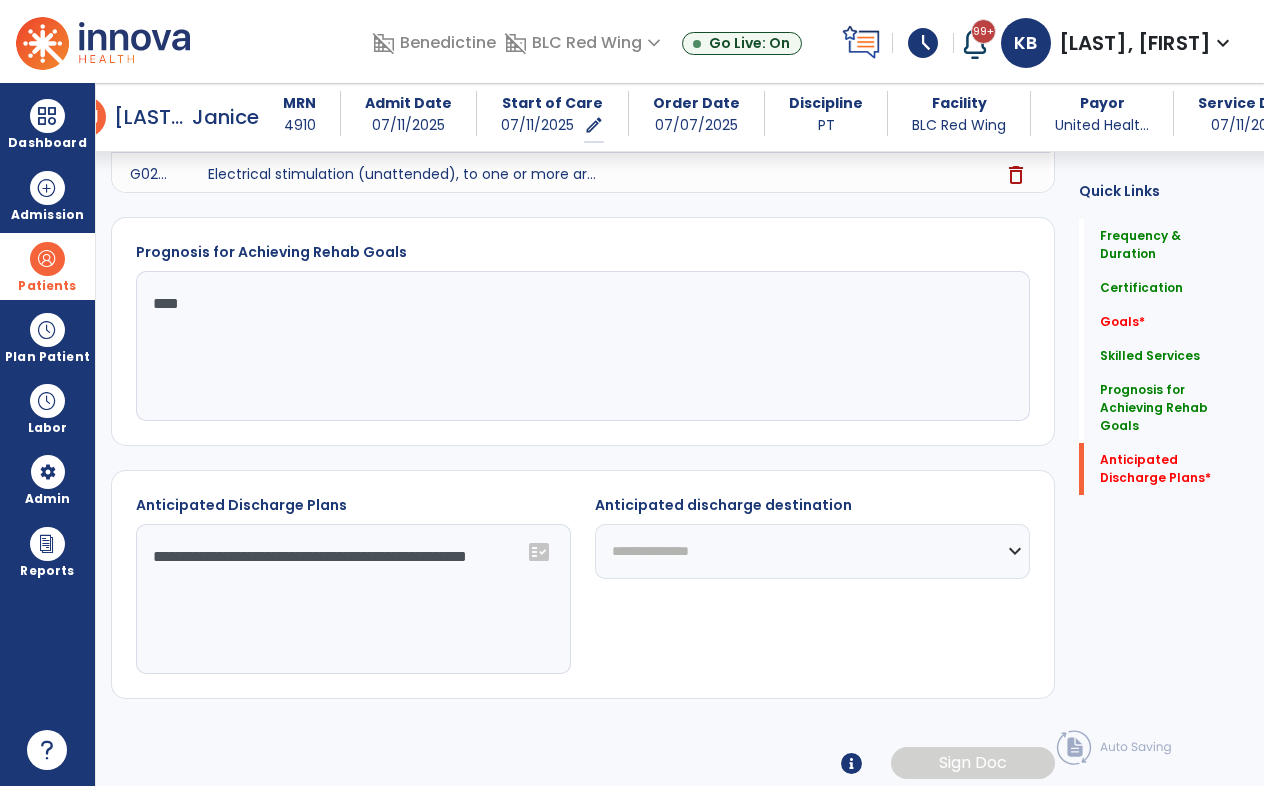 click on "**********" 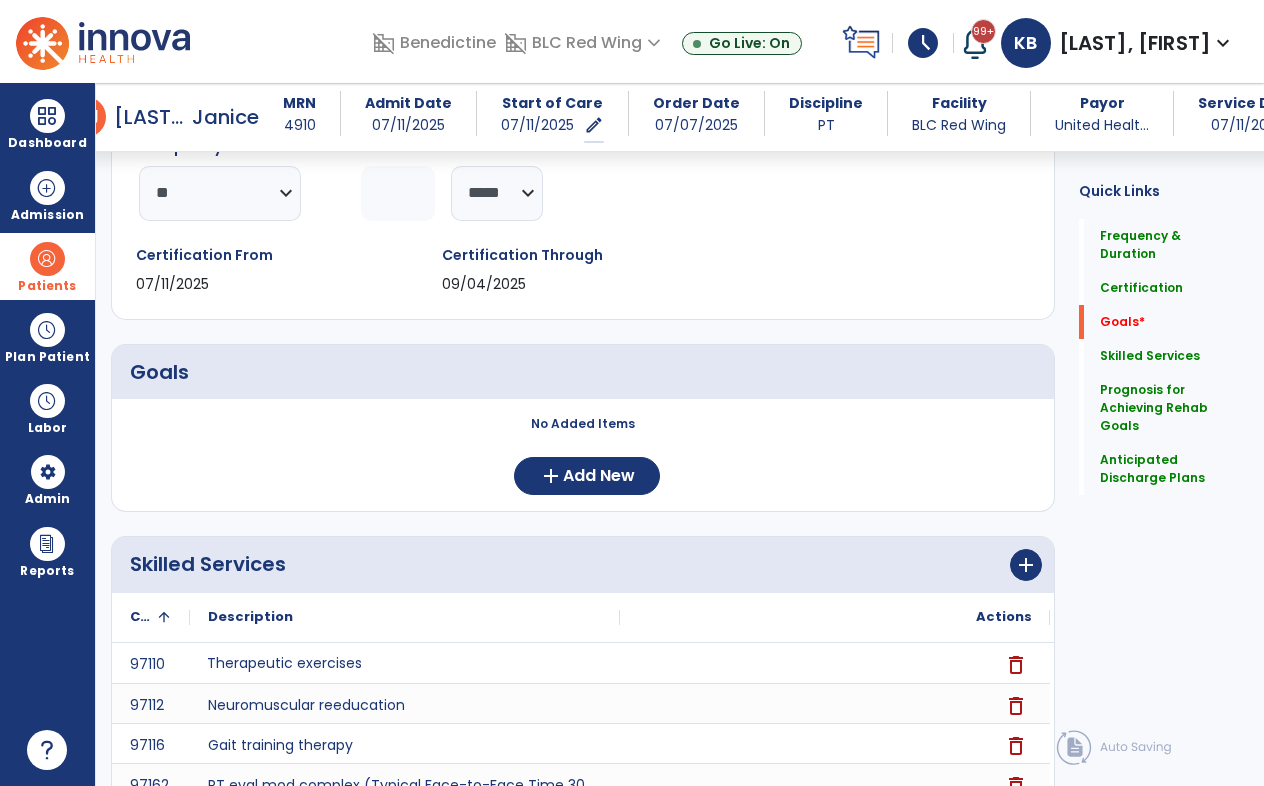 scroll, scrollTop: 279, scrollLeft: 0, axis: vertical 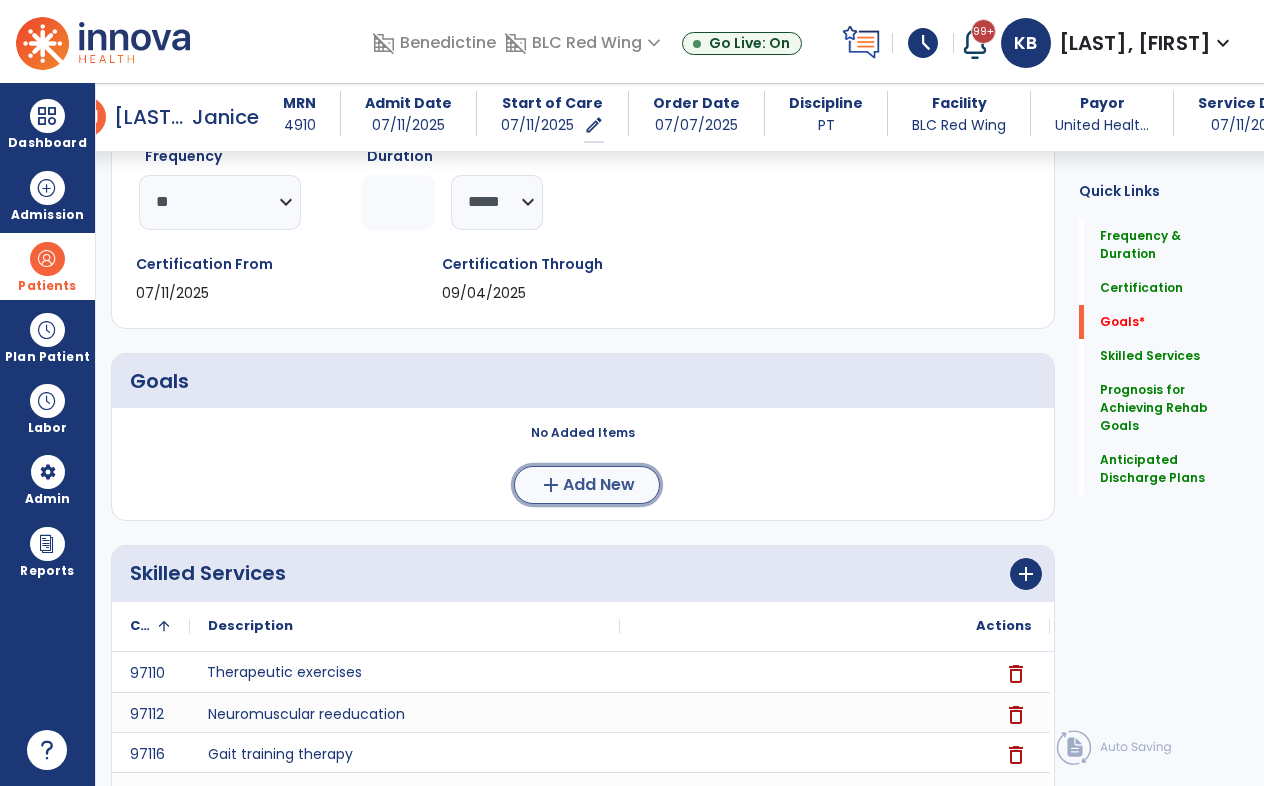 click on "Add New" at bounding box center [599, 485] 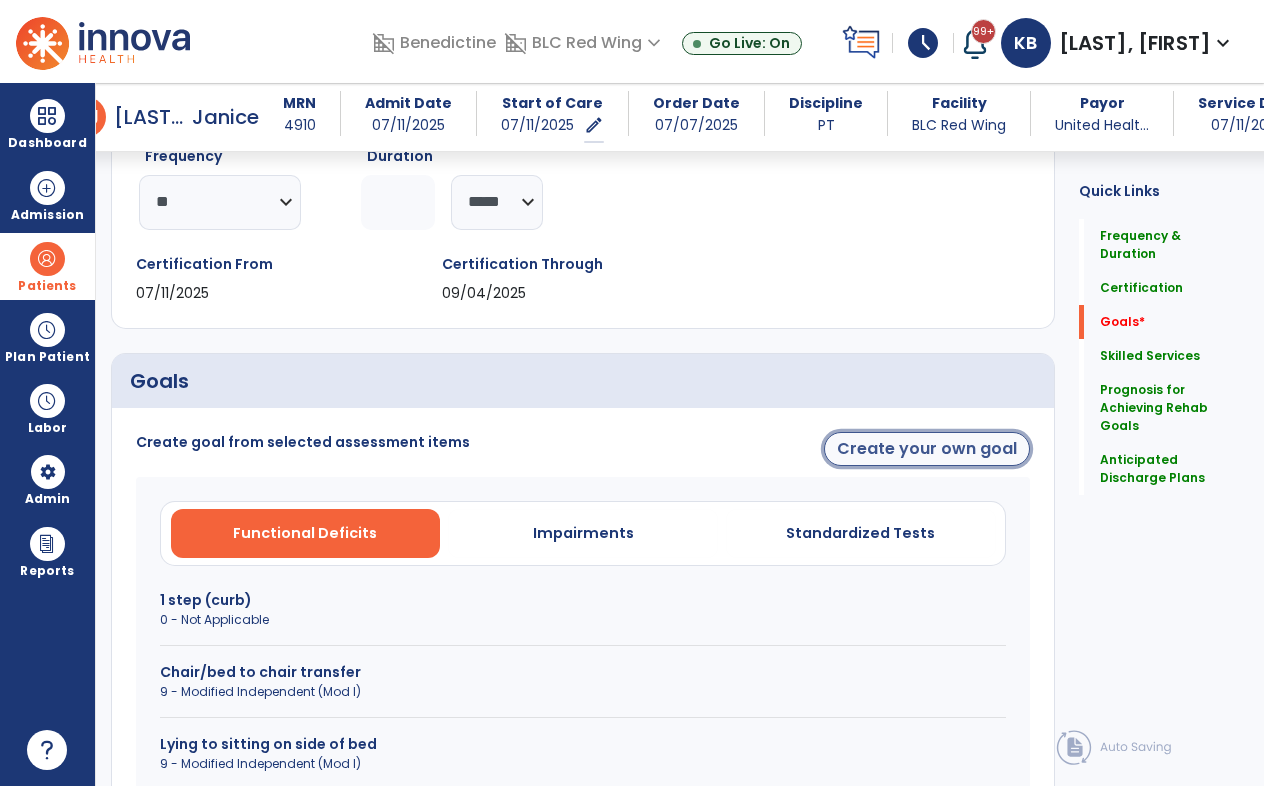 click on "Create your own goal" at bounding box center [927, 449] 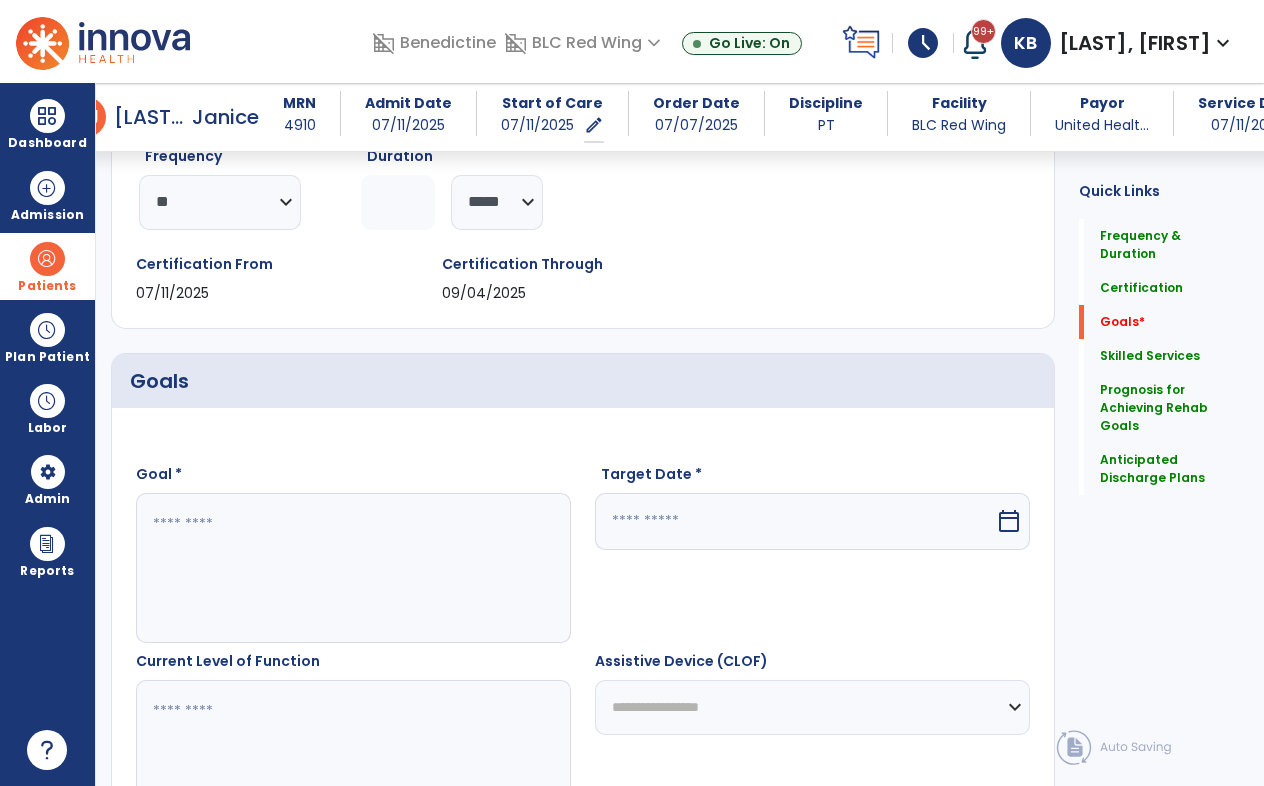 click at bounding box center [352, 568] 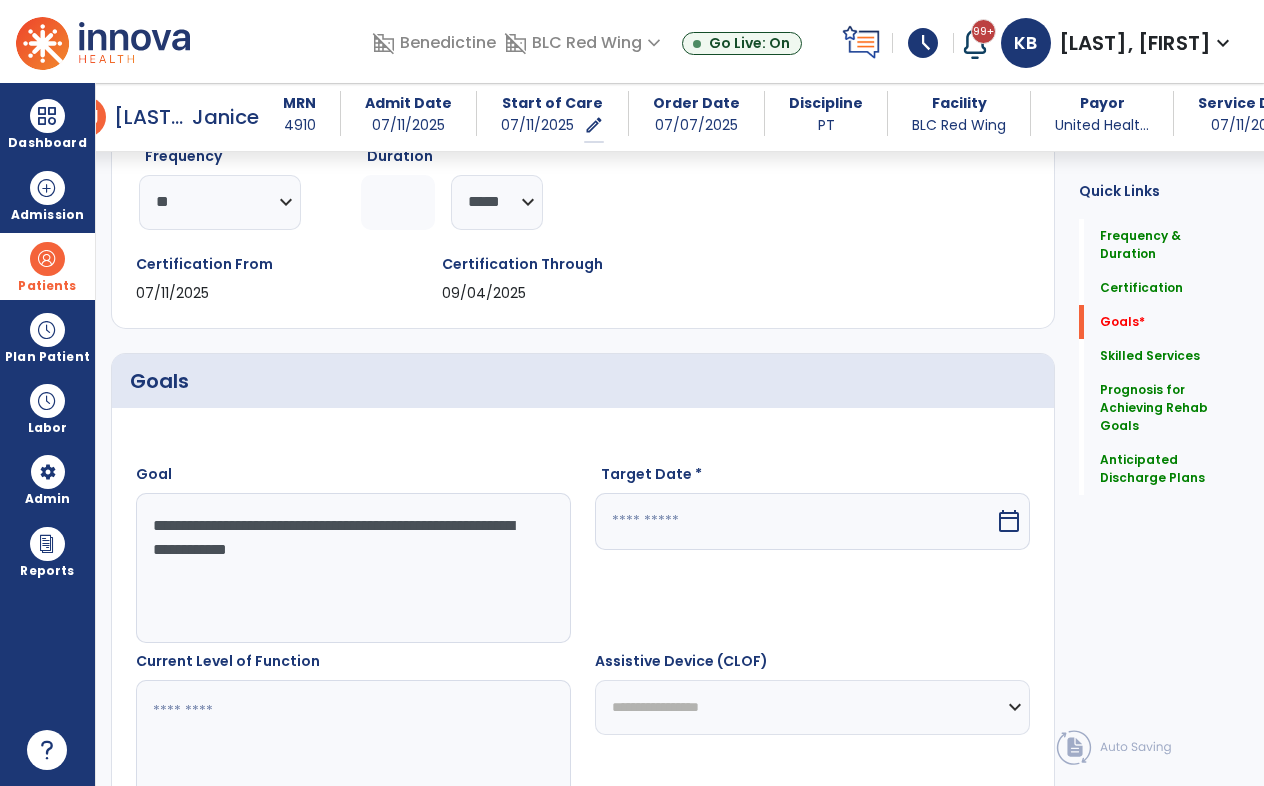 type on "**********" 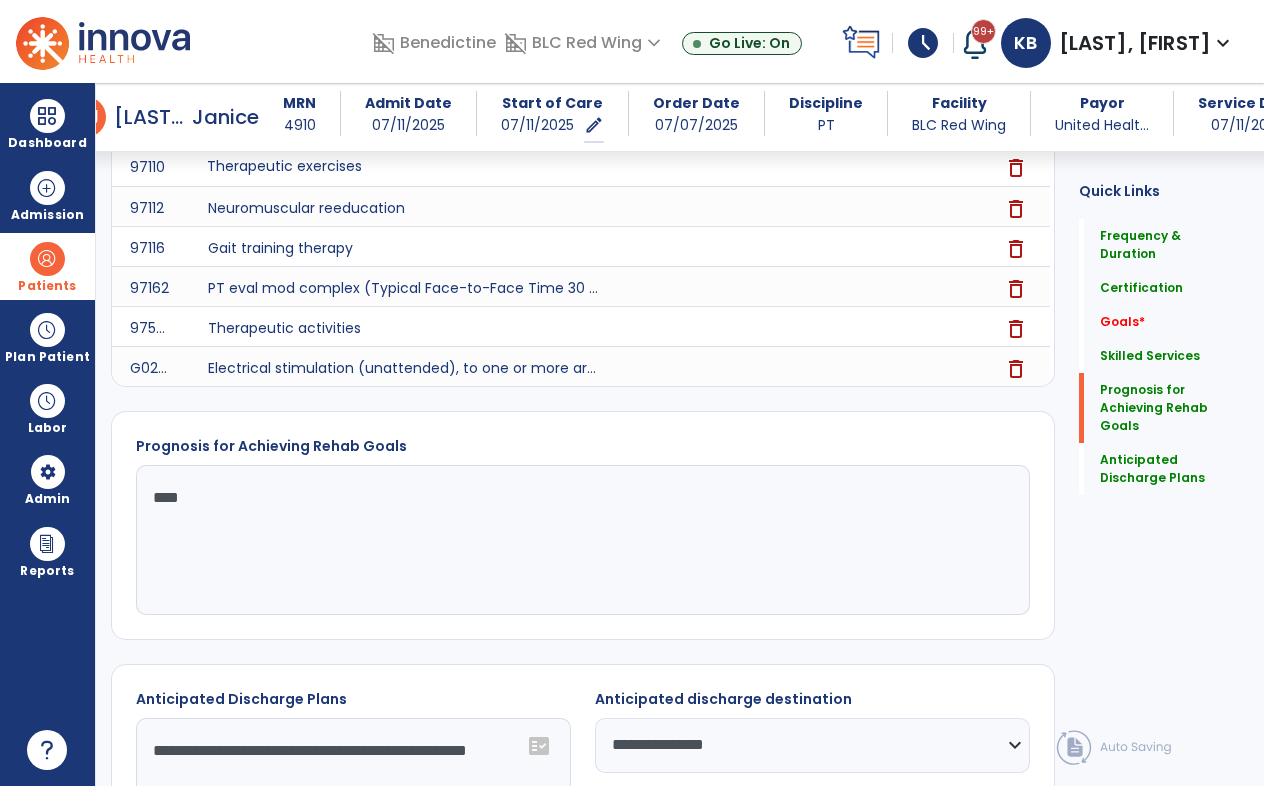 scroll, scrollTop: 989, scrollLeft: 0, axis: vertical 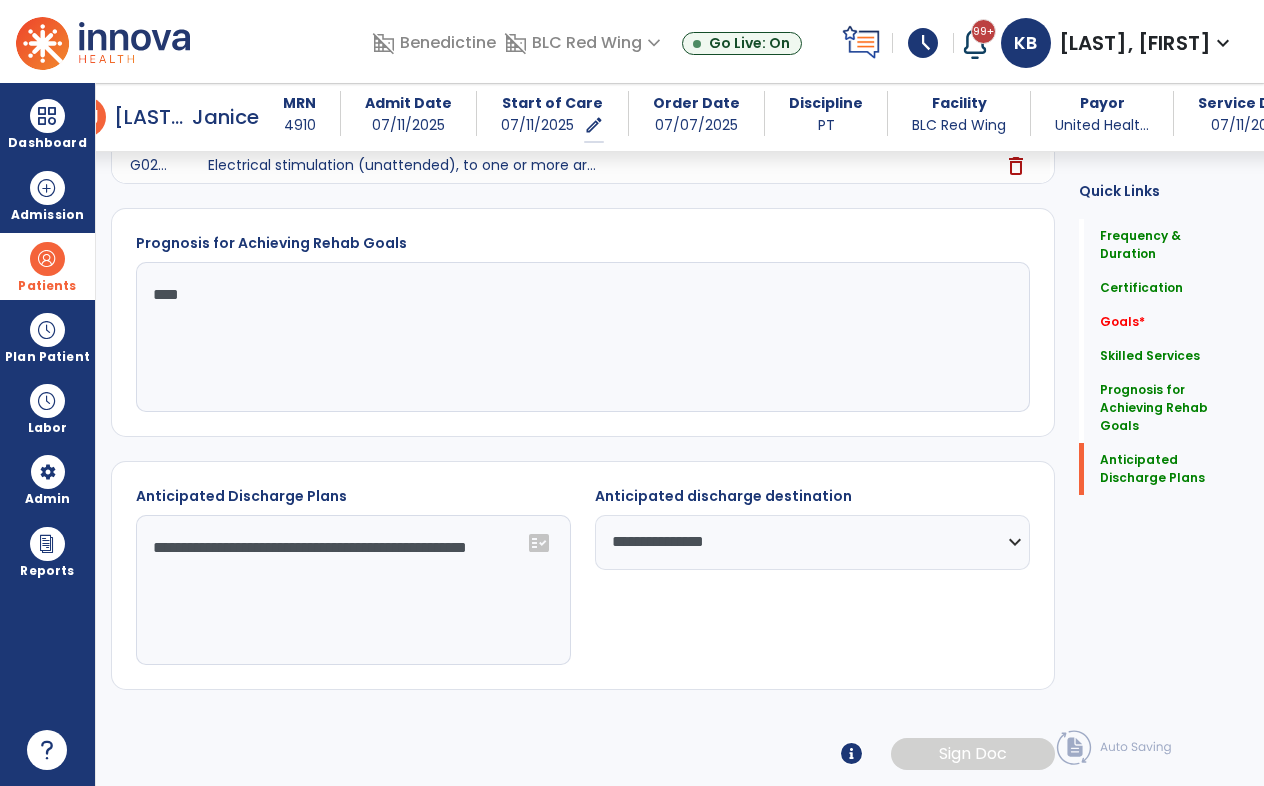 type on "**" 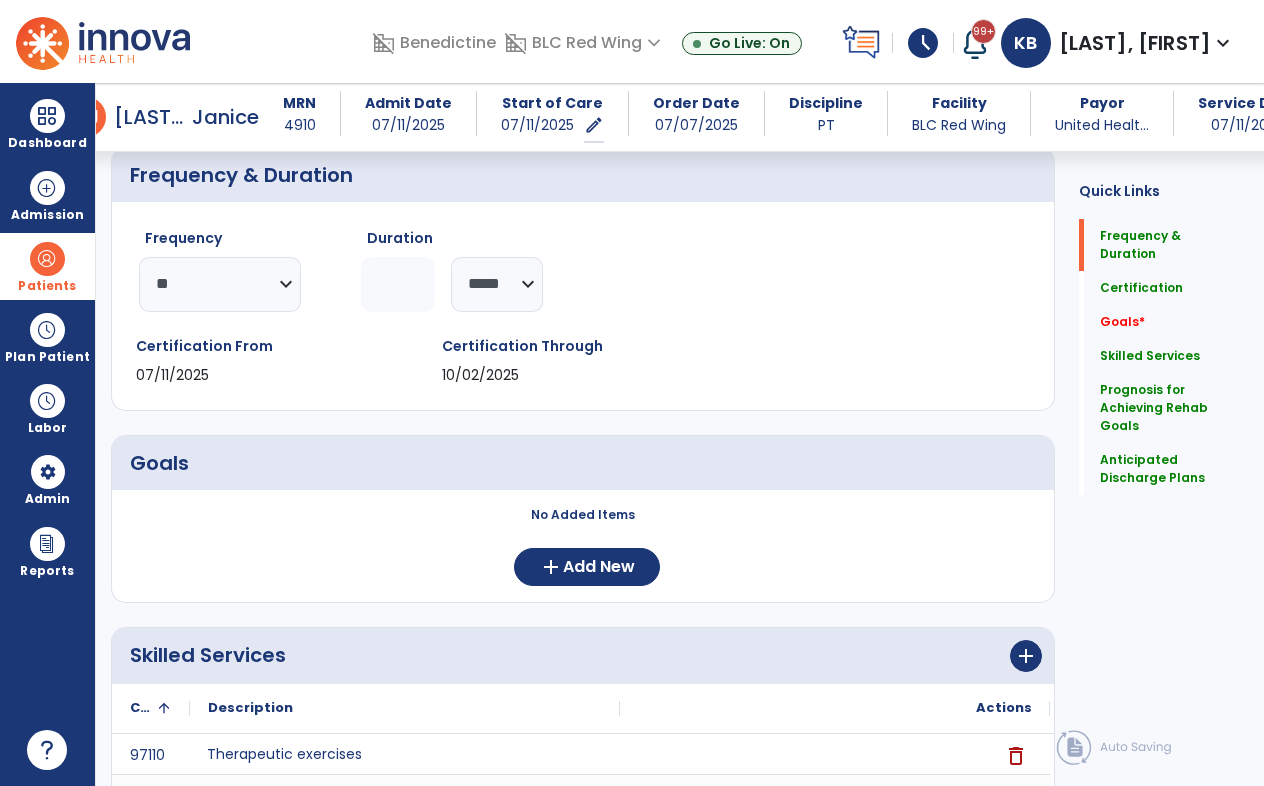 scroll, scrollTop: 189, scrollLeft: 0, axis: vertical 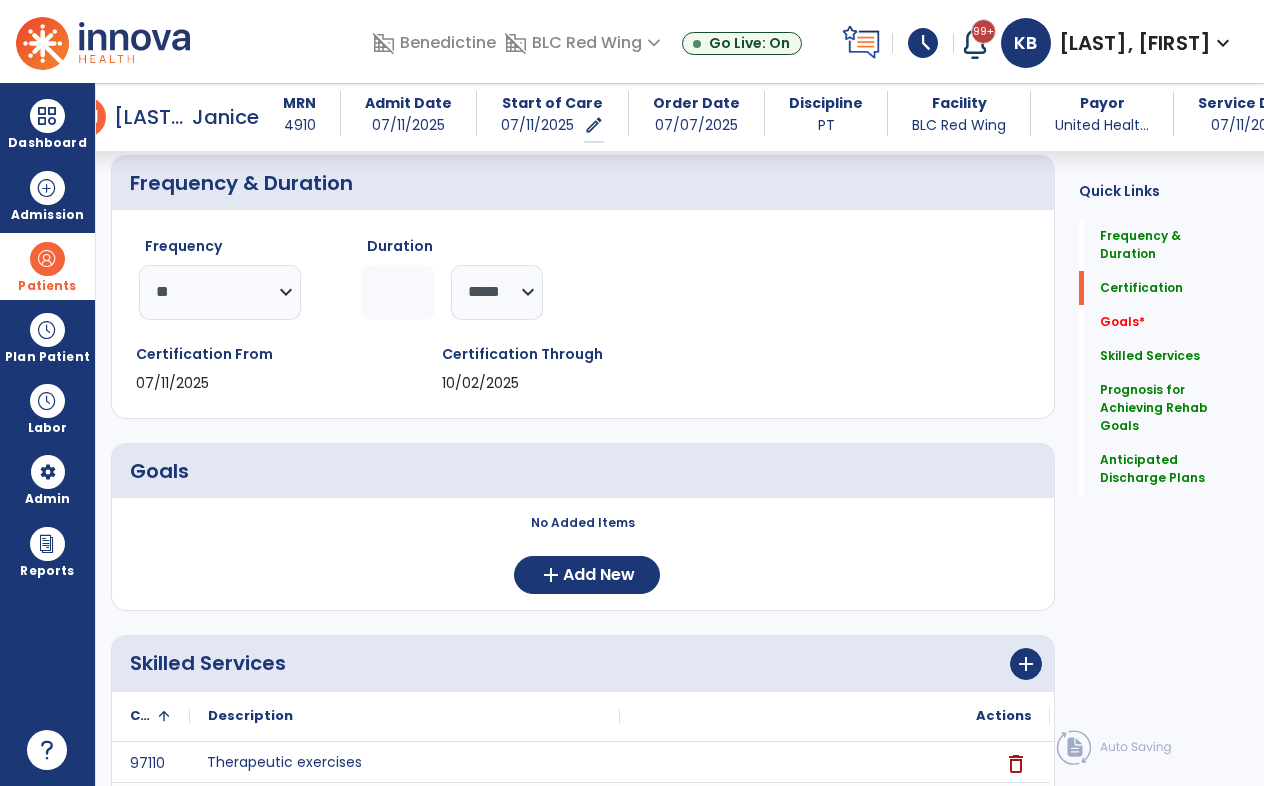 click at bounding box center (47, 259) 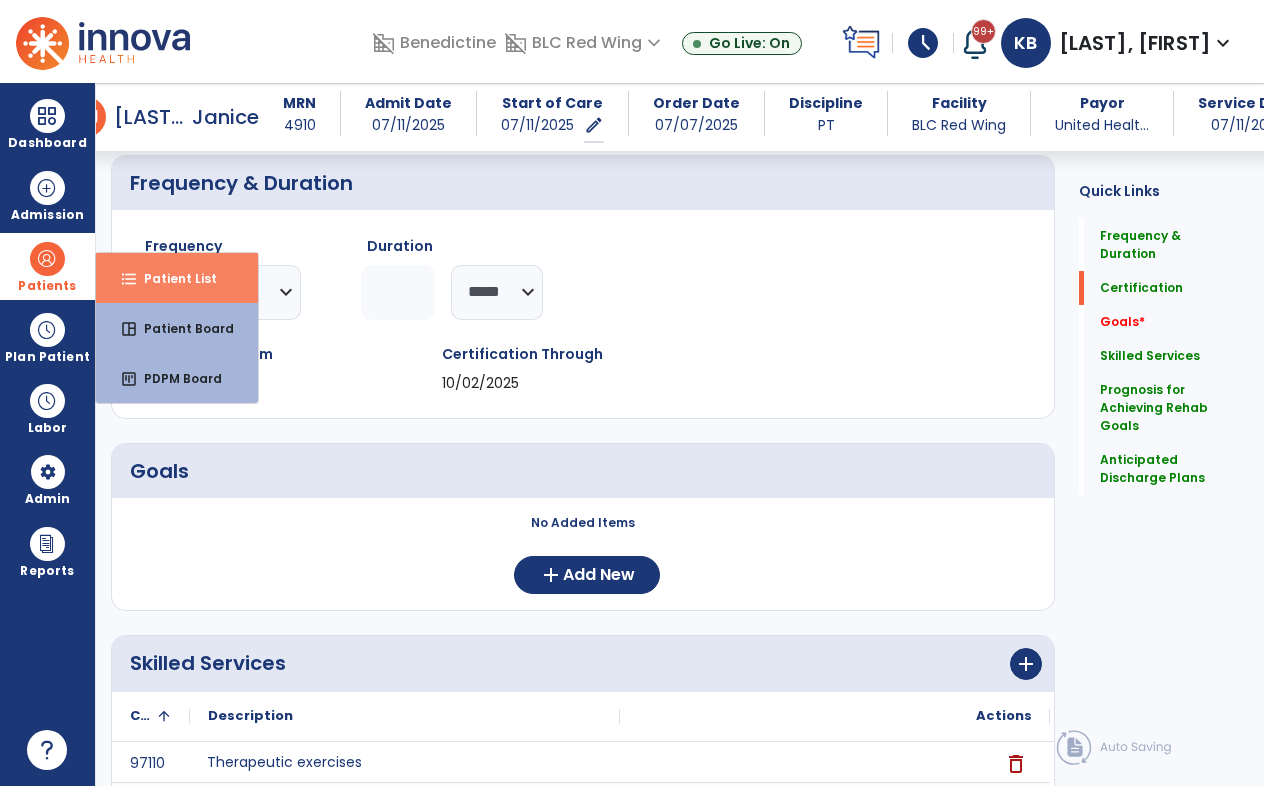 click on "Patient List" at bounding box center [172, 278] 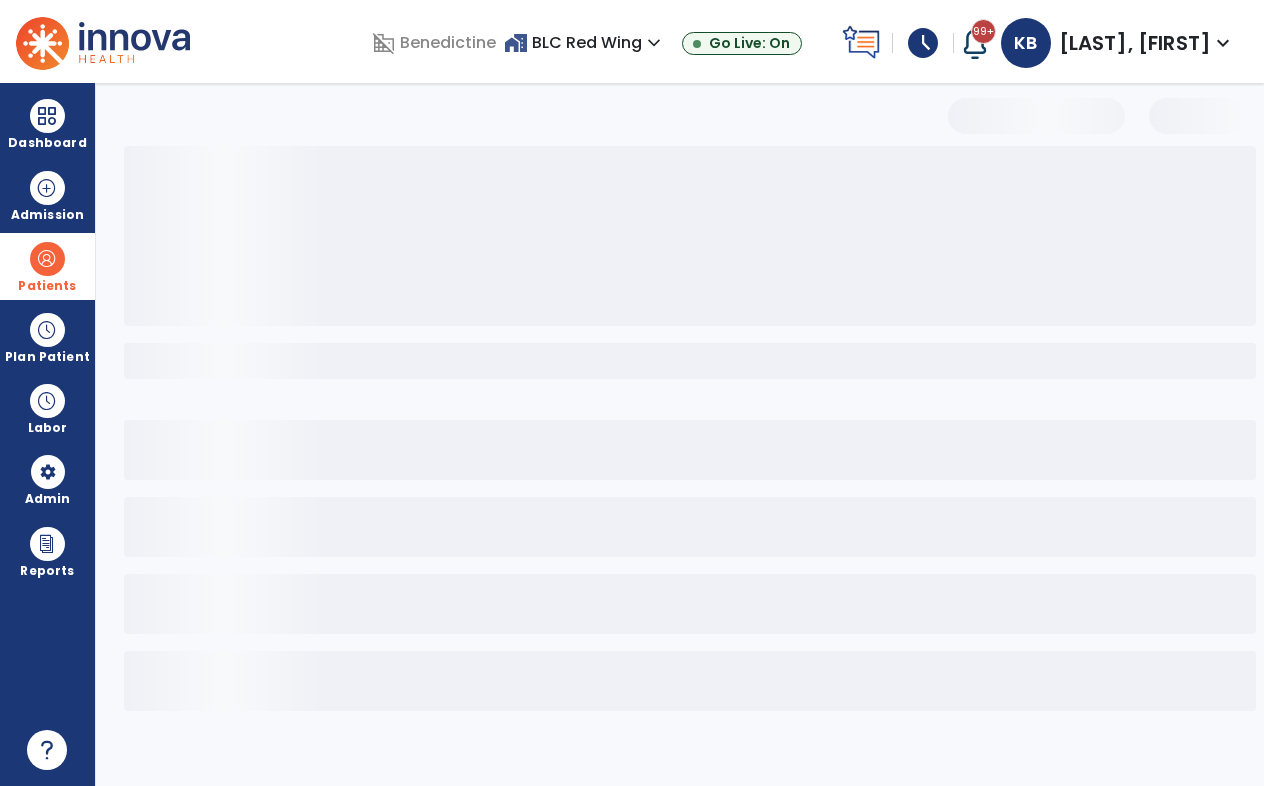 scroll, scrollTop: 0, scrollLeft: 0, axis: both 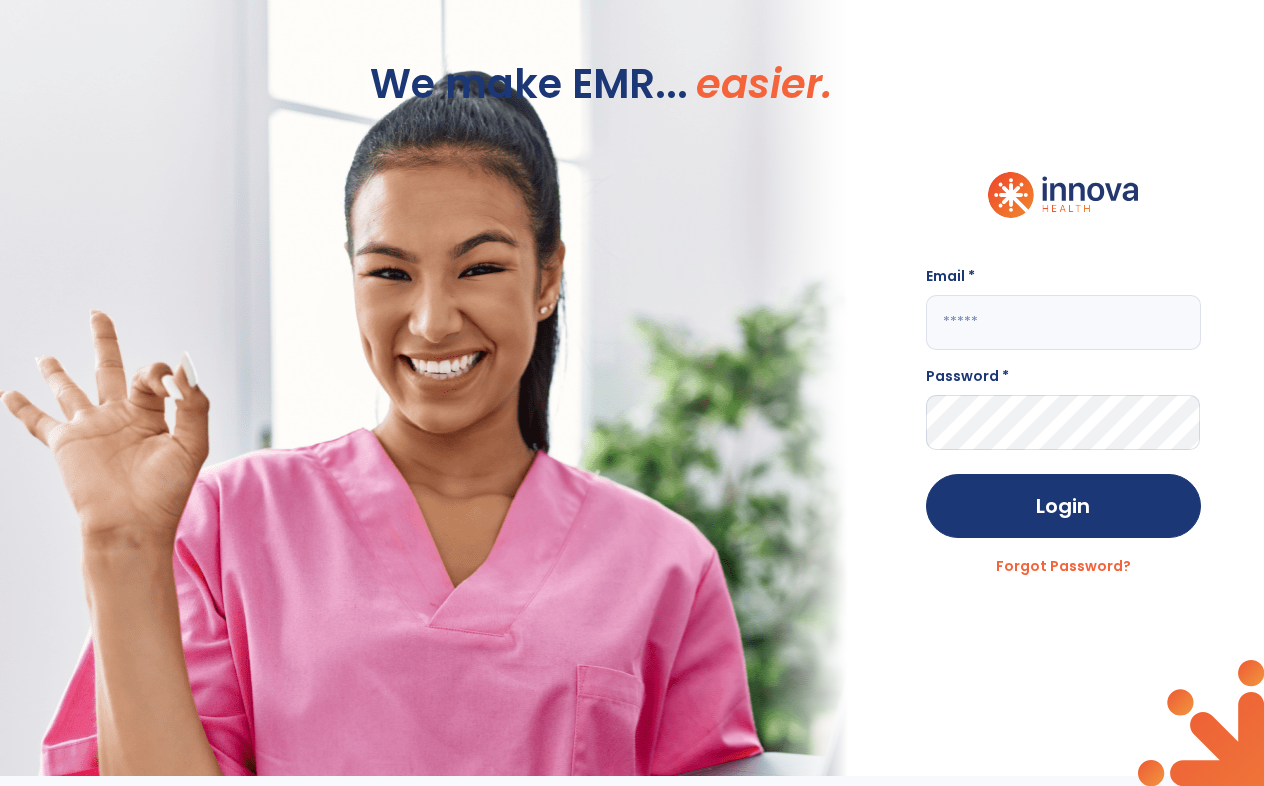 click 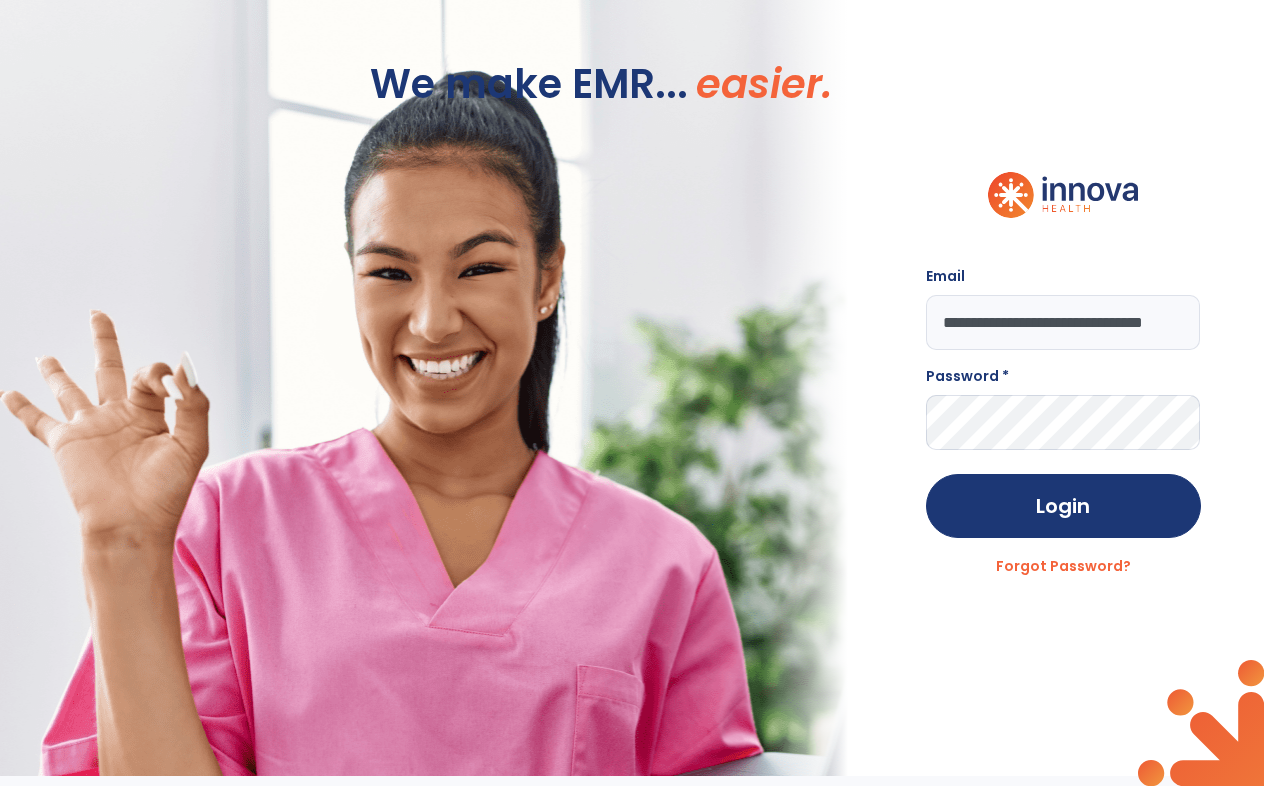 scroll, scrollTop: 0, scrollLeft: 41, axis: horizontal 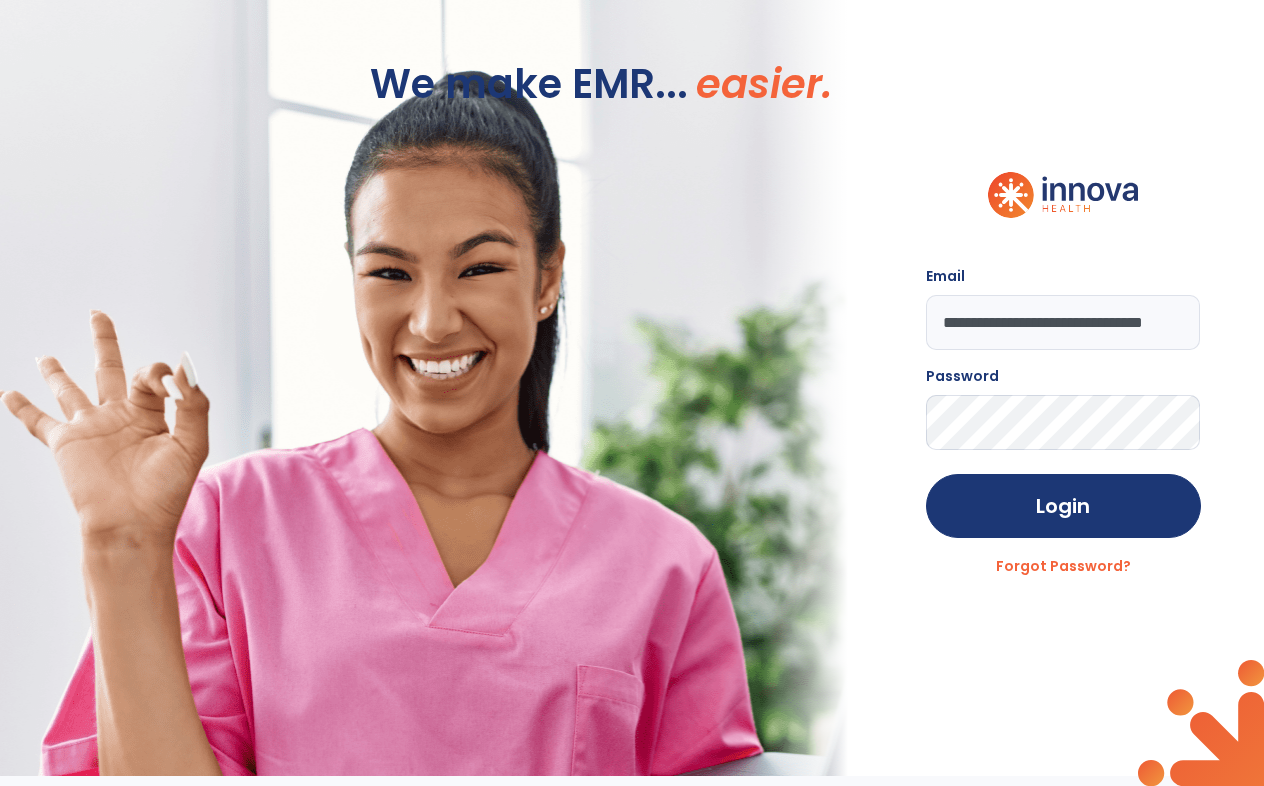 click on "Login" 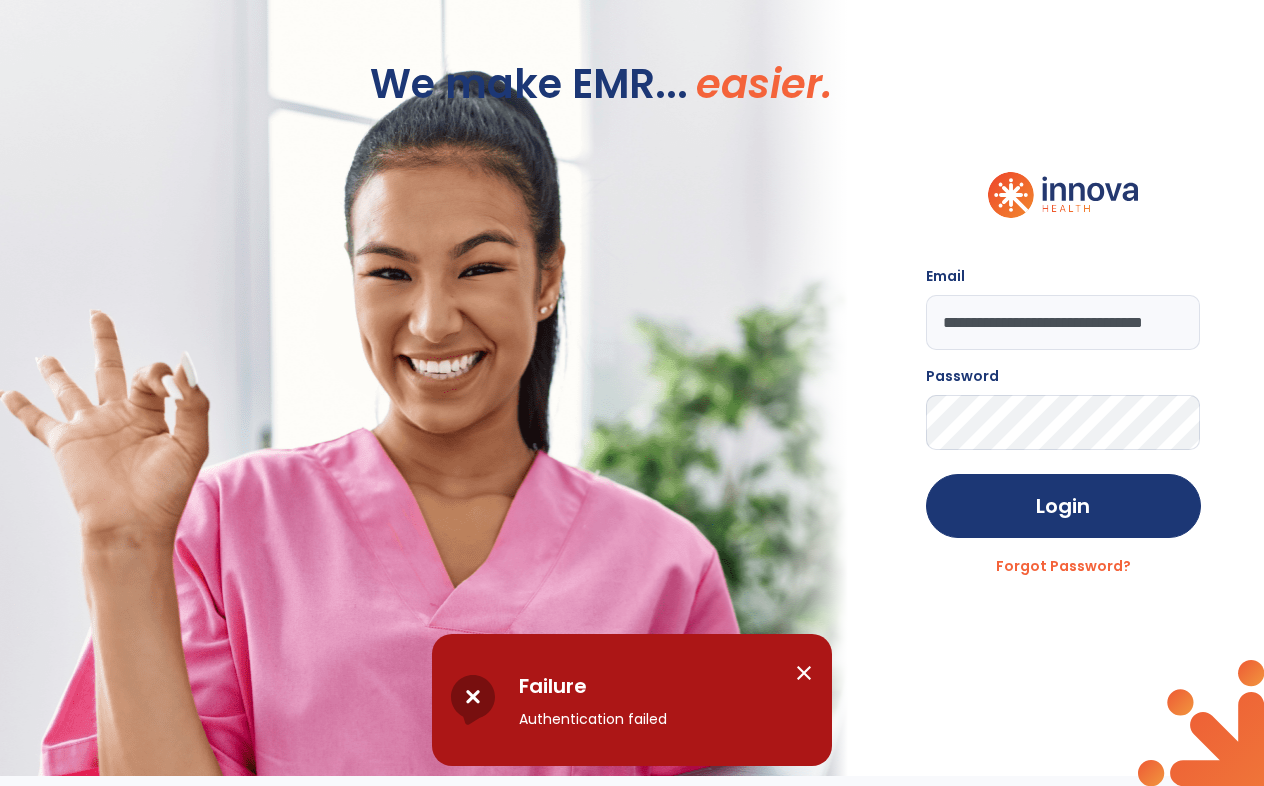 click on "**********" 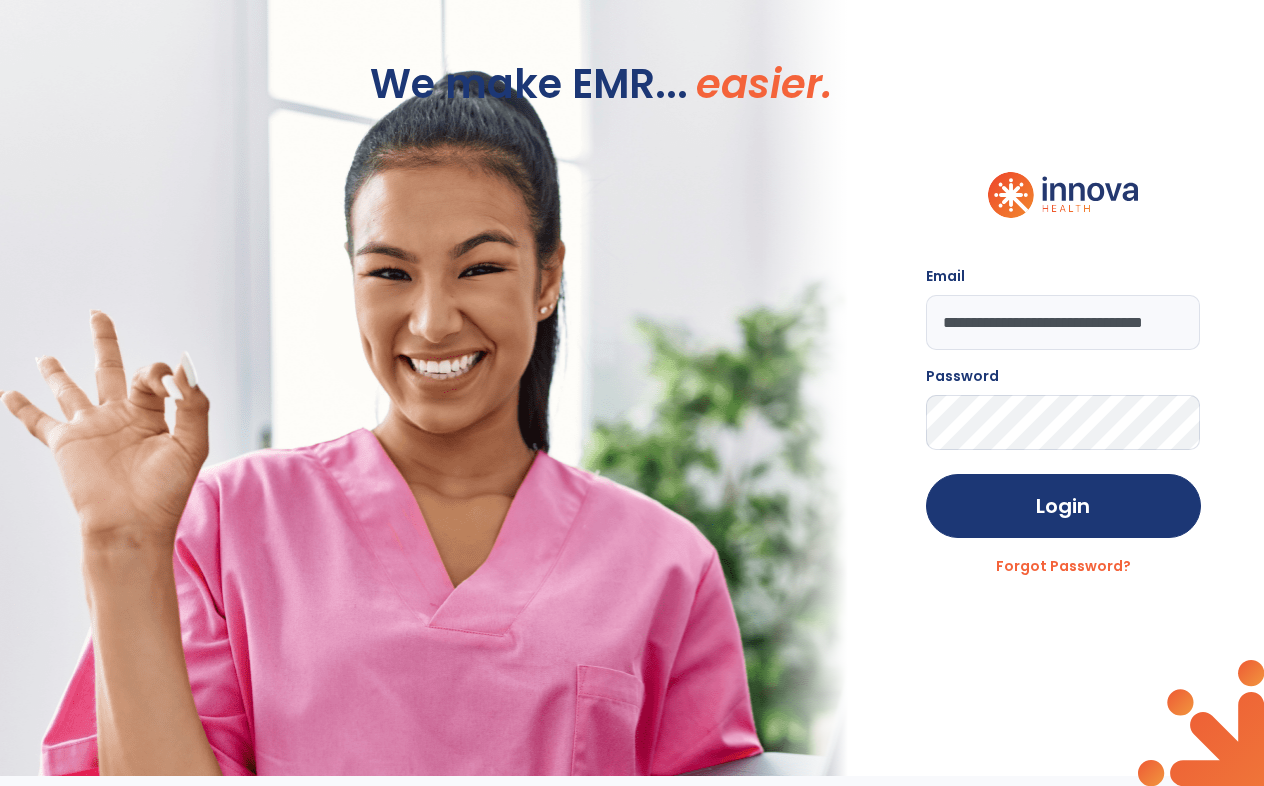 scroll, scrollTop: 0, scrollLeft: 41, axis: horizontal 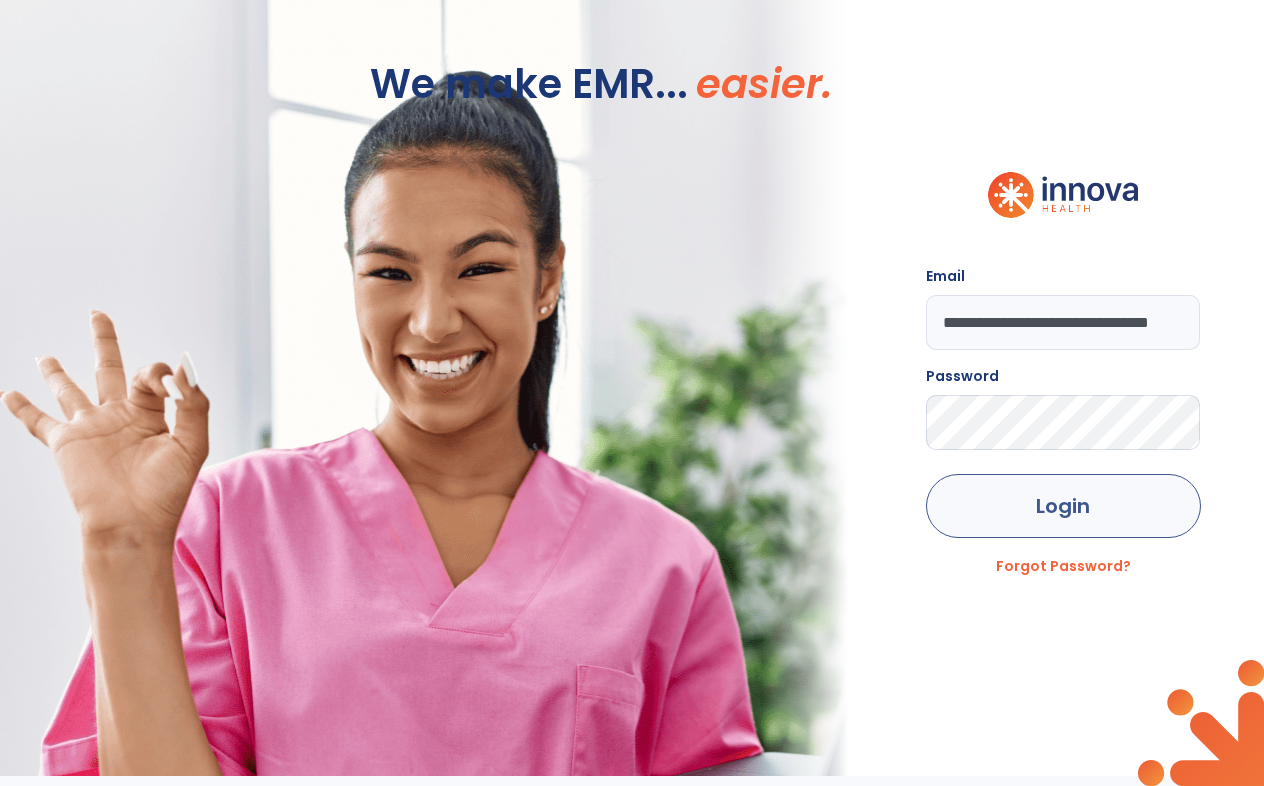 type on "**********" 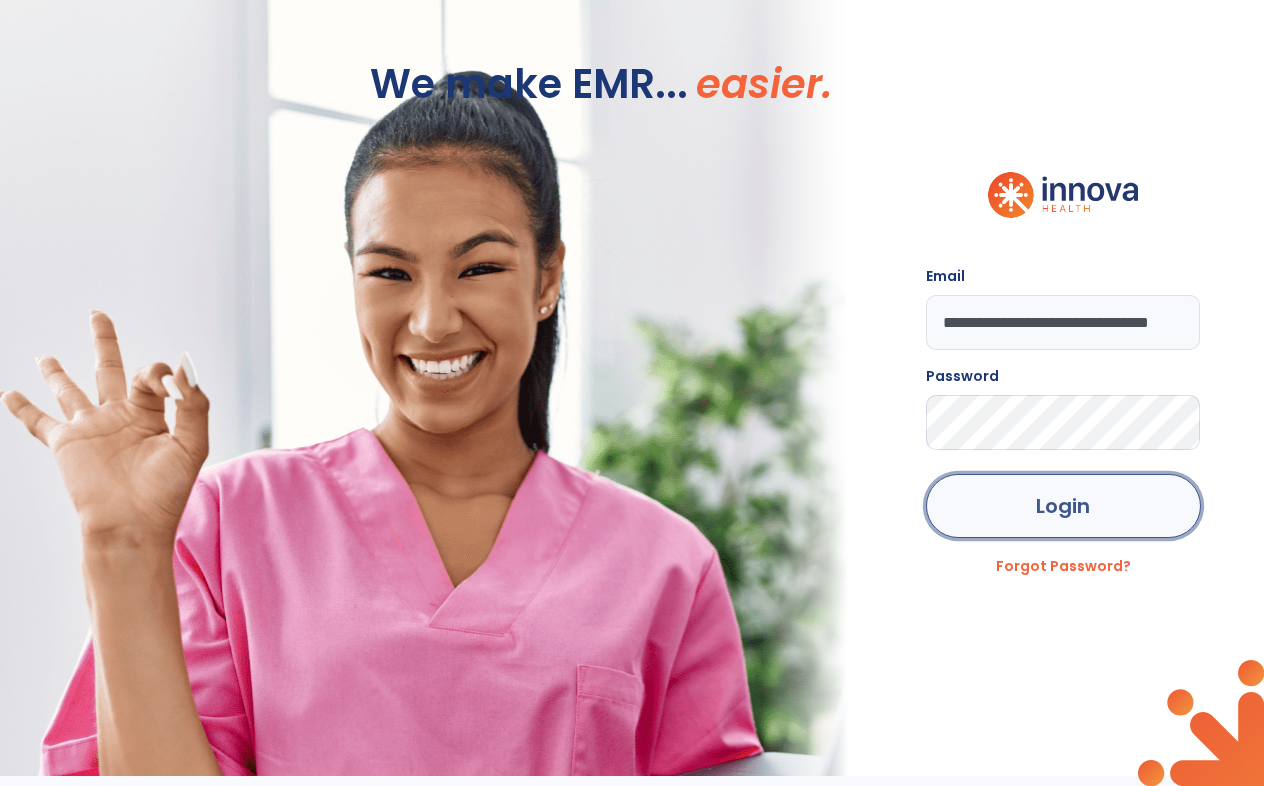 click on "Login" 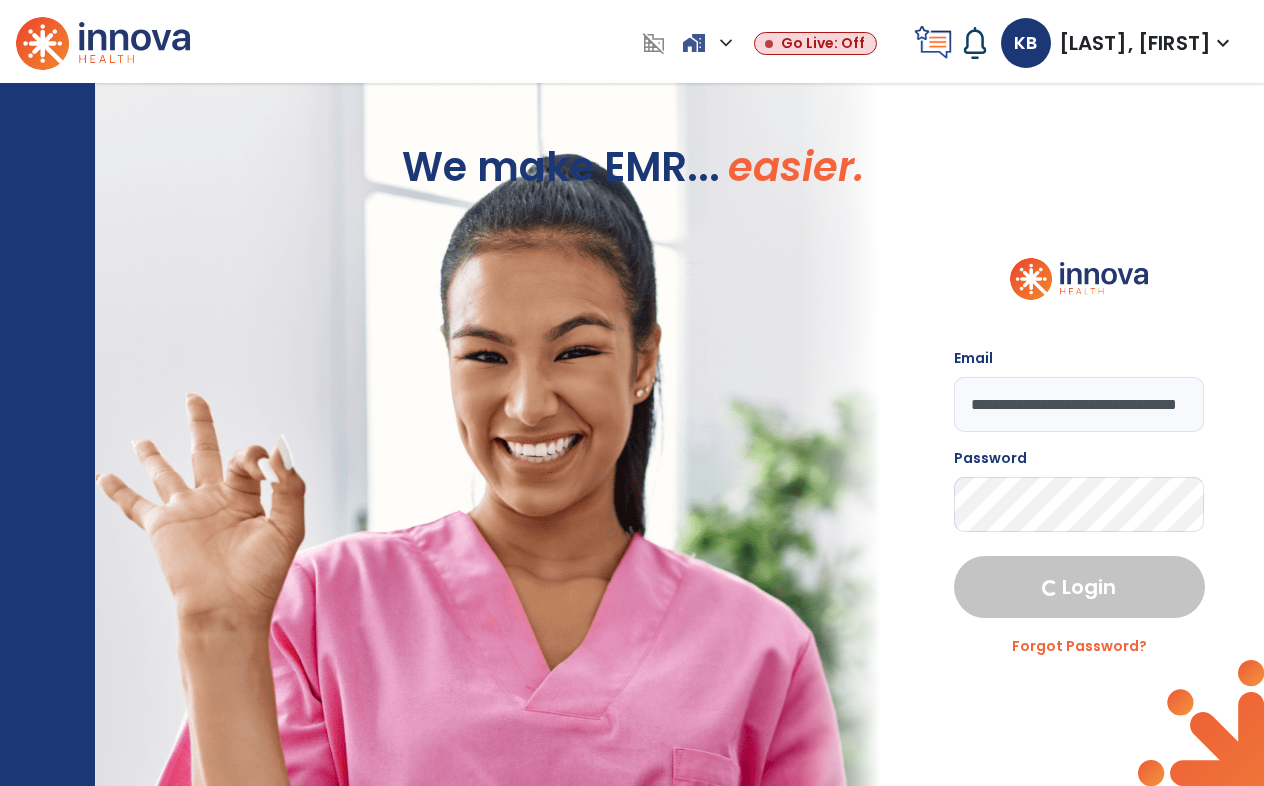 select on "***" 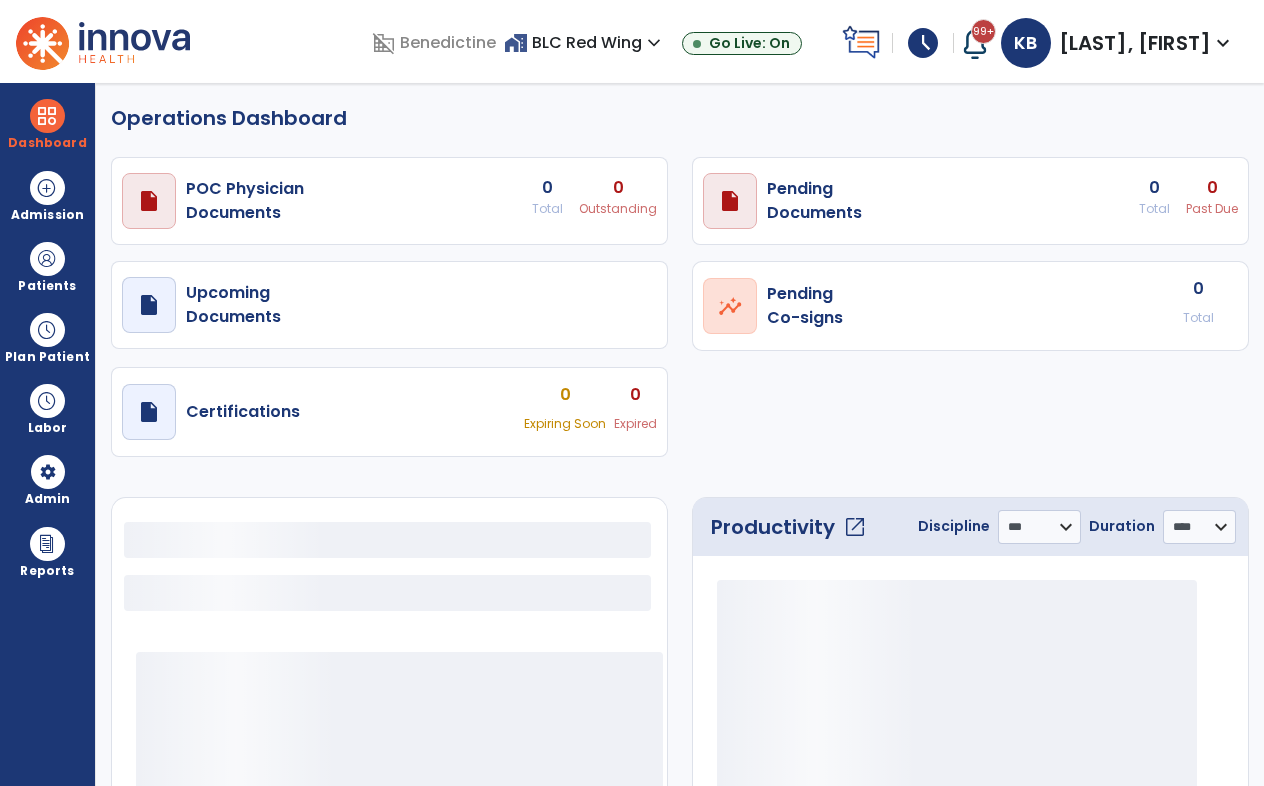 select on "***" 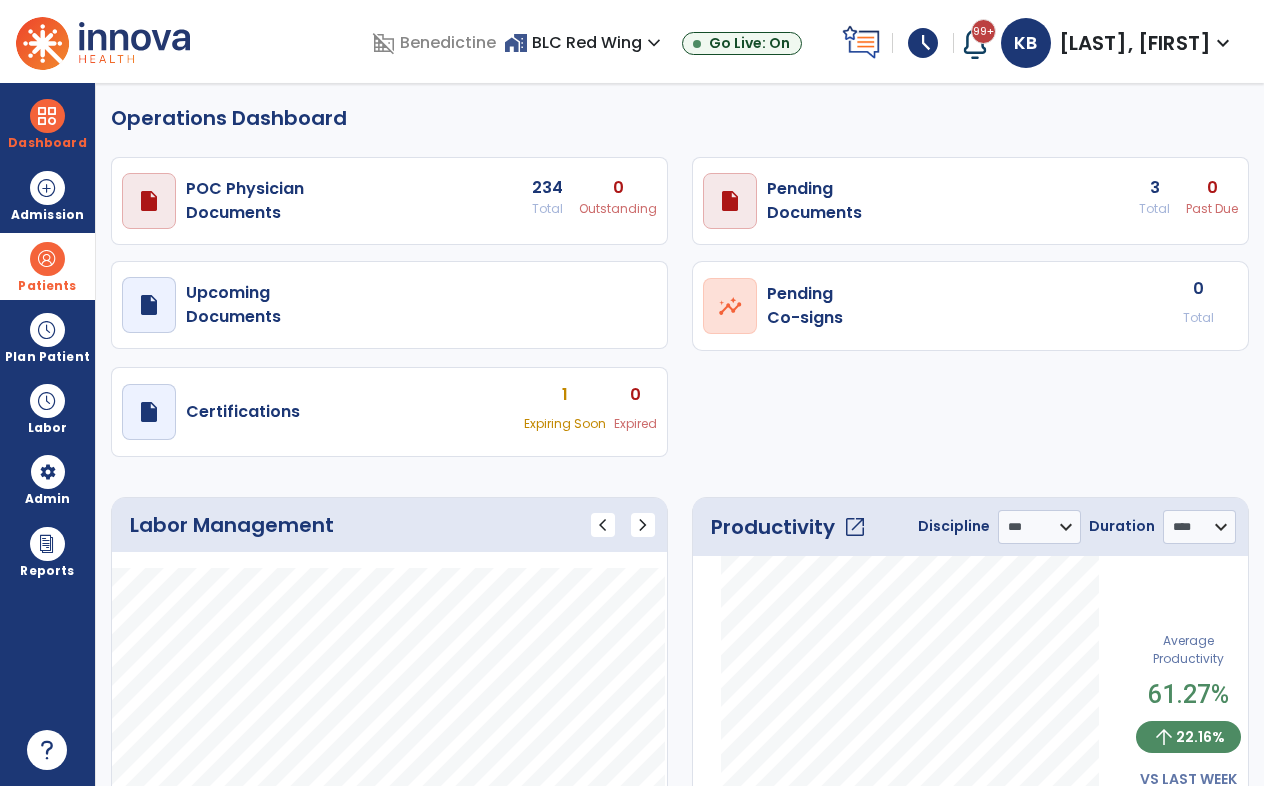 click at bounding box center [47, 259] 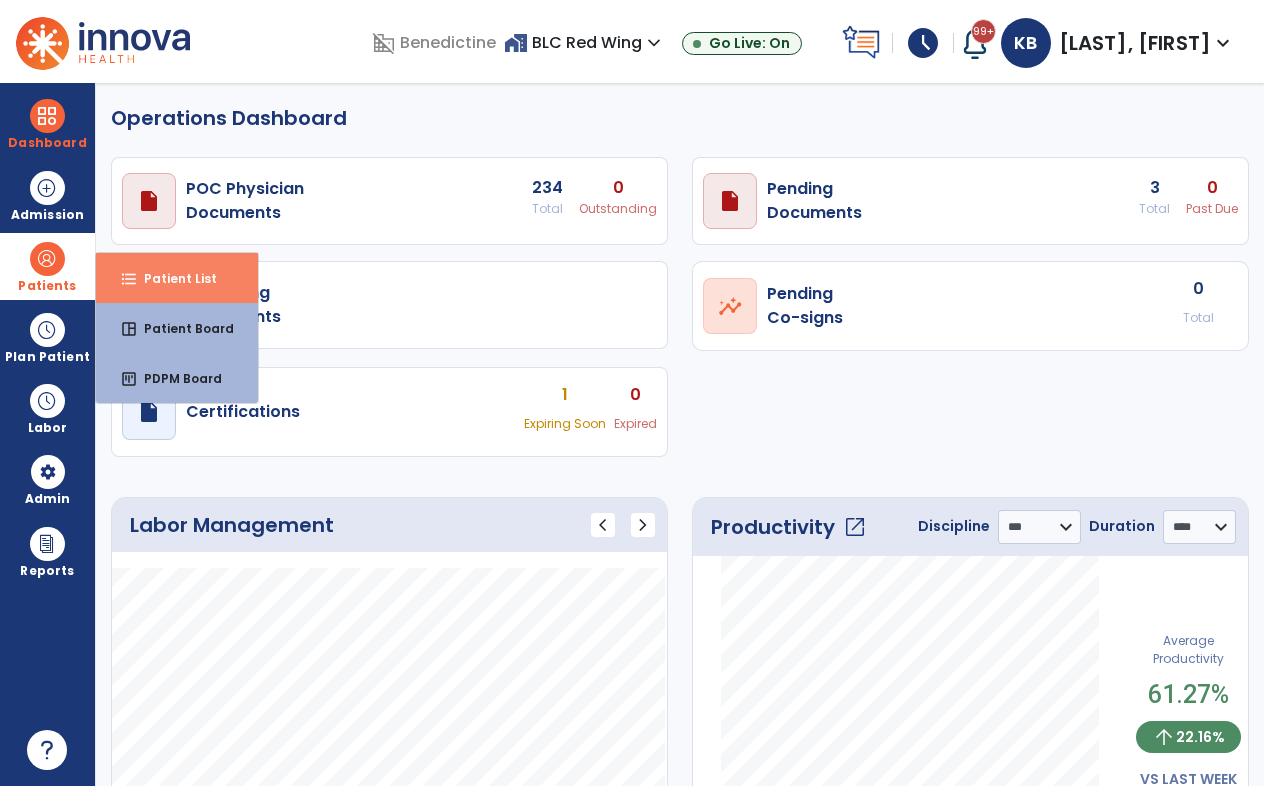 click on "Patient List" at bounding box center [172, 278] 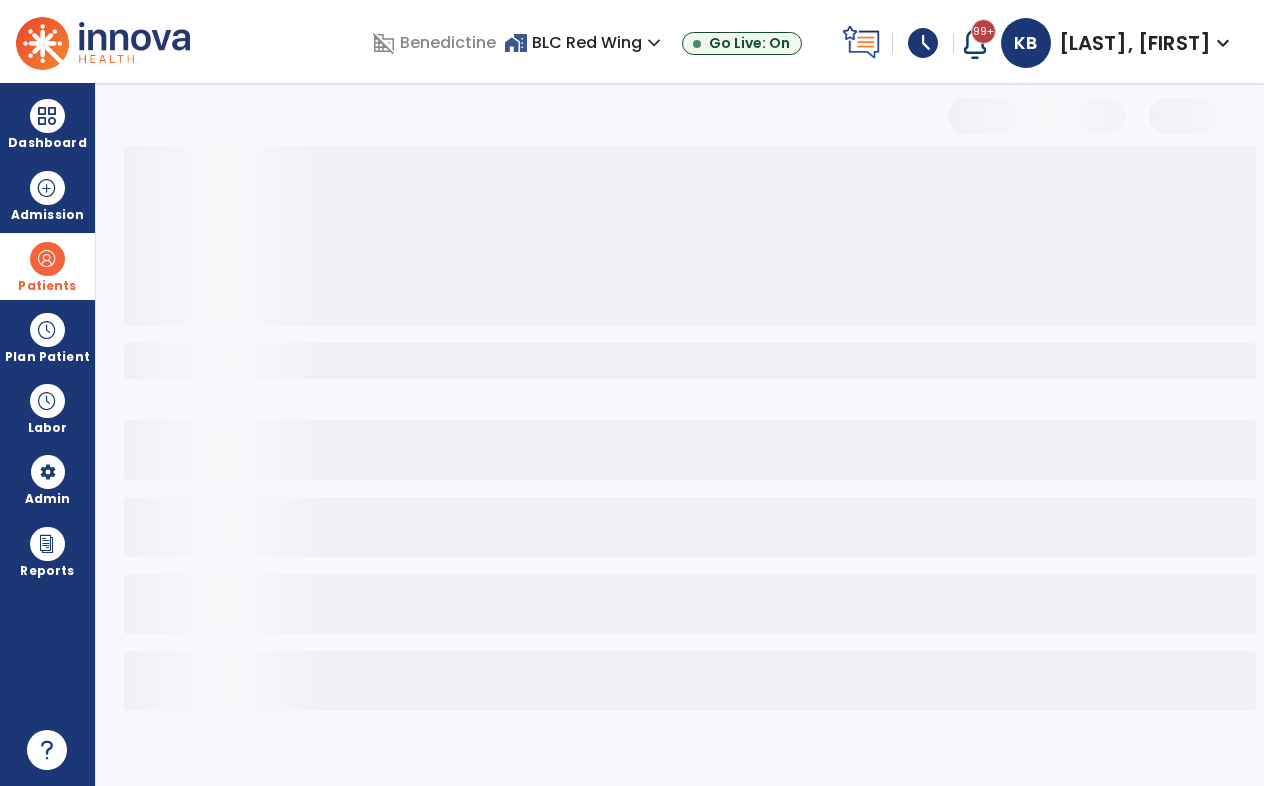 select on "***" 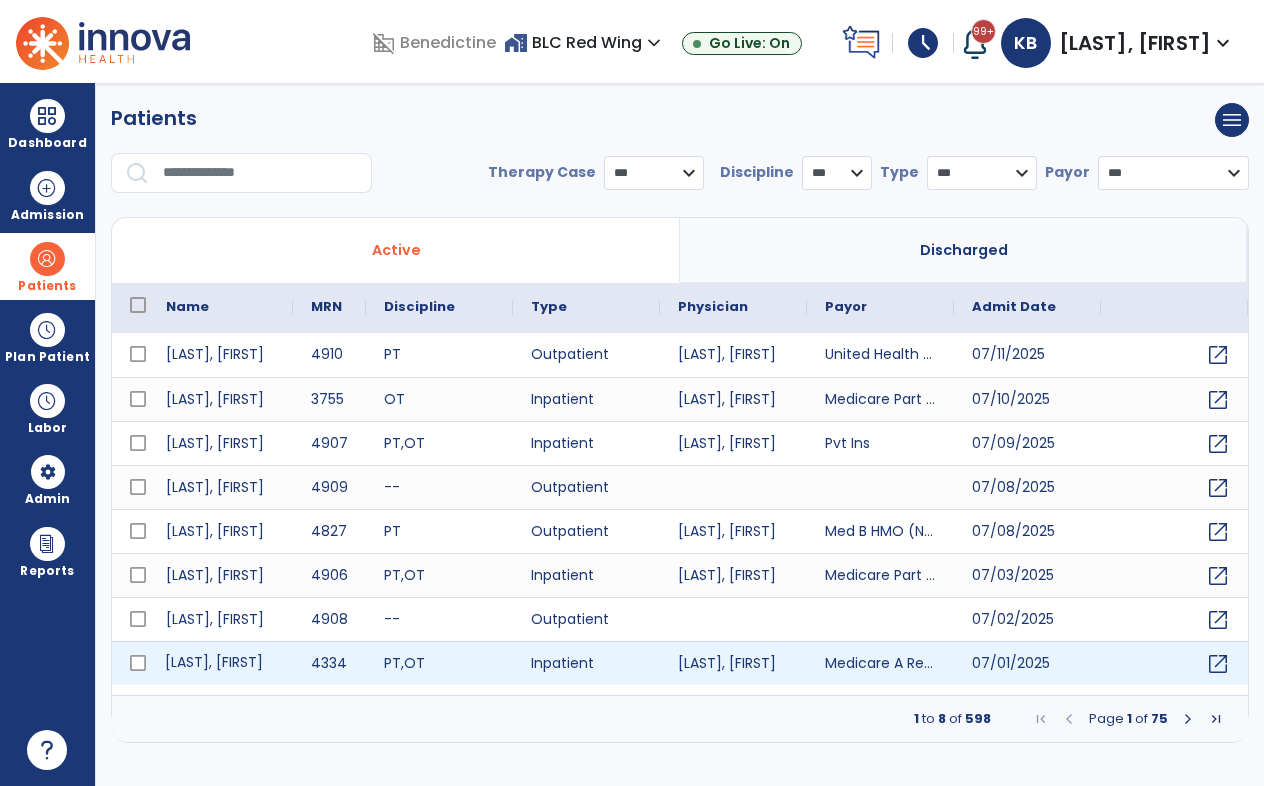 click on "[LAST], [FIRST]" at bounding box center (220, 663) 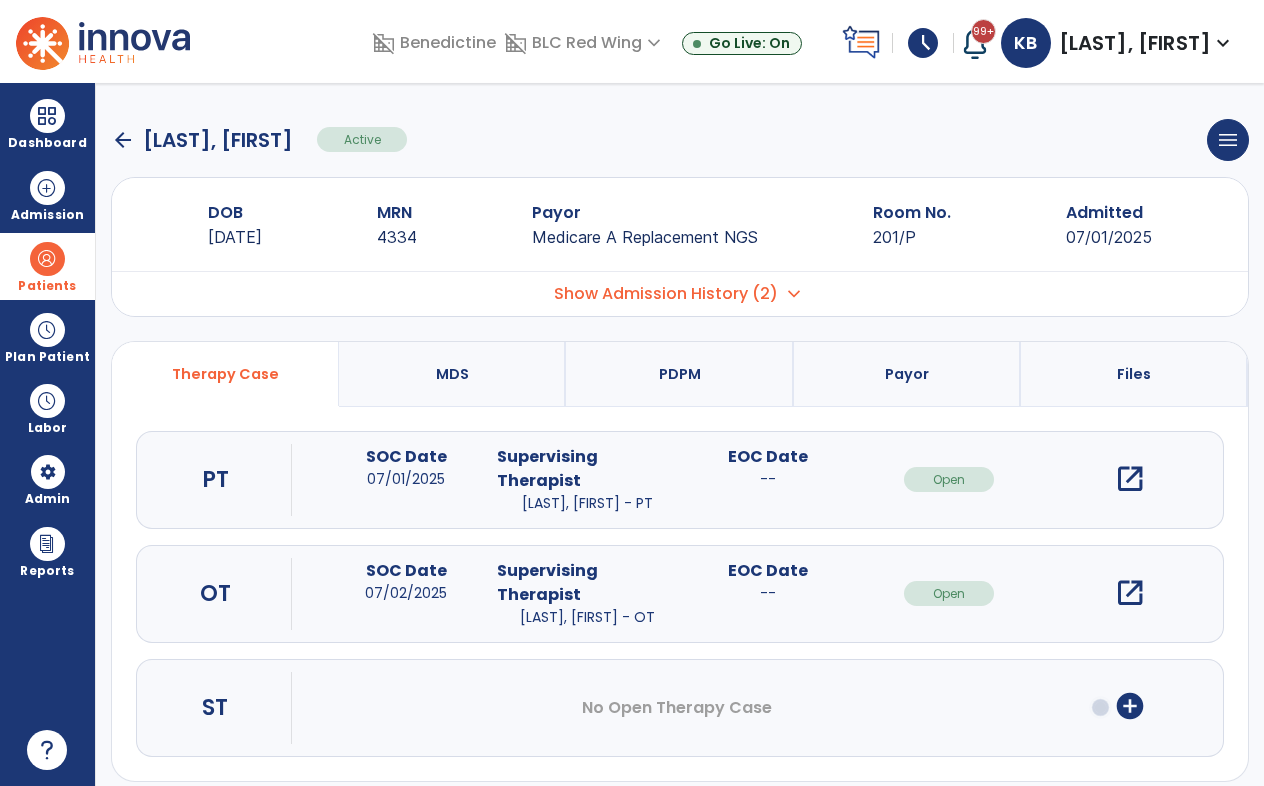 click on "open_in_new" at bounding box center (1130, 479) 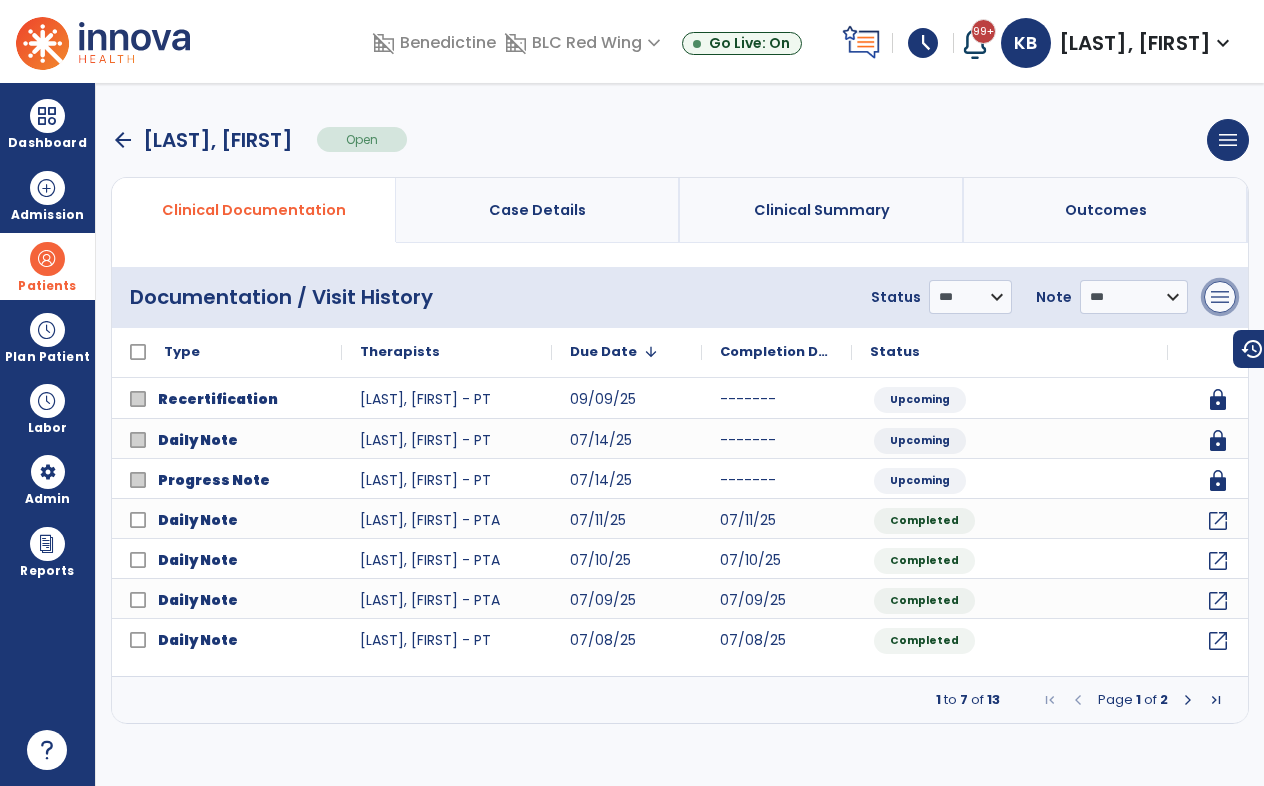 click on "menu" at bounding box center (1220, 297) 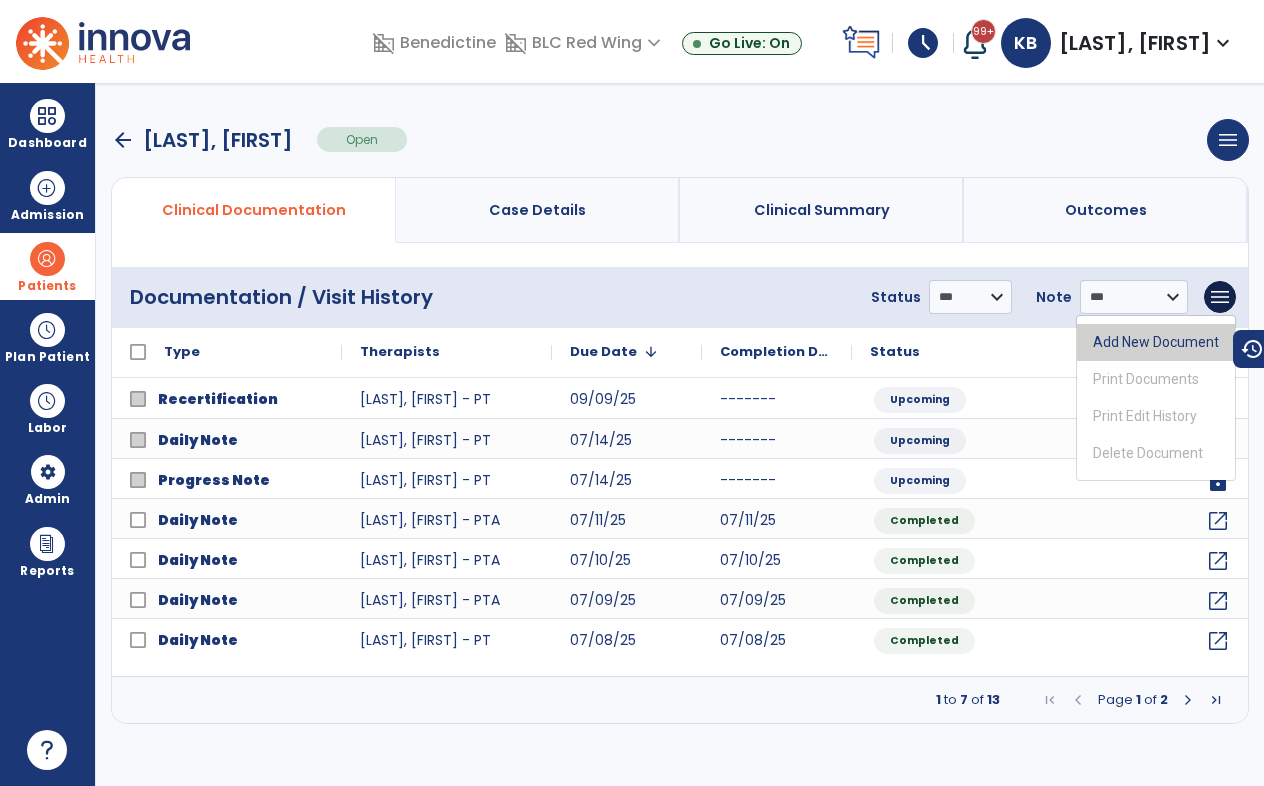 click on "Add New Document" at bounding box center (1156, 342) 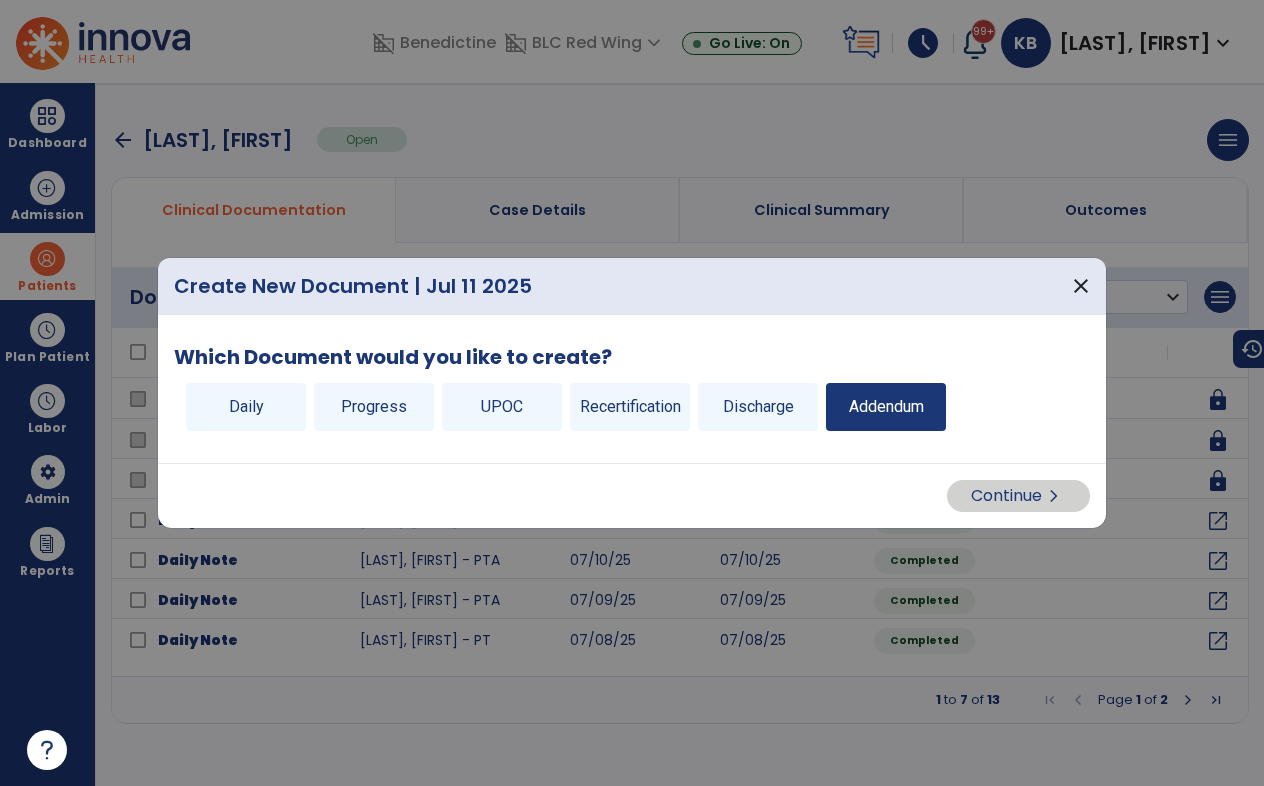 click on "Addendum" at bounding box center [886, 407] 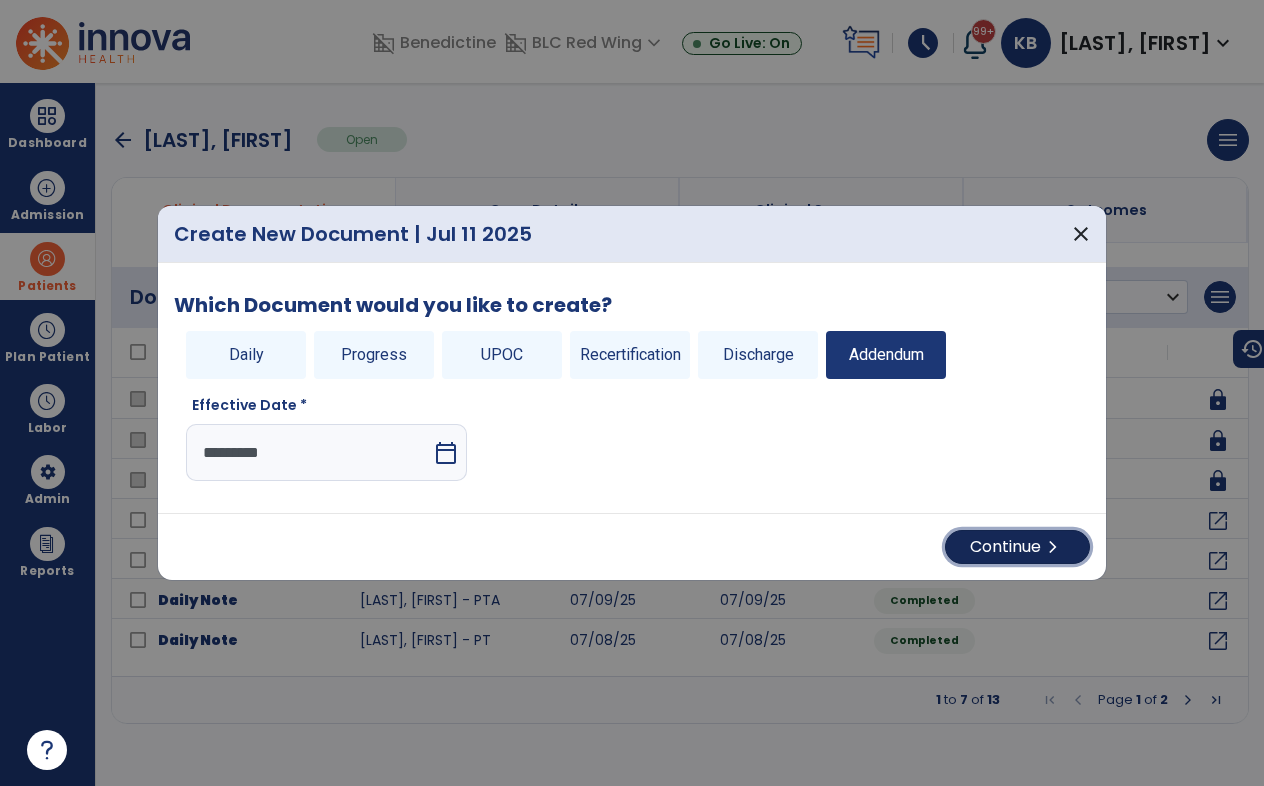 click on "Continue   chevron_right" at bounding box center [1017, 547] 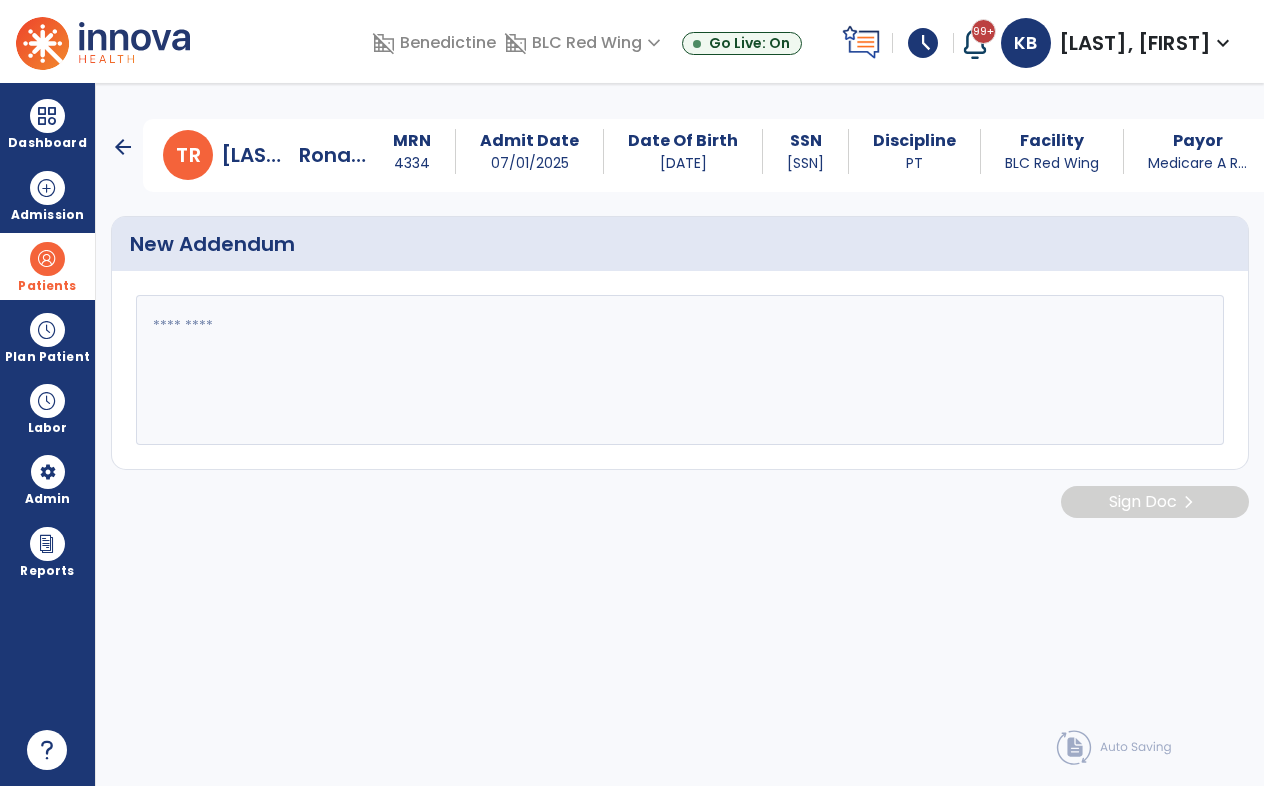 click 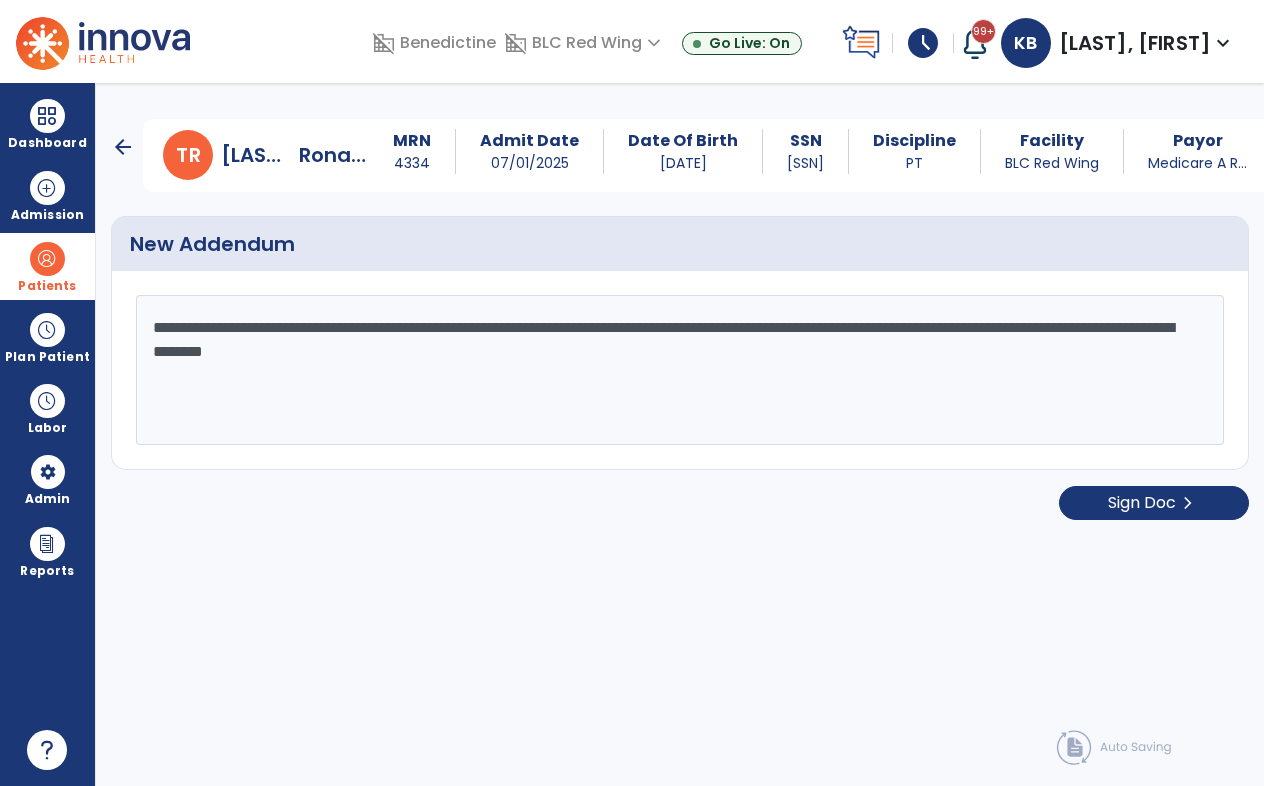 drag, startPoint x: 578, startPoint y: 364, endPoint x: 142, endPoint y: 338, distance: 436.77454 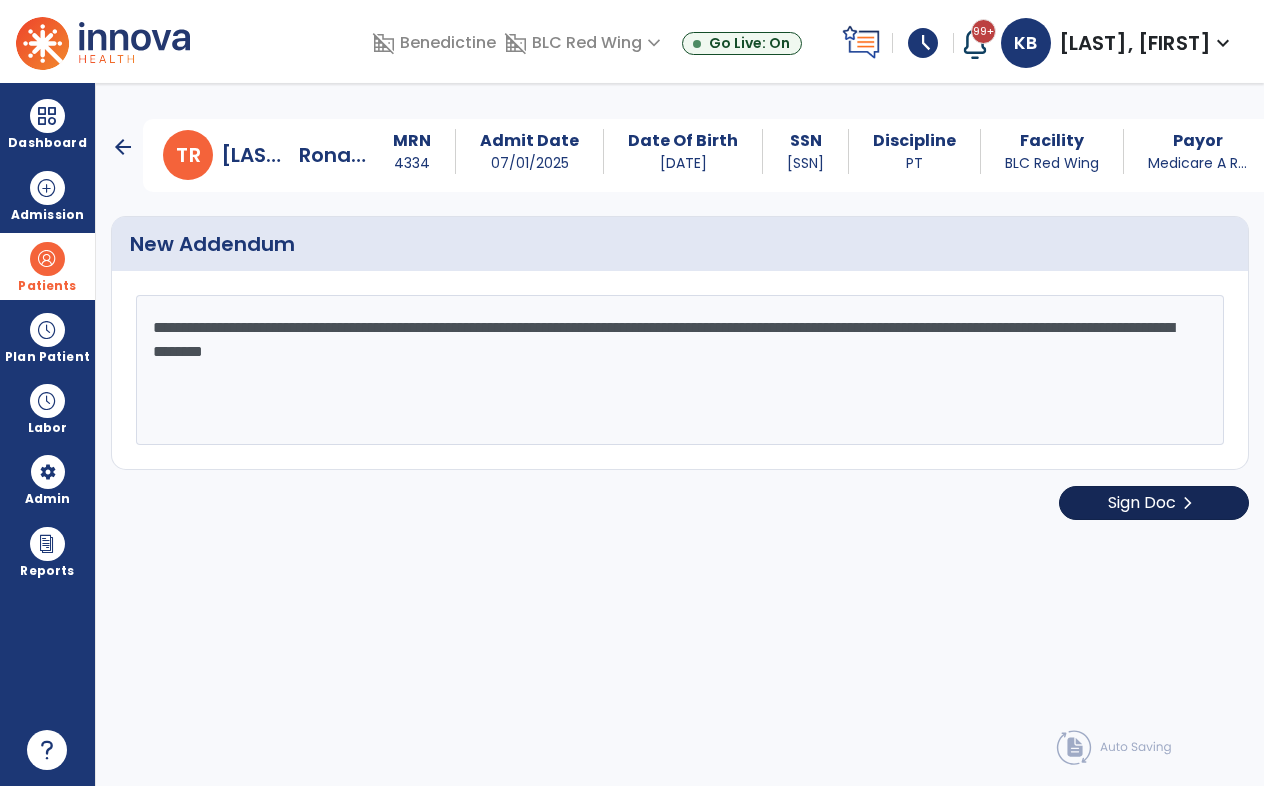 type on "**********" 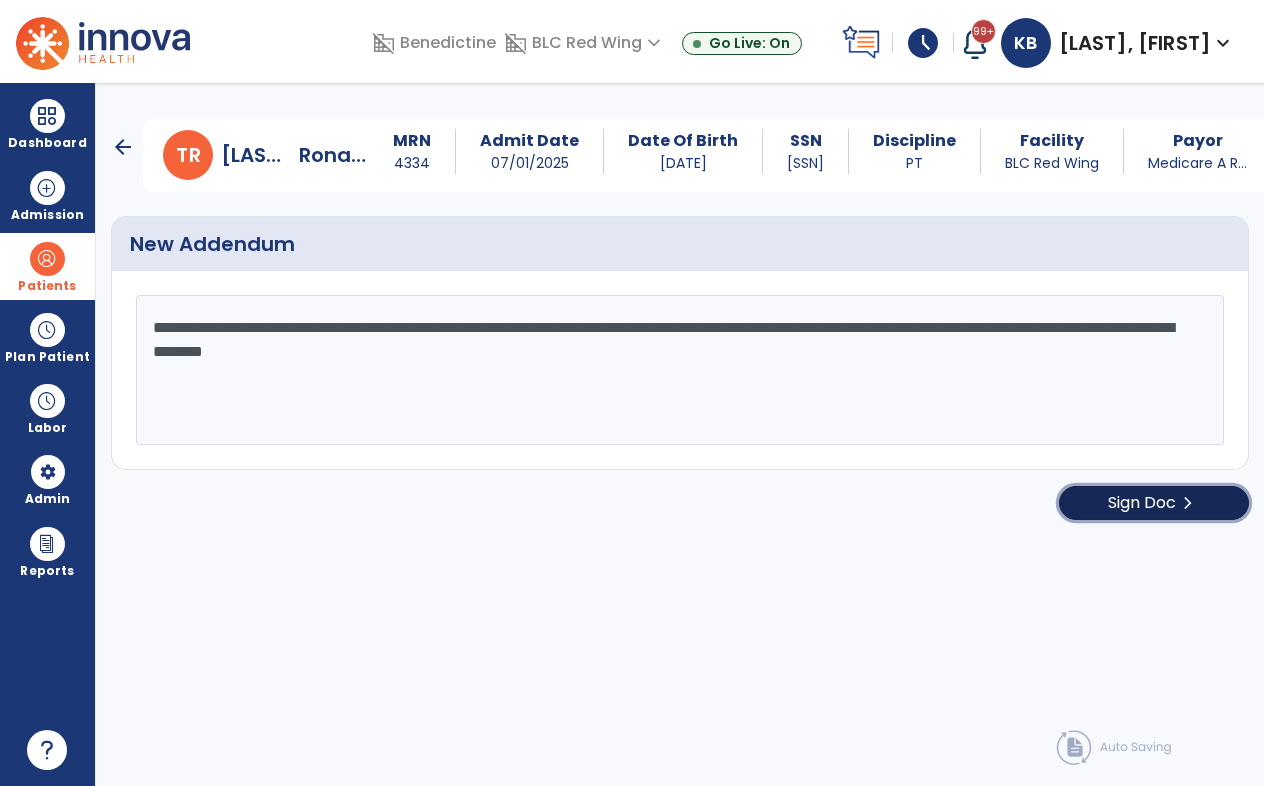 click on "Sign Doc" 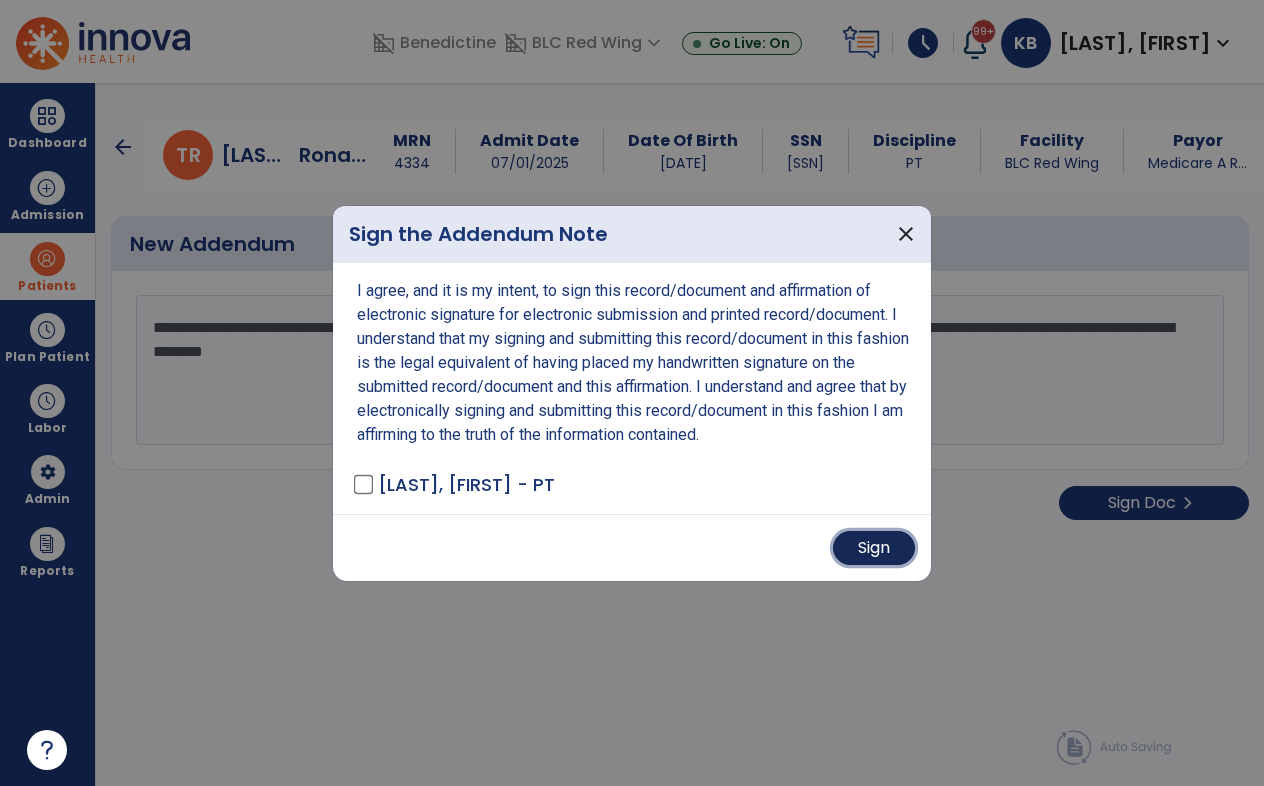 click on "Sign" at bounding box center (874, 548) 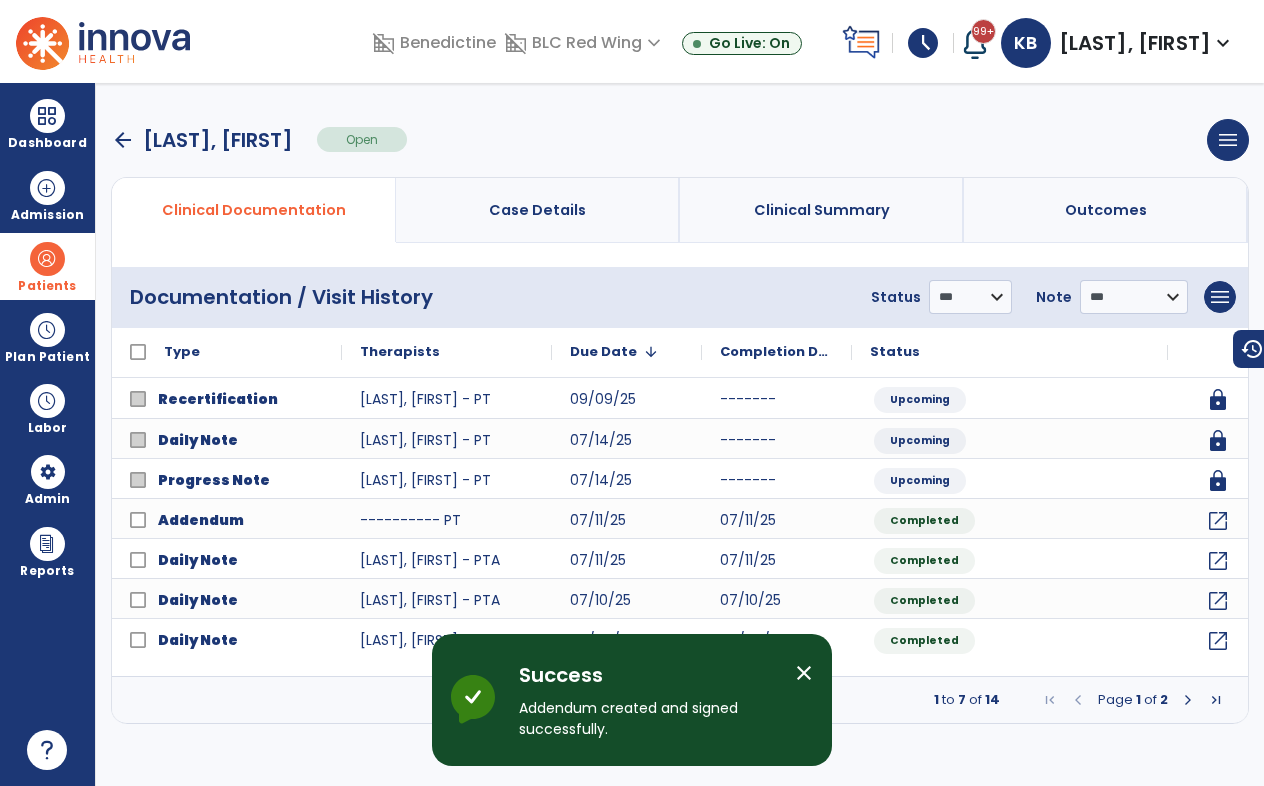 click on "arrow_back" at bounding box center (123, 140) 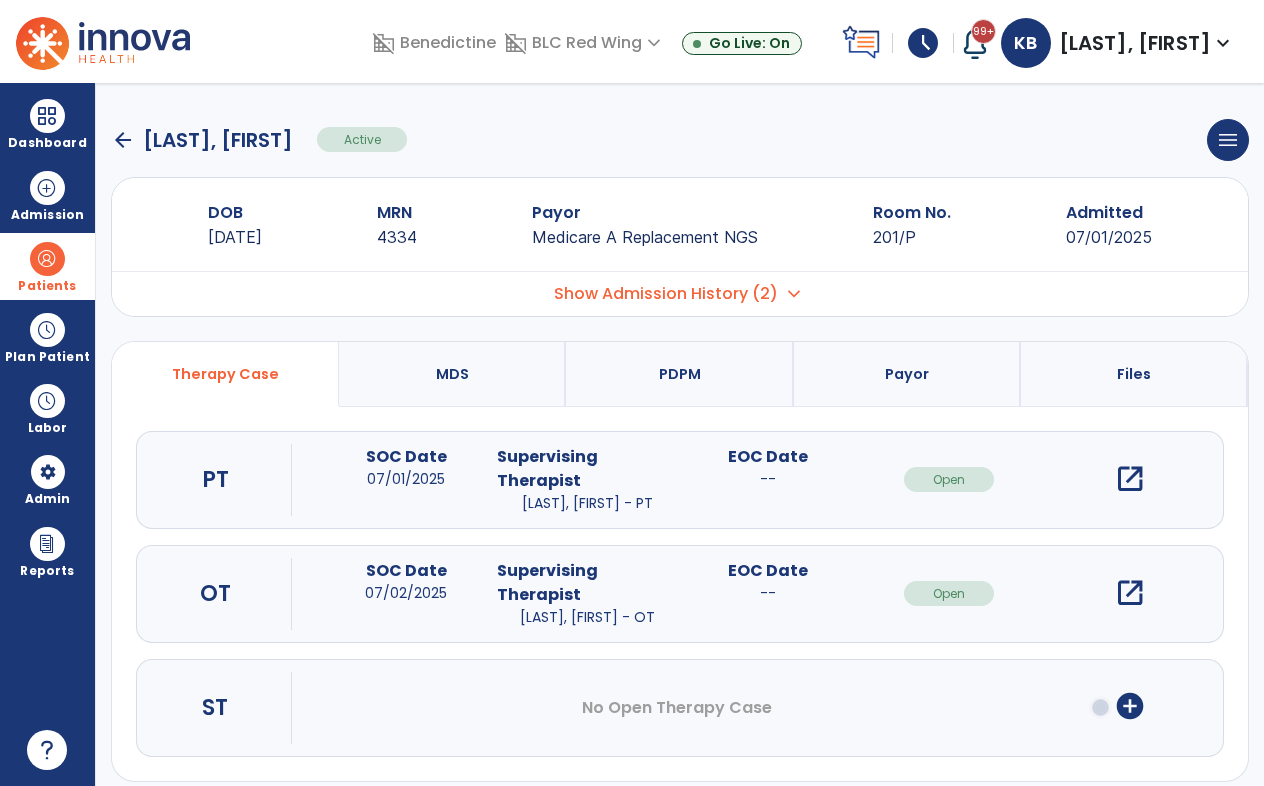 click on "arrow_back" 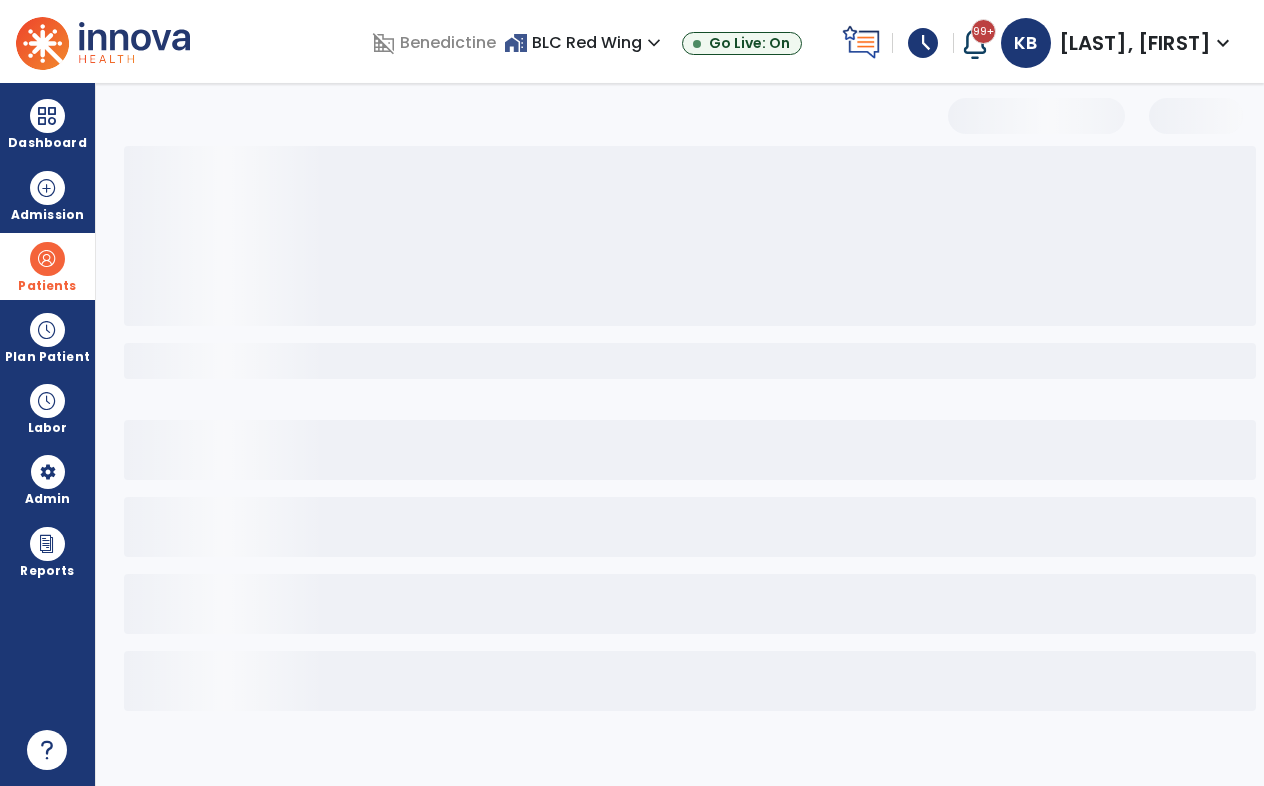 select on "***" 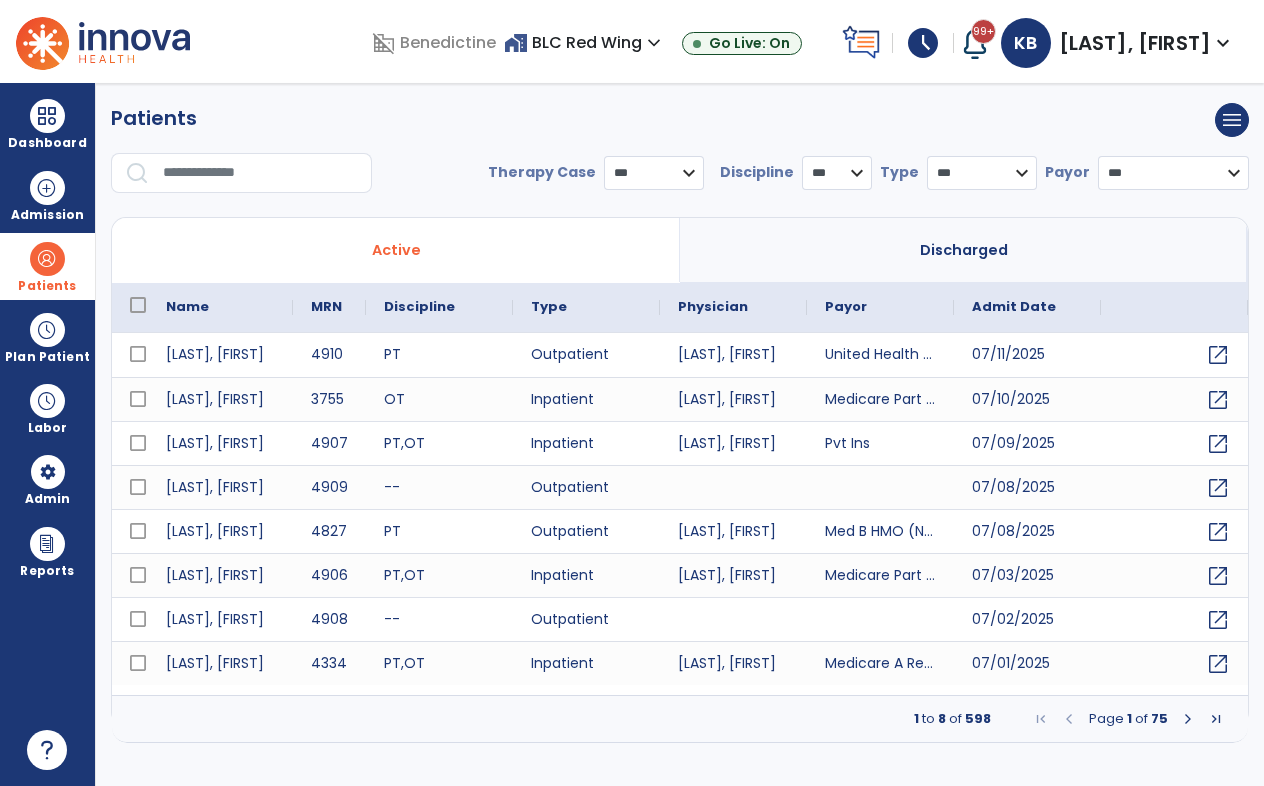 click at bounding box center [1188, 719] 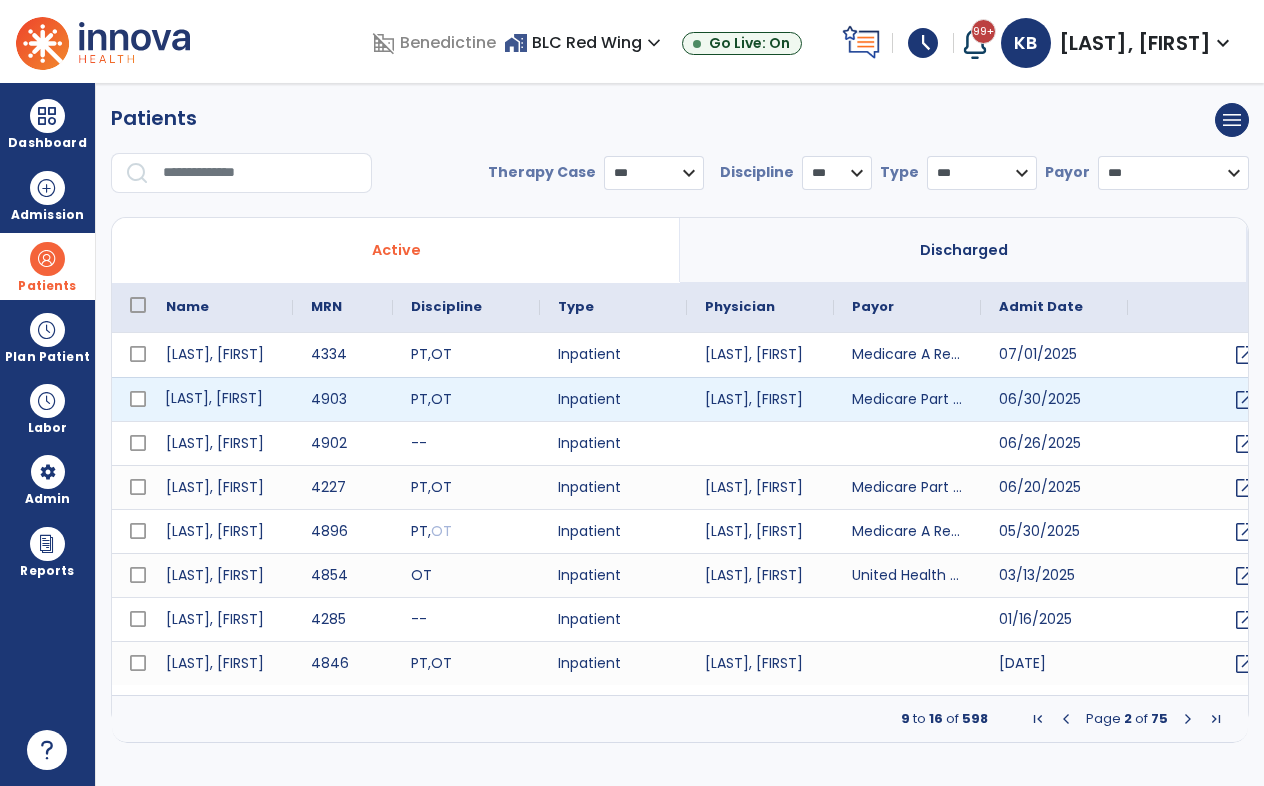 click on "[LAST], [FIRST]" at bounding box center (220, 399) 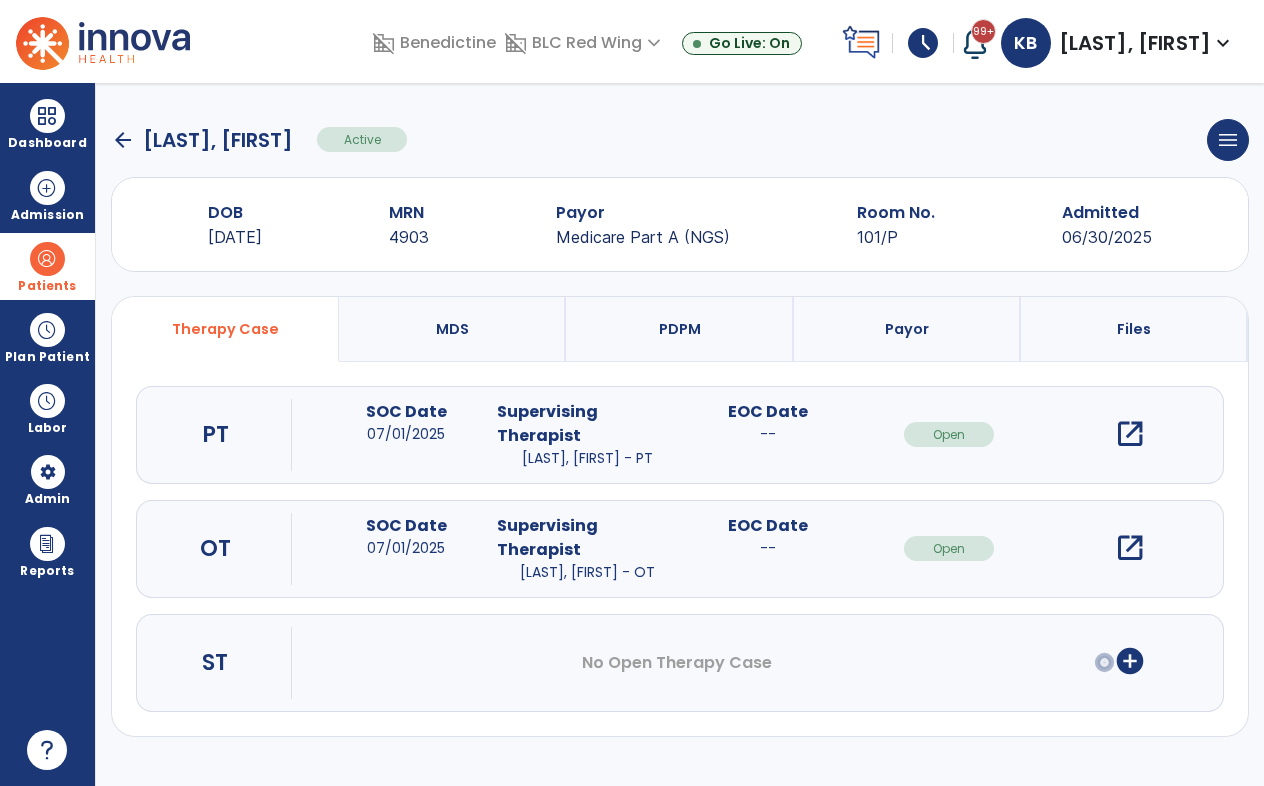 click on "open_in_new" at bounding box center (1130, 434) 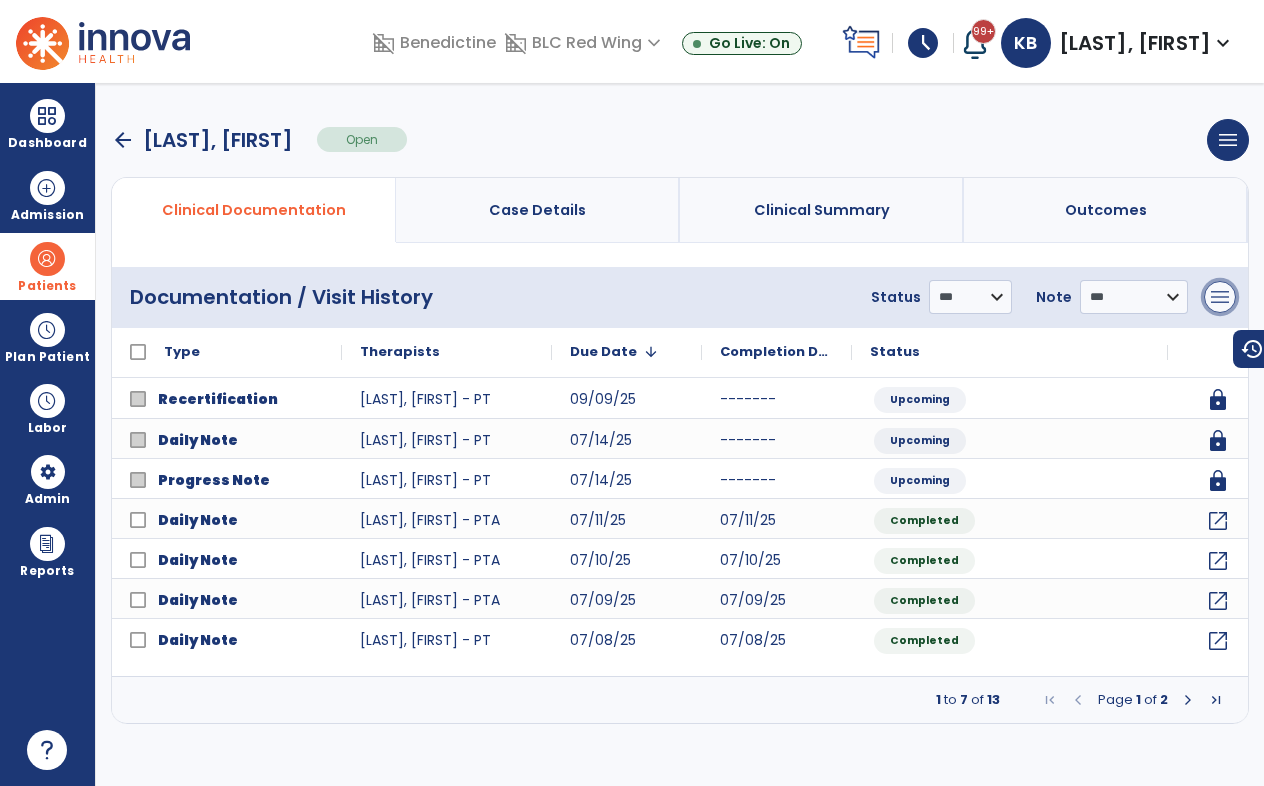 click on "menu" at bounding box center [1220, 297] 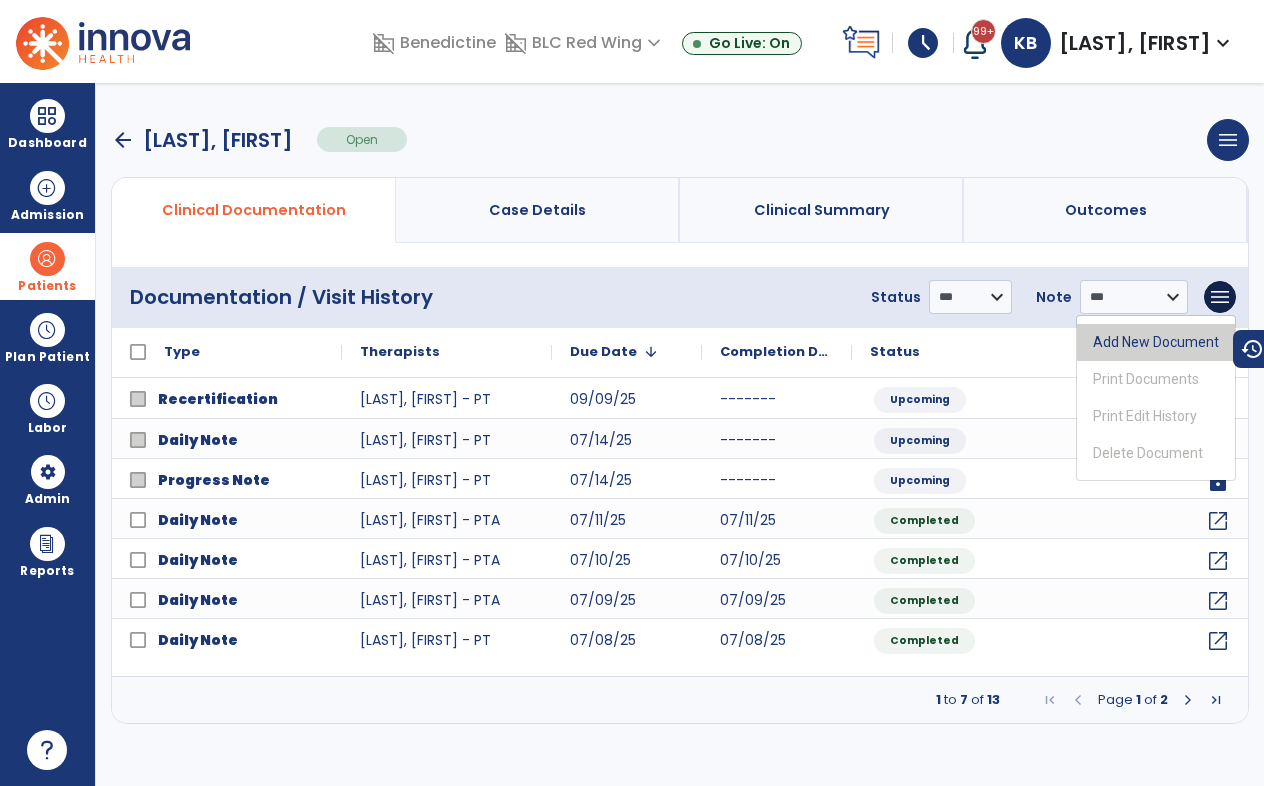 click on "Add New Document" at bounding box center [1156, 342] 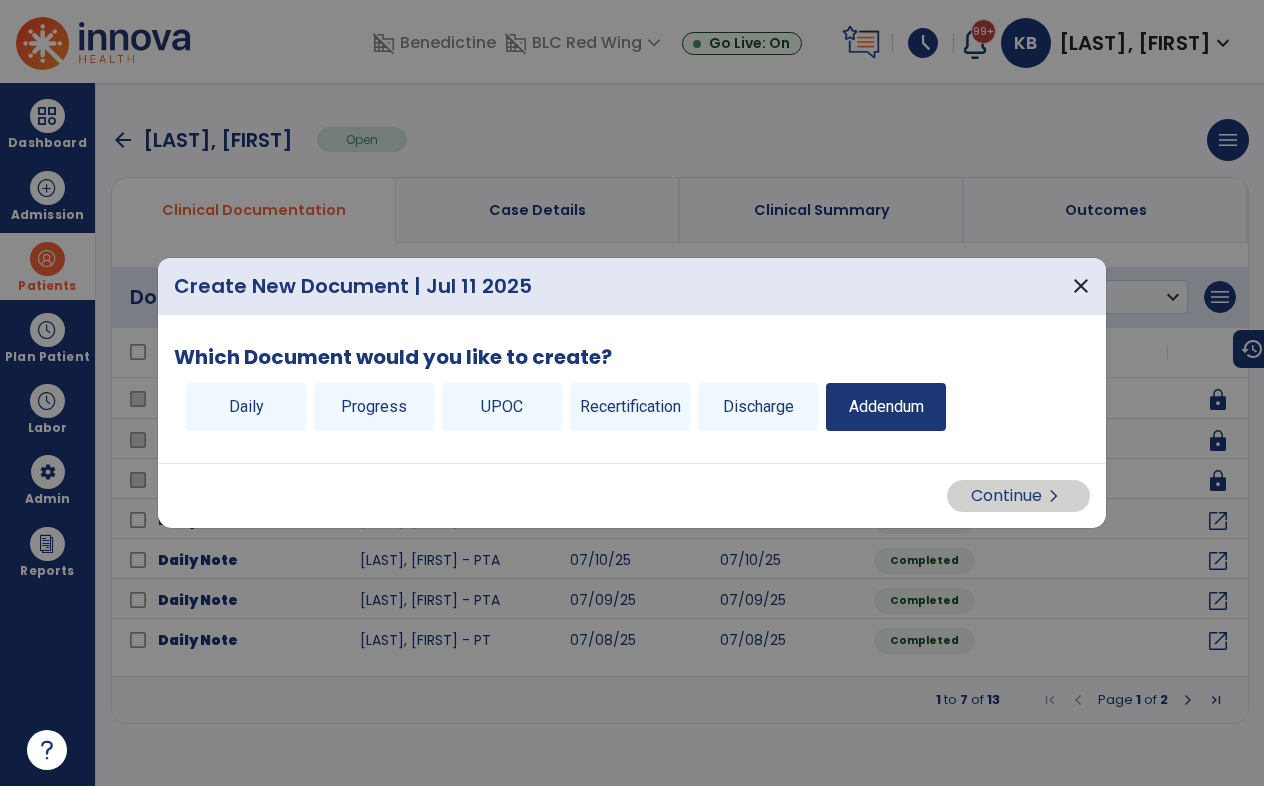 click on "Addendum" at bounding box center (886, 407) 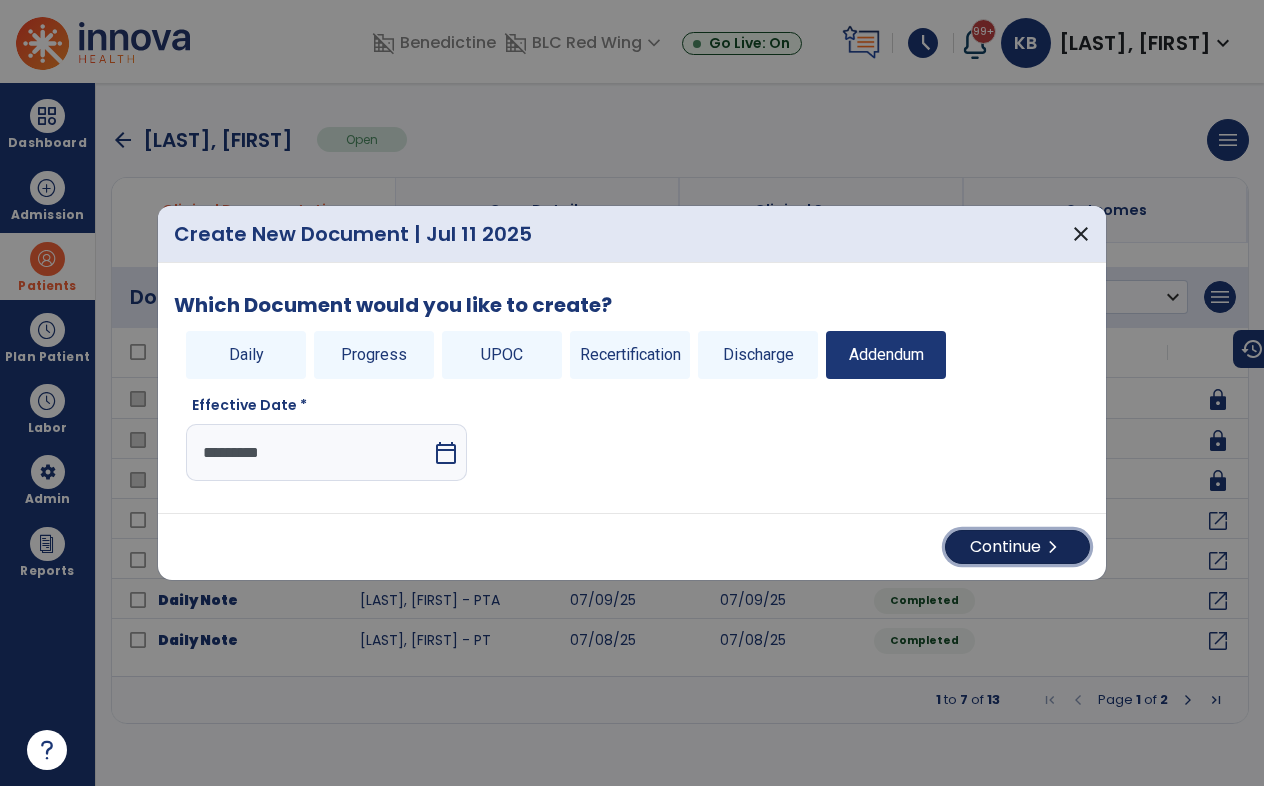 click on "Continue   chevron_right" at bounding box center [1017, 547] 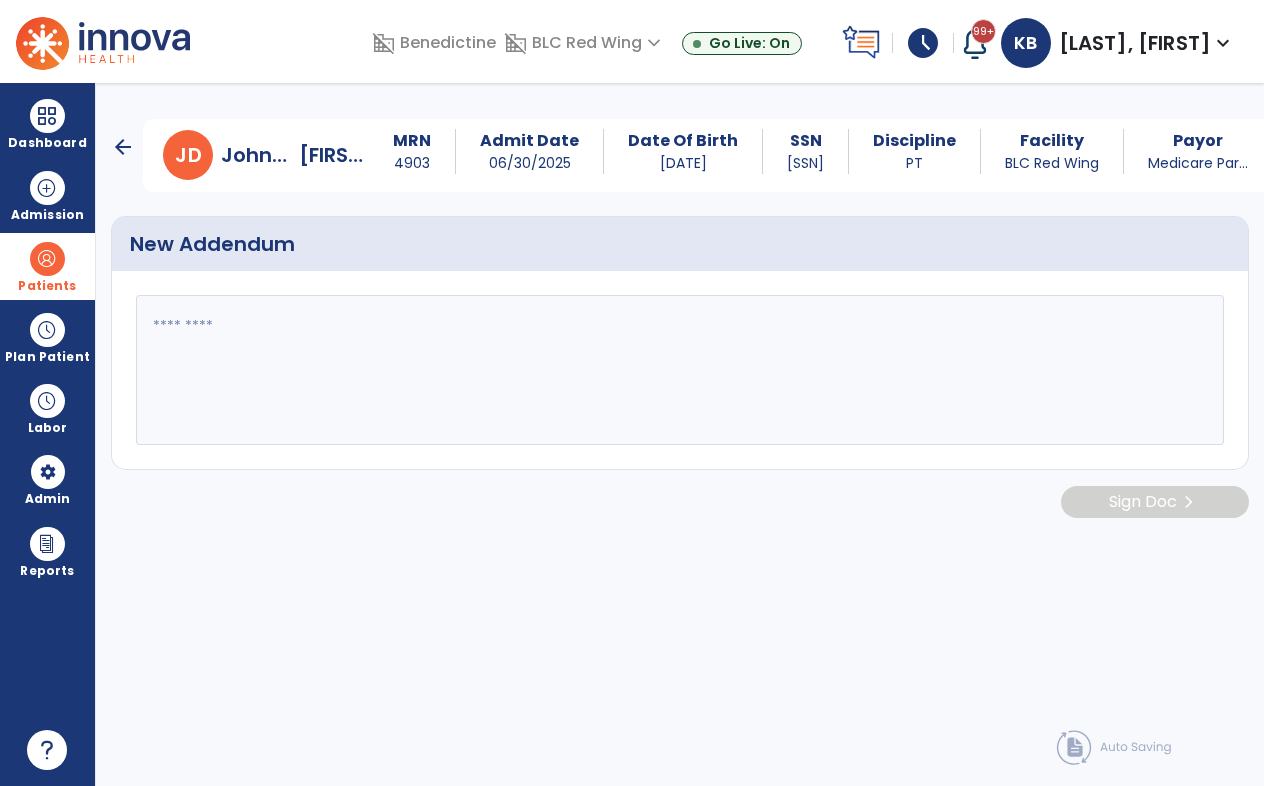click 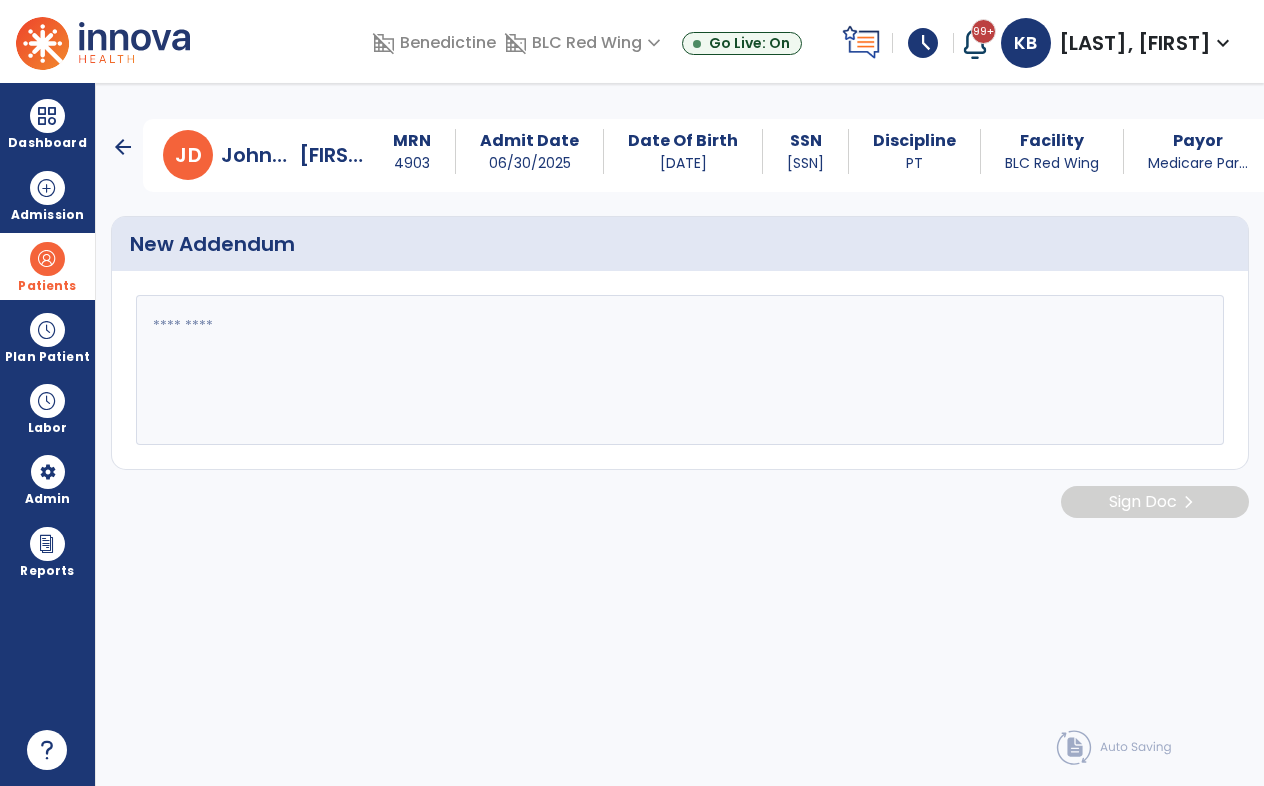 paste on "**********" 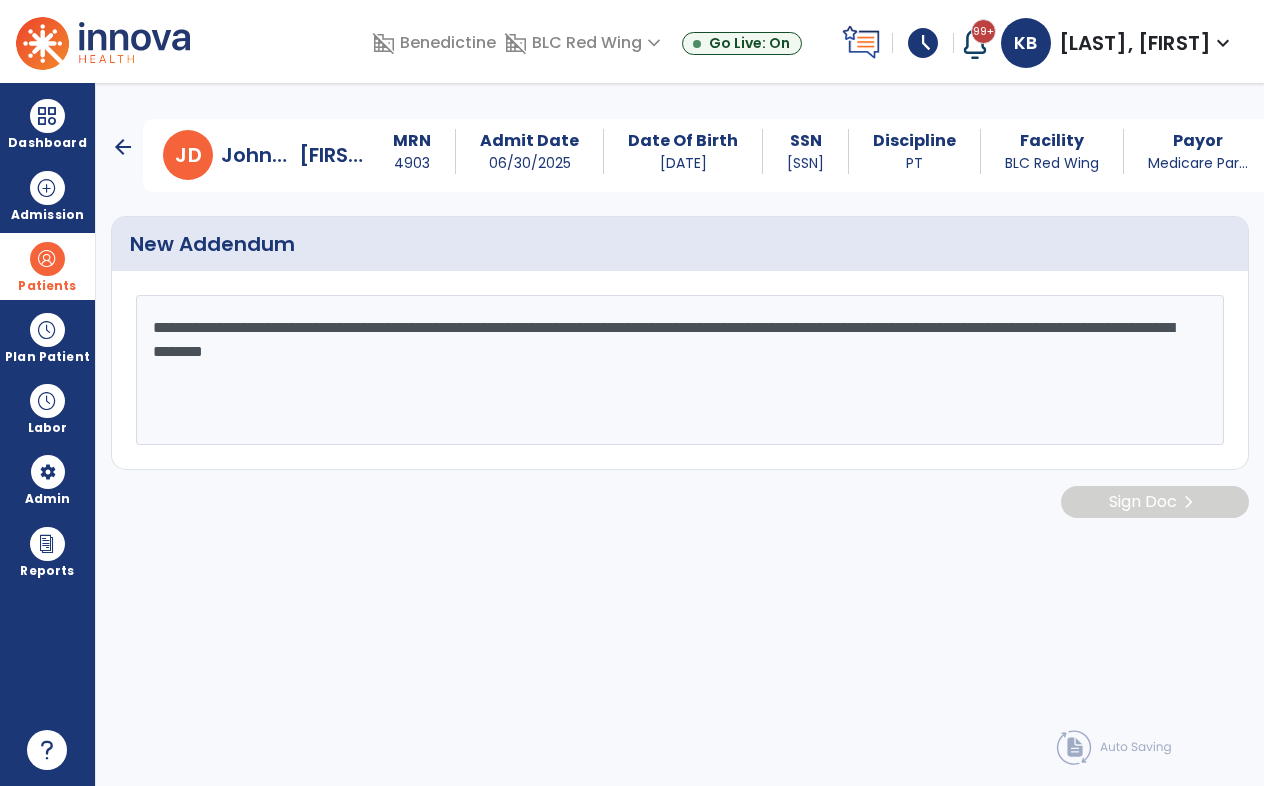 click on "**********" 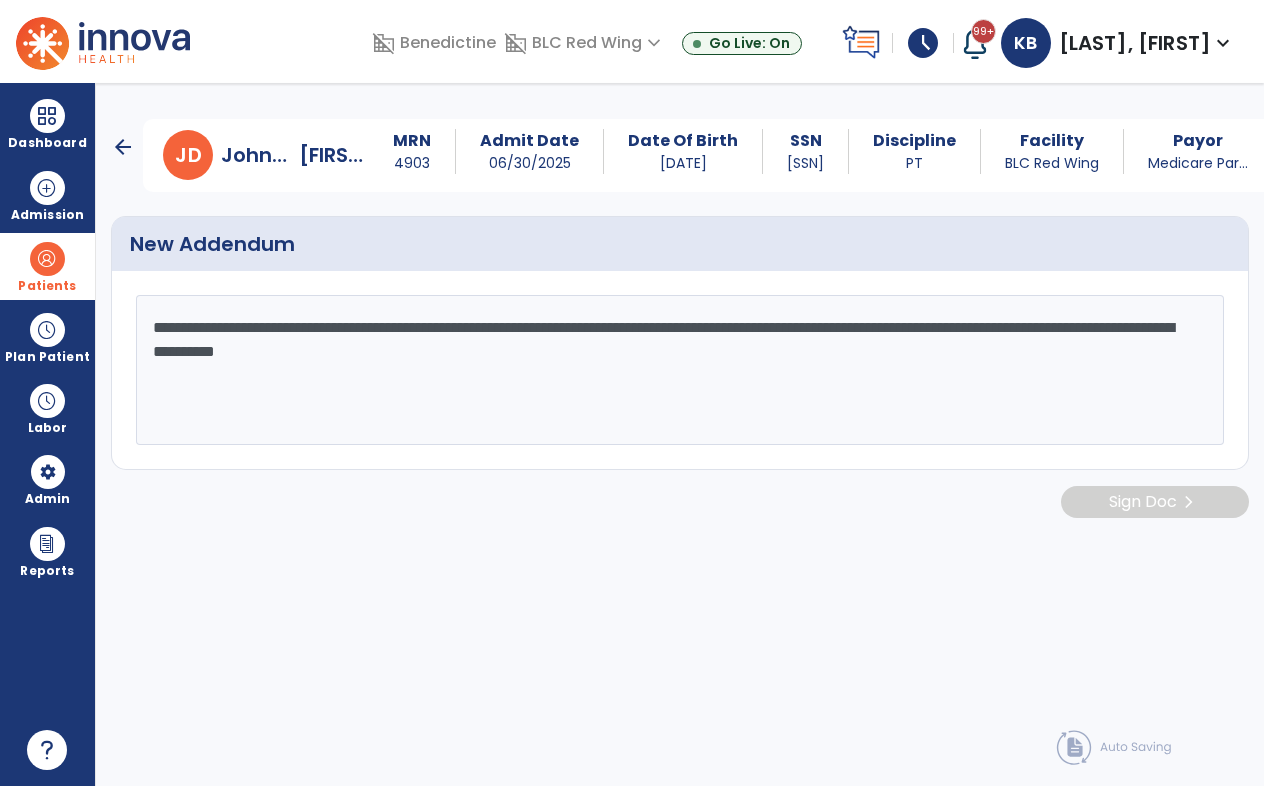 click on "**********" 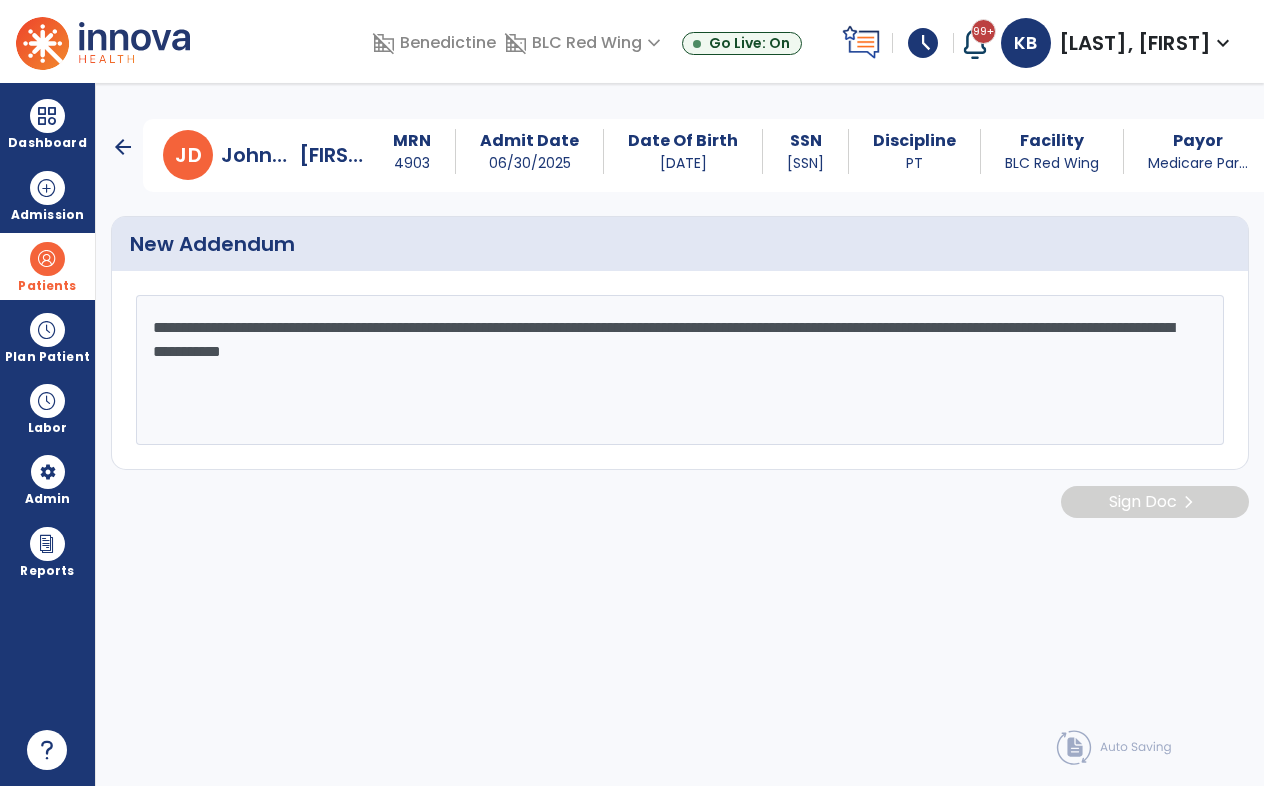 click on "**********" 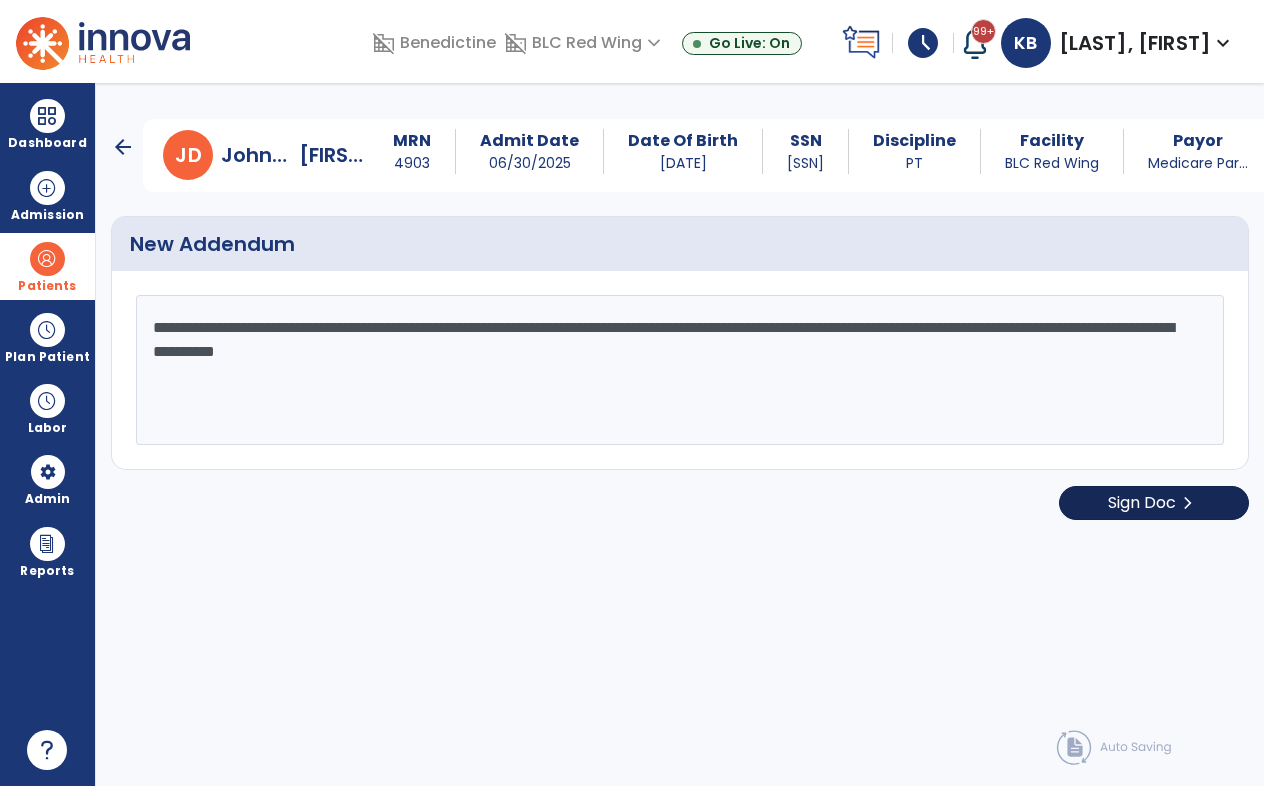 type on "**********" 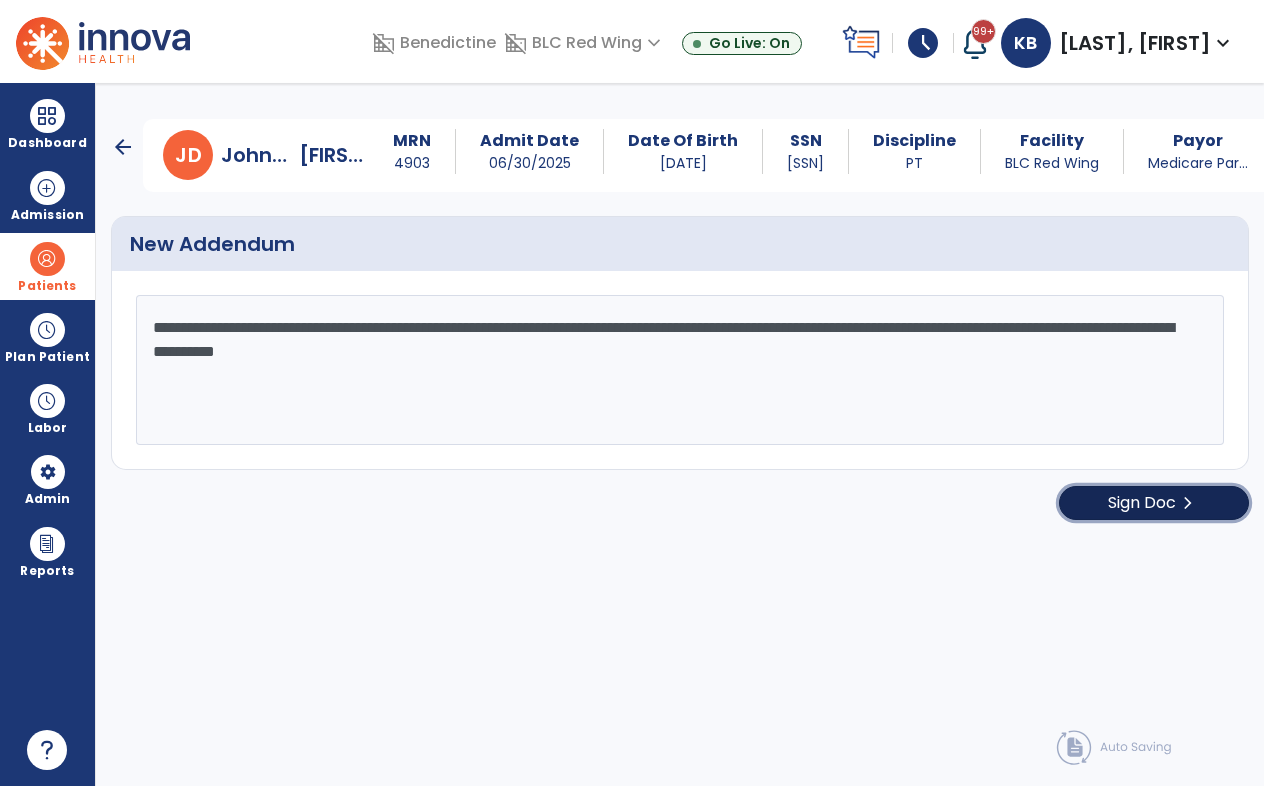 click on "Sign Doc" 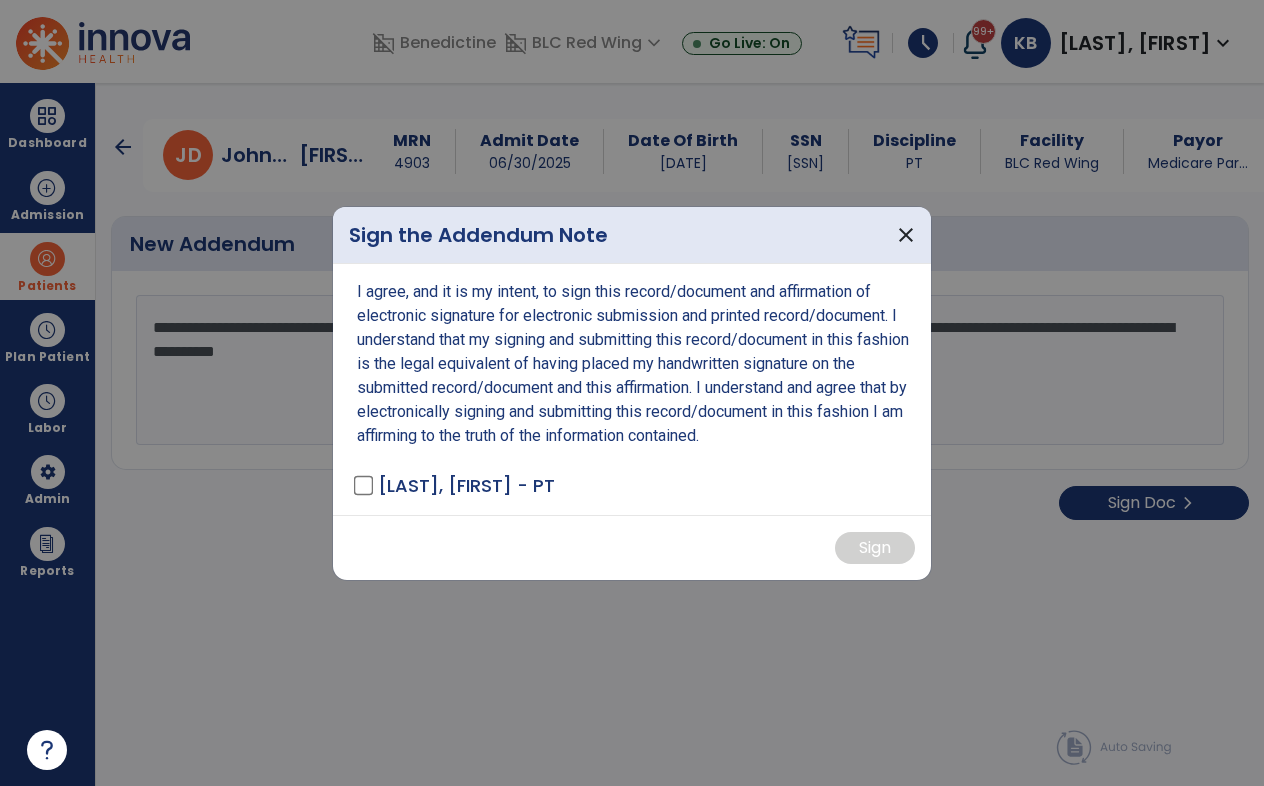 click on "I agree, and it is my intent, to sign this record/document and affirmation of electronic signature for electronic submission and printed record/document. I understand that my signing and submitting this record/document in this fashion is the legal equivalent of having placed my handwritten signature on the submitted record/document and this affirmation. I understand and agree that by electronically signing and submitting this record/document in this fashion I am affirming to the truth of the information contained. [LAST], [FIRST]  - PT" at bounding box center (632, 389) 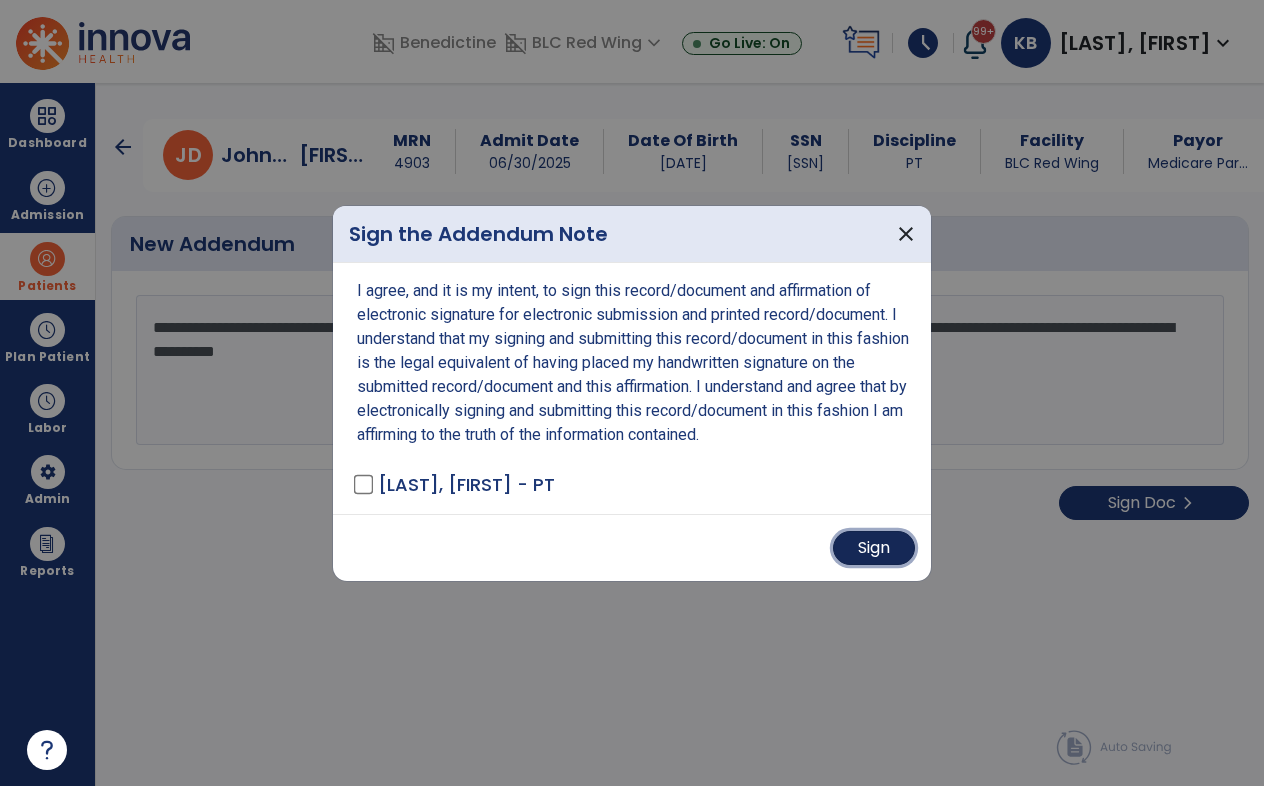 click on "Sign" at bounding box center (874, 548) 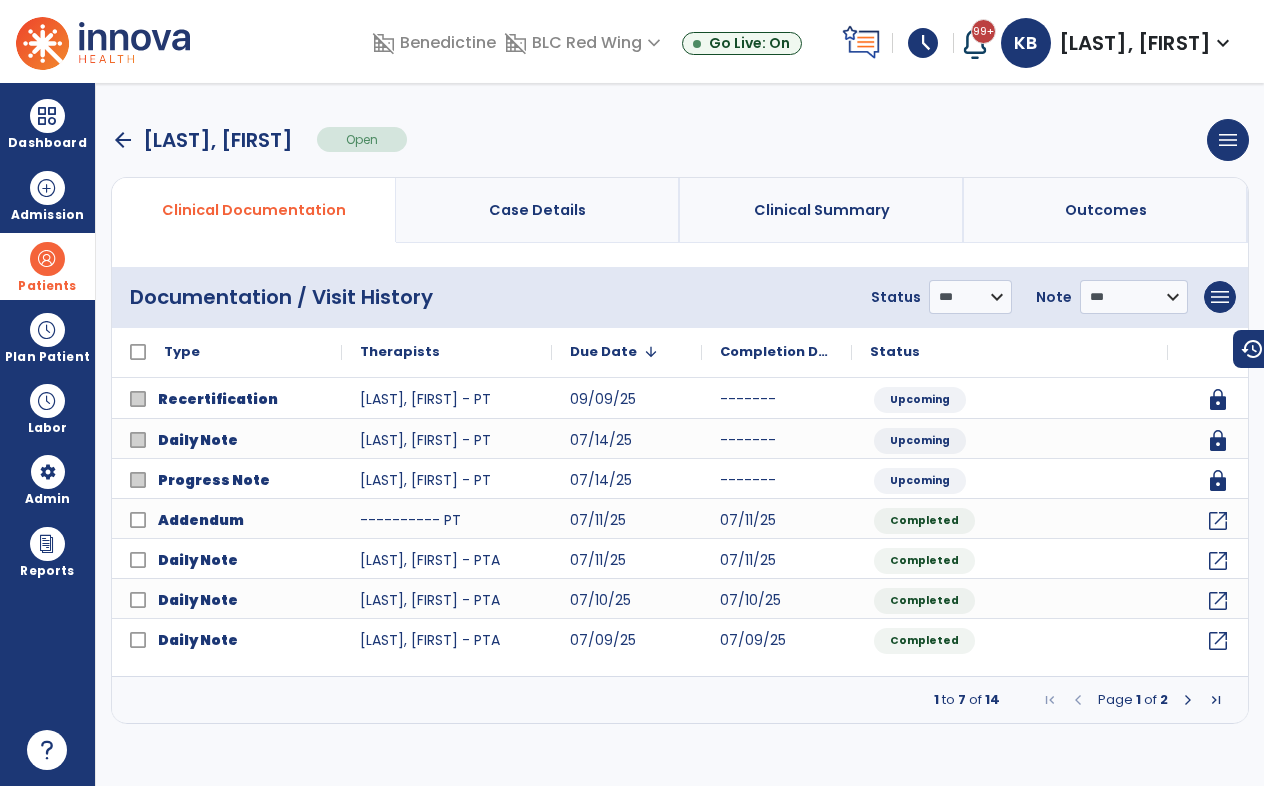 click on "arrow_back" at bounding box center [123, 140] 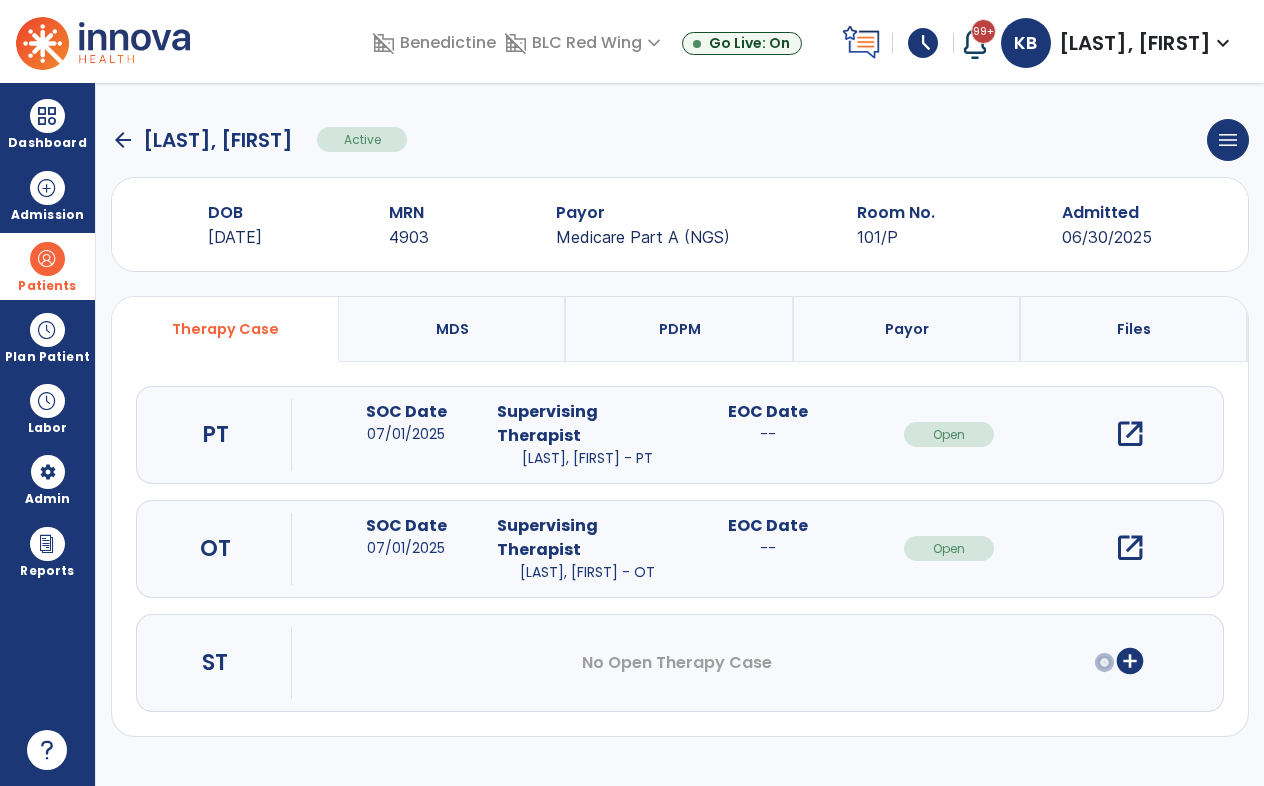 click on "arrow_back" 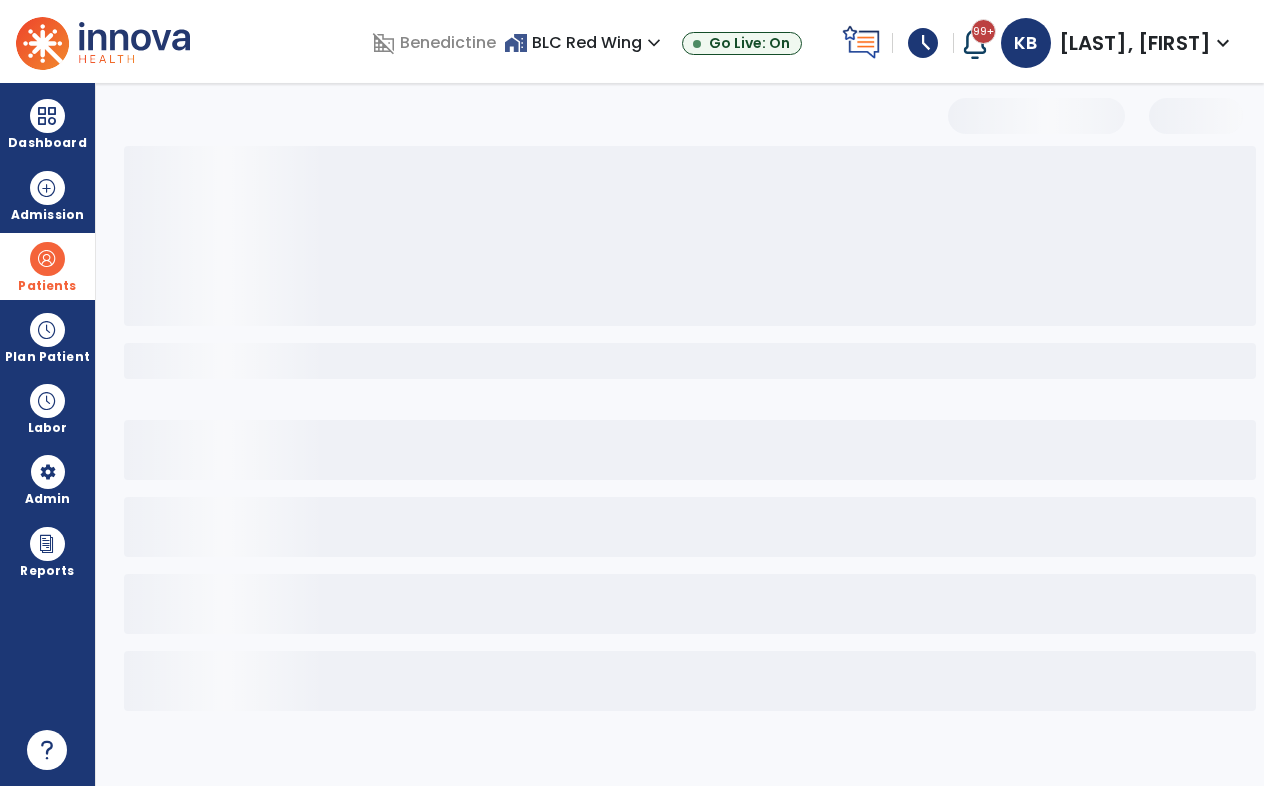 select on "***" 